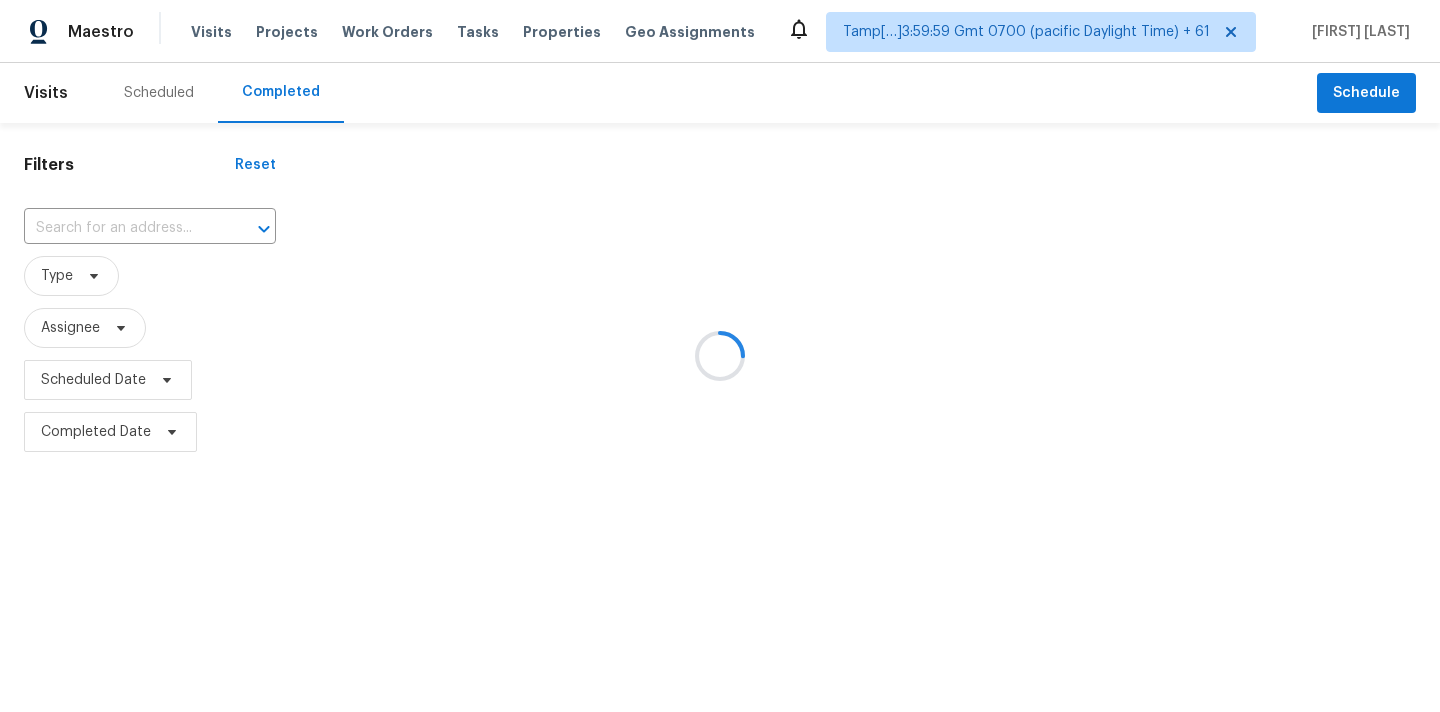 scroll, scrollTop: 0, scrollLeft: 0, axis: both 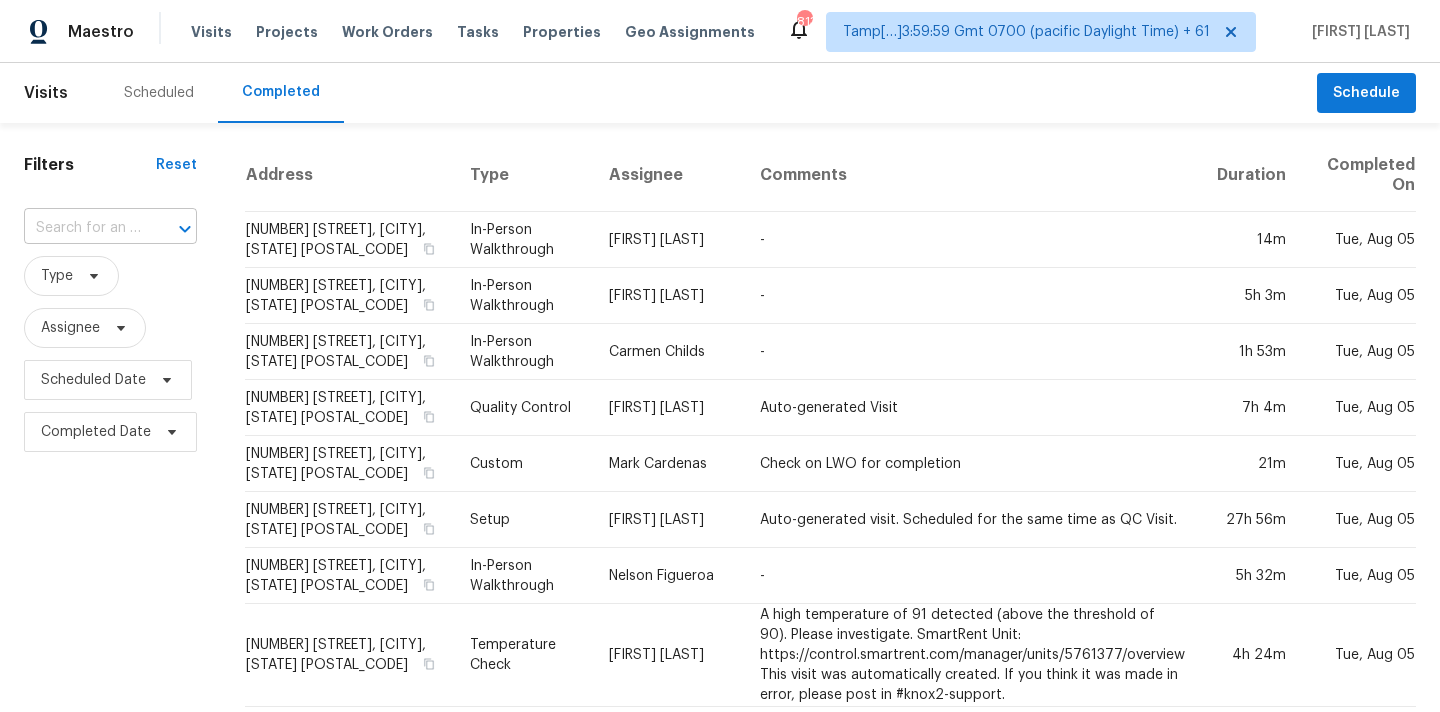 click at bounding box center (82, 228) 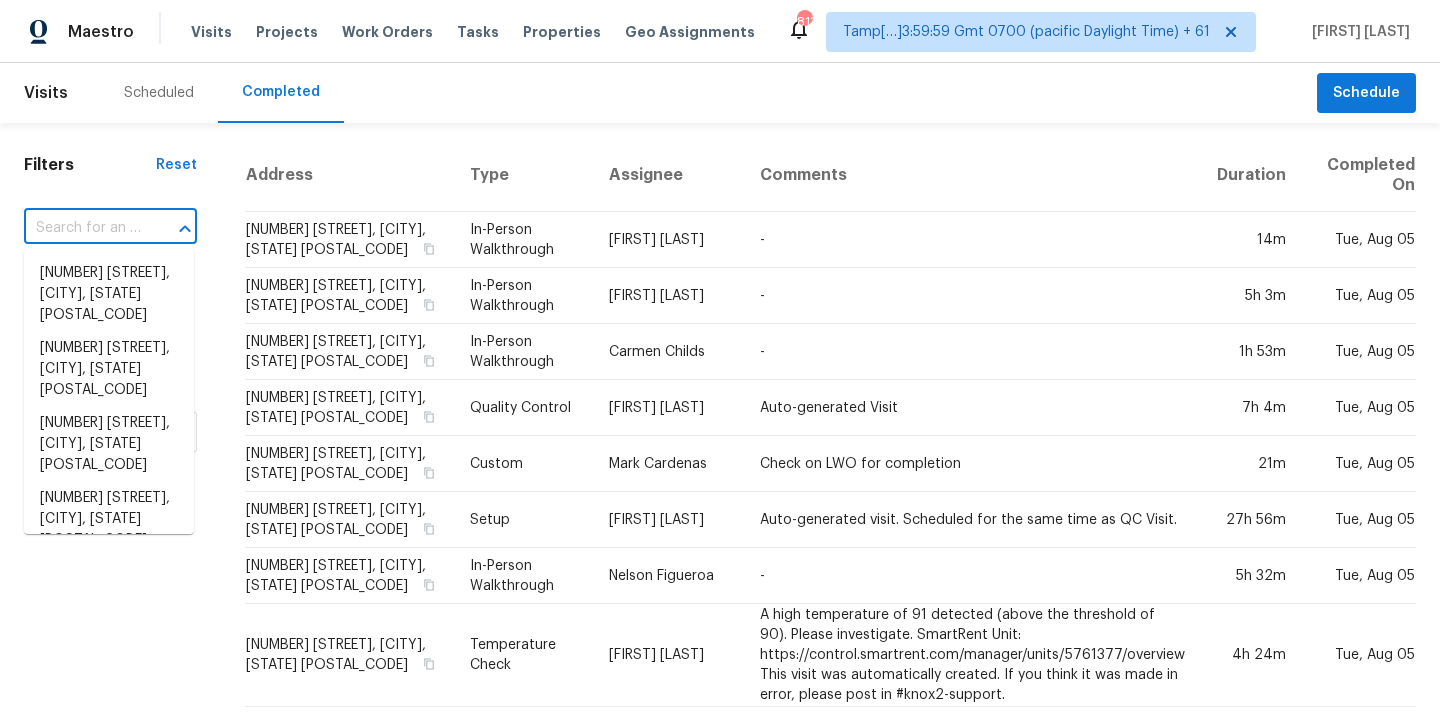 paste on "2226 Loy Lake Rd, Denison, TX 75020" 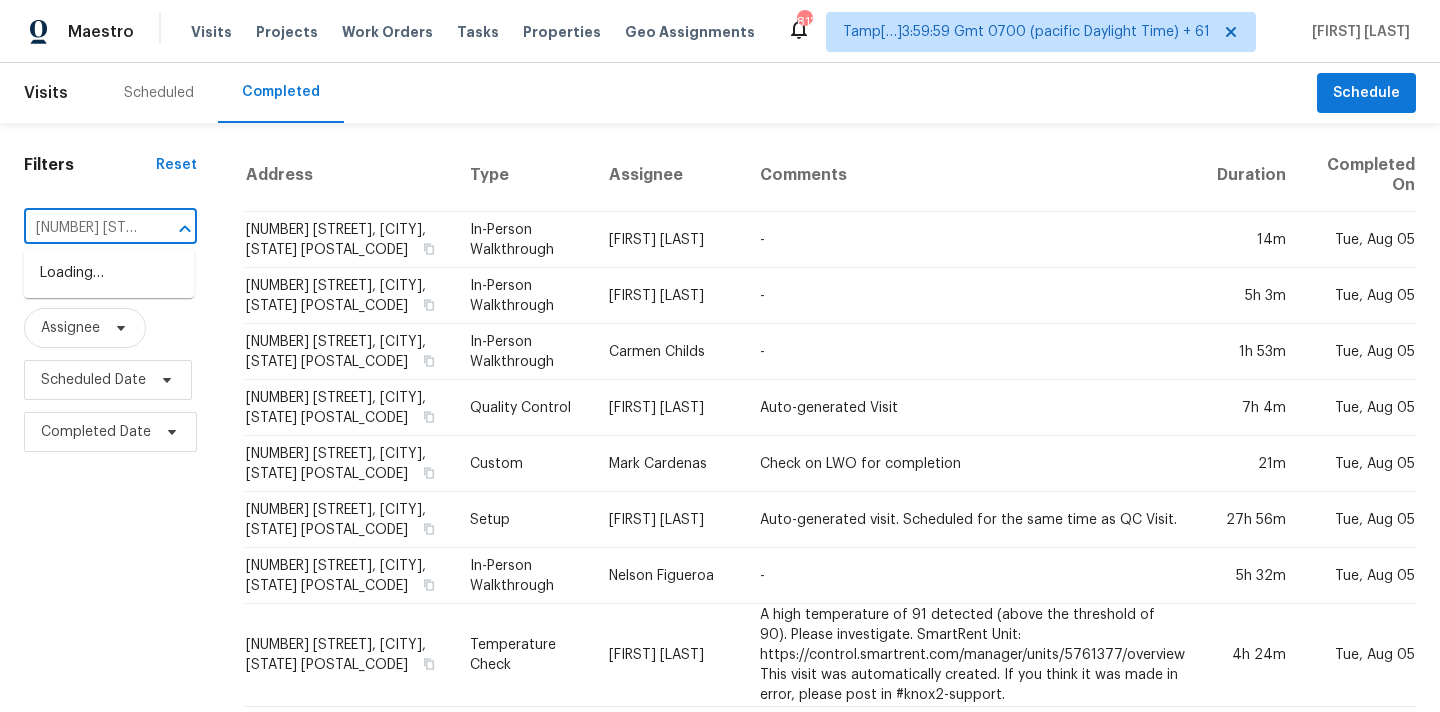scroll, scrollTop: 0, scrollLeft: 142, axis: horizontal 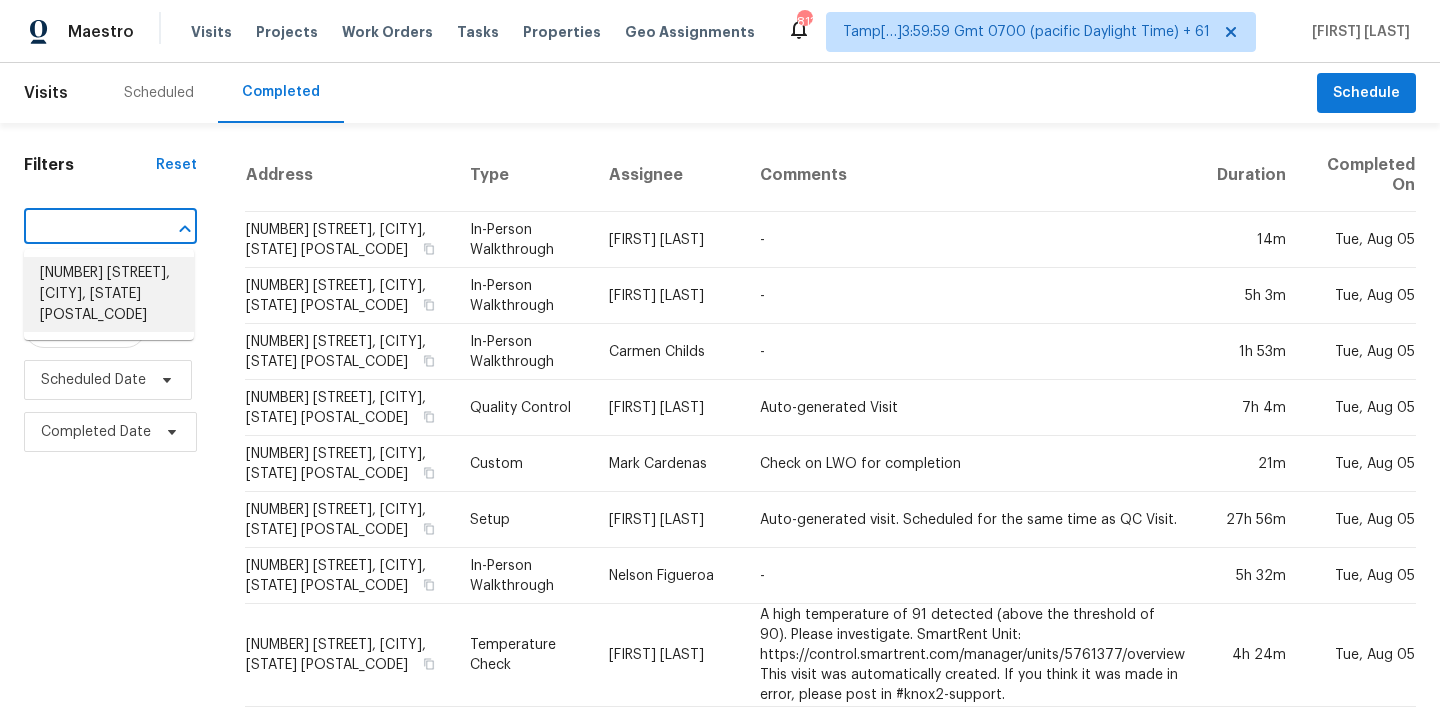 click on "2226 Loy Lake Rd, Denison, TX 75020" at bounding box center (109, 294) 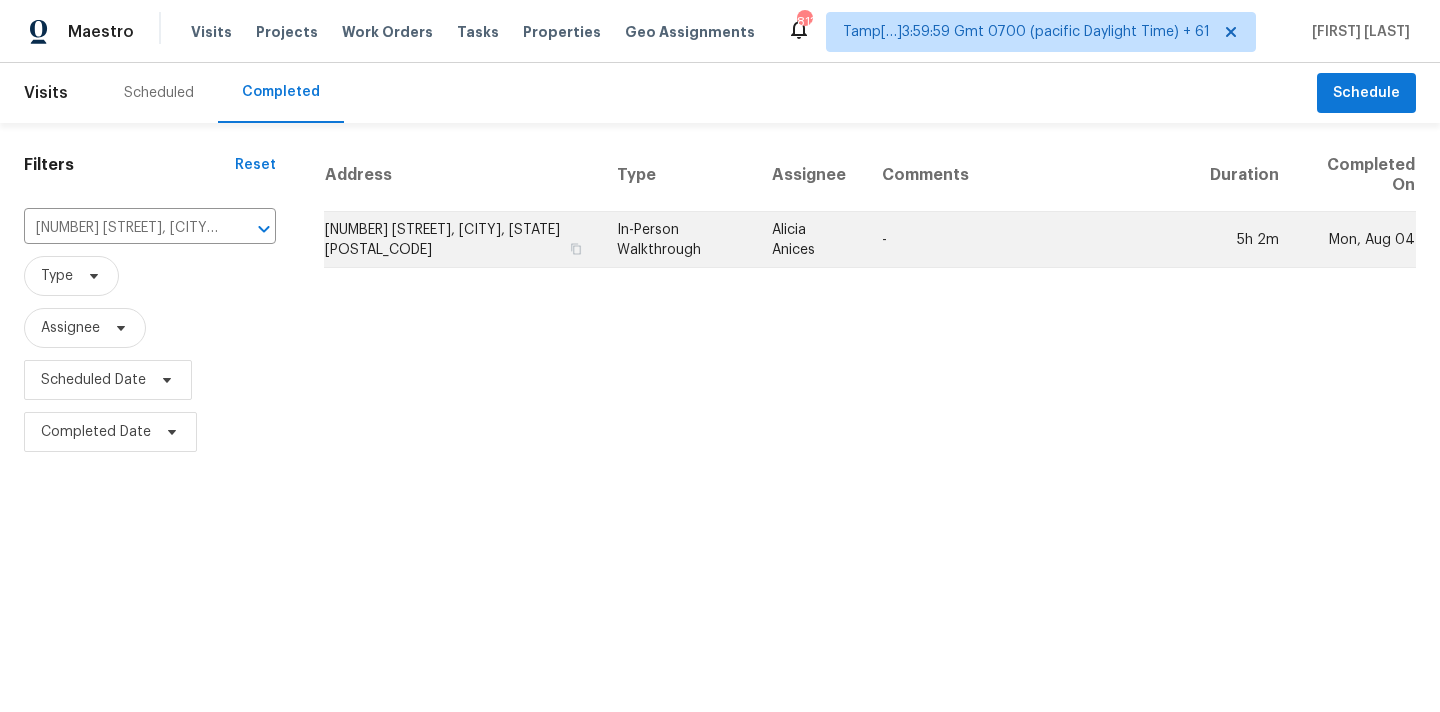 click on "Alicia Anices" at bounding box center (811, 240) 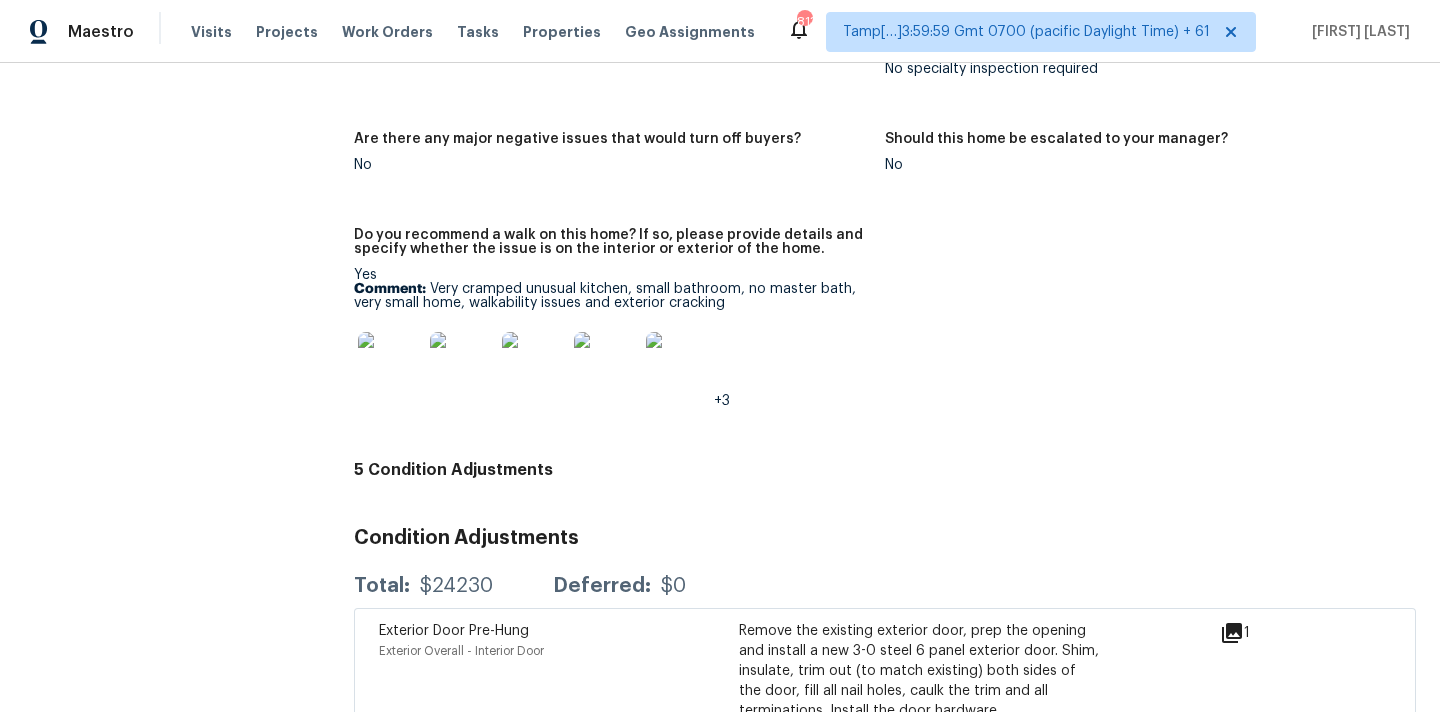 scroll, scrollTop: 4303, scrollLeft: 0, axis: vertical 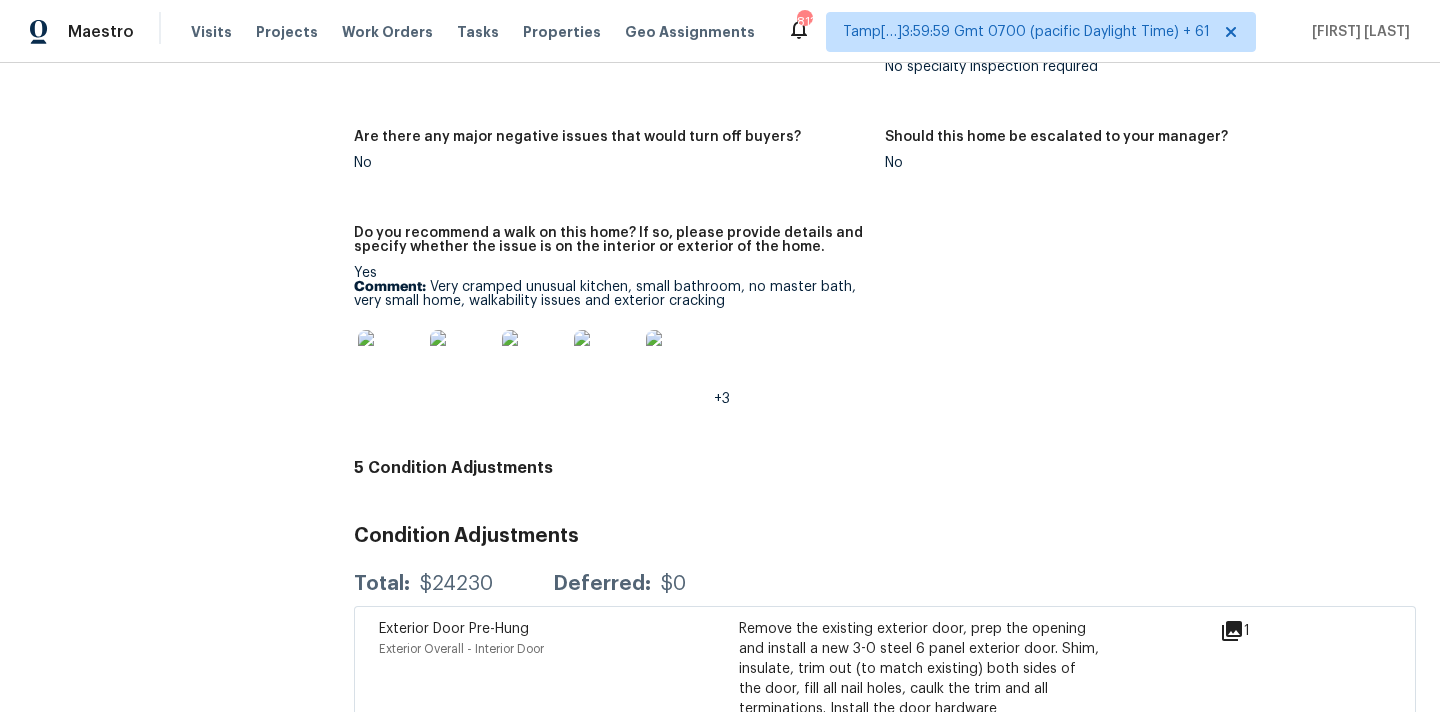click at bounding box center (390, 362) 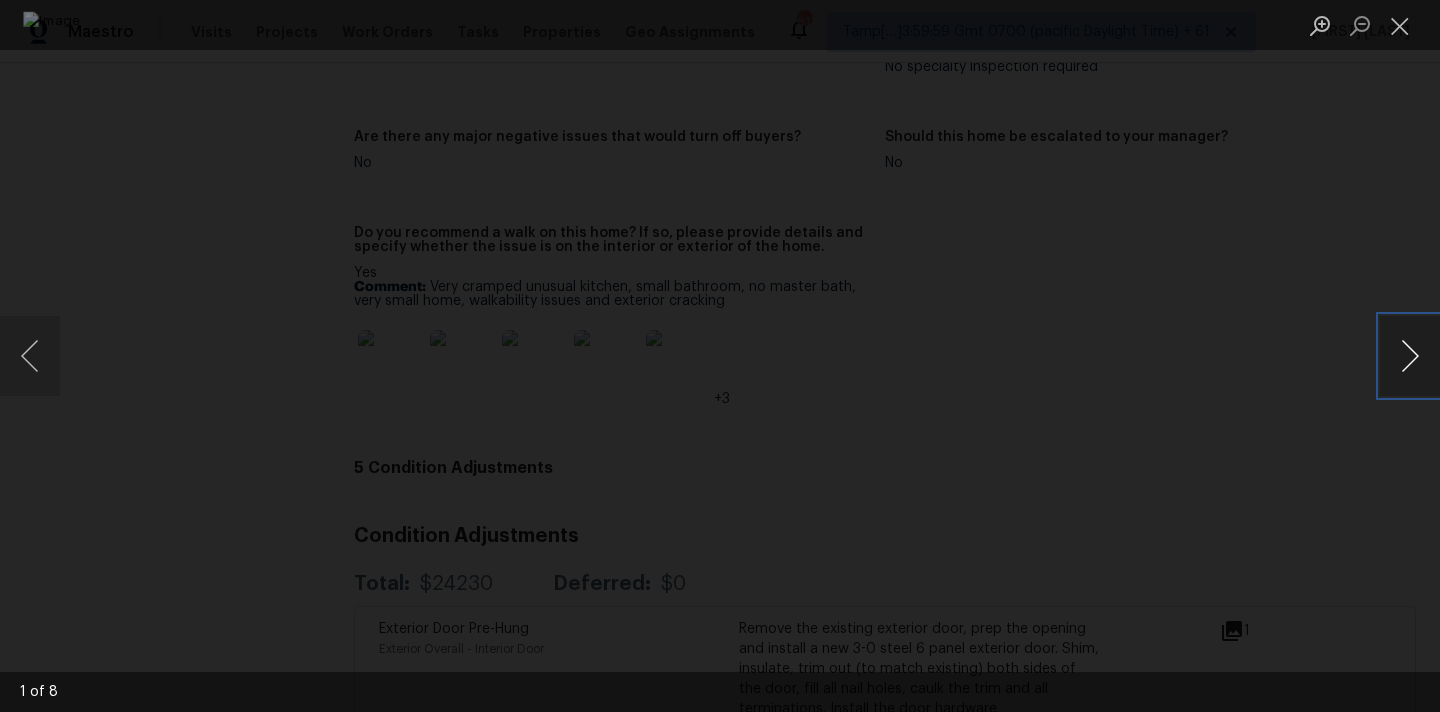 click at bounding box center [1410, 356] 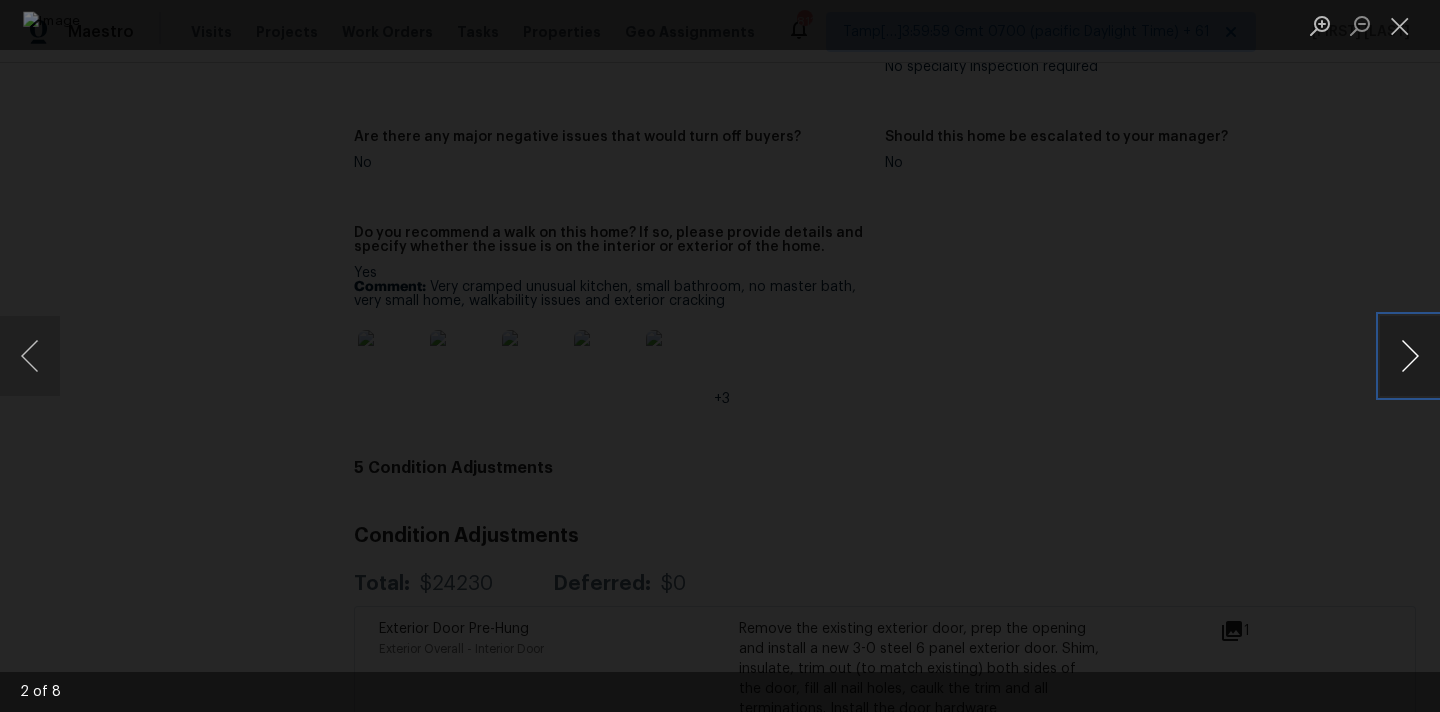 click at bounding box center (1410, 356) 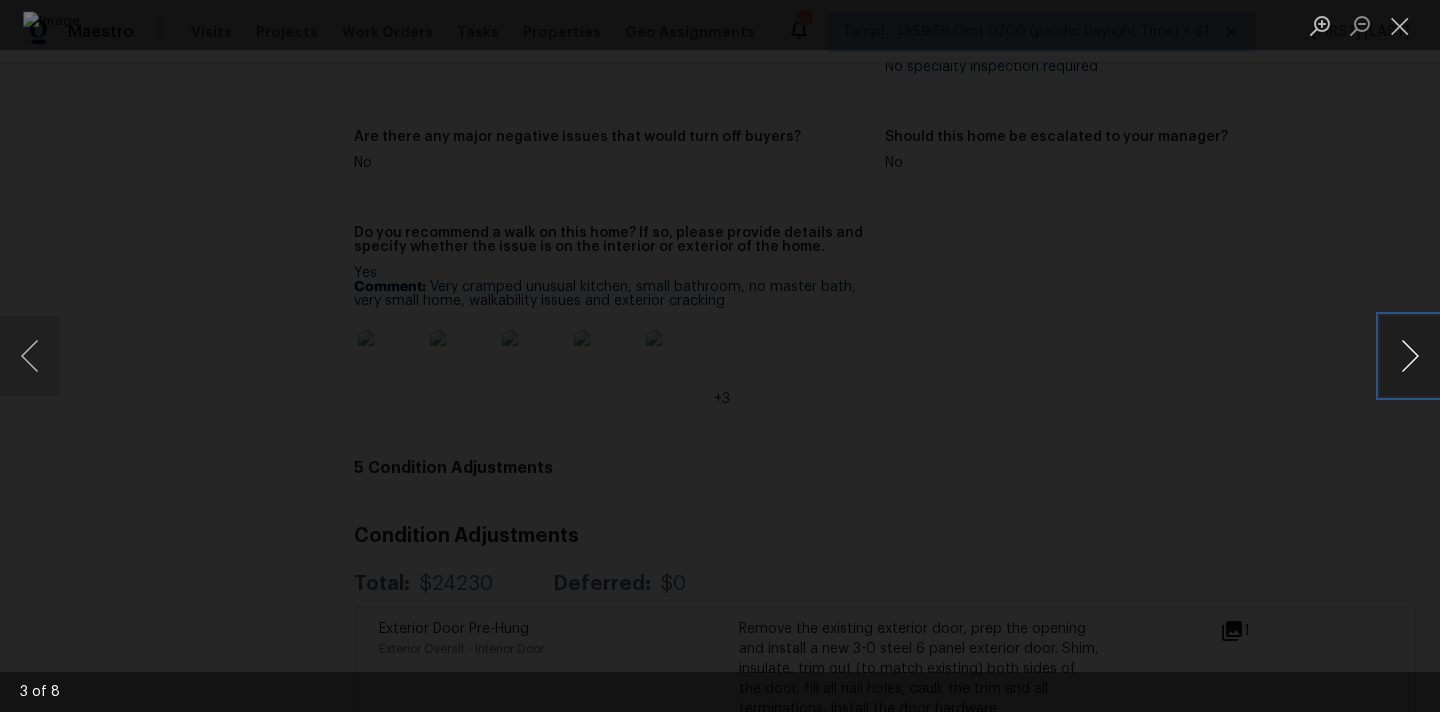 click at bounding box center (1410, 356) 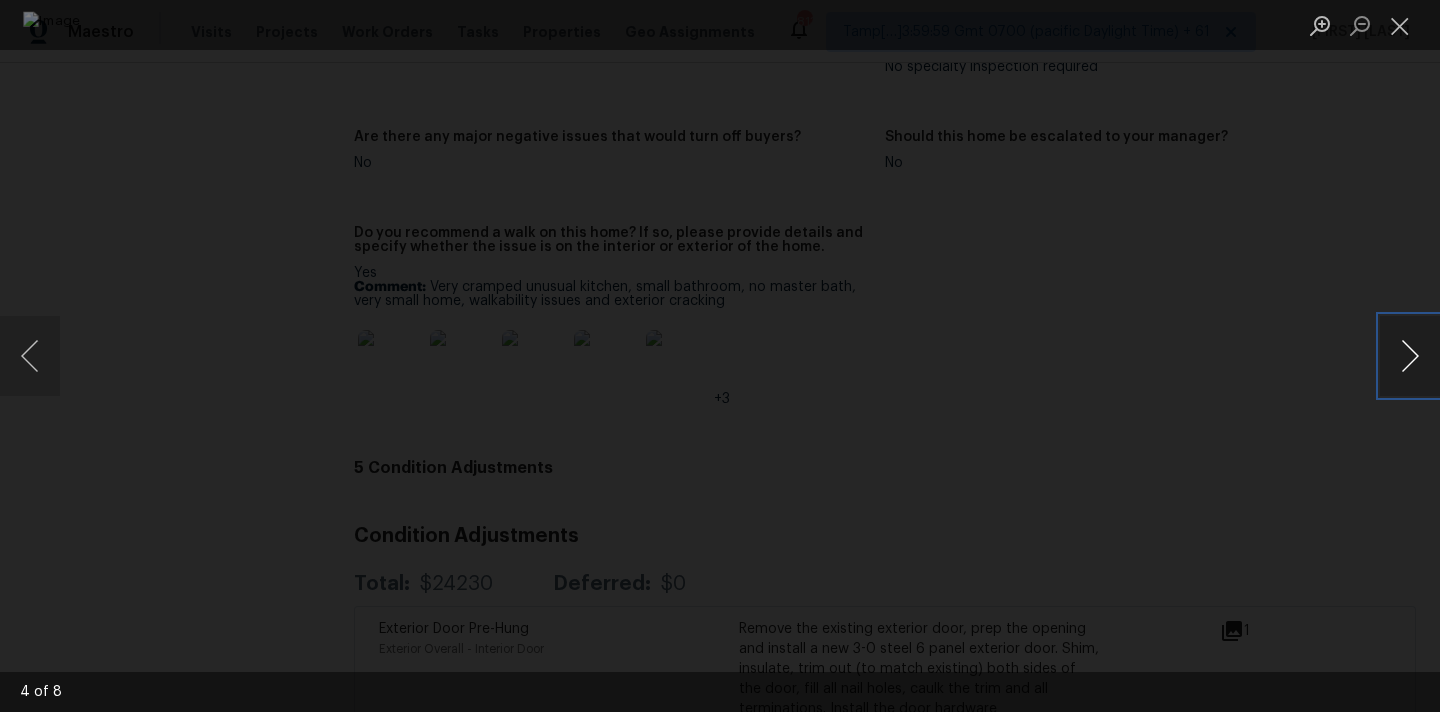 click at bounding box center [1410, 356] 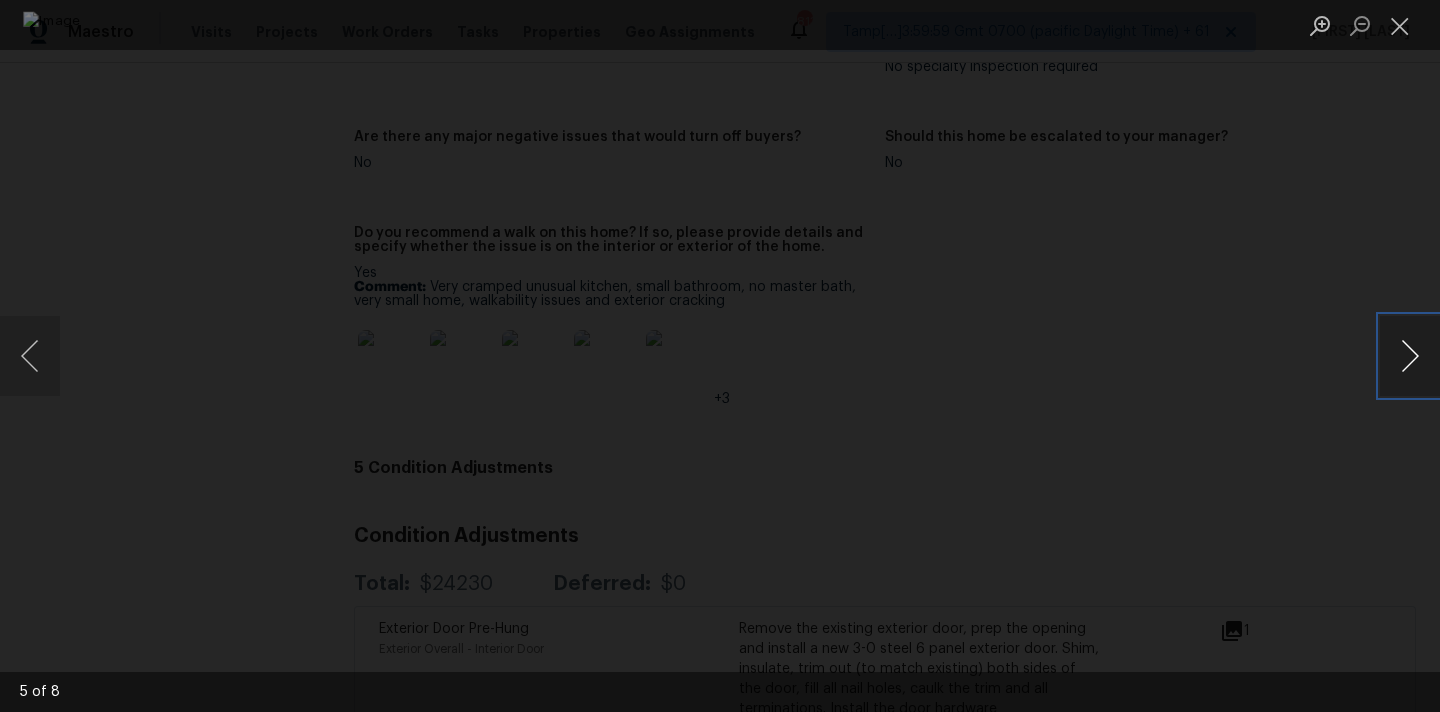 click at bounding box center [1410, 356] 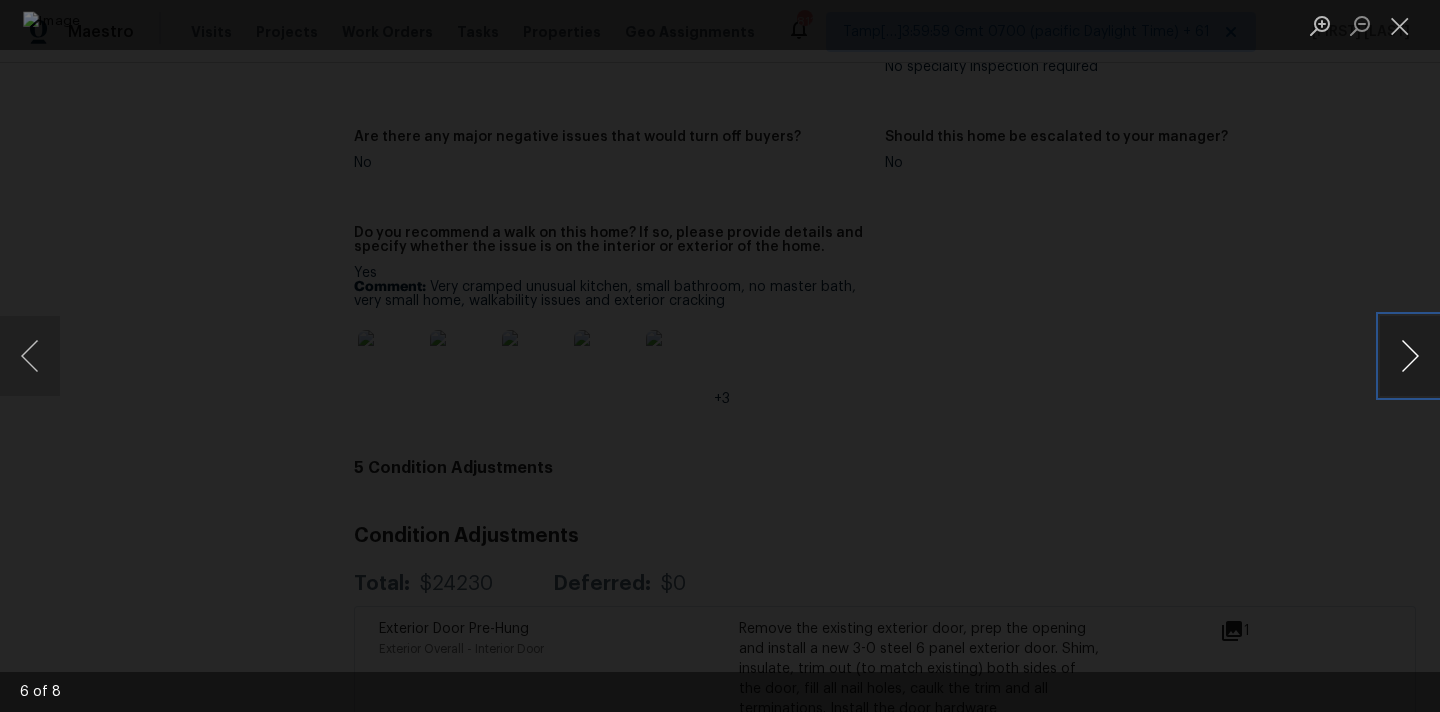 click at bounding box center [1410, 356] 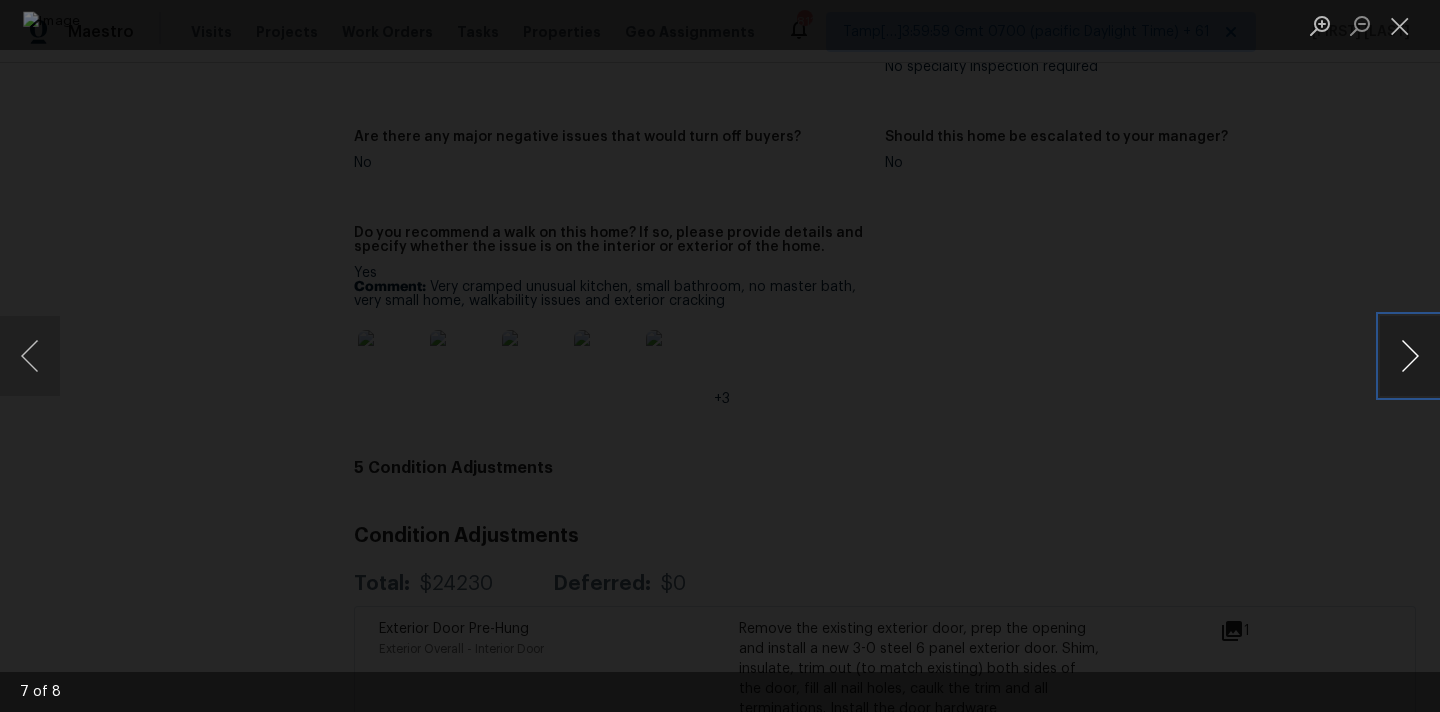 click at bounding box center (1410, 356) 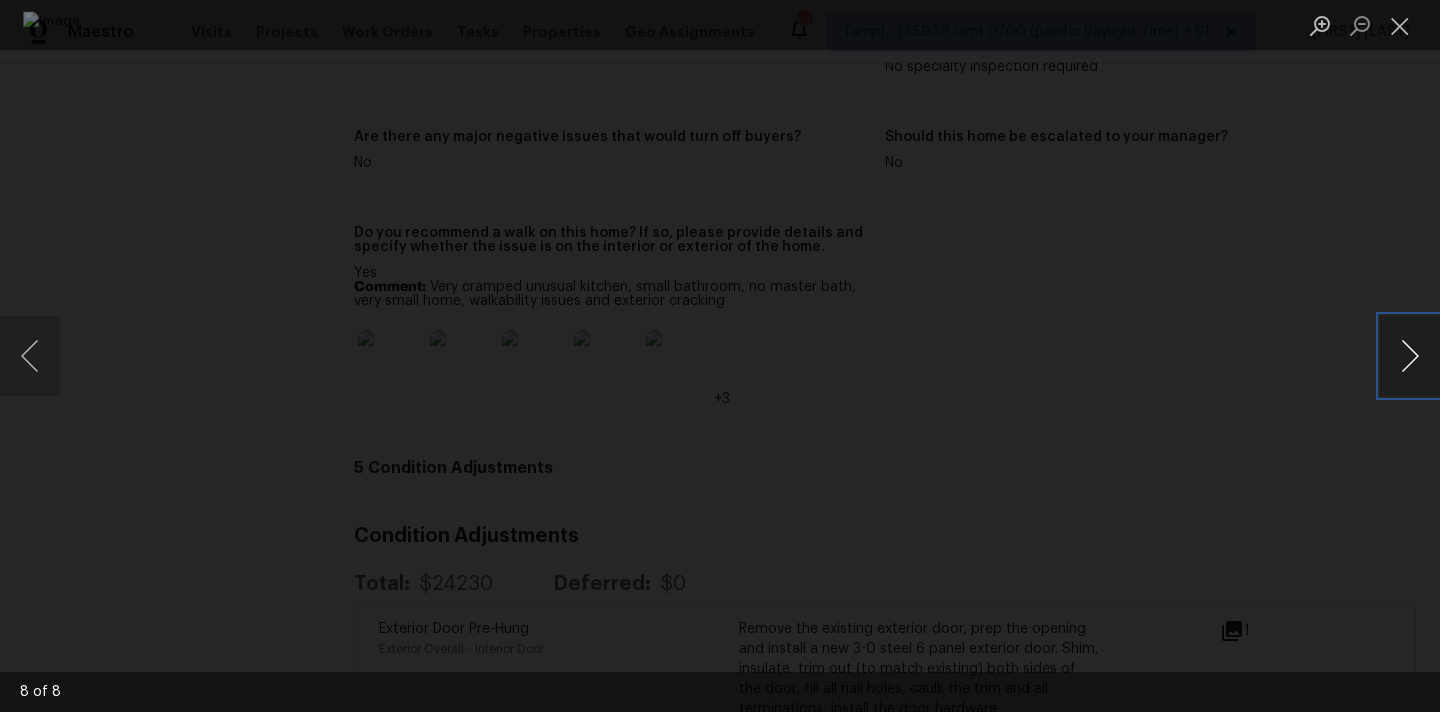 click at bounding box center [1410, 356] 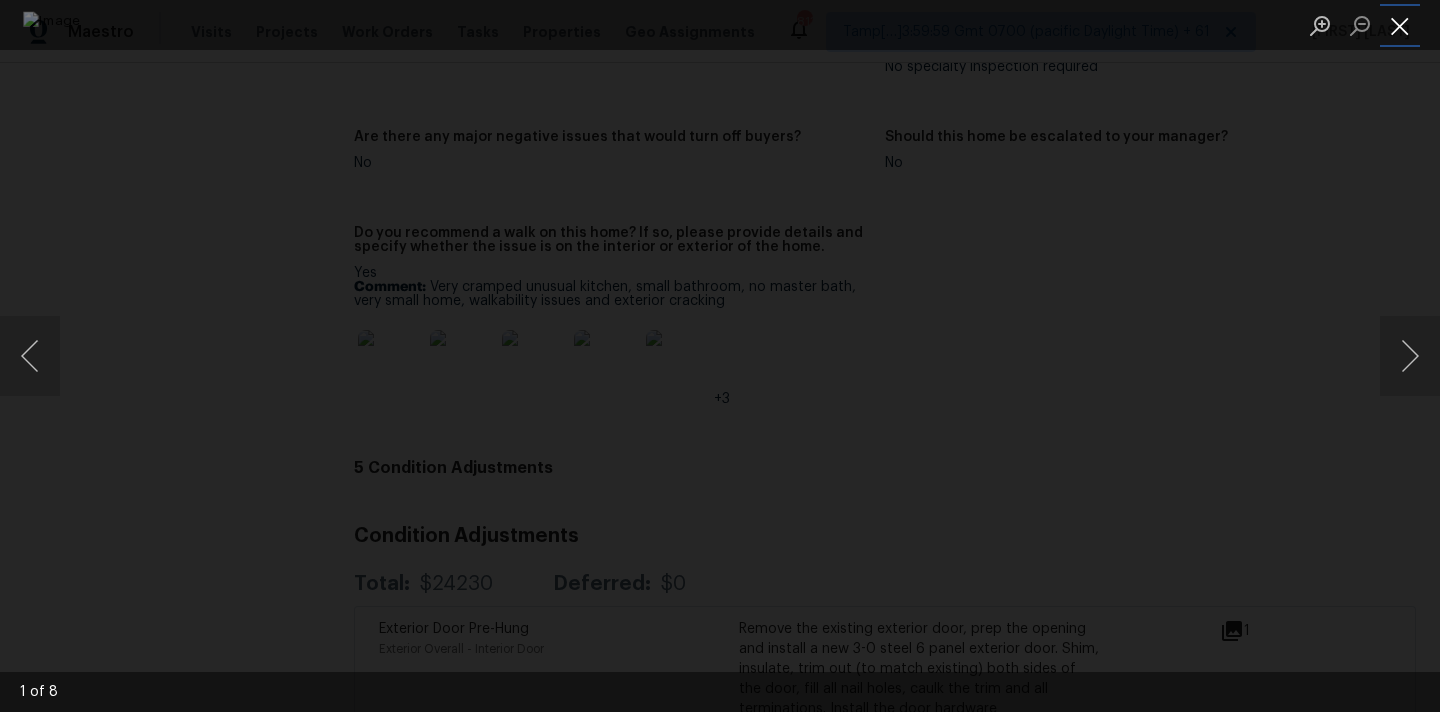 click at bounding box center (1400, 25) 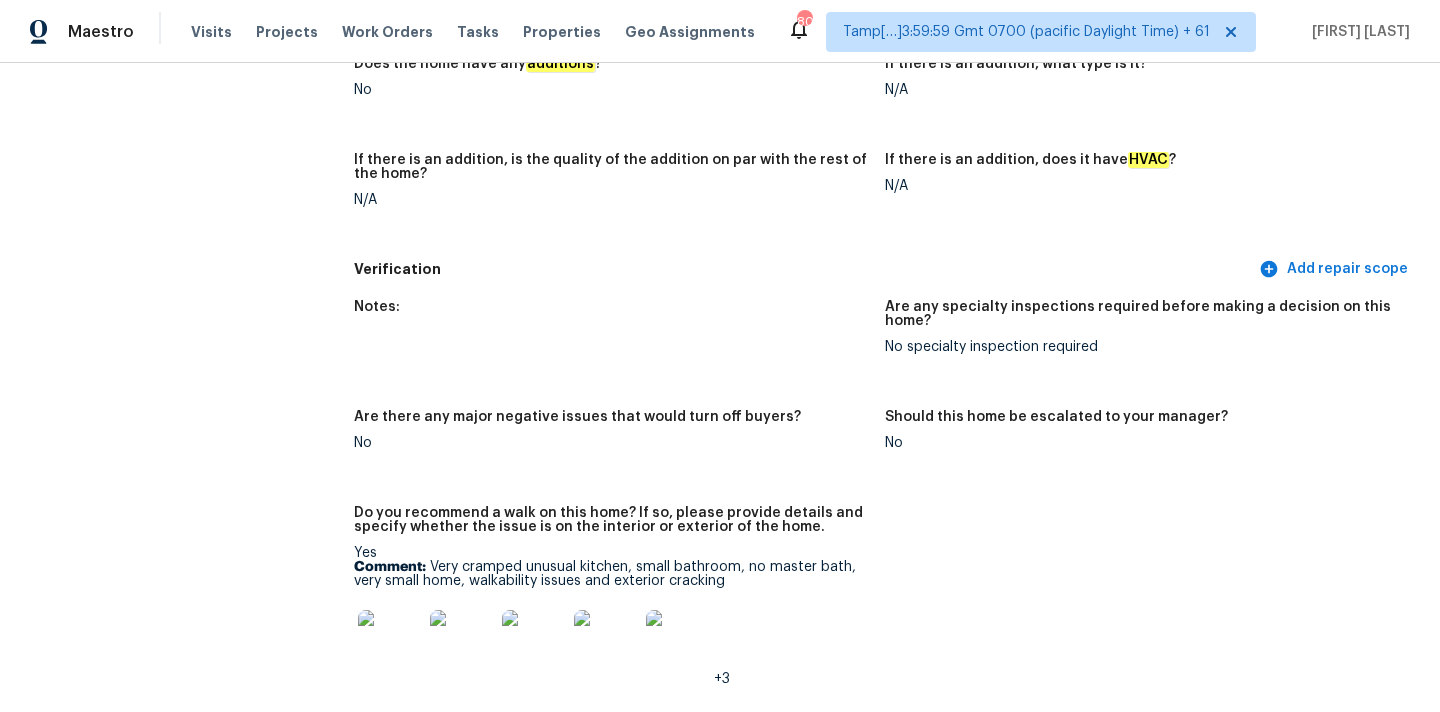 scroll, scrollTop: 99, scrollLeft: 0, axis: vertical 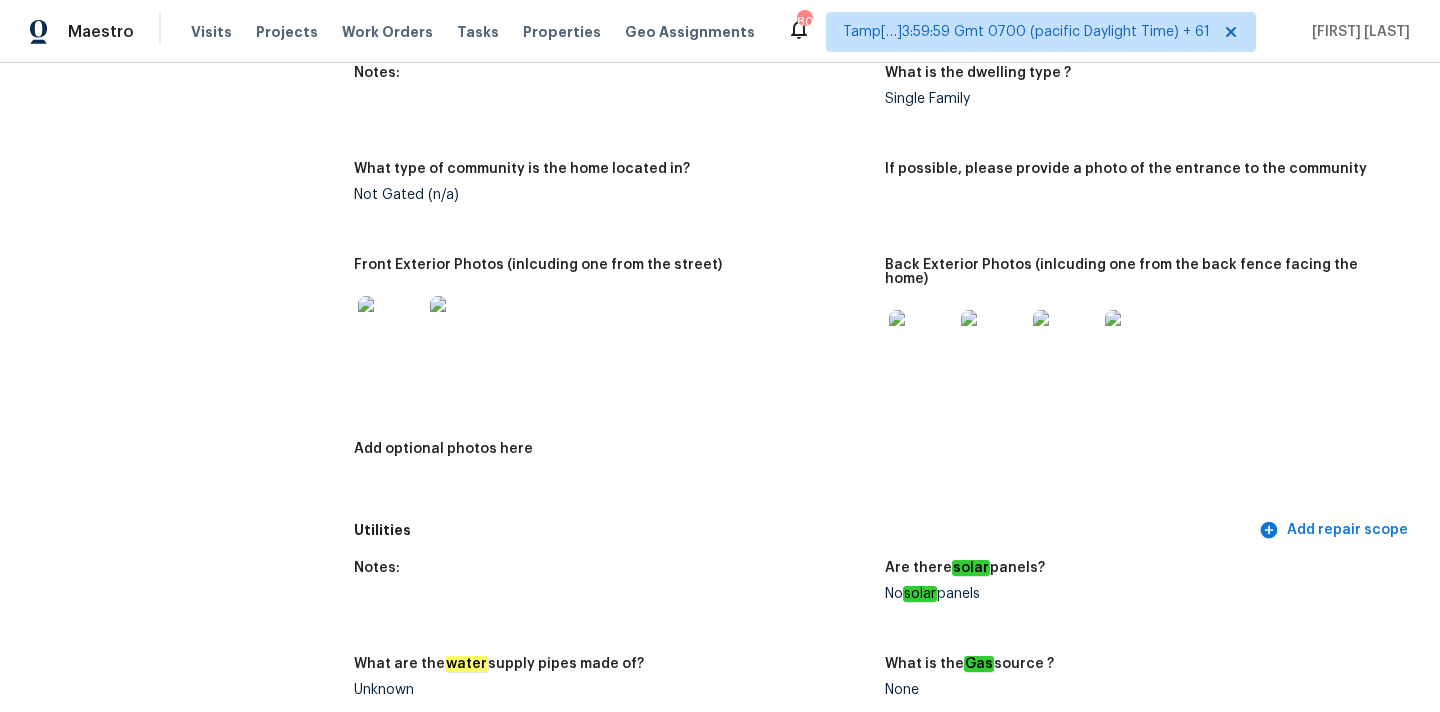 click at bounding box center (921, 342) 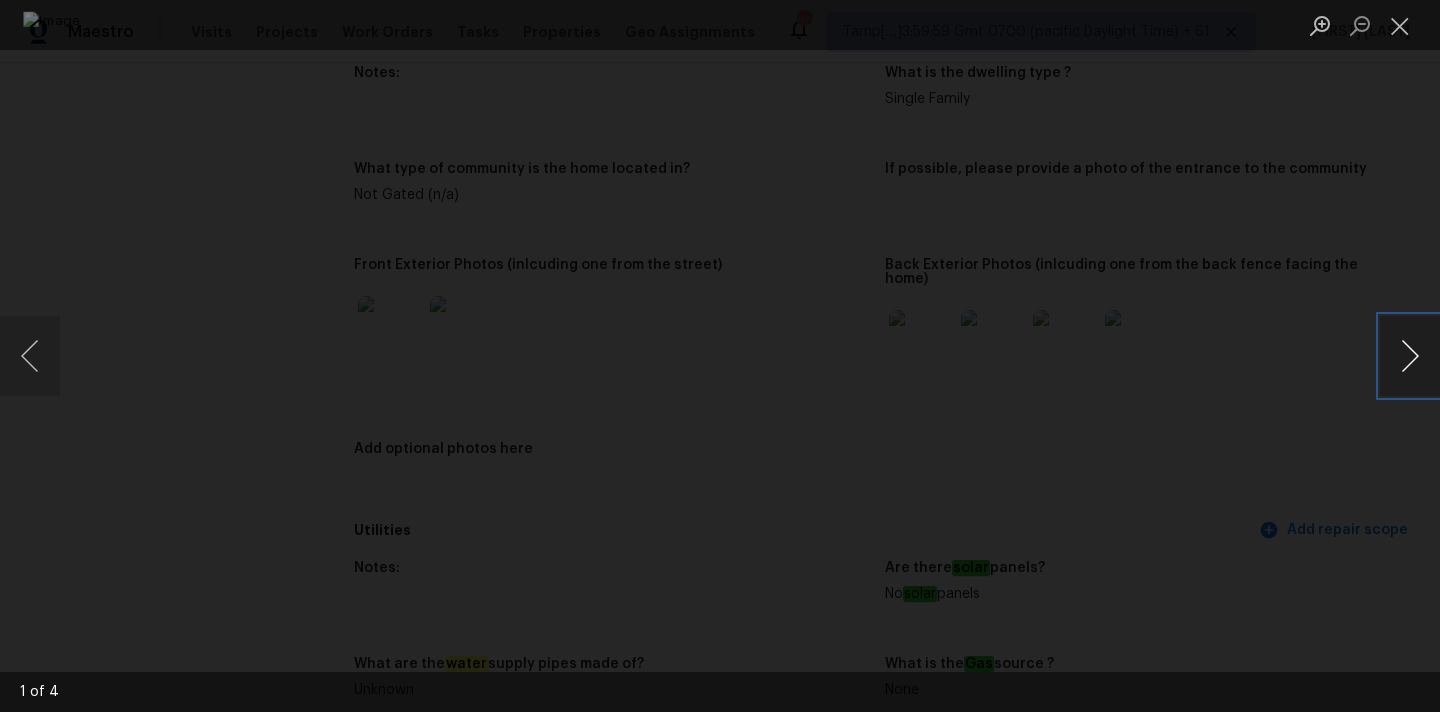 click at bounding box center [1410, 356] 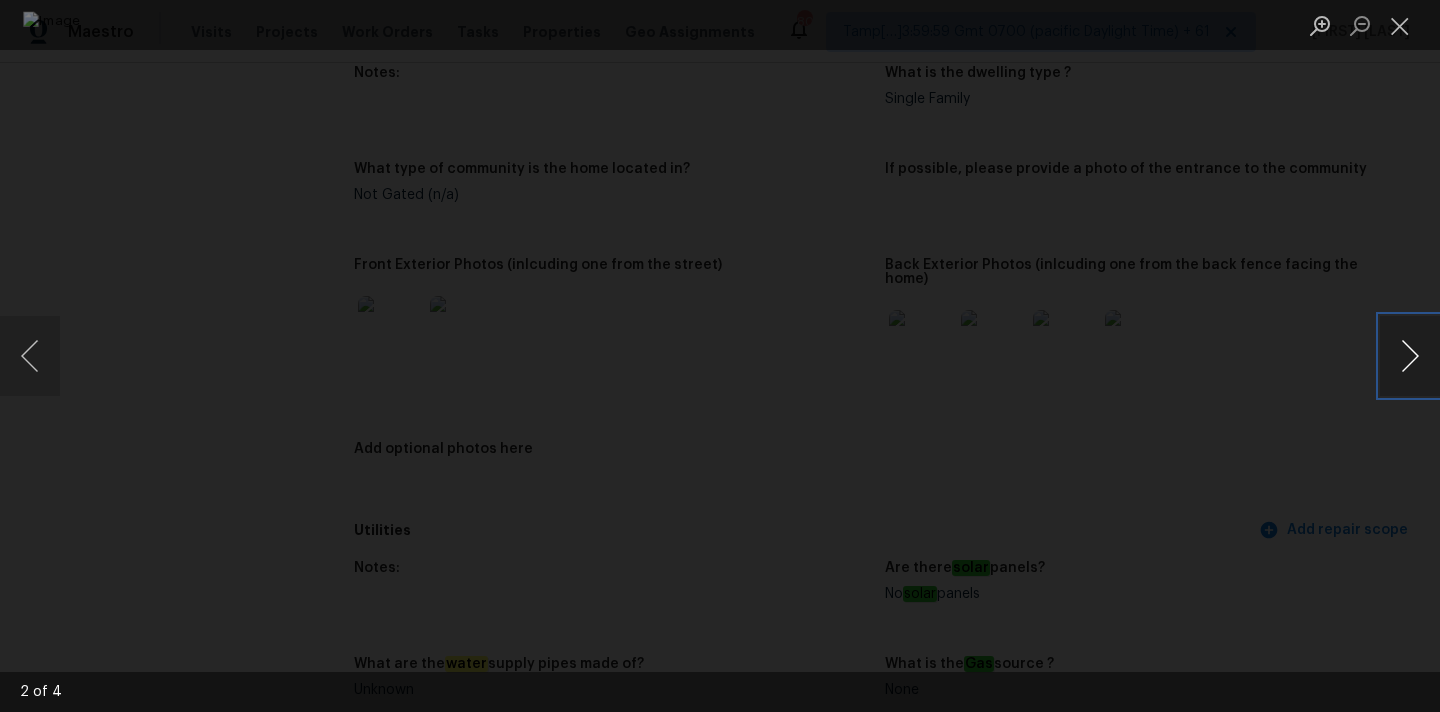 click at bounding box center [1410, 356] 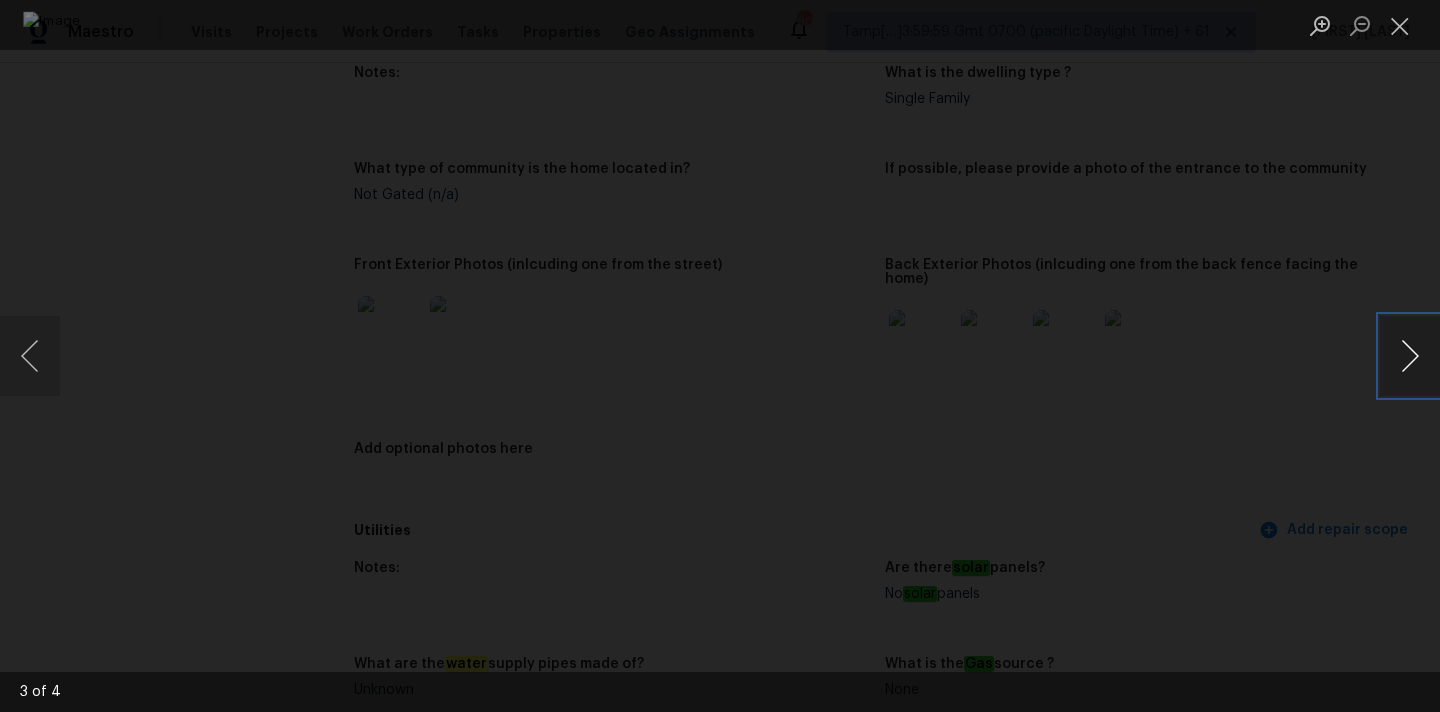click at bounding box center (1410, 356) 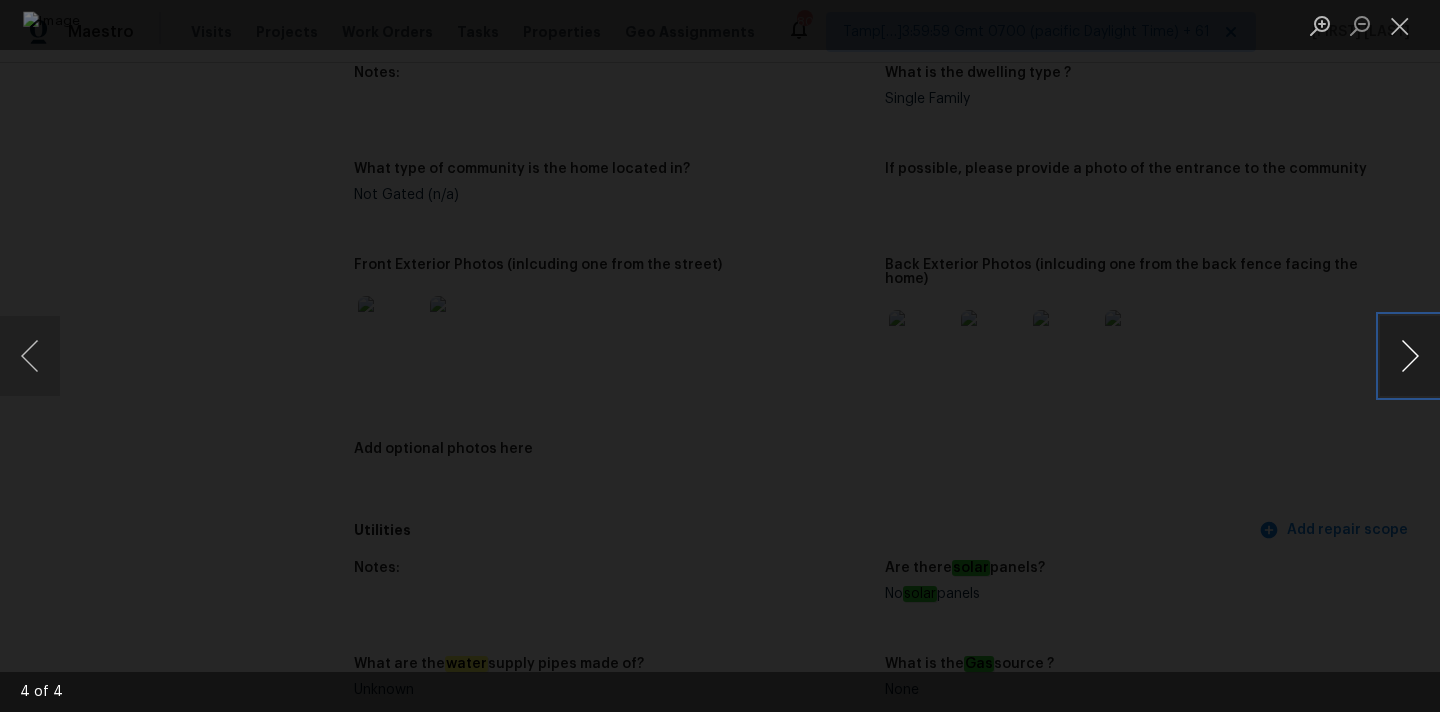 click at bounding box center [1410, 356] 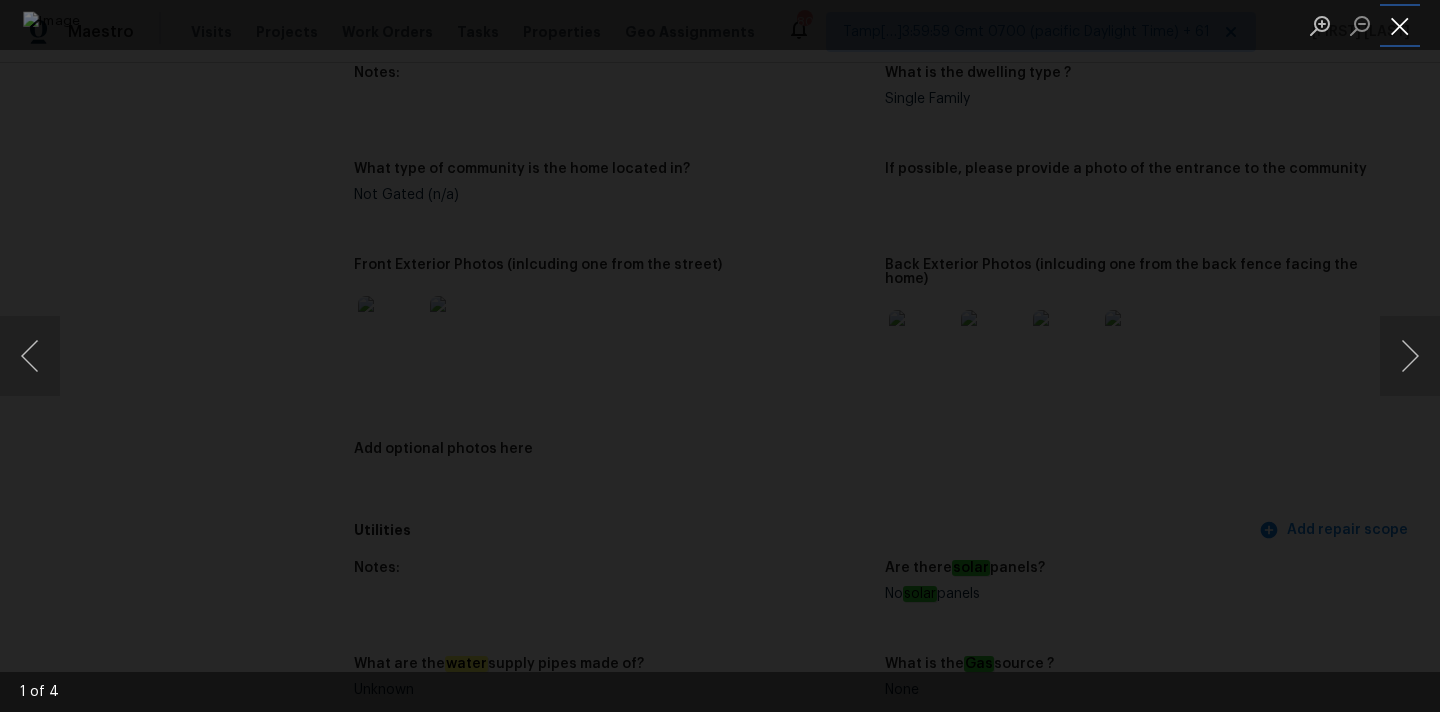 click at bounding box center (1400, 25) 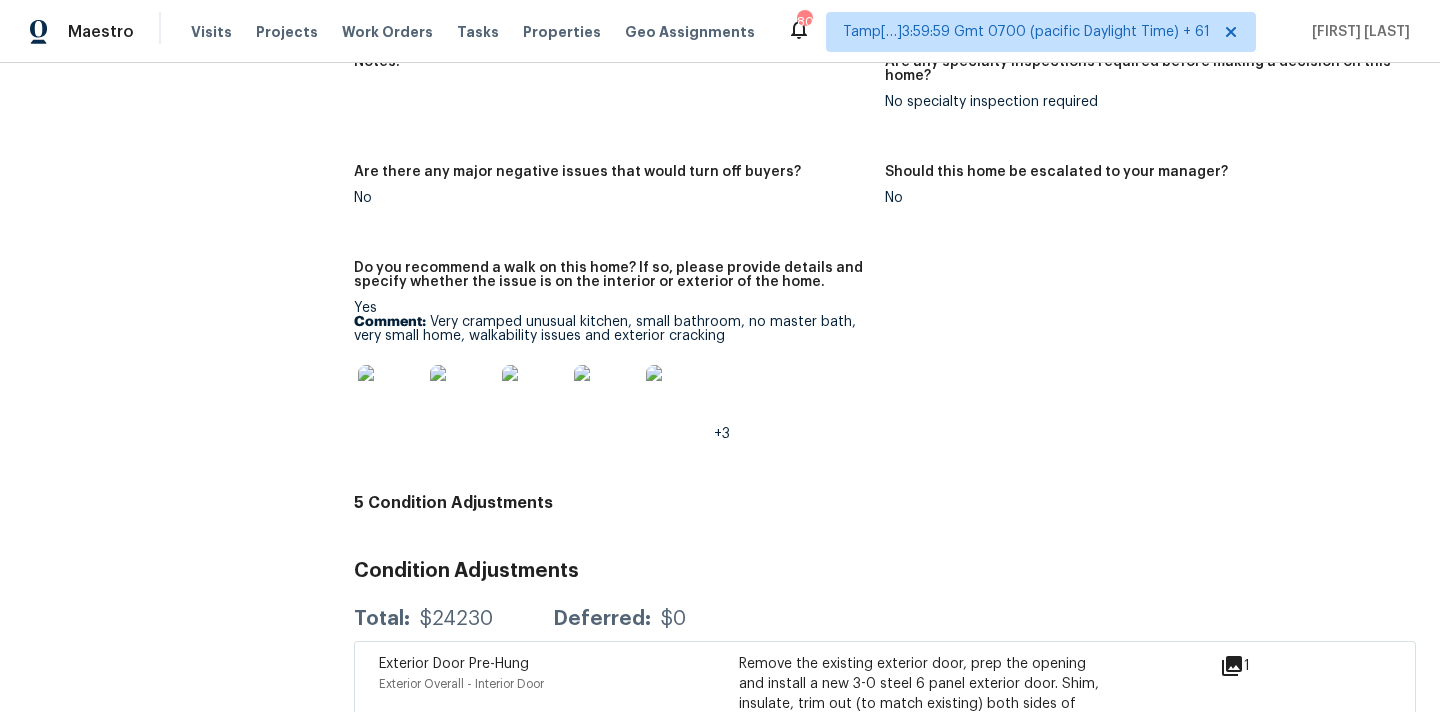 scroll, scrollTop: 4281, scrollLeft: 0, axis: vertical 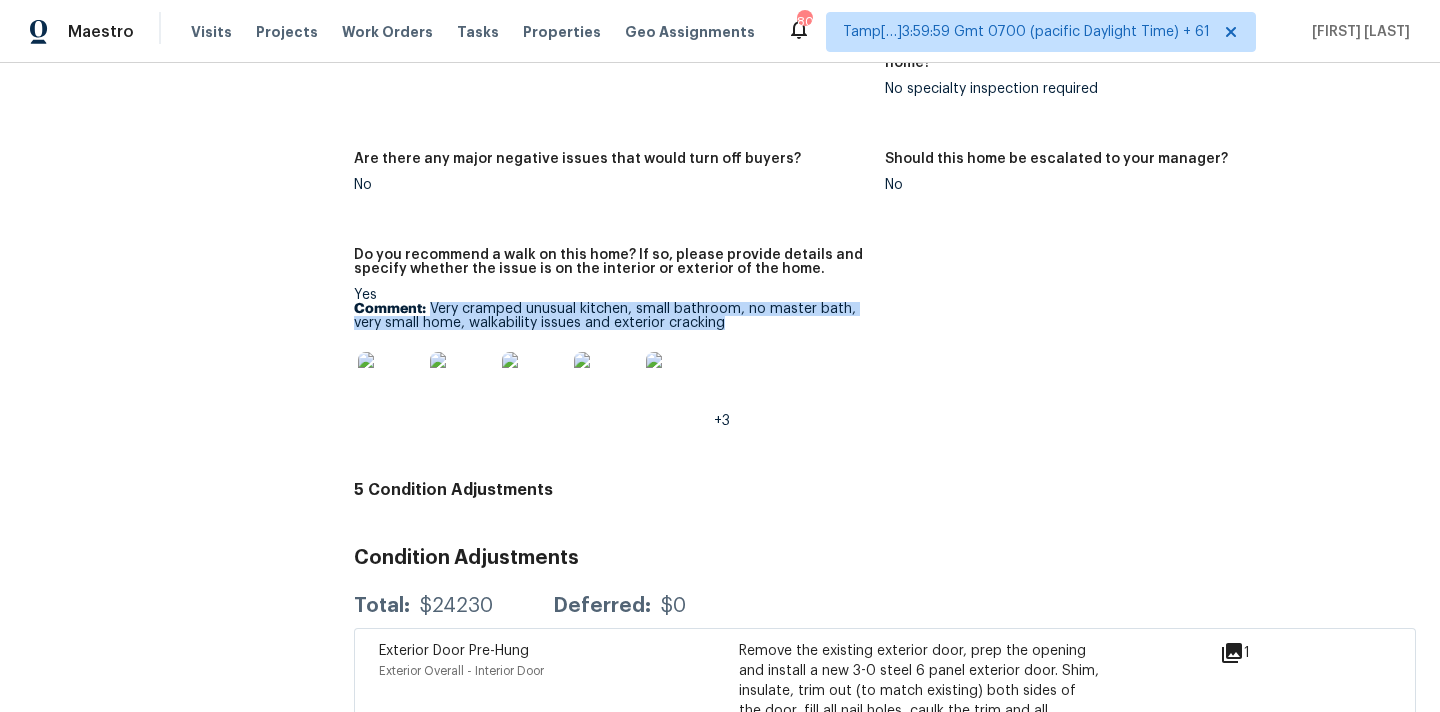 drag, startPoint x: 432, startPoint y: 279, endPoint x: 738, endPoint y: 291, distance: 306.2352 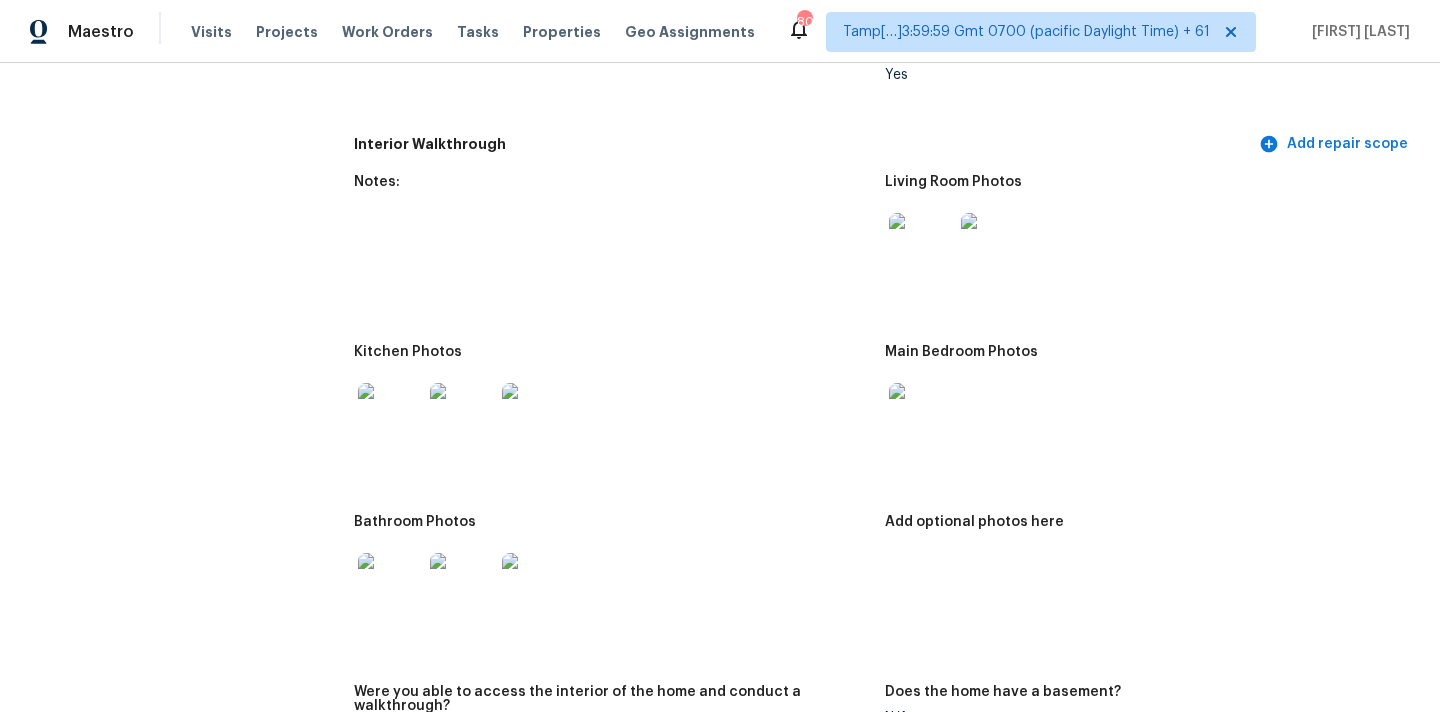scroll, scrollTop: 2017, scrollLeft: 0, axis: vertical 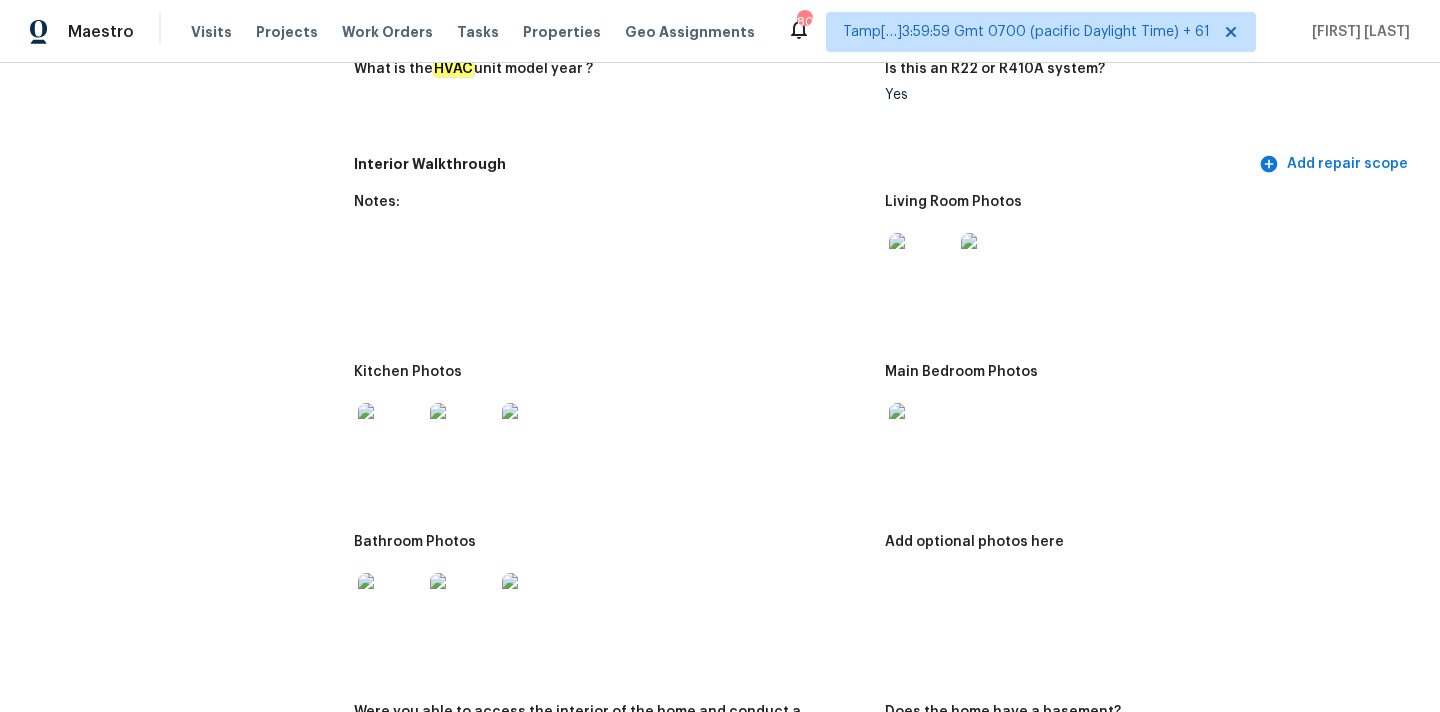 click at bounding box center (921, 265) 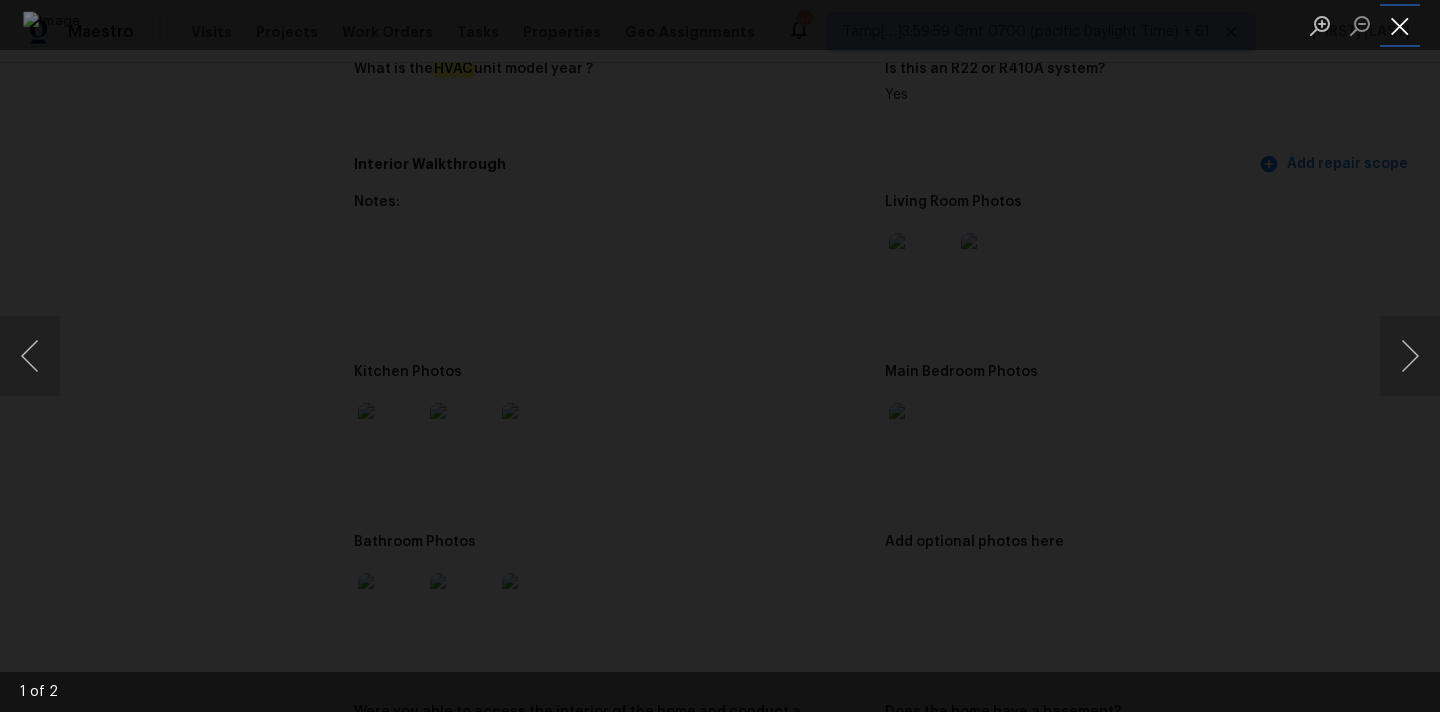 click at bounding box center (1400, 25) 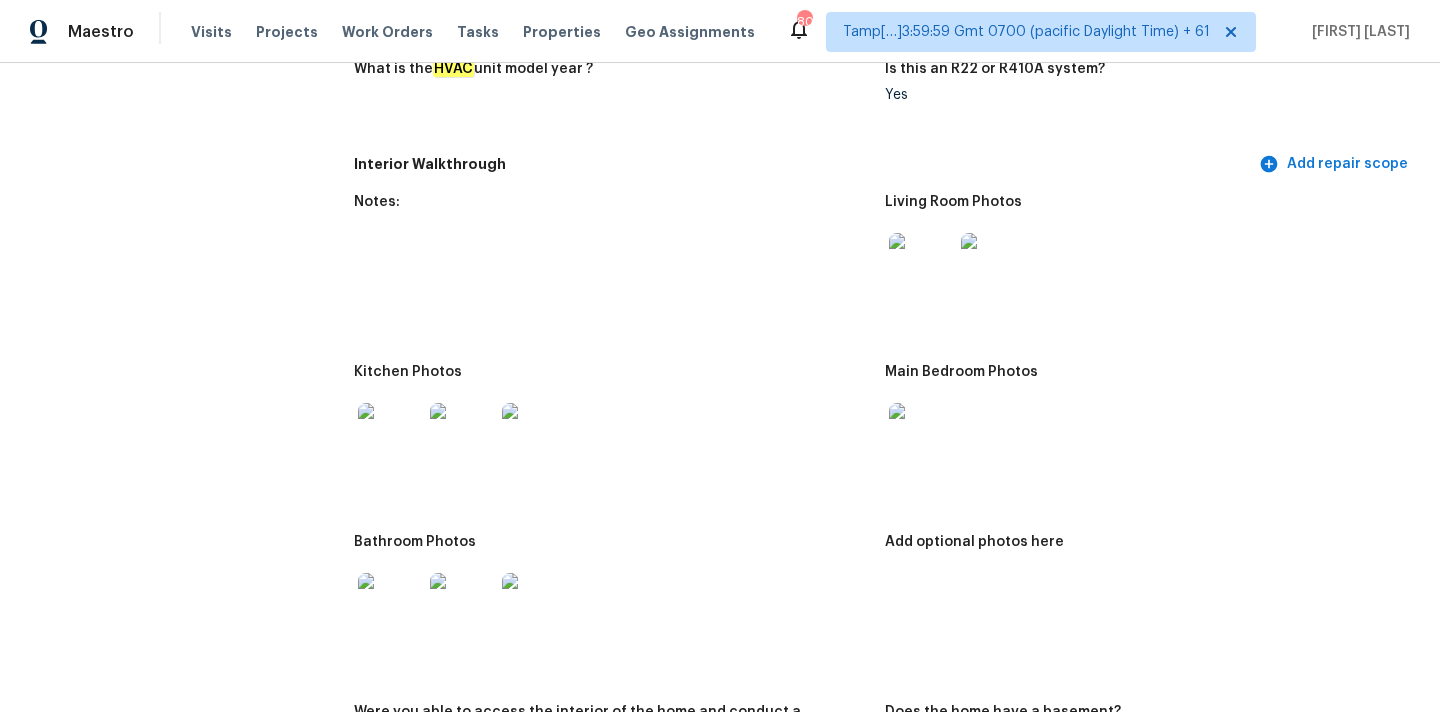 click at bounding box center (921, 435) 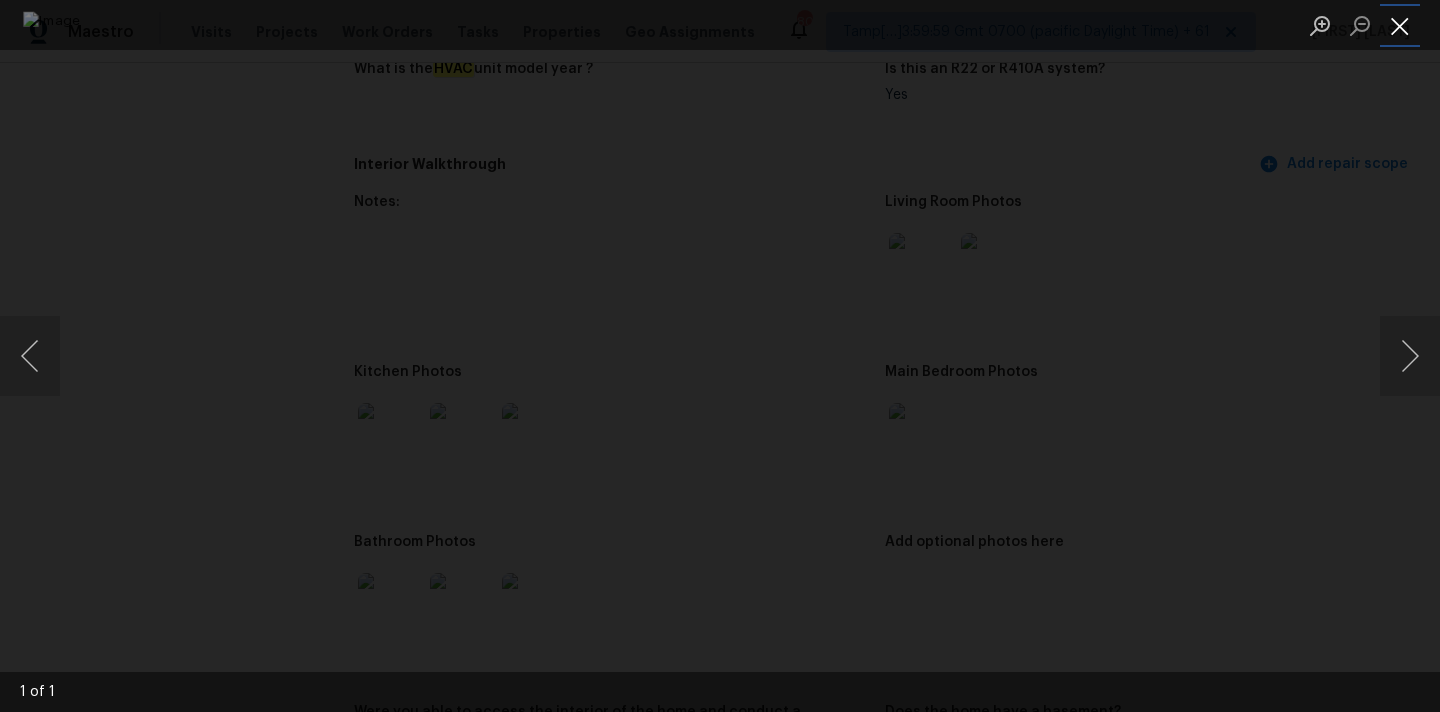 click at bounding box center (1400, 25) 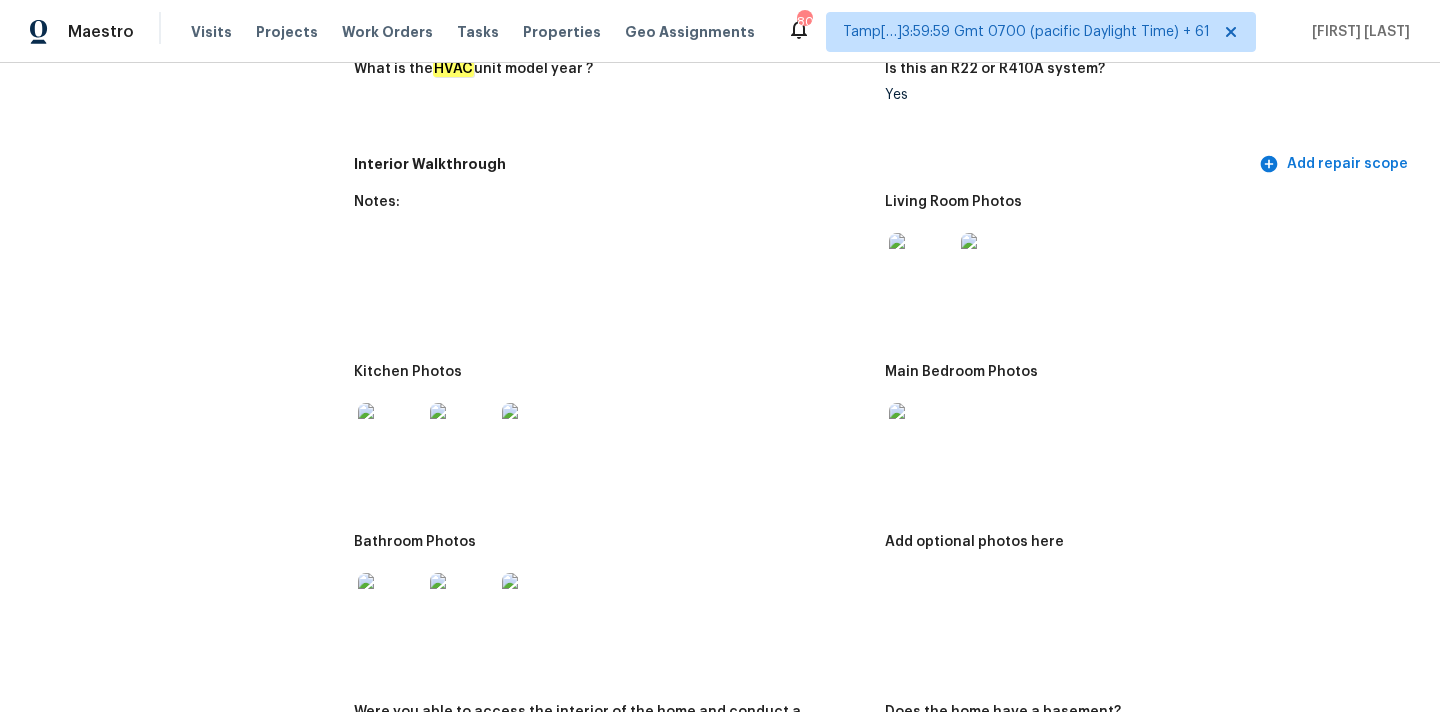 click at bounding box center [390, 435] 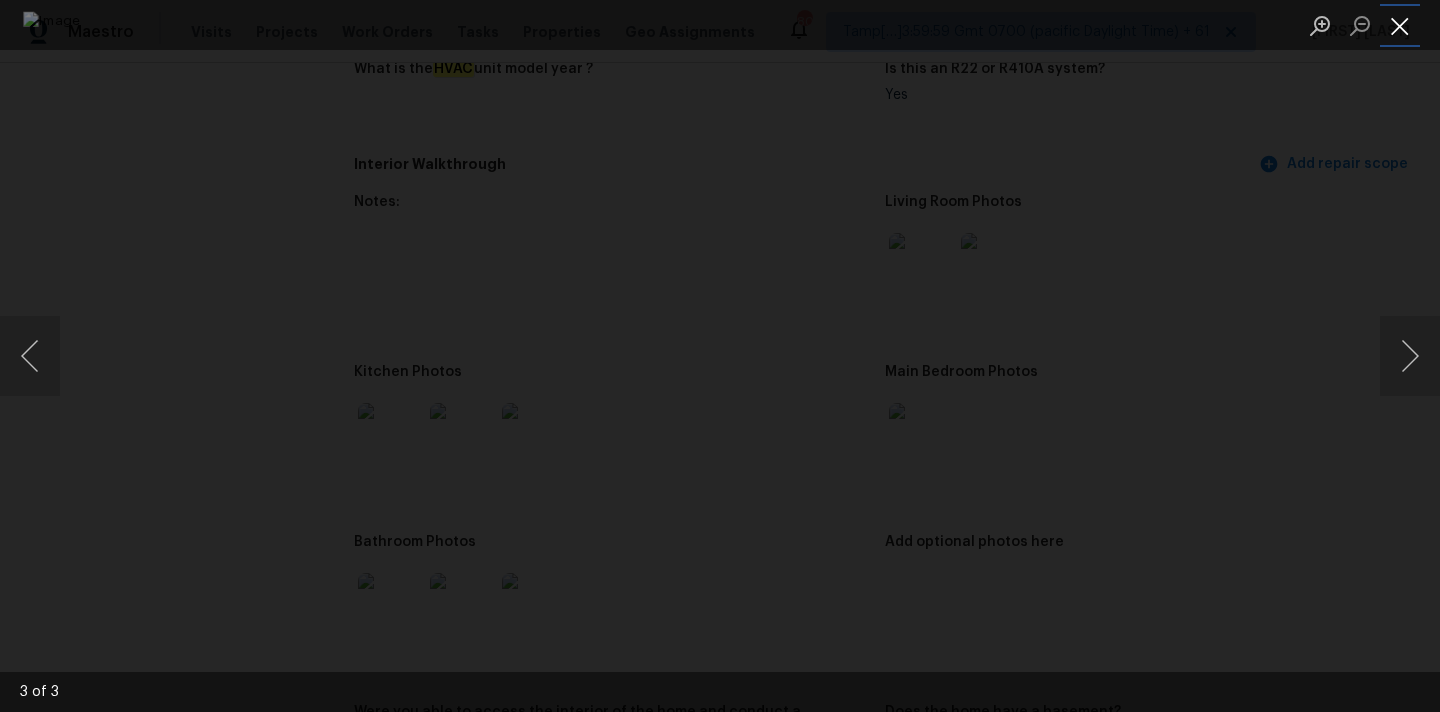click at bounding box center (1400, 25) 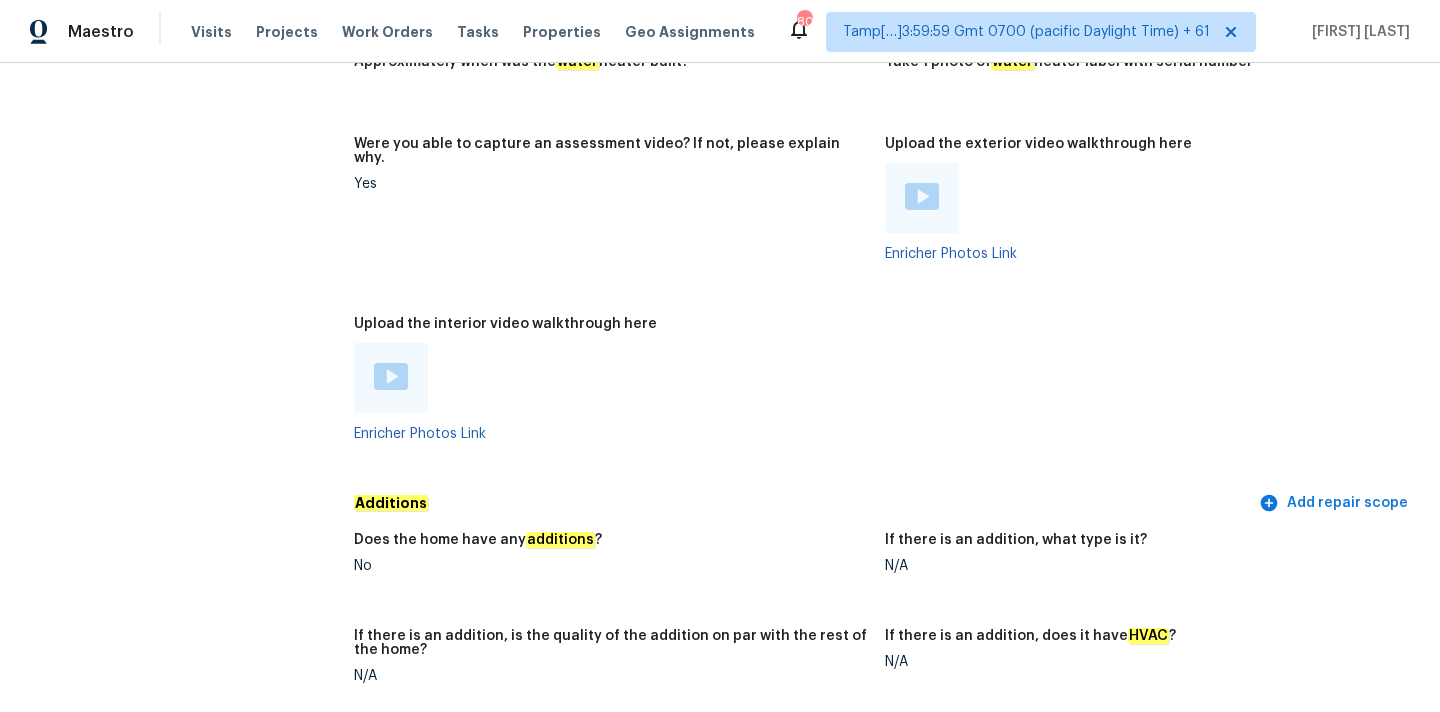 scroll, scrollTop: 3552, scrollLeft: 0, axis: vertical 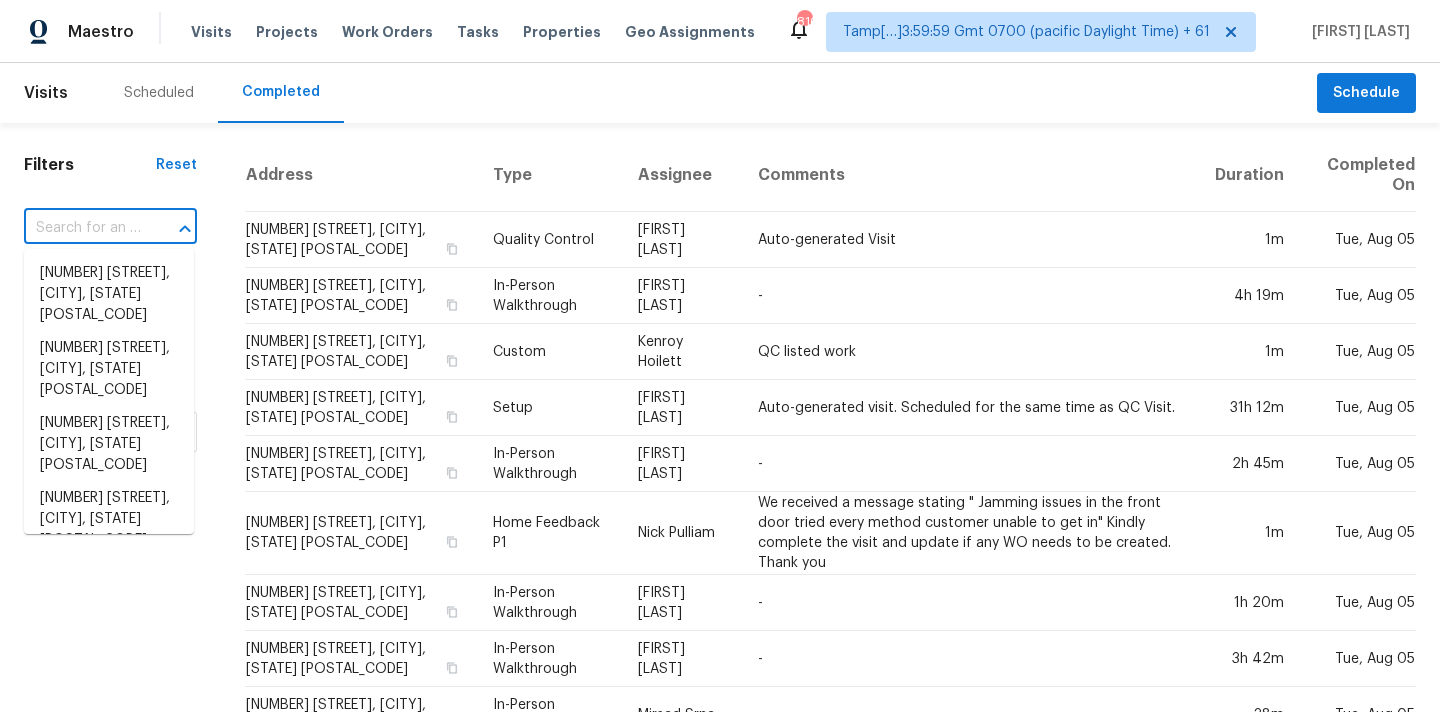 click at bounding box center (82, 228) 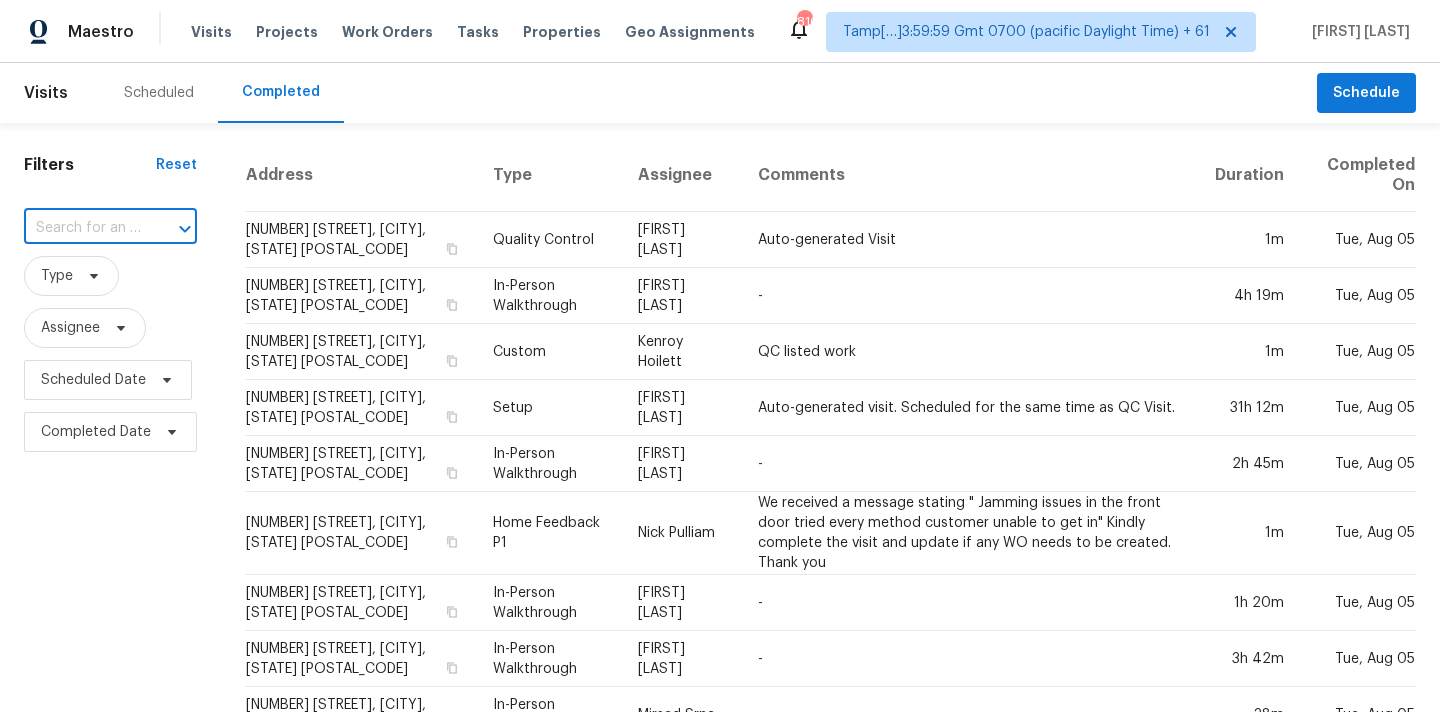paste on "5916 Wolf Creek Pl, Colorado Springs, CO 80918" 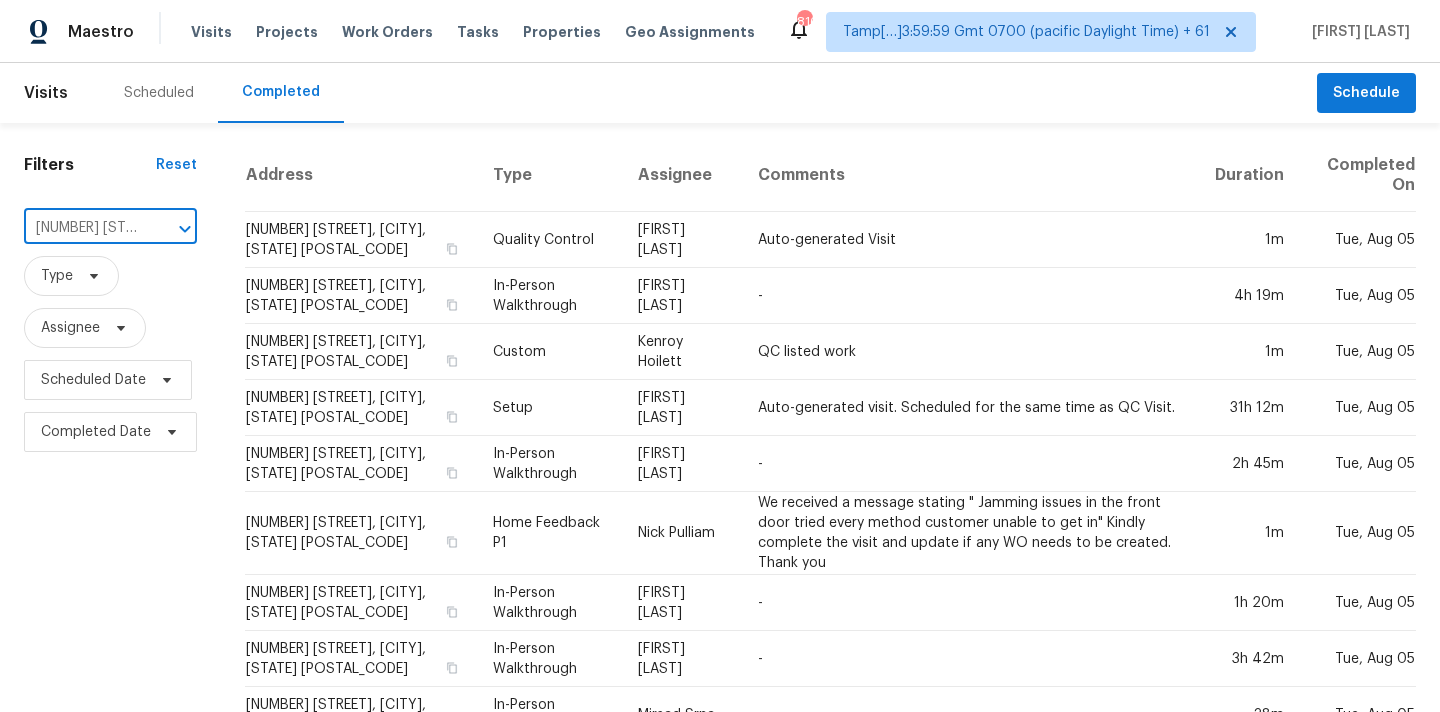 scroll, scrollTop: 0, scrollLeft: 214, axis: horizontal 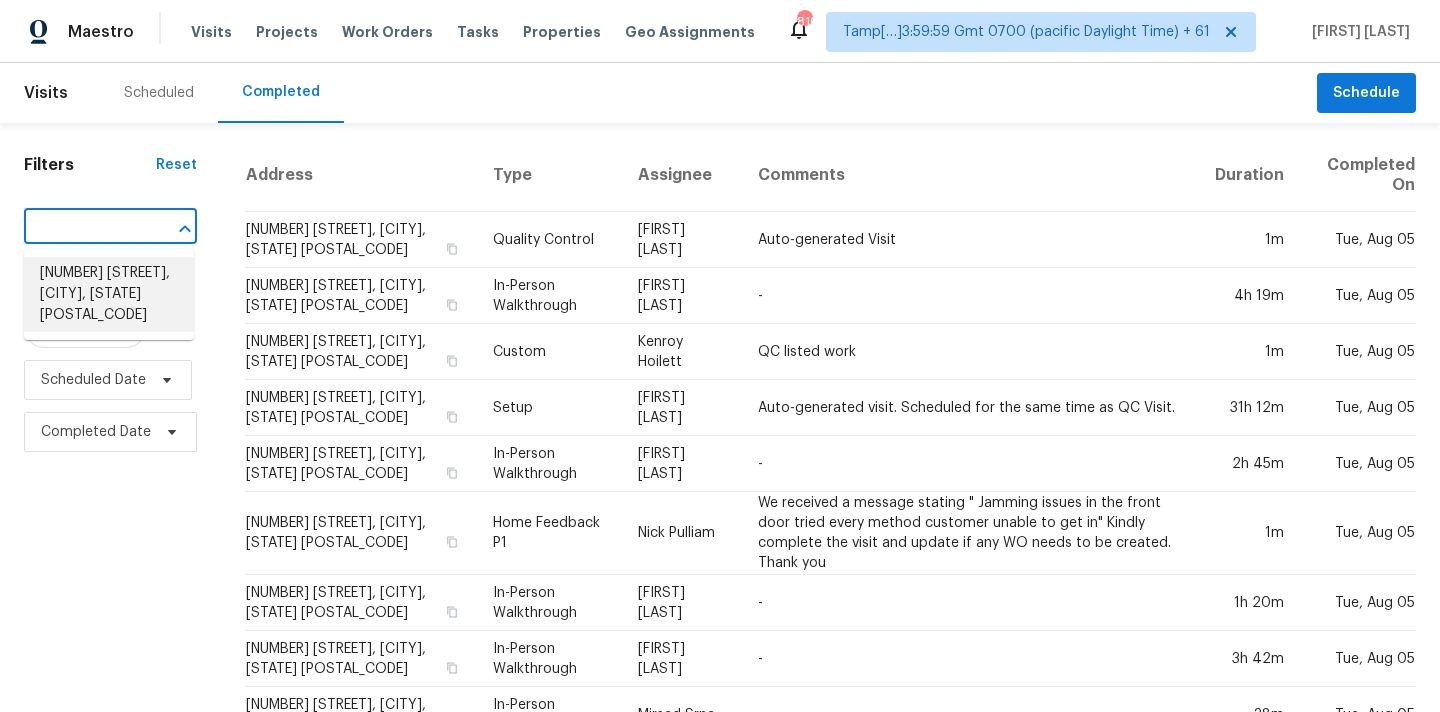 click on "5916 Wolf Creek Pl, Colorado Springs, CO 80918" at bounding box center [109, 294] 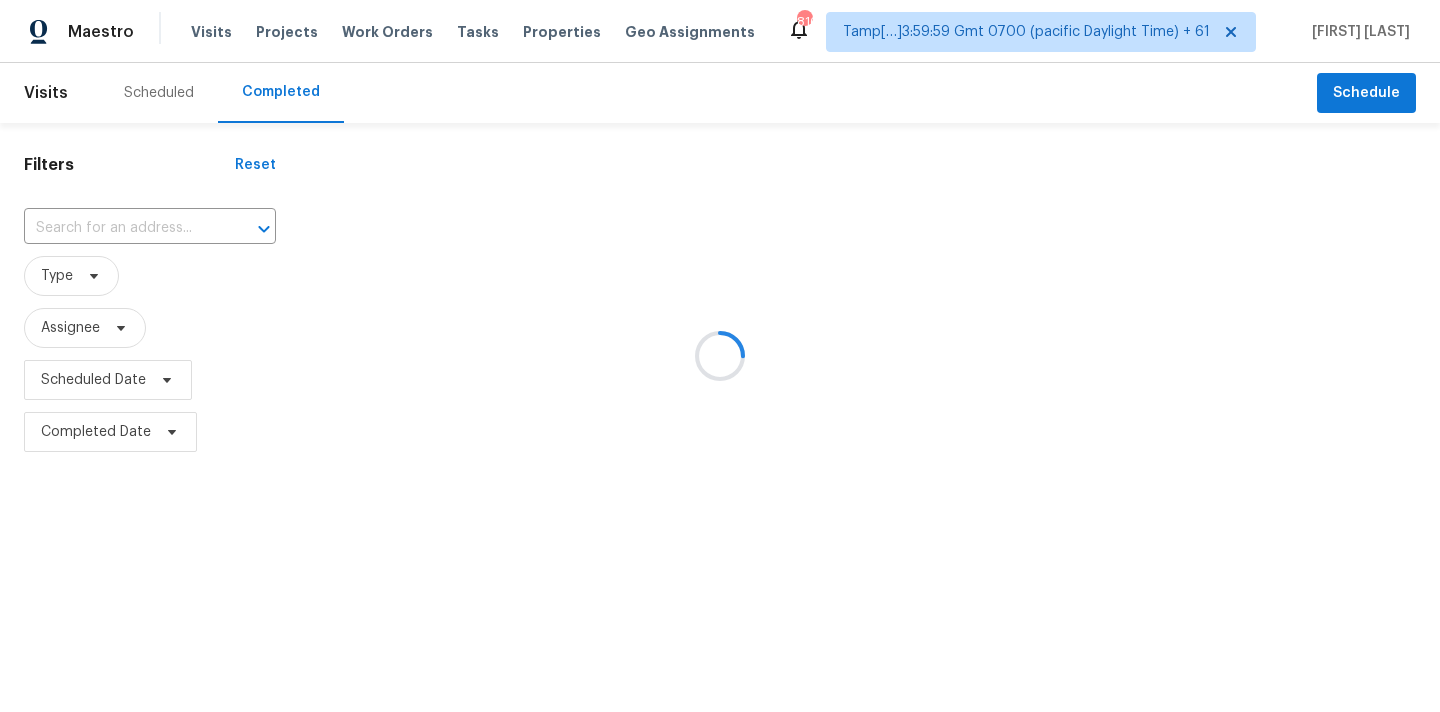type on "5916 Wolf Creek Pl, Colorado Springs, CO 80918" 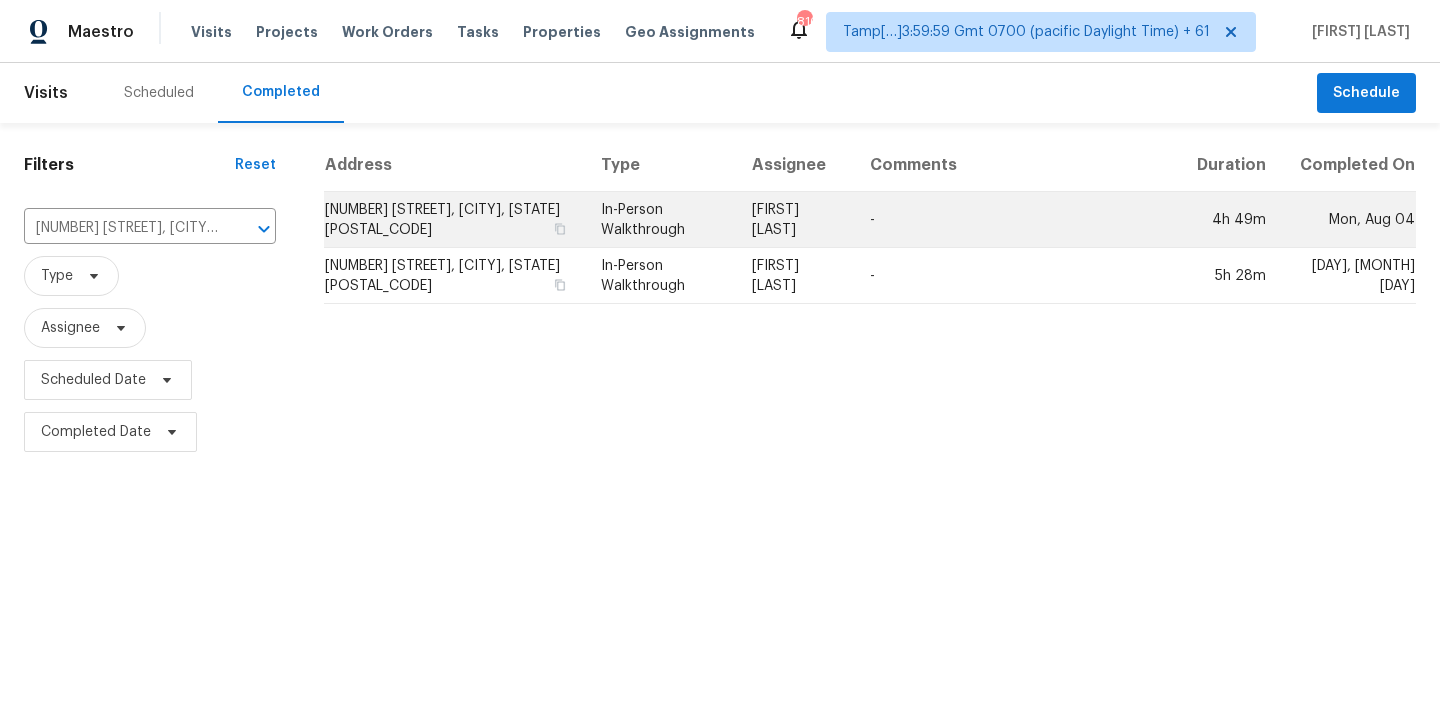 click on "In-Person Walkthrough" at bounding box center (660, 220) 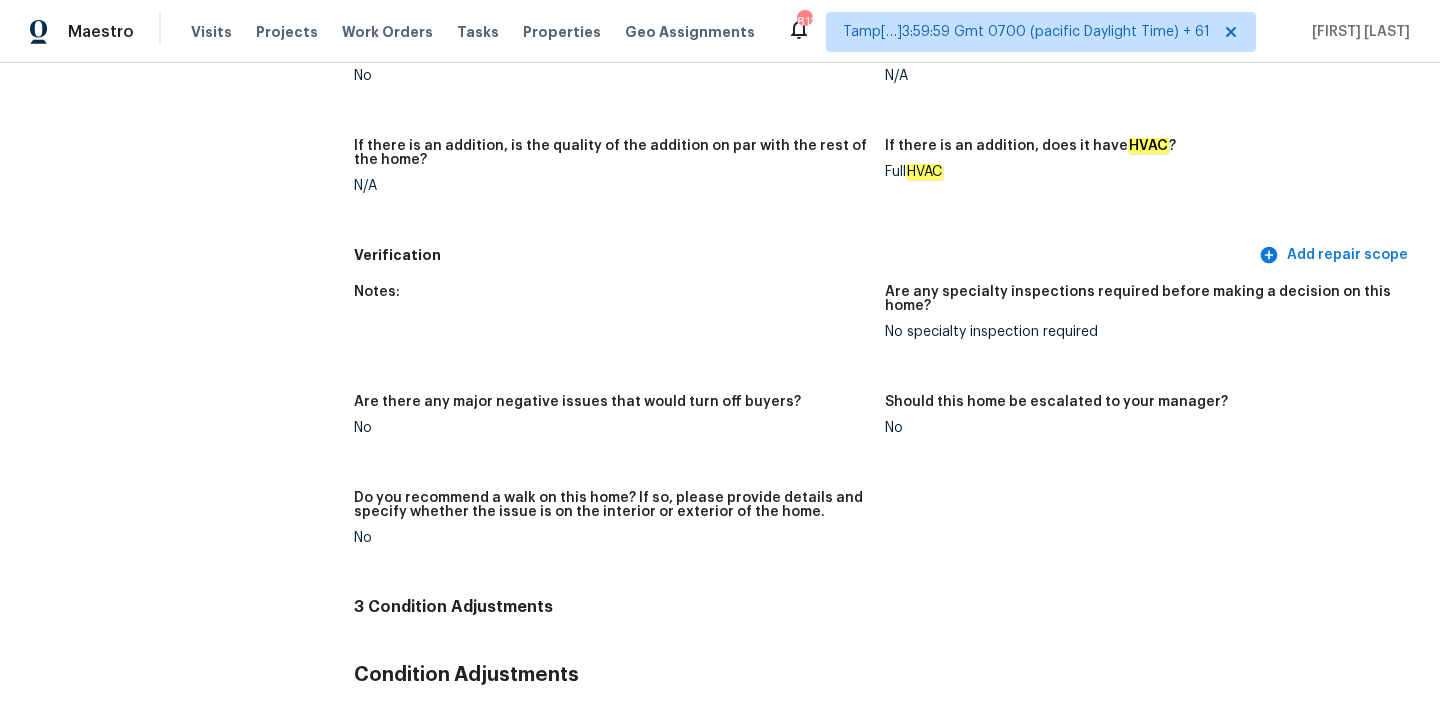 scroll, scrollTop: 99, scrollLeft: 0, axis: vertical 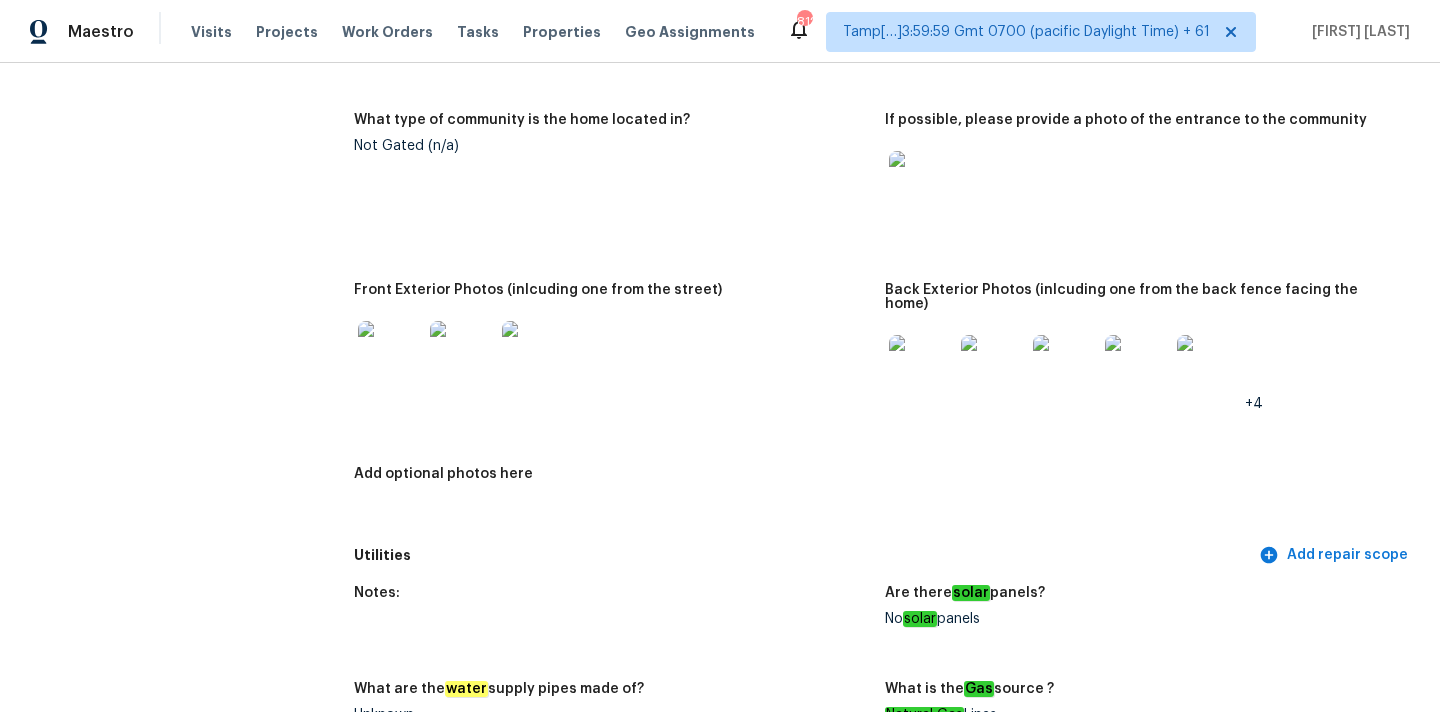 click at bounding box center (390, 353) 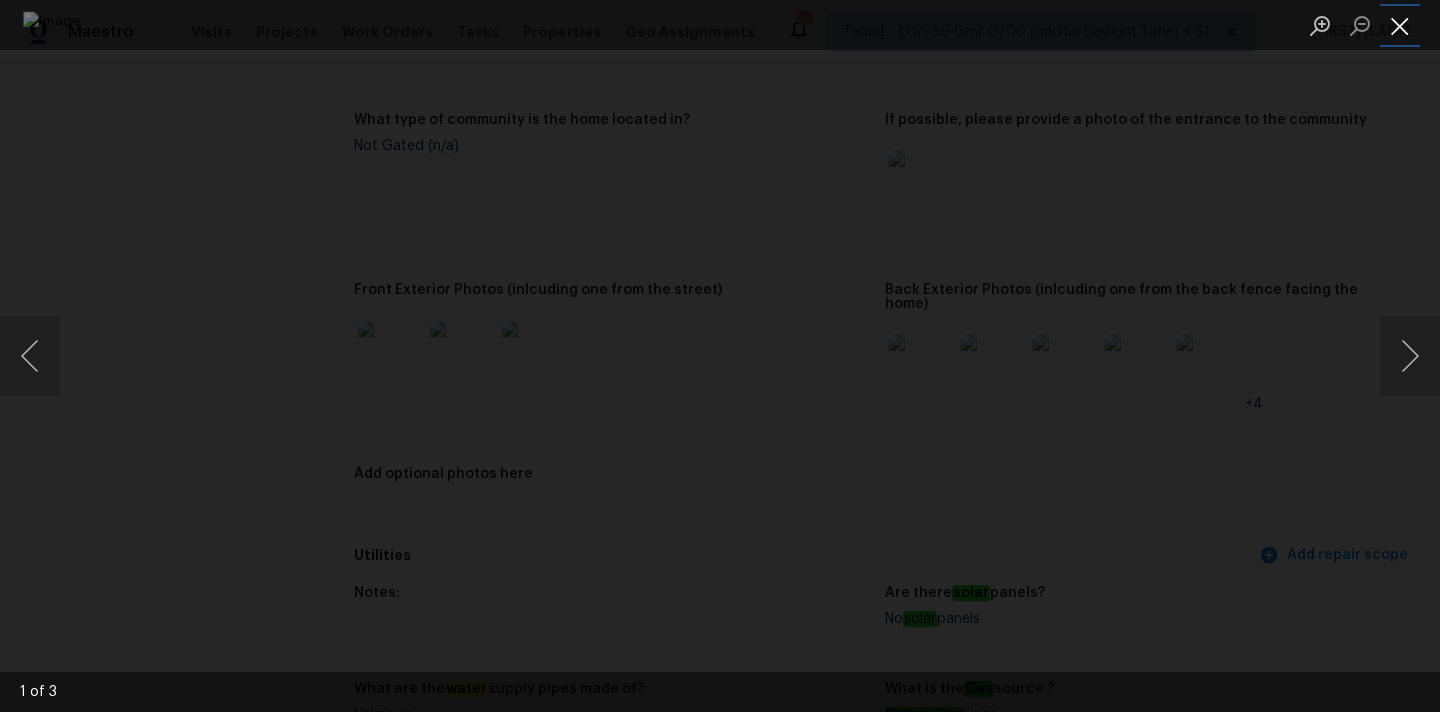 click at bounding box center (1400, 25) 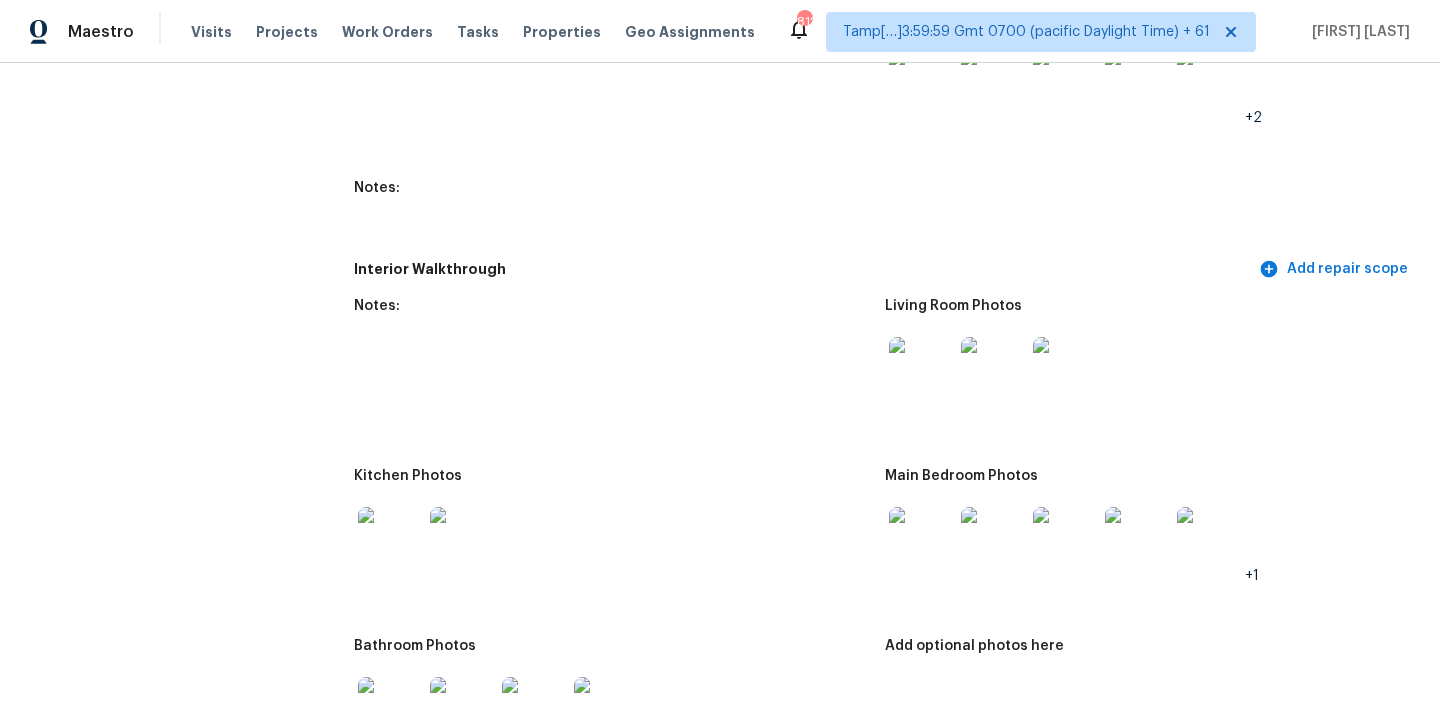 scroll, scrollTop: 2355, scrollLeft: 0, axis: vertical 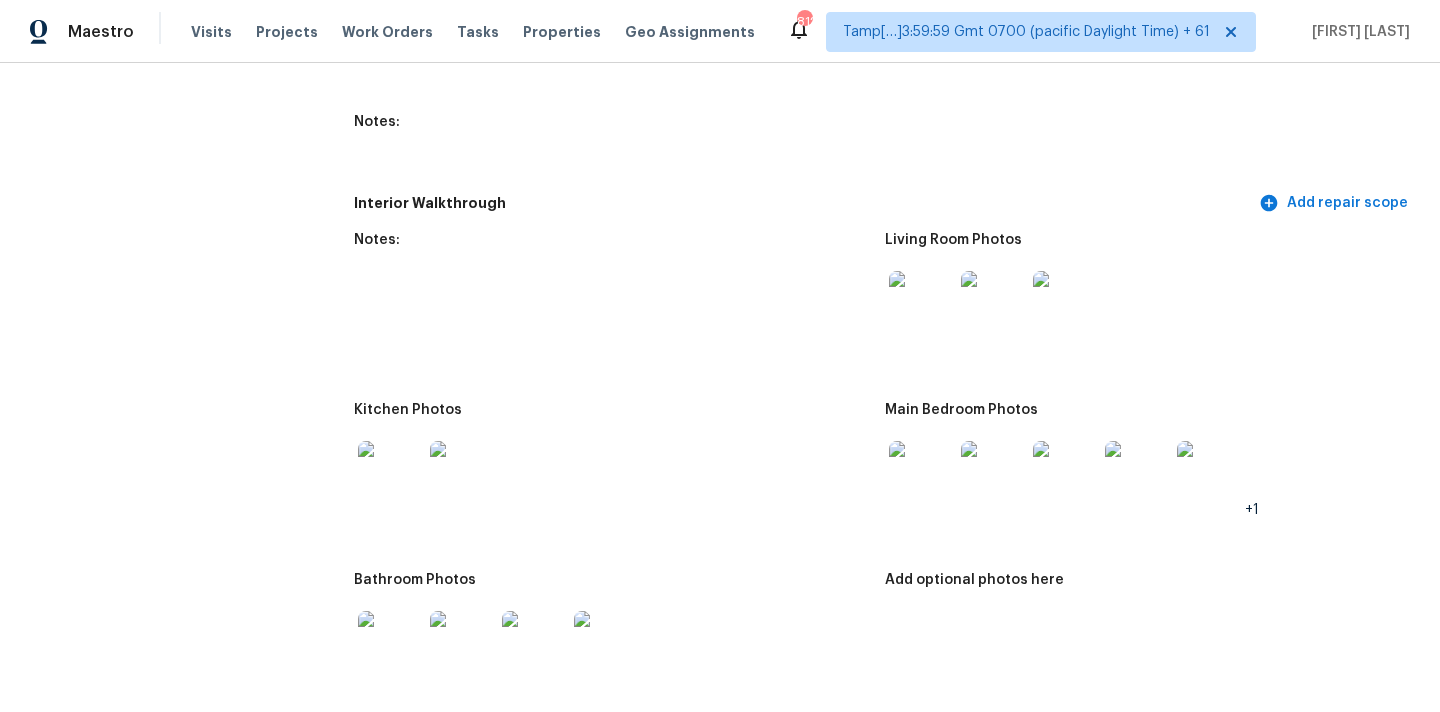 click at bounding box center (921, 303) 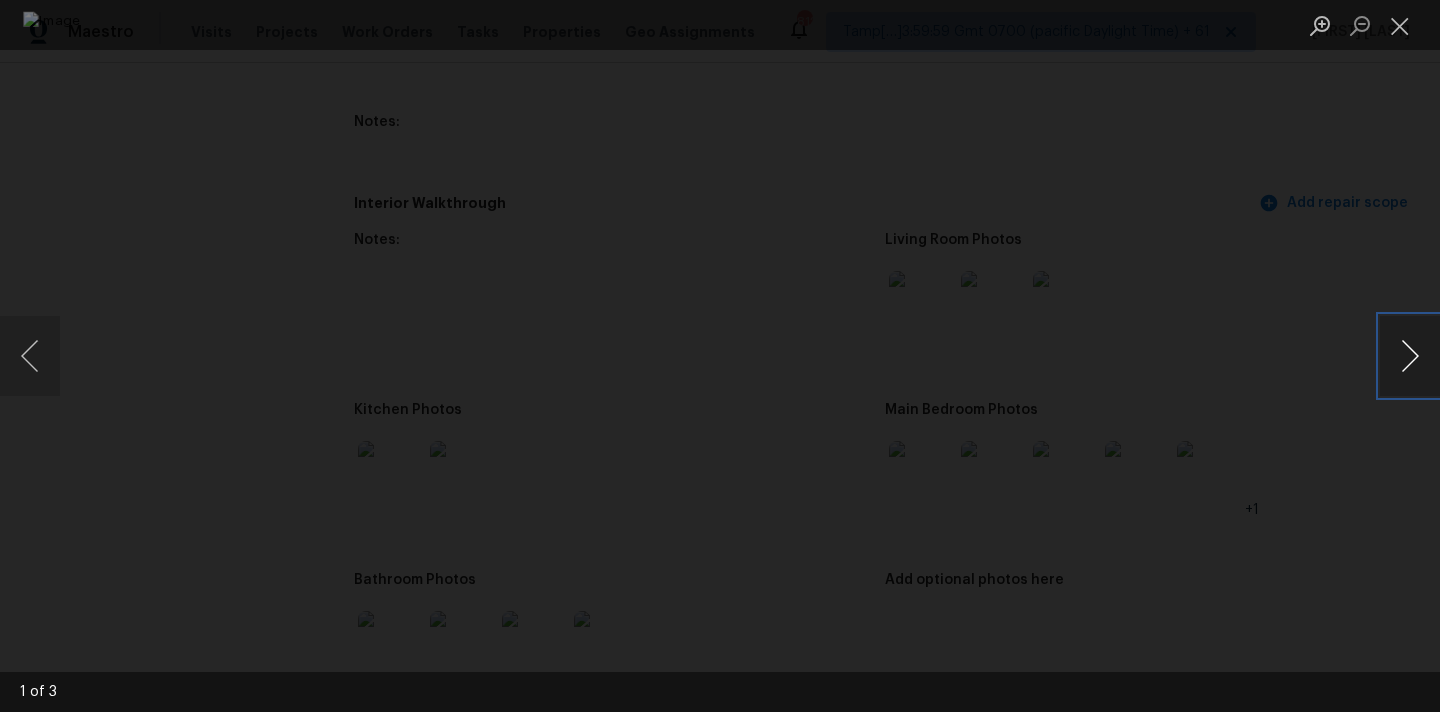 click at bounding box center [1410, 356] 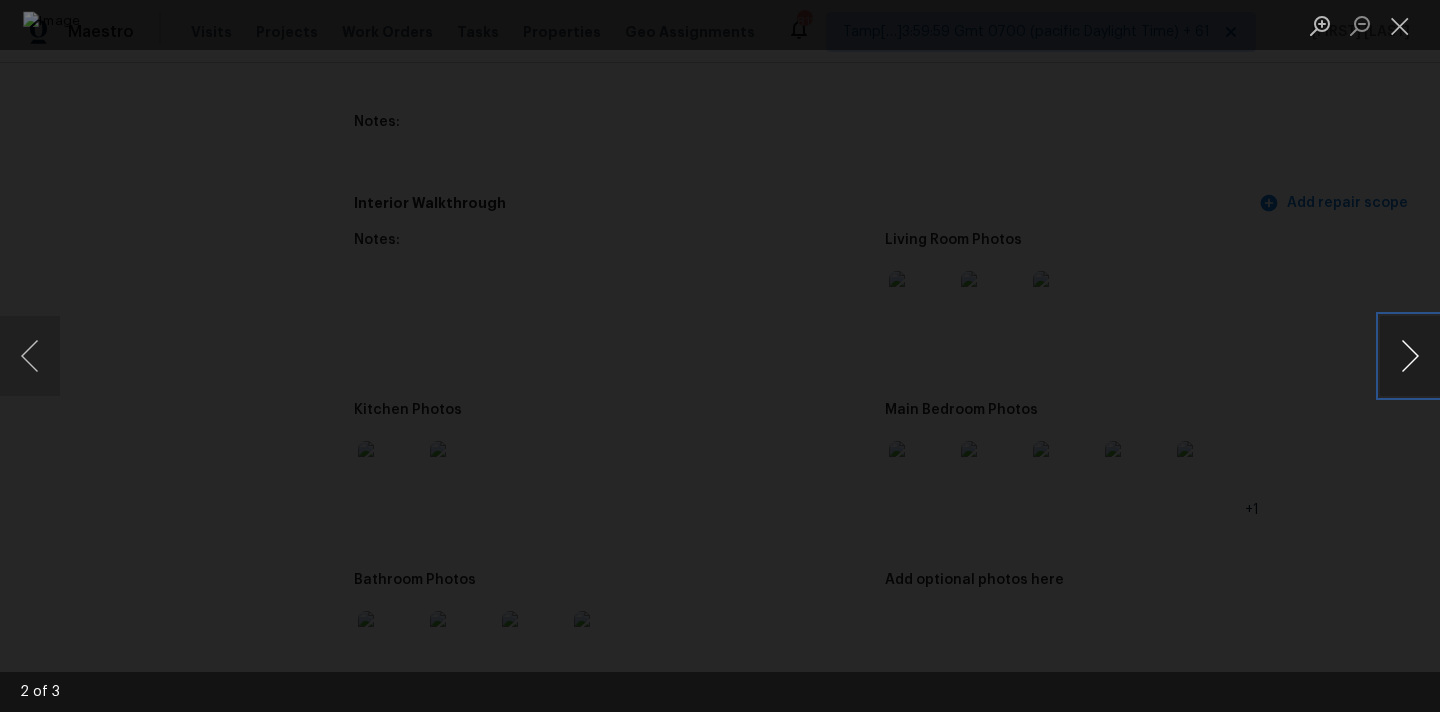 type 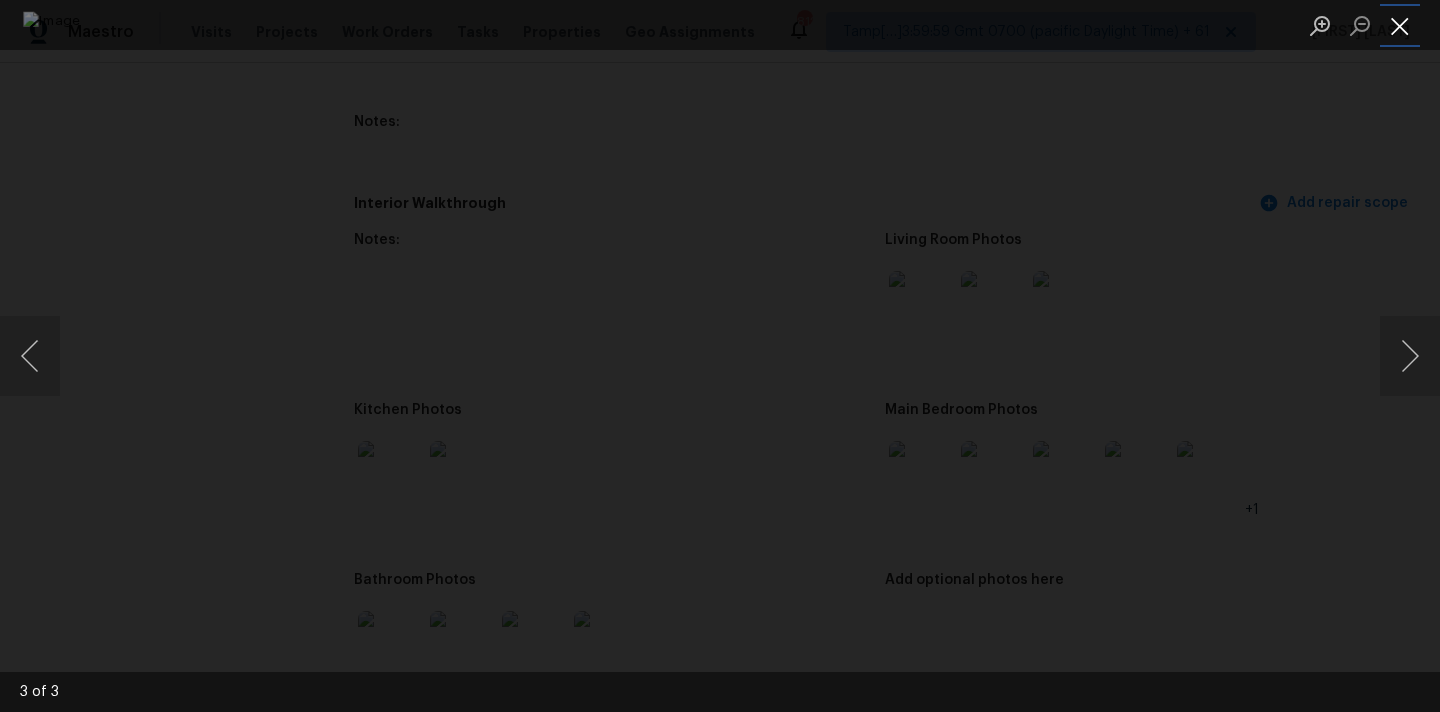 click at bounding box center (1400, 25) 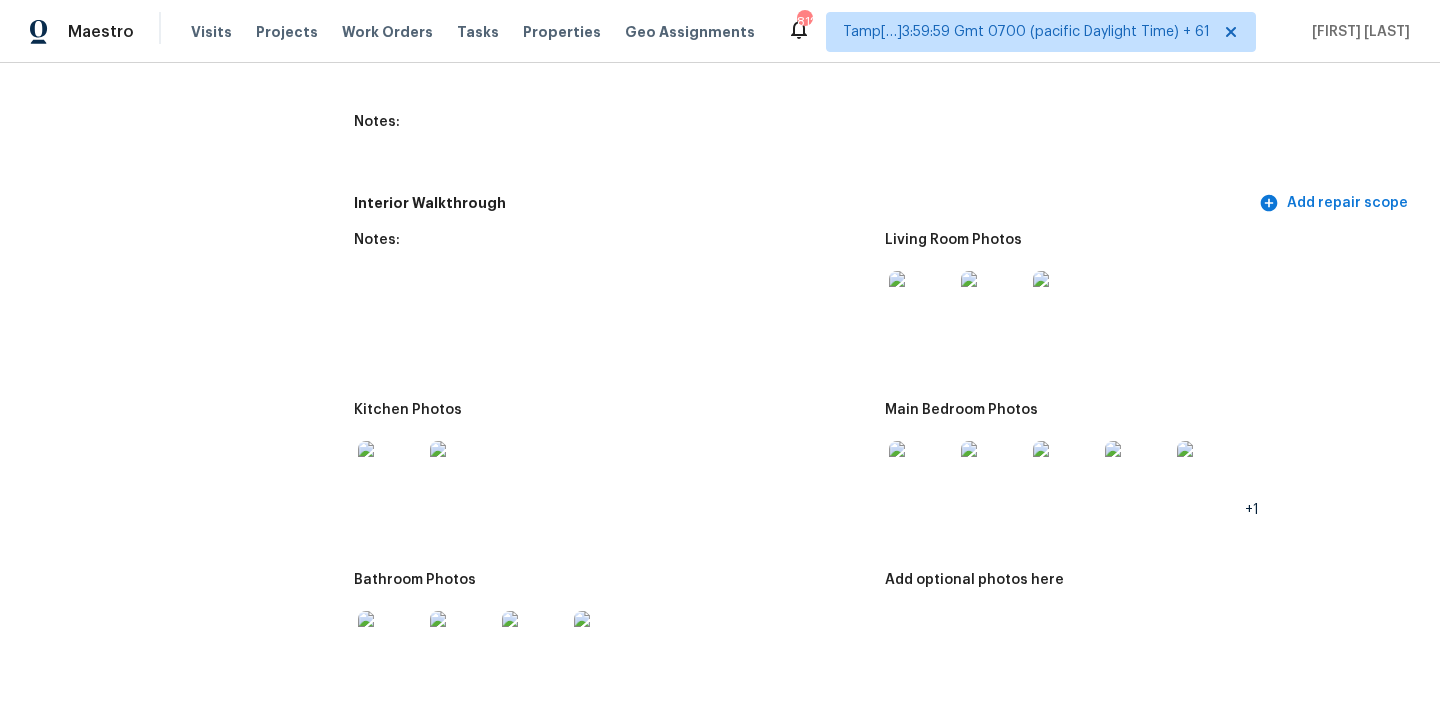click at bounding box center (921, 473) 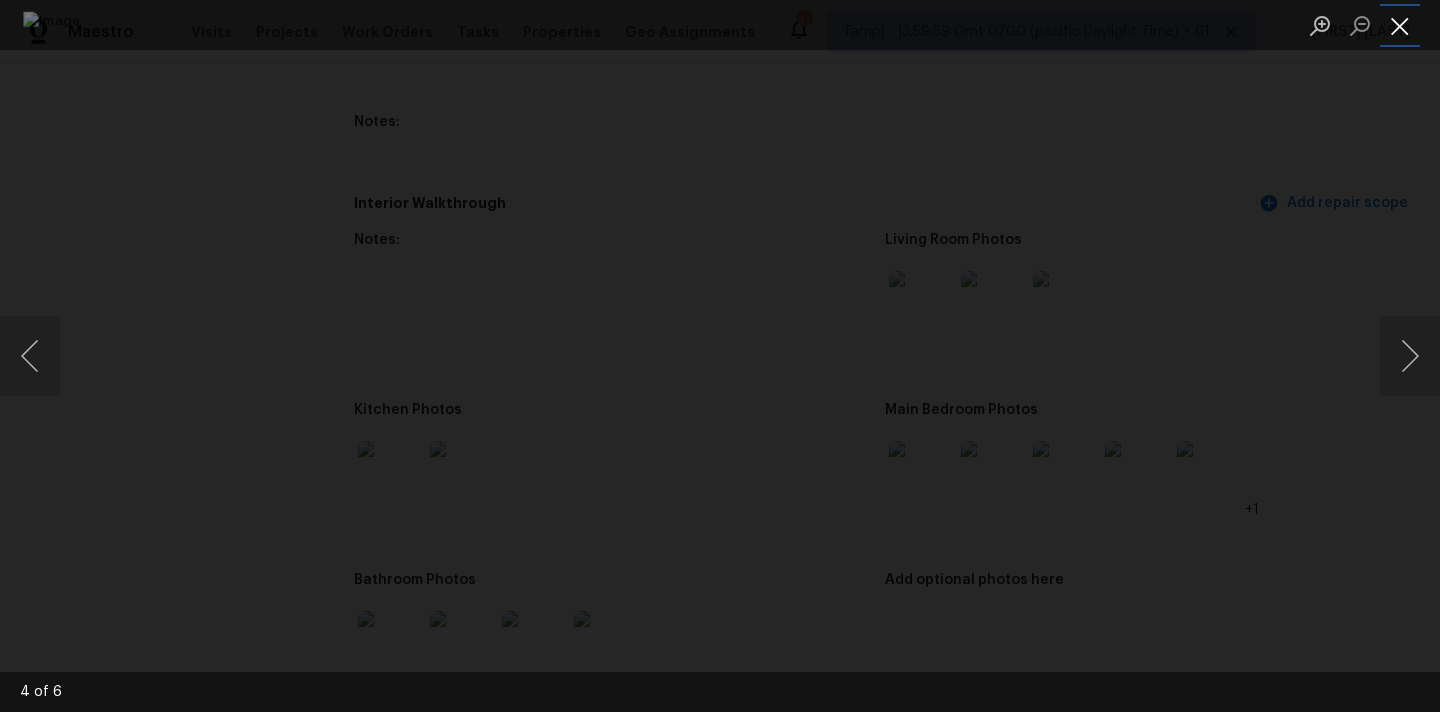 click at bounding box center (1400, 25) 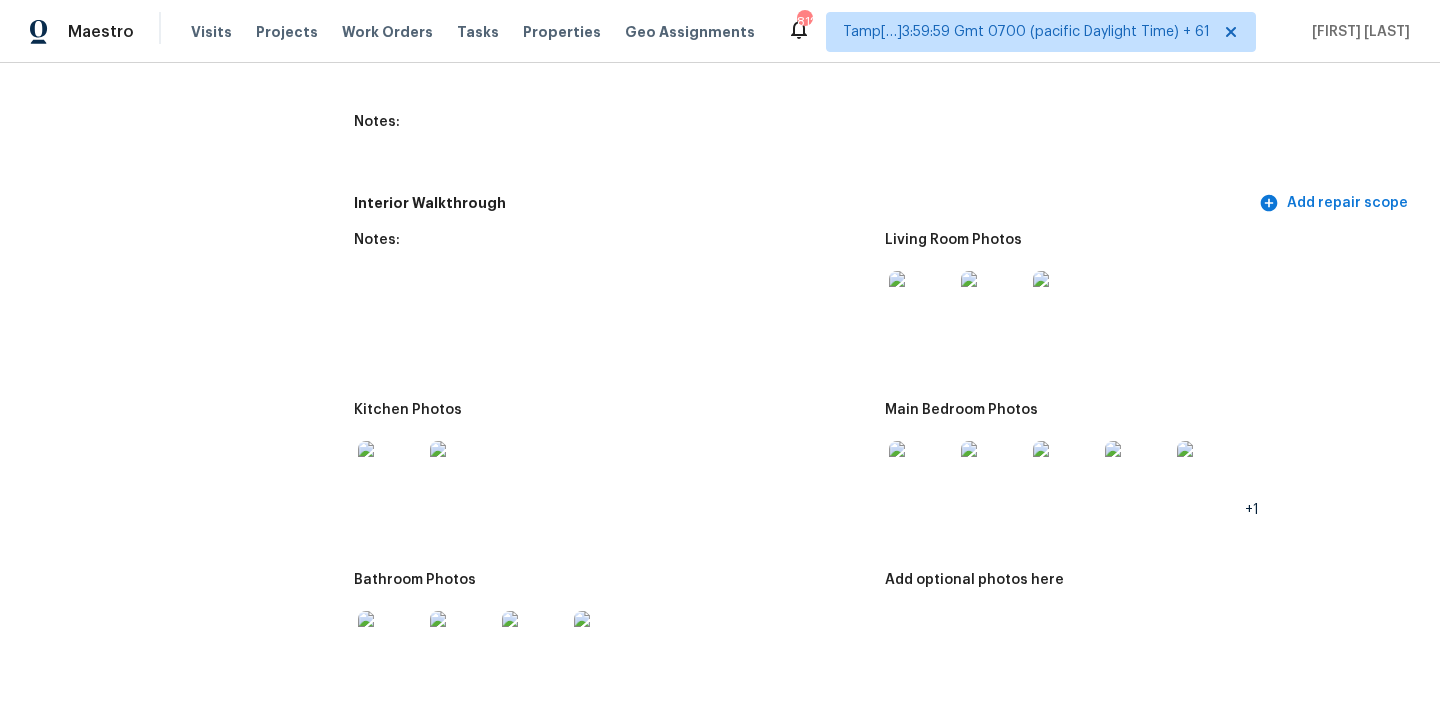 click at bounding box center (390, 473) 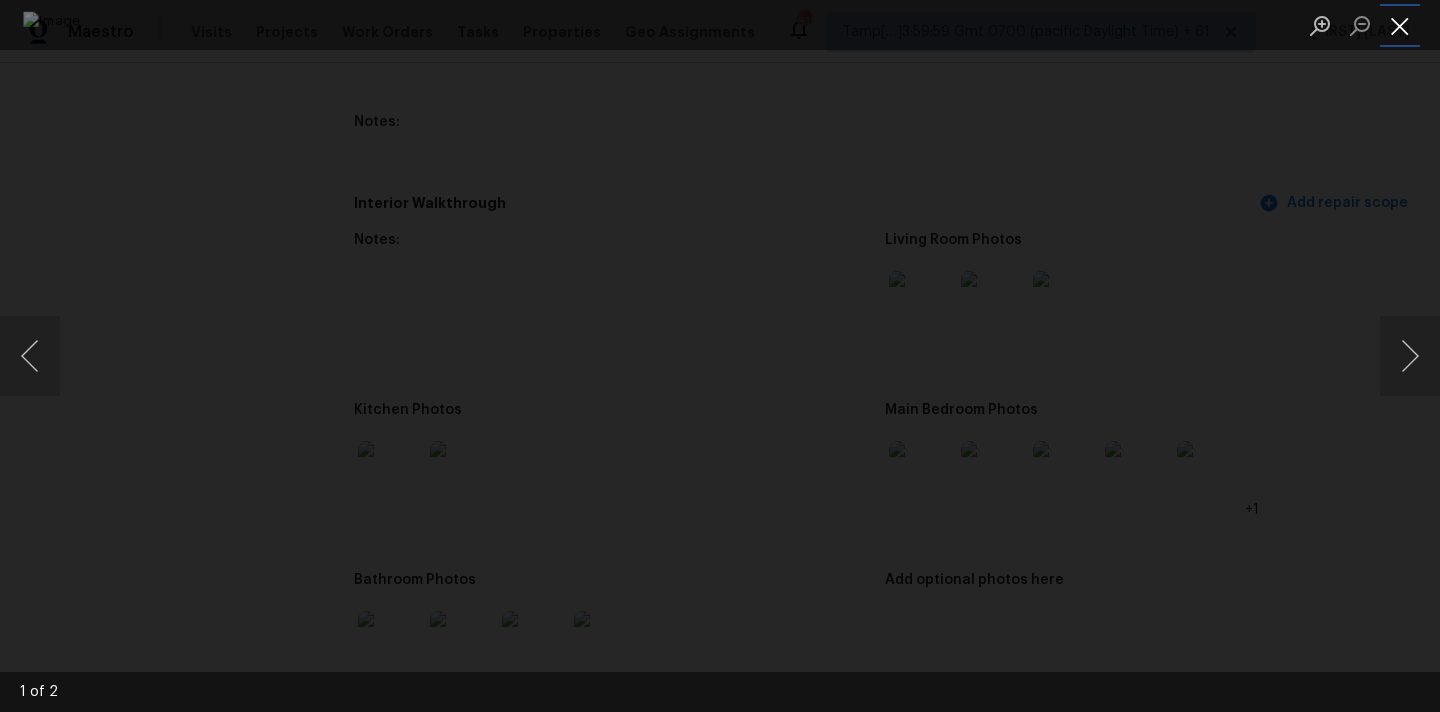 click at bounding box center [1400, 25] 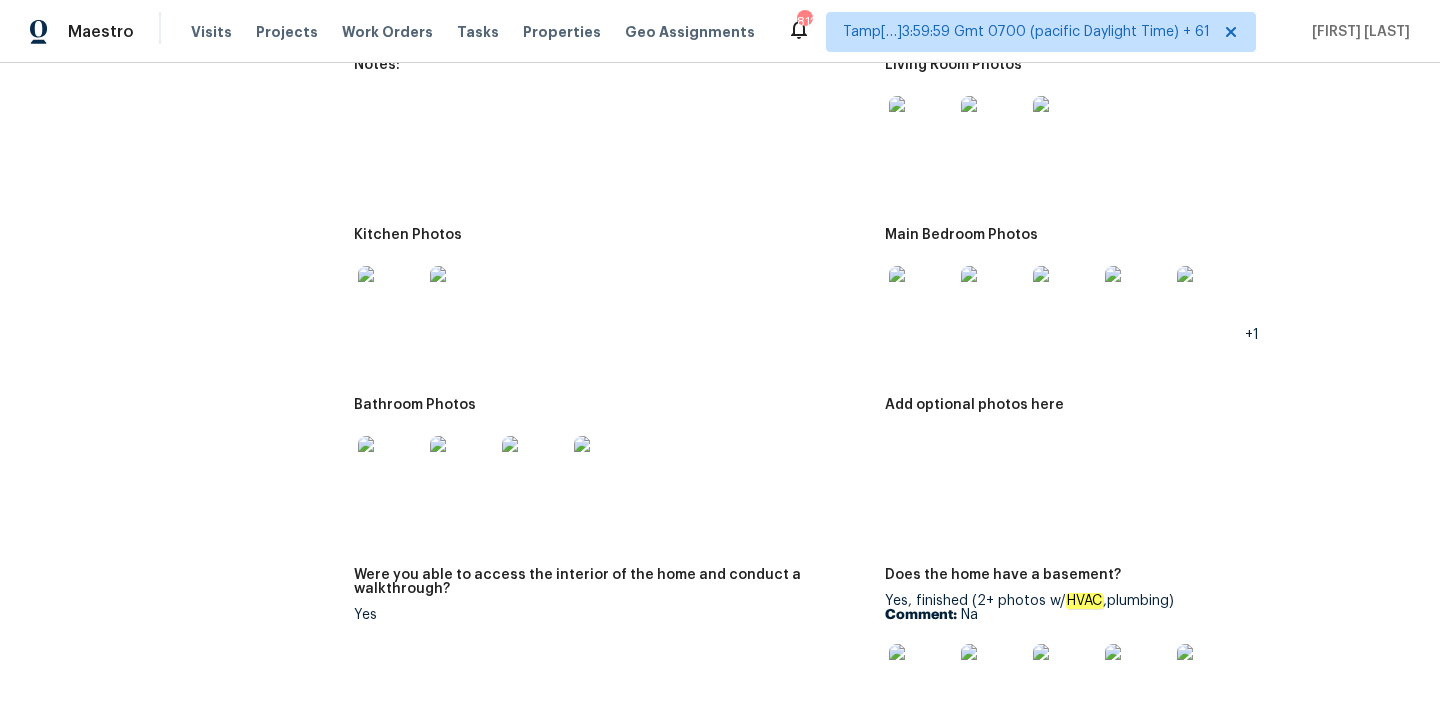 scroll, scrollTop: 2553, scrollLeft: 0, axis: vertical 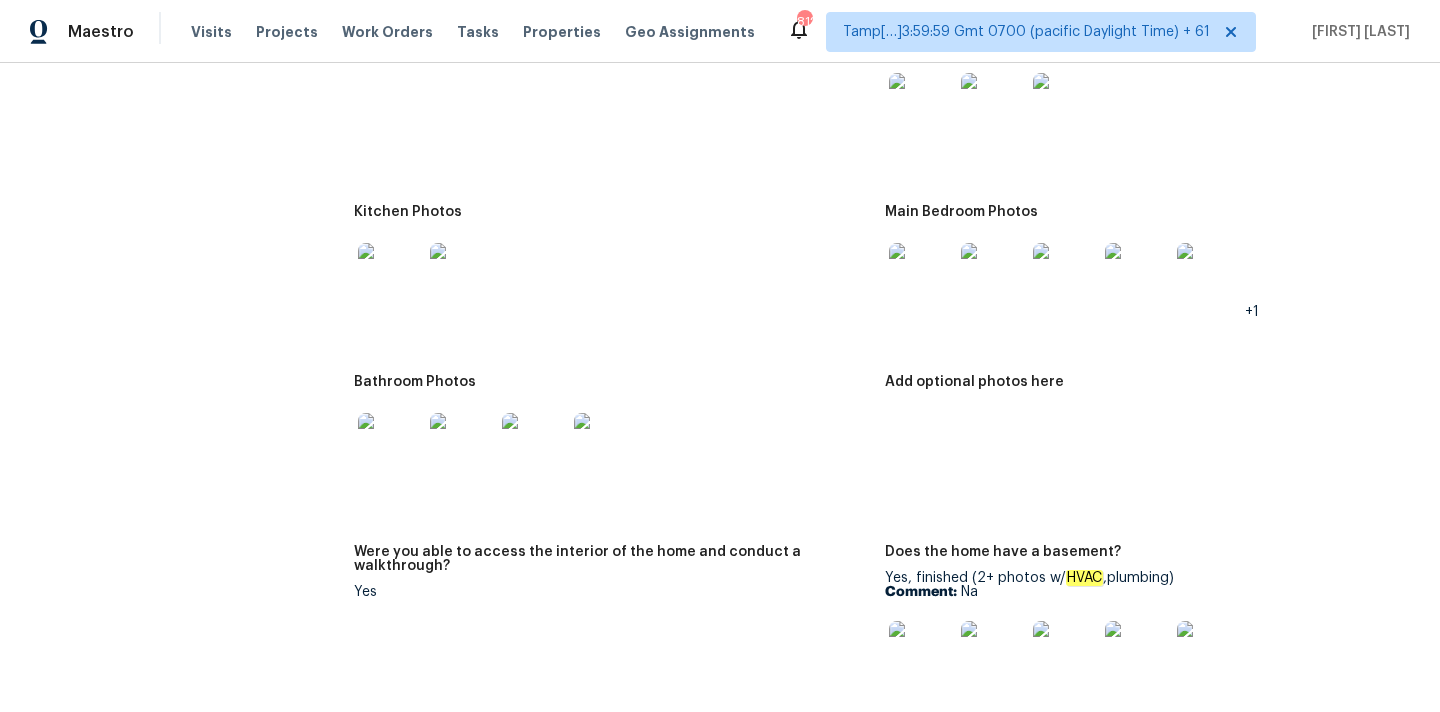 click at bounding box center (921, 275) 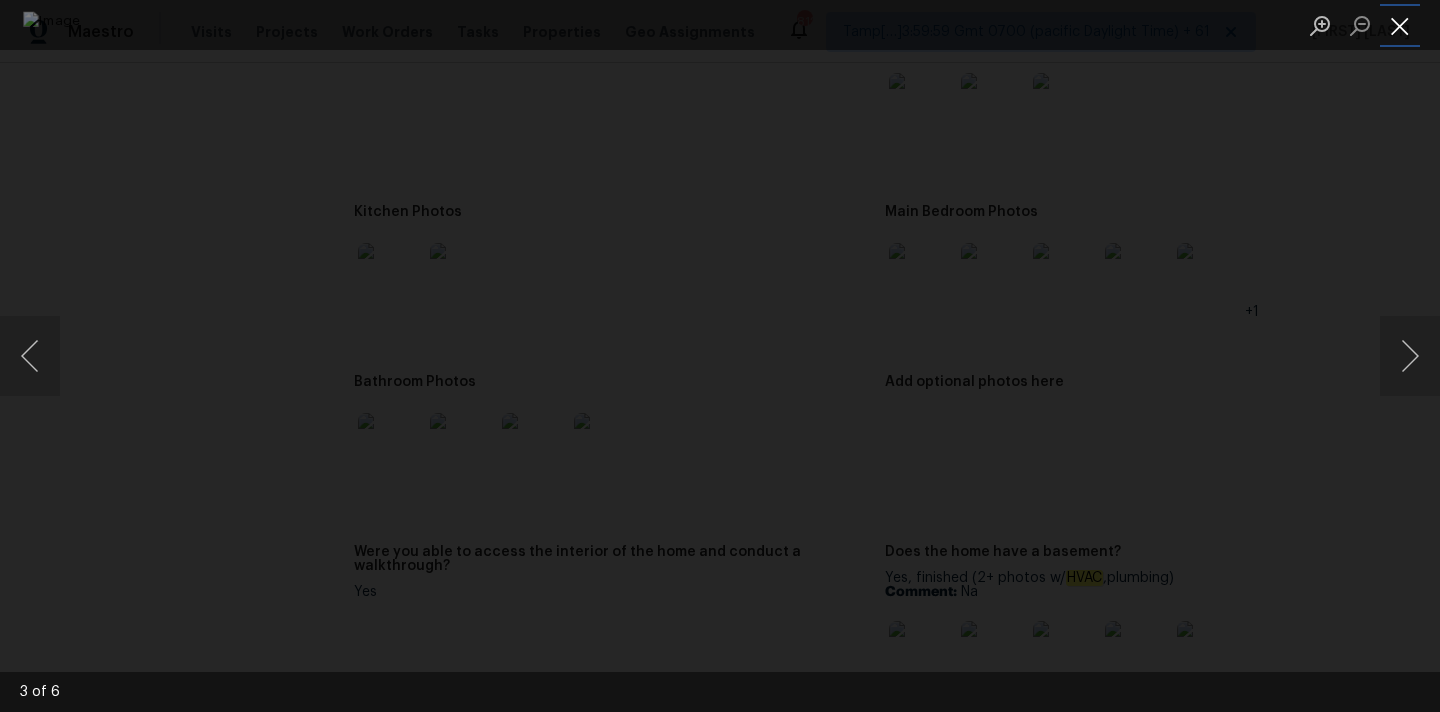click at bounding box center [1400, 25] 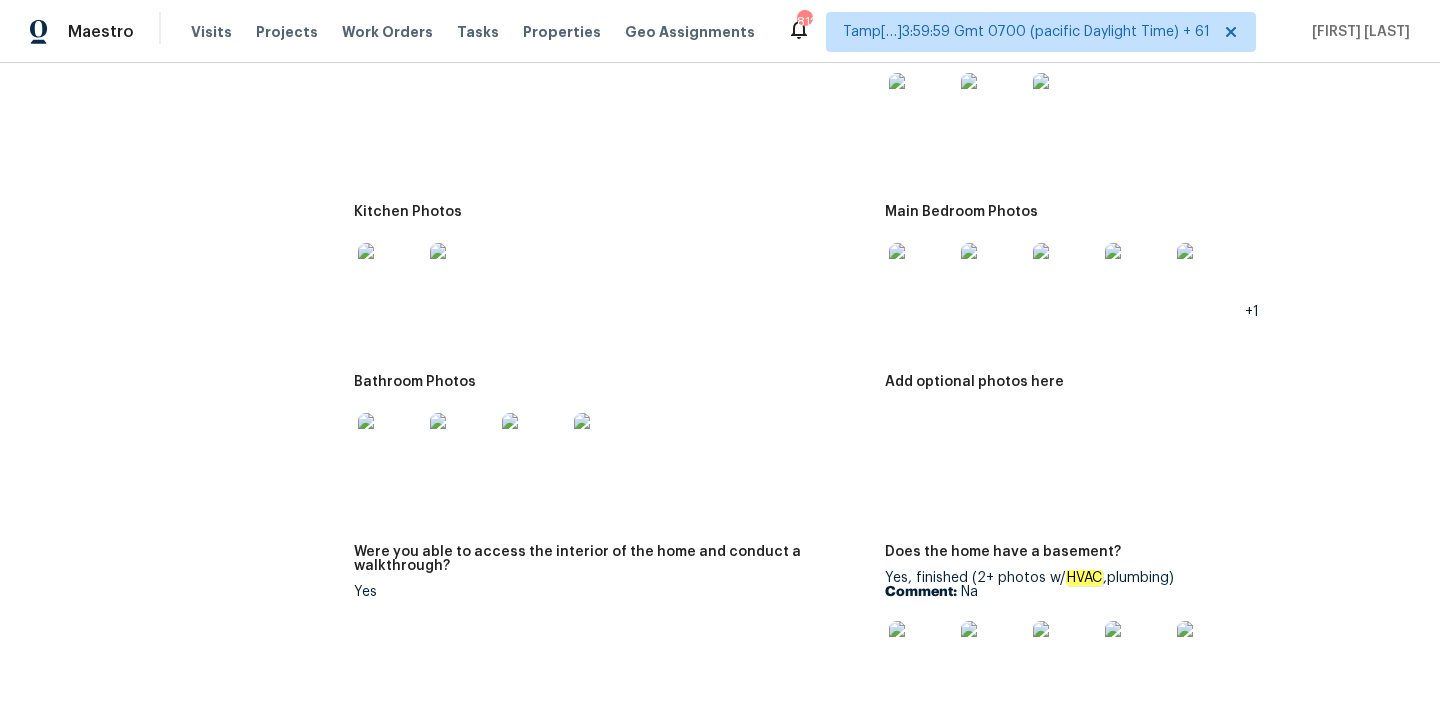 click at bounding box center [390, 445] 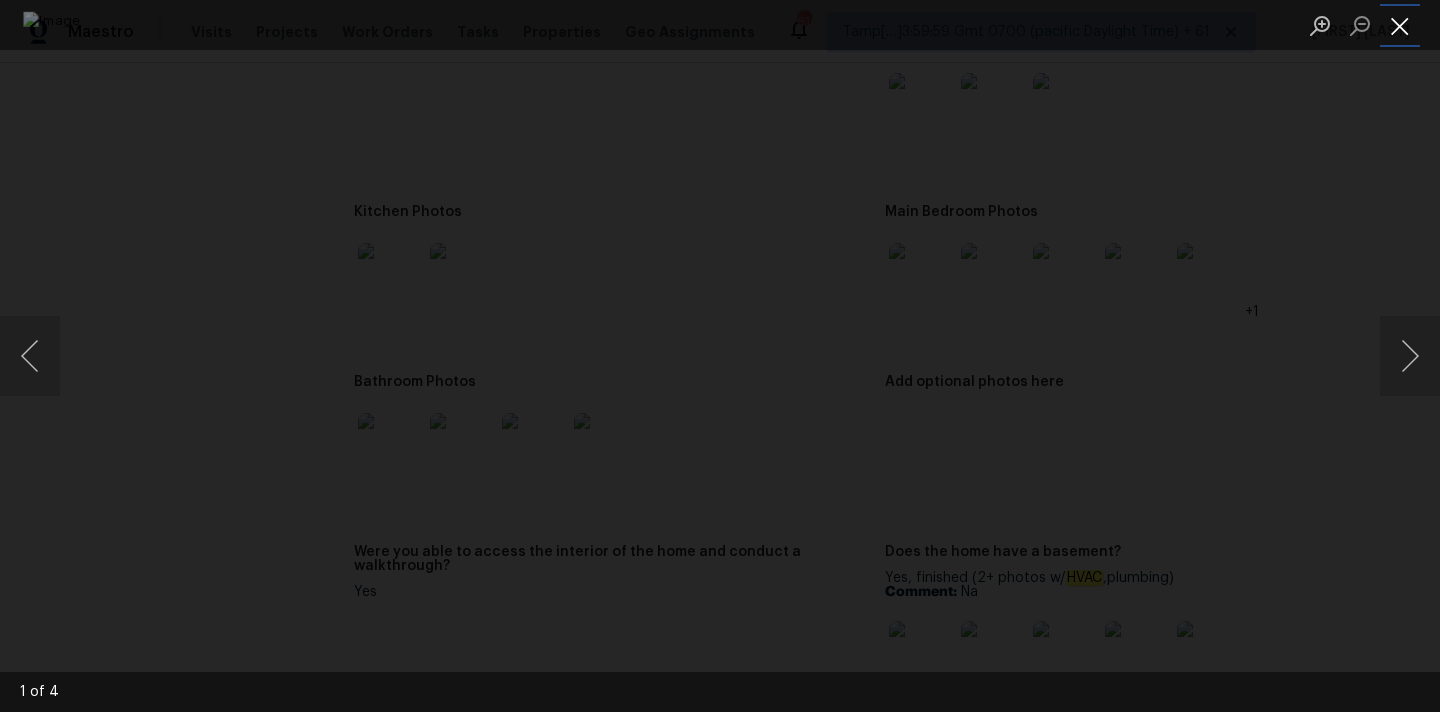 click at bounding box center [1400, 25] 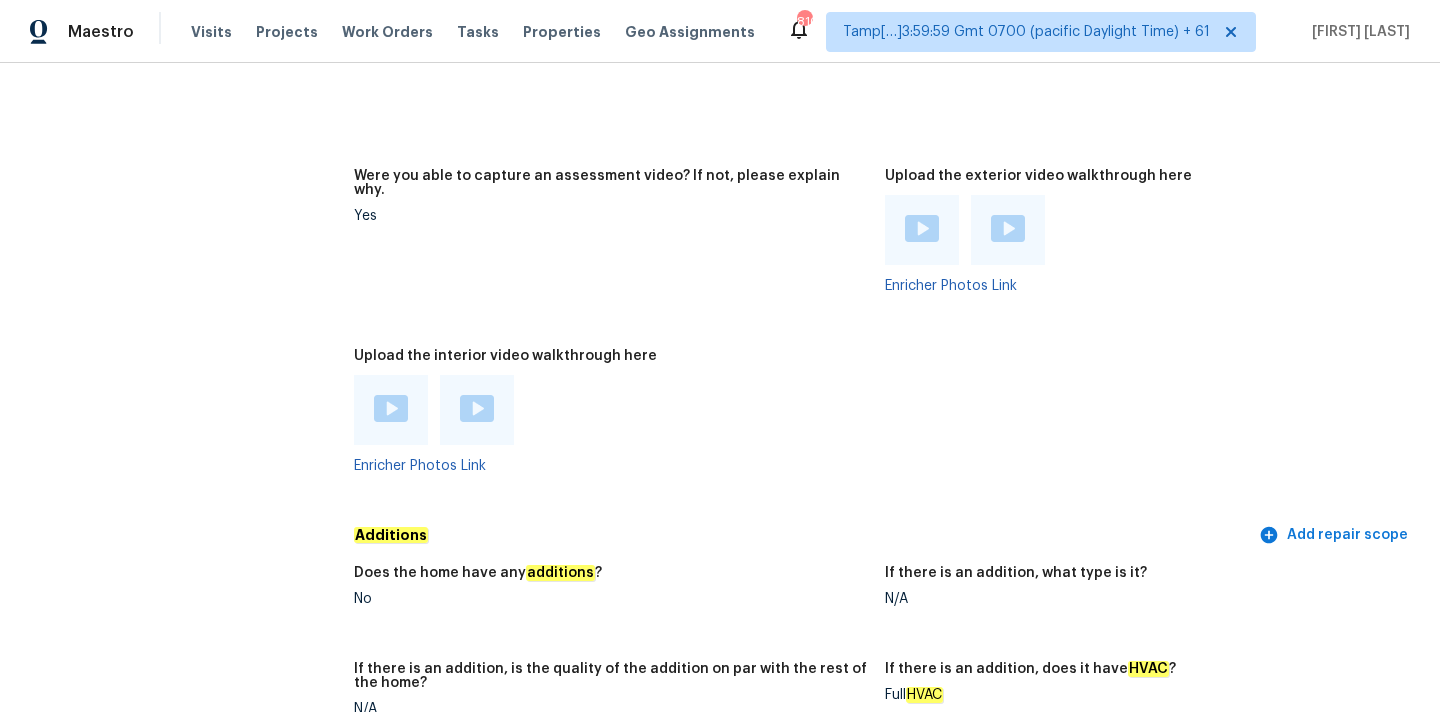 scroll, scrollTop: 4074, scrollLeft: 0, axis: vertical 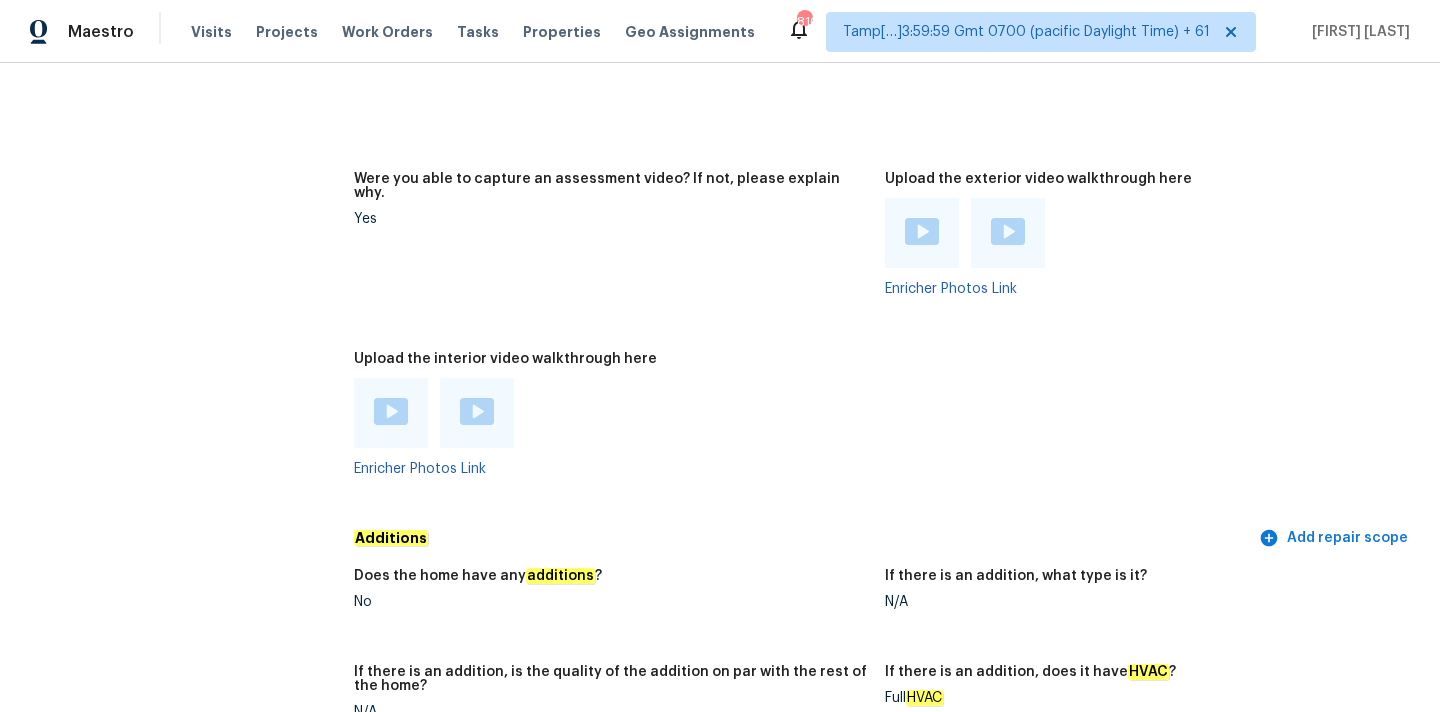click at bounding box center [391, 411] 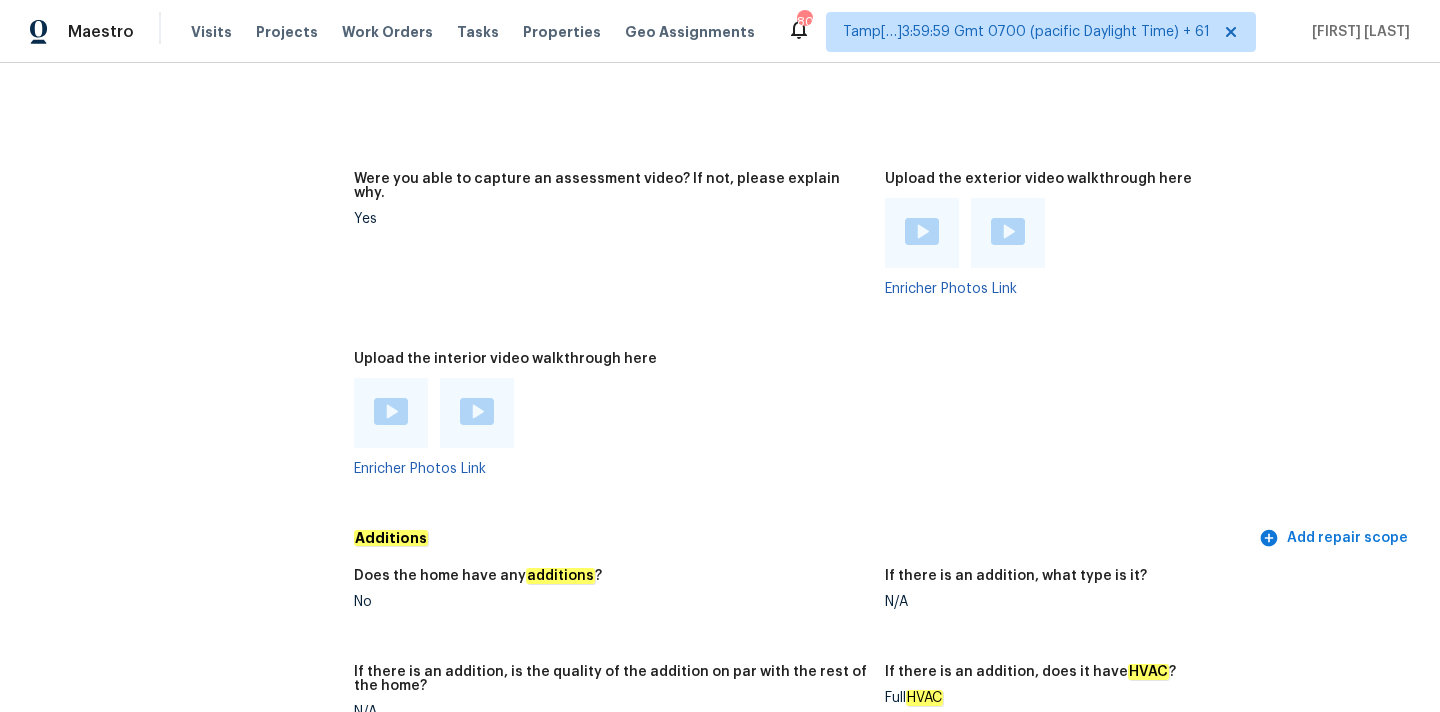 click at bounding box center [477, 411] 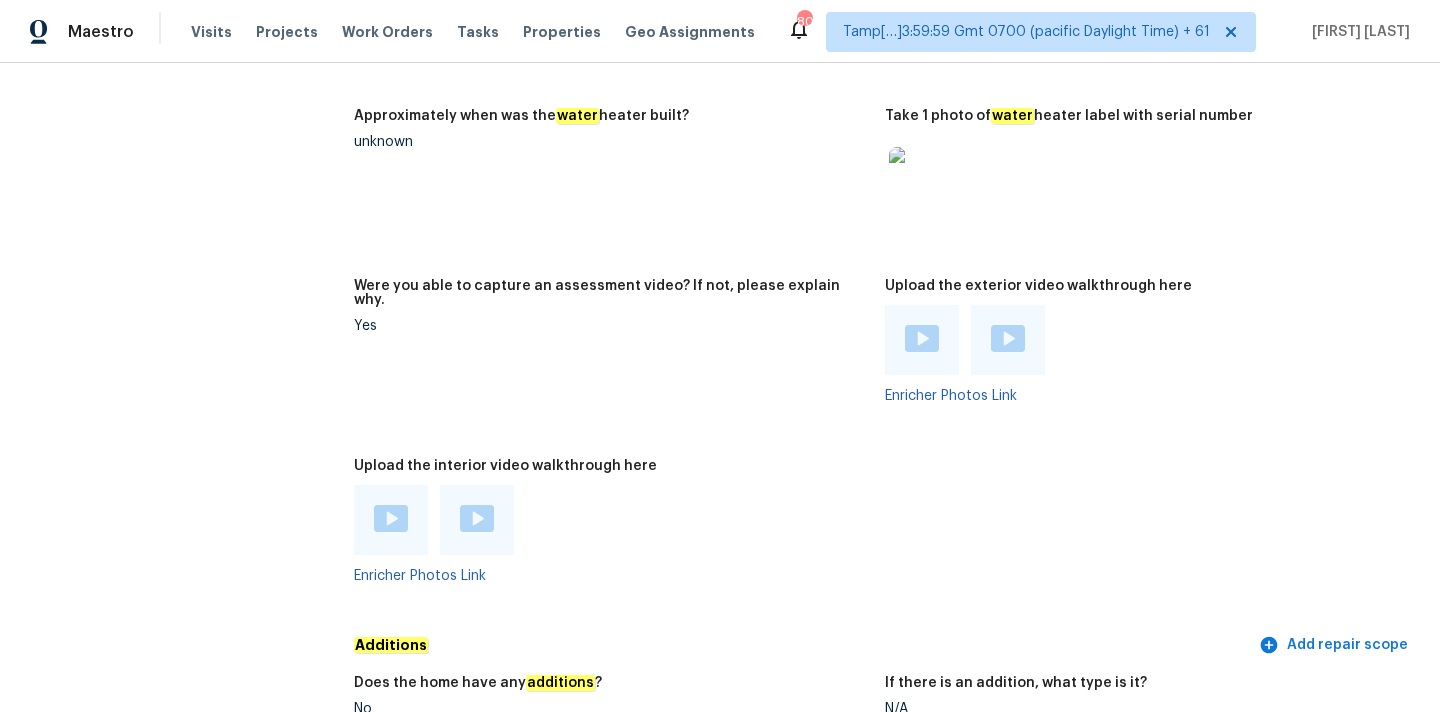 scroll, scrollTop: 4112, scrollLeft: 0, axis: vertical 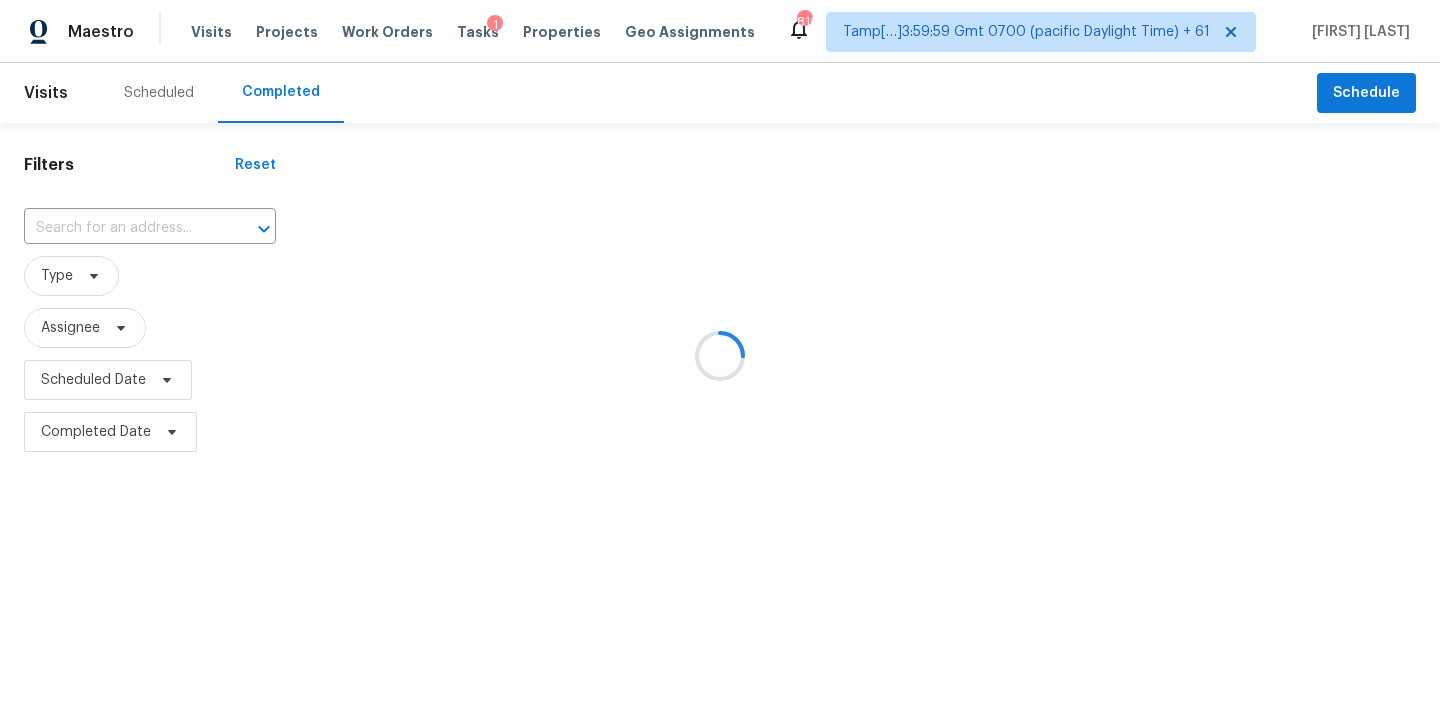 click at bounding box center (720, 356) 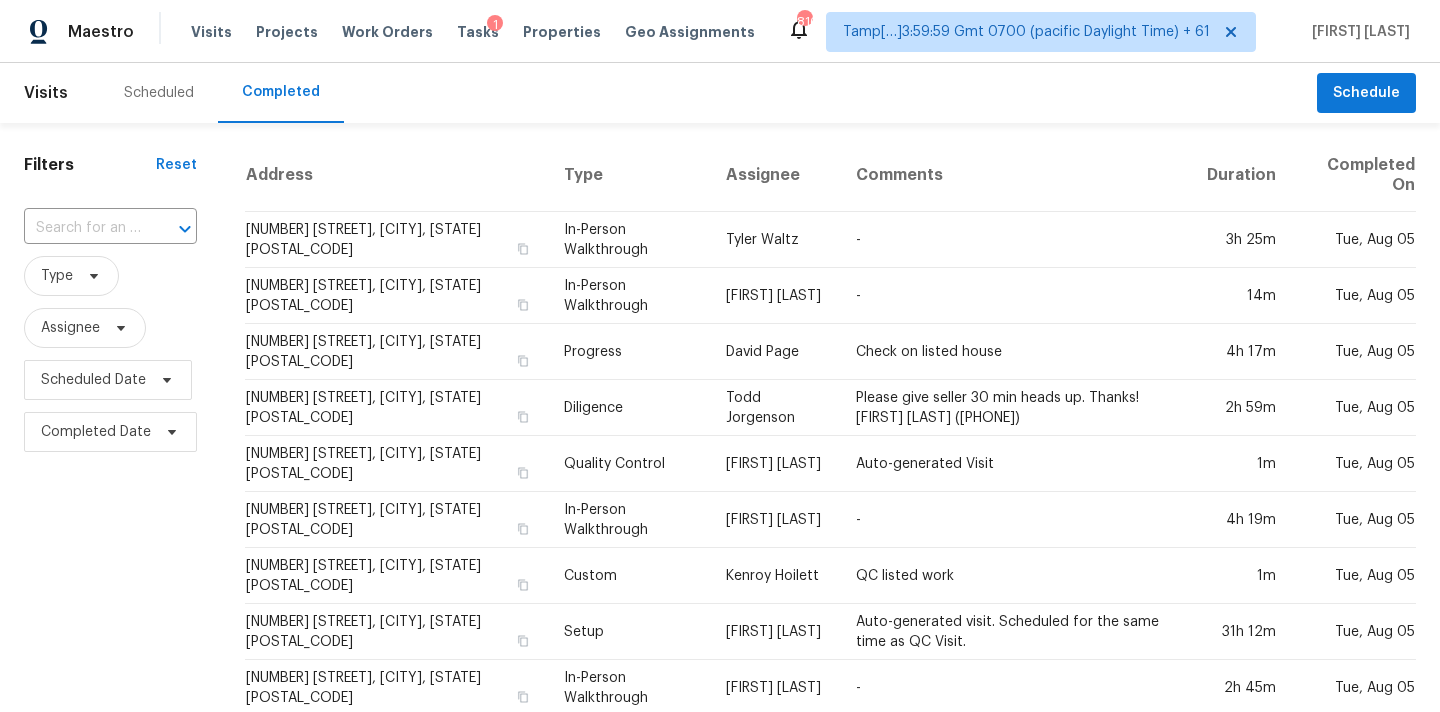 click at bounding box center [82, 228] 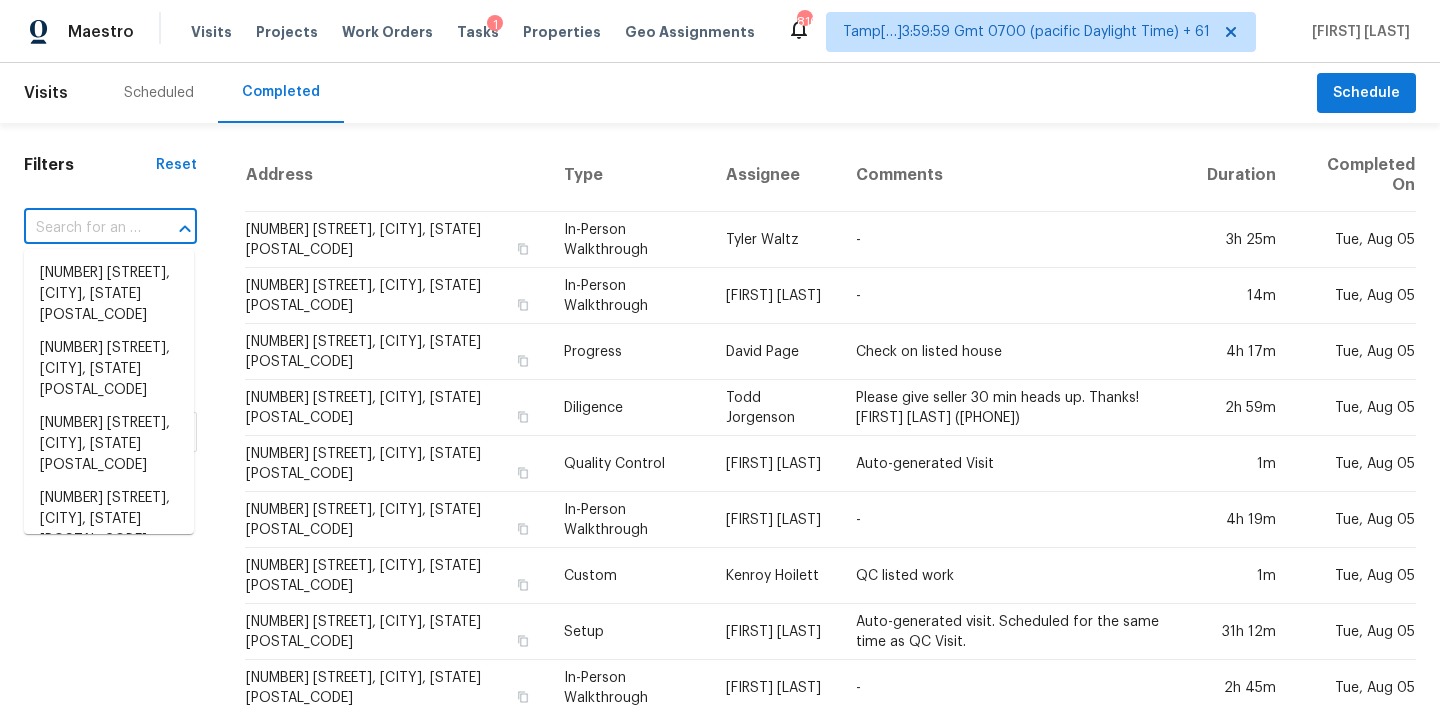 paste on "[NUMBER] [STREET], [CITY], [STATE] [POSTAL_CODE]" 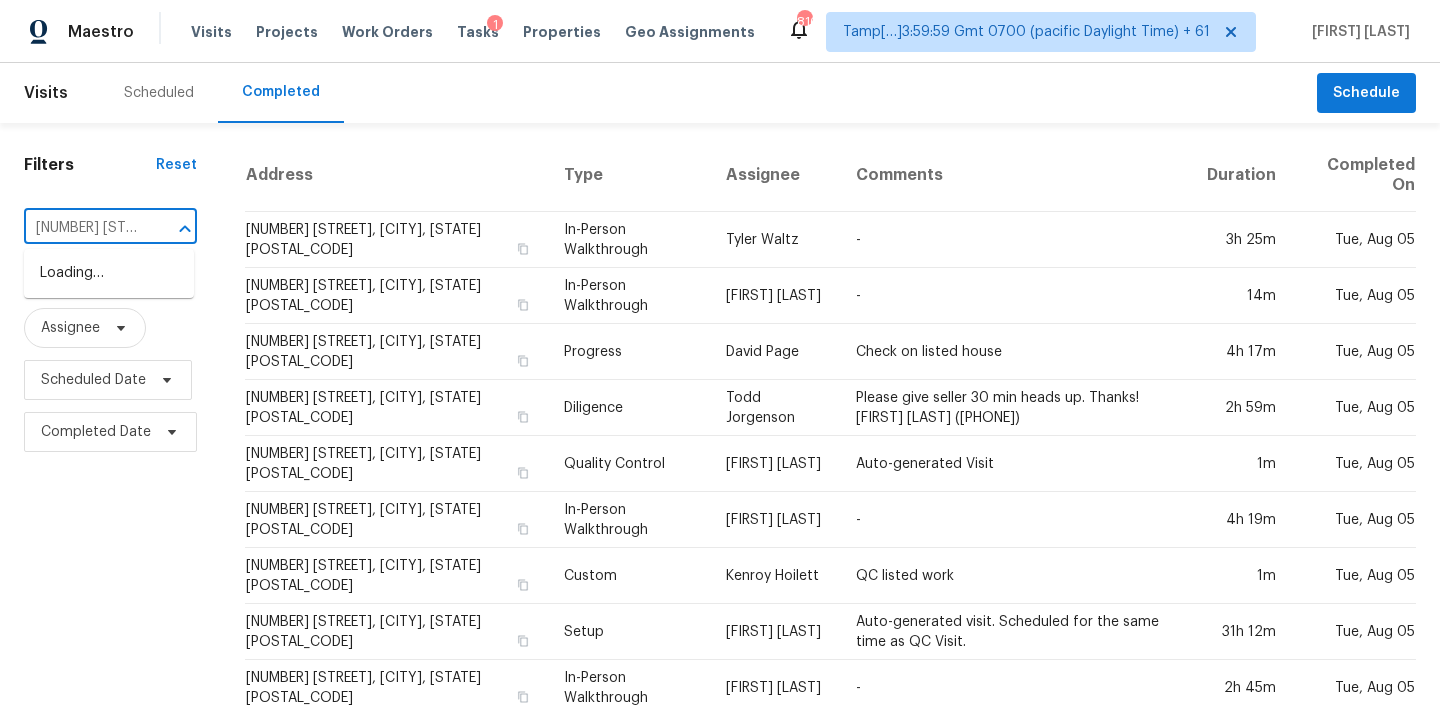 scroll, scrollTop: 0, scrollLeft: 180, axis: horizontal 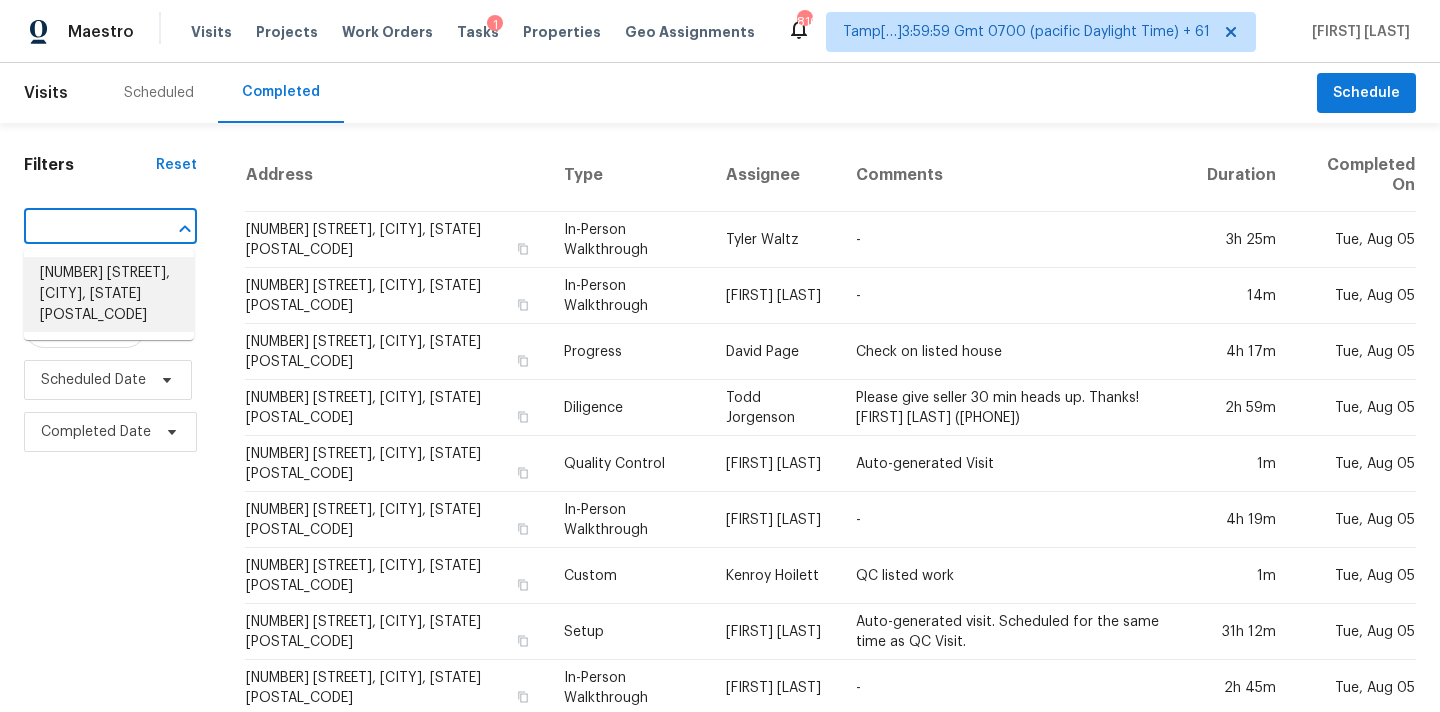 click on "3228 W Loftyview Ct, High Point, NC 27260" at bounding box center (109, 294) 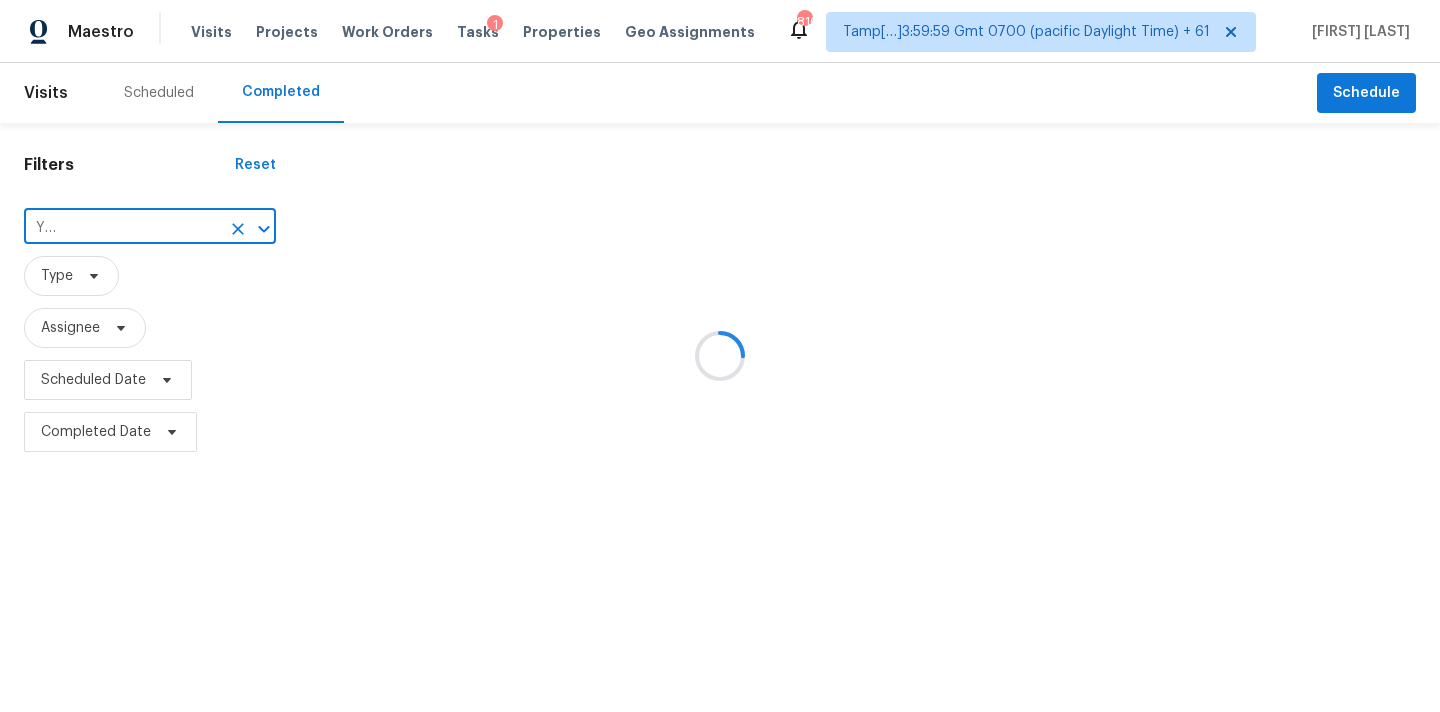 scroll, scrollTop: 0, scrollLeft: 0, axis: both 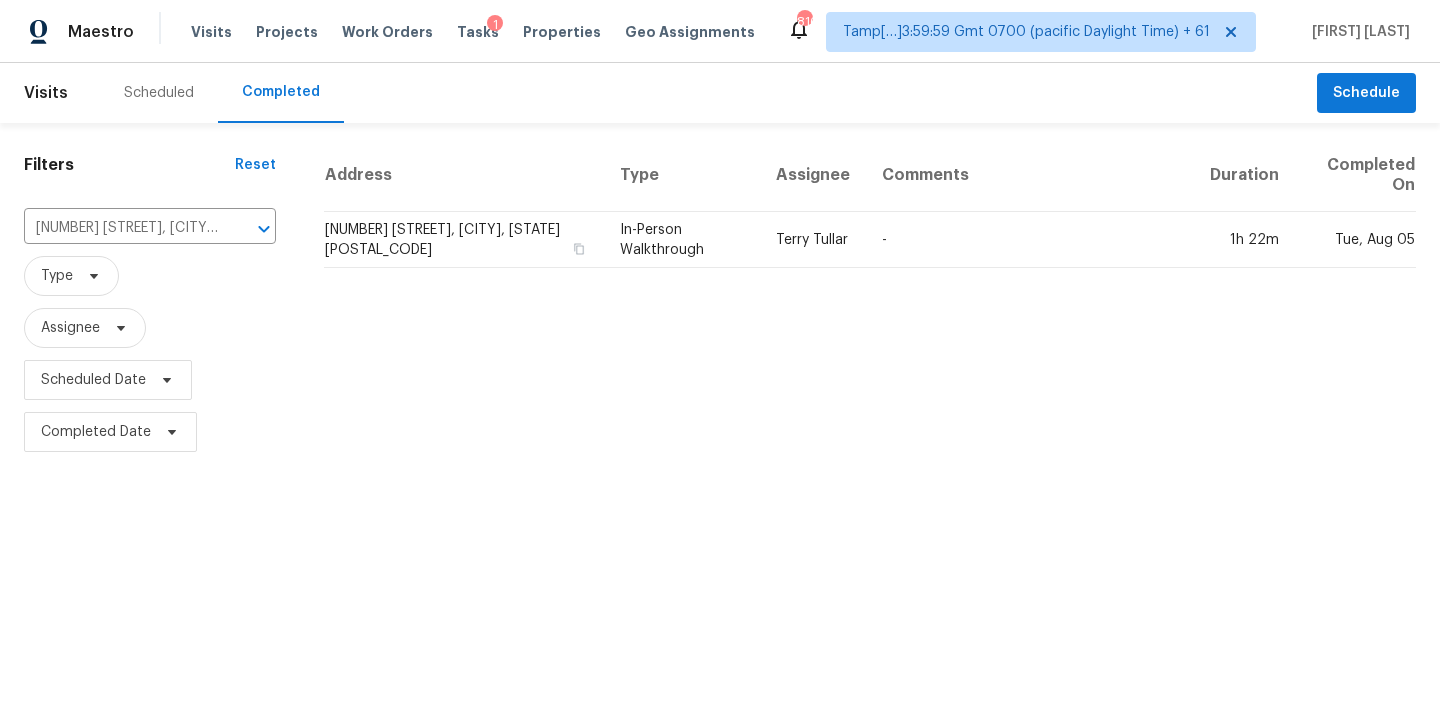 click on "In-Person Walkthrough" at bounding box center [682, 240] 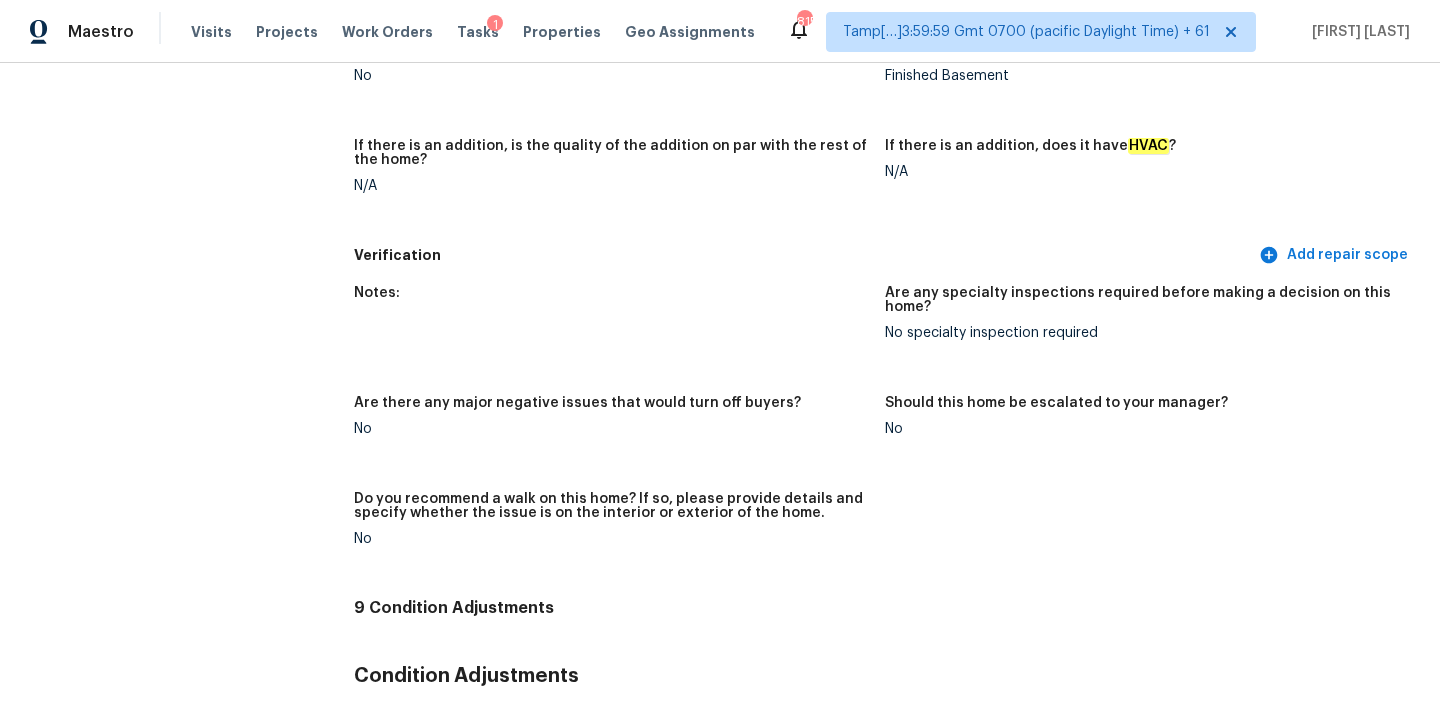 scroll, scrollTop: 99, scrollLeft: 0, axis: vertical 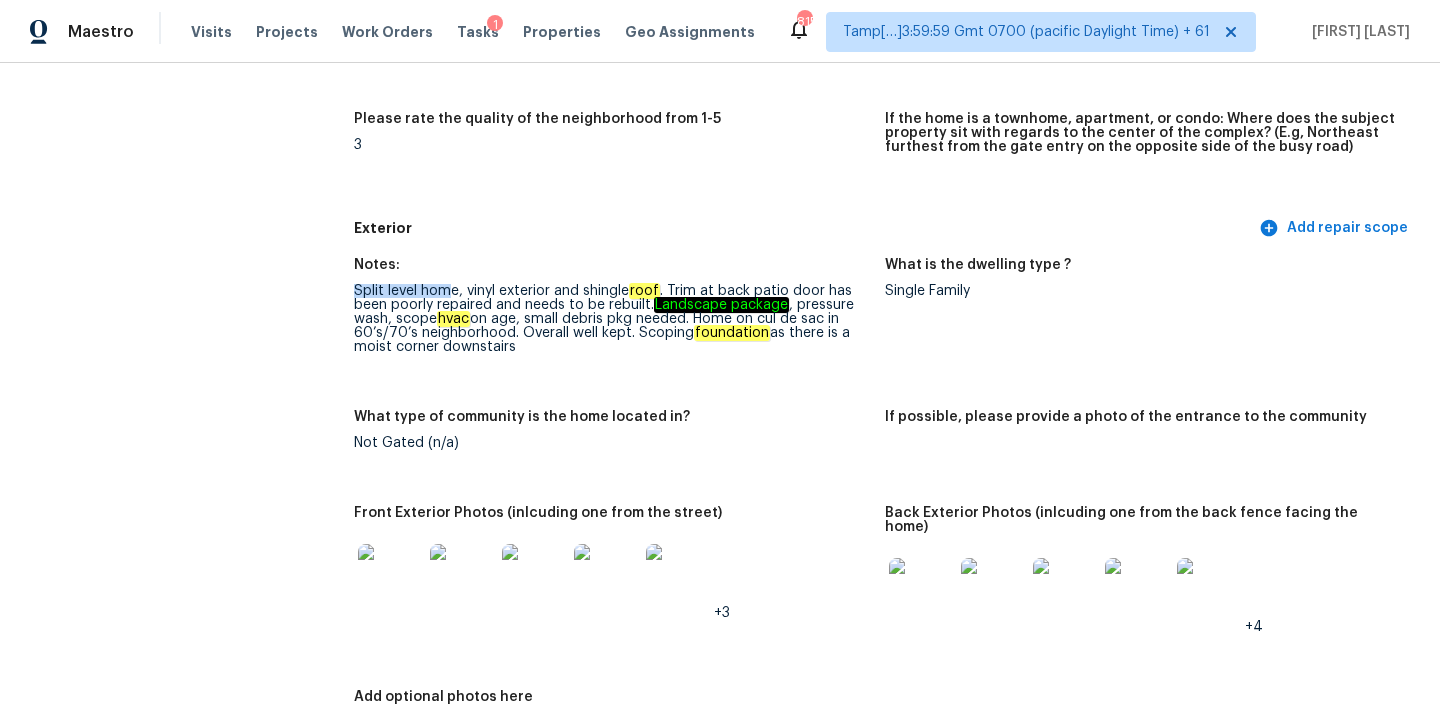drag, startPoint x: 356, startPoint y: 291, endPoint x: 452, endPoint y: 290, distance: 96.00521 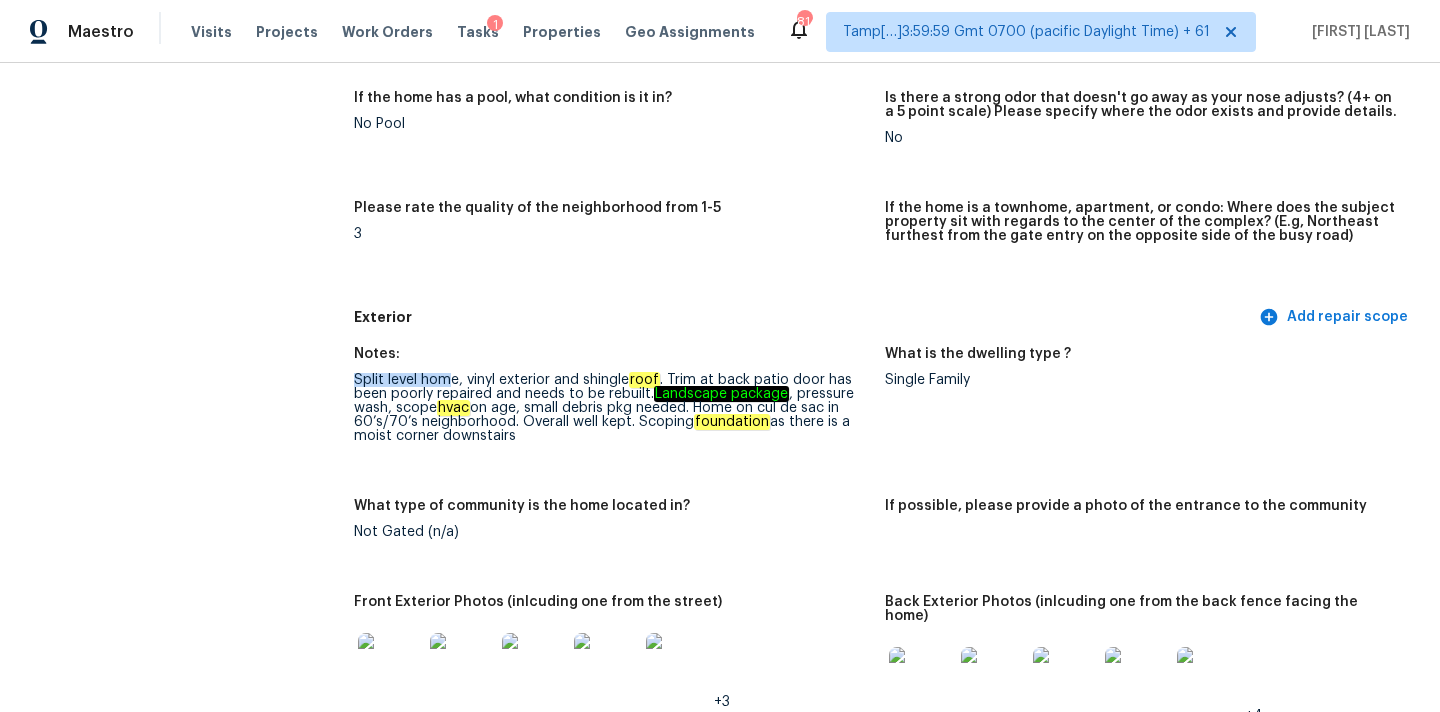scroll, scrollTop: 500, scrollLeft: 0, axis: vertical 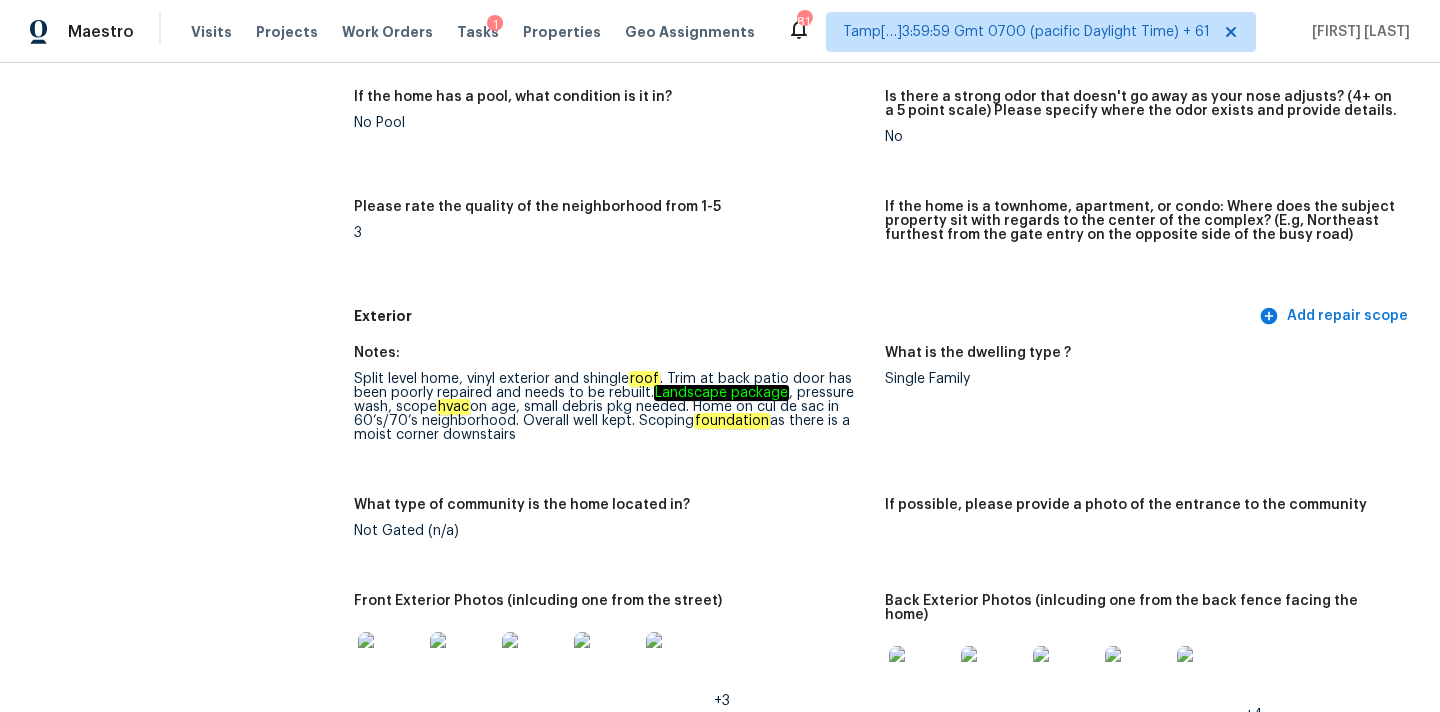click on "Landscape package" at bounding box center (721, 393) 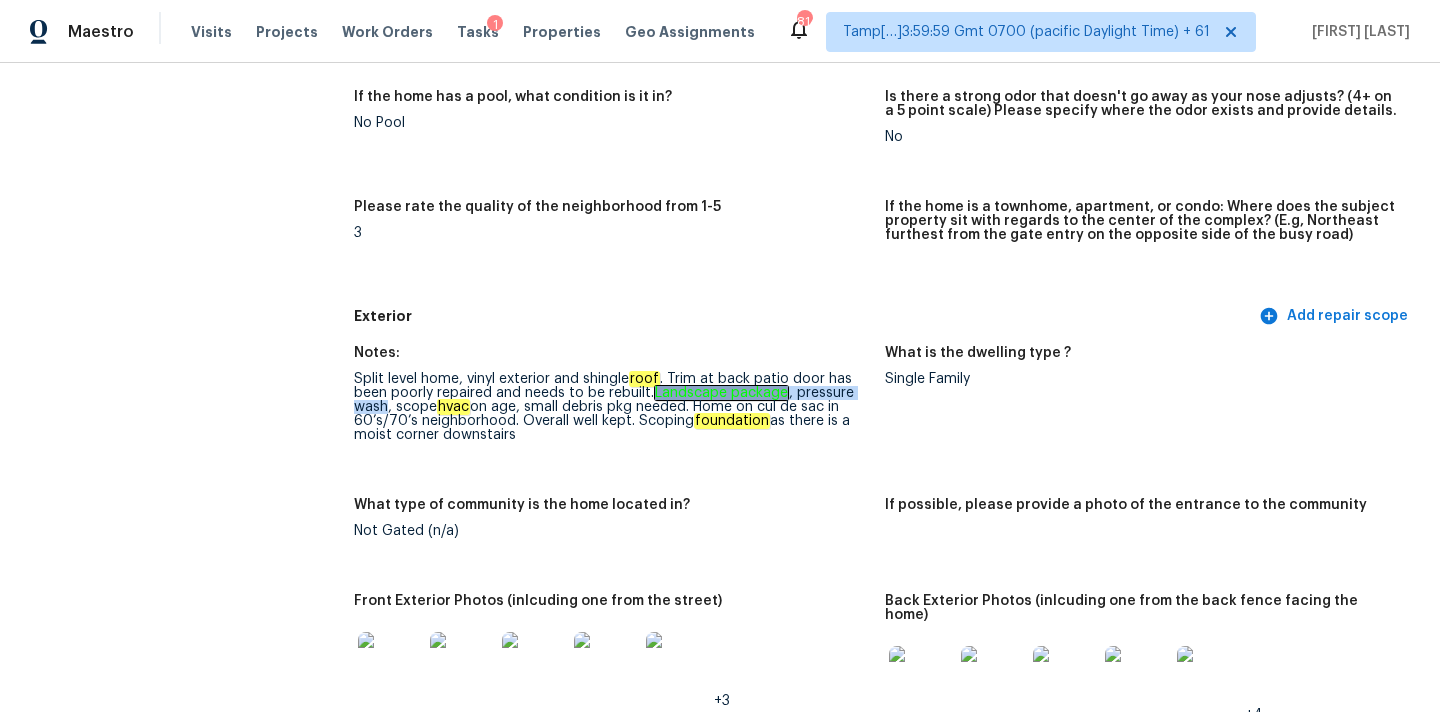 copy on "Landscape package , pressure wash" 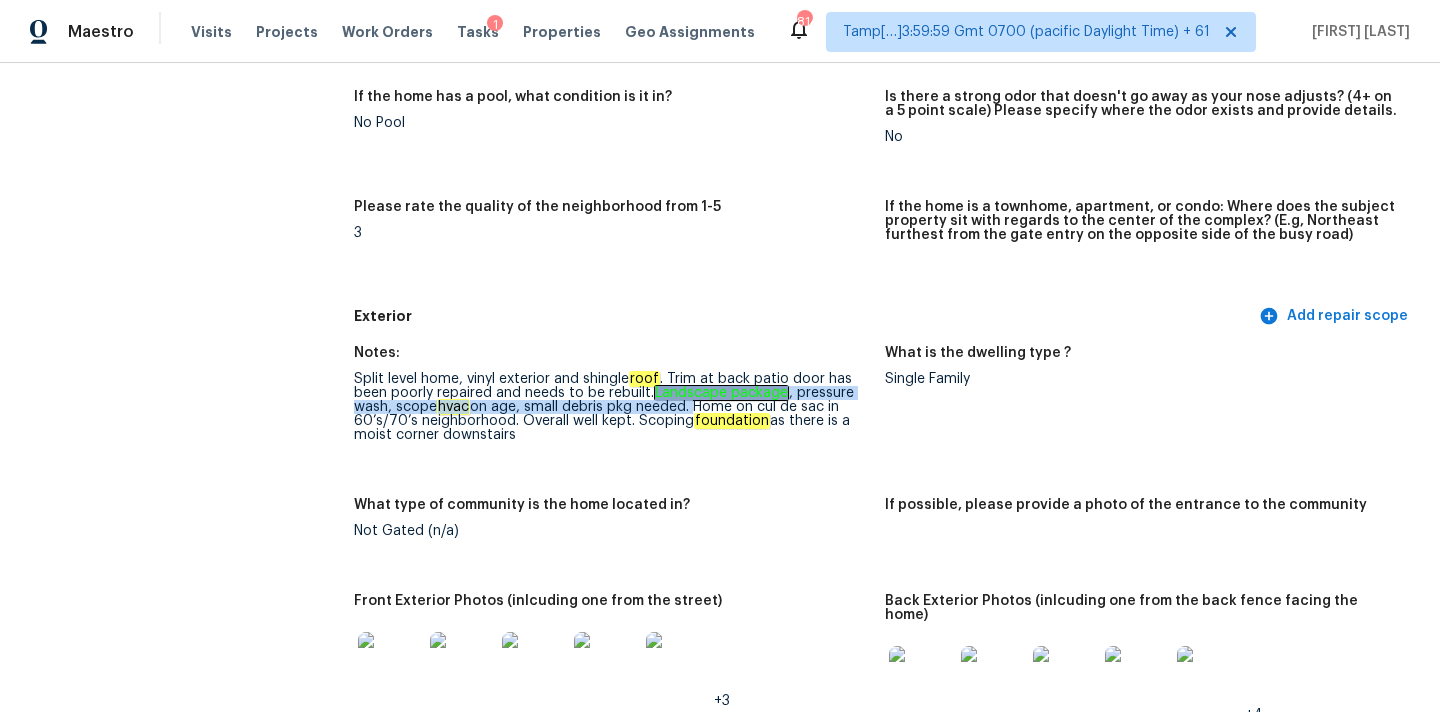 copy on "Landscape package , pressure wash, scope  hvac  on age, small debris pkg needed." 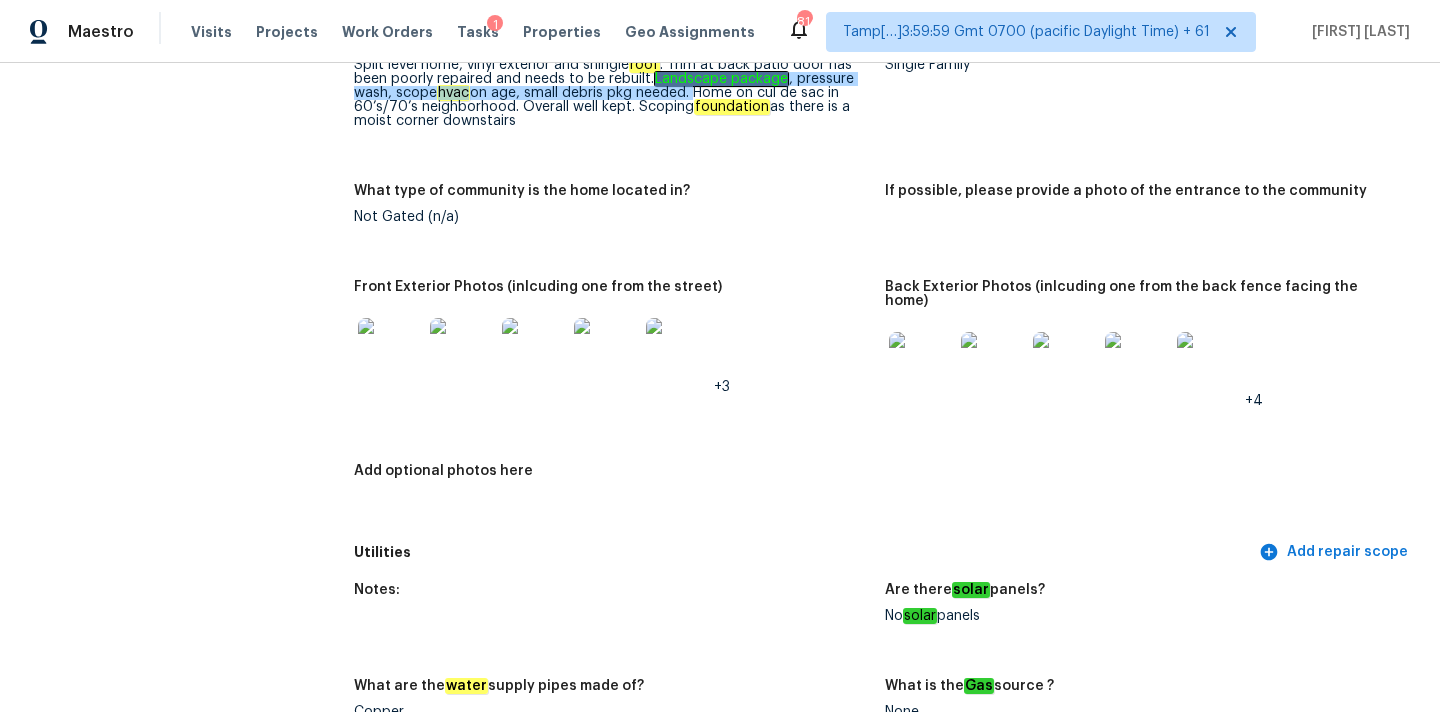 scroll, scrollTop: 824, scrollLeft: 0, axis: vertical 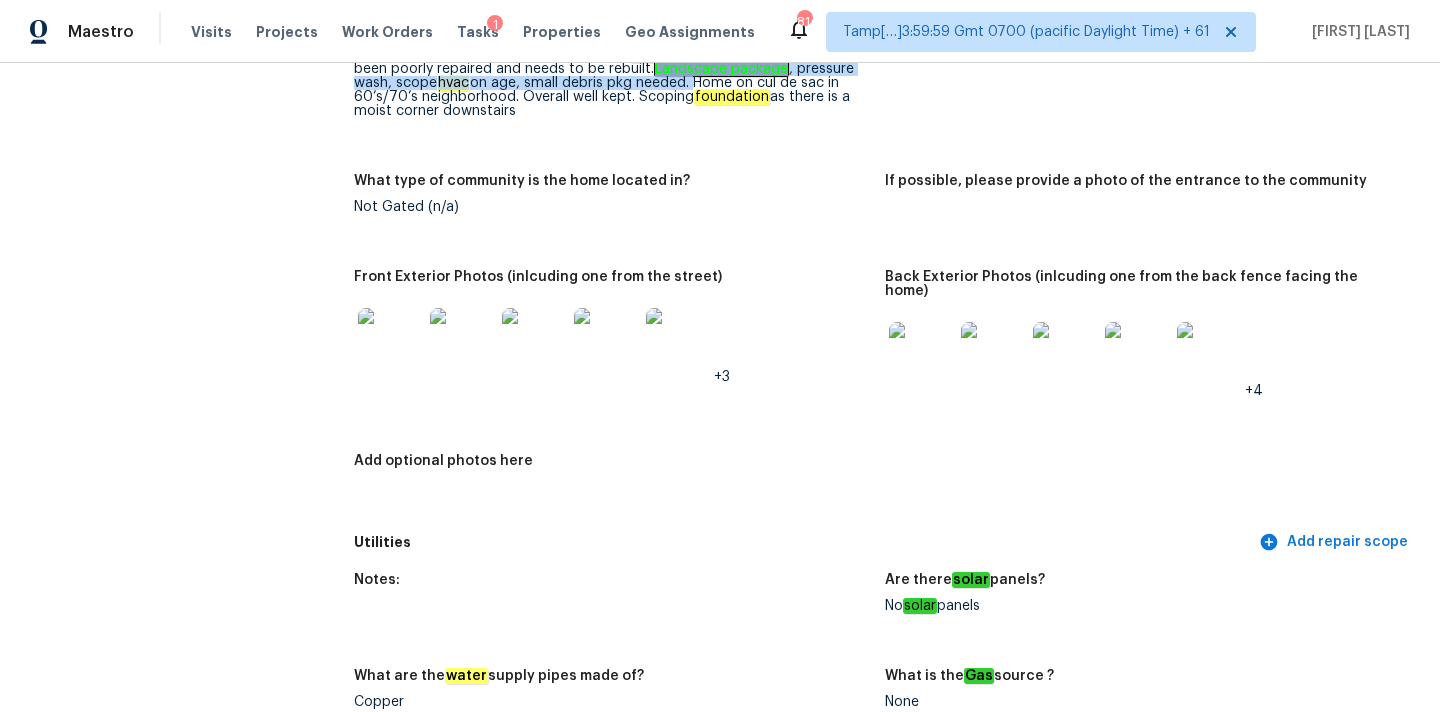 click at bounding box center (390, 340) 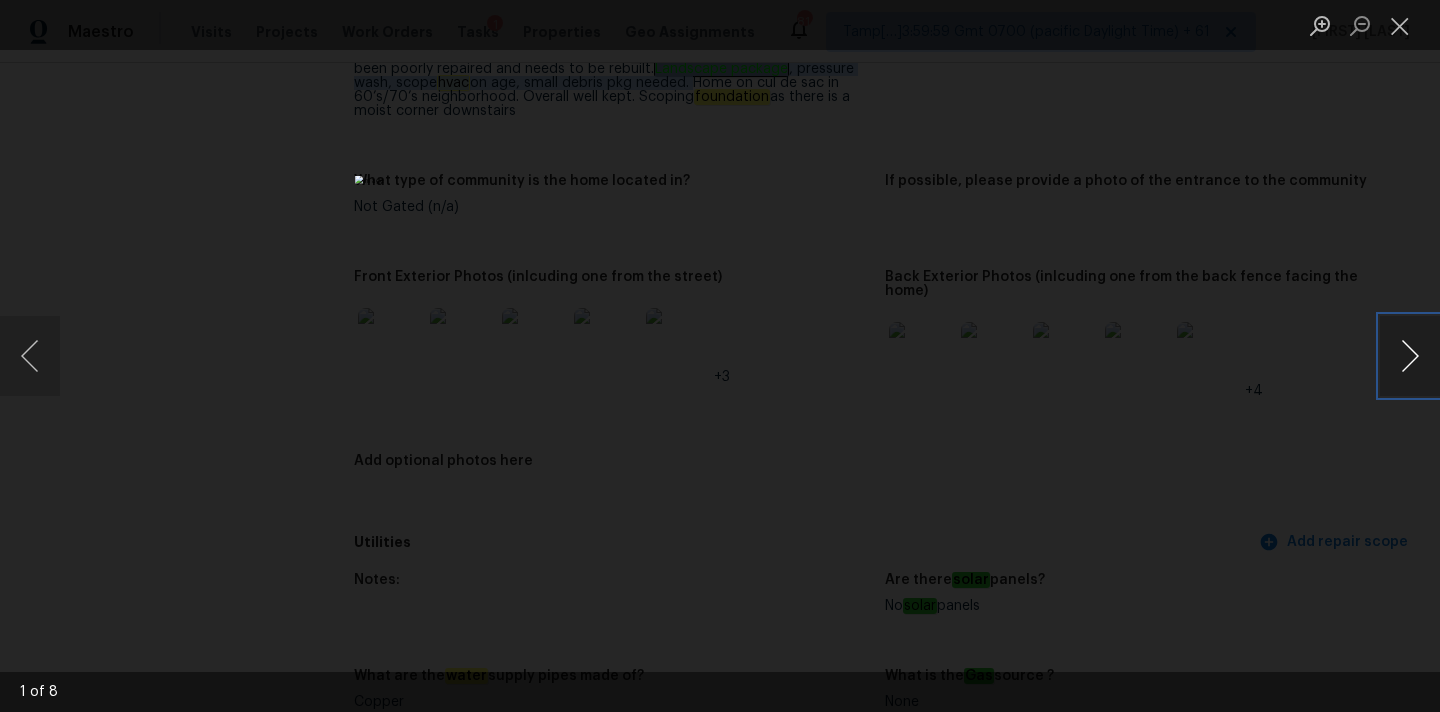 click at bounding box center [1410, 356] 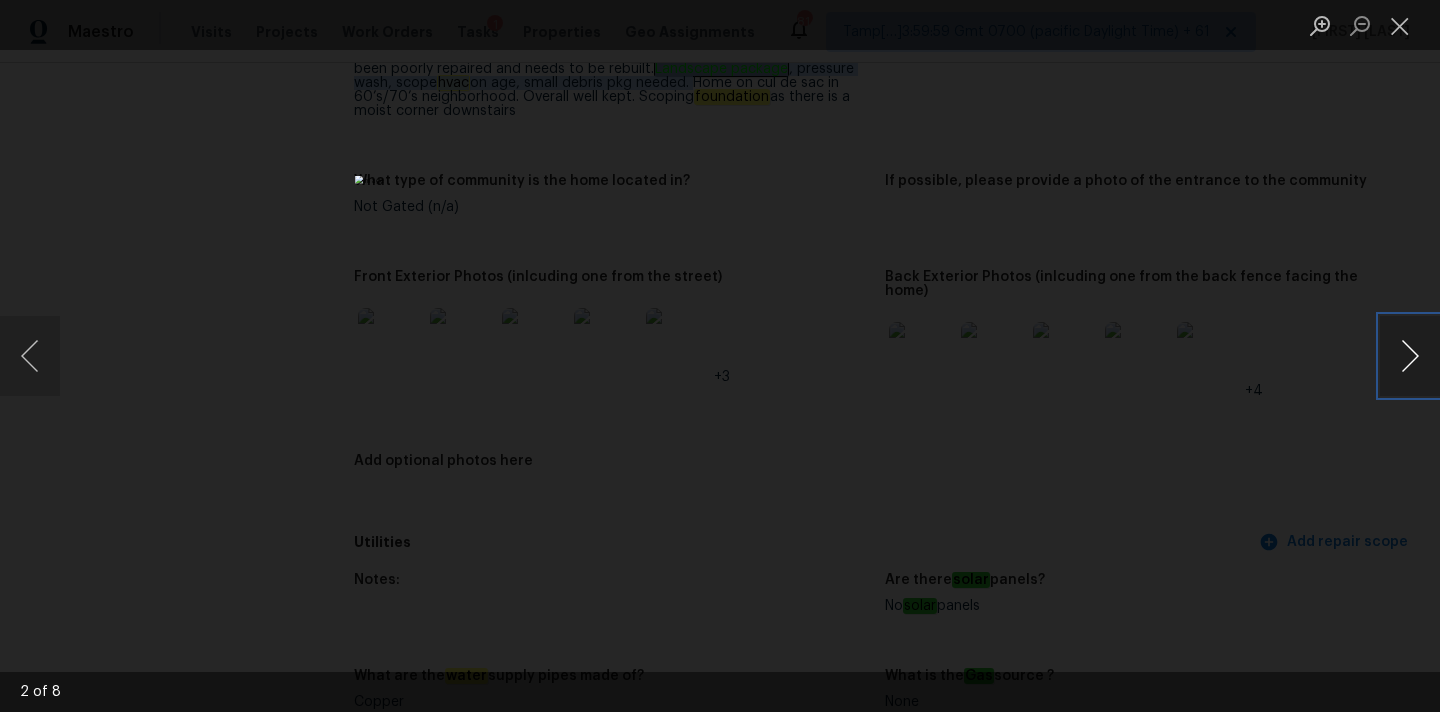 click at bounding box center (1410, 356) 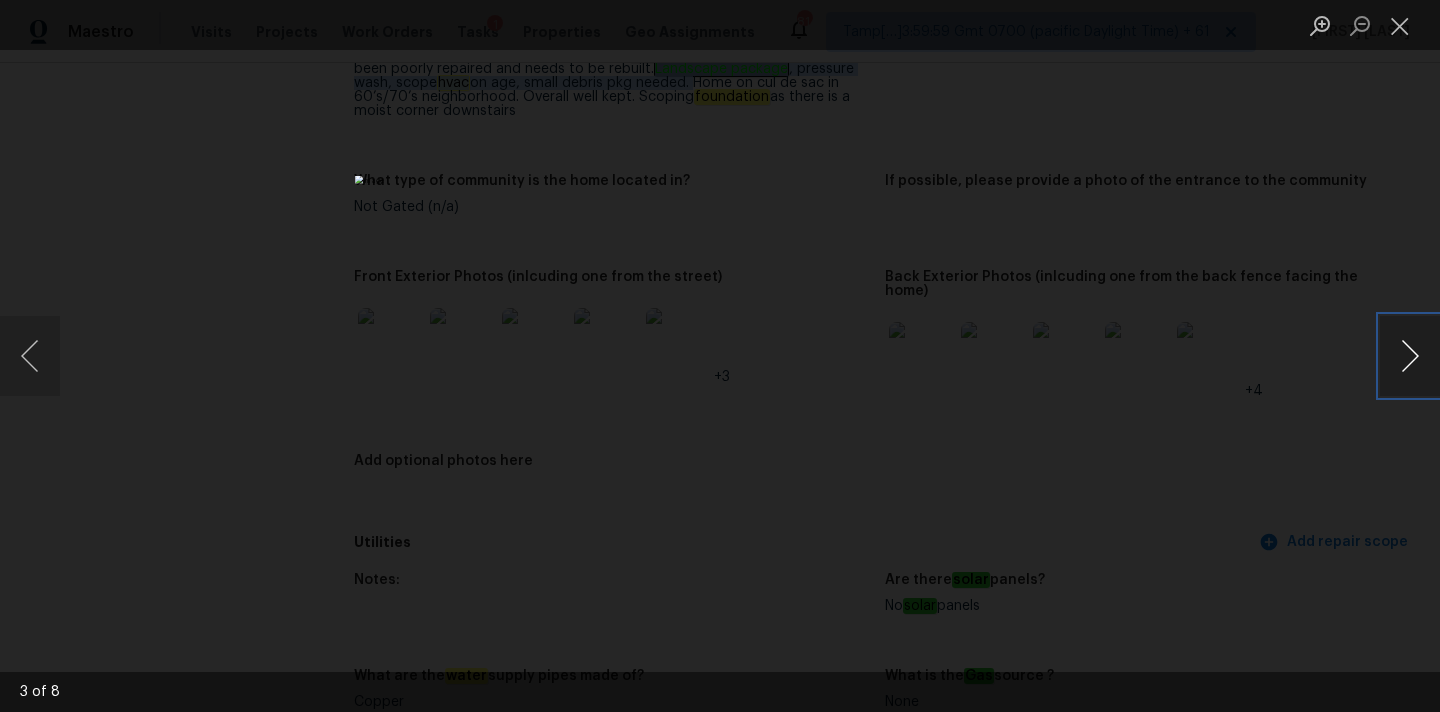 click at bounding box center [1410, 356] 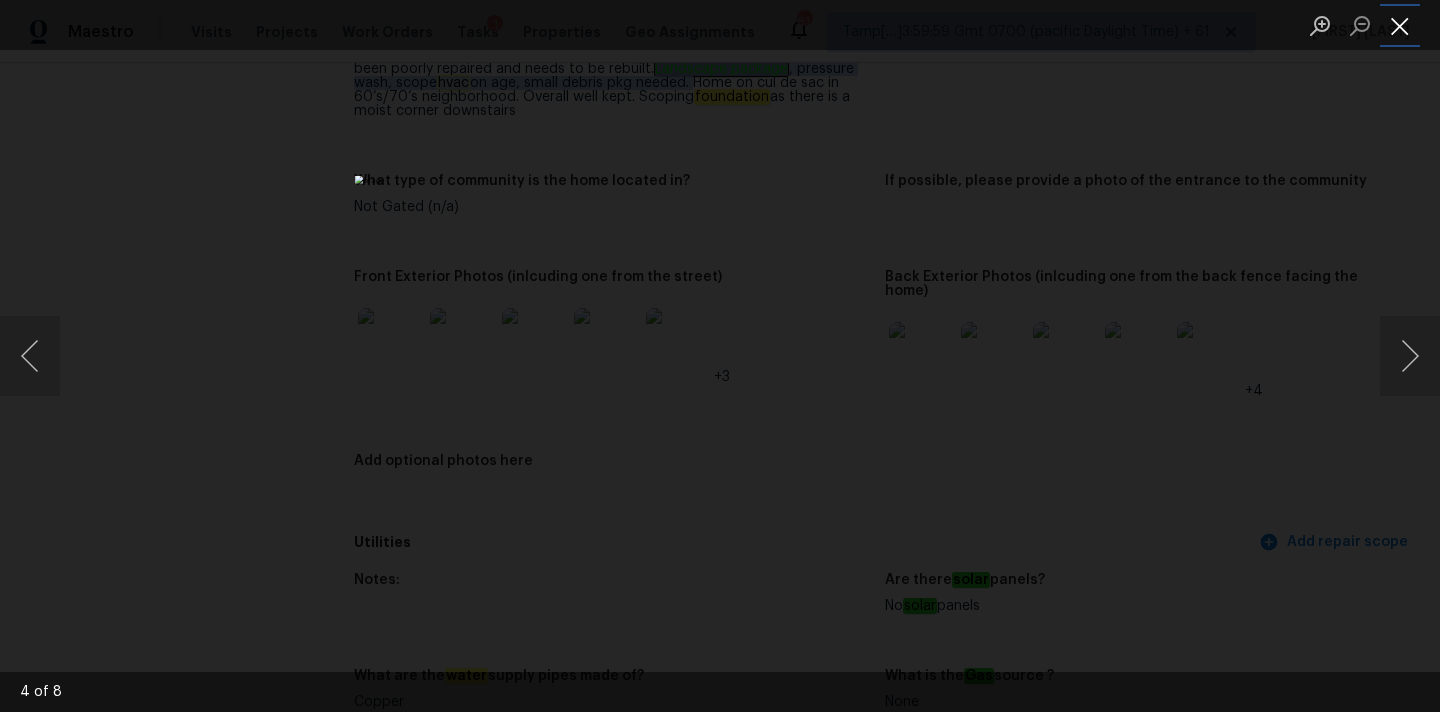 click at bounding box center [1400, 25] 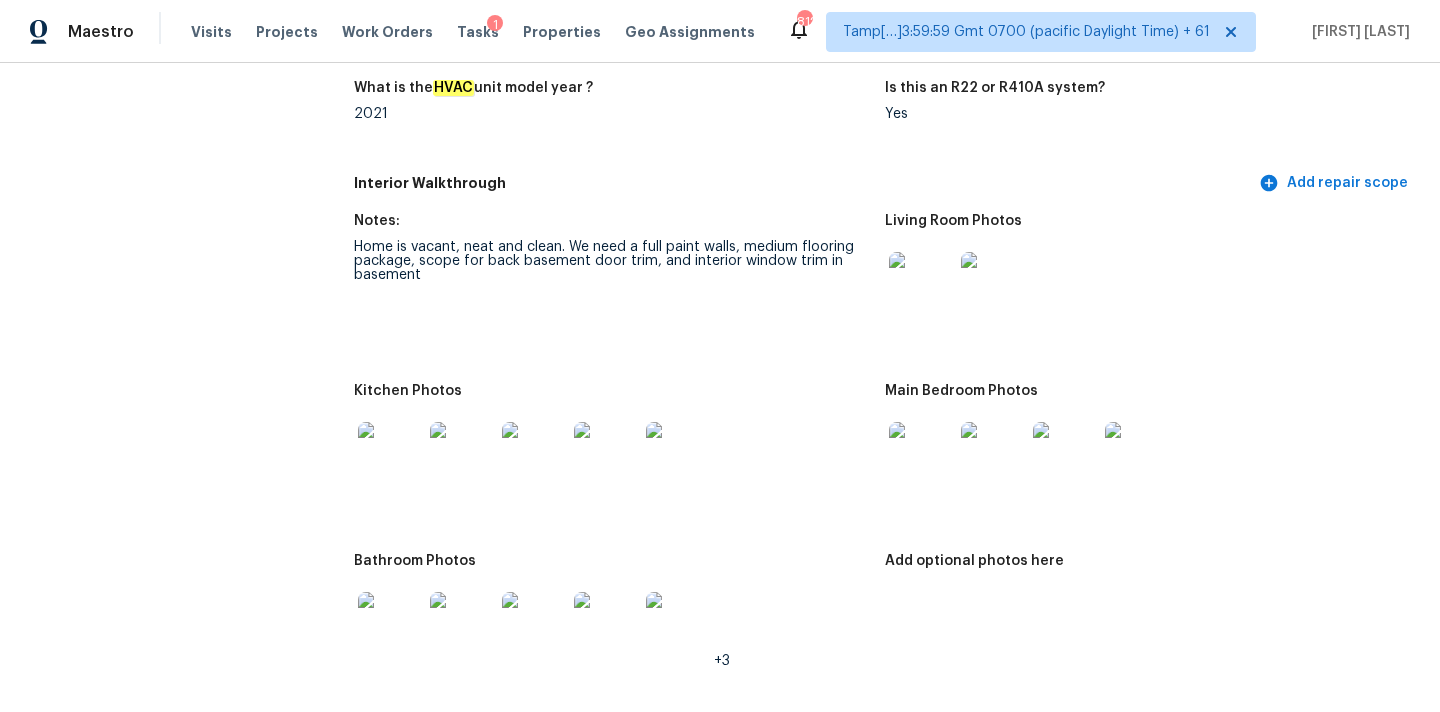 scroll, scrollTop: 1956, scrollLeft: 0, axis: vertical 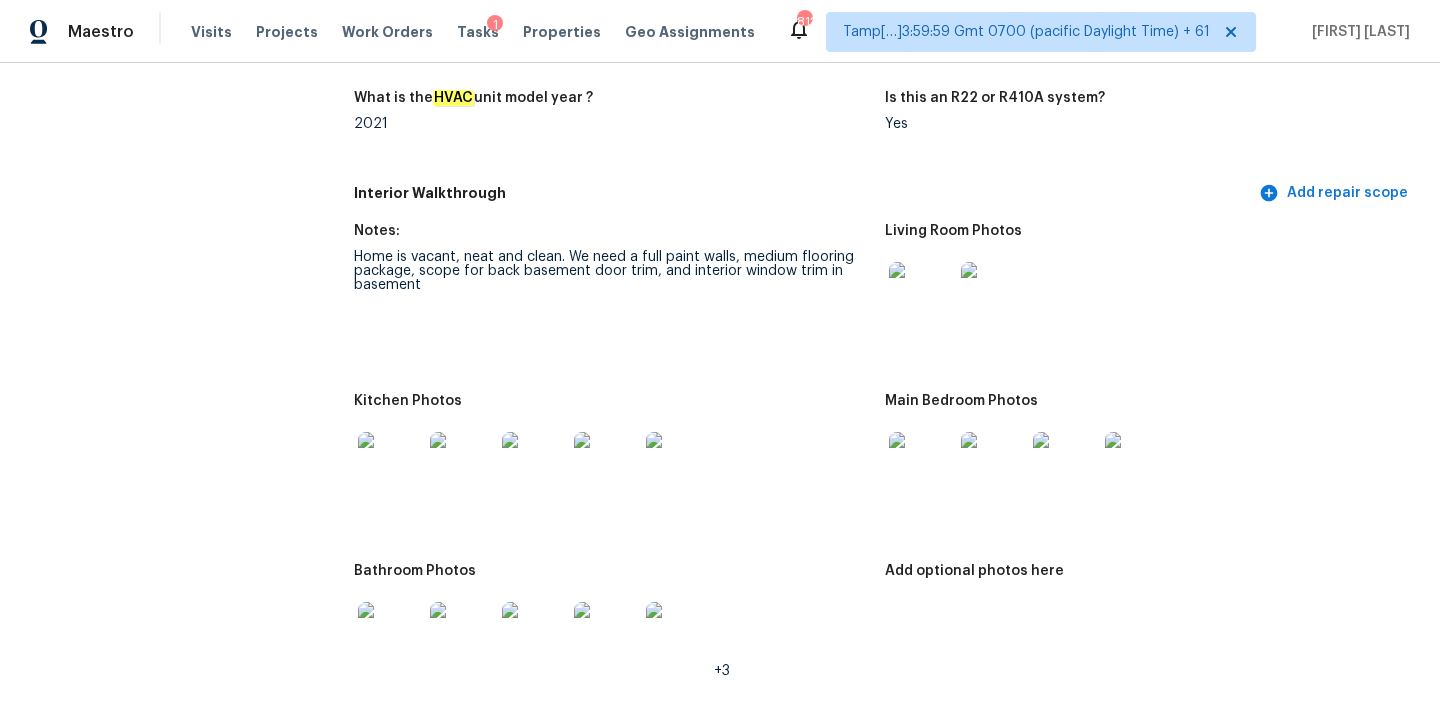 click at bounding box center [921, 294] 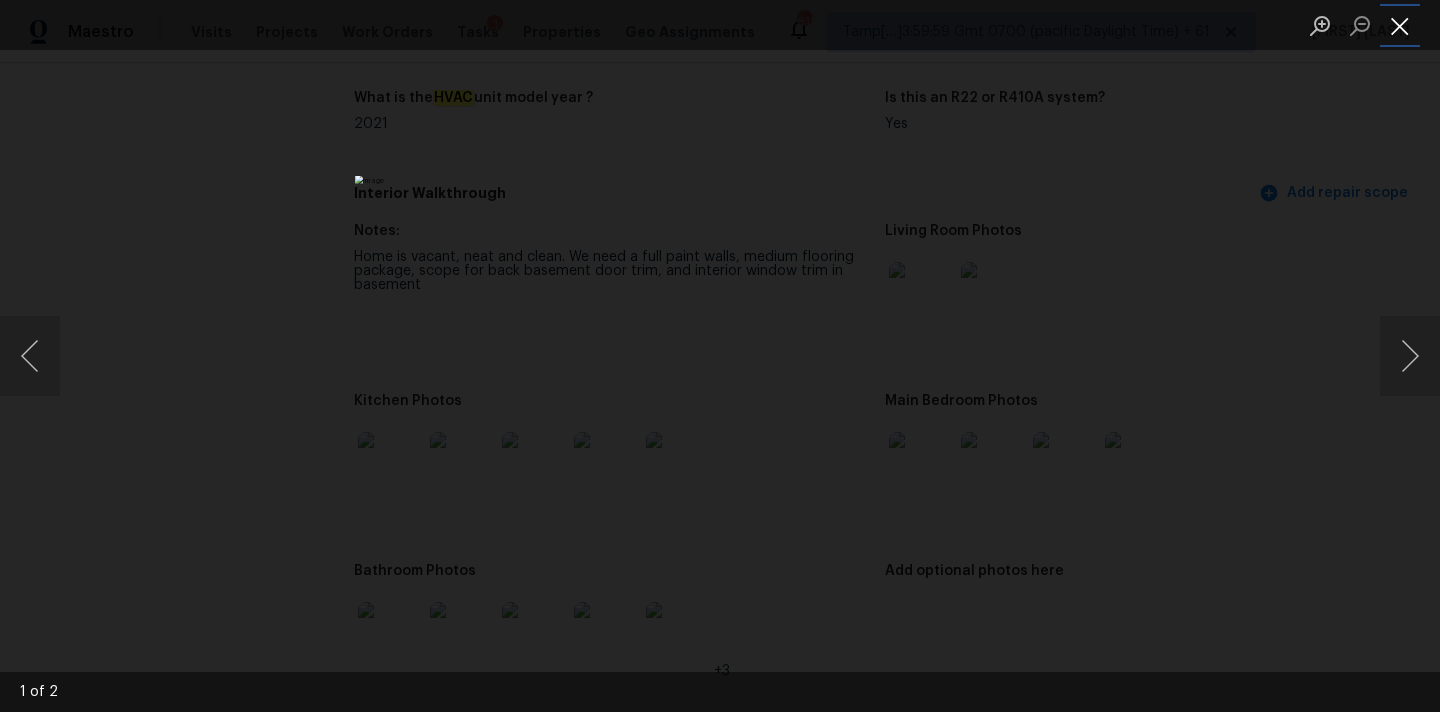 click at bounding box center [1400, 25] 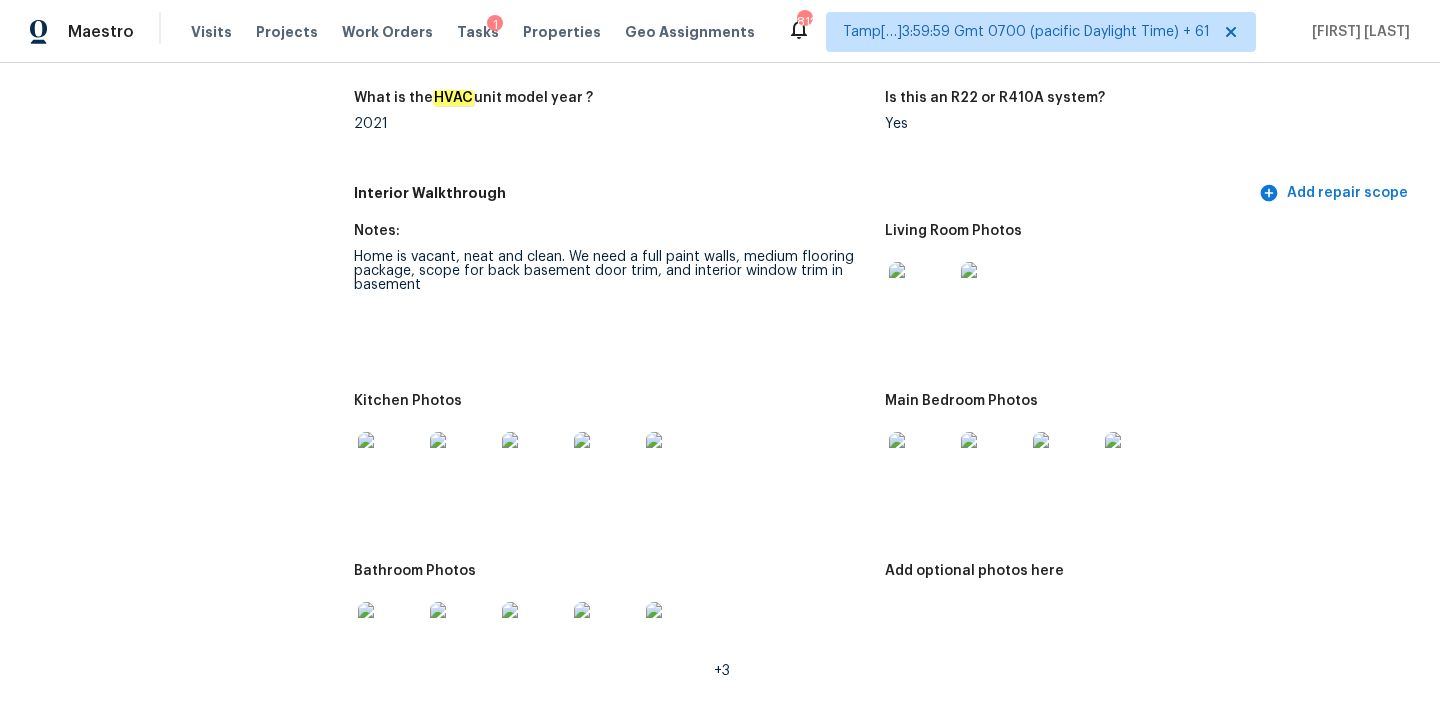 click at bounding box center (921, 464) 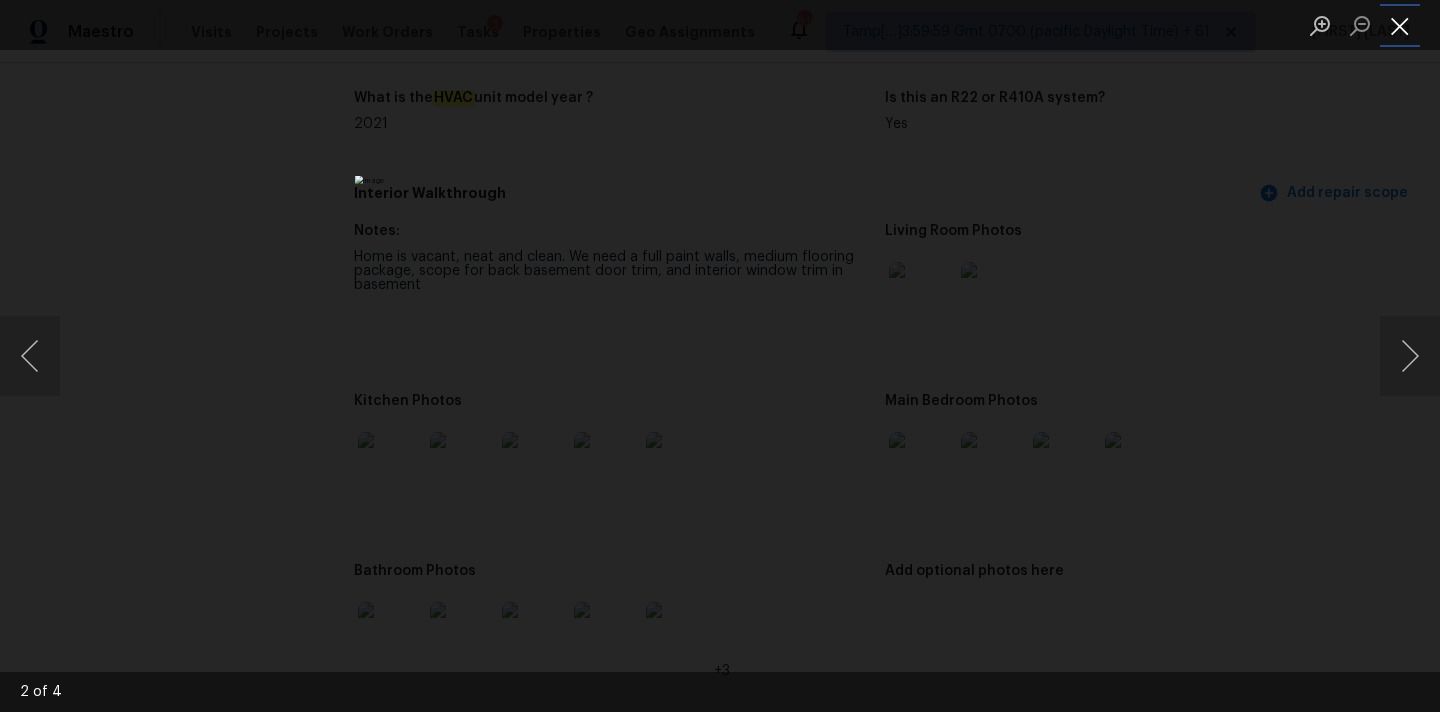 click at bounding box center (1400, 25) 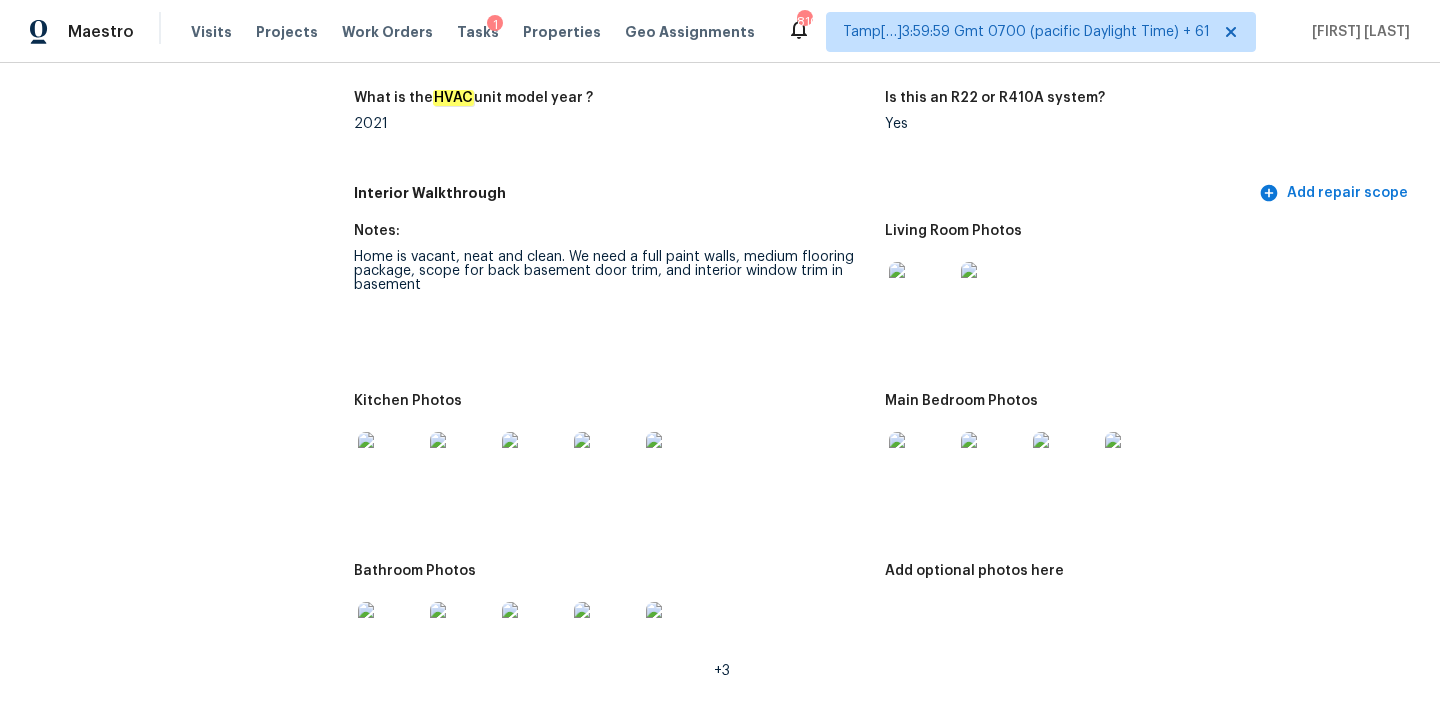 click at bounding box center (390, 464) 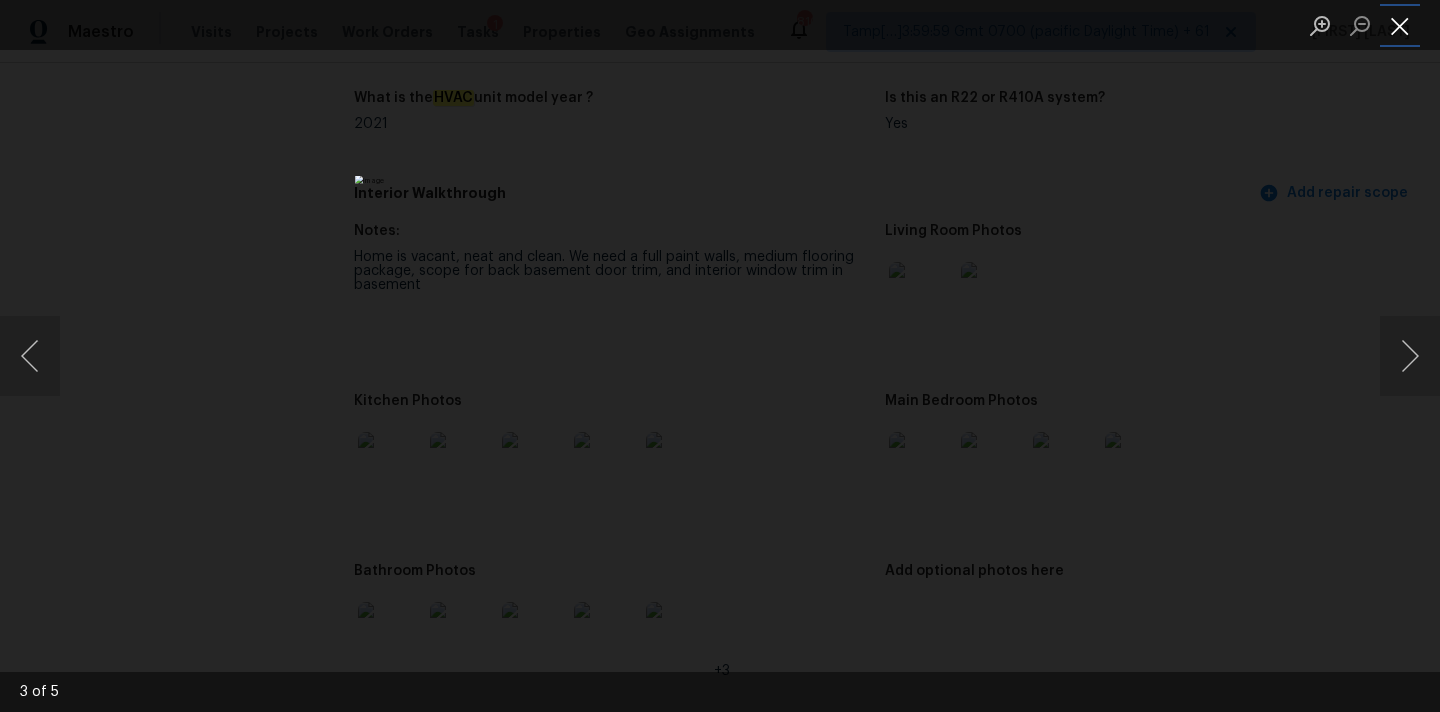 click at bounding box center [1400, 25] 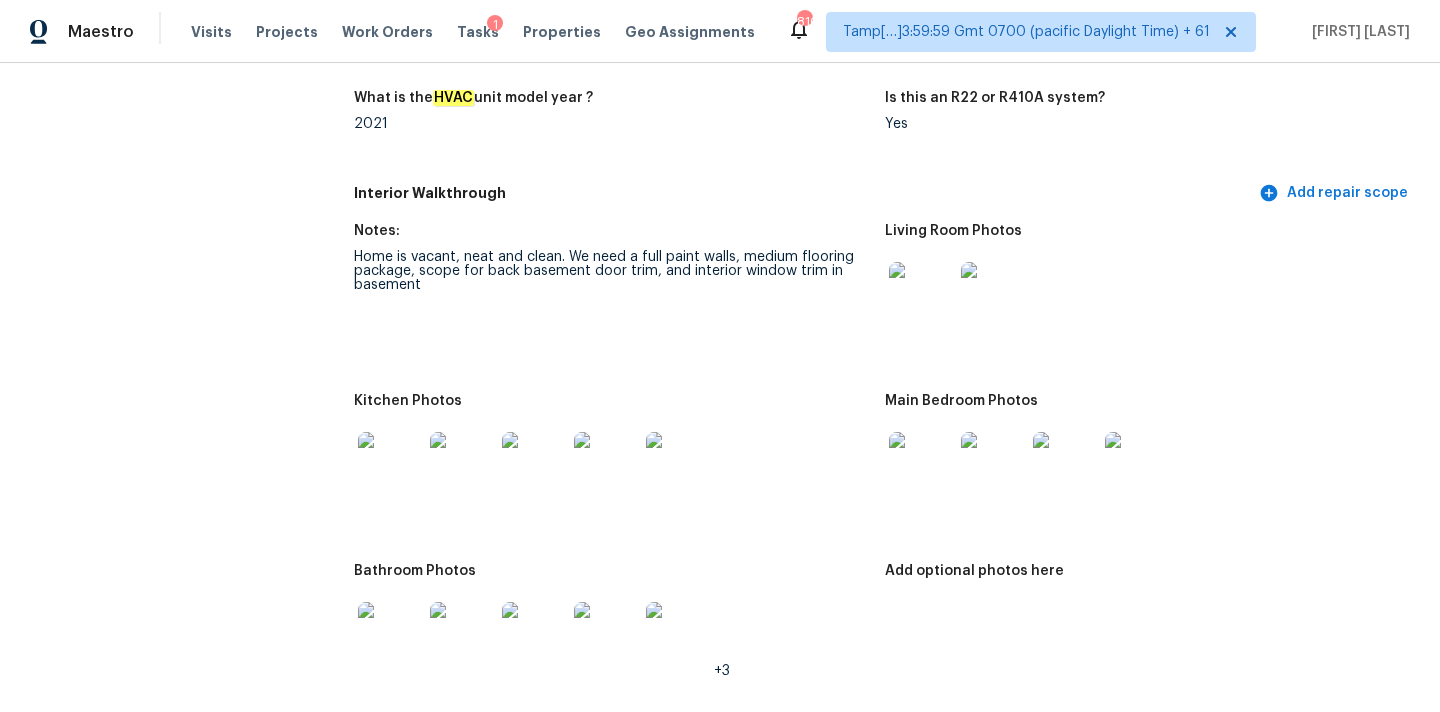 click at bounding box center (390, 634) 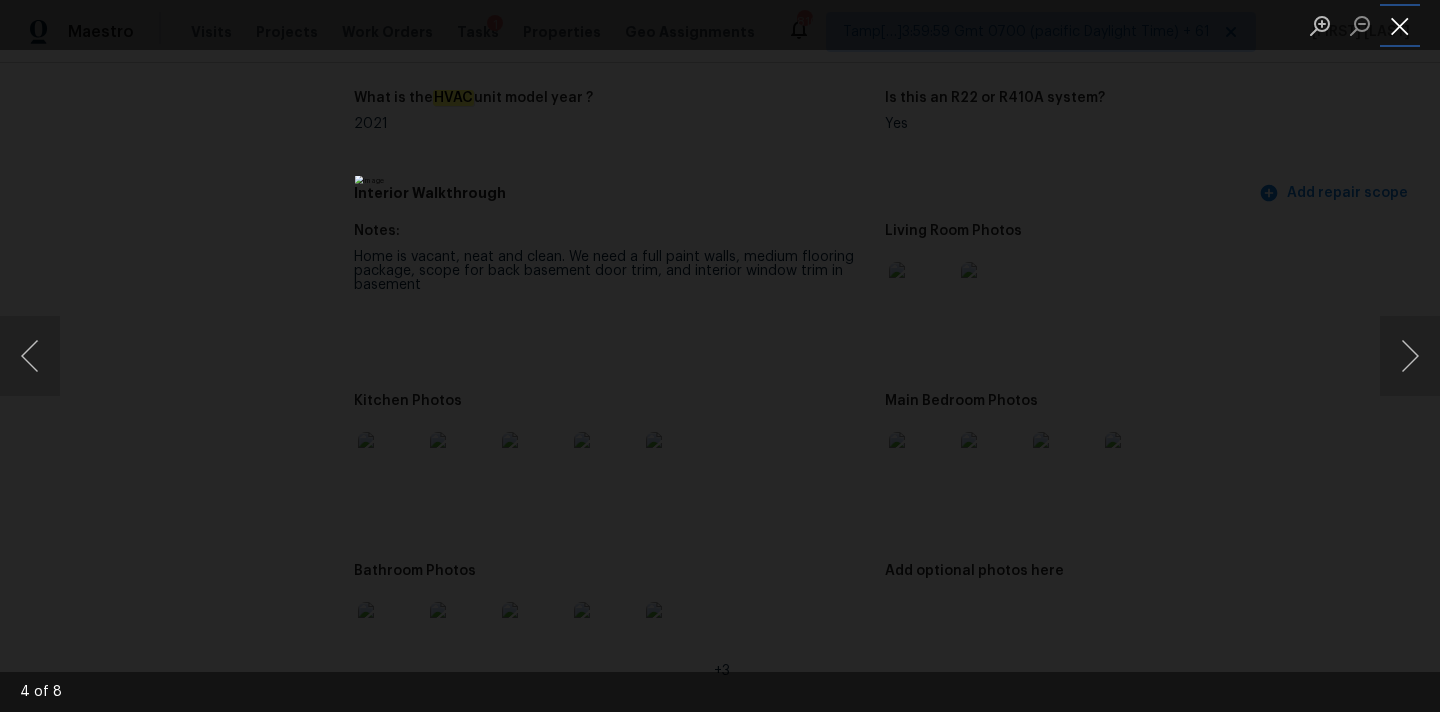click at bounding box center (1400, 25) 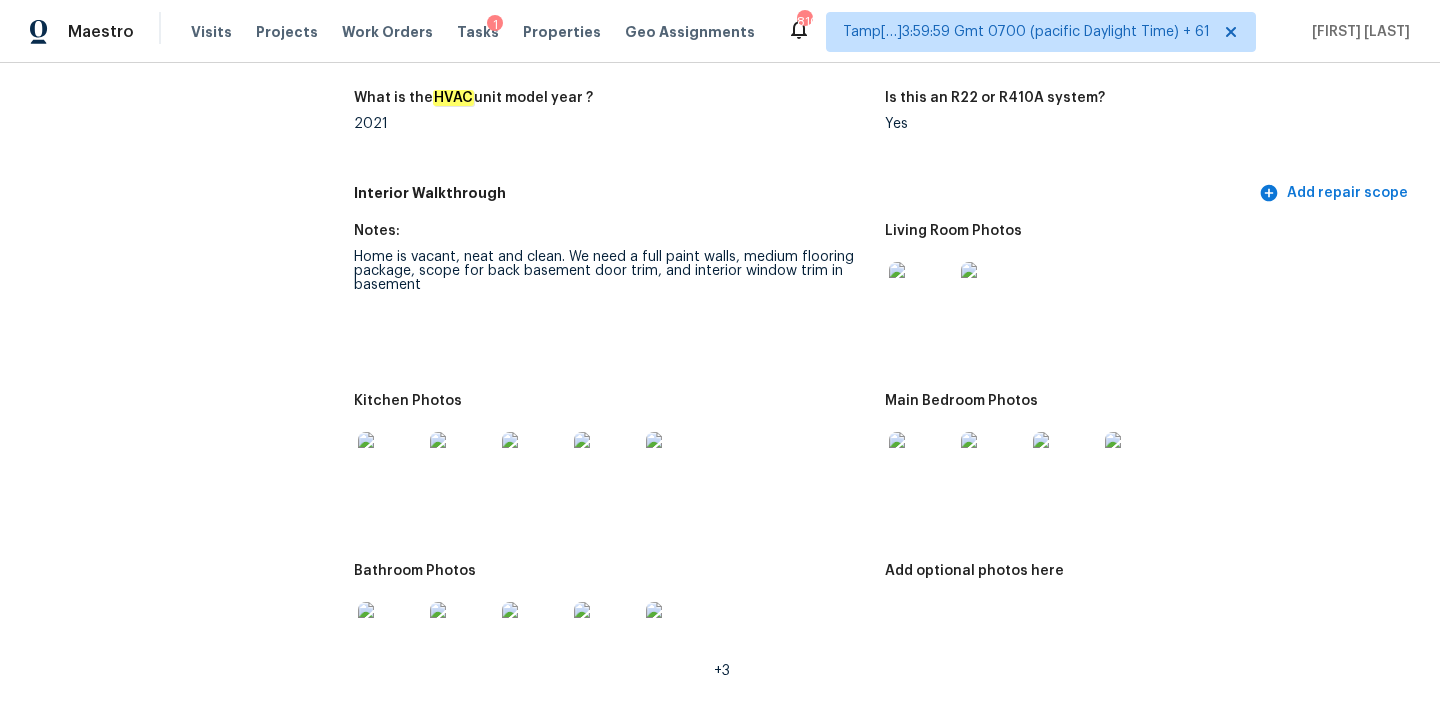 click at bounding box center [921, 464] 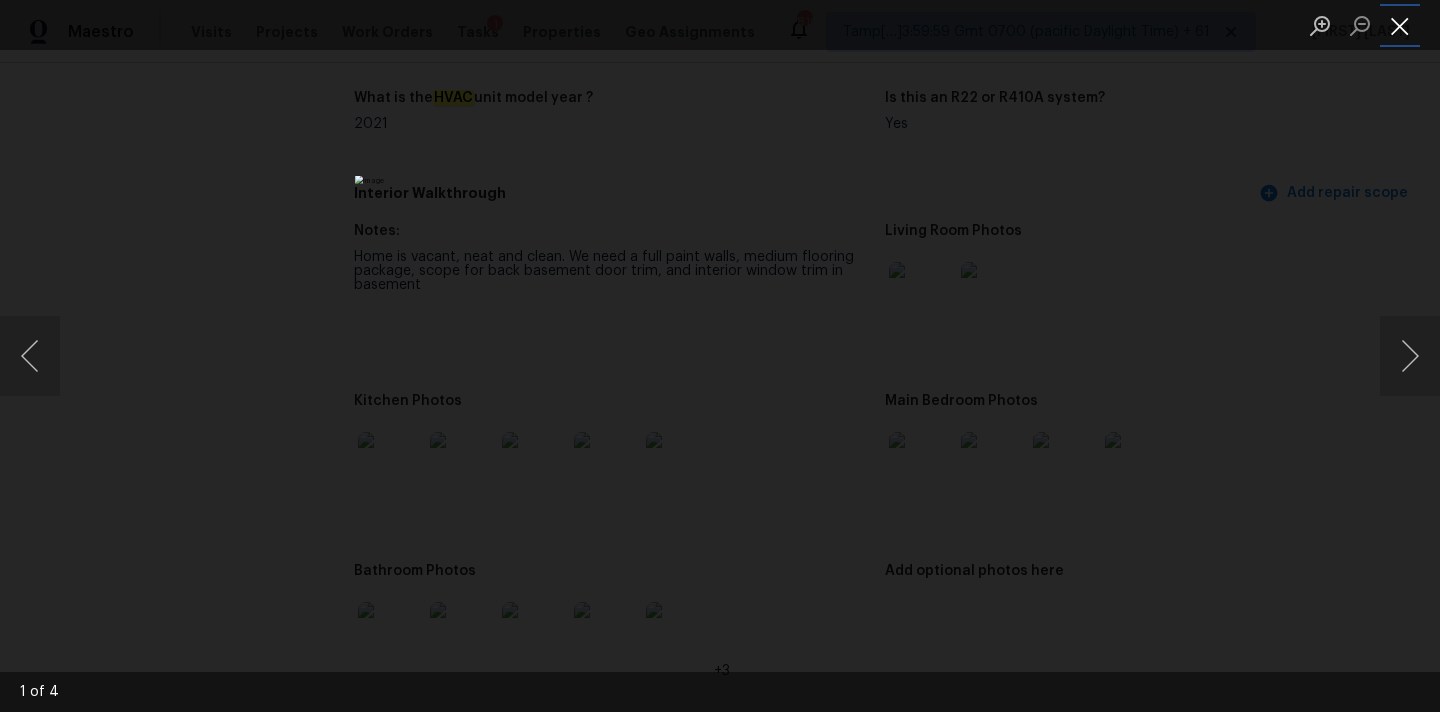 click at bounding box center [1400, 25] 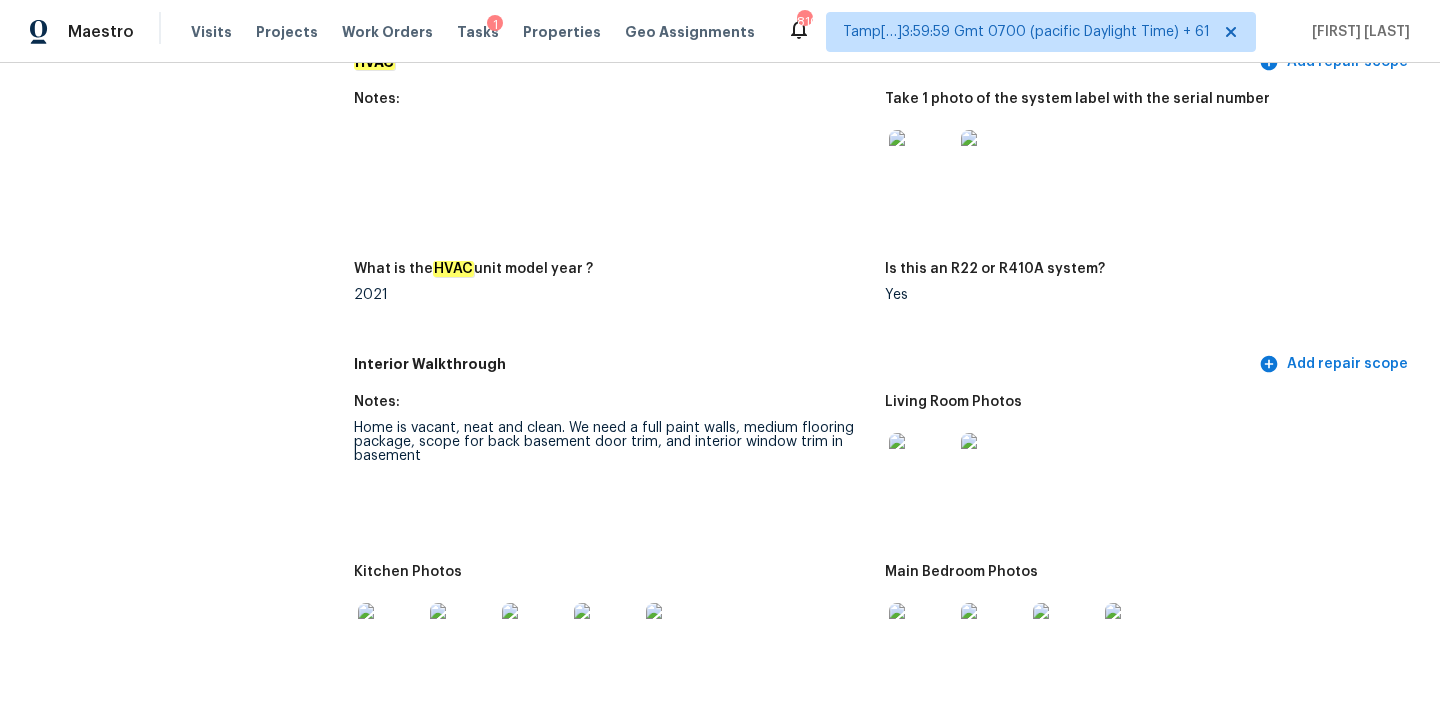 scroll, scrollTop: 1793, scrollLeft: 0, axis: vertical 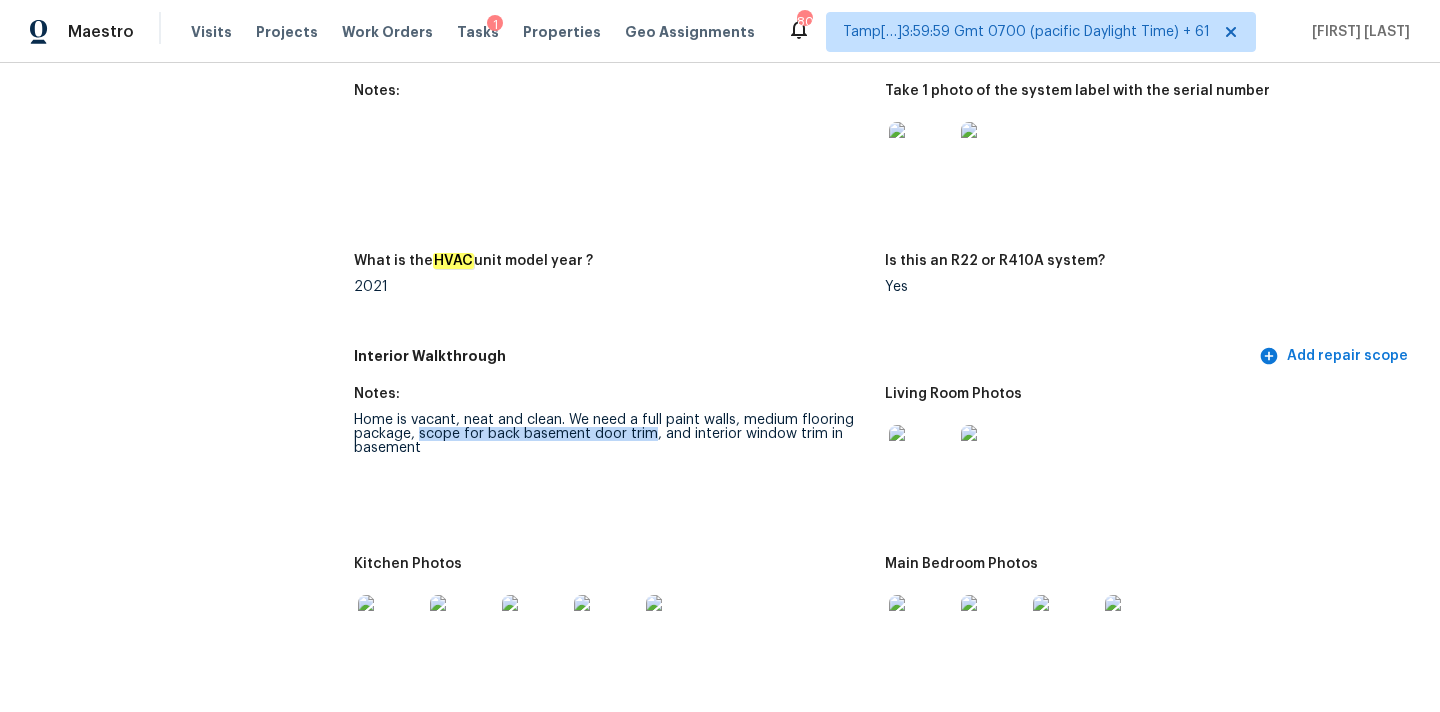 drag, startPoint x: 416, startPoint y: 420, endPoint x: 644, endPoint y: 419, distance: 228.0022 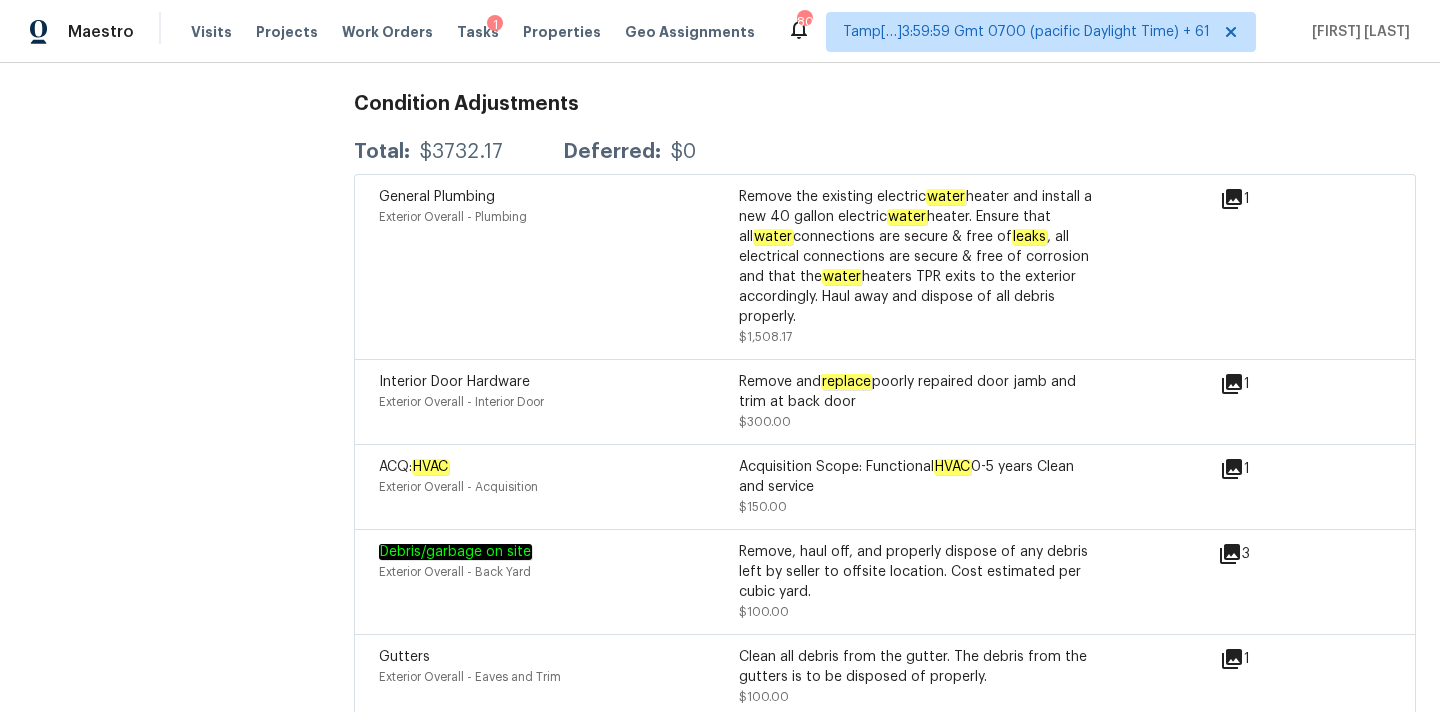 scroll, scrollTop: 5316, scrollLeft: 0, axis: vertical 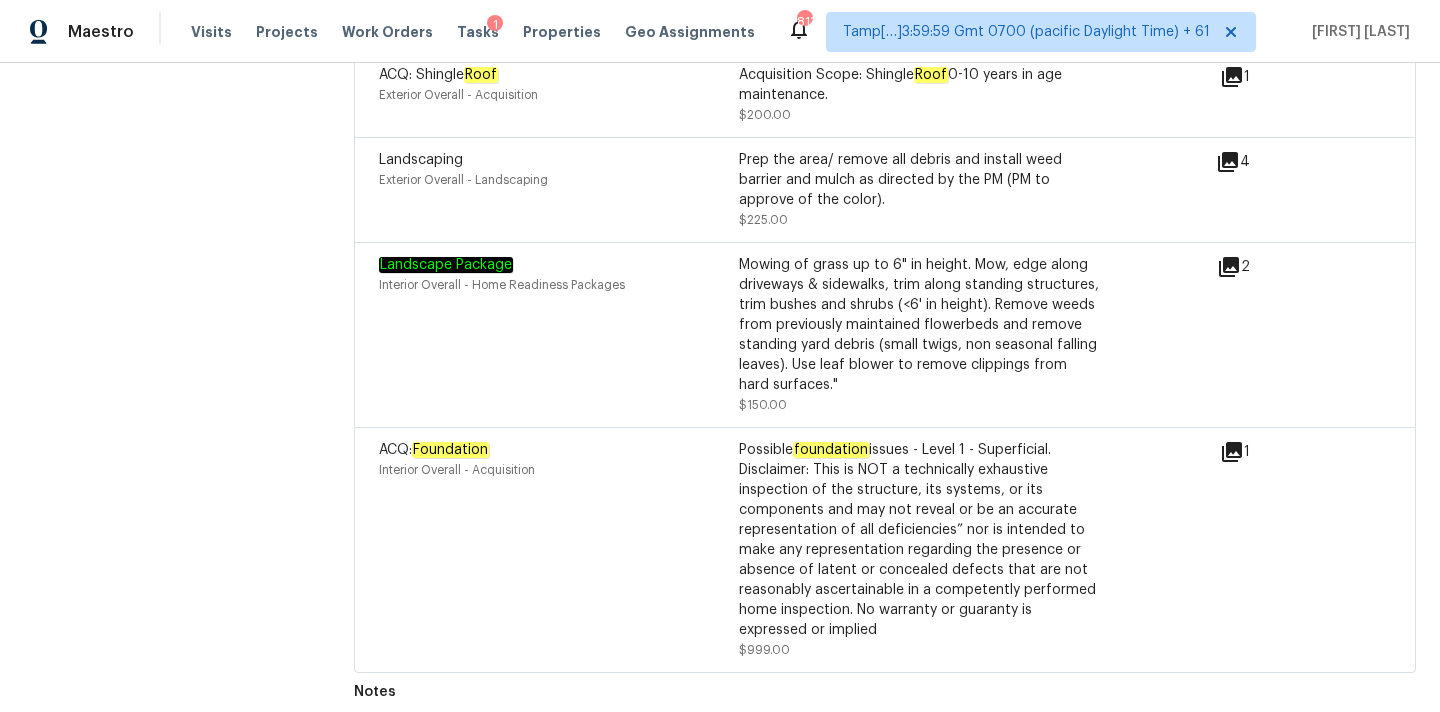 click 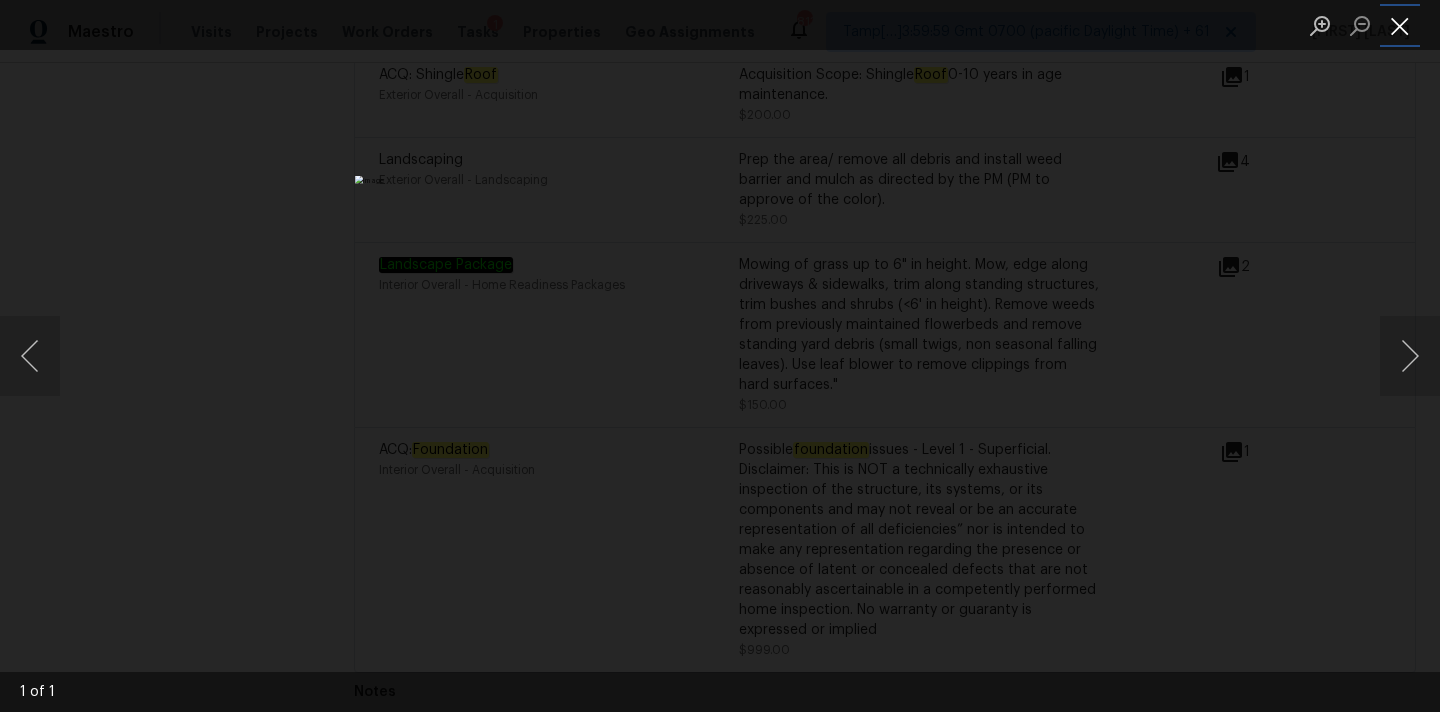 click at bounding box center [1400, 25] 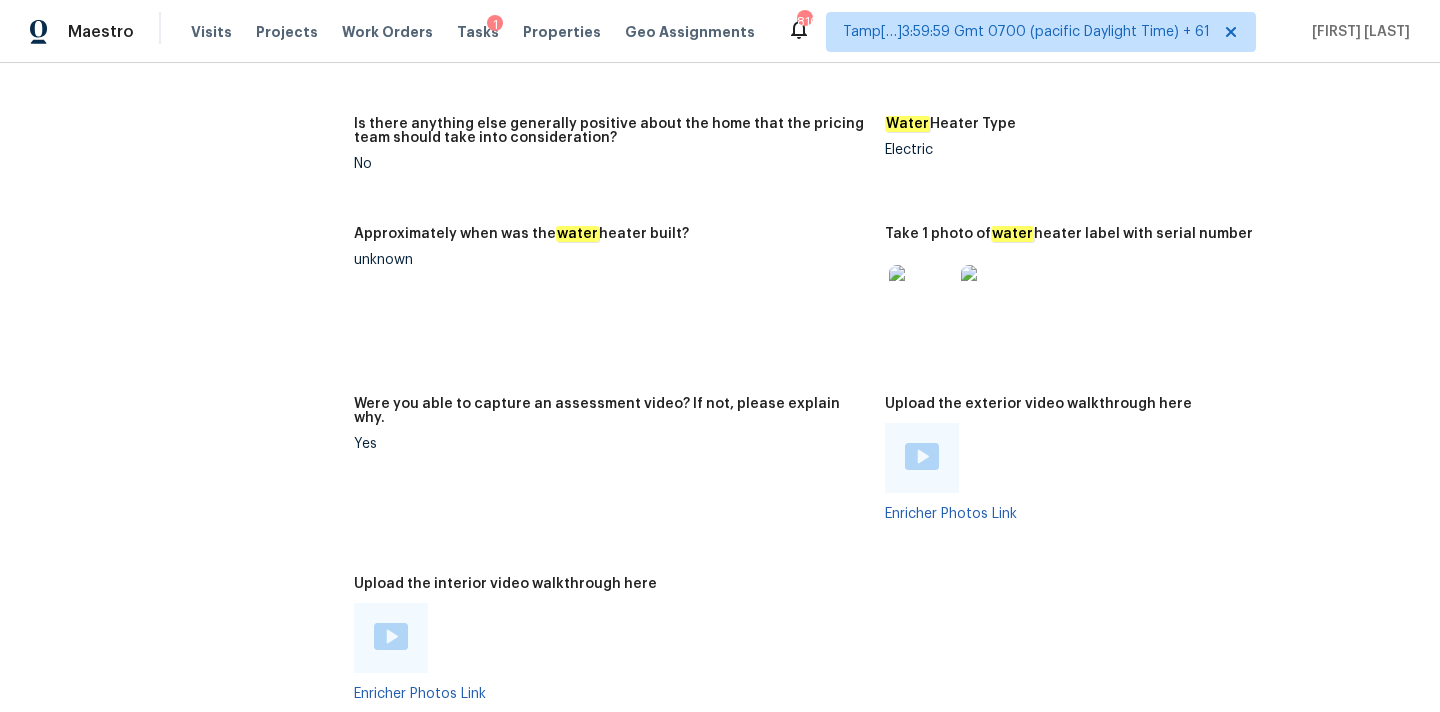 scroll, scrollTop: 3468, scrollLeft: 0, axis: vertical 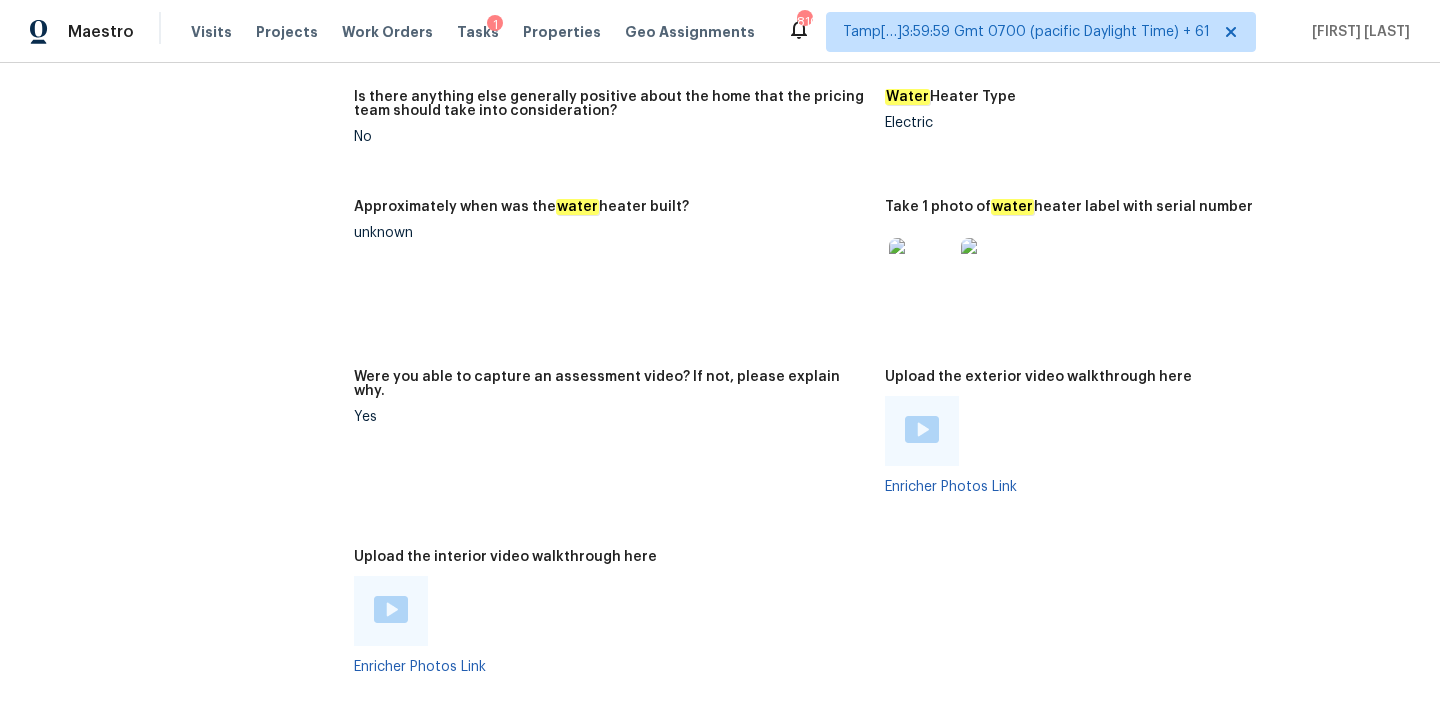 click at bounding box center [922, 429] 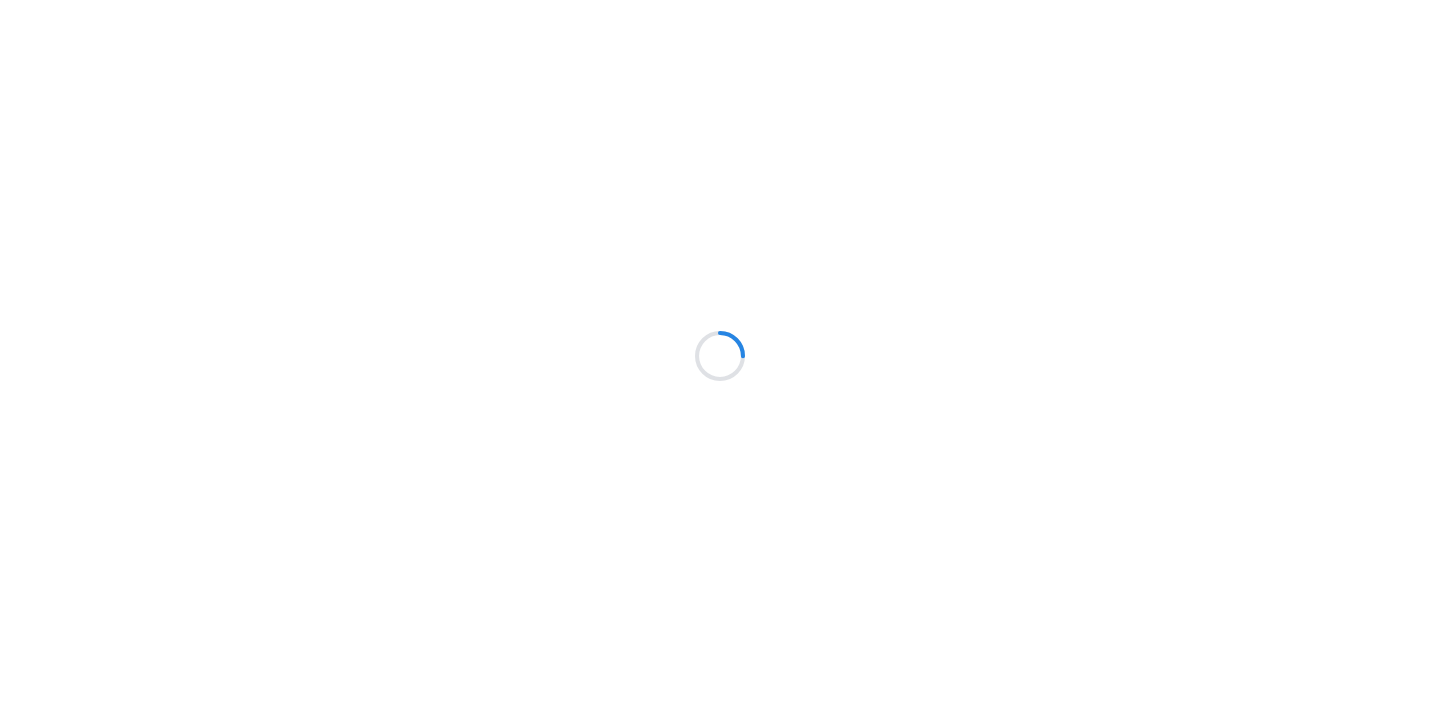 scroll, scrollTop: 0, scrollLeft: 0, axis: both 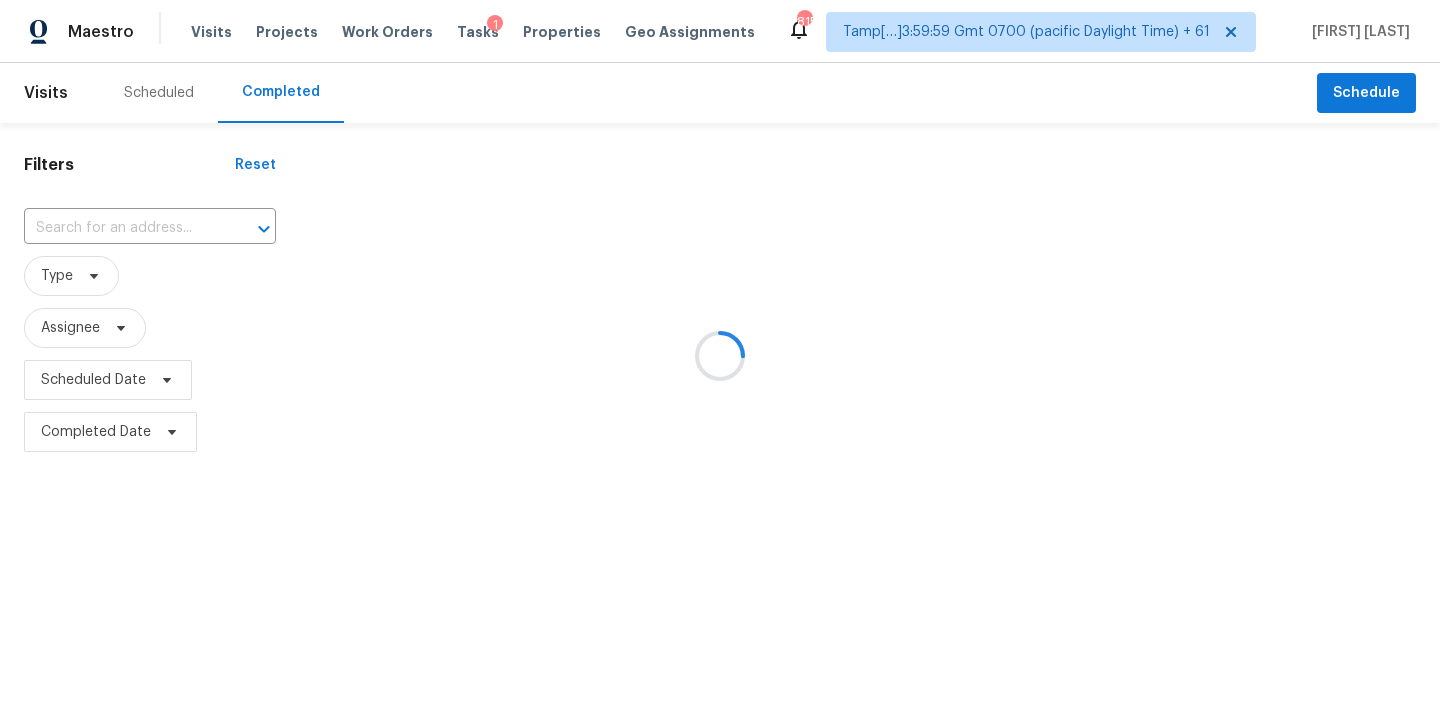 click at bounding box center [720, 356] 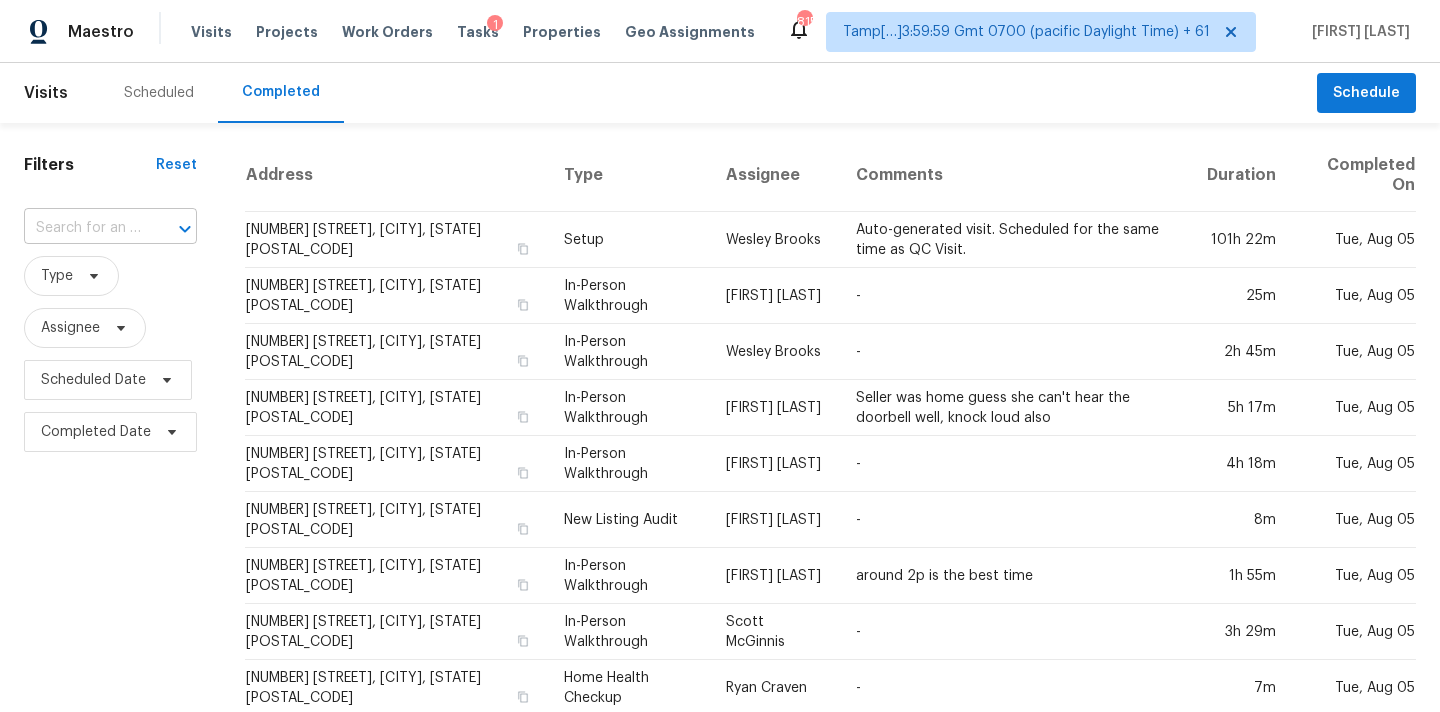 click at bounding box center [82, 228] 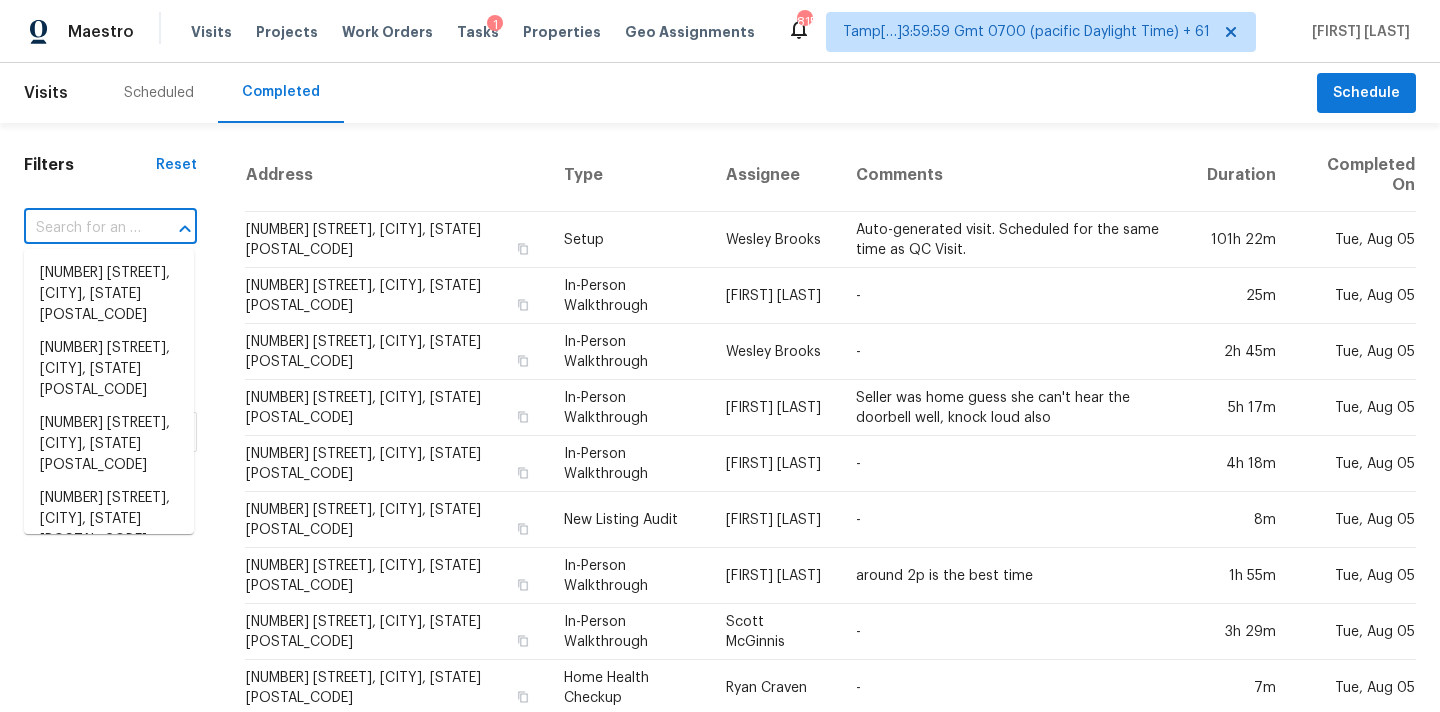 type on "[NUMBER] [STREET], [CITY], [STATE] [POSTAL_CODE]" 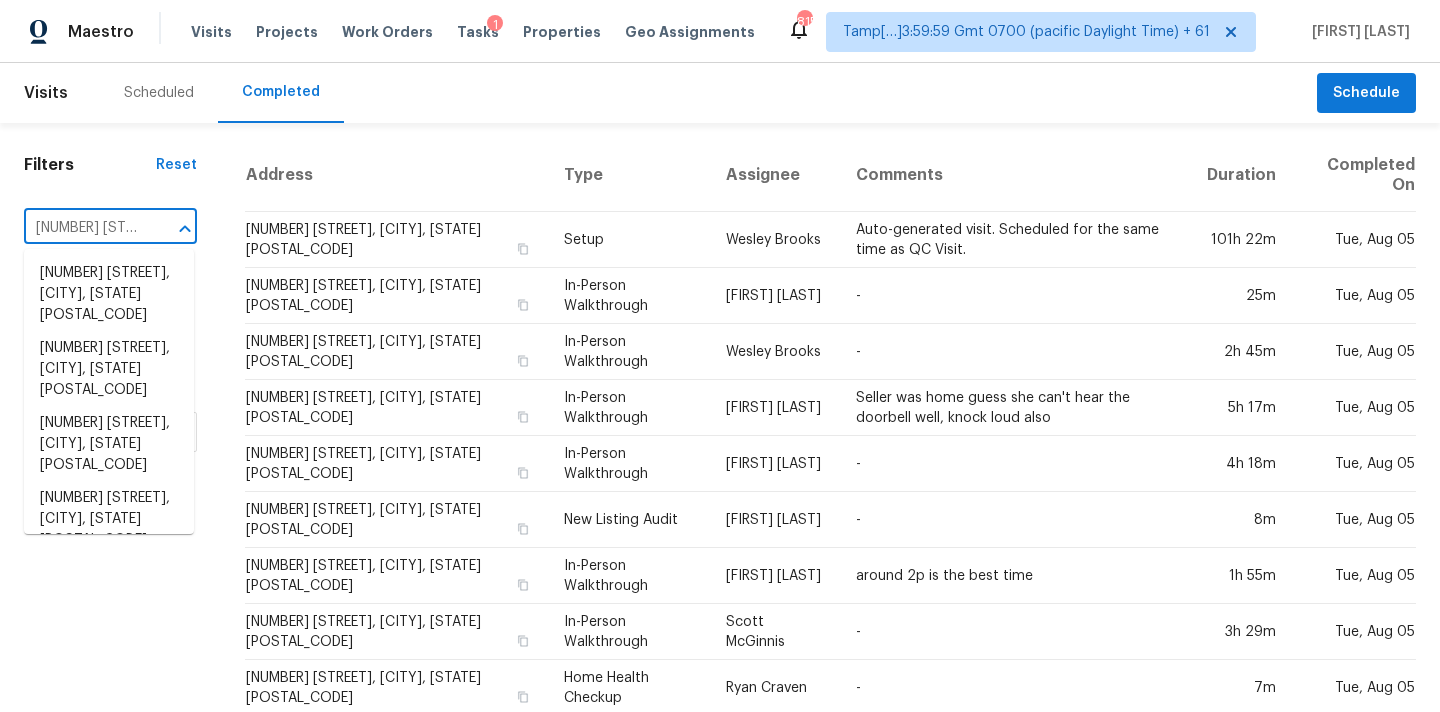 scroll, scrollTop: 0, scrollLeft: 177, axis: horizontal 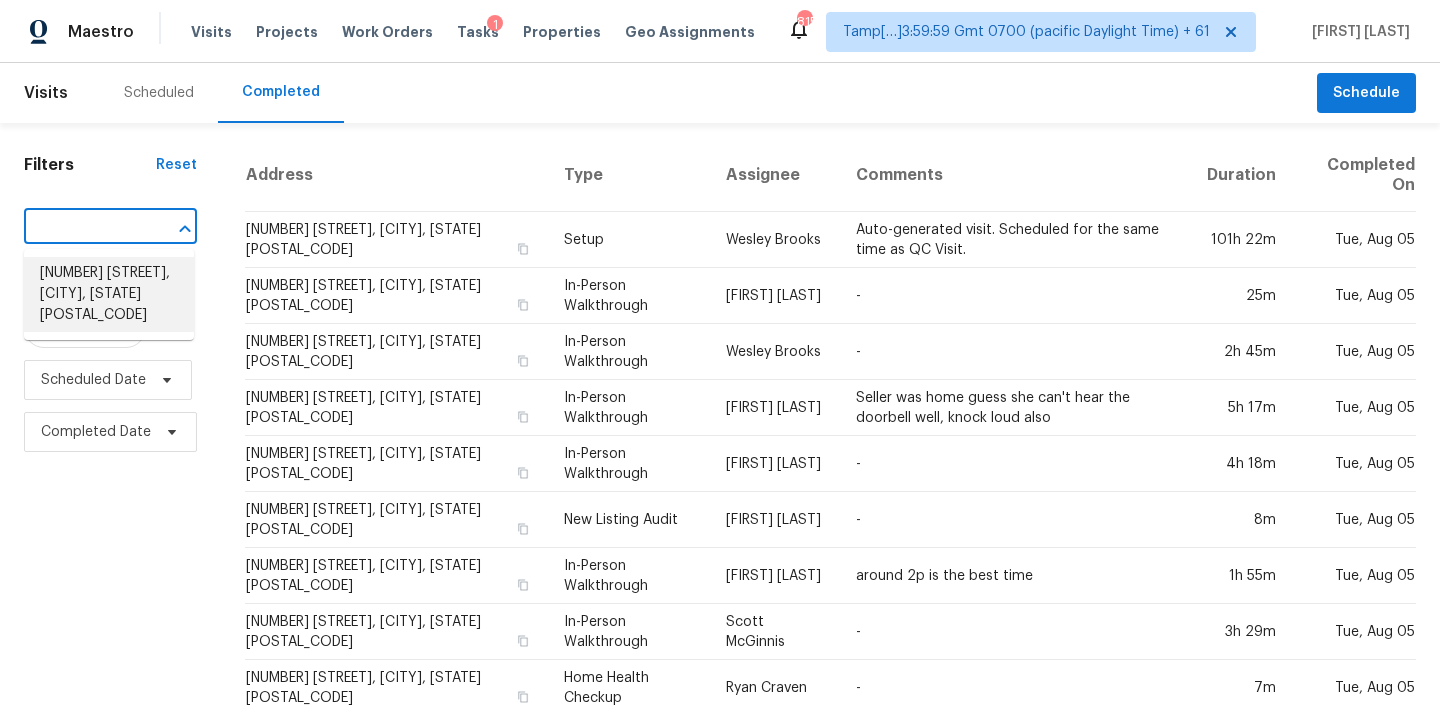 click on "[NUMBER] [STREET], [CITY], [STATE] [POSTAL_CODE]" at bounding box center (109, 294) 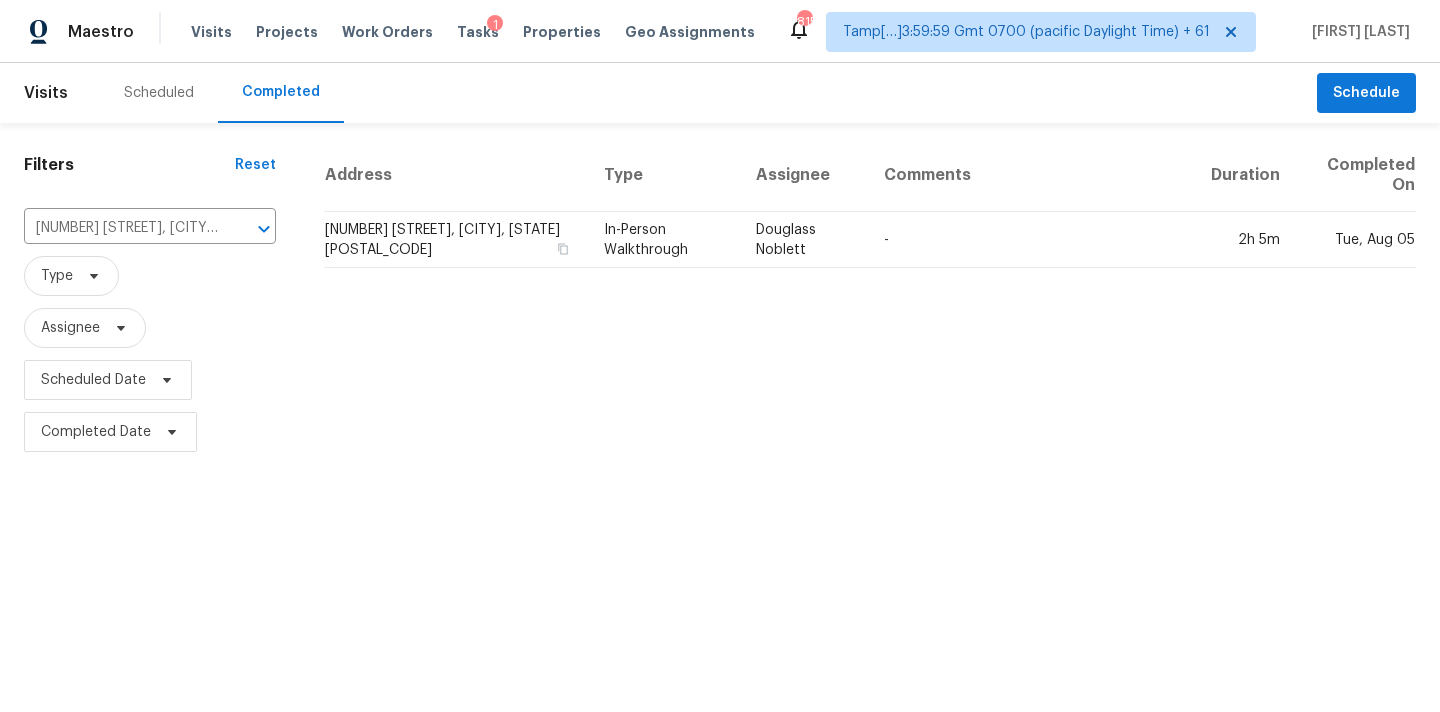 click on "In-Person Walkthrough" at bounding box center [664, 240] 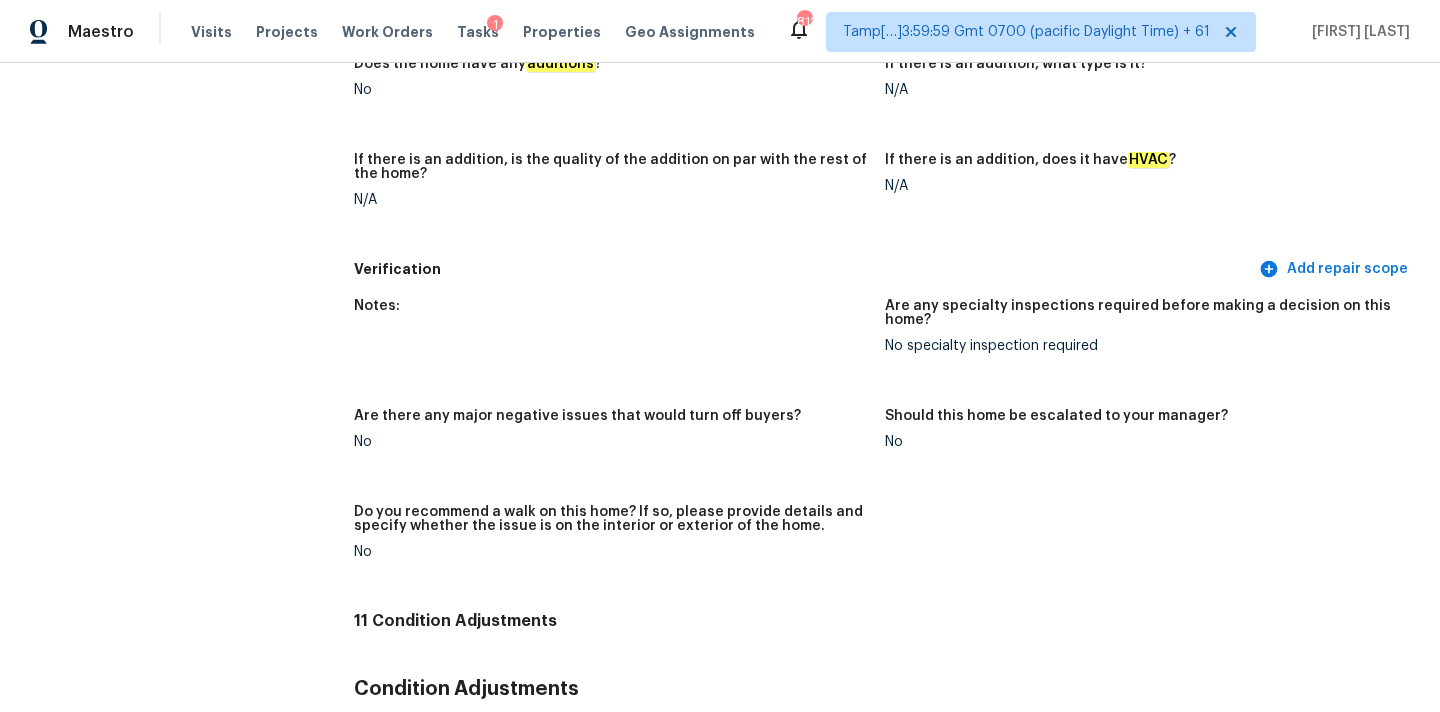 scroll, scrollTop: 99, scrollLeft: 0, axis: vertical 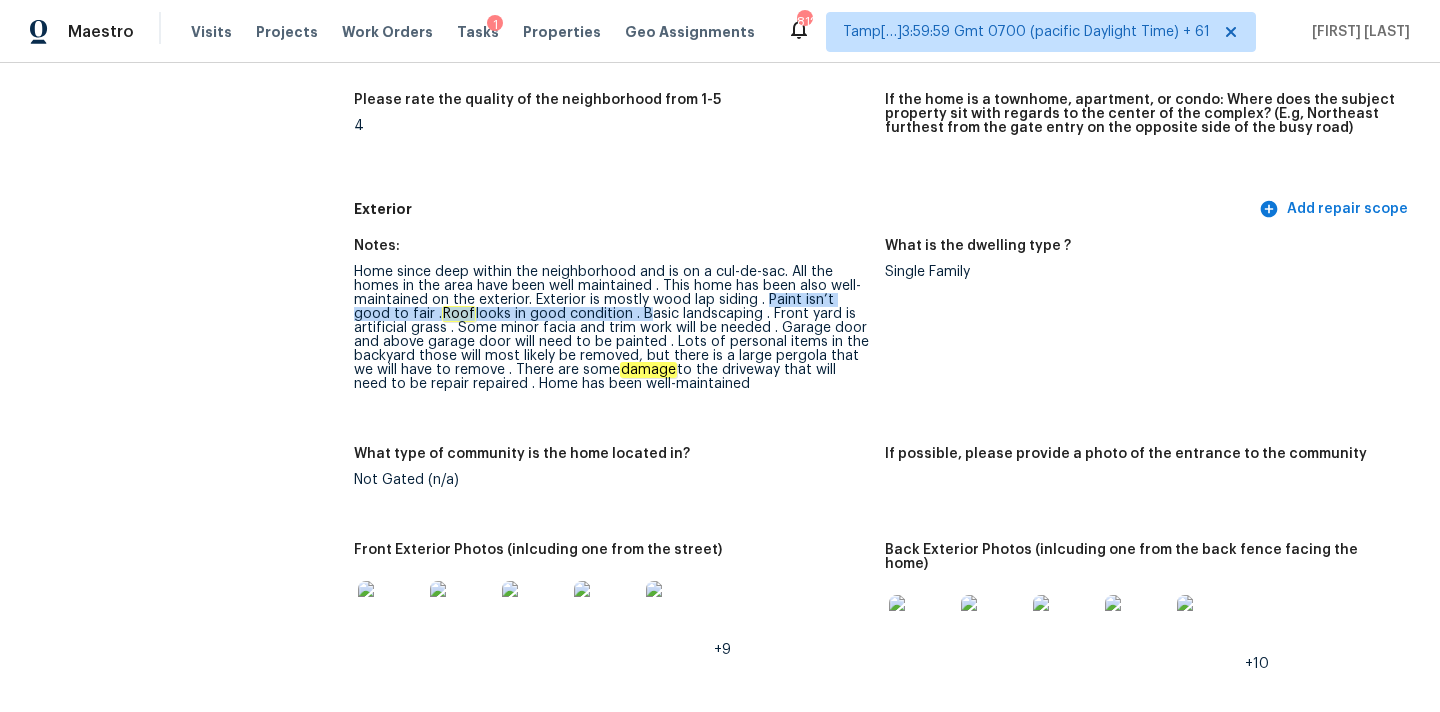 drag, startPoint x: 766, startPoint y: 294, endPoint x: 605, endPoint y: 312, distance: 162.00308 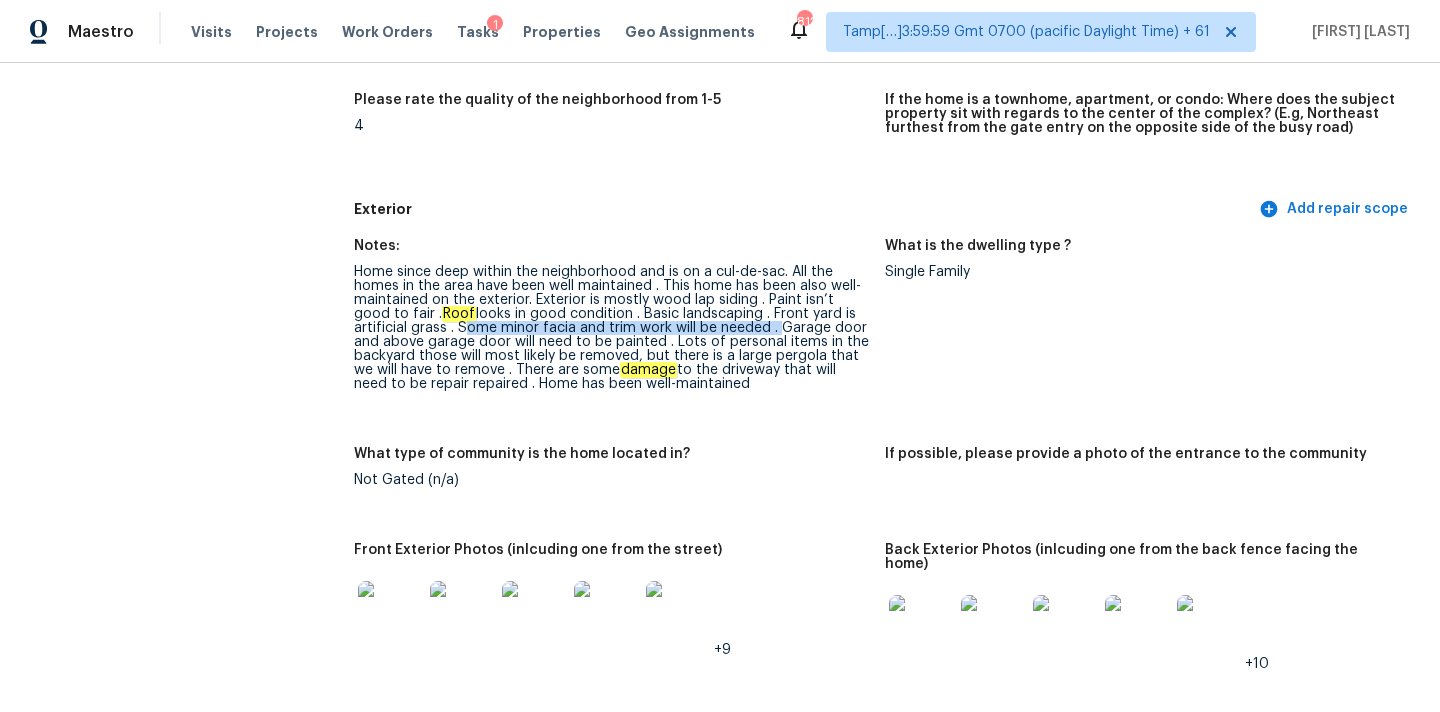 drag, startPoint x: 459, startPoint y: 327, endPoint x: 774, endPoint y: 325, distance: 315.00635 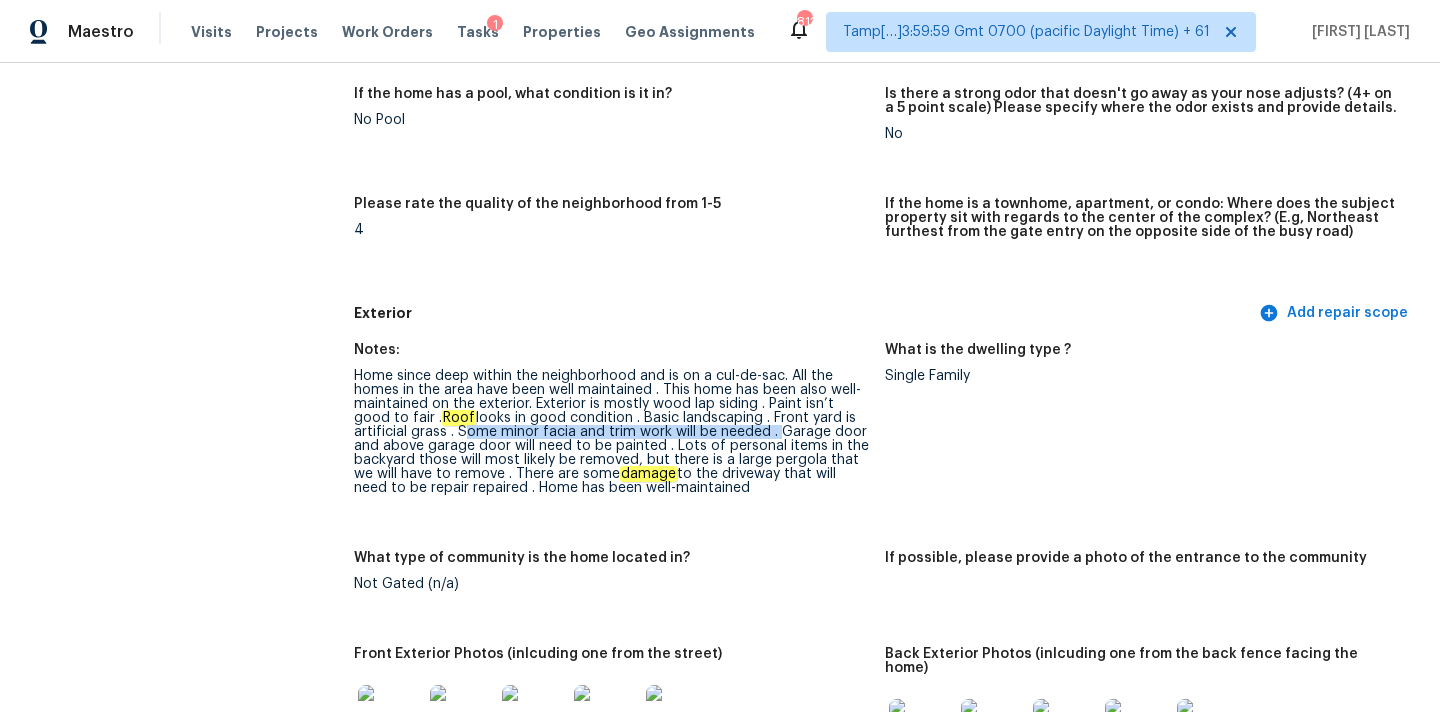 scroll, scrollTop: 534, scrollLeft: 0, axis: vertical 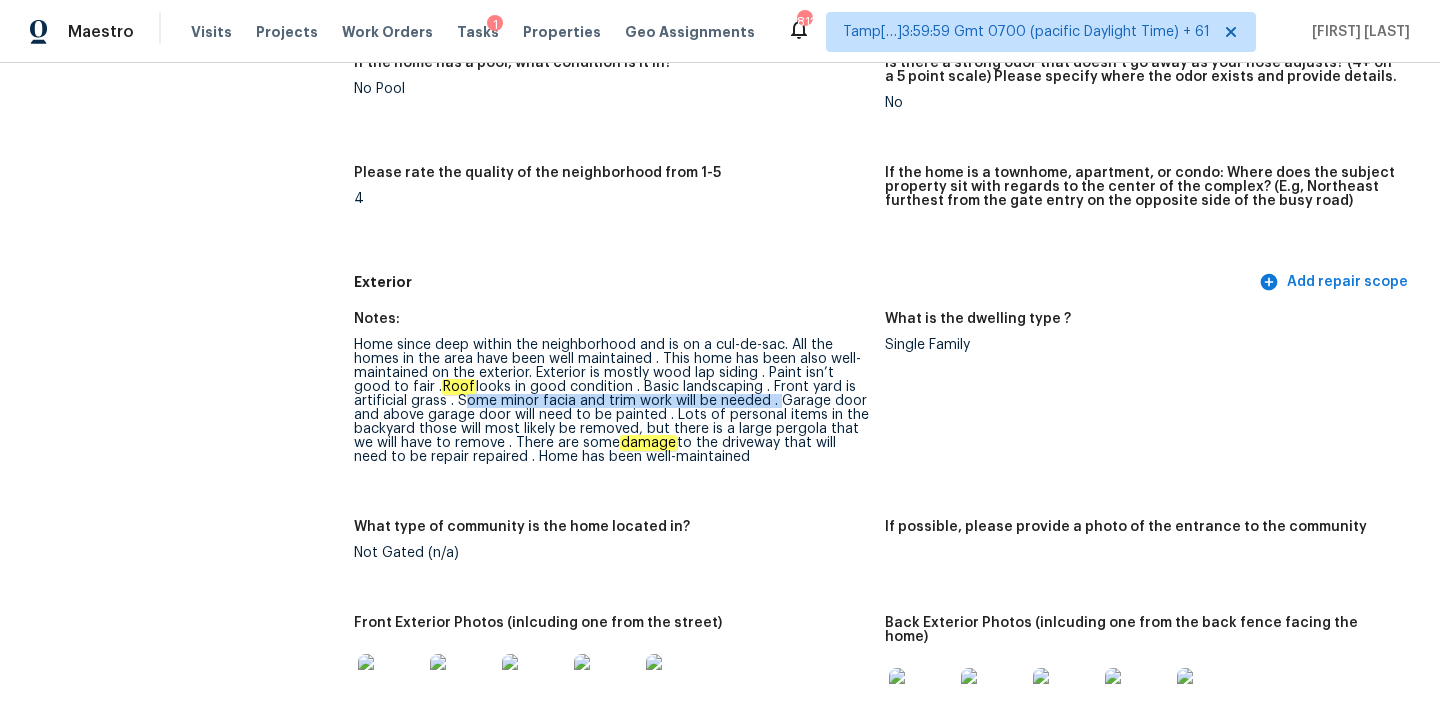 copy on "Some minor facia and trim work will be needed ." 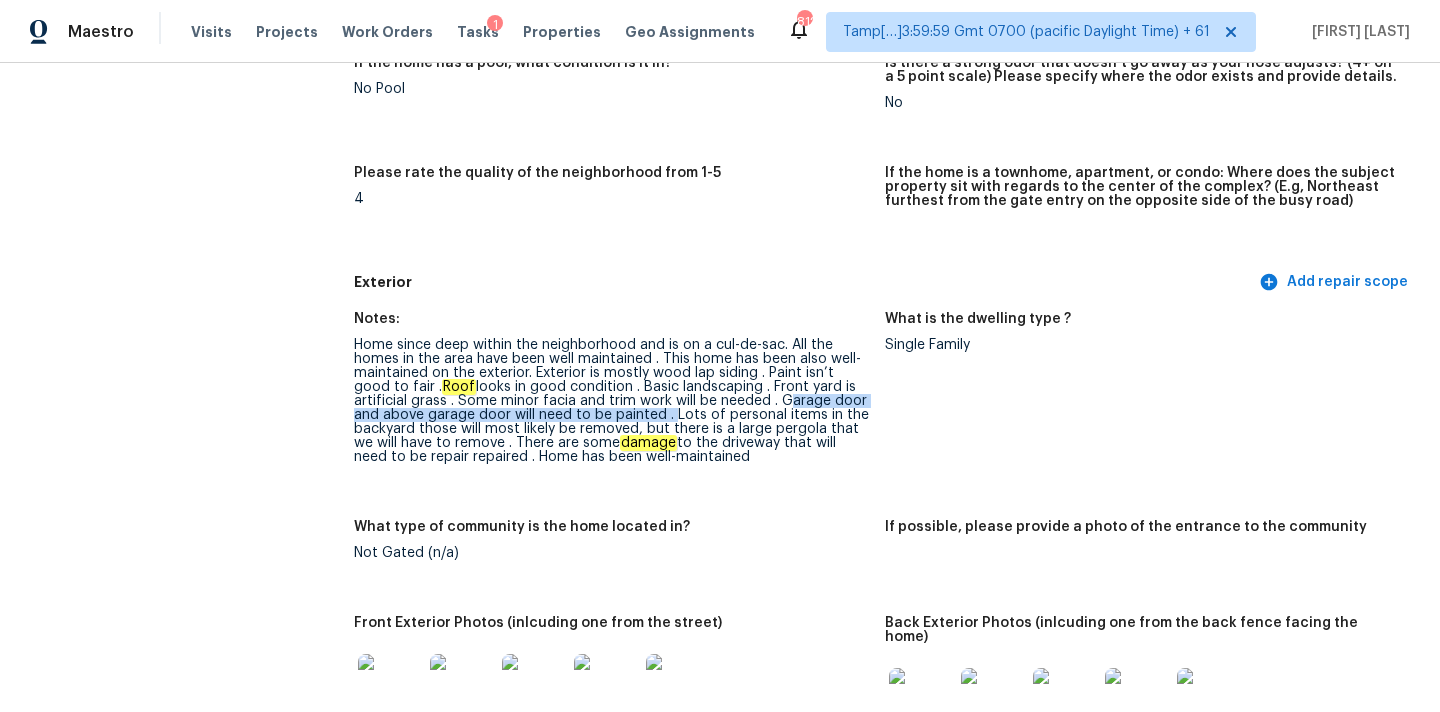 drag, startPoint x: 779, startPoint y: 401, endPoint x: 667, endPoint y: 412, distance: 112.53888 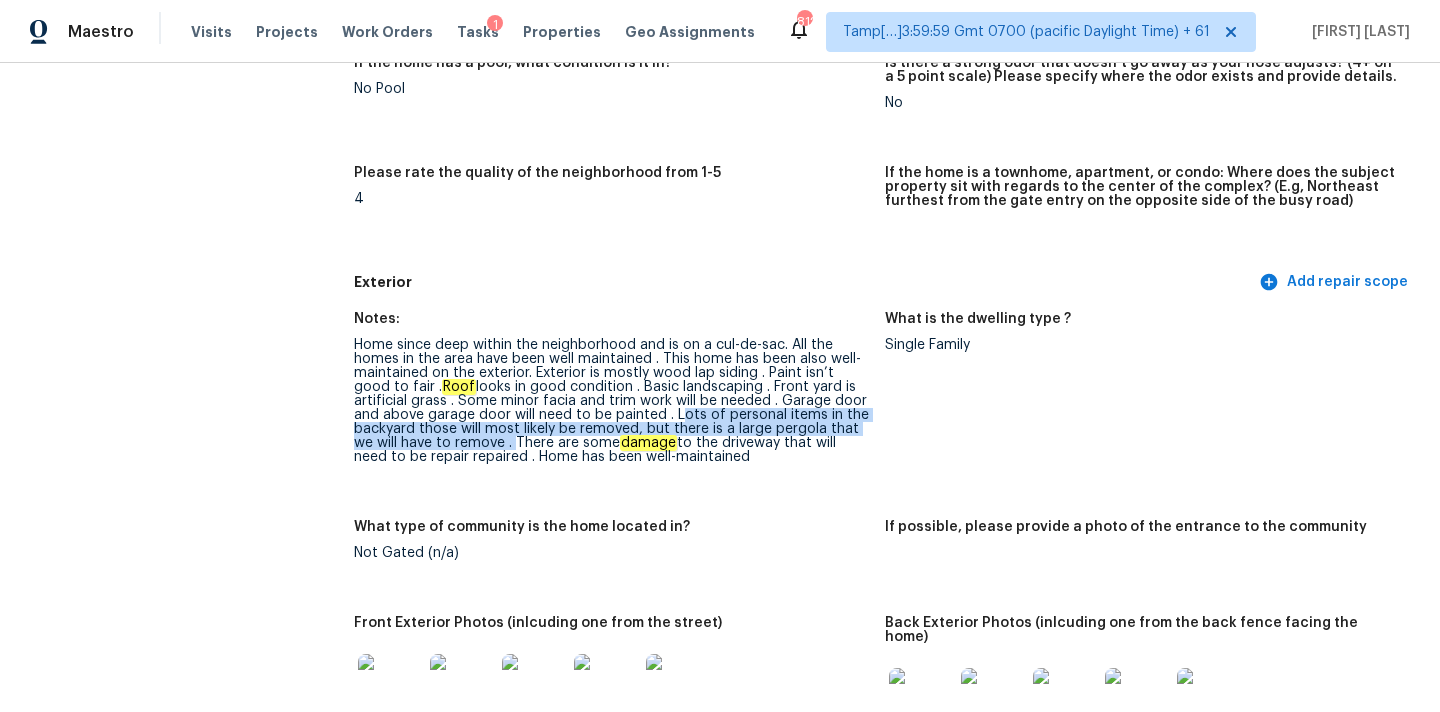 copy on "Lots of personal items in the backyard those will most likely be removed, but there is a large pergola that we will have to remove ." 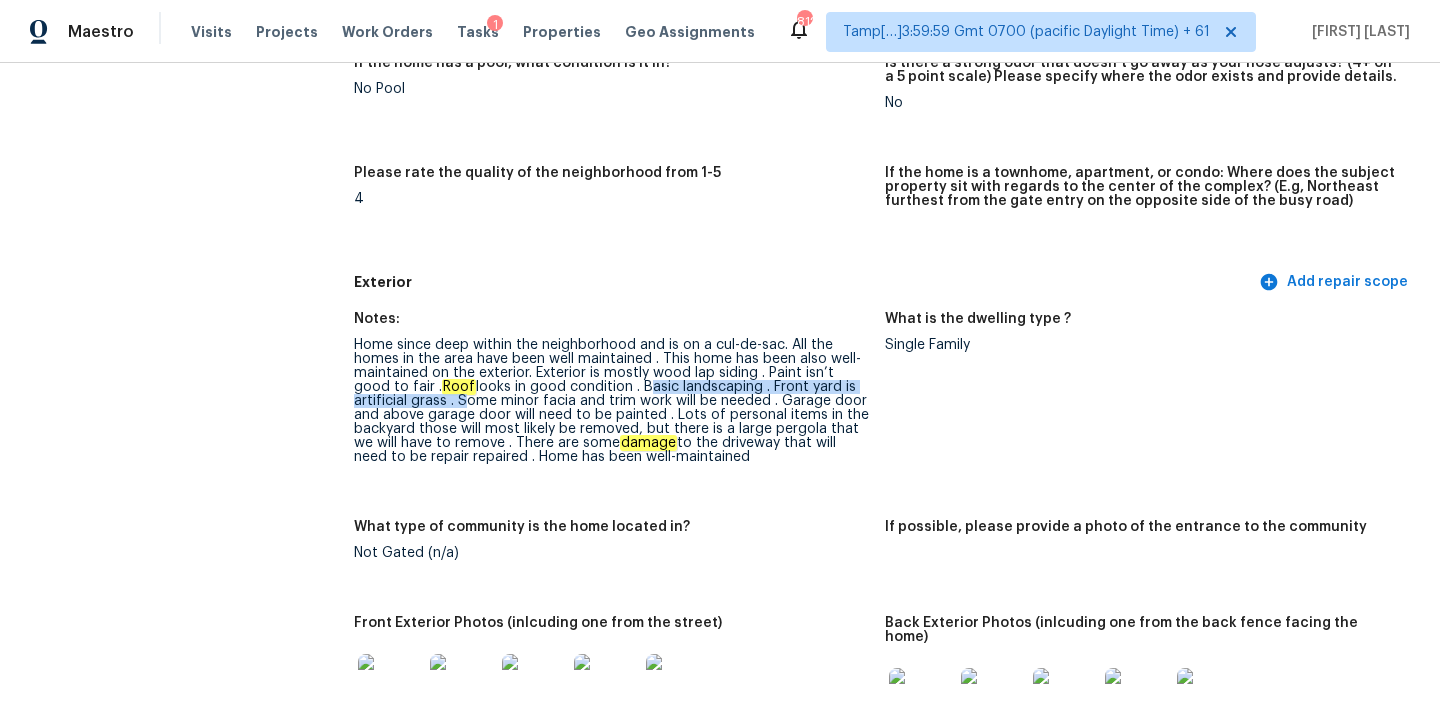copy on "Basic landscaping .
Front yard is artificial grass ." 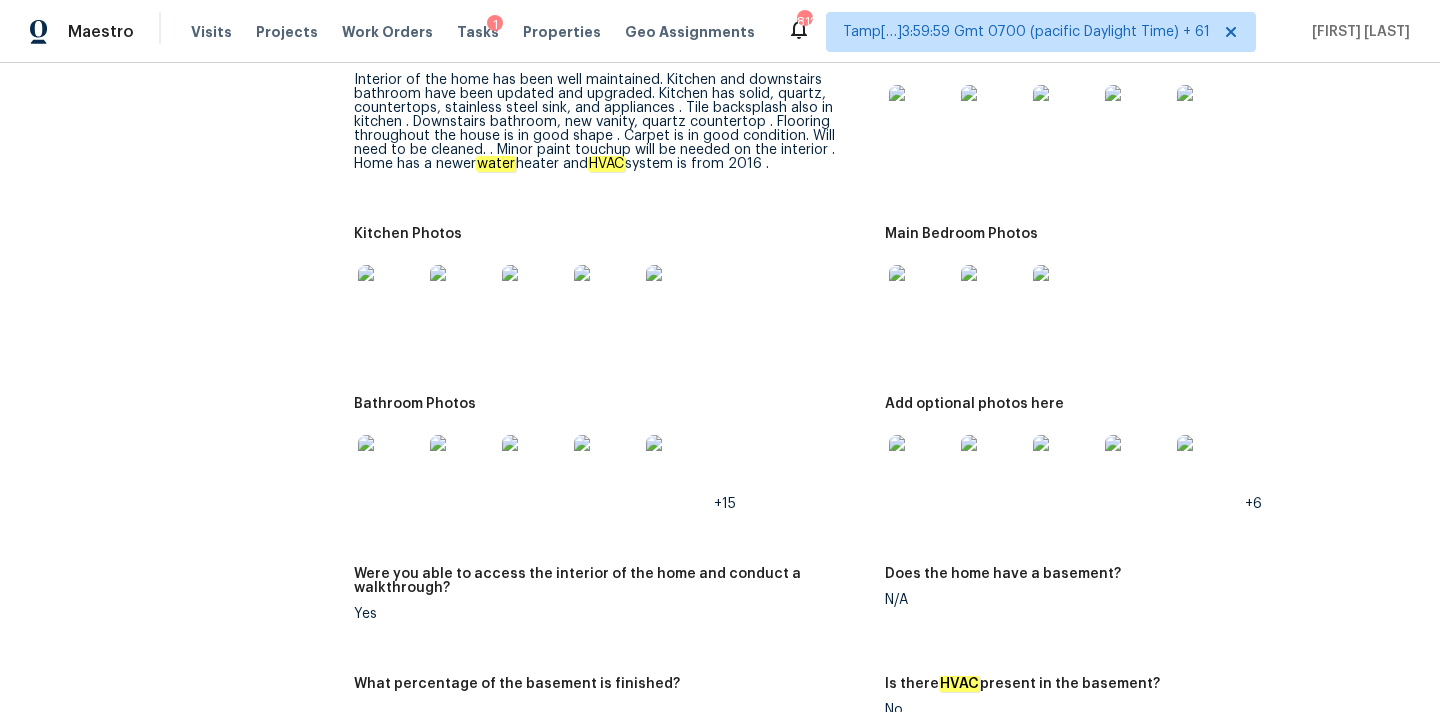 scroll, scrollTop: 2620, scrollLeft: 0, axis: vertical 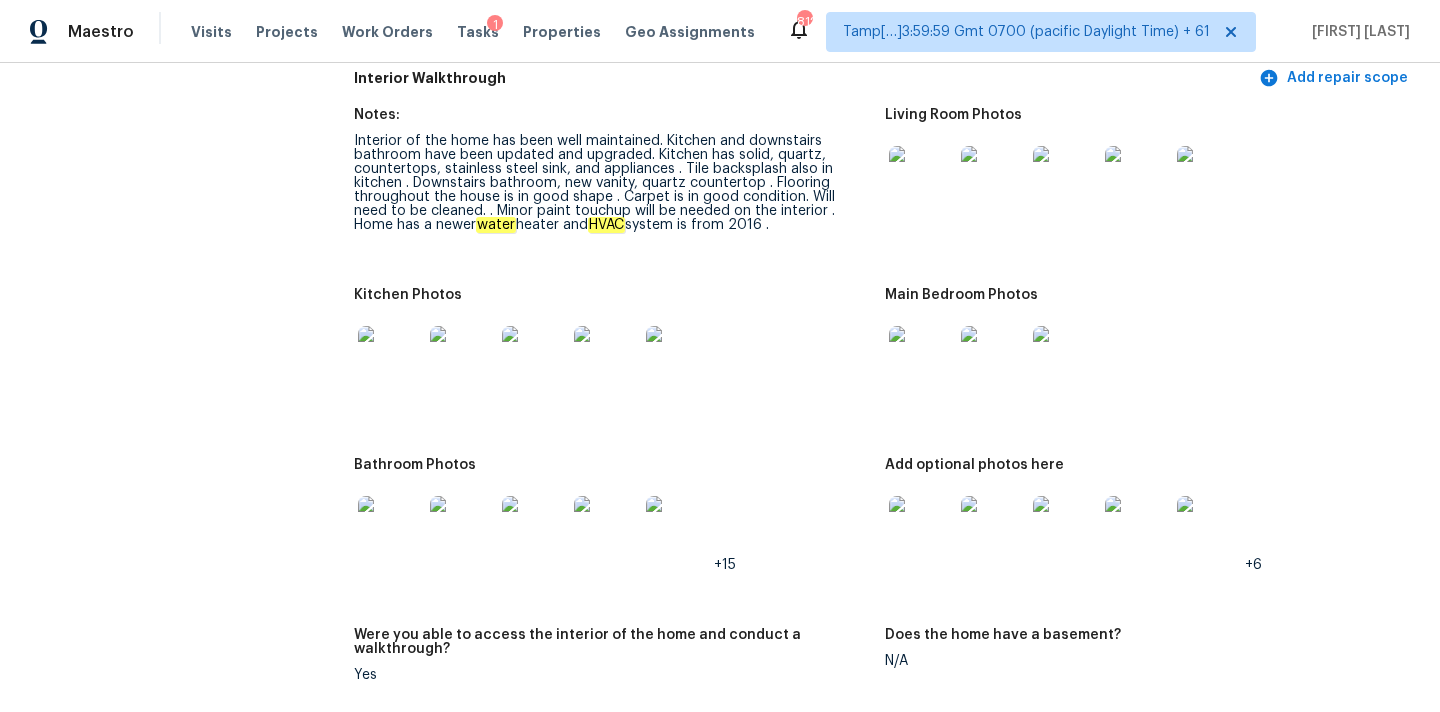 click at bounding box center [921, 178] 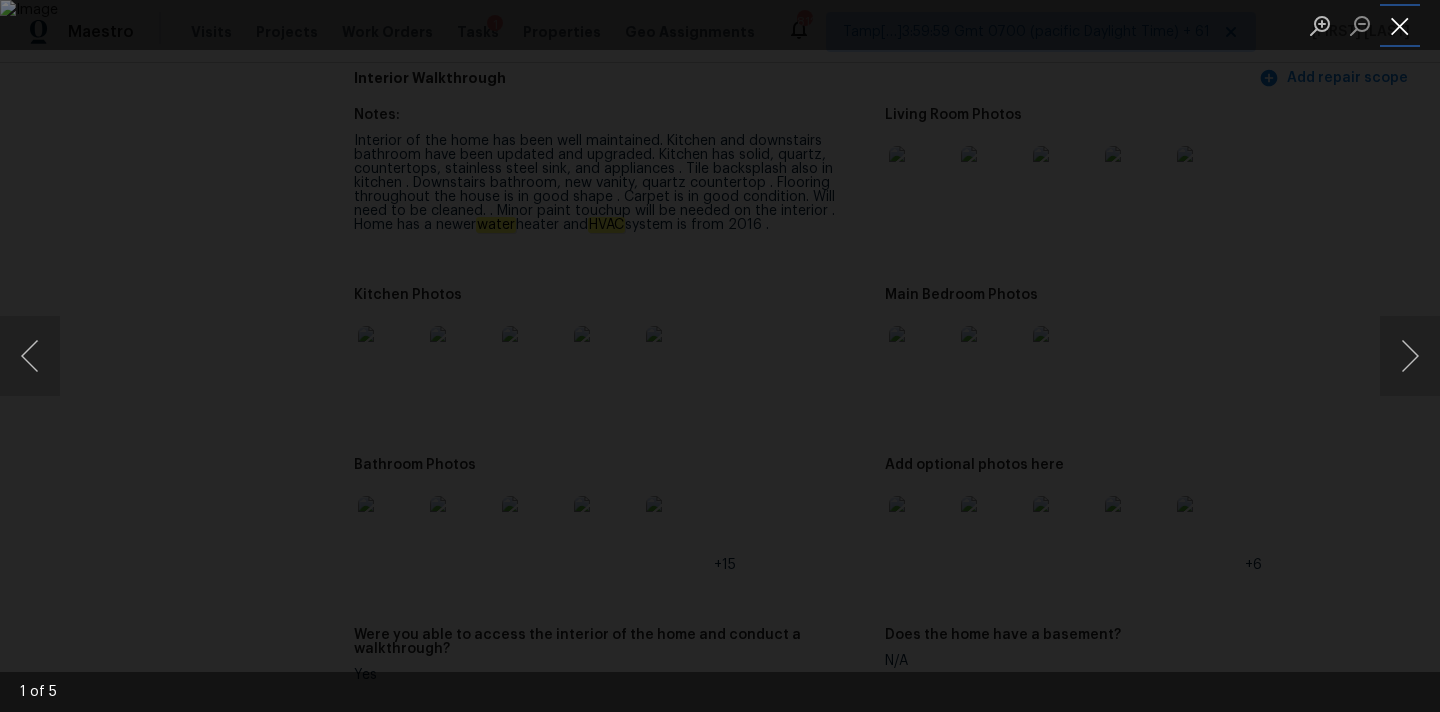 click at bounding box center [1400, 25] 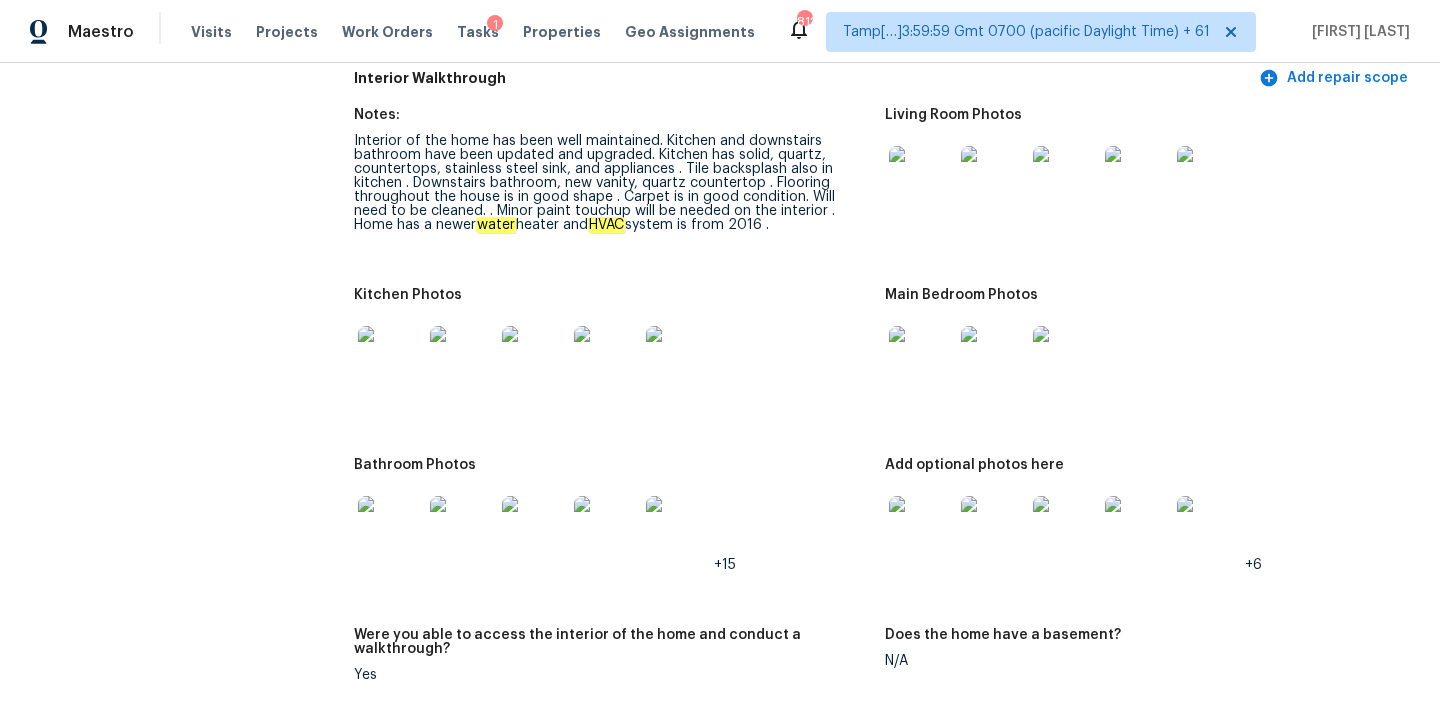 click at bounding box center [921, 358] 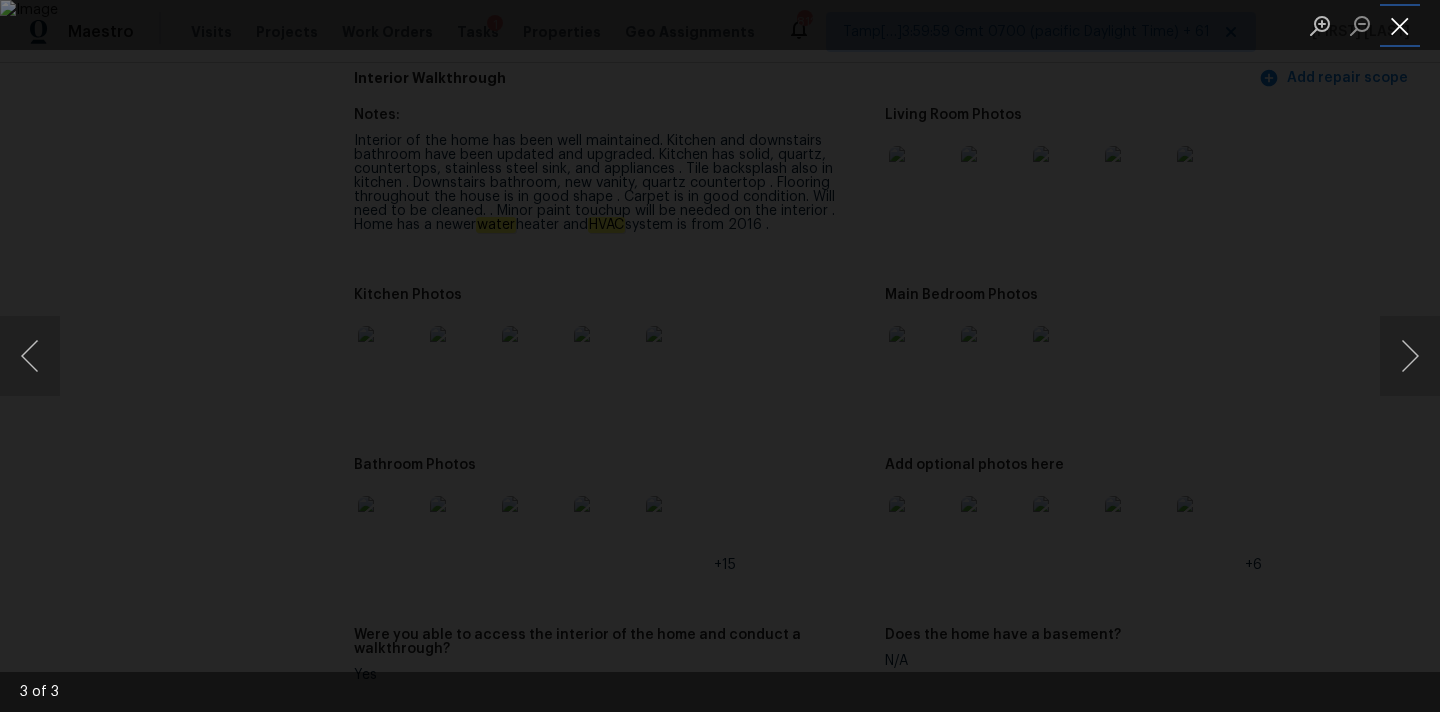 click at bounding box center [1400, 25] 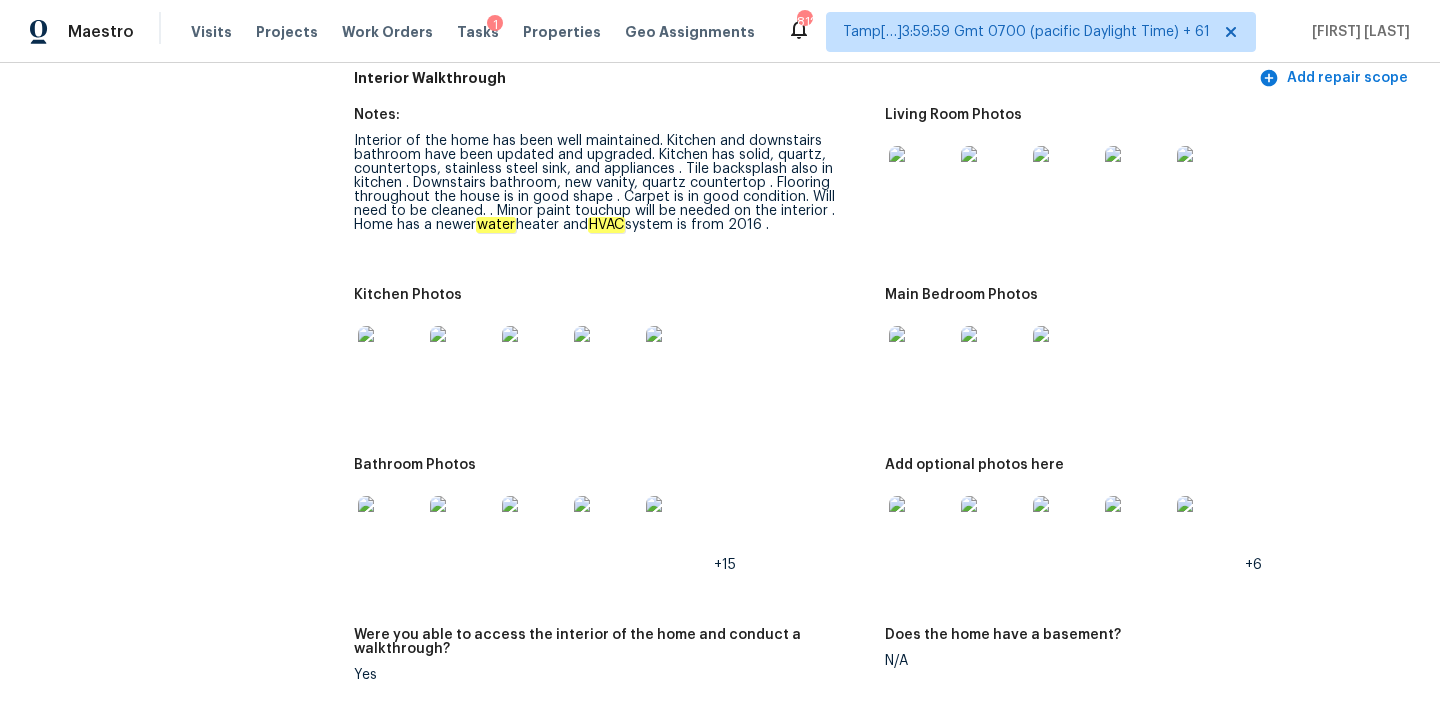 click at bounding box center (390, 358) 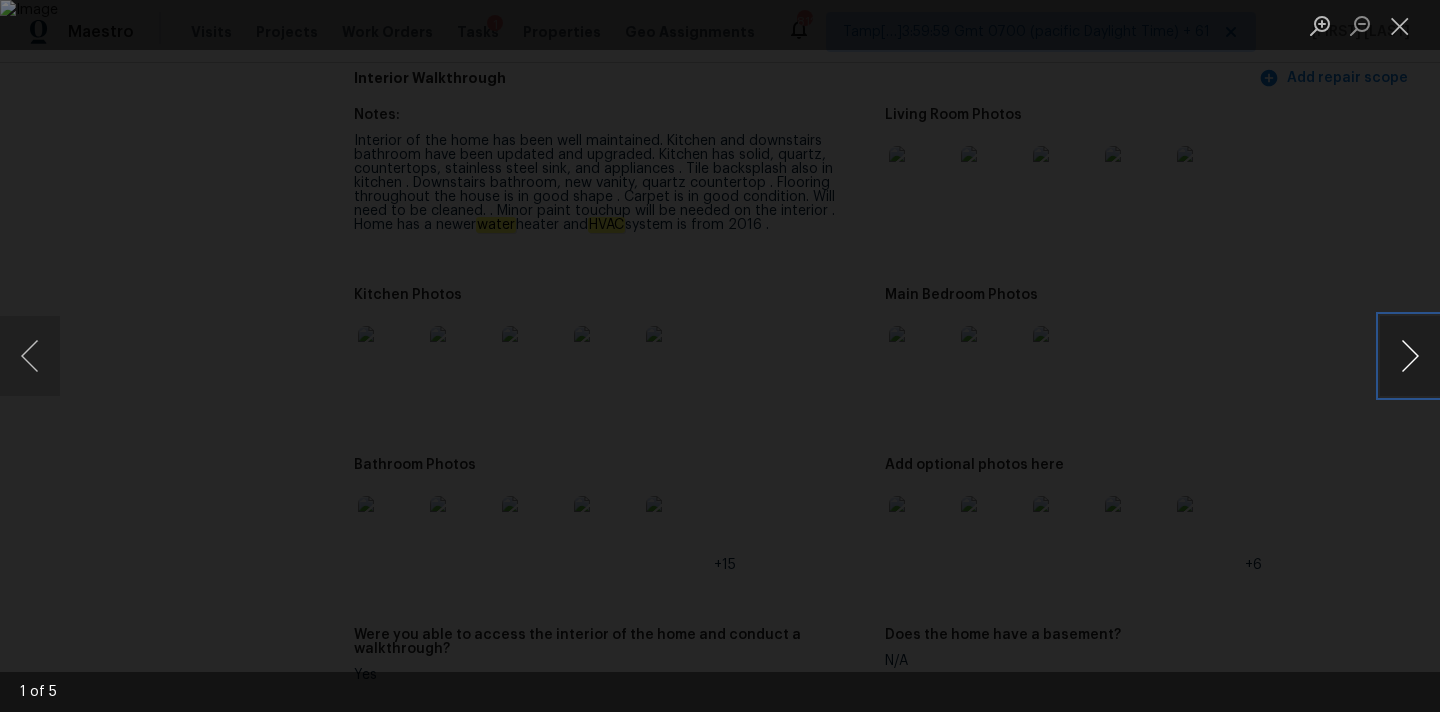click at bounding box center (1410, 356) 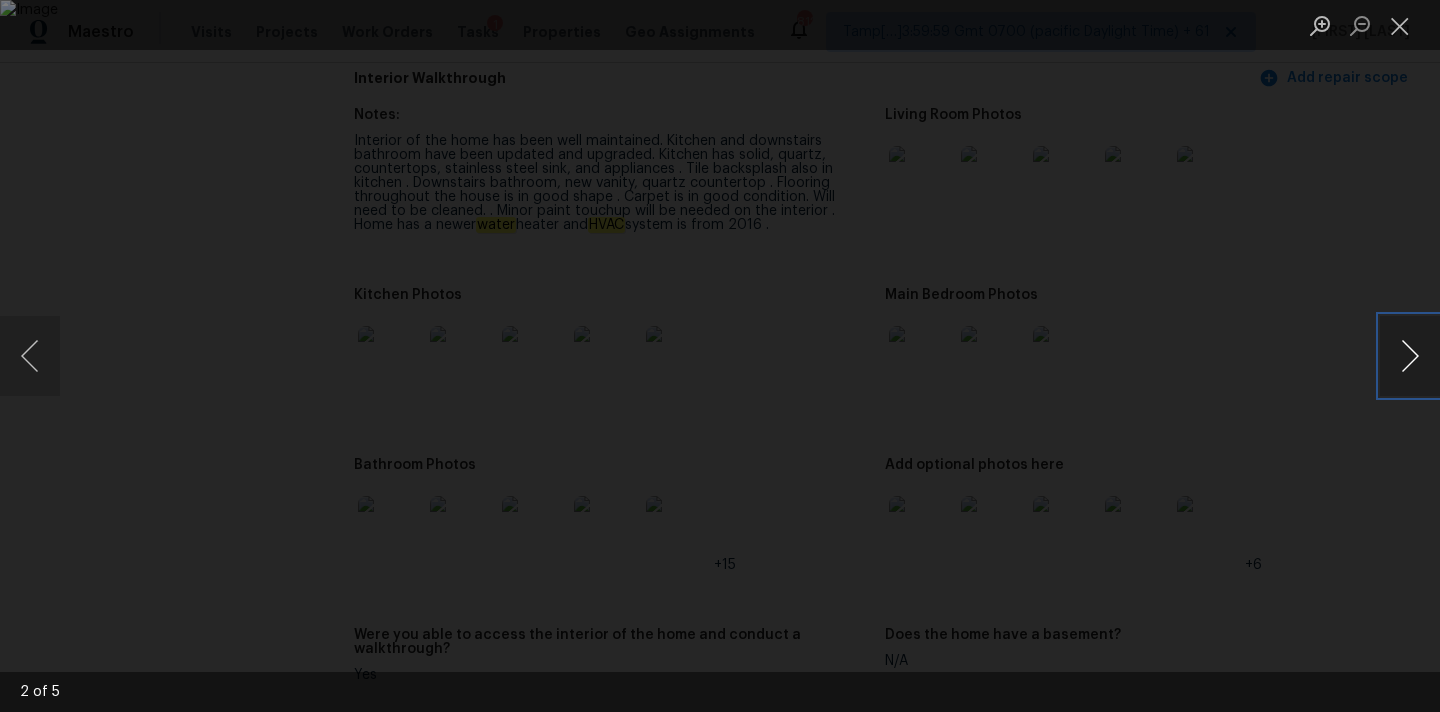 click at bounding box center [1410, 356] 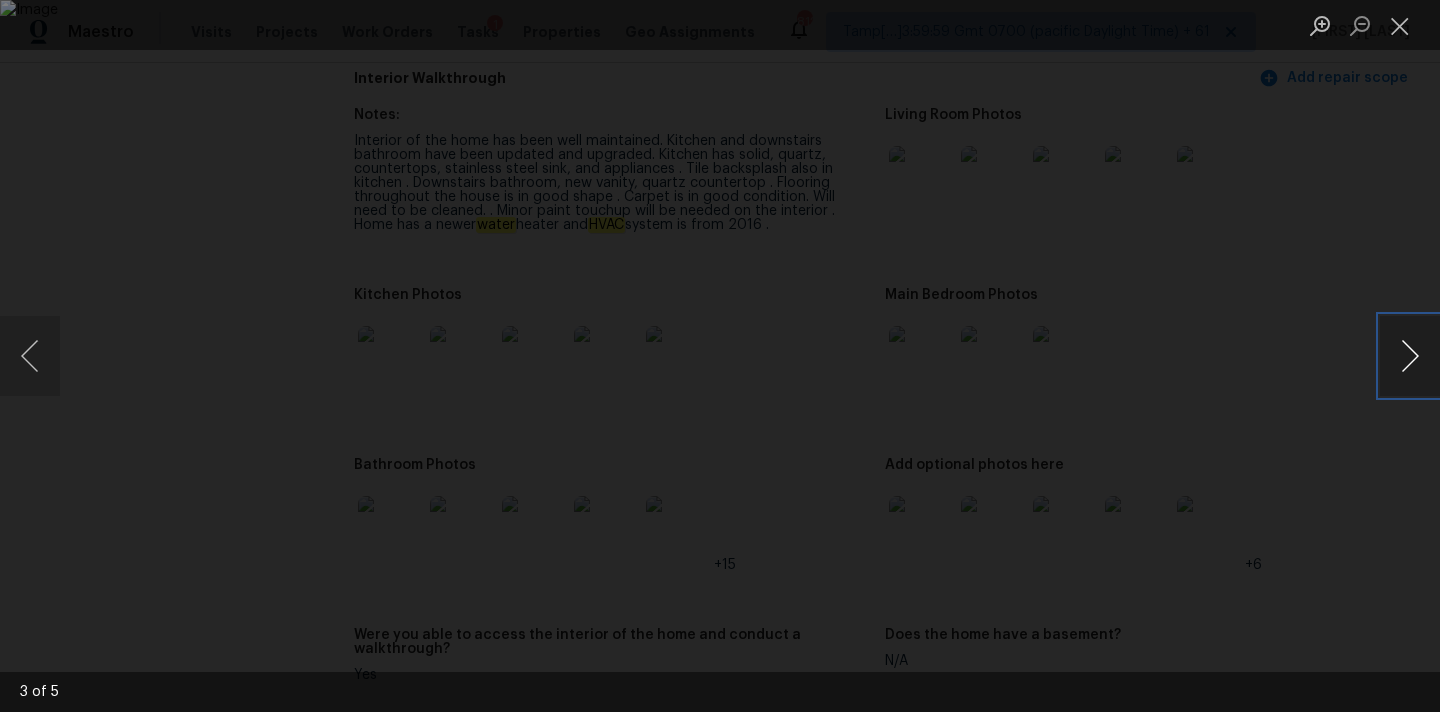 click at bounding box center [1410, 356] 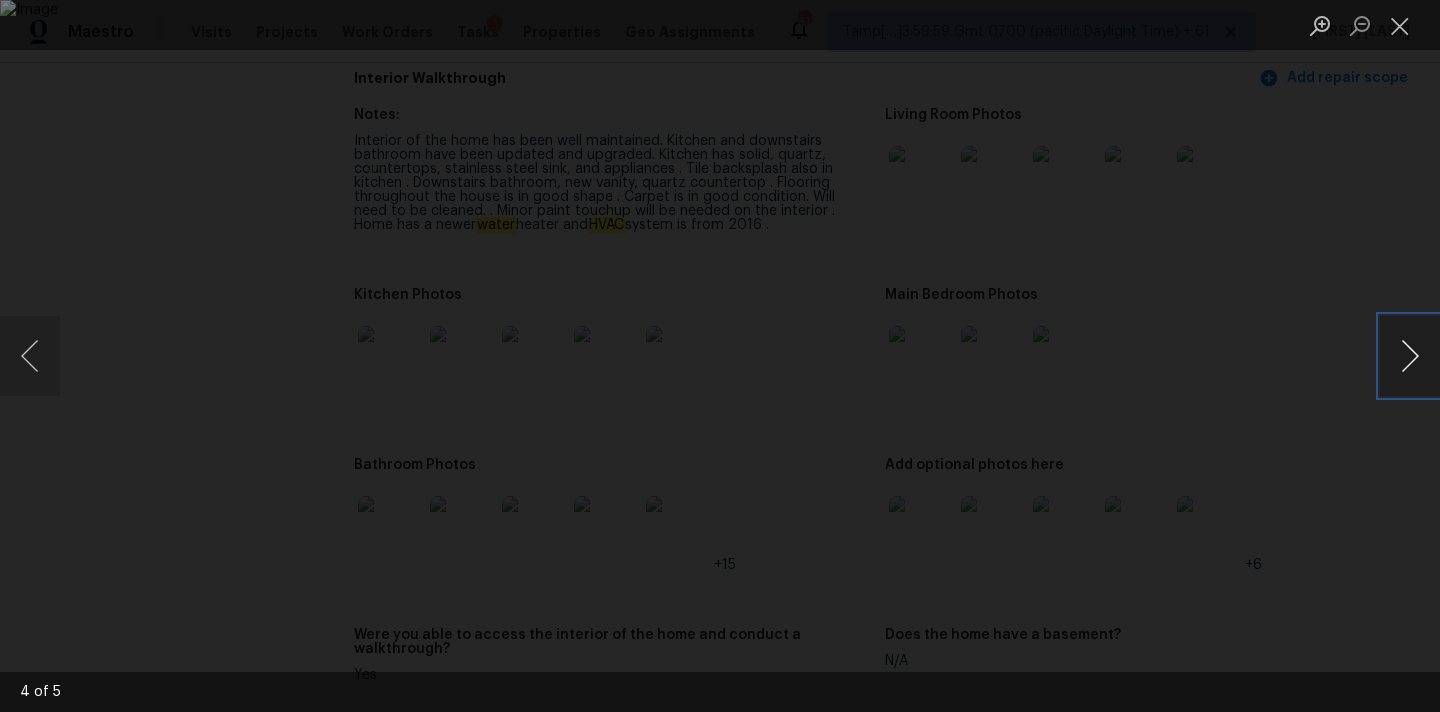 click at bounding box center [1410, 356] 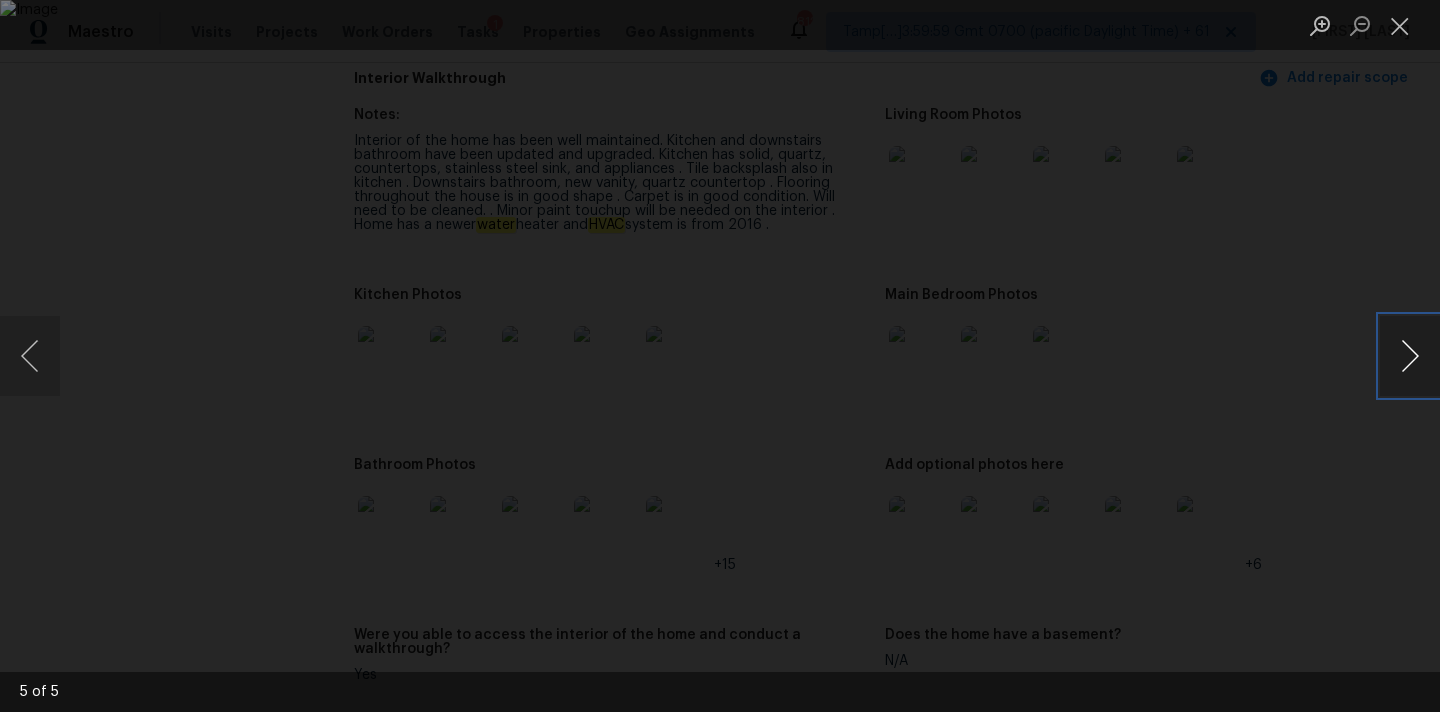 click at bounding box center [1410, 356] 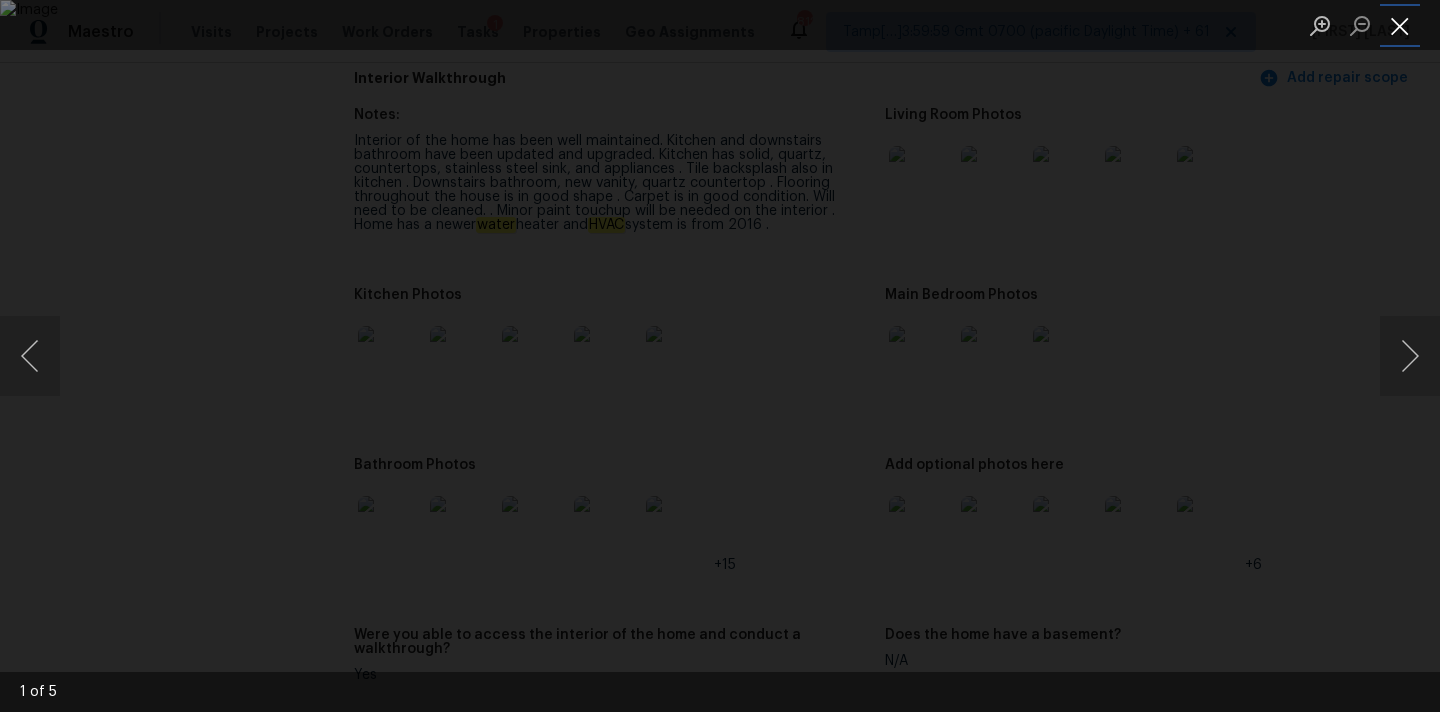 click at bounding box center (1400, 25) 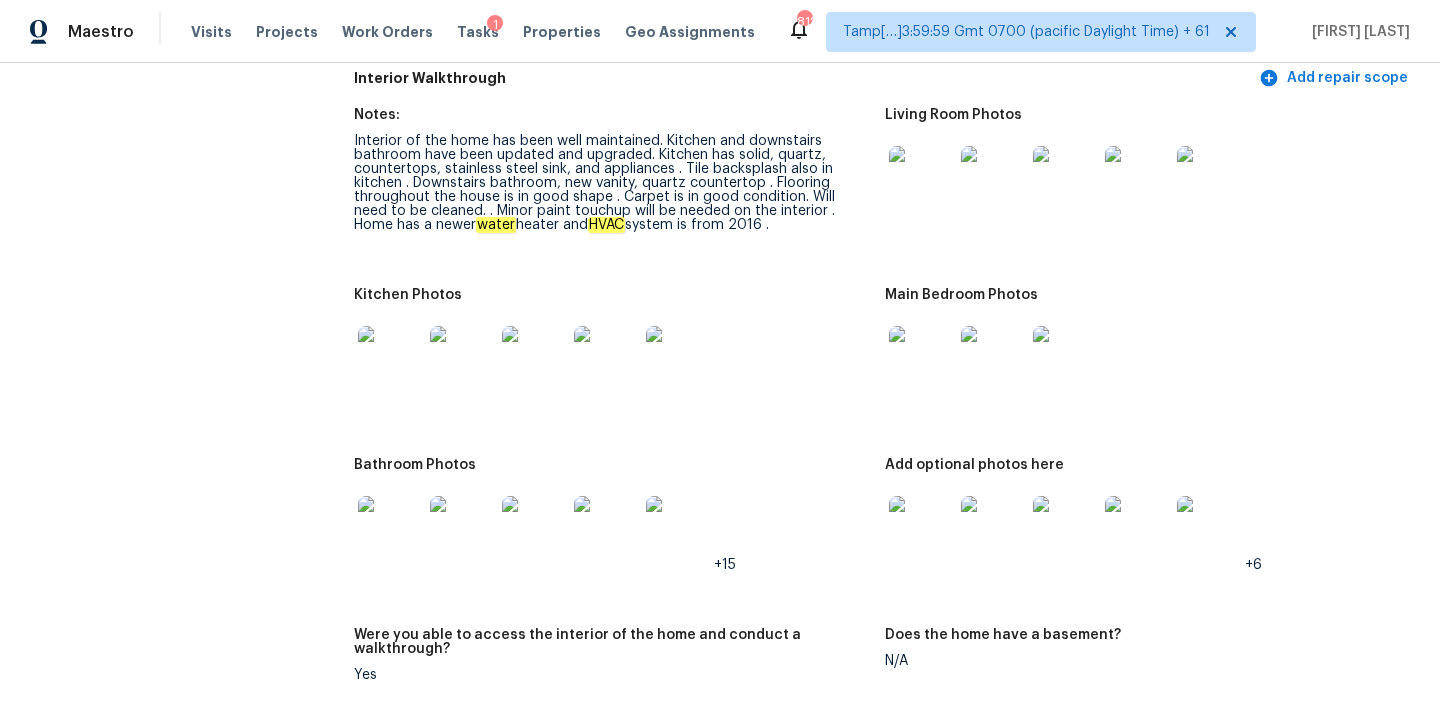 click at bounding box center (390, 528) 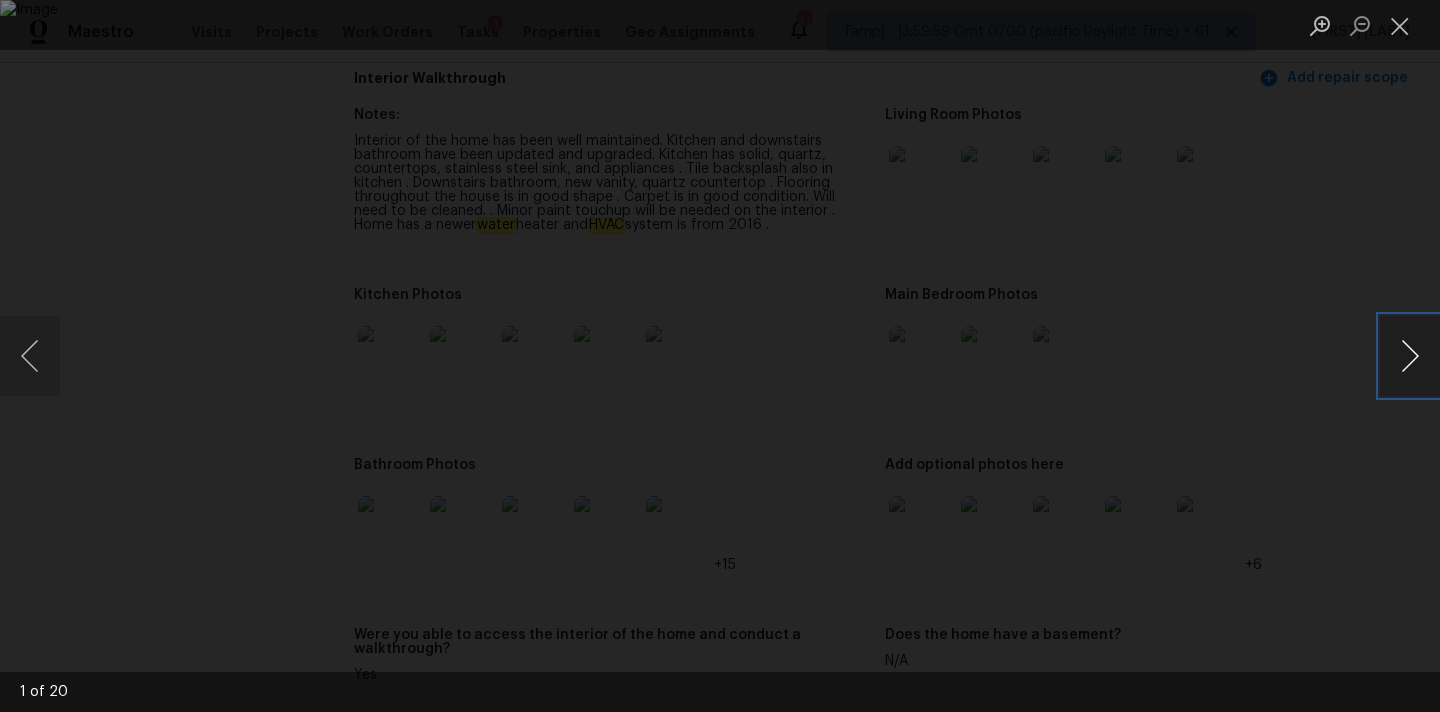 click at bounding box center [1410, 356] 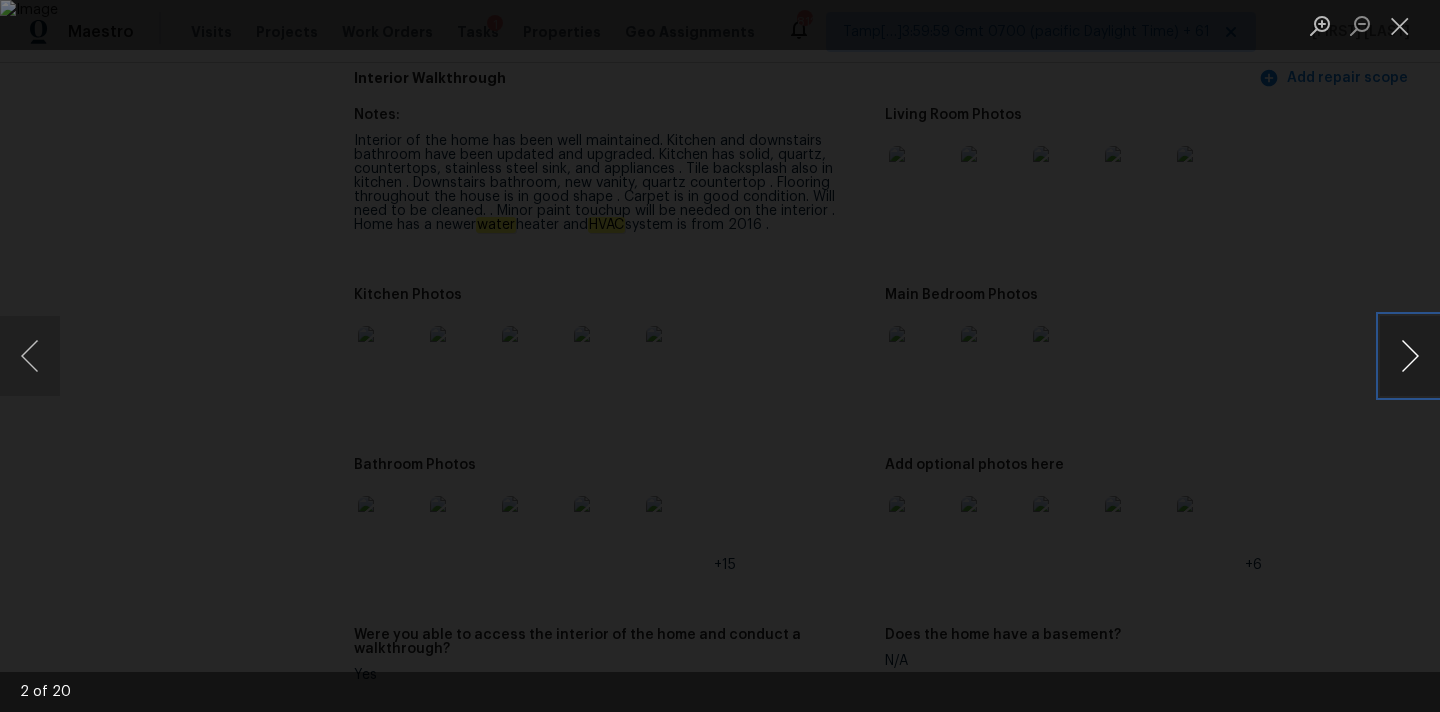click at bounding box center [1410, 356] 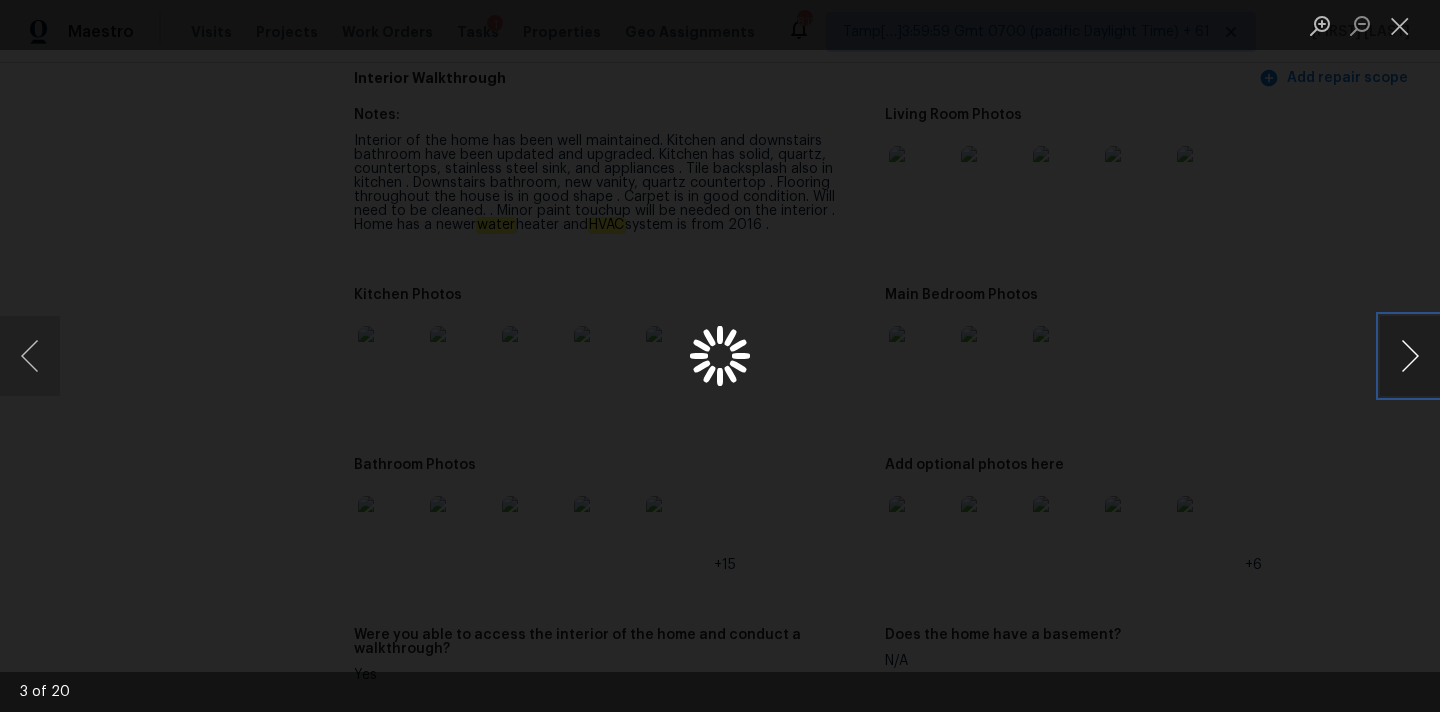 click at bounding box center [1410, 356] 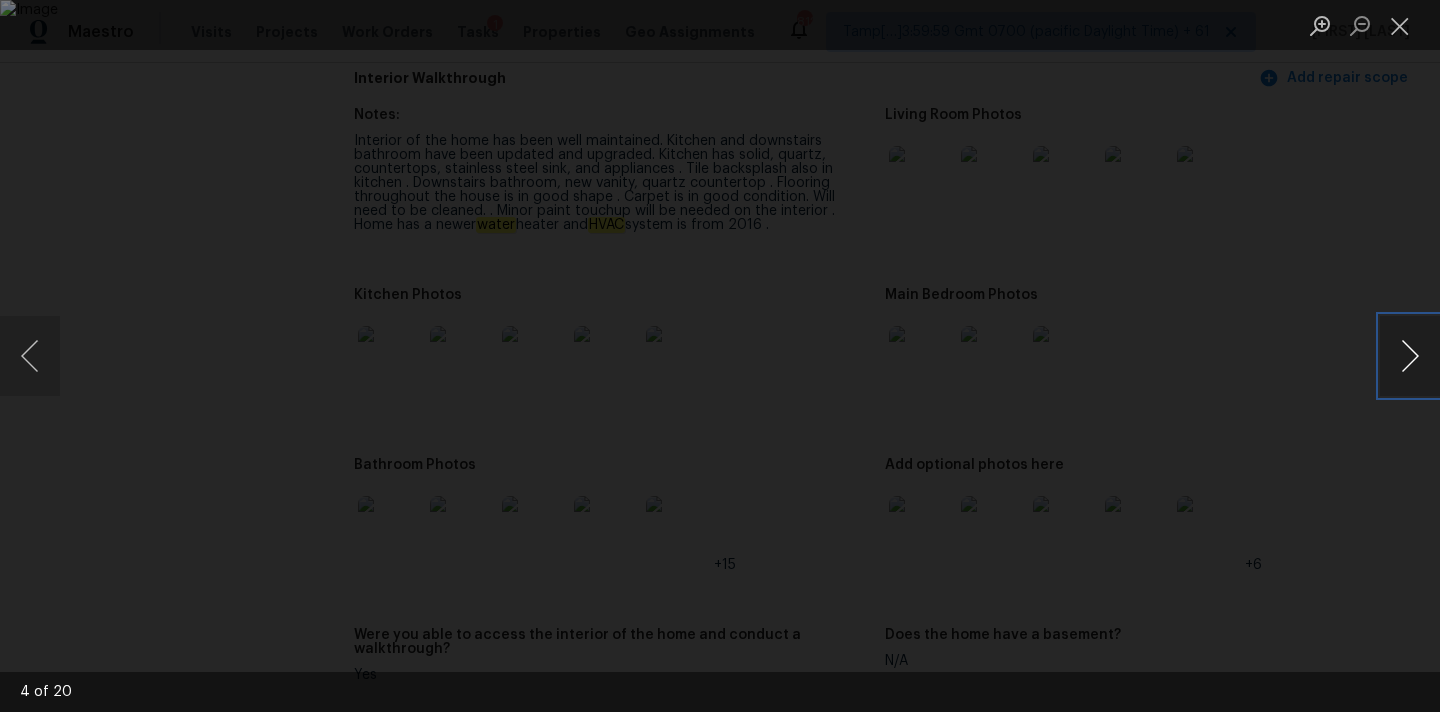 click at bounding box center (1410, 356) 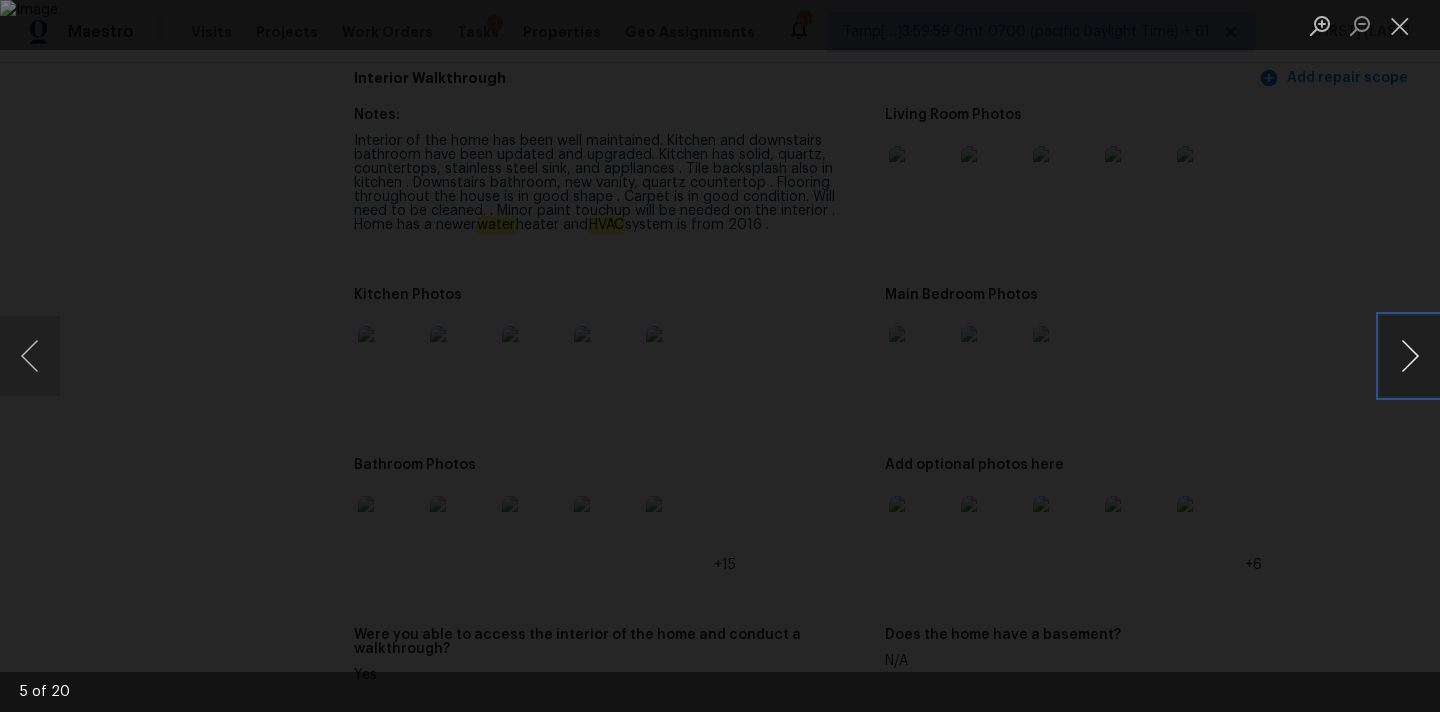click at bounding box center (1410, 356) 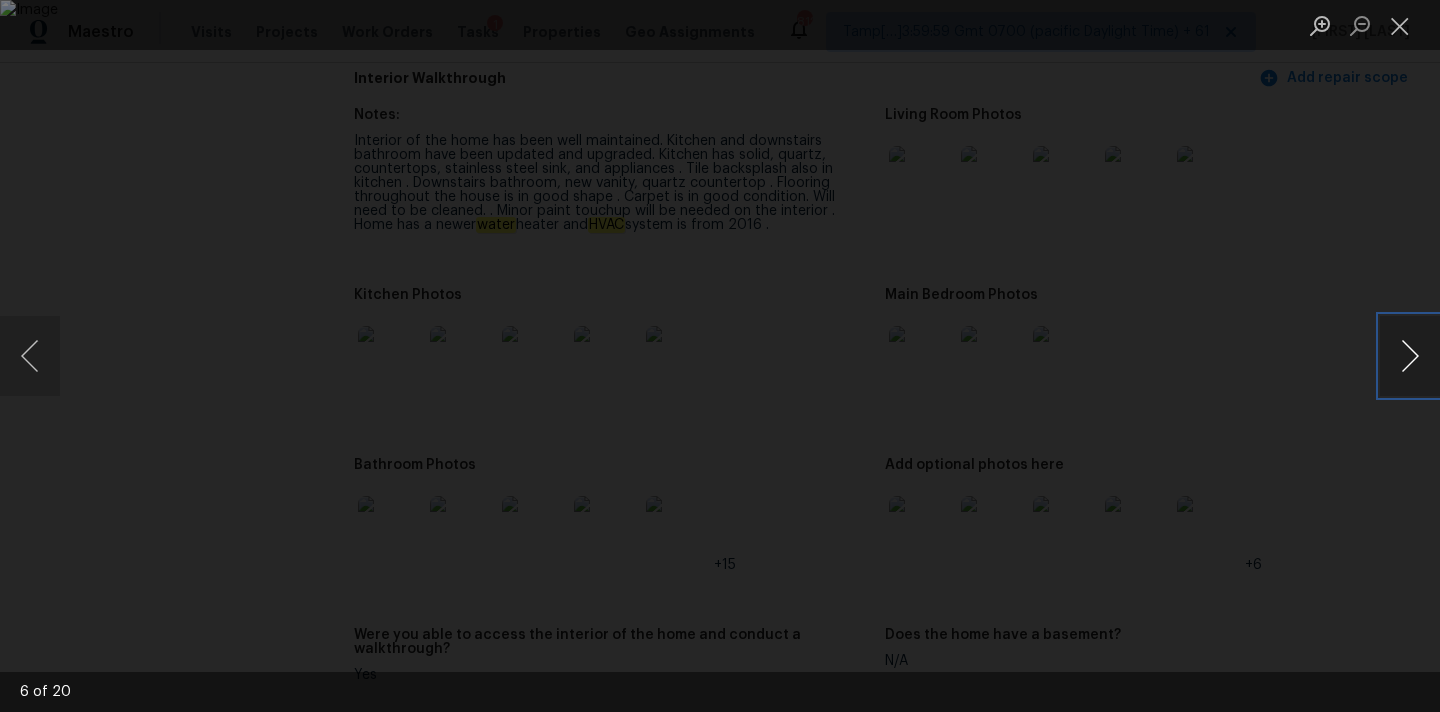 click at bounding box center [1410, 356] 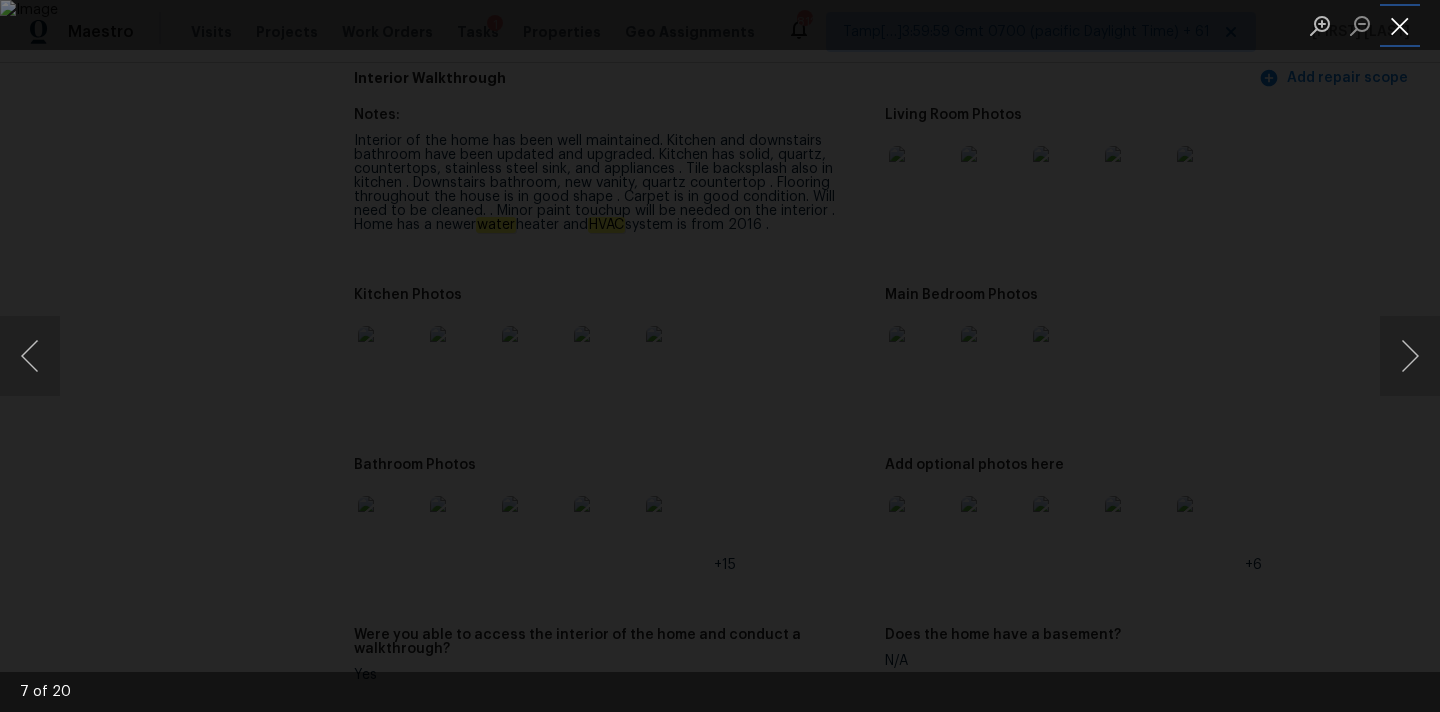 click at bounding box center (1400, 25) 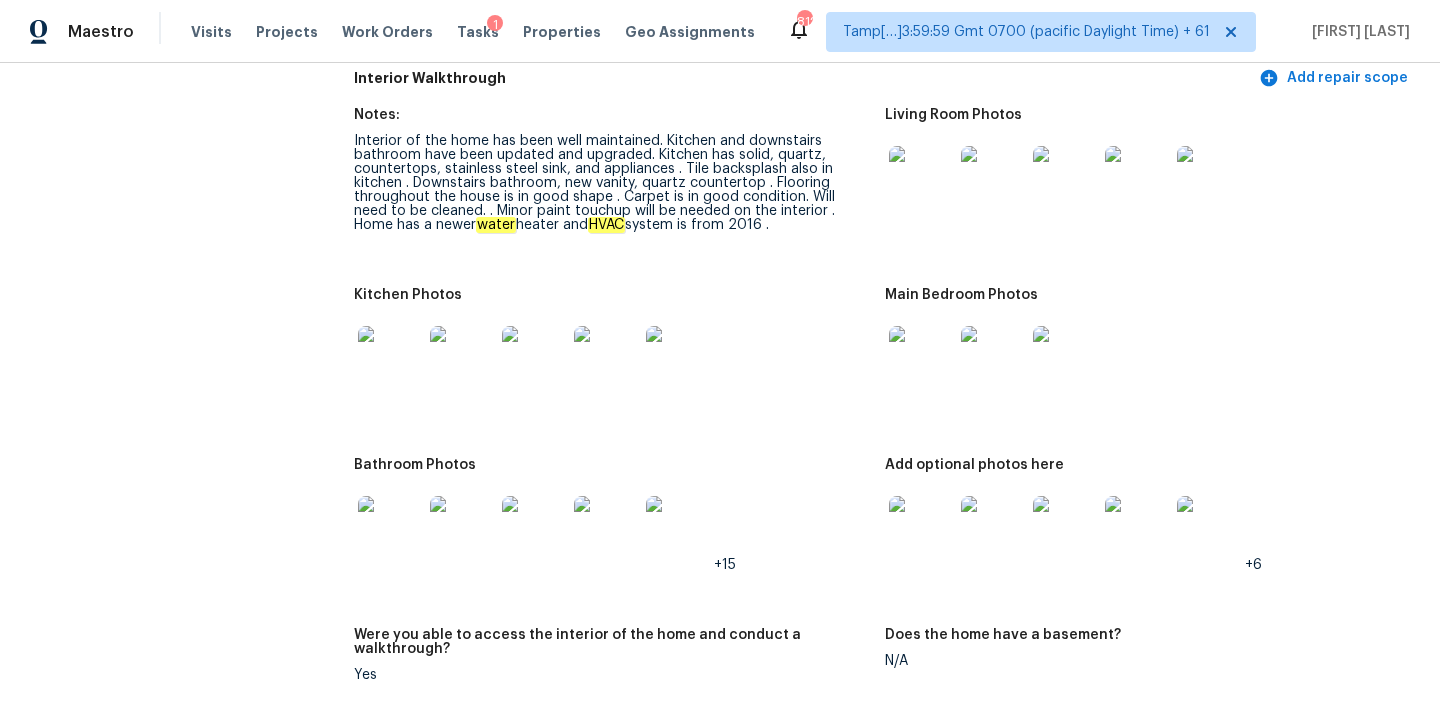 click at bounding box center (921, 528) 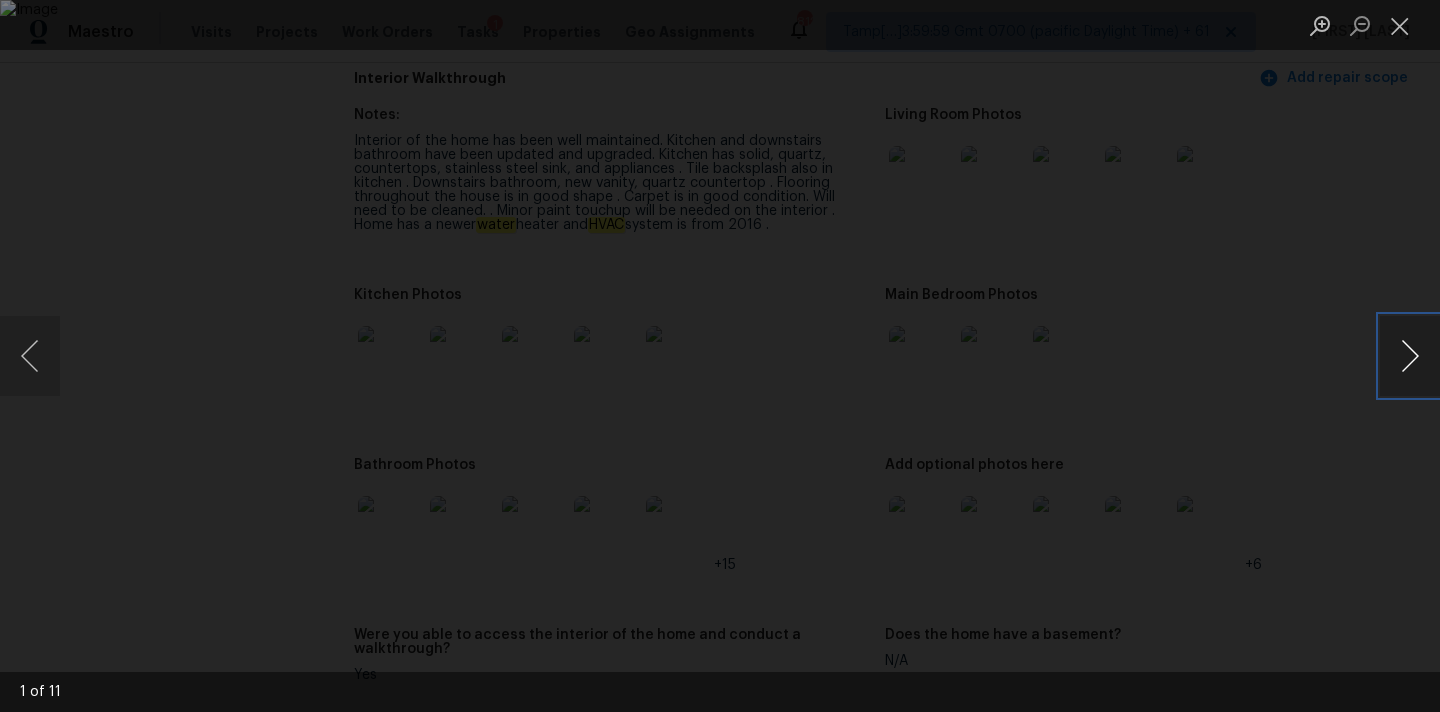 click at bounding box center (1410, 356) 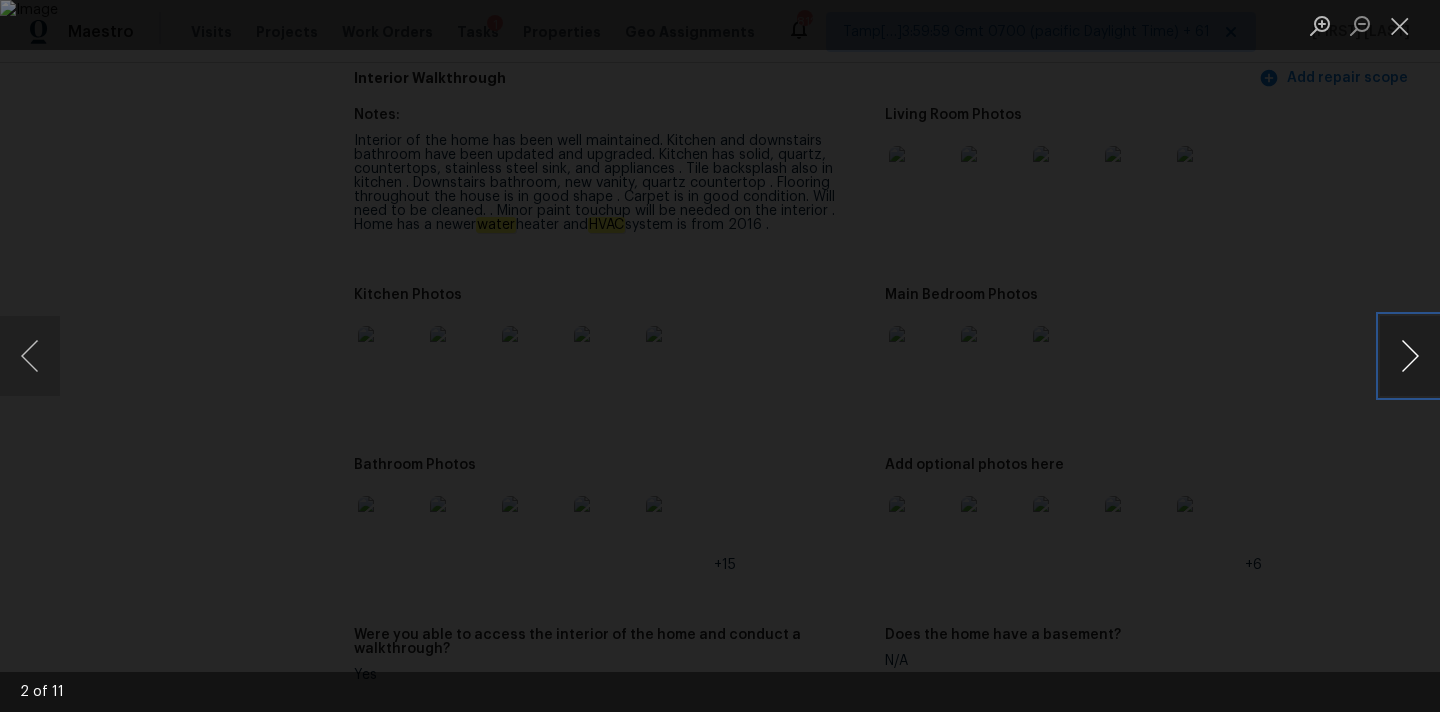 click at bounding box center (1410, 356) 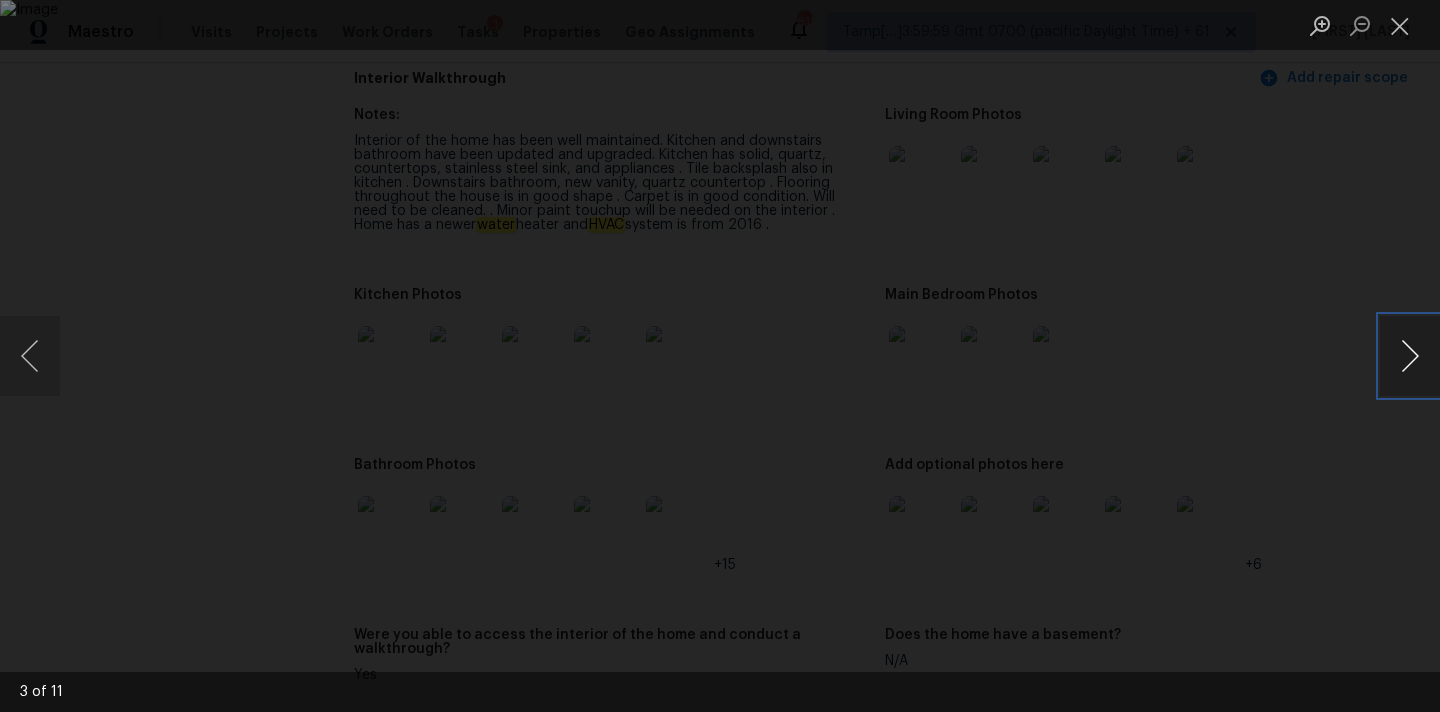 click at bounding box center (1410, 356) 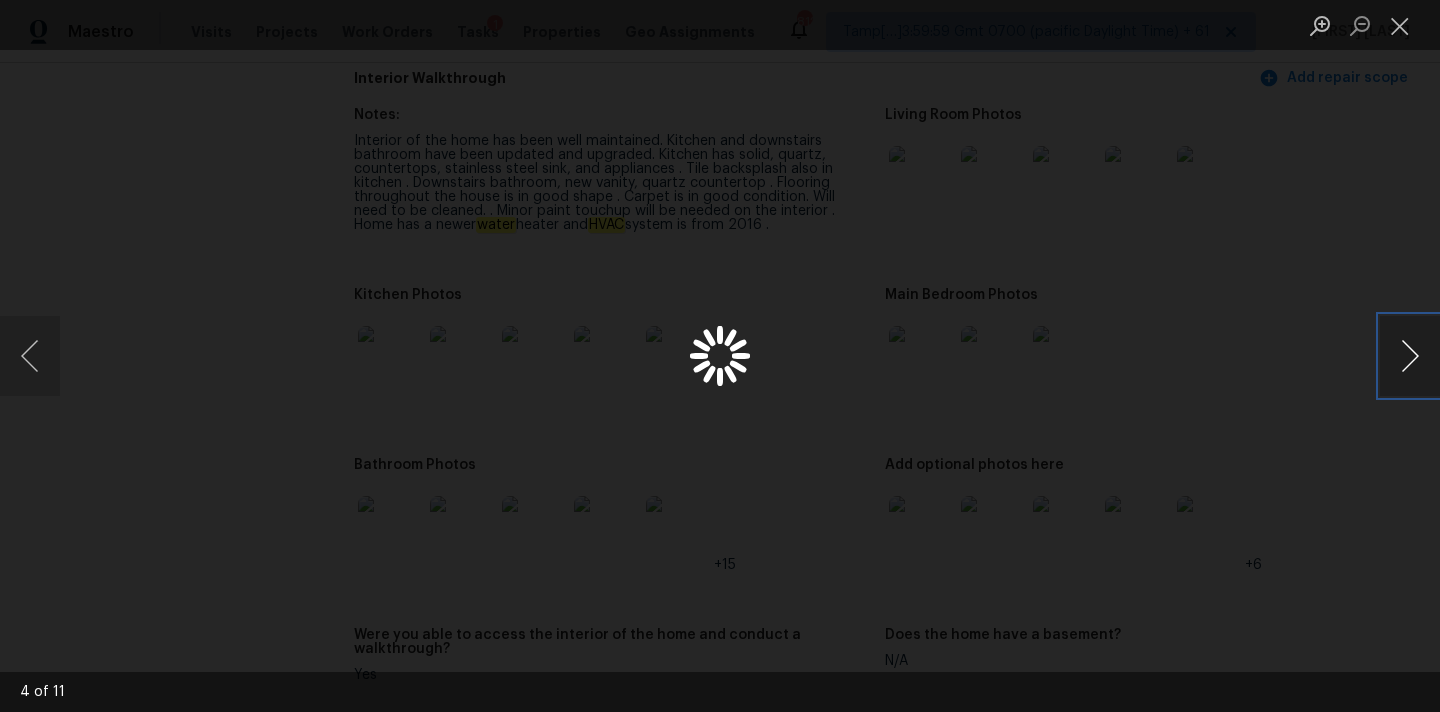 click at bounding box center (1410, 356) 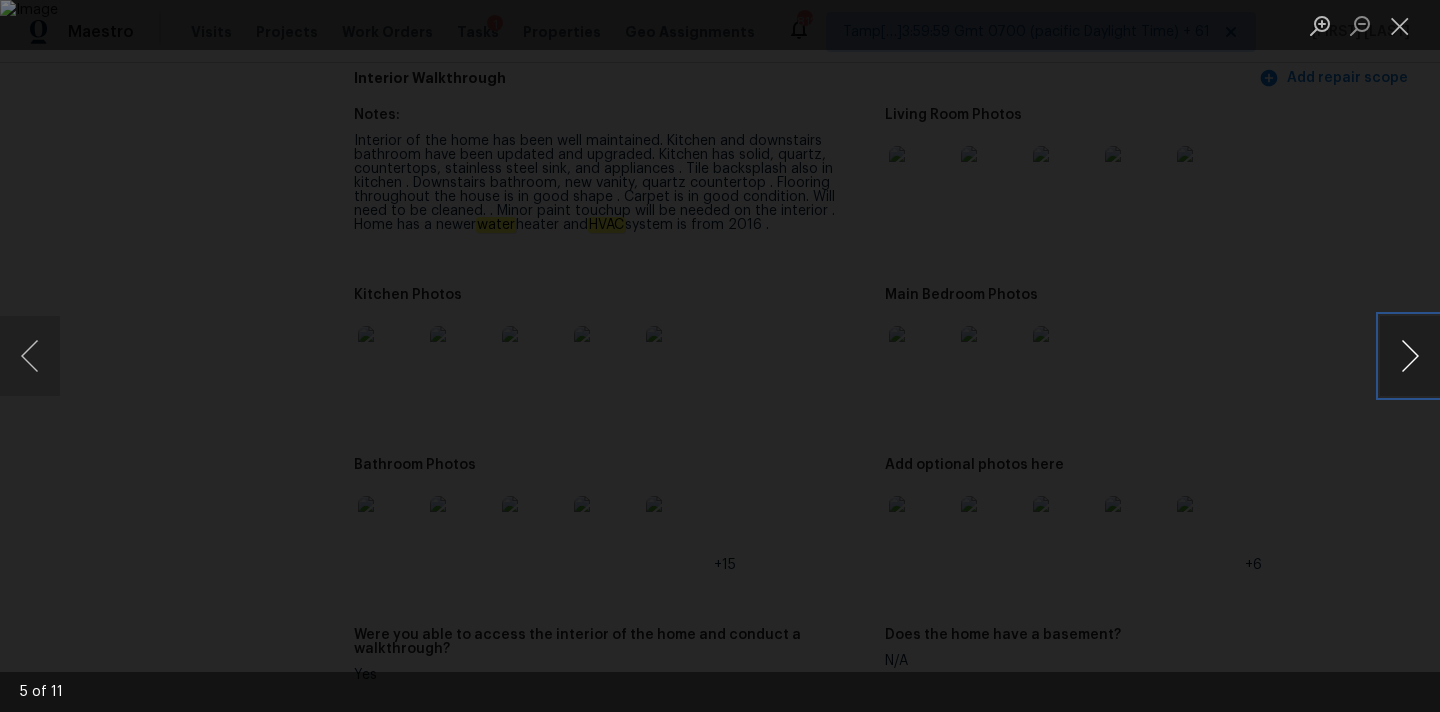click at bounding box center (1410, 356) 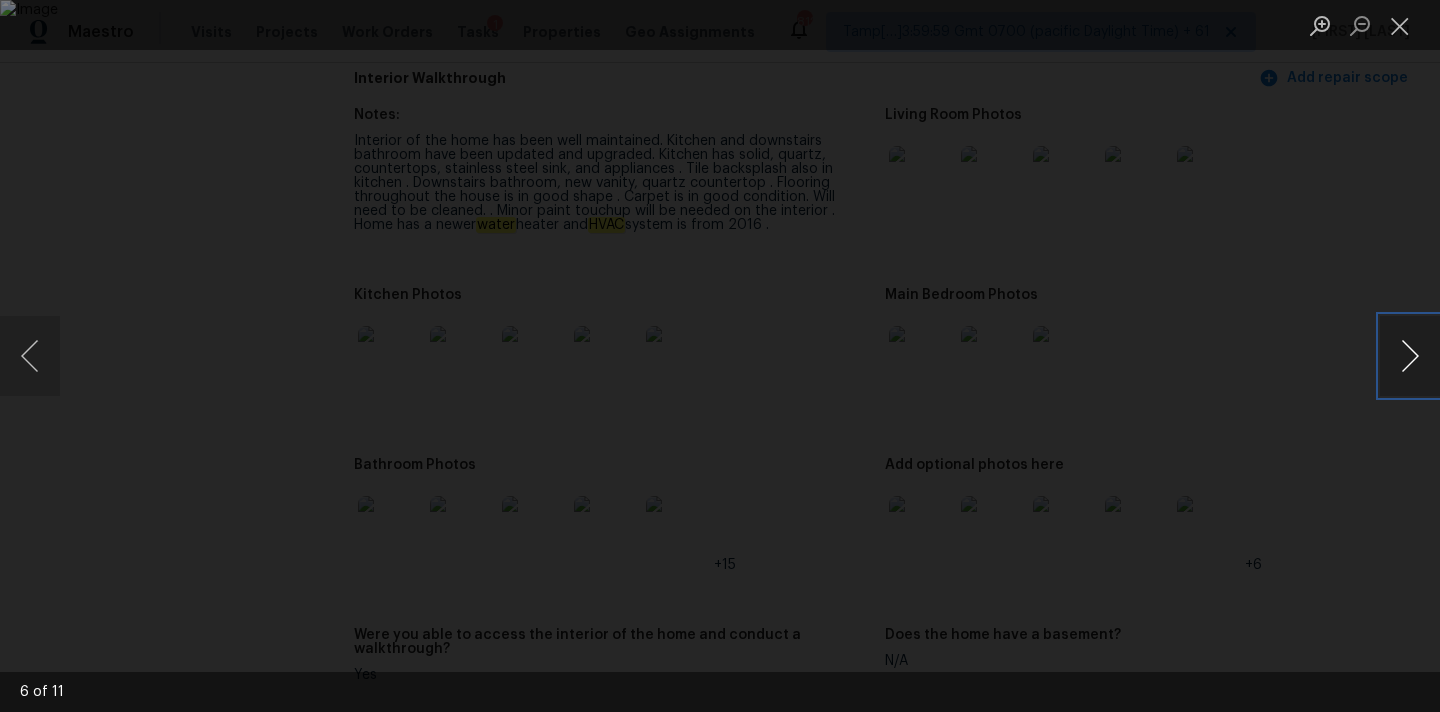 click at bounding box center [1410, 356] 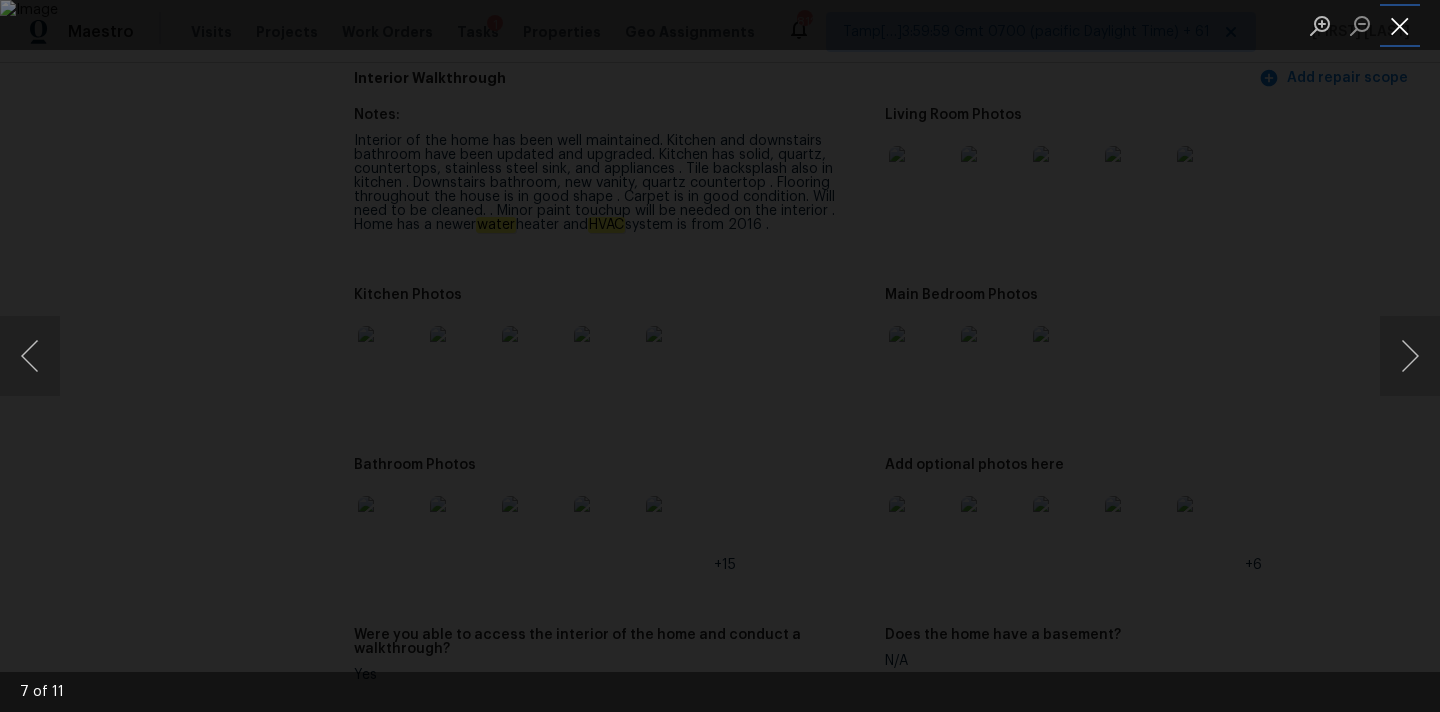 click at bounding box center [1400, 25] 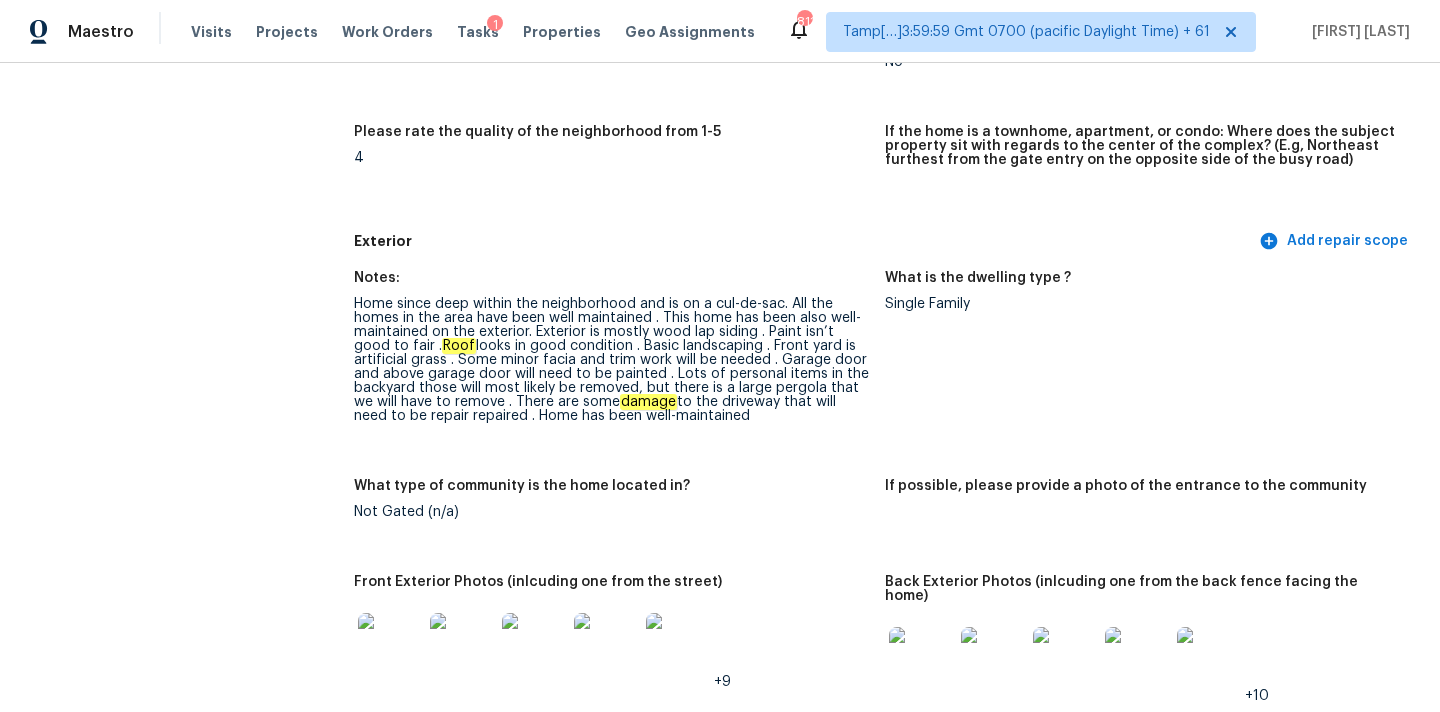 scroll, scrollTop: 5943, scrollLeft: 0, axis: vertical 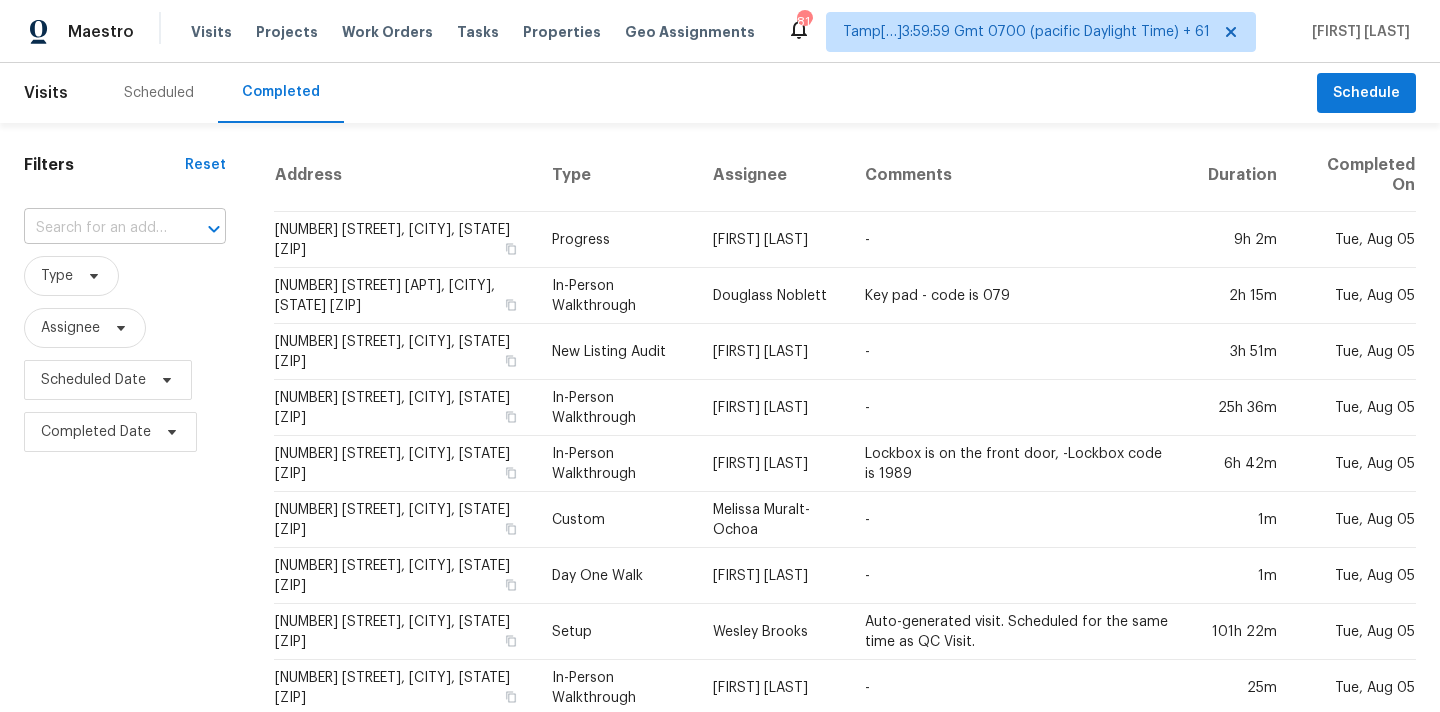 click at bounding box center [97, 228] 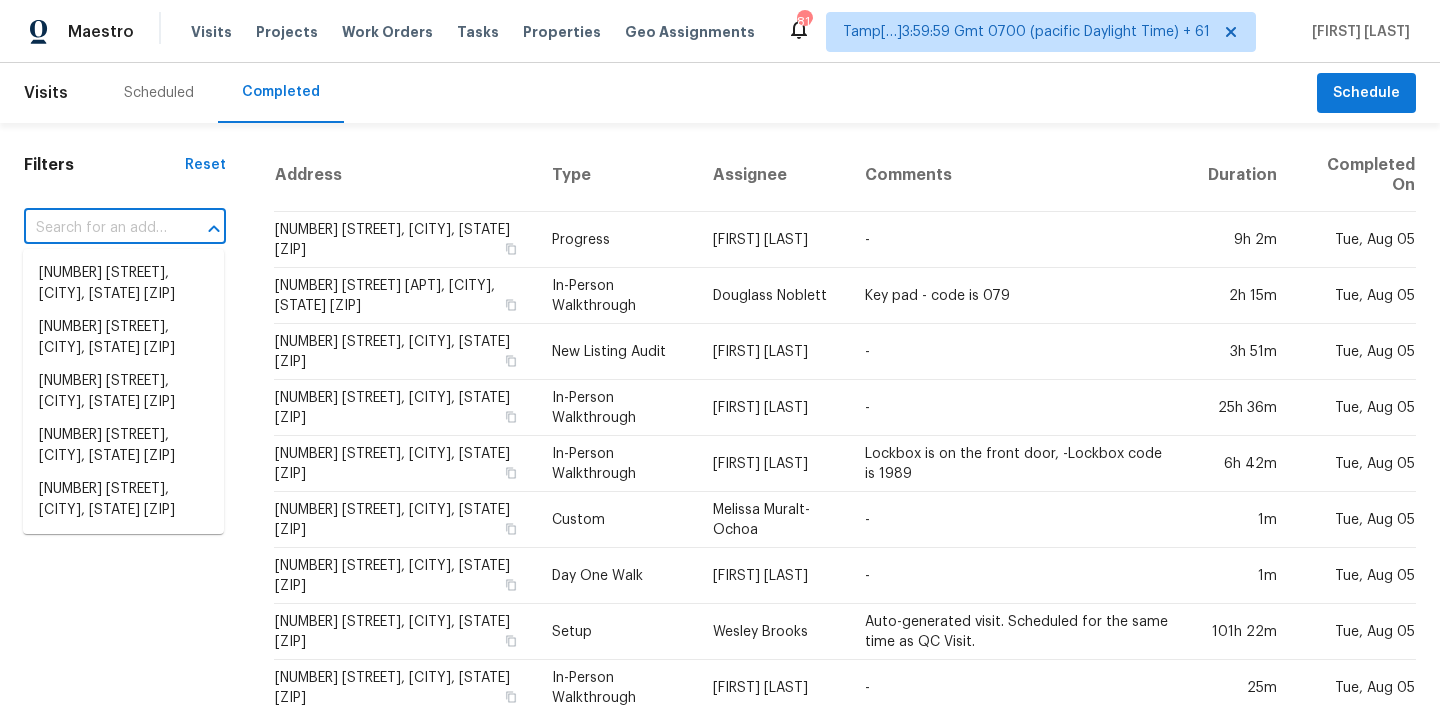 paste on "[NUMBER] [STREET], [CITY], [STATE] [ZIP]" 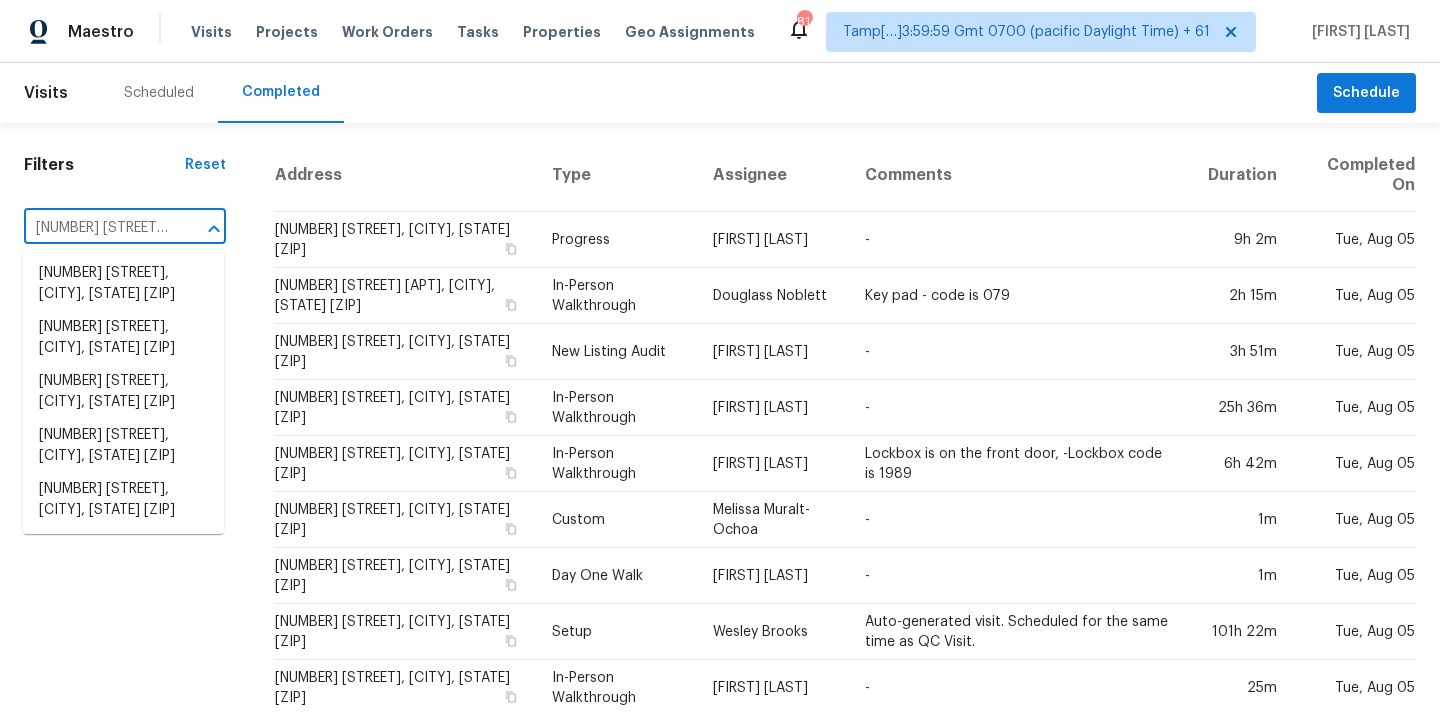 scroll, scrollTop: 0, scrollLeft: 110, axis: horizontal 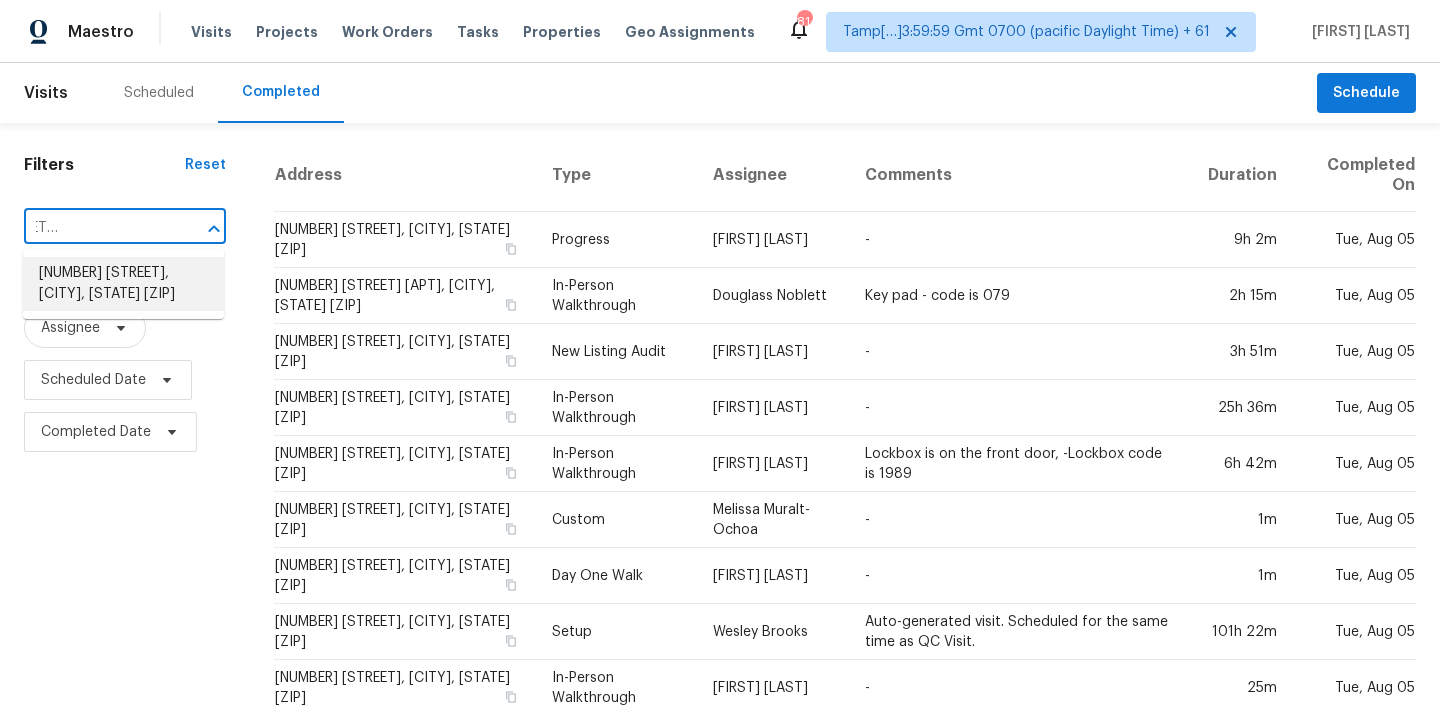 click on "[NUMBER] [STREET], [CITY], [STATE] [ZIP]" at bounding box center (123, 284) 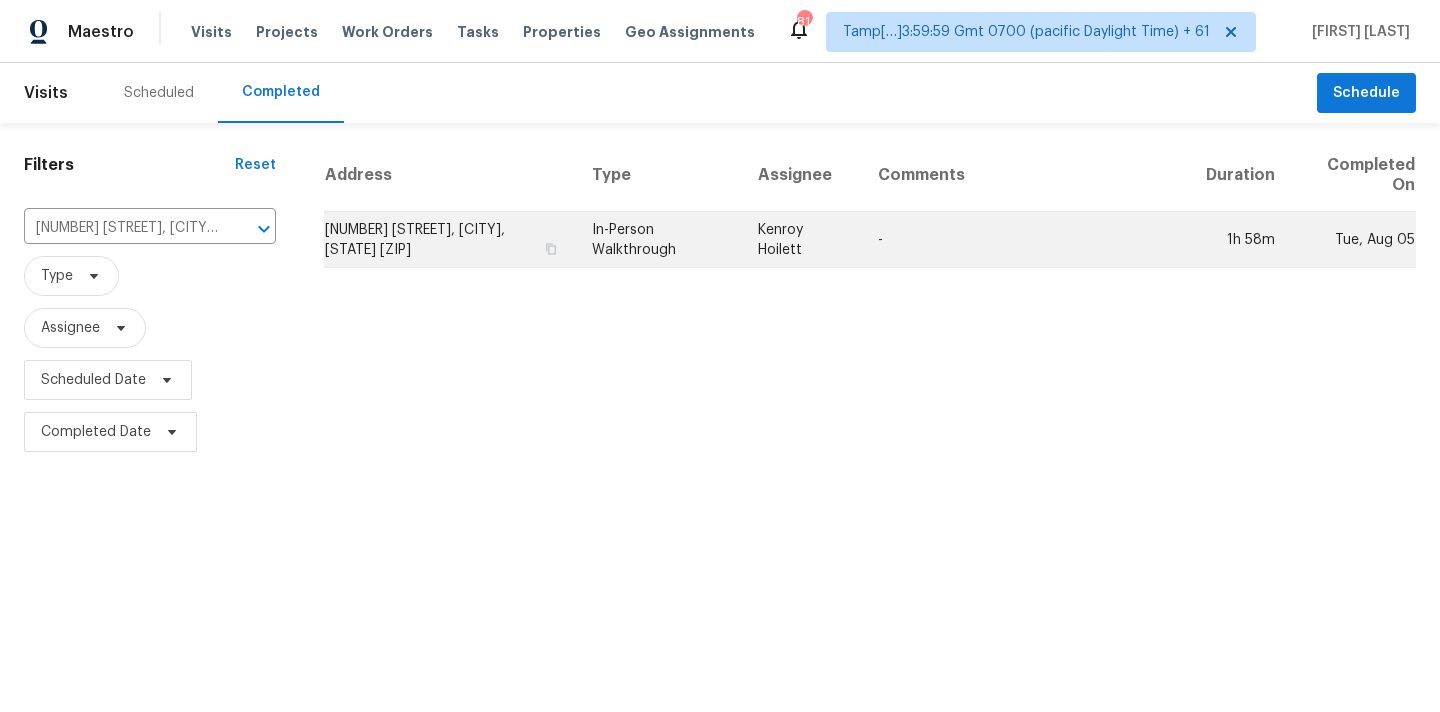 click on "In-Person Walkthrough" at bounding box center (659, 240) 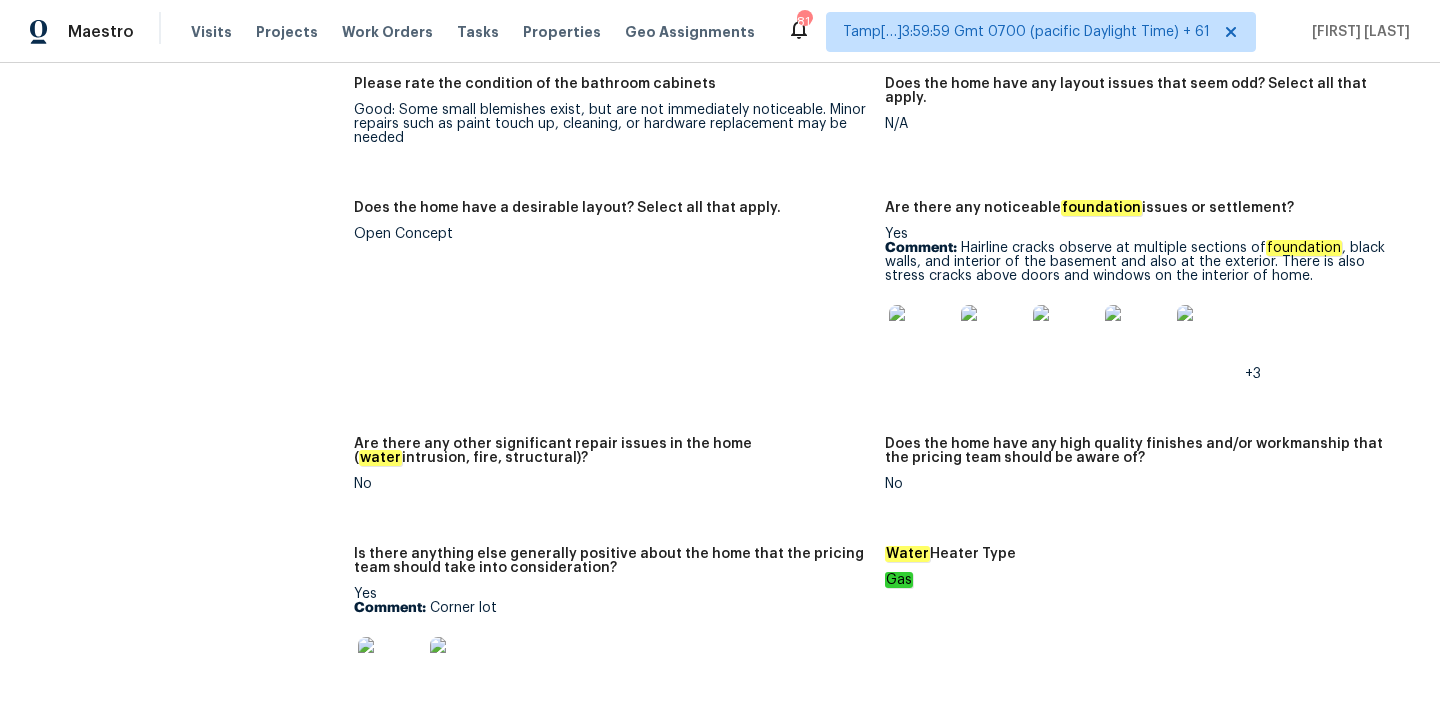 scroll, scrollTop: 4223, scrollLeft: 0, axis: vertical 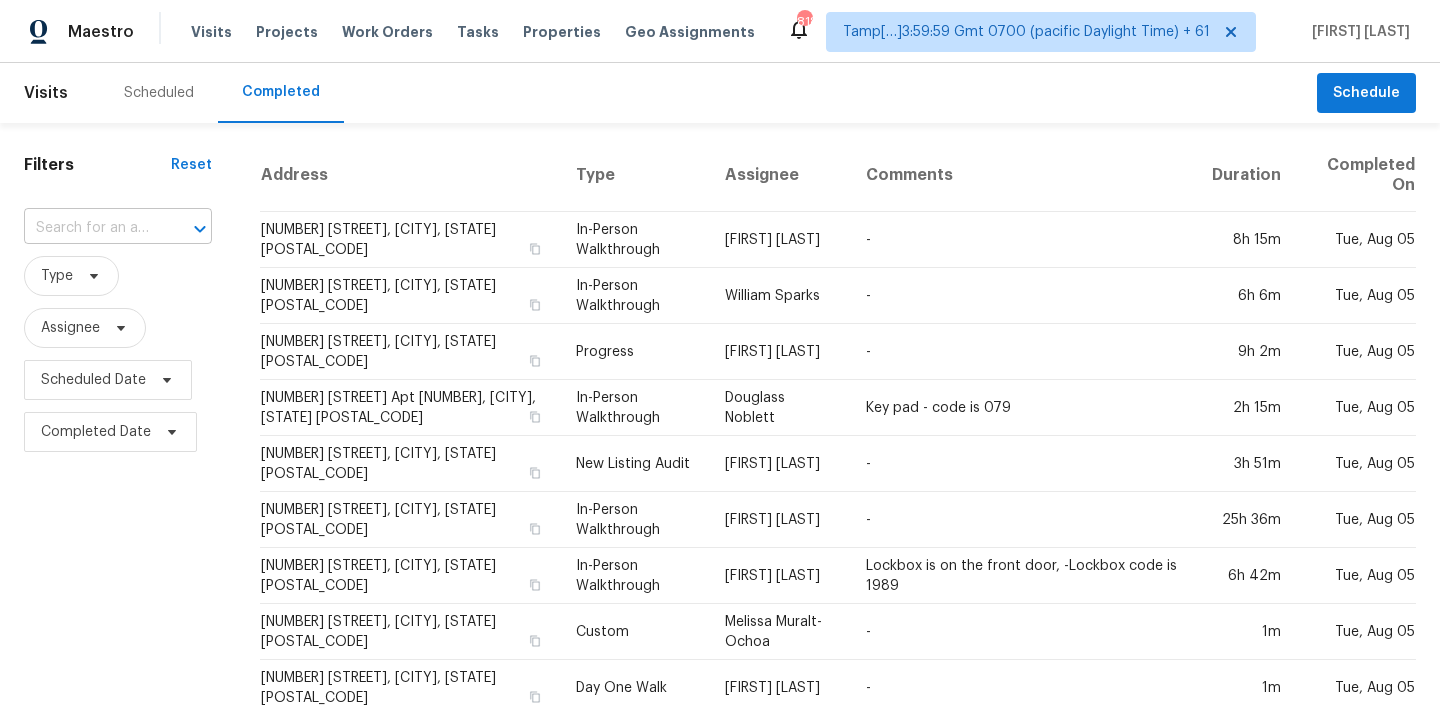 click at bounding box center (90, 228) 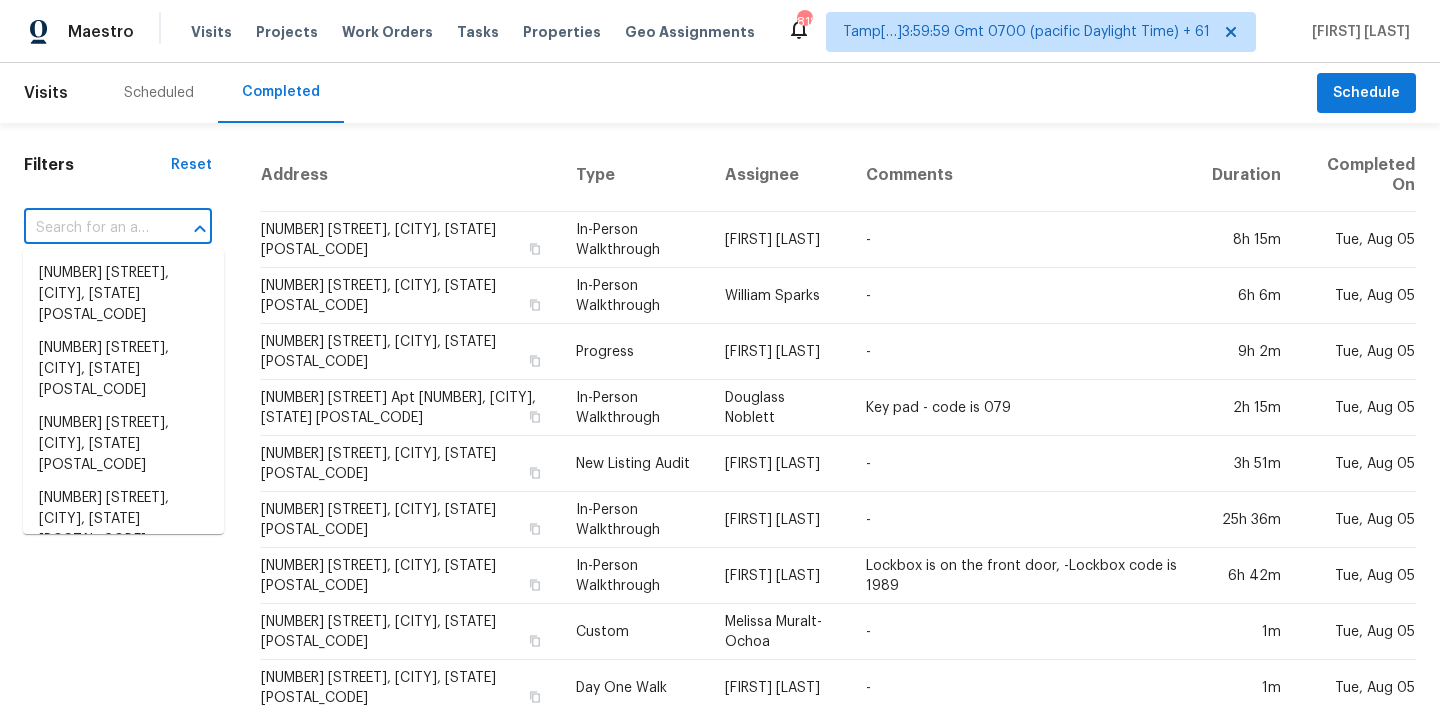 paste on "[NUMBER] [STREET], [CITY], [STATE] [POSTAL_CODE]" 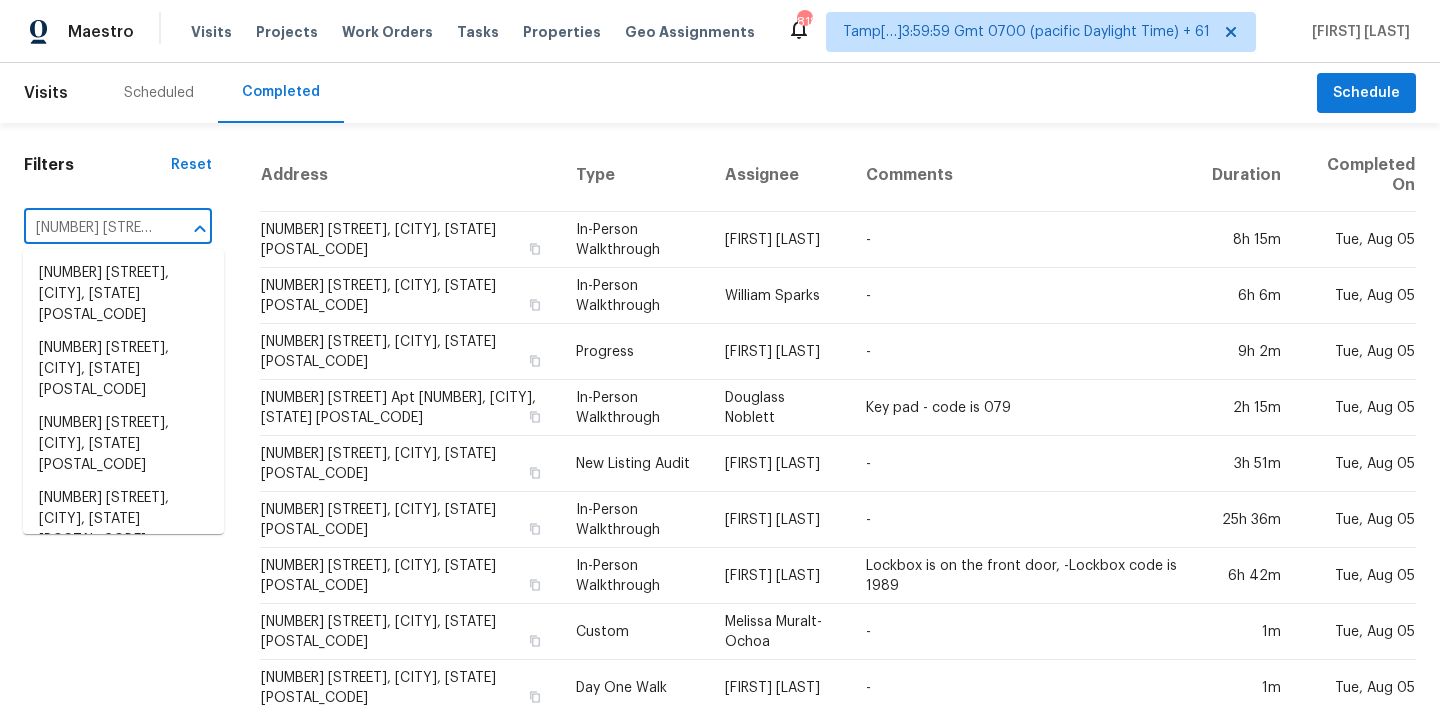 scroll, scrollTop: 0, scrollLeft: 131, axis: horizontal 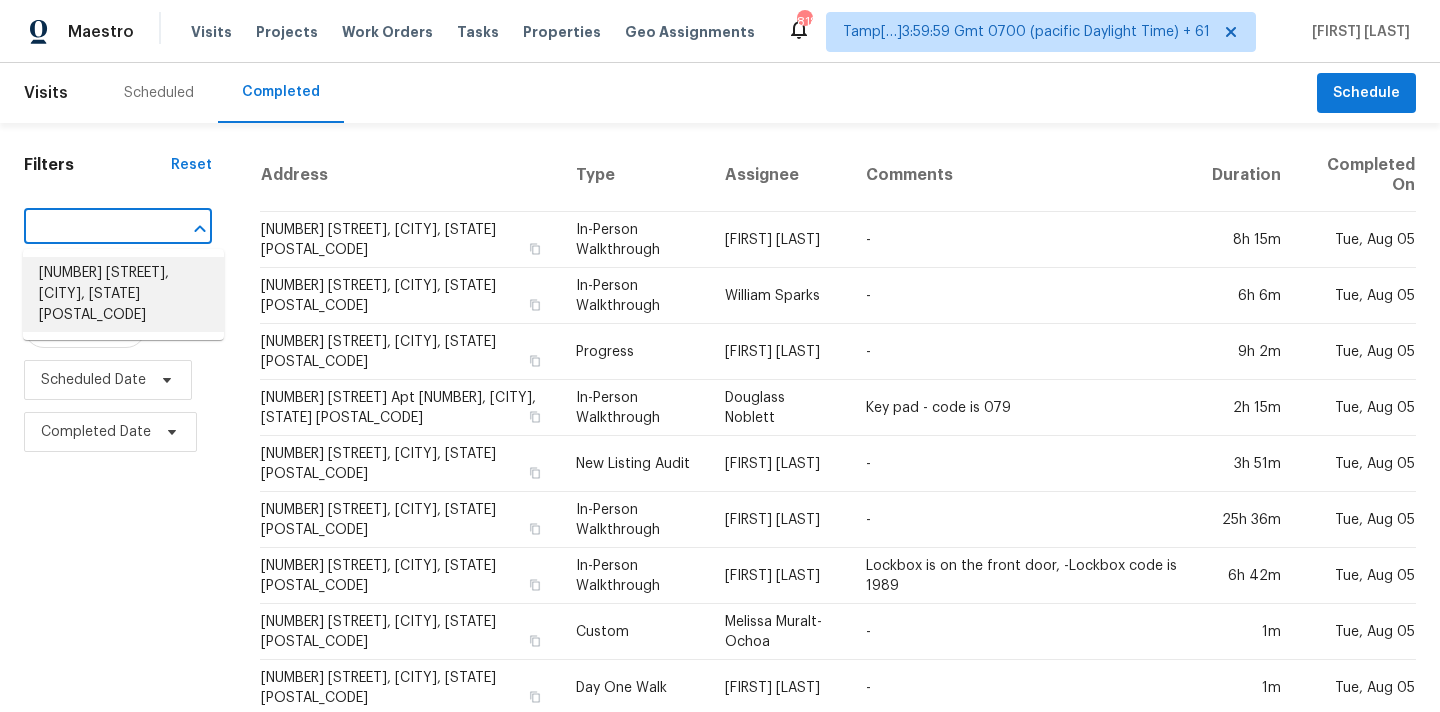 click on "[NUMBER] [STREET], [CITY], [STATE] [POSTAL_CODE]" at bounding box center (123, 294) 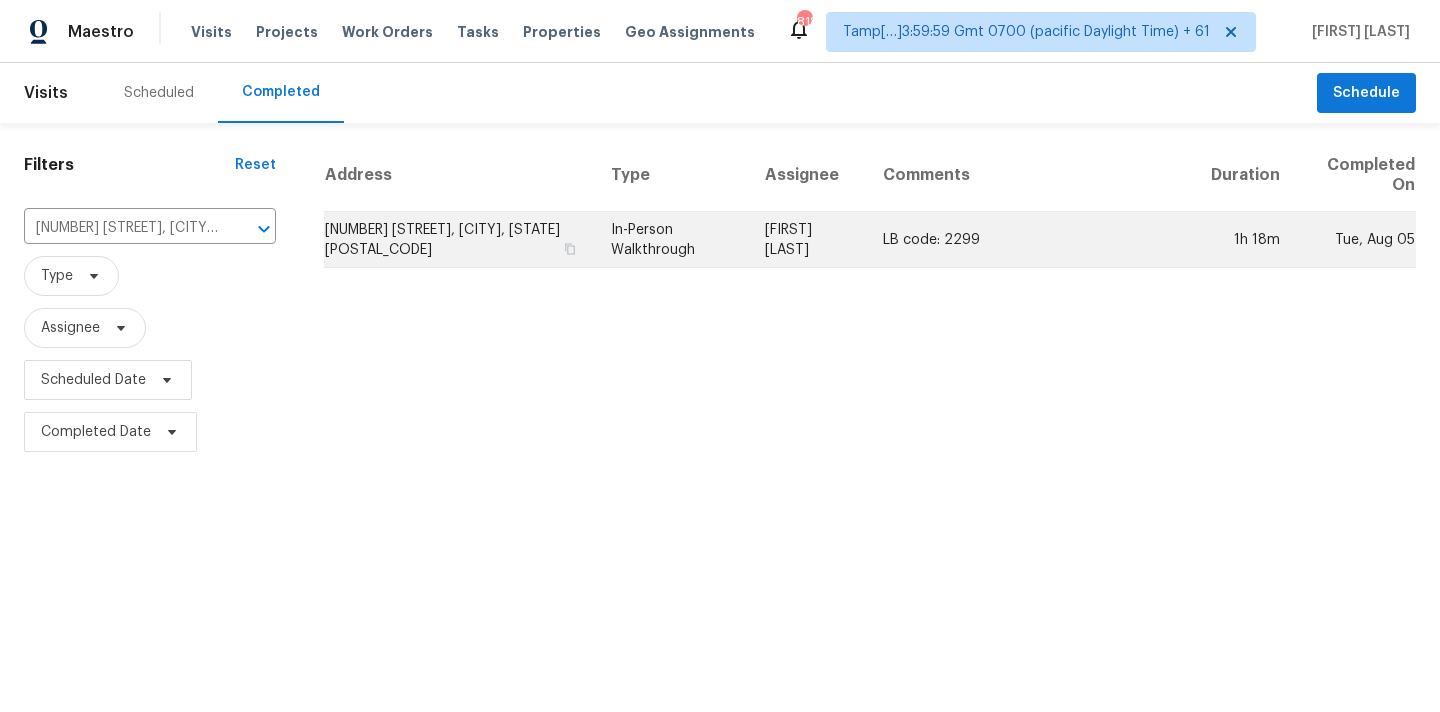 click on "[FIRST] [LAST]" at bounding box center [808, 240] 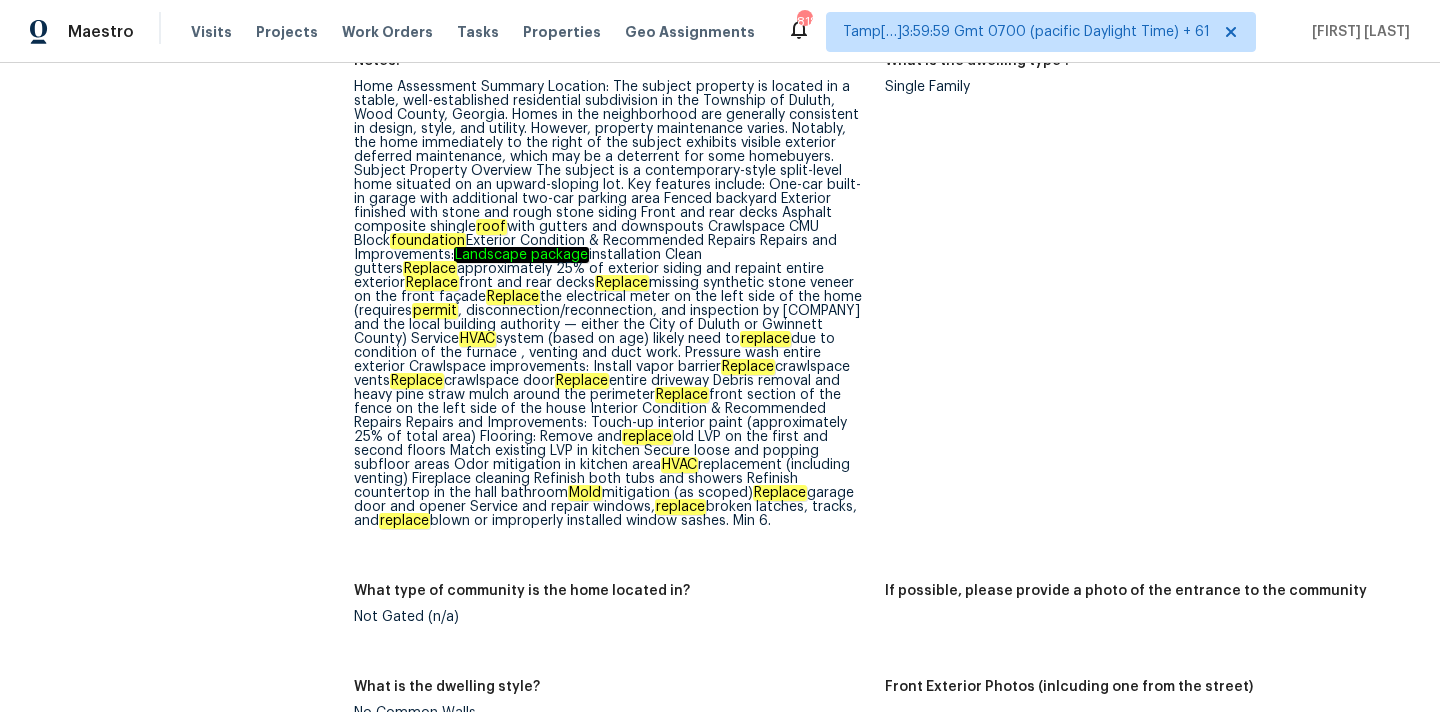scroll, scrollTop: 929, scrollLeft: 0, axis: vertical 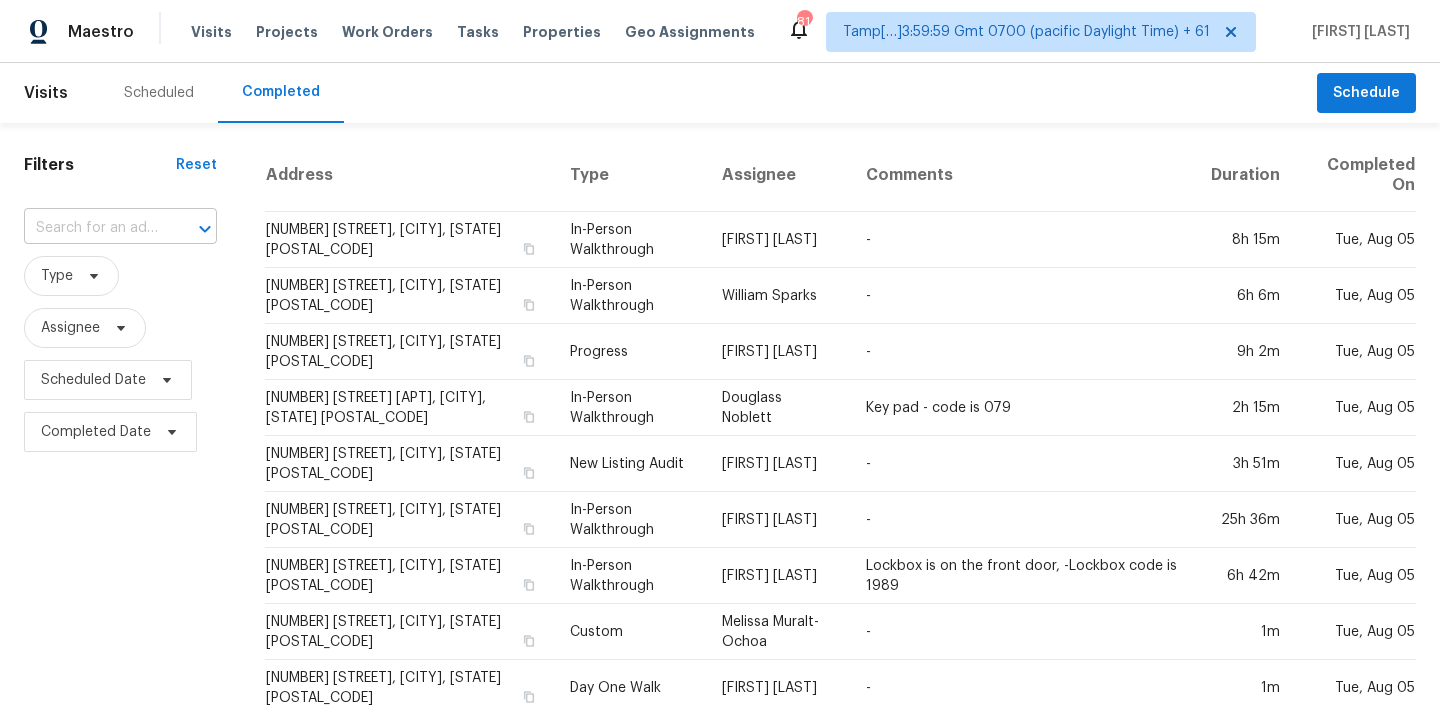 click at bounding box center (92, 228) 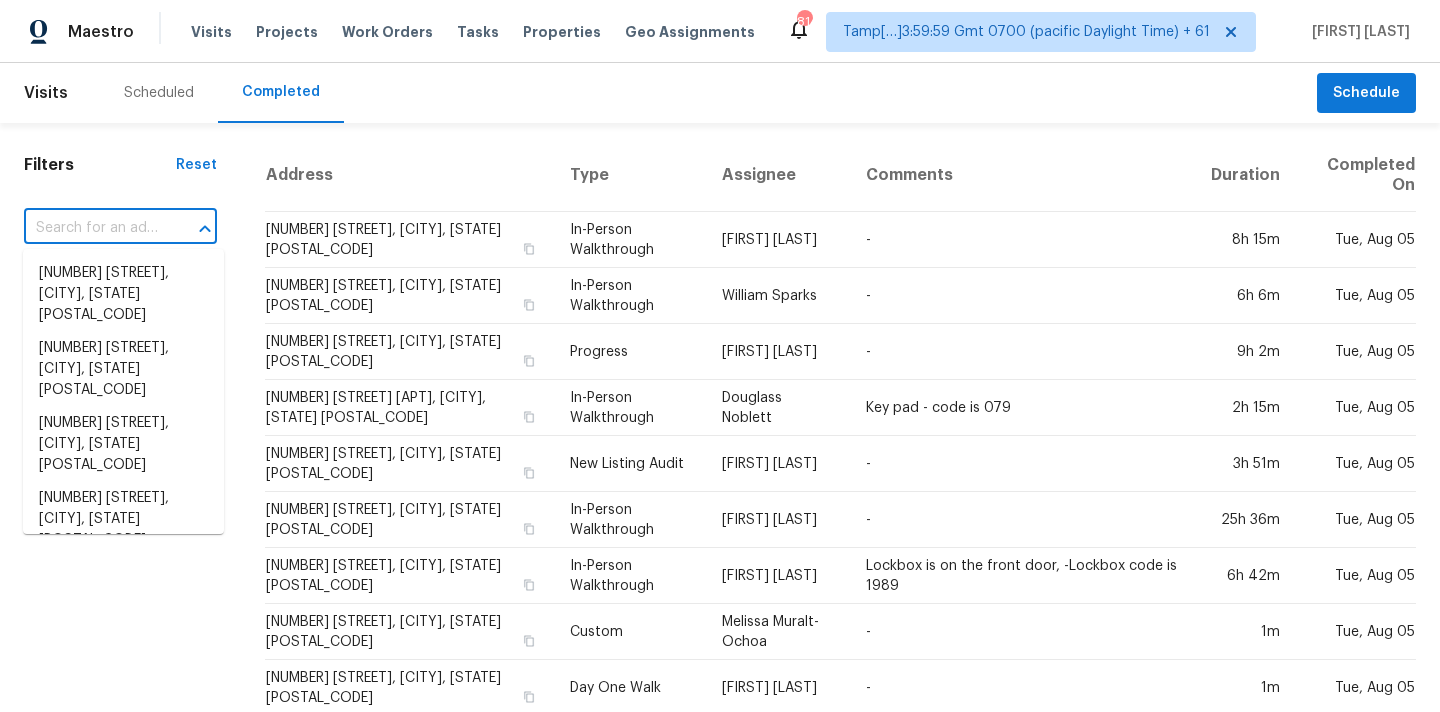 paste on "6482 Bollinger Rd, San Jose, CA 95129" 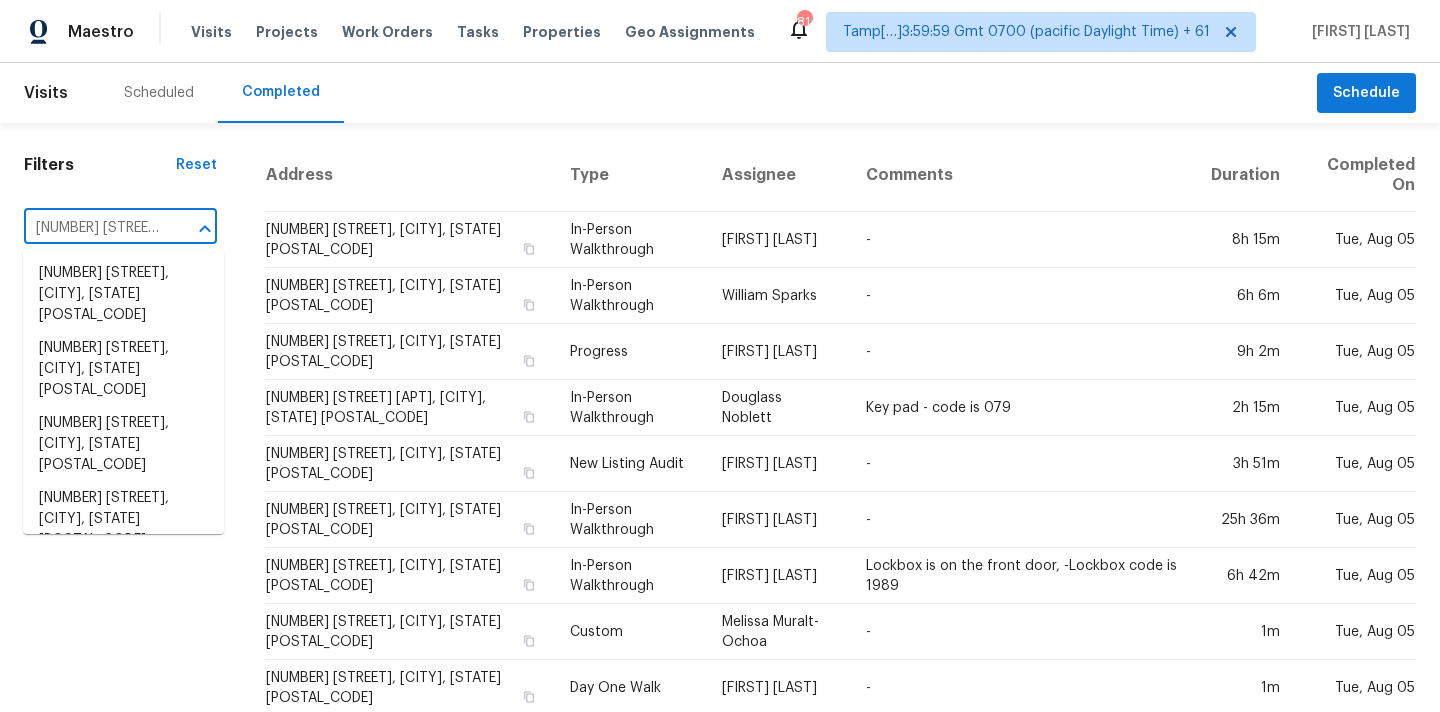 scroll, scrollTop: 0, scrollLeft: 117, axis: horizontal 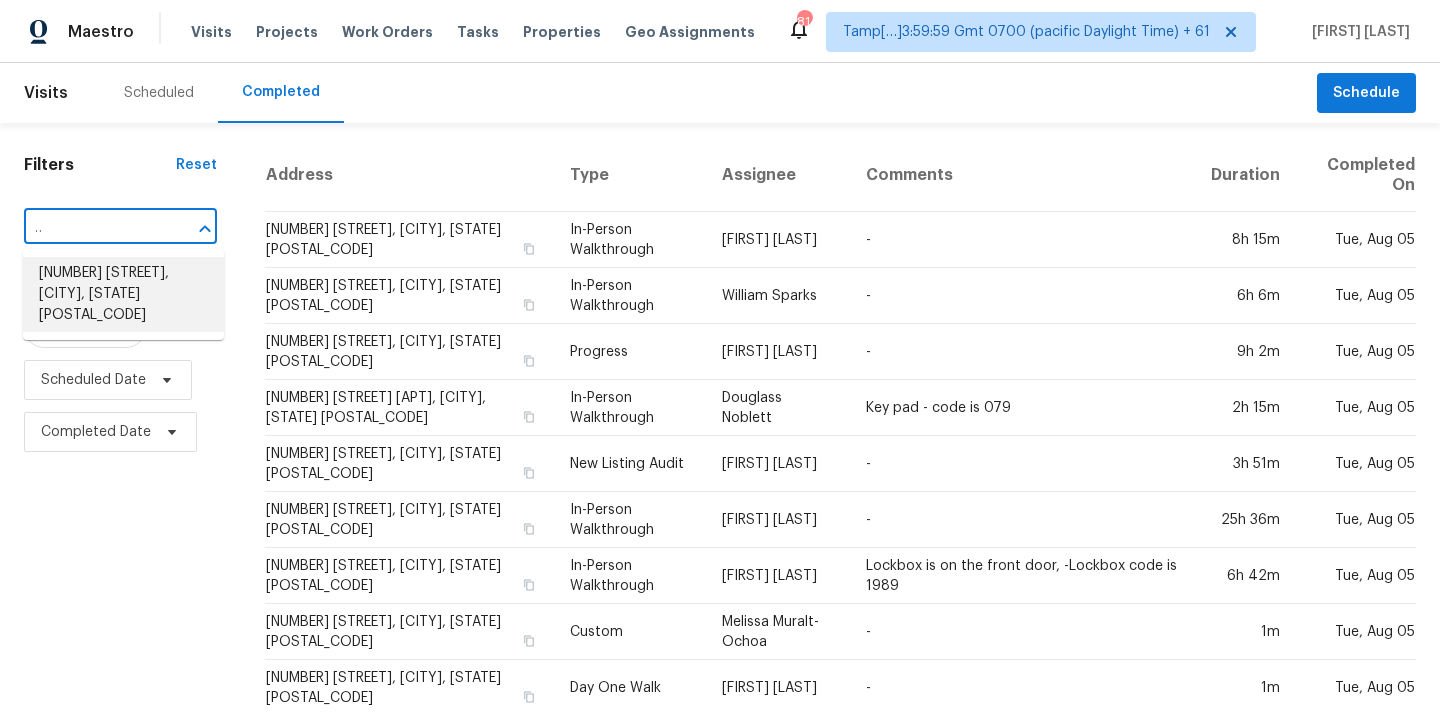 click on "6482 Bollinger Rd, San Jose, CA 95129" at bounding box center [123, 294] 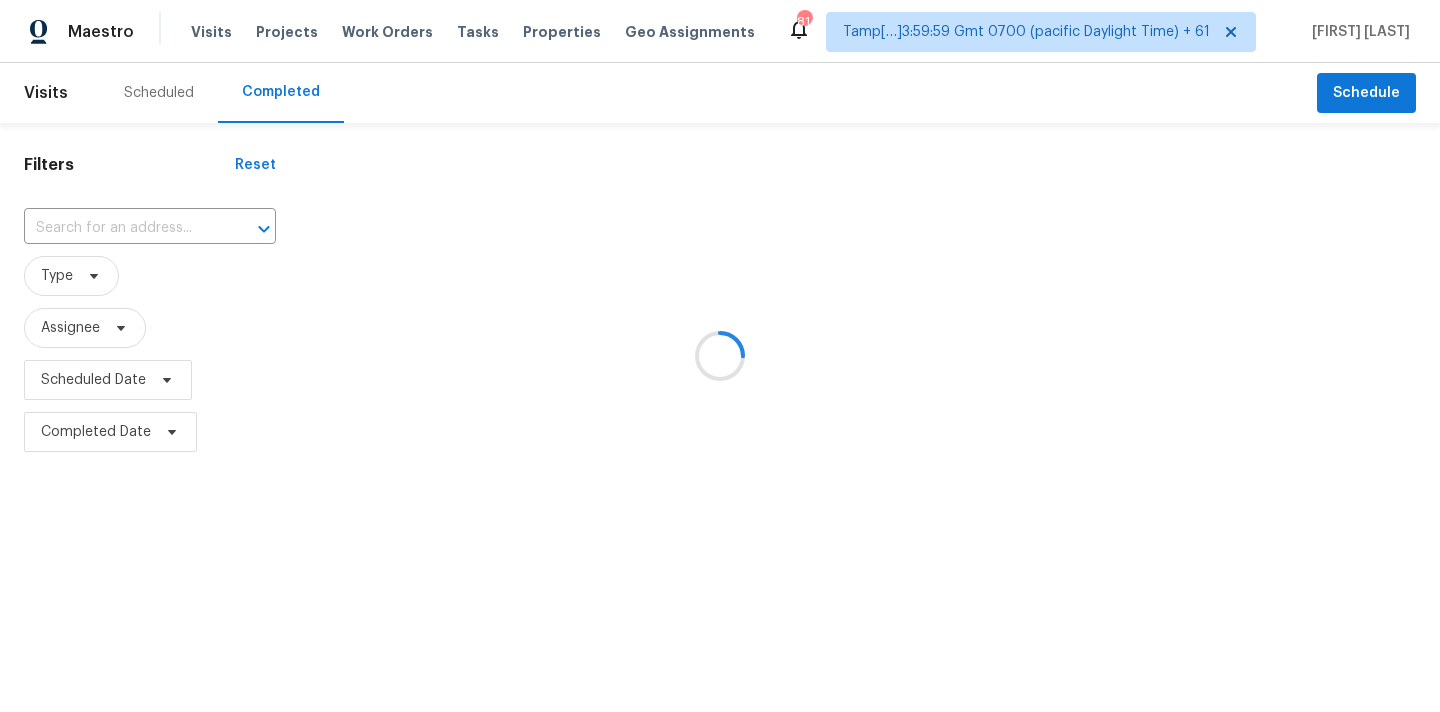 type on "6482 Bollinger Rd, San Jose, CA 95129" 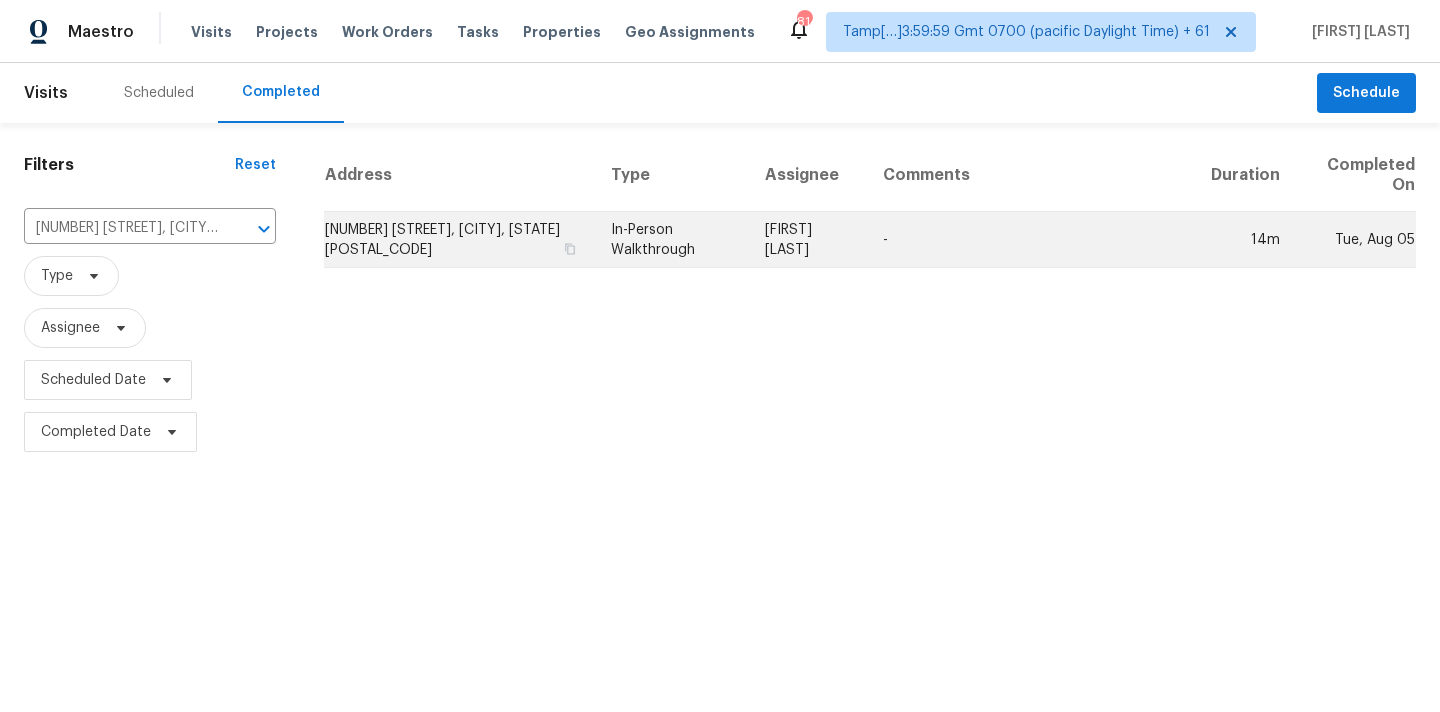 click on "In-Person Walkthrough" at bounding box center (672, 240) 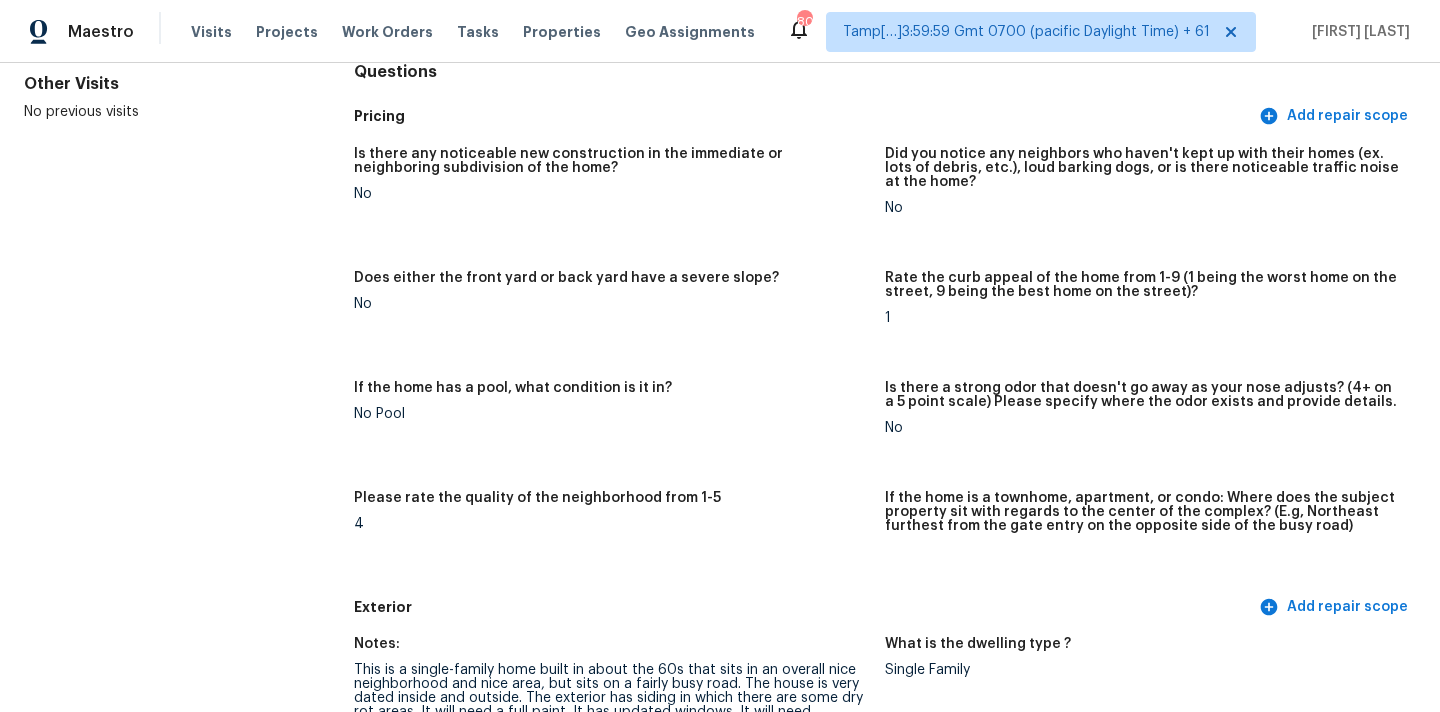 scroll, scrollTop: 1459, scrollLeft: 0, axis: vertical 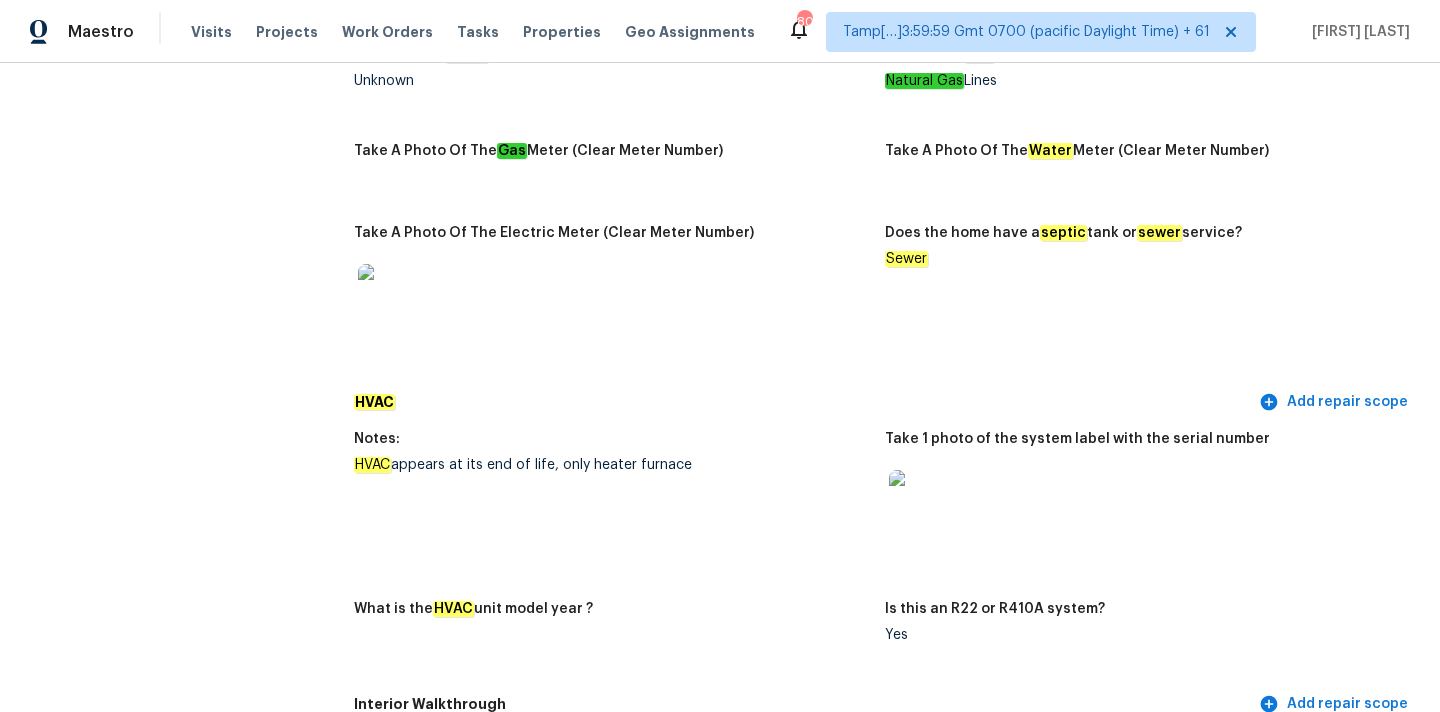 click at bounding box center [921, 502] 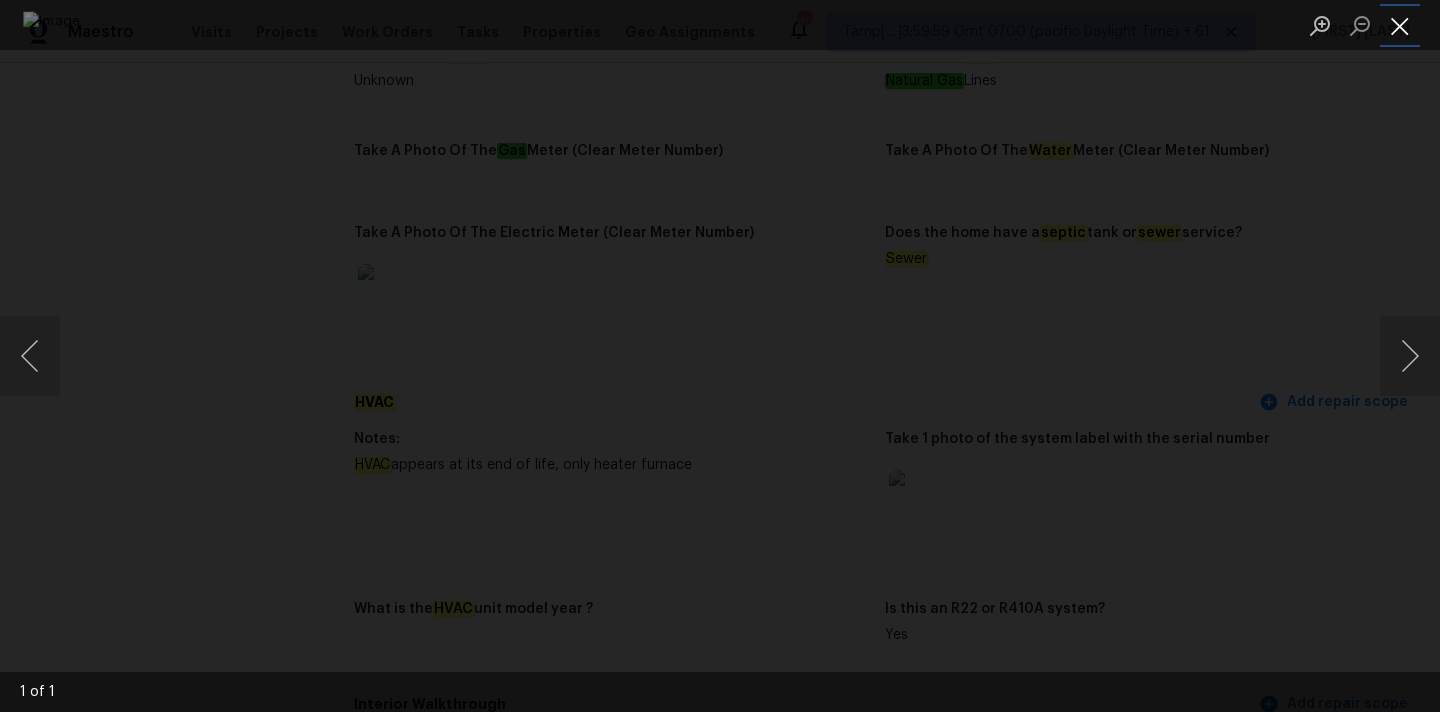 click at bounding box center [1400, 25] 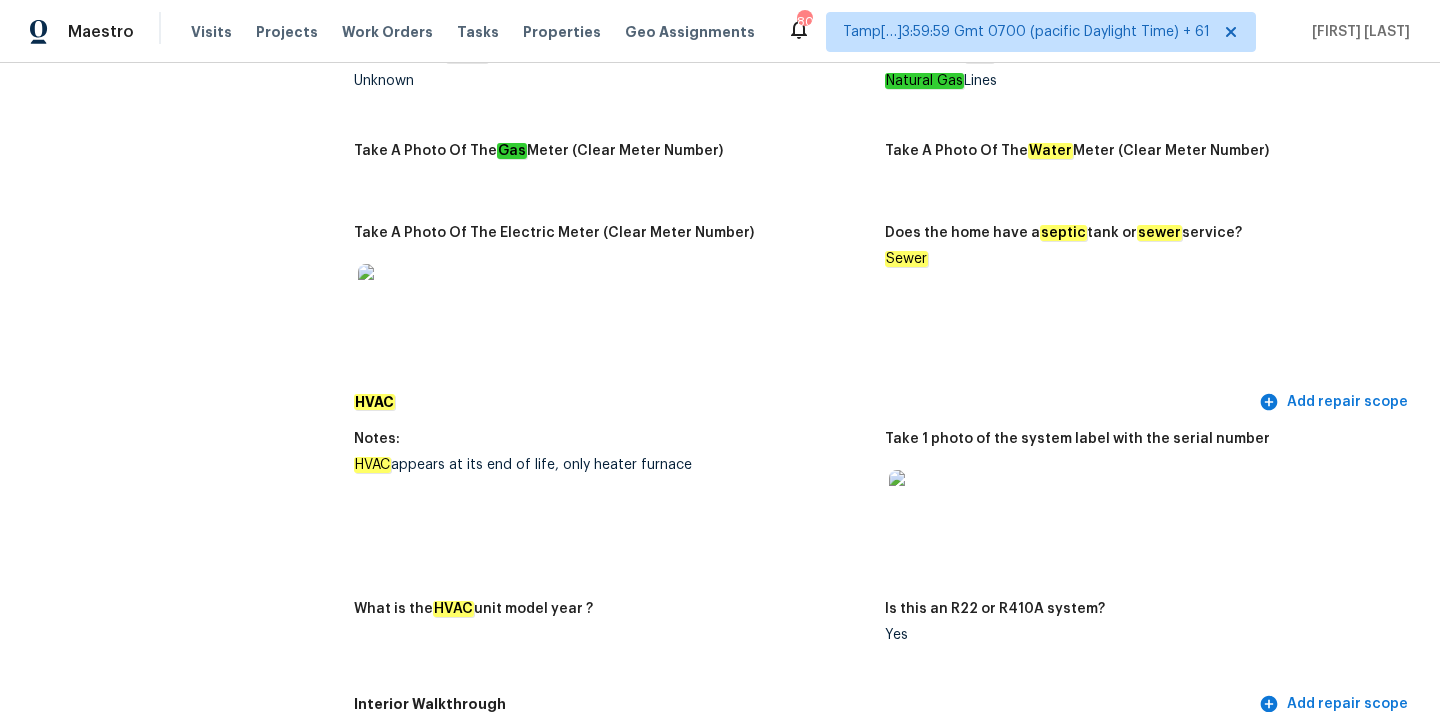 click on "All visits 6482 Bollinger Rd San Jose, CA 95129 Home details Other Visits No previous visits In-Person Walkthrough Completed:  8/5/2025, 14:04 PM  to   8/5/2025, 14:18 PM Assignee Adam Clark Total Scopes 11 Due Date Tue, Aug 05 Questions Pricing Add repair scope Is there any noticeable new construction in the immediate or neighboring subdivision of the home? No Did you notice any neighbors who haven't kept up with their homes (ex. lots of debris, etc.), loud barking dogs, or is there noticeable traffic noise at the home? No Does either the front yard or back yard have a severe slope? No Rate the curb appeal of the home from 1-9 (1 being the worst home on the street, 9 being the best home on the street)? 1 If the home has a pool, what condition is it in? No Pool Is there a strong odor that doesn't go away as your nose adjusts? (4+ on a 5 point scale) Please specify where the odor exists and provide details. No Please rate the quality of the neighborhood from 1-5 4 Exterior Add repair scope Notes: roof  +8  +11" at bounding box center [720, 1701] 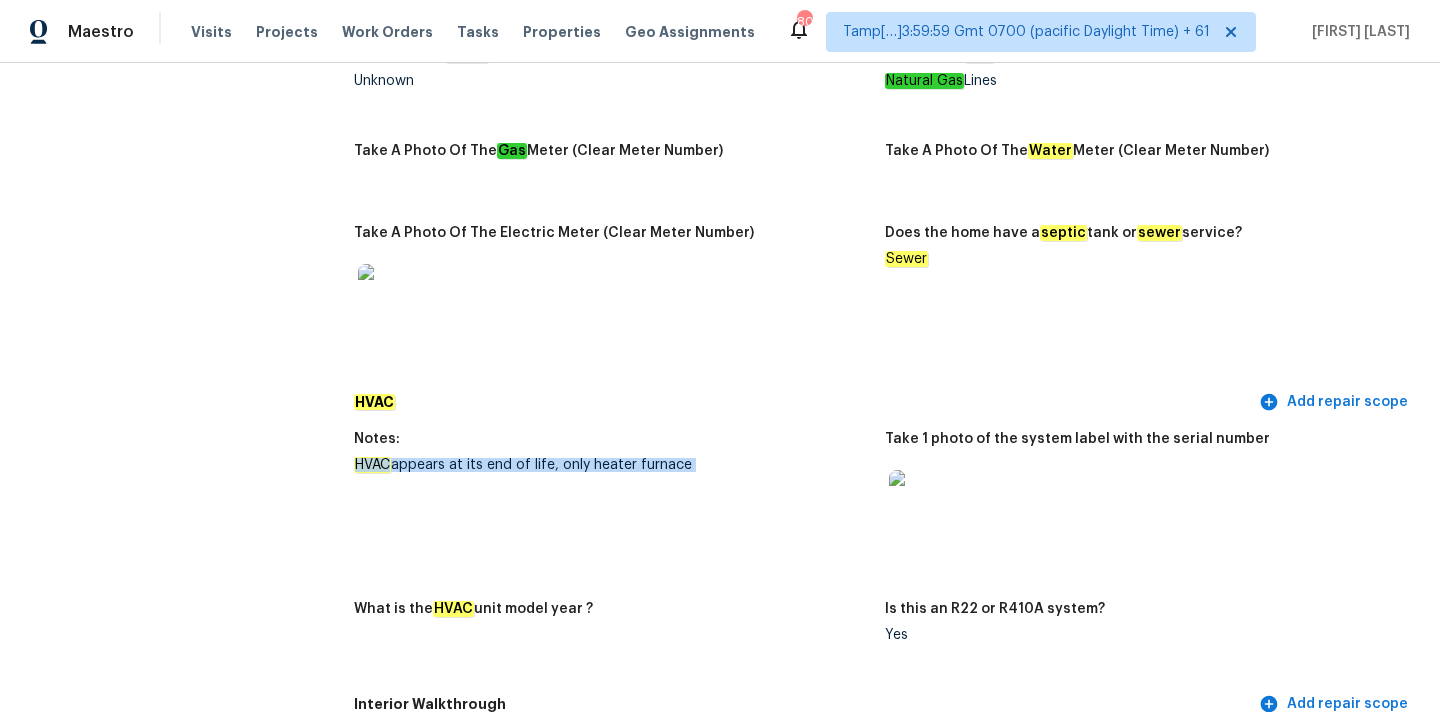 click on "HVAC  appears at its end of life, only heater furnace" at bounding box center (611, 465) 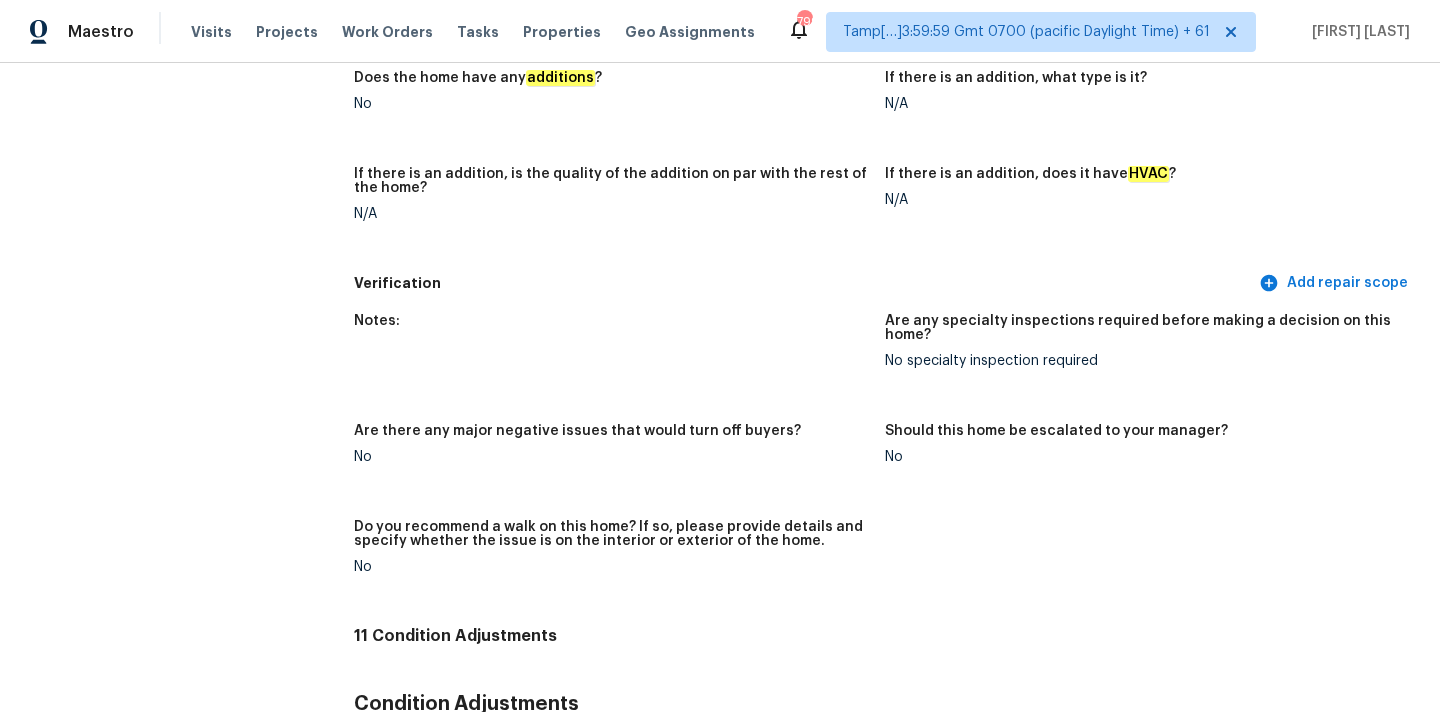 scroll, scrollTop: 99, scrollLeft: 0, axis: vertical 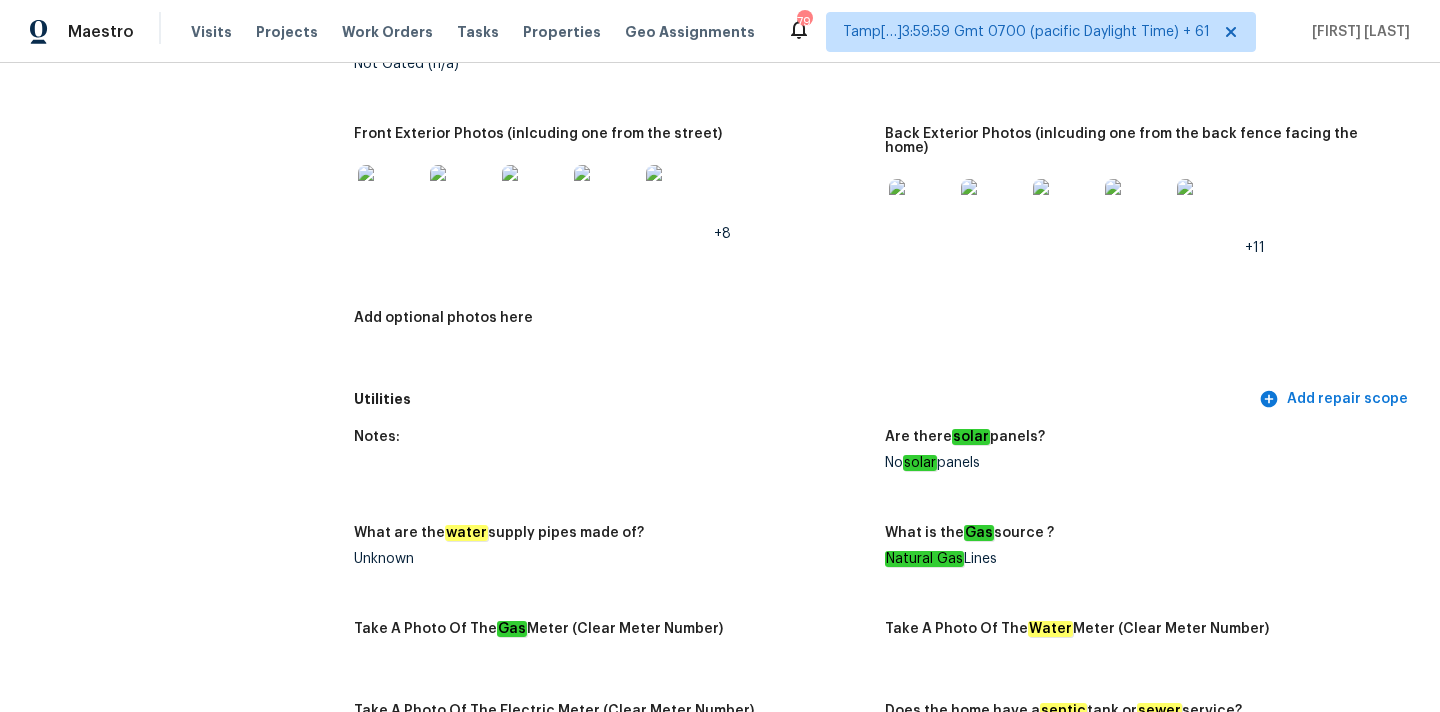 click at bounding box center (390, 197) 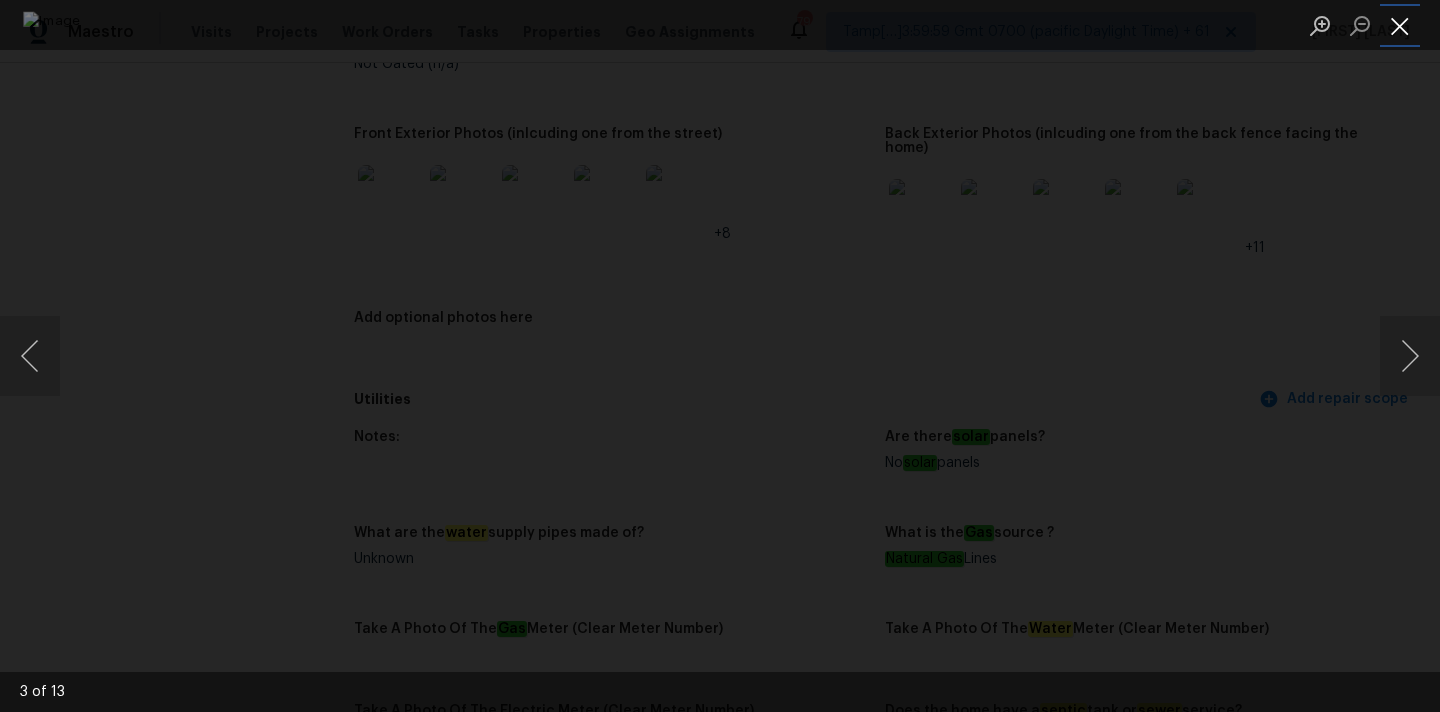 click at bounding box center [1400, 25] 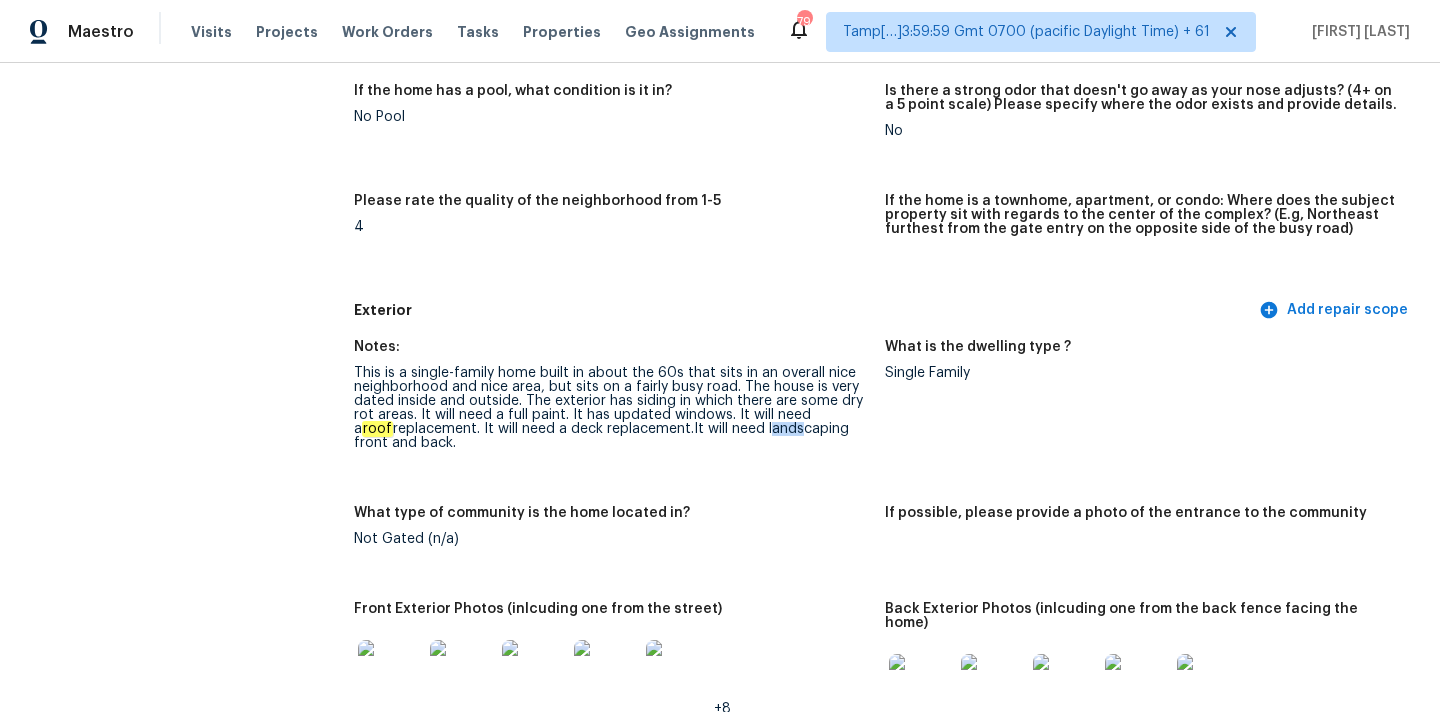scroll, scrollTop: 676, scrollLeft: 0, axis: vertical 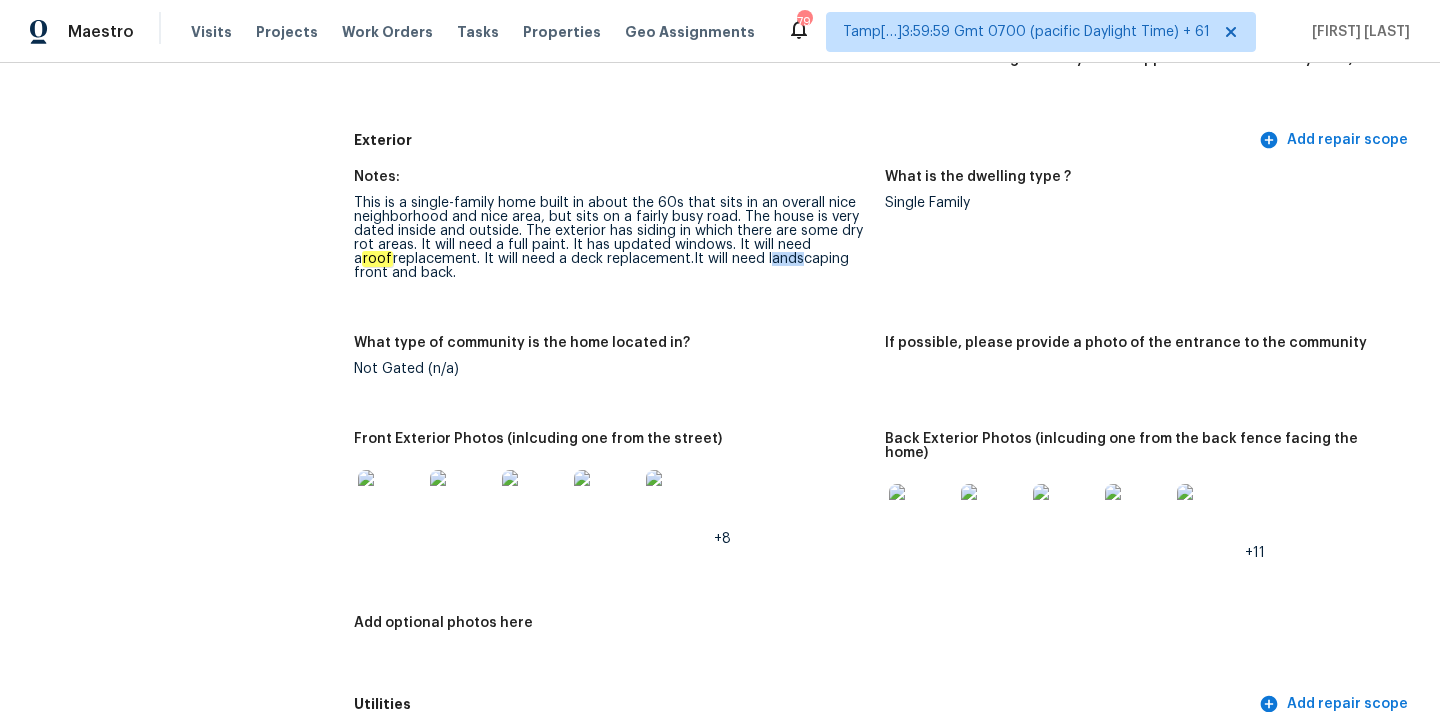 click at bounding box center [462, 502] 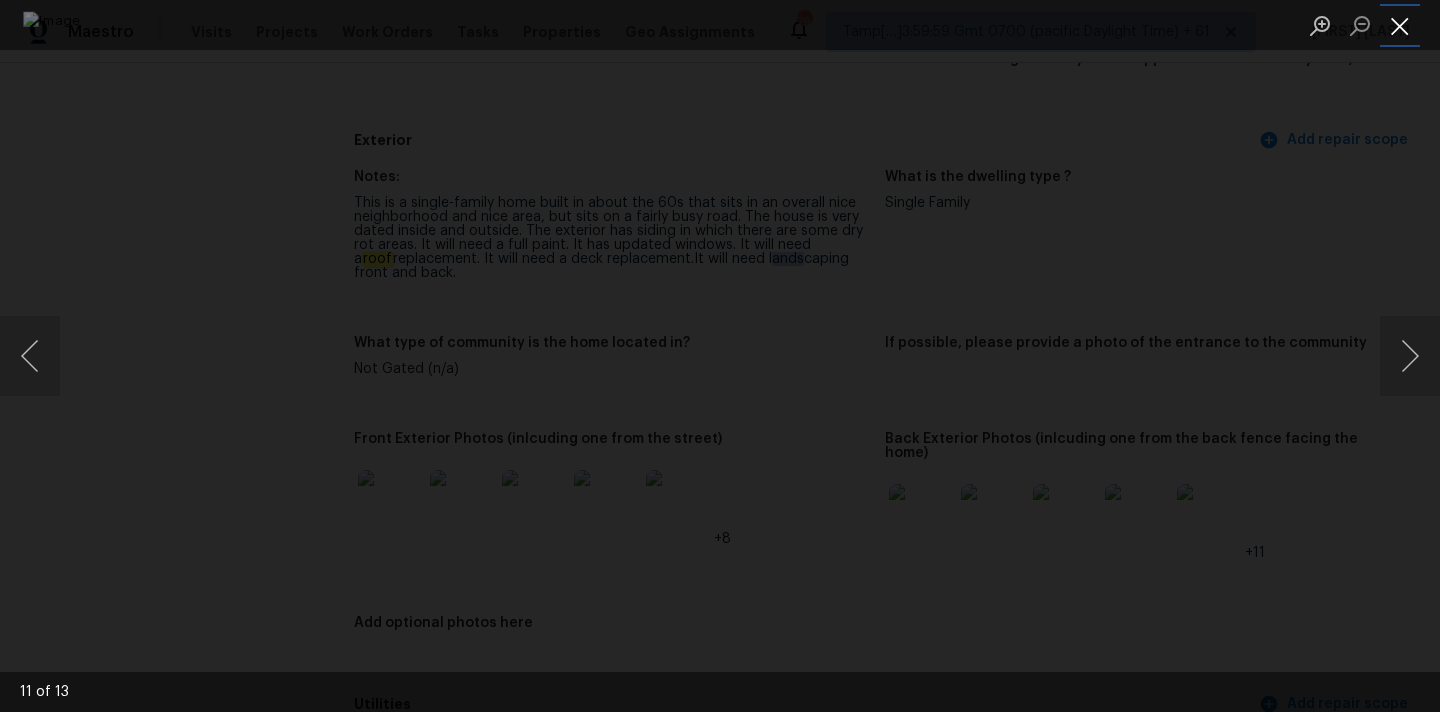 click at bounding box center [1400, 25] 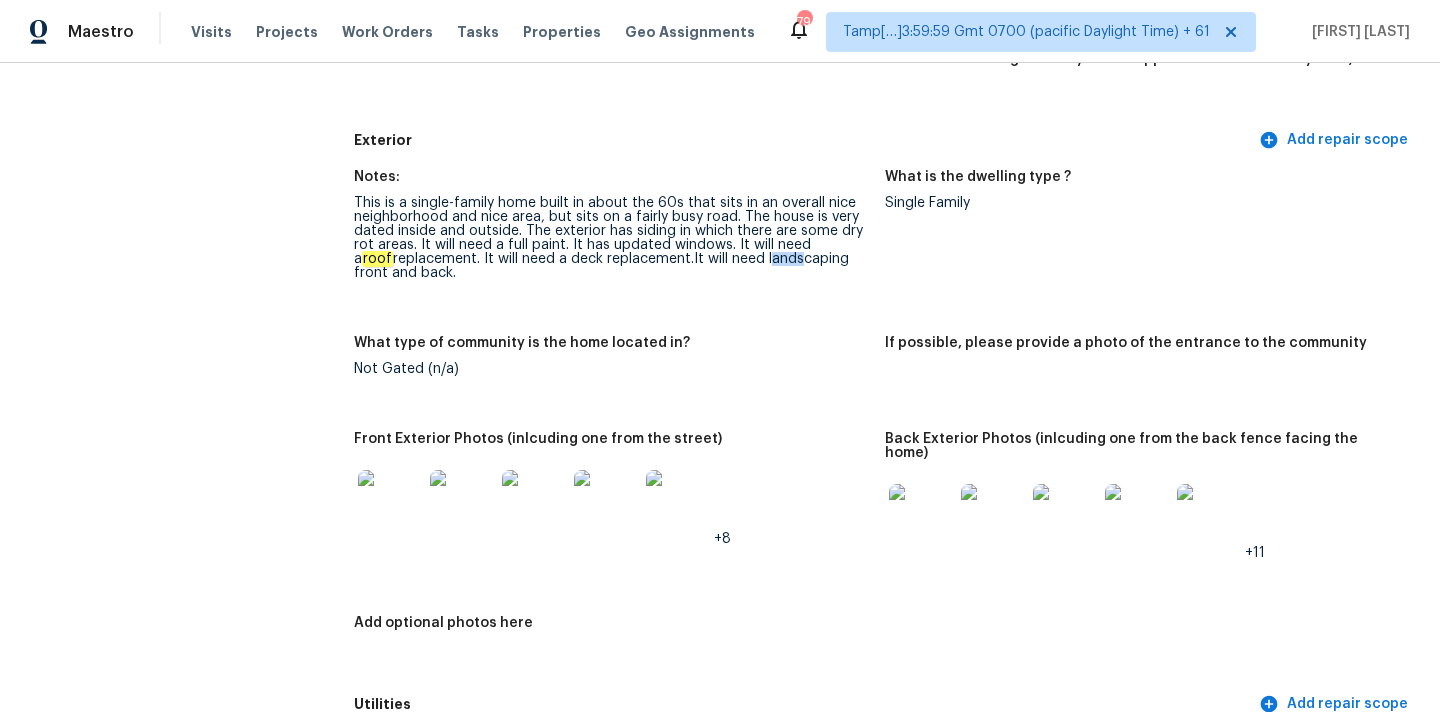 click at bounding box center (921, 516) 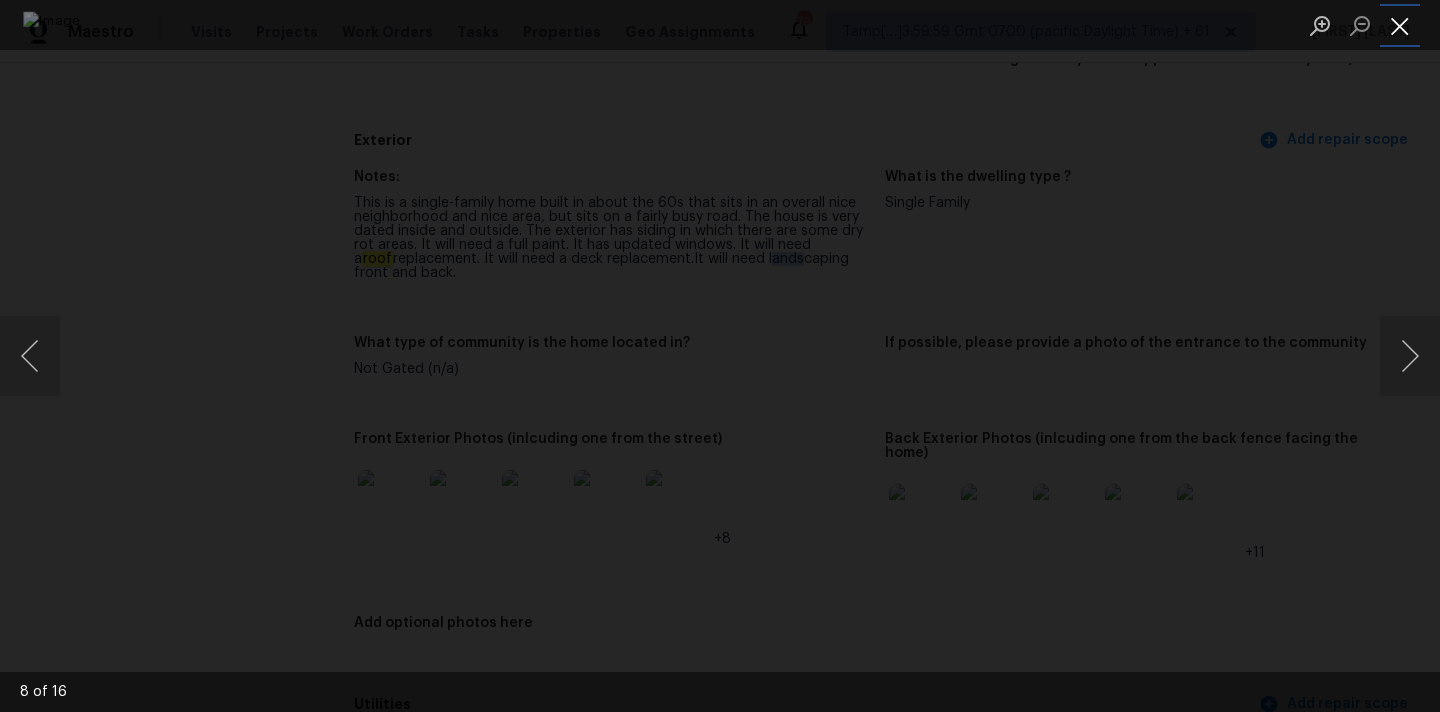 click at bounding box center [1400, 25] 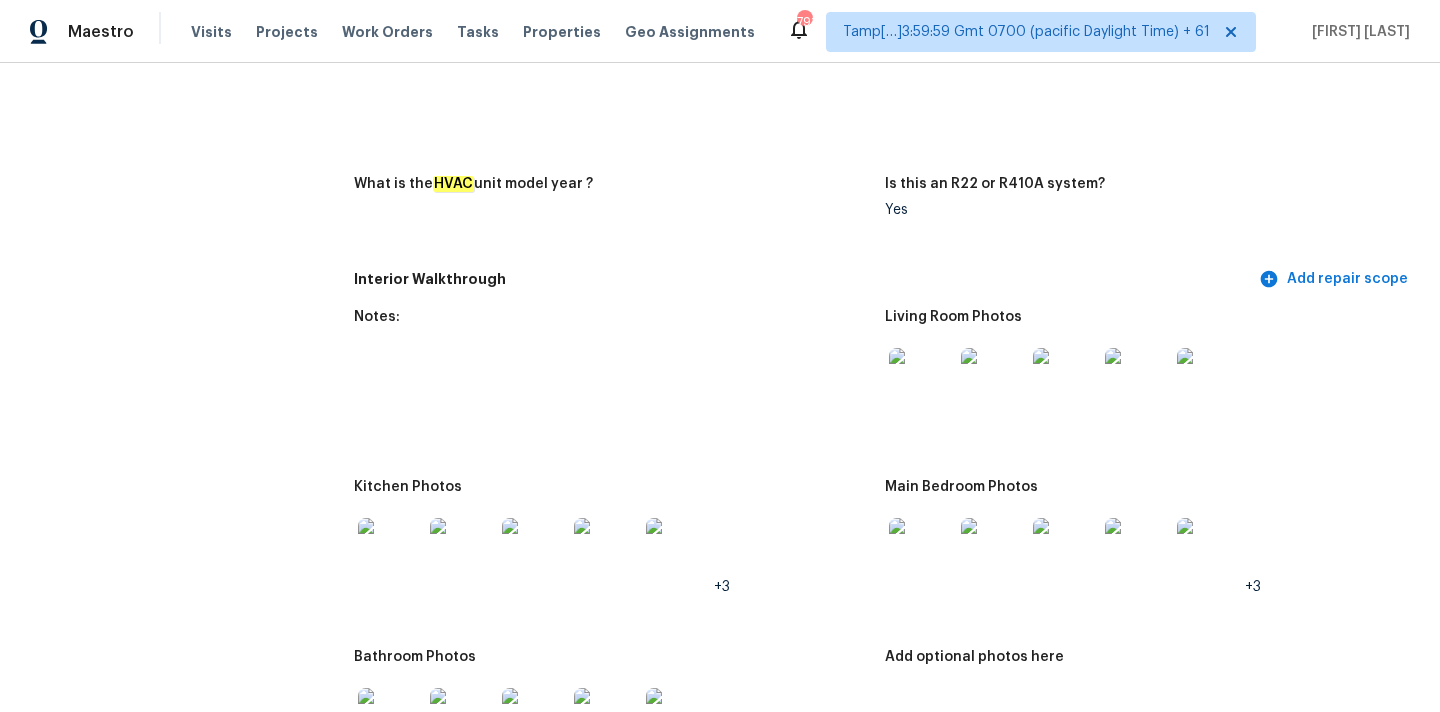scroll, scrollTop: 1980, scrollLeft: 0, axis: vertical 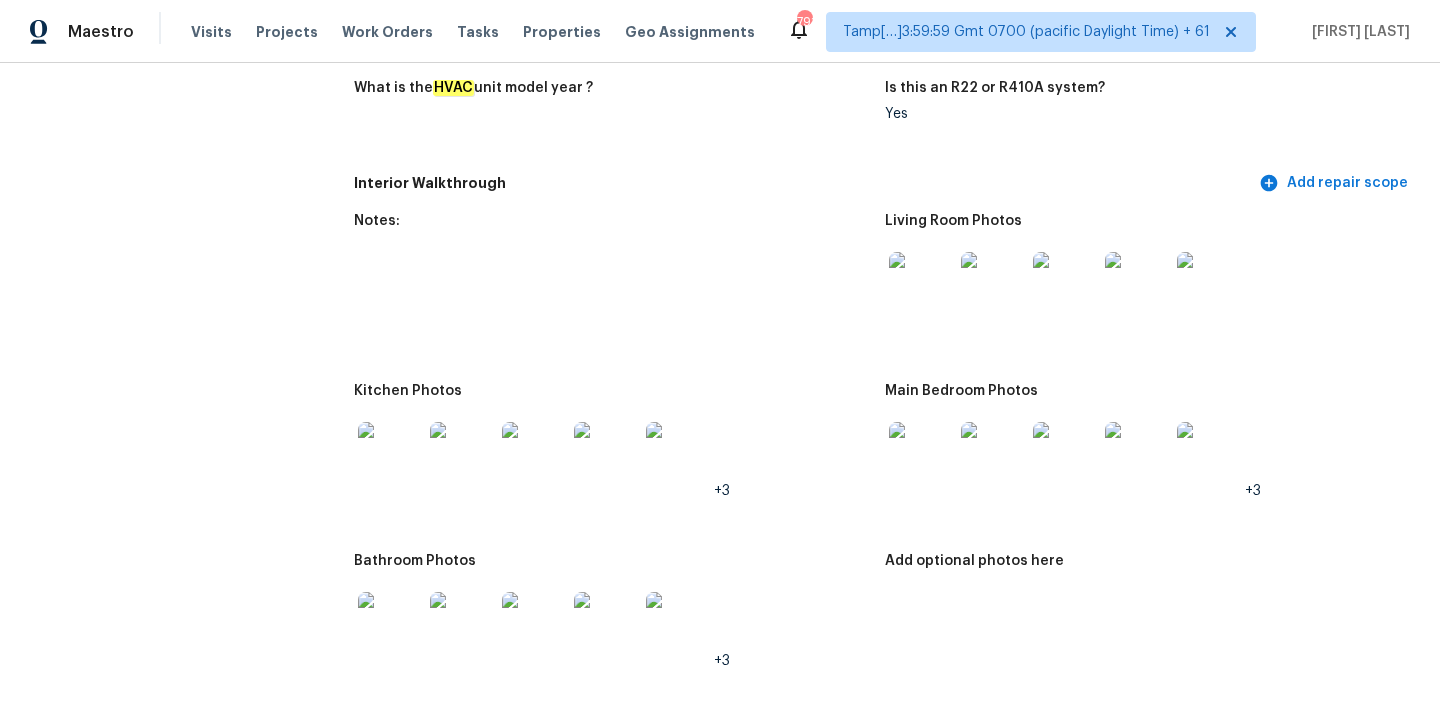click at bounding box center [921, 284] 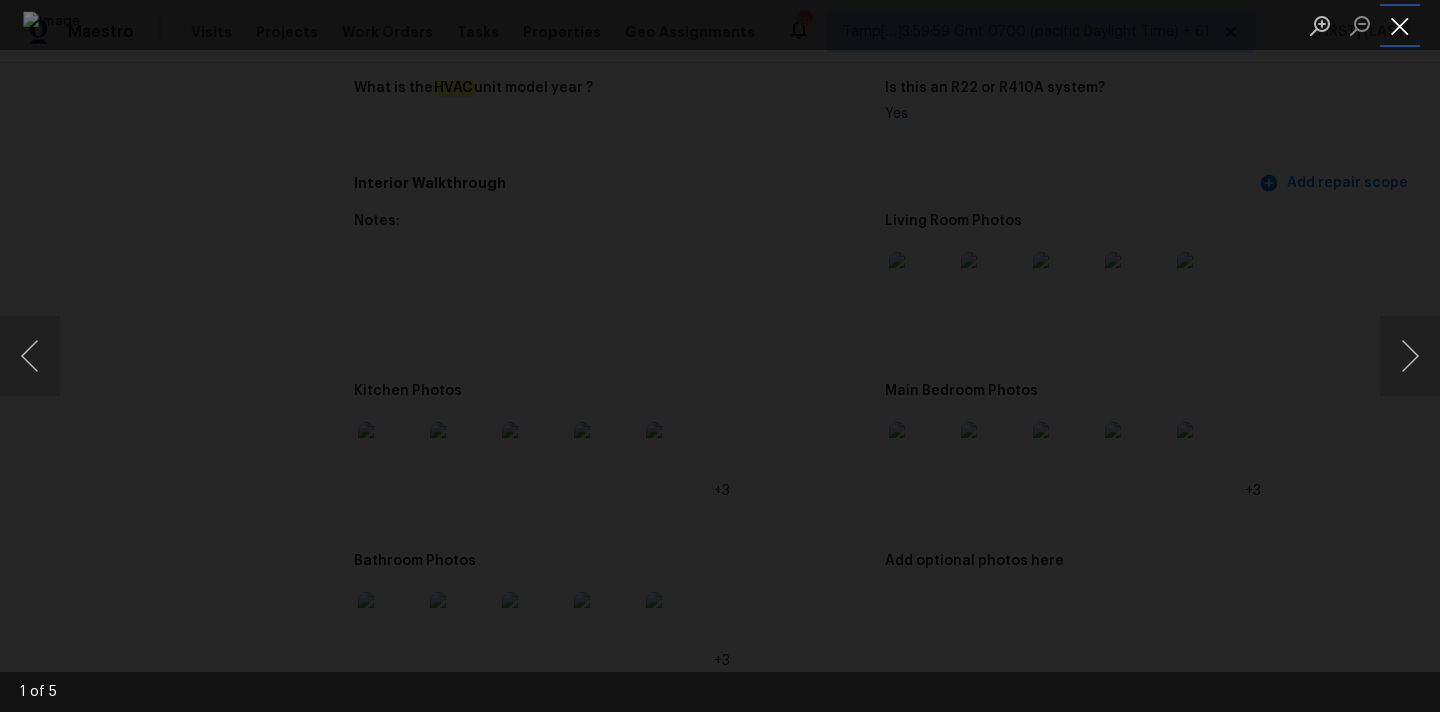 click at bounding box center (1400, 25) 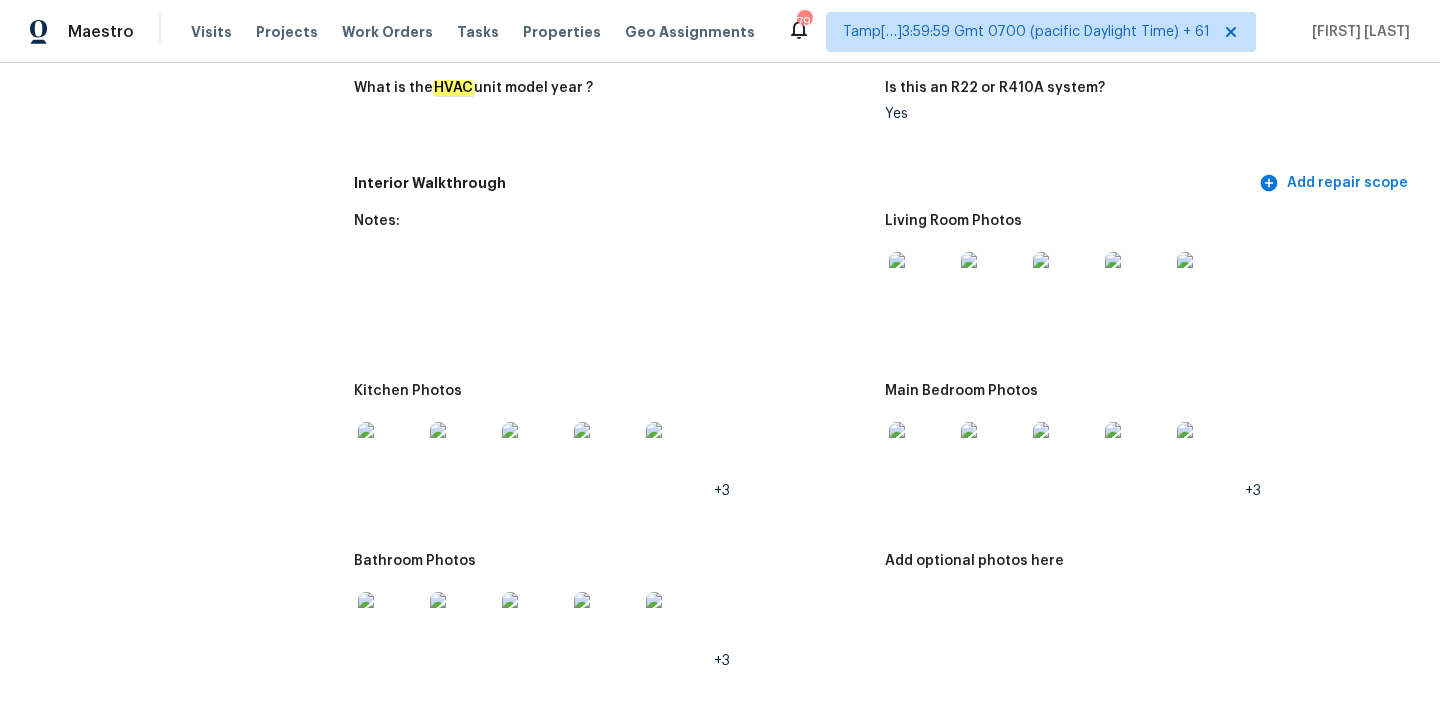 click at bounding box center (921, 454) 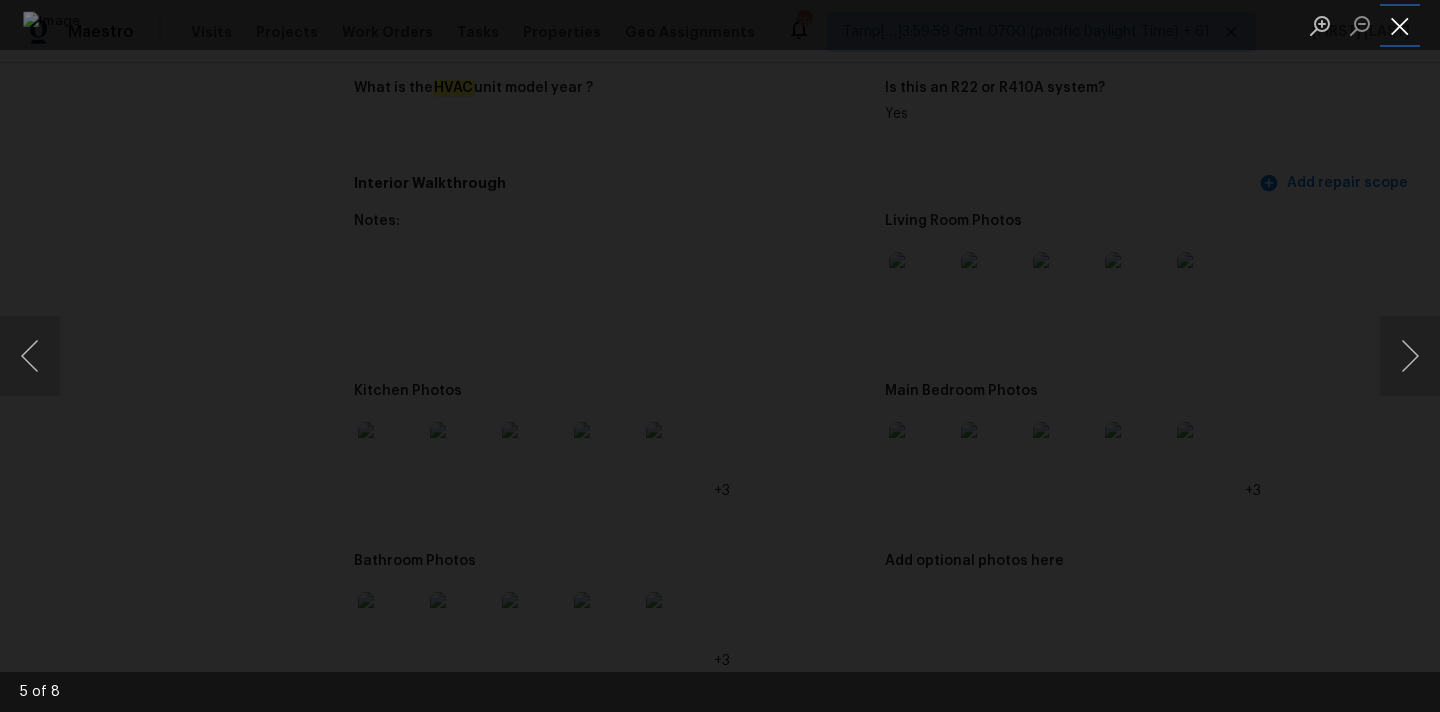click at bounding box center (1400, 25) 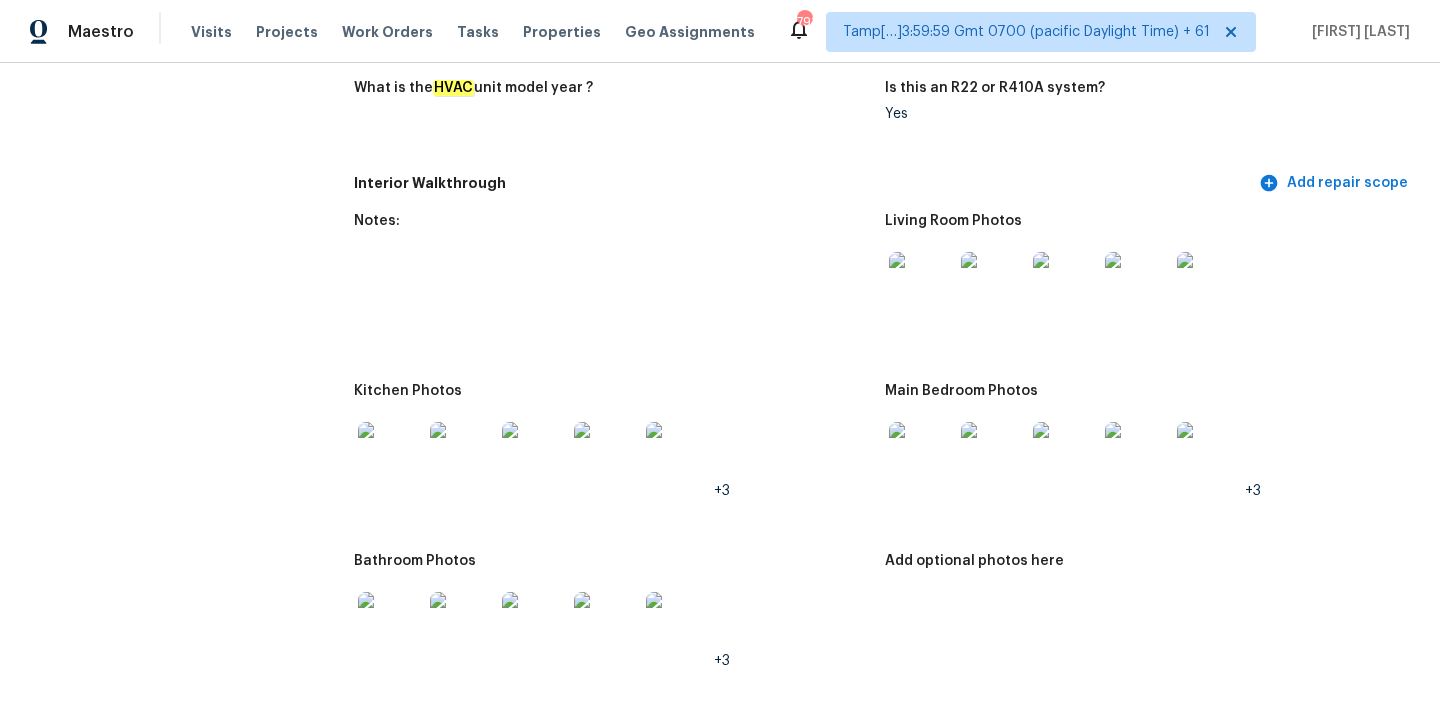 click at bounding box center (390, 624) 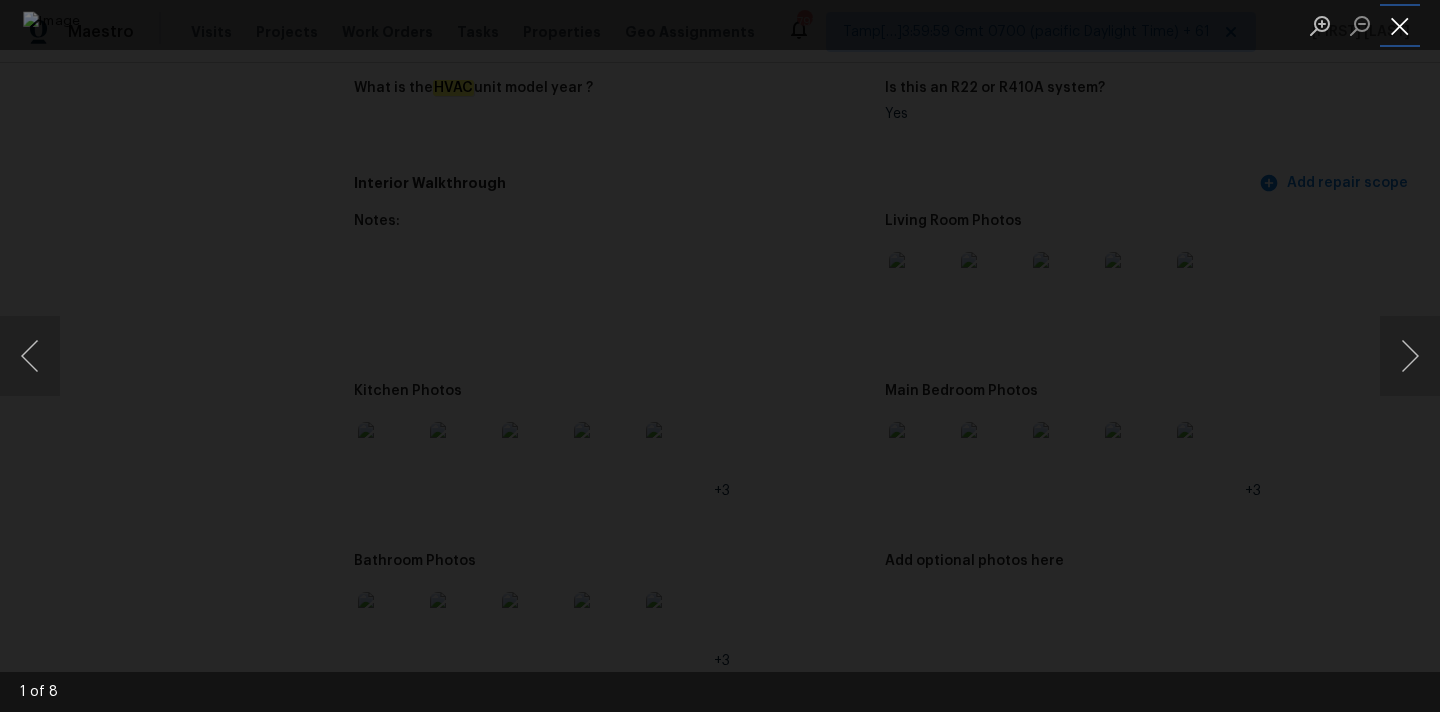 click at bounding box center (1400, 25) 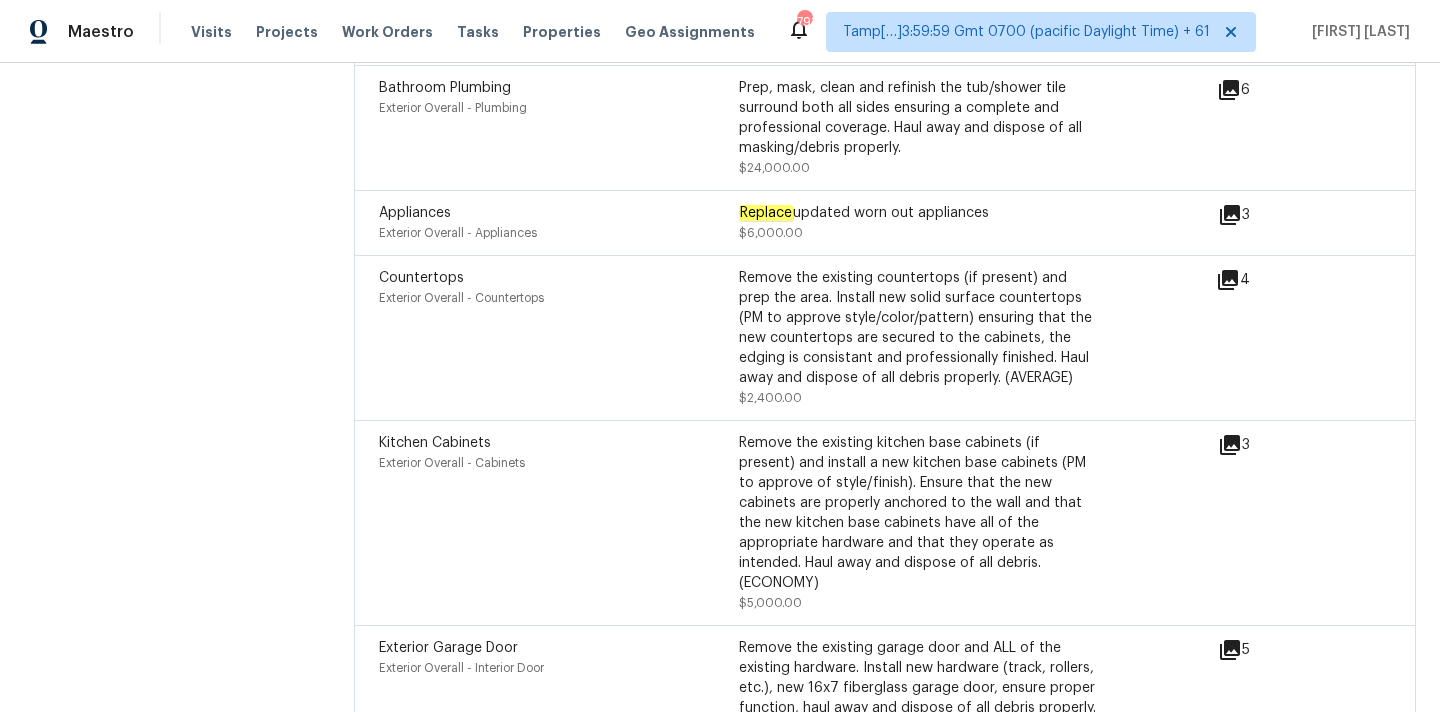 scroll, scrollTop: 5087, scrollLeft: 0, axis: vertical 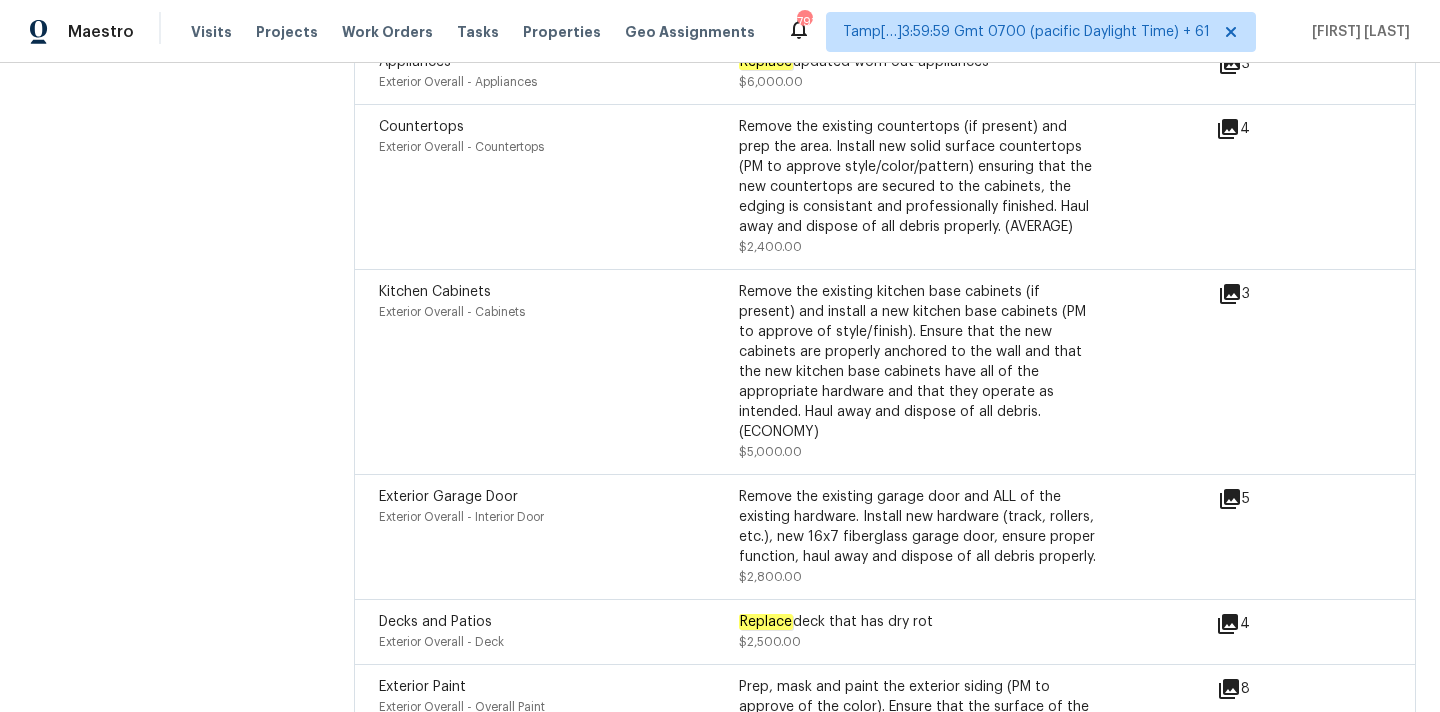 click 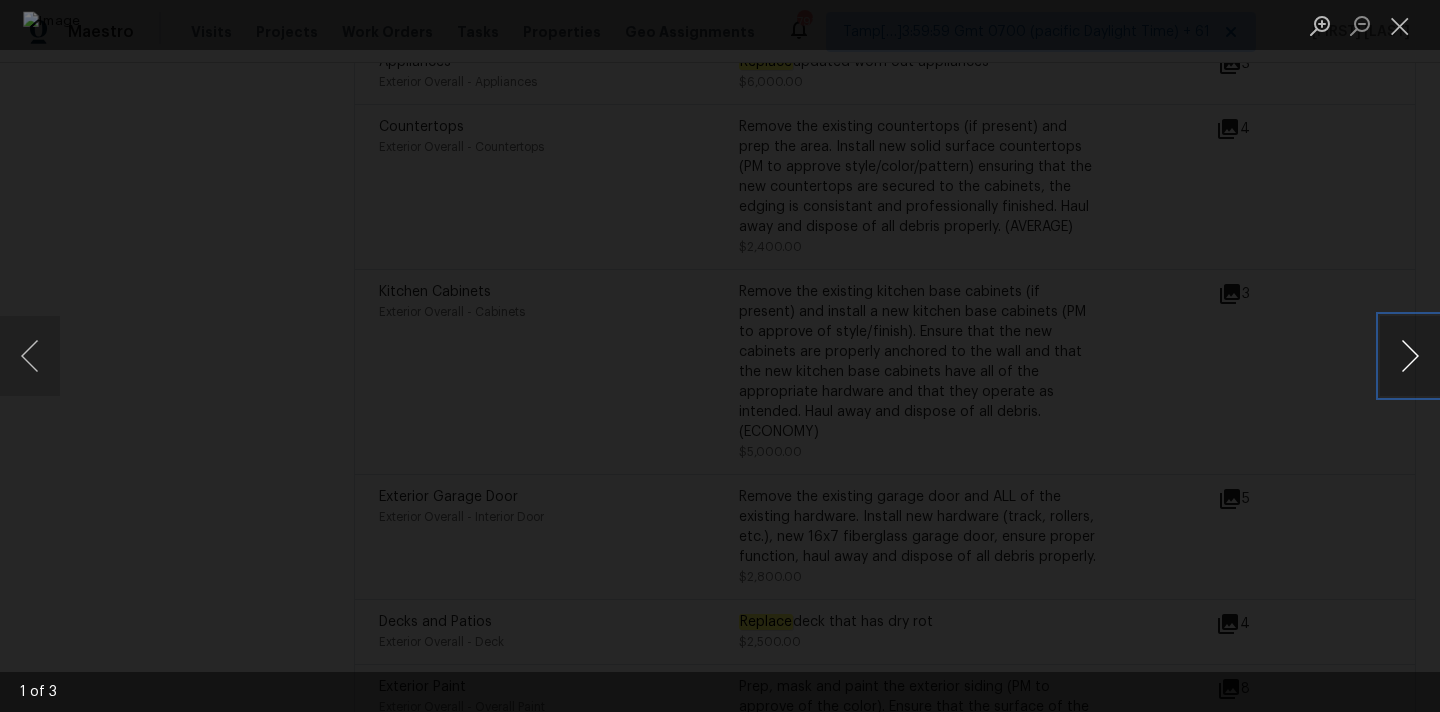 click at bounding box center [1410, 356] 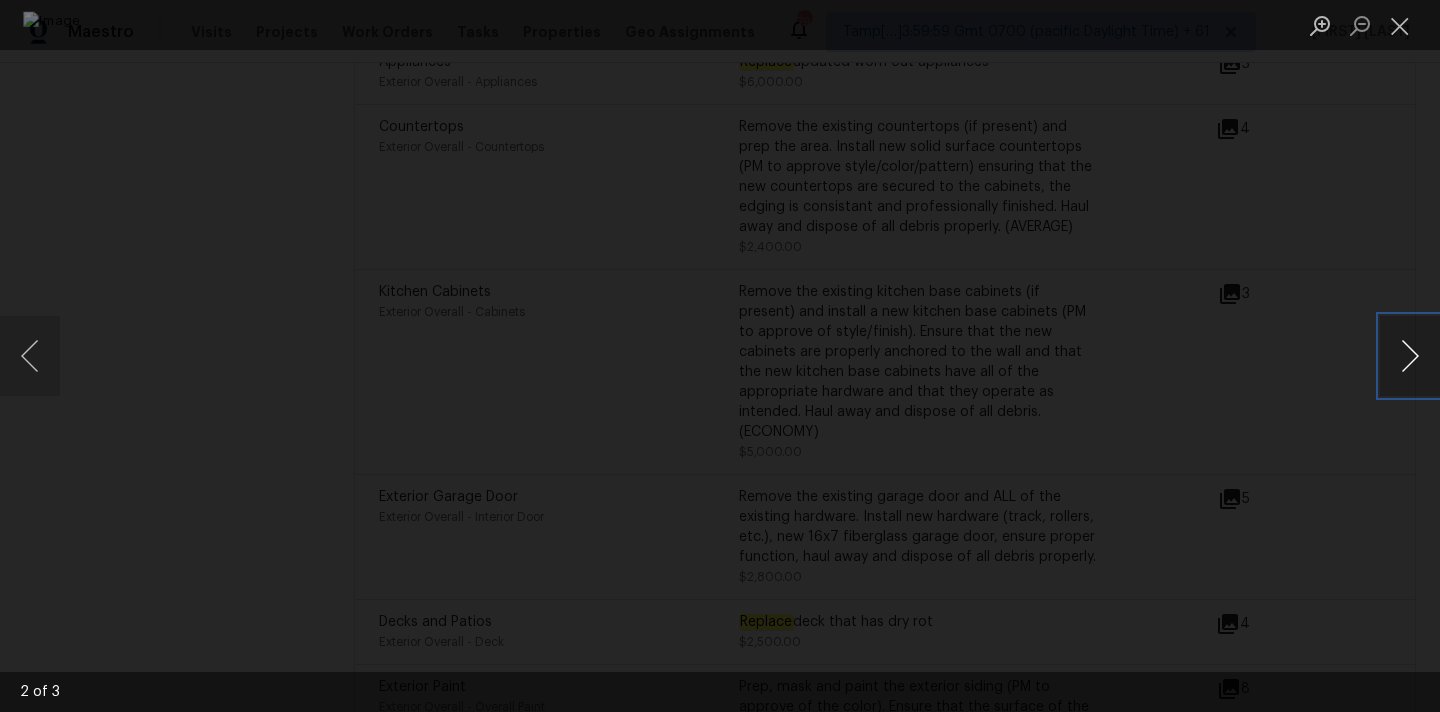 click at bounding box center (1410, 356) 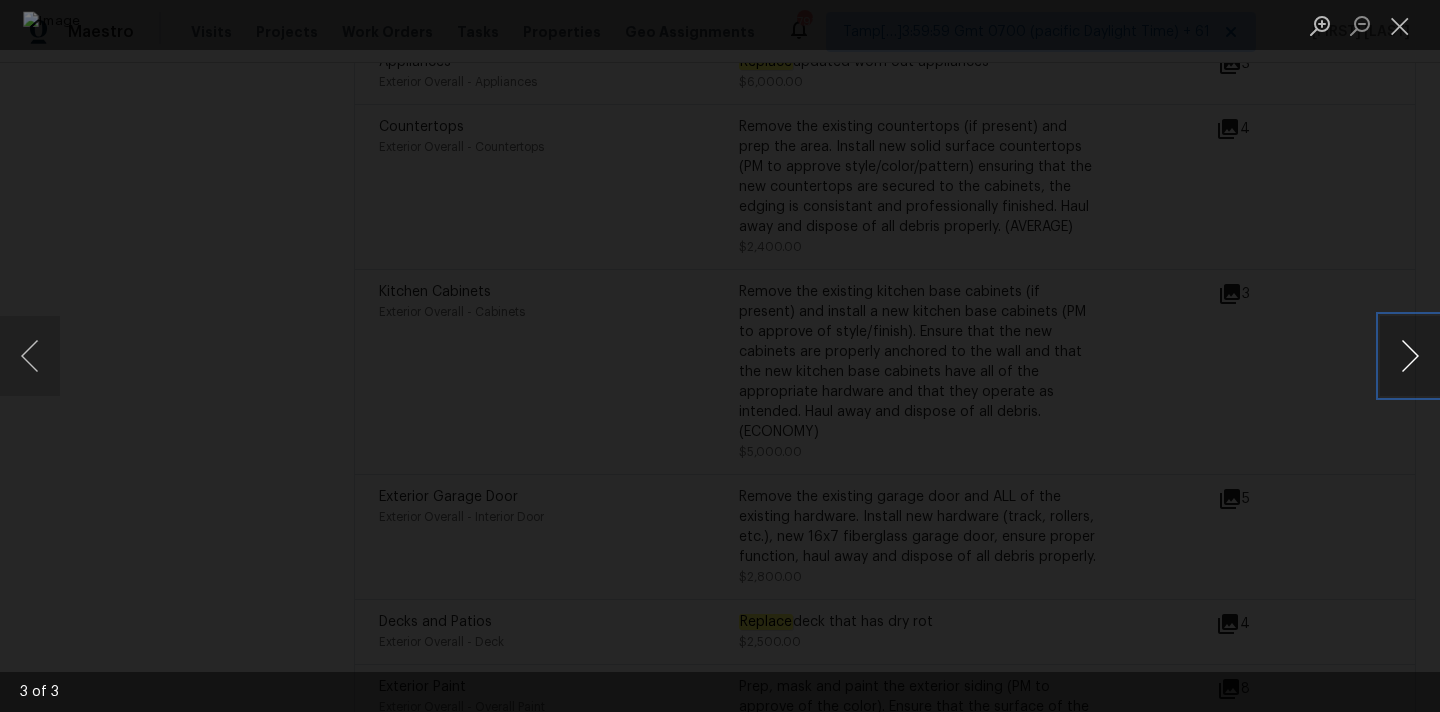 click at bounding box center [1410, 356] 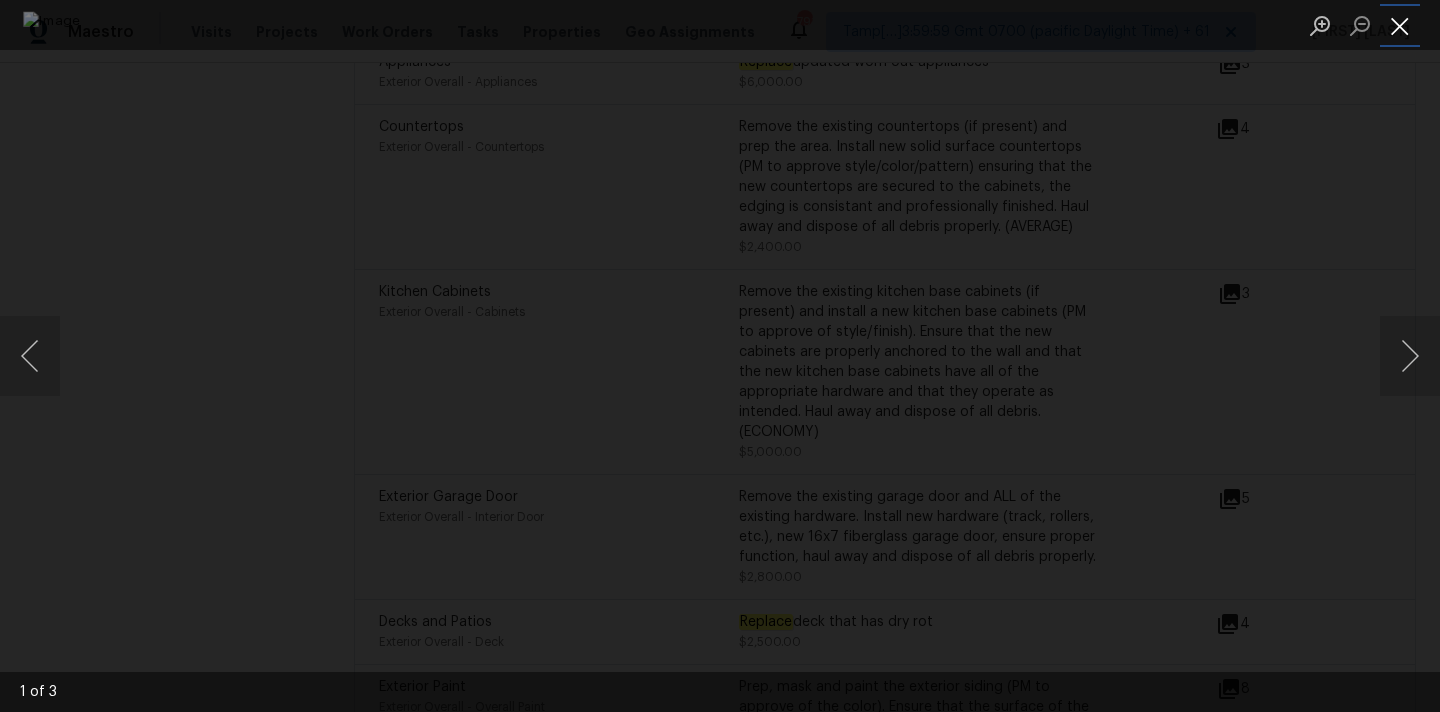 click at bounding box center (1400, 25) 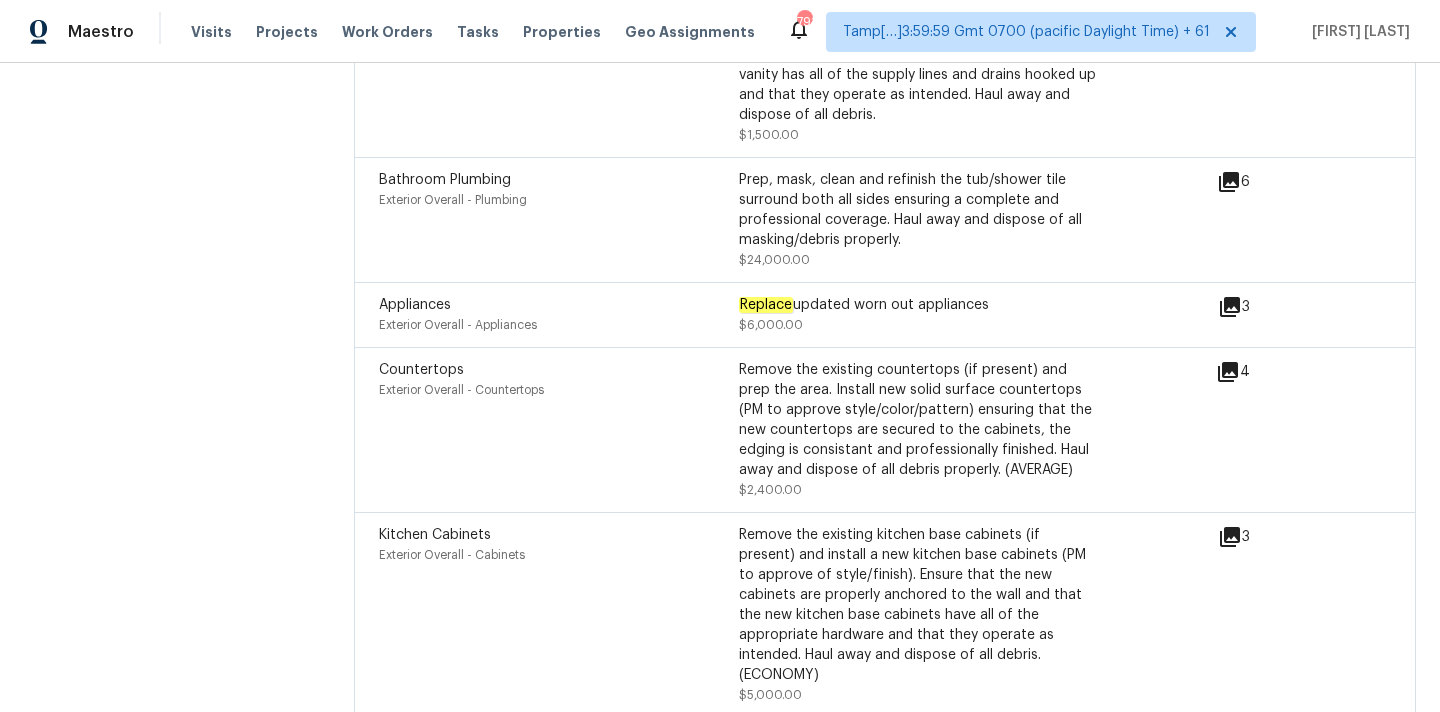 scroll, scrollTop: 4834, scrollLeft: 0, axis: vertical 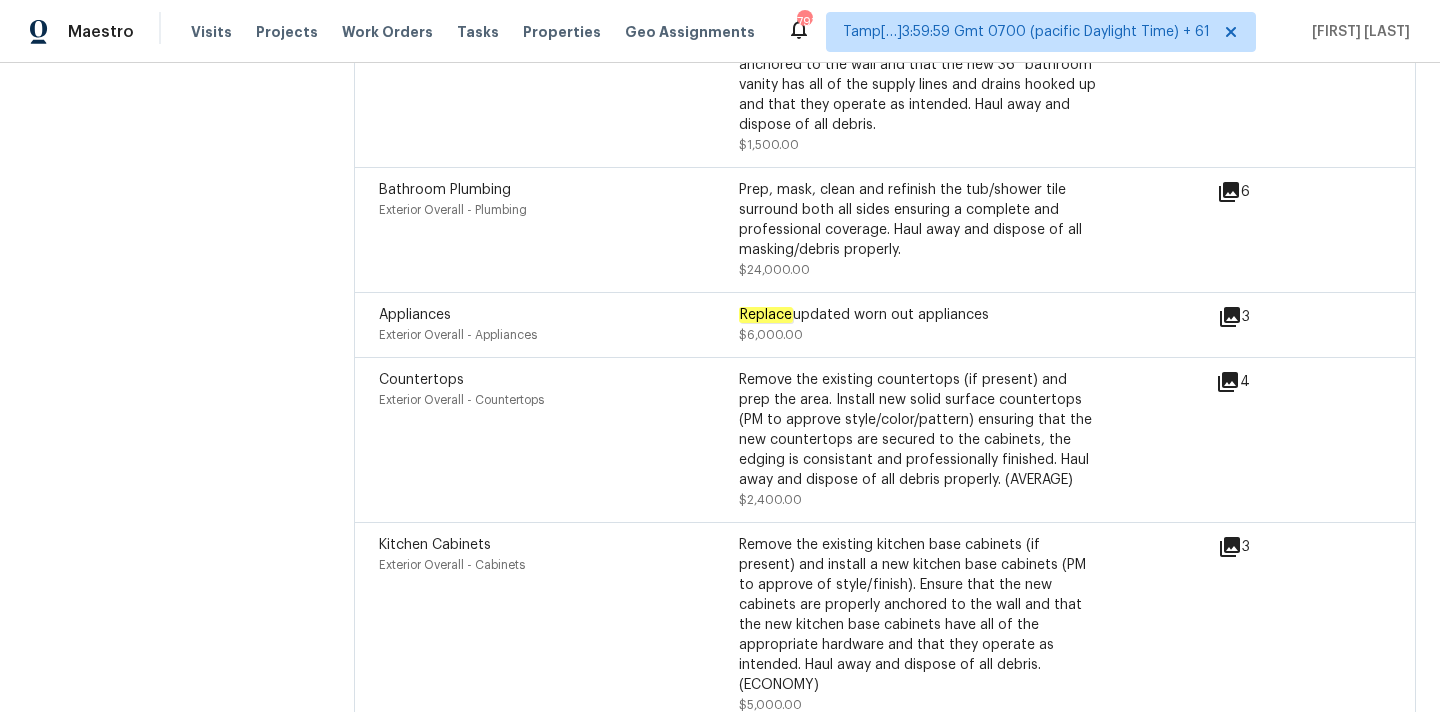 click 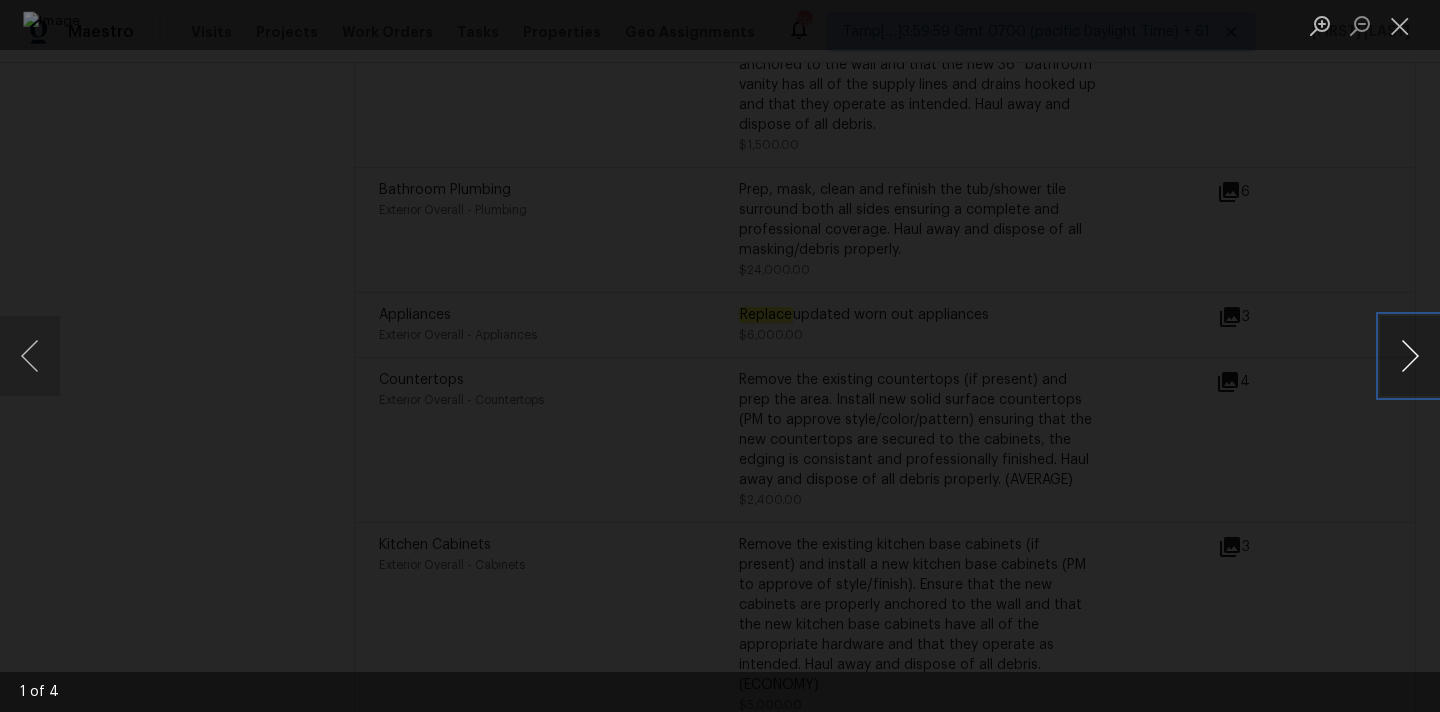 click at bounding box center (1410, 356) 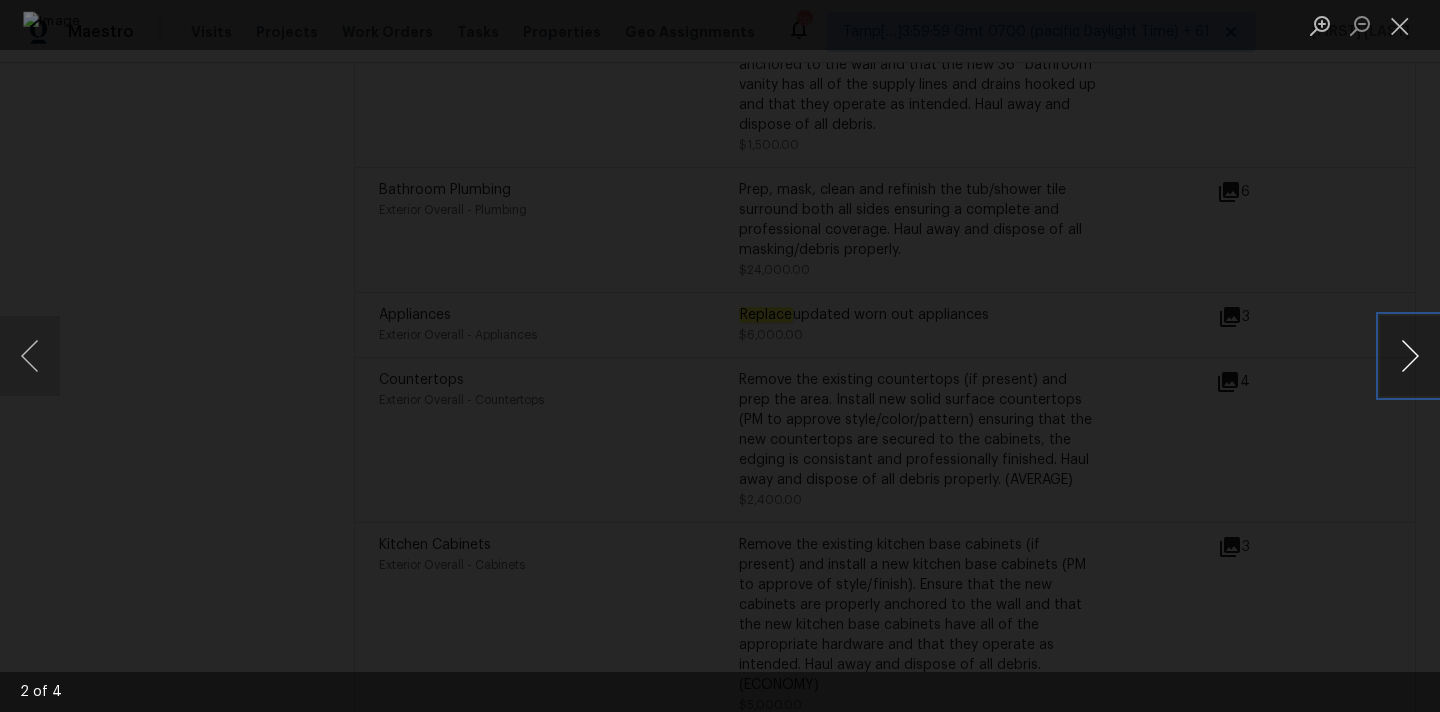 click at bounding box center [1410, 356] 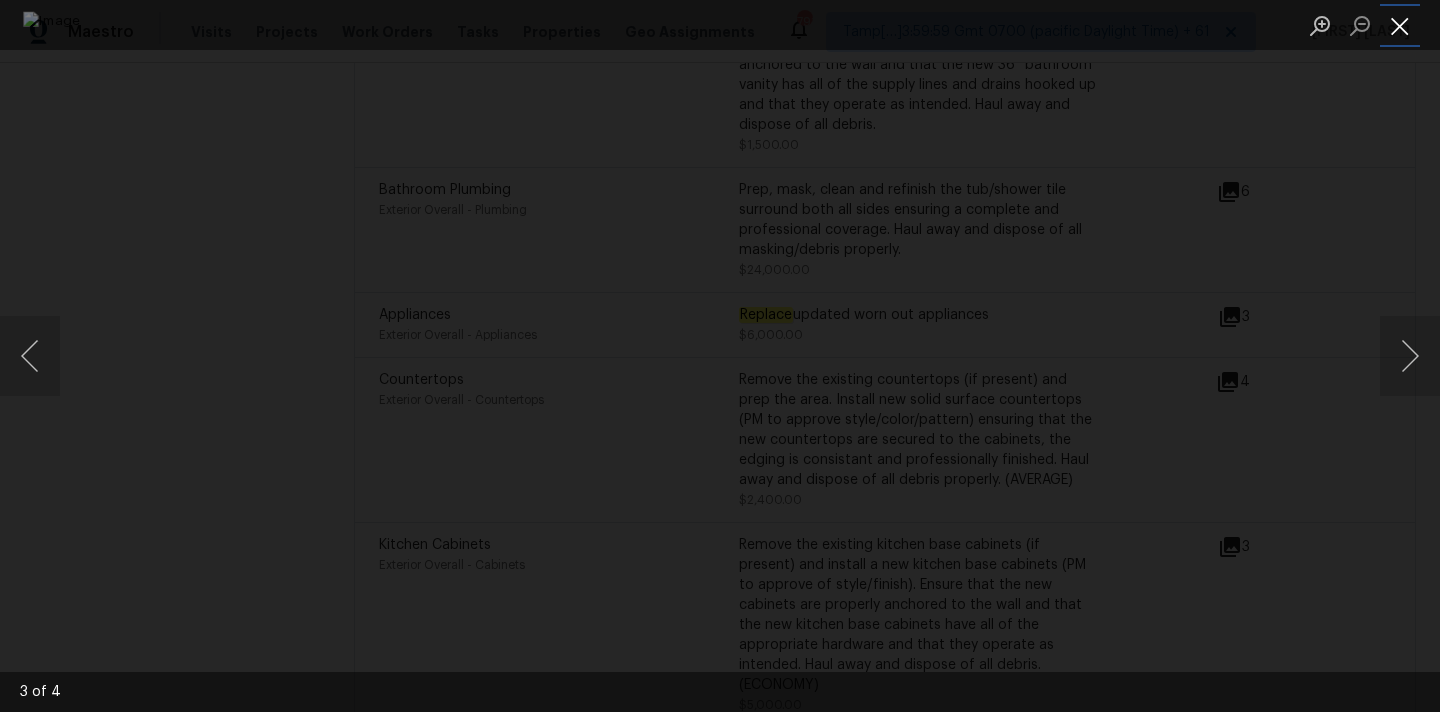 click at bounding box center (1400, 25) 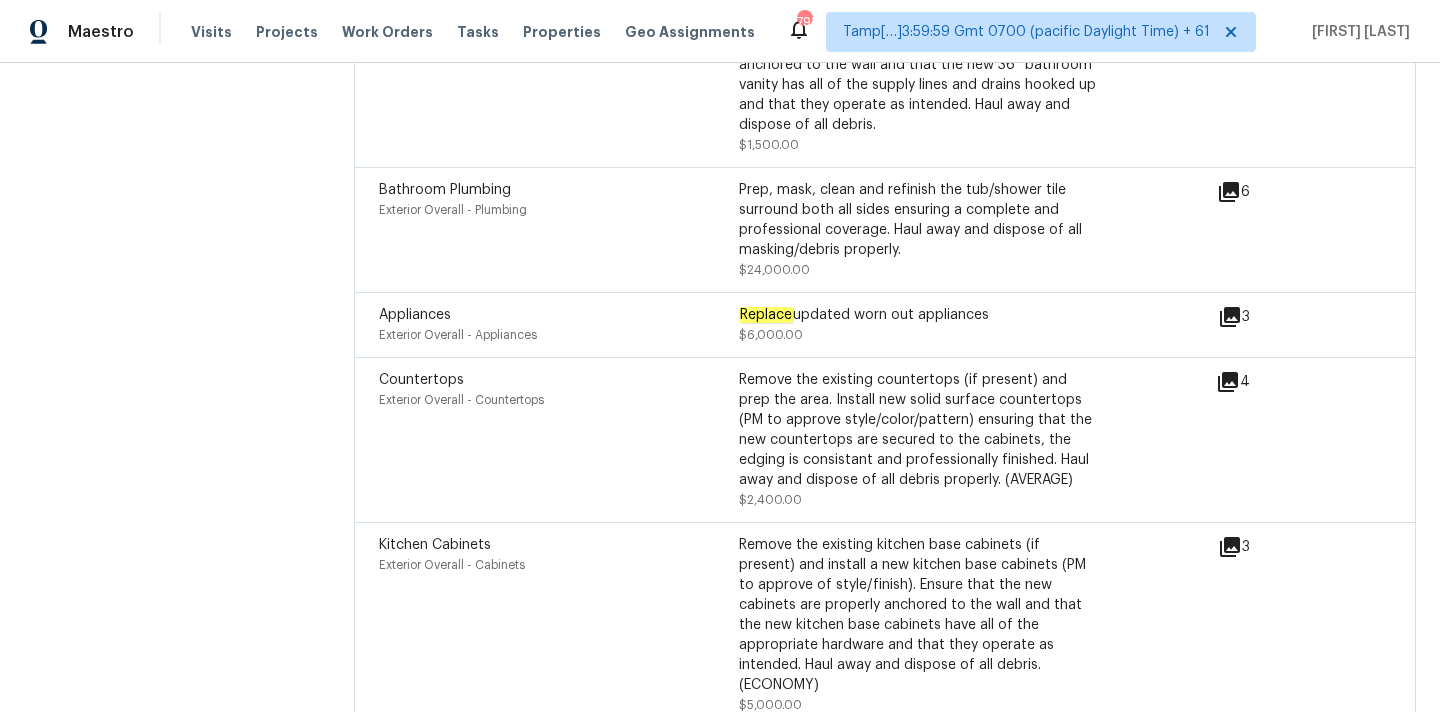 click on "3" at bounding box center (1266, 317) 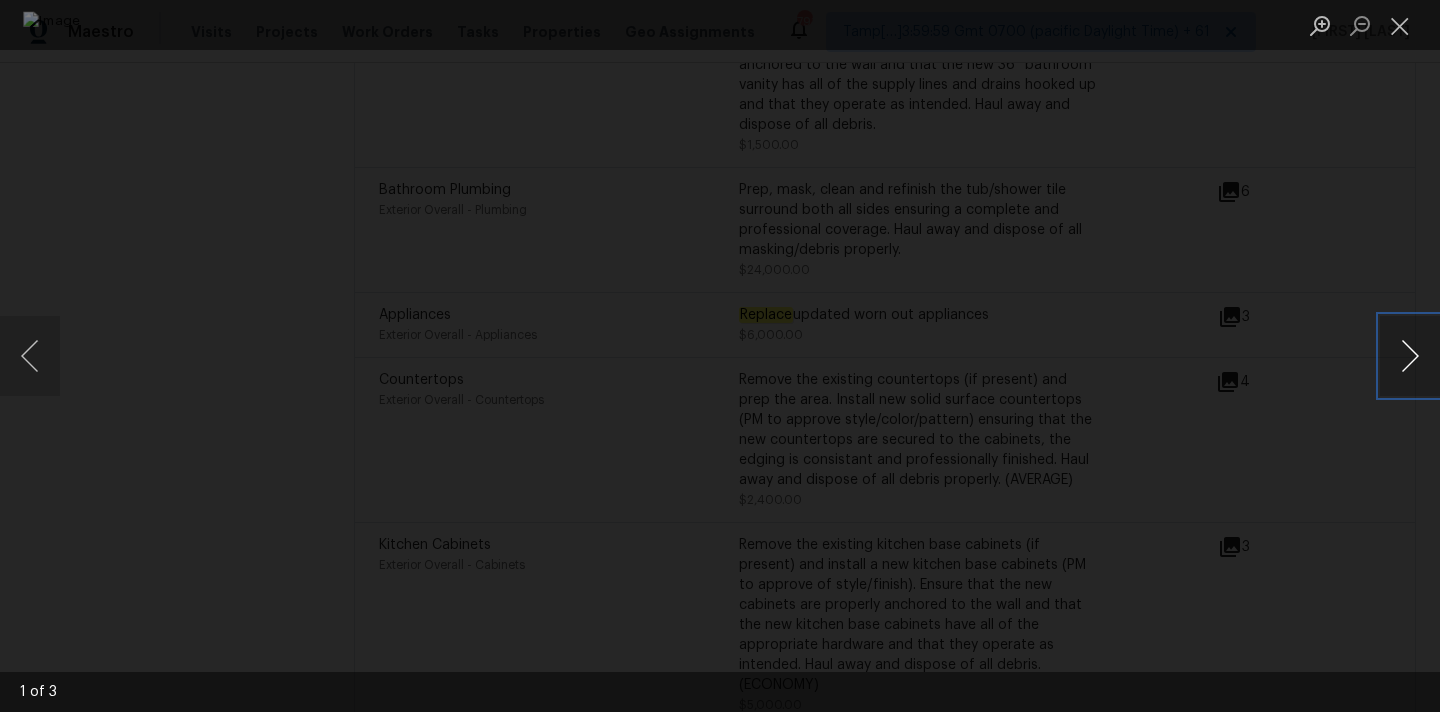 click at bounding box center (1410, 356) 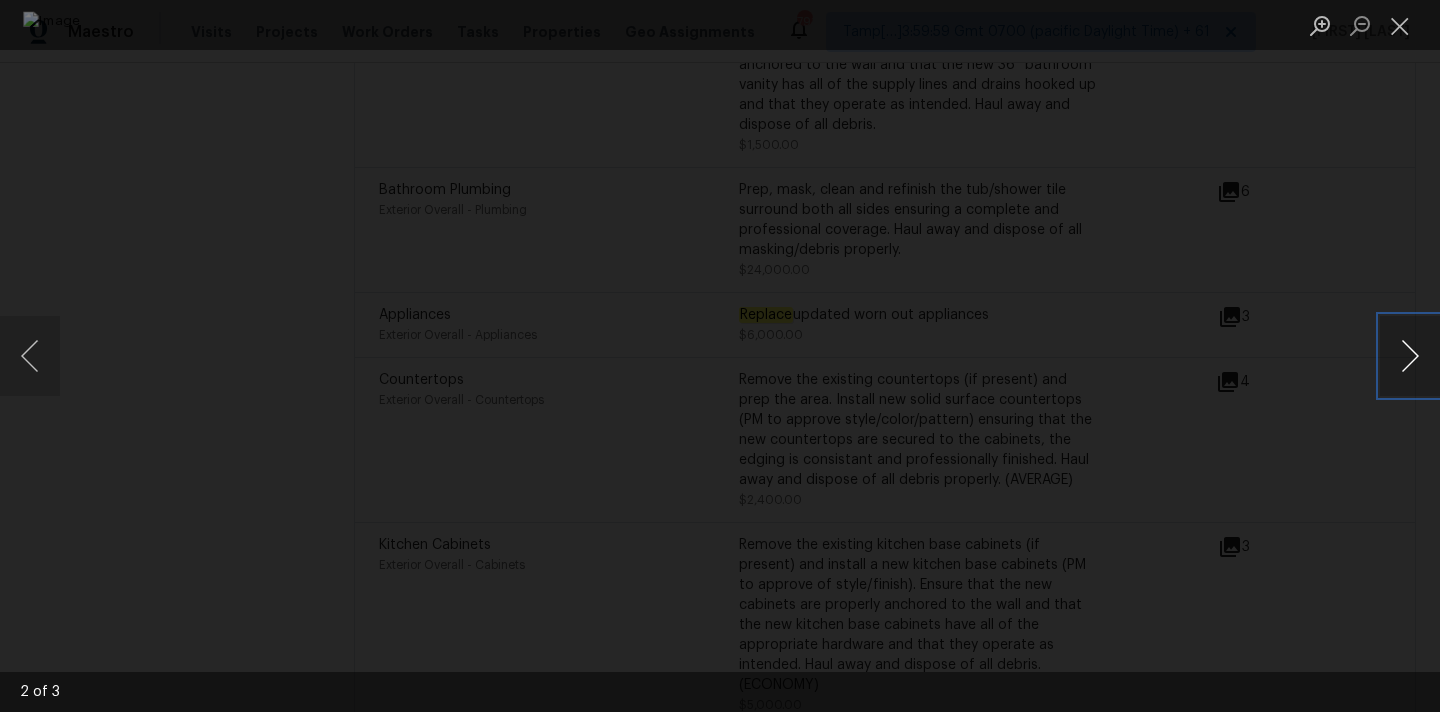 click at bounding box center (1410, 356) 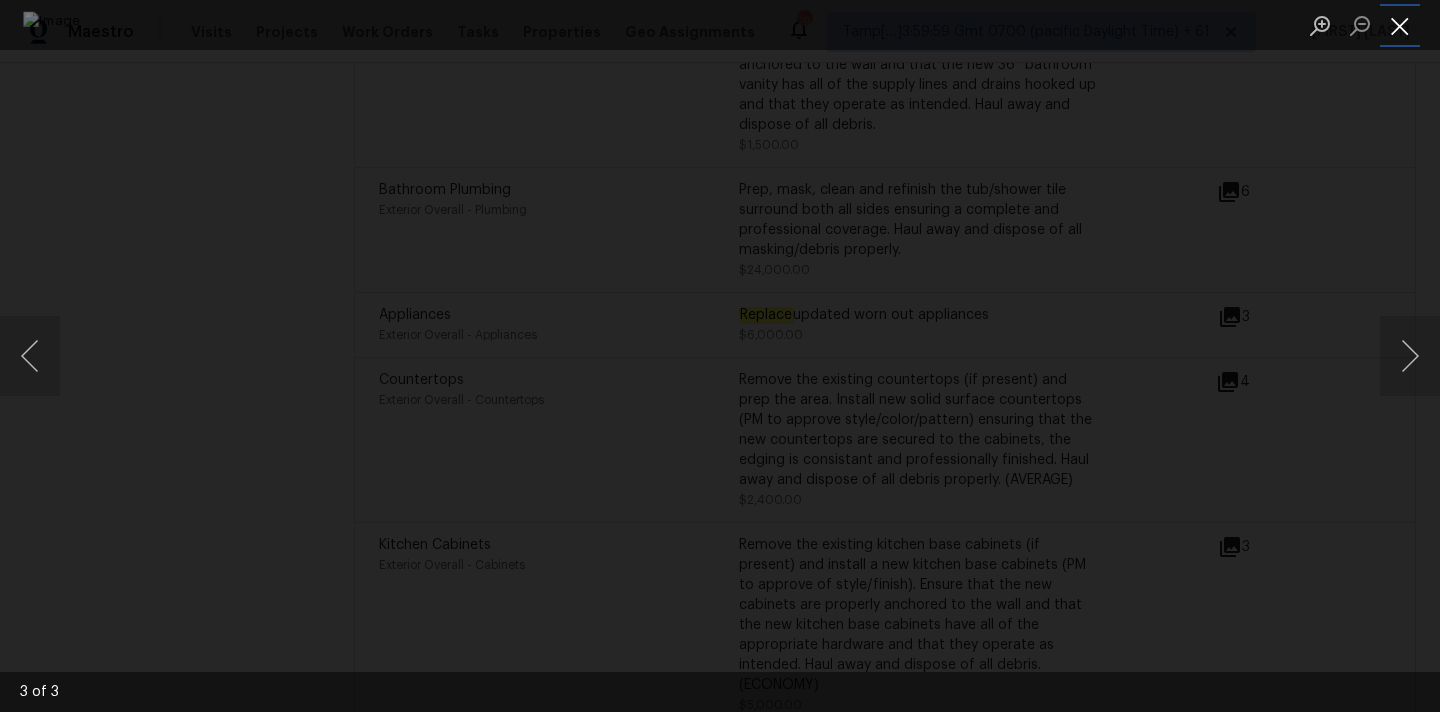 click at bounding box center (1400, 25) 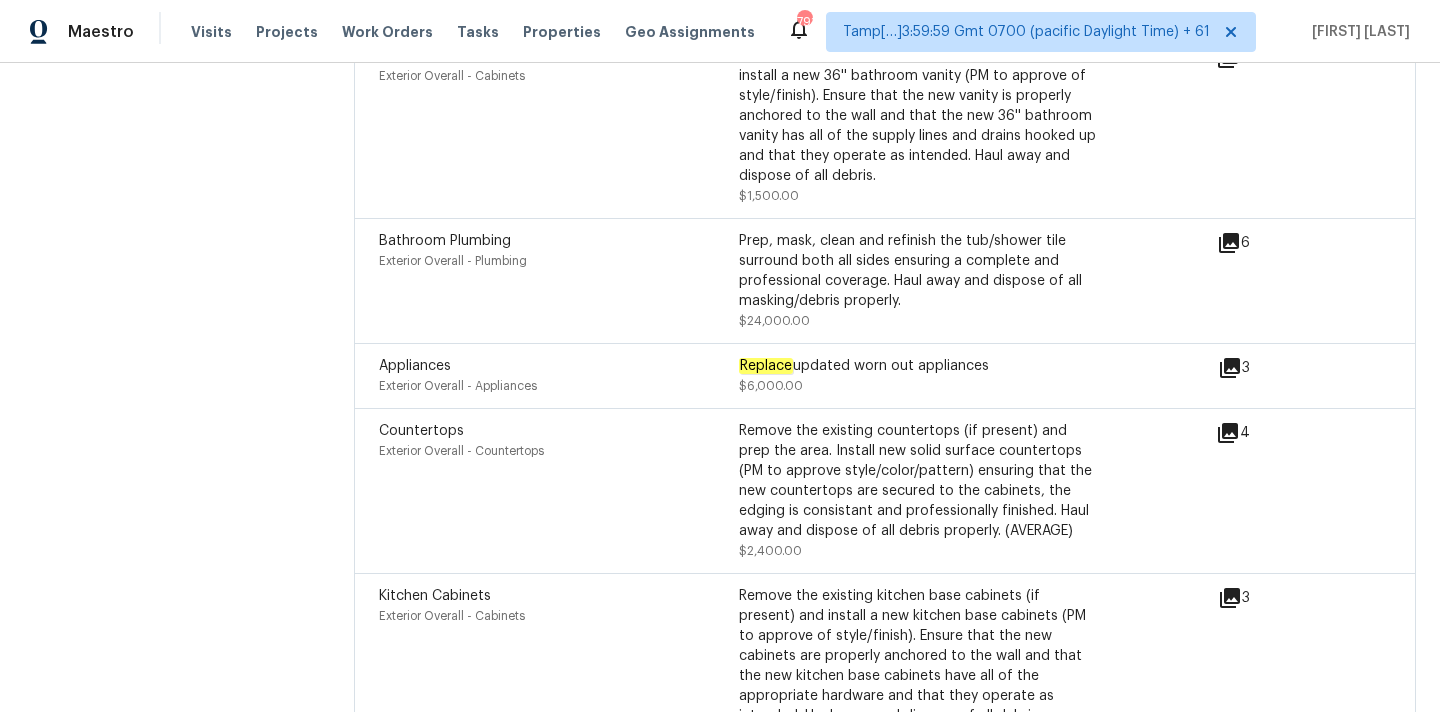 scroll, scrollTop: 4702, scrollLeft: 0, axis: vertical 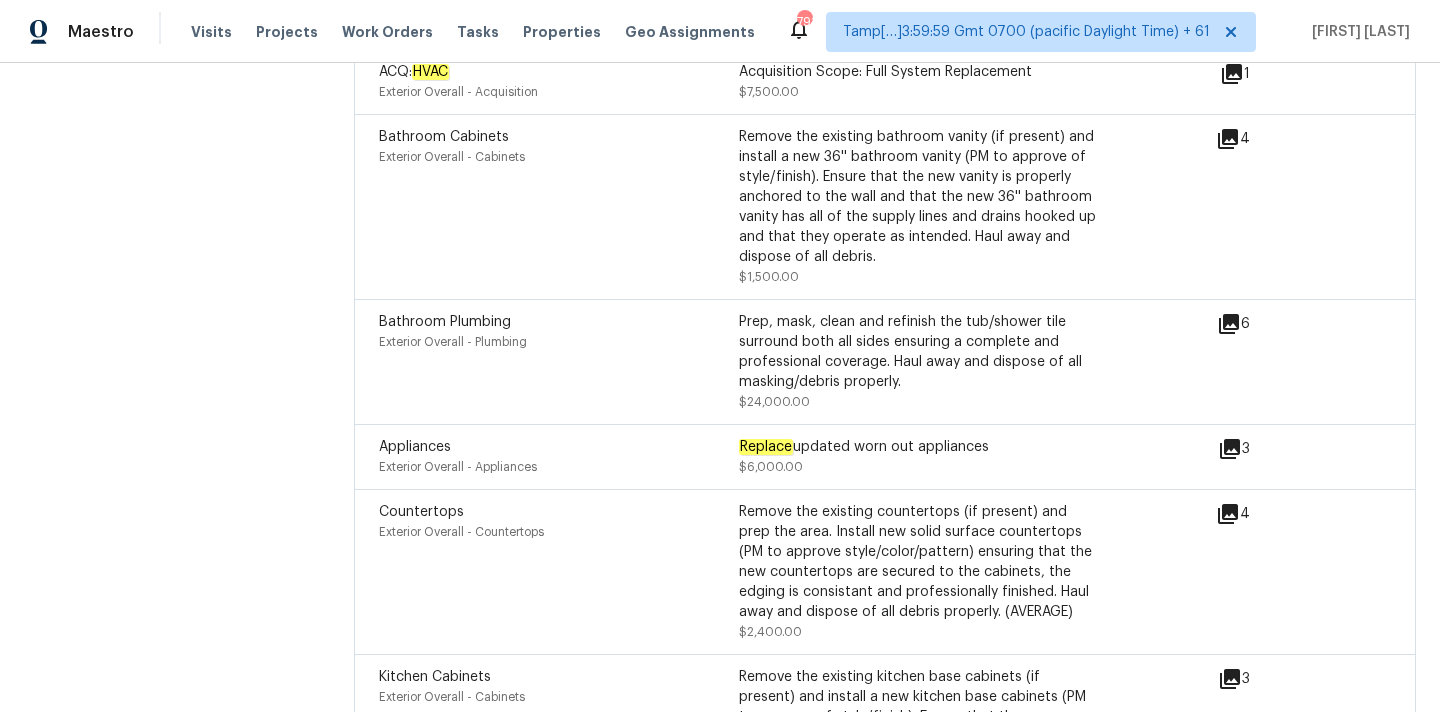 click 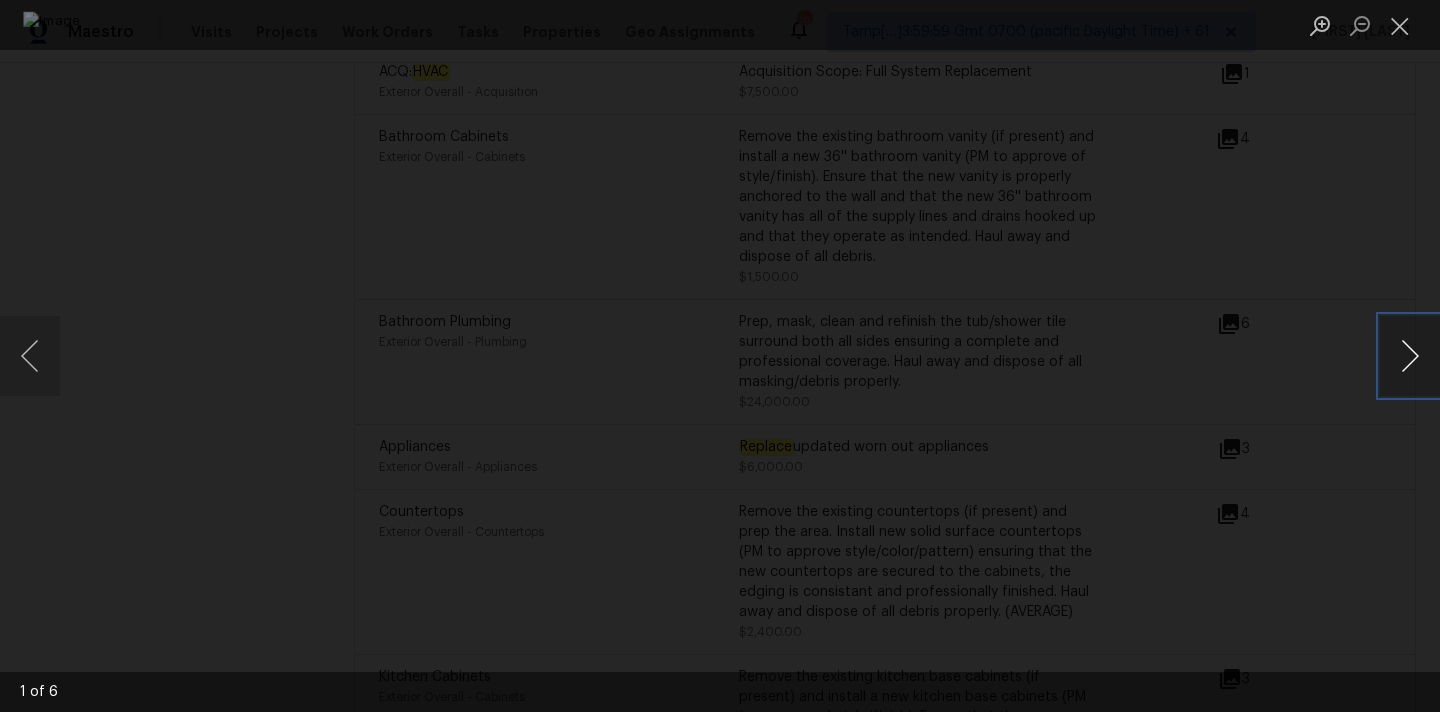 click at bounding box center (1410, 356) 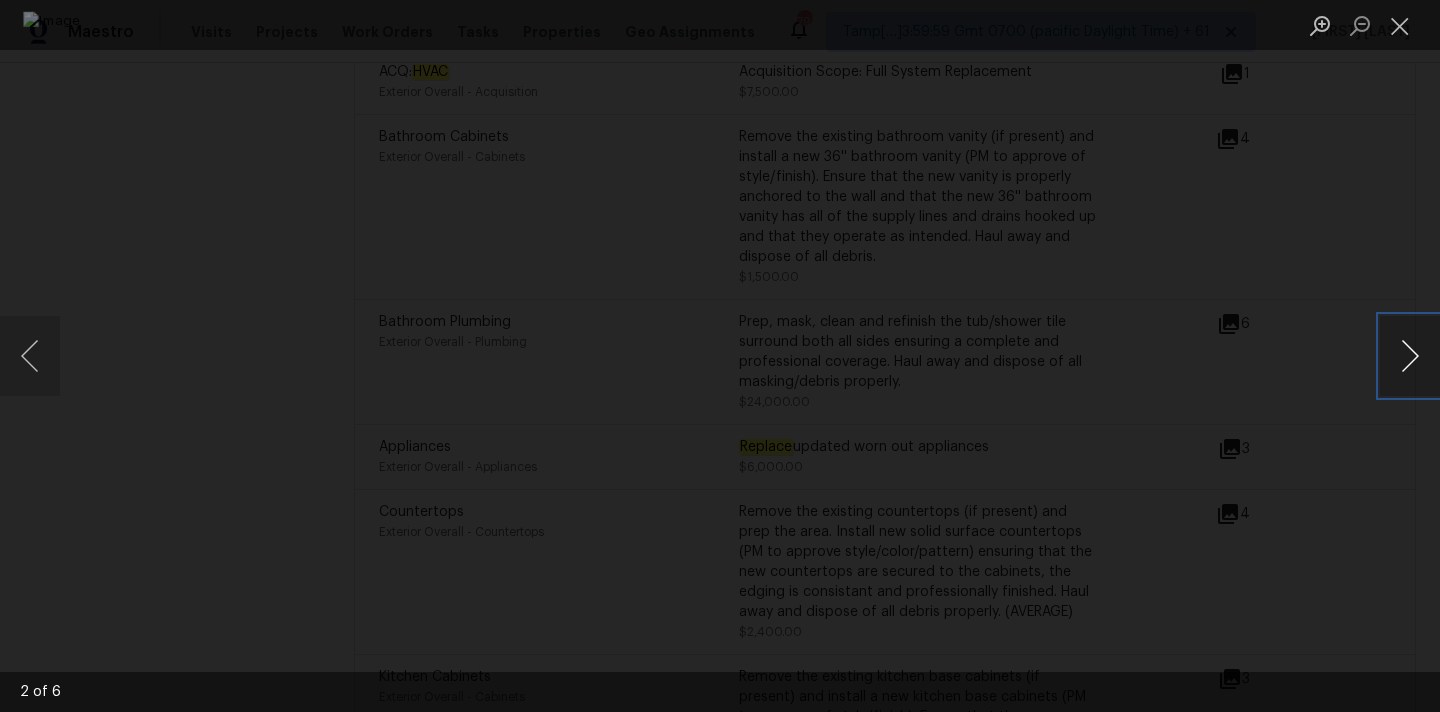 click at bounding box center (1410, 356) 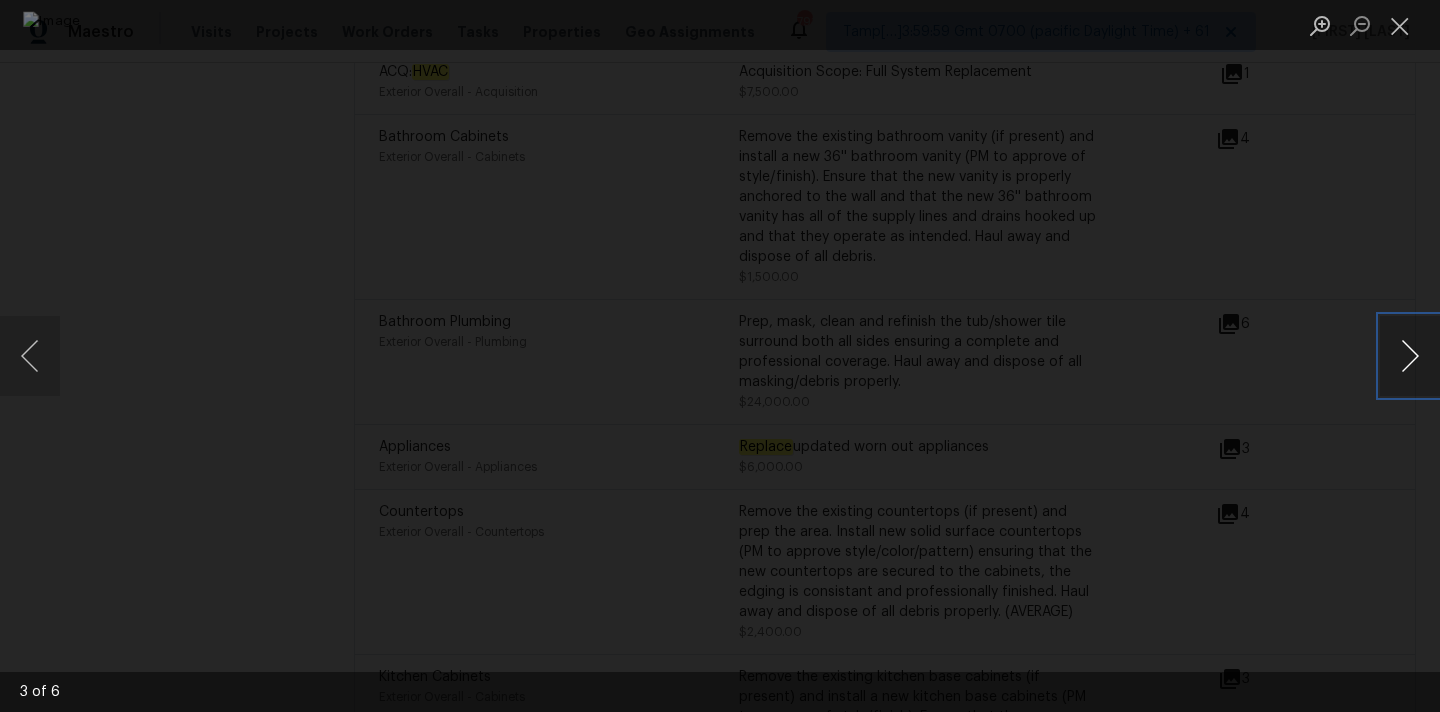 click at bounding box center [1410, 356] 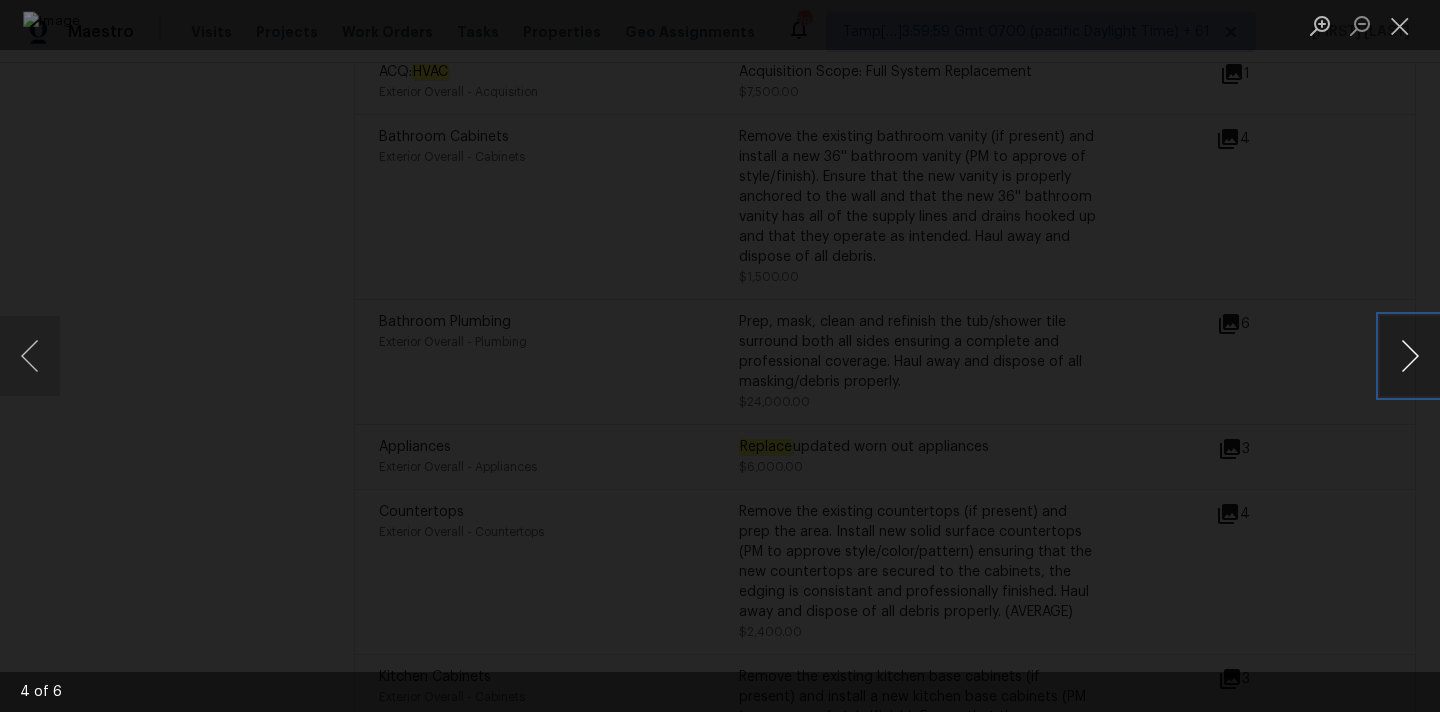 click at bounding box center [1410, 356] 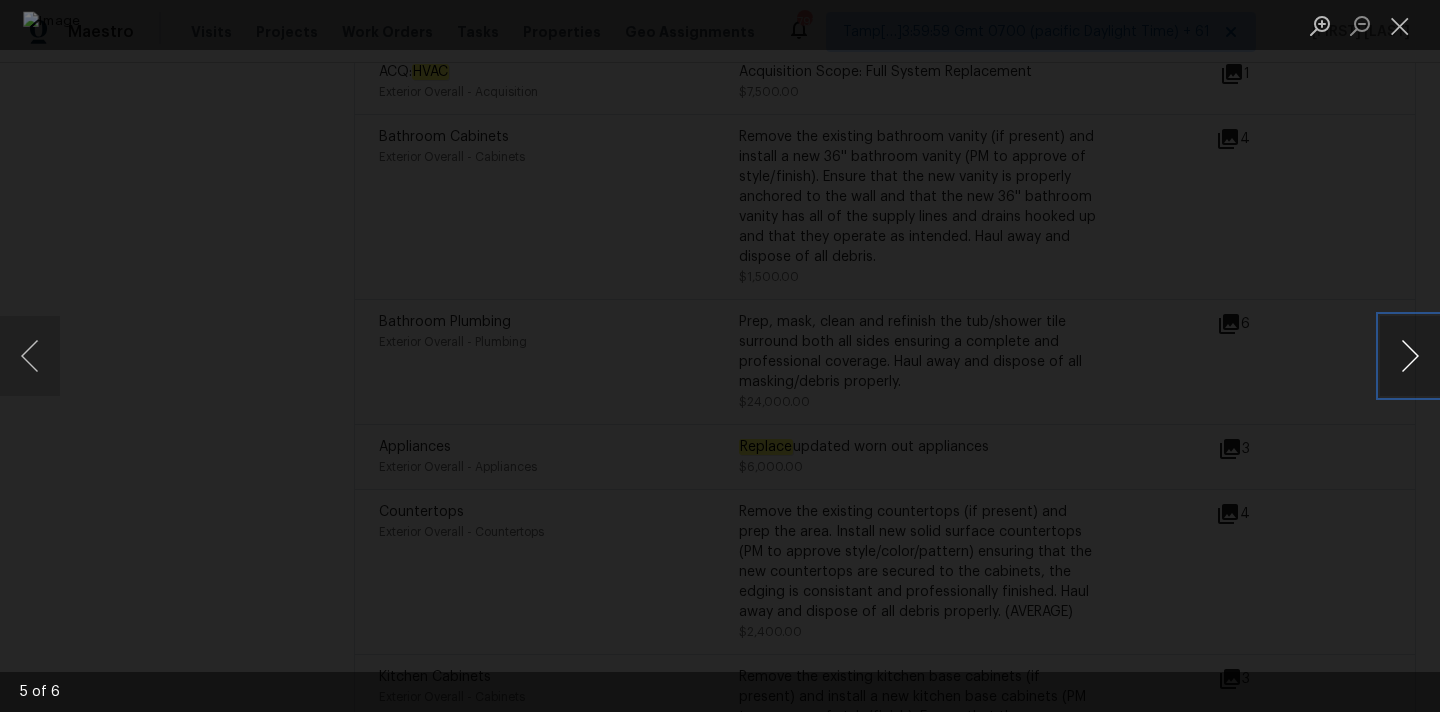 click at bounding box center [1410, 356] 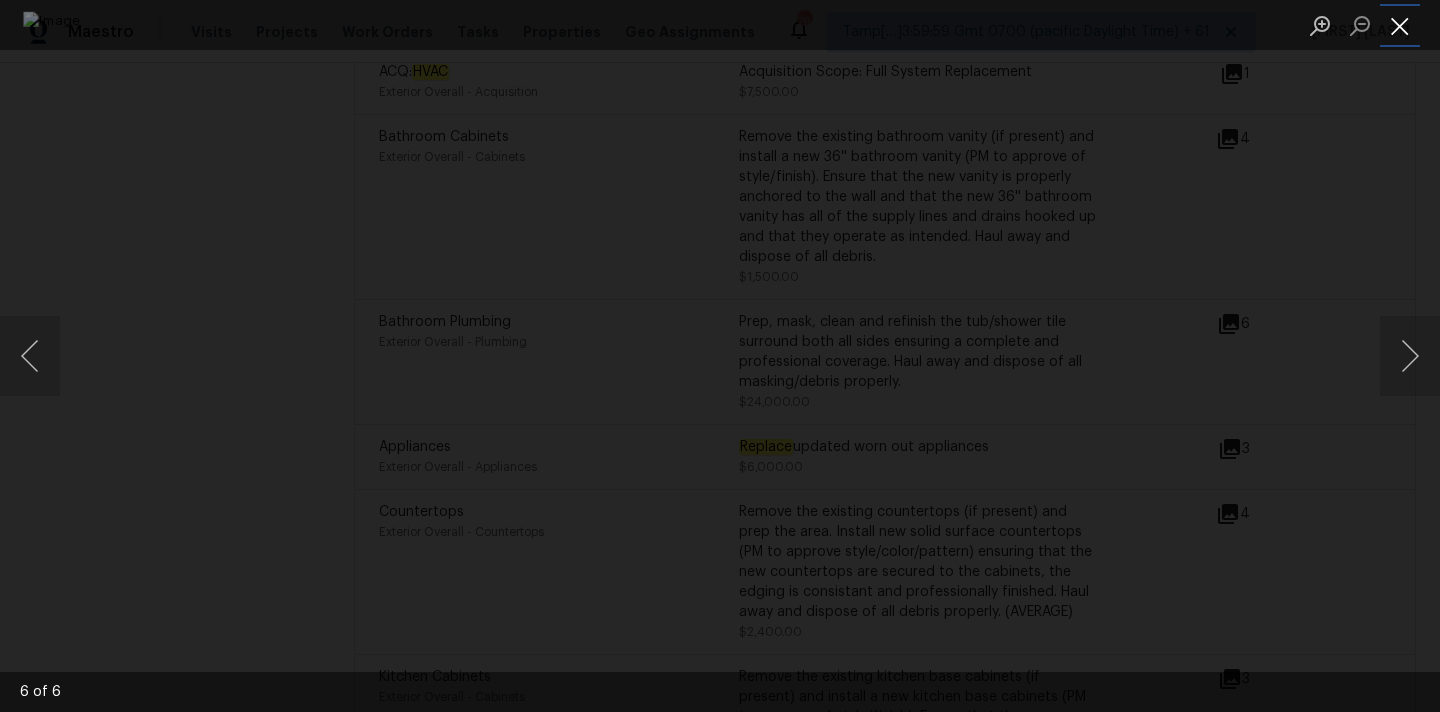 click at bounding box center (1400, 25) 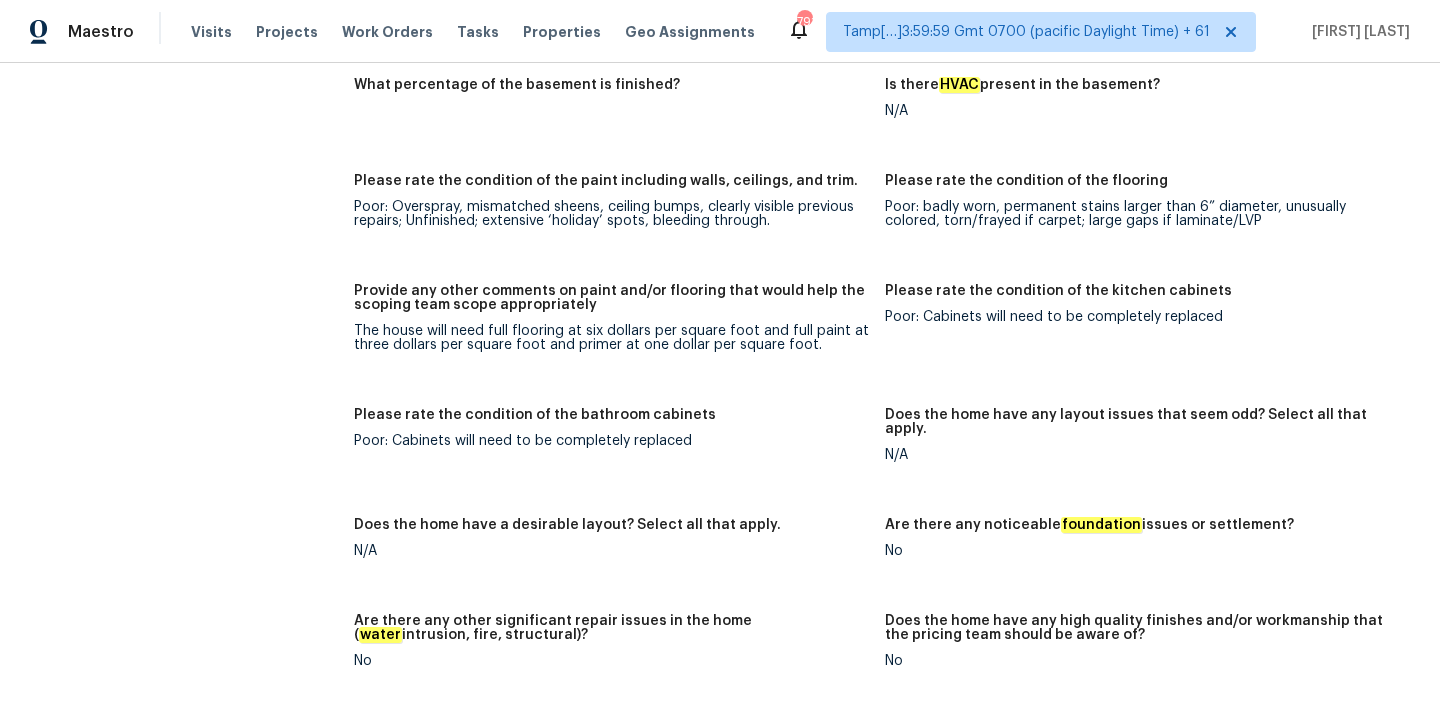 scroll, scrollTop: 2709, scrollLeft: 0, axis: vertical 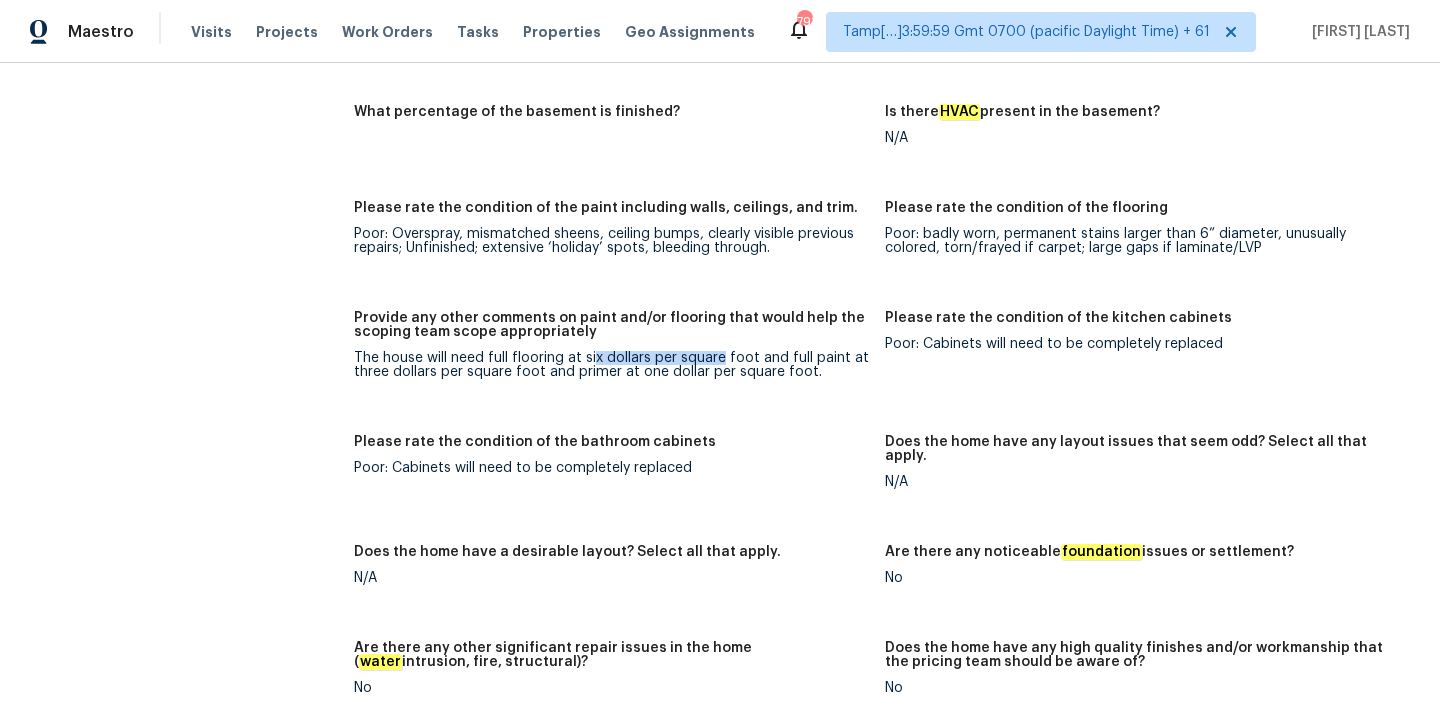drag, startPoint x: 353, startPoint y: 331, endPoint x: 721, endPoint y: 325, distance: 368.04892 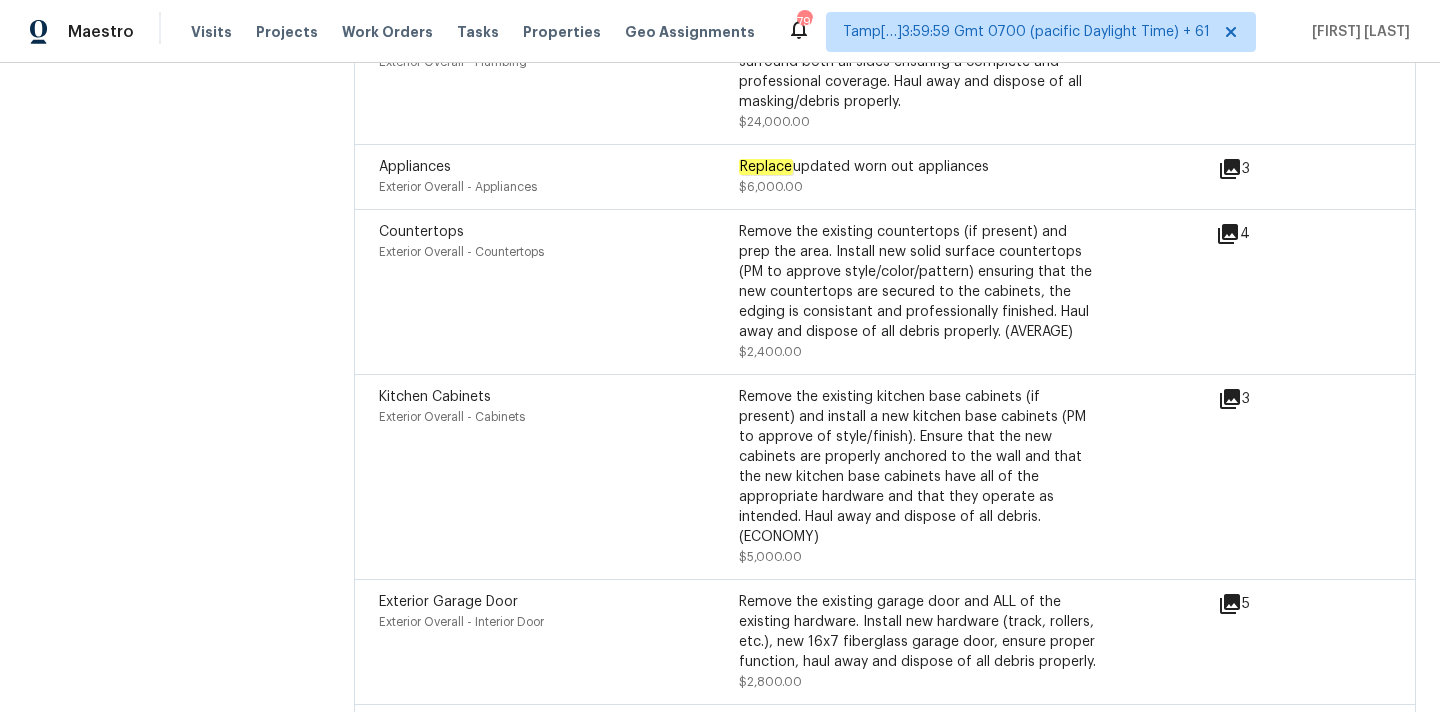 scroll, scrollTop: 5447, scrollLeft: 0, axis: vertical 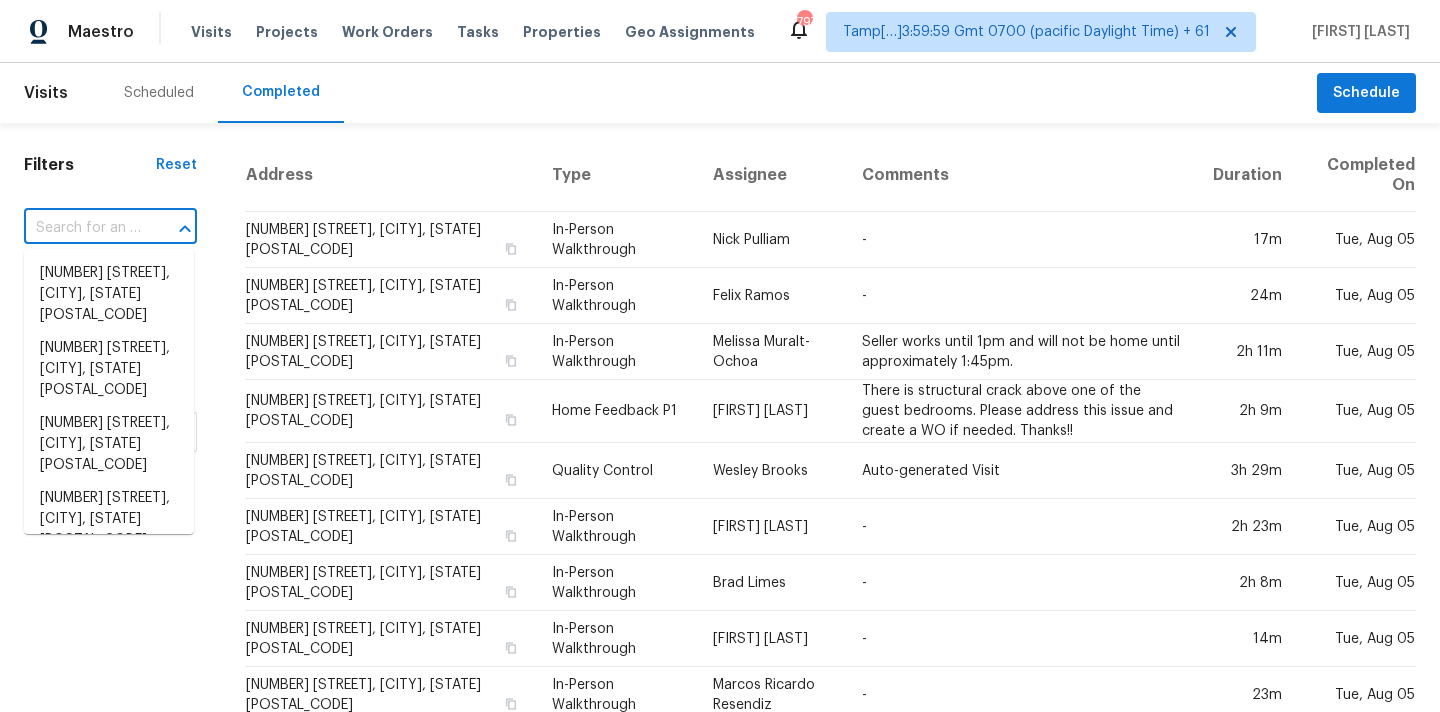 click at bounding box center [82, 228] 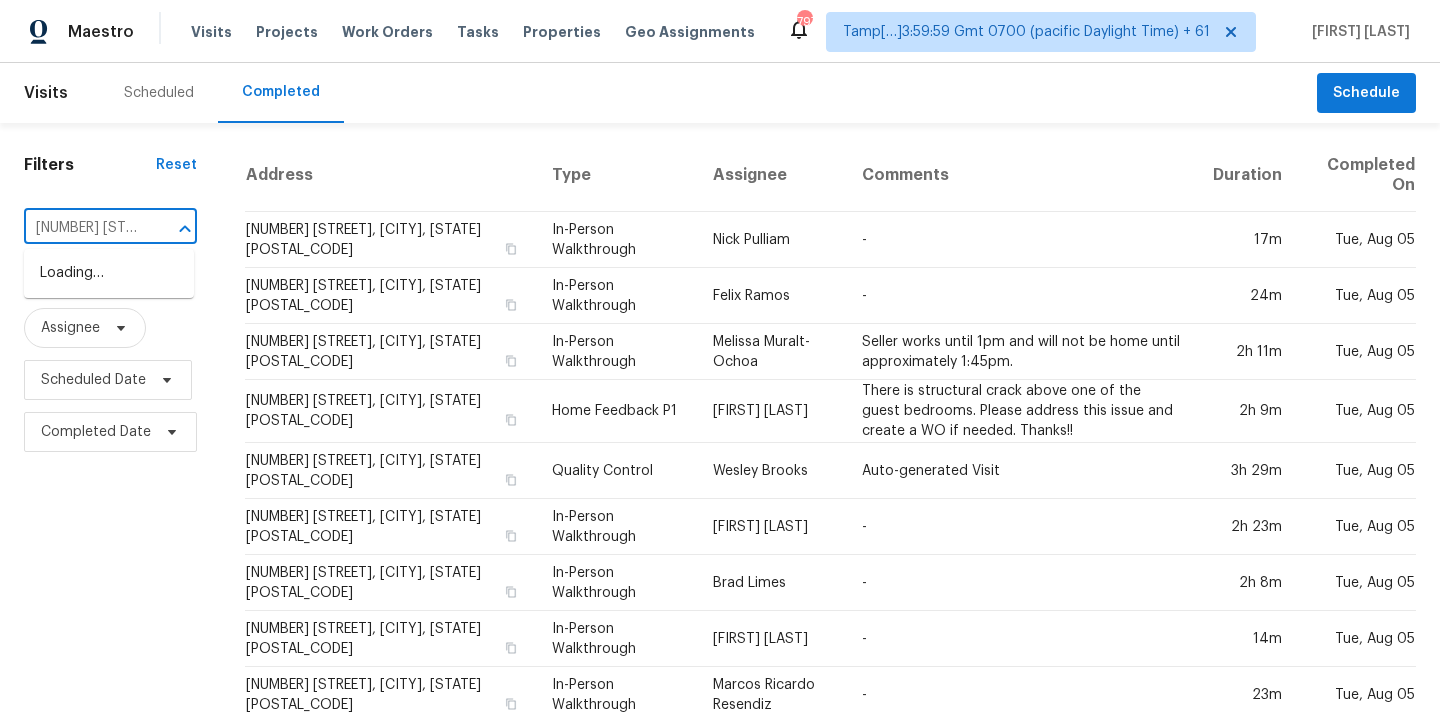 scroll, scrollTop: 0, scrollLeft: 154, axis: horizontal 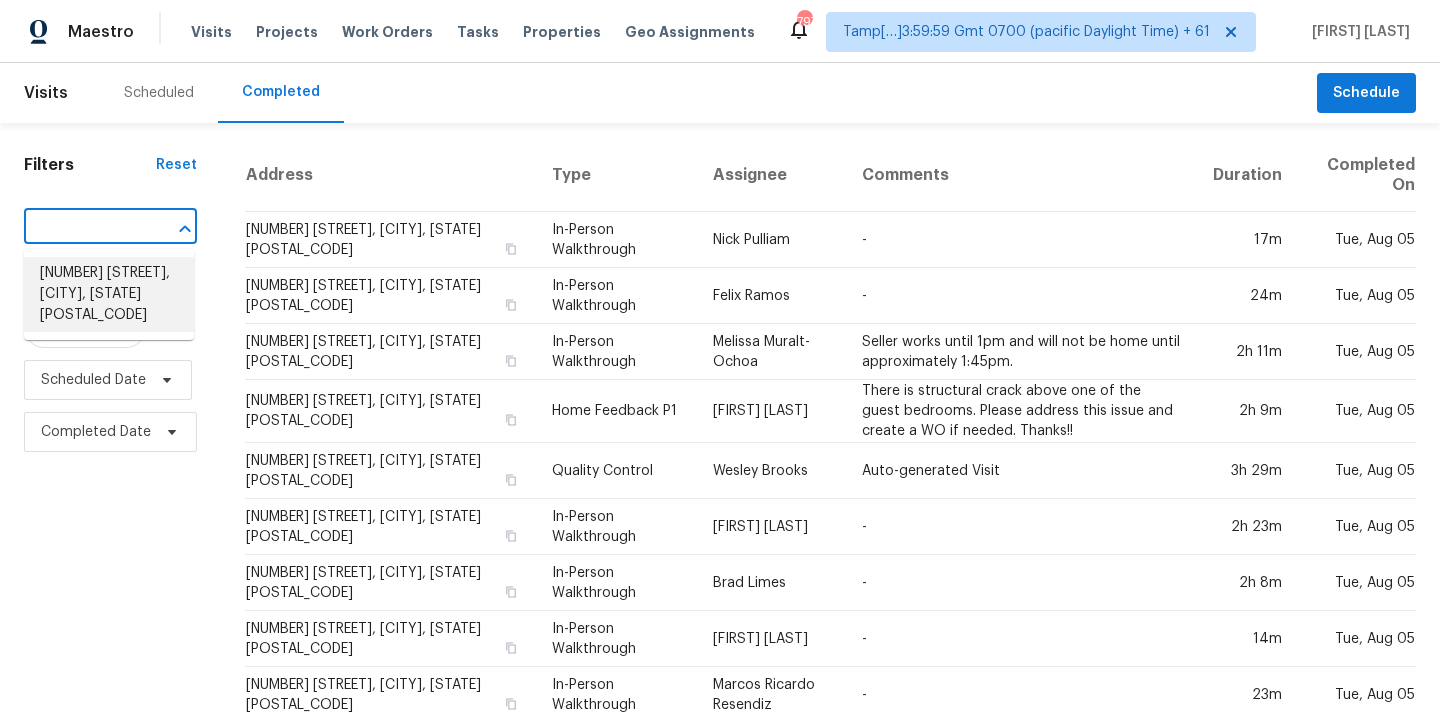 click on "10732 W Peoria Ave, Sun City, AZ 85351" at bounding box center (109, 294) 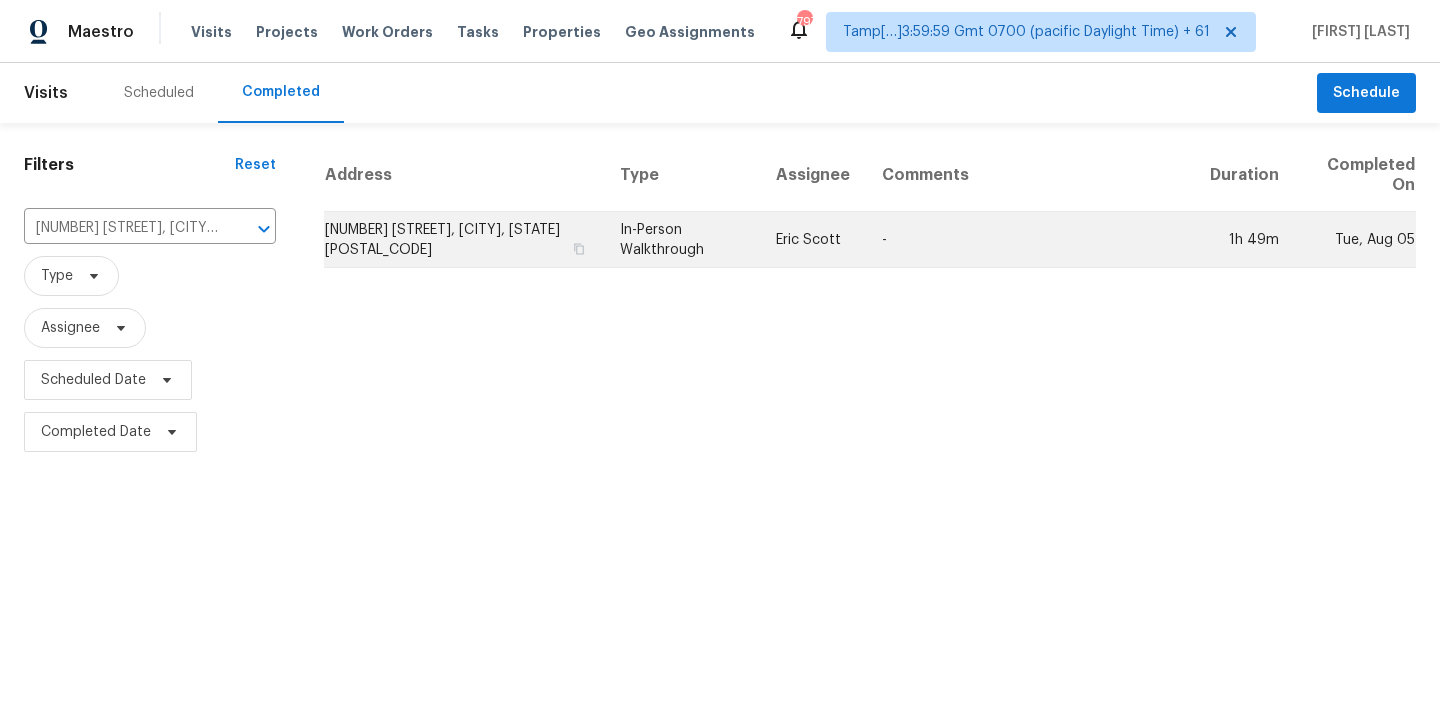 click on "Eric Scott" at bounding box center (813, 240) 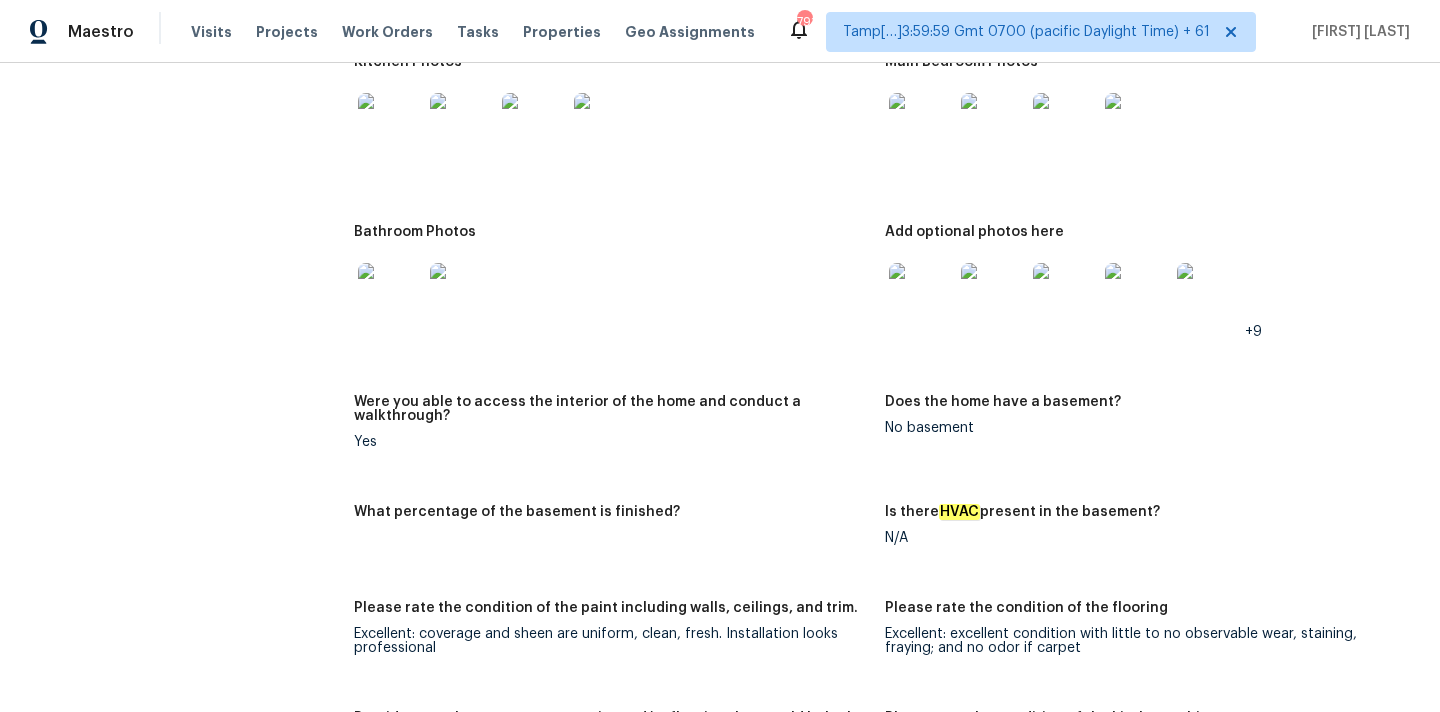 scroll, scrollTop: 3735, scrollLeft: 0, axis: vertical 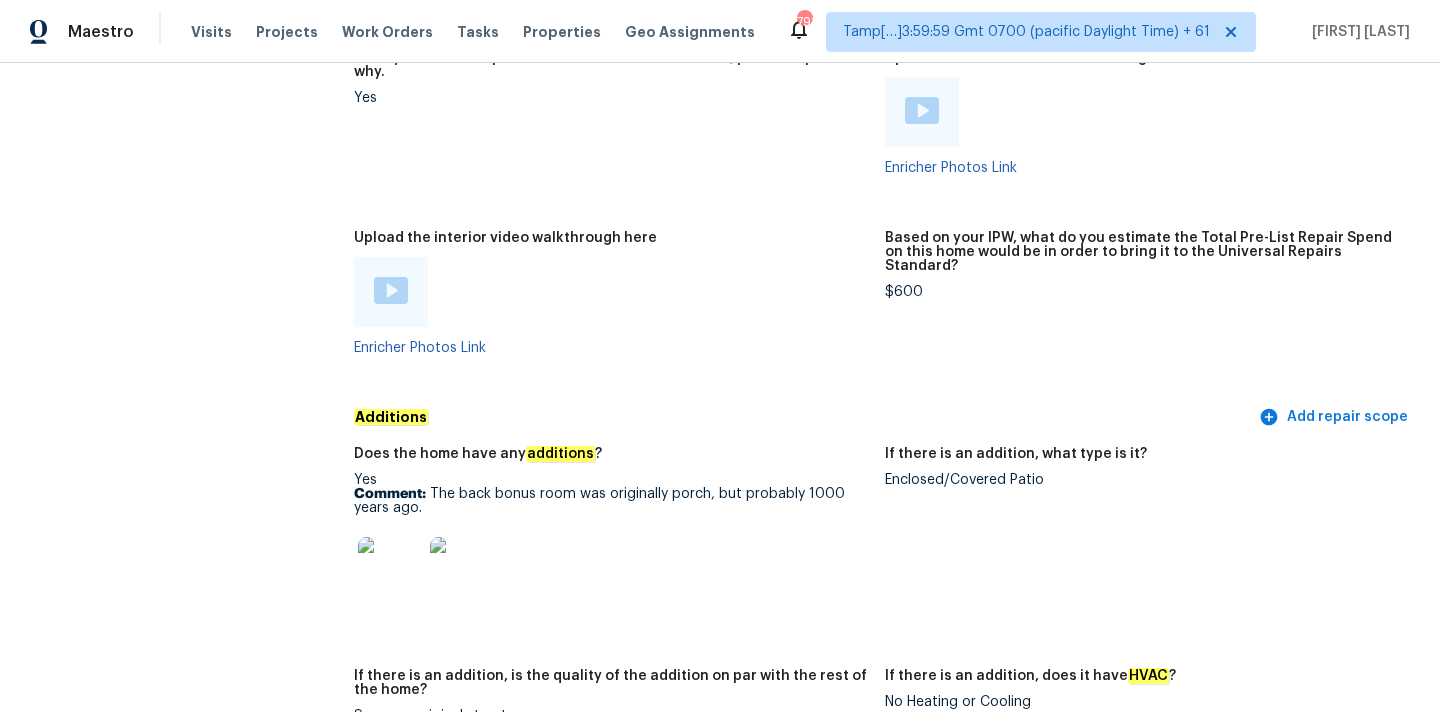 click on "Comment:   The back bonus room was originally porch, but probably 1000 years ago." at bounding box center [611, 501] 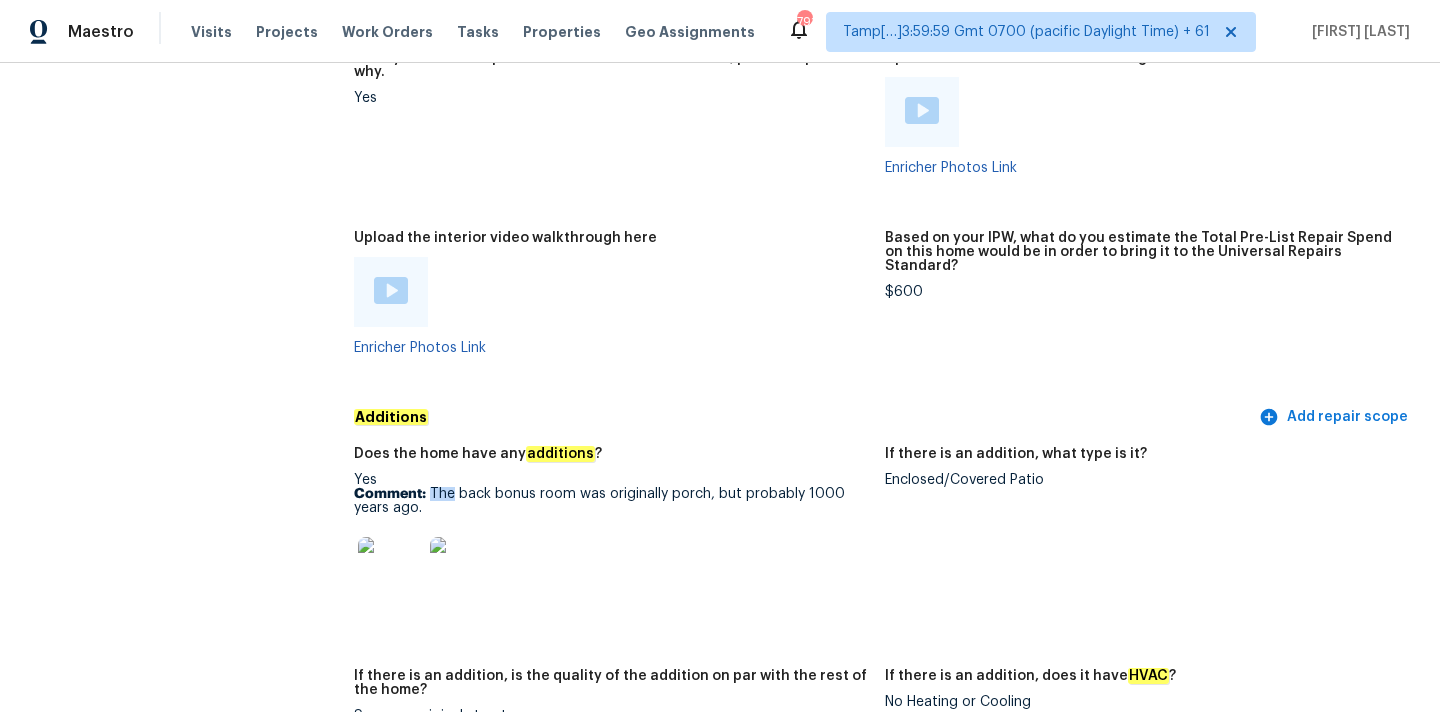 click on "Comment:   The back bonus room was originally porch, but probably 1000 years ago." at bounding box center [611, 501] 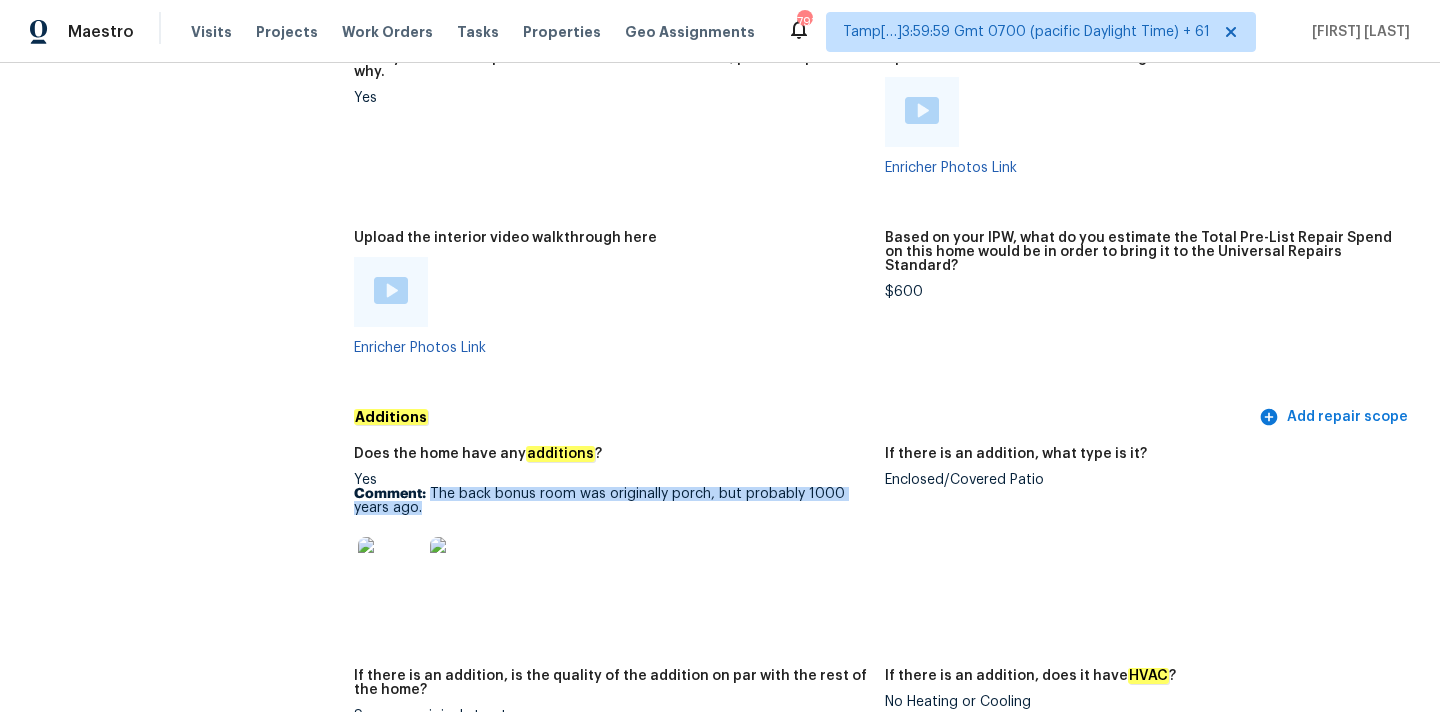 drag, startPoint x: 432, startPoint y: 463, endPoint x: 434, endPoint y: 480, distance: 17.117243 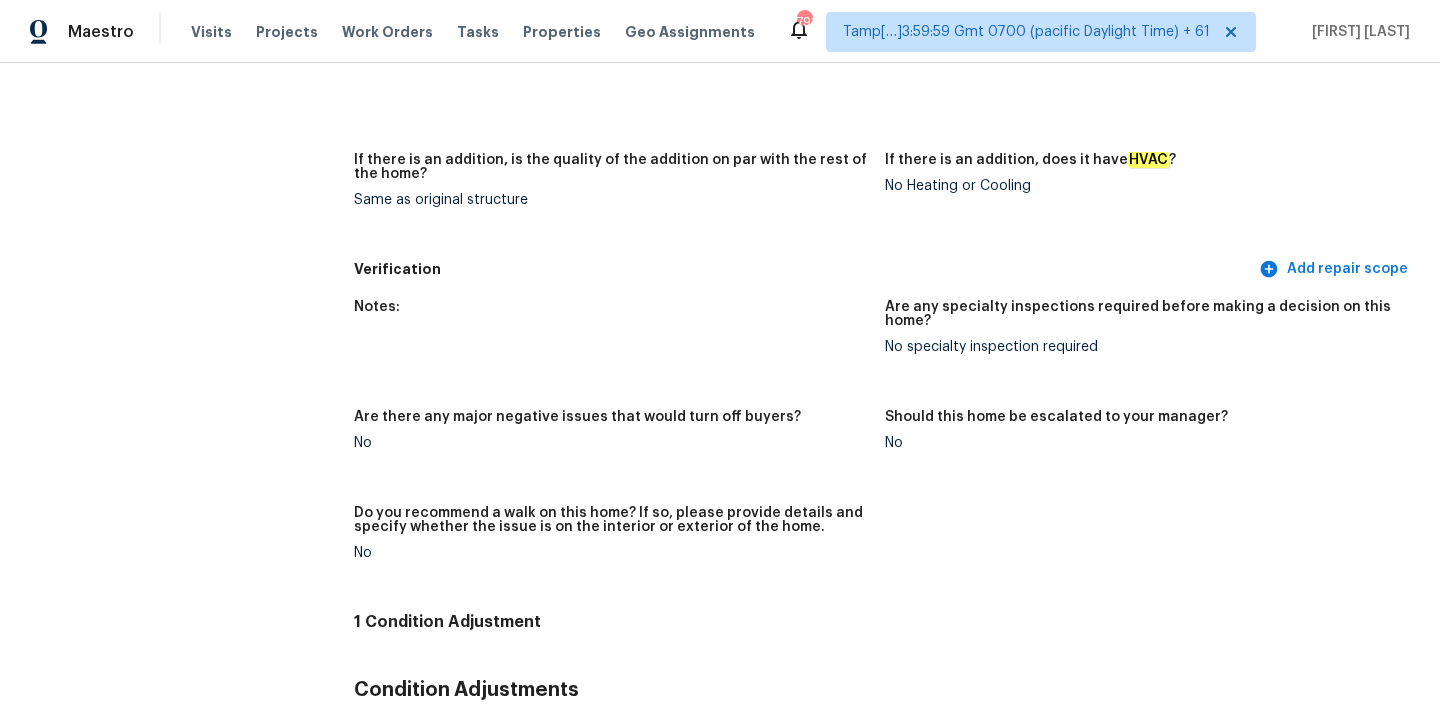 scroll, scrollTop: 99, scrollLeft: 0, axis: vertical 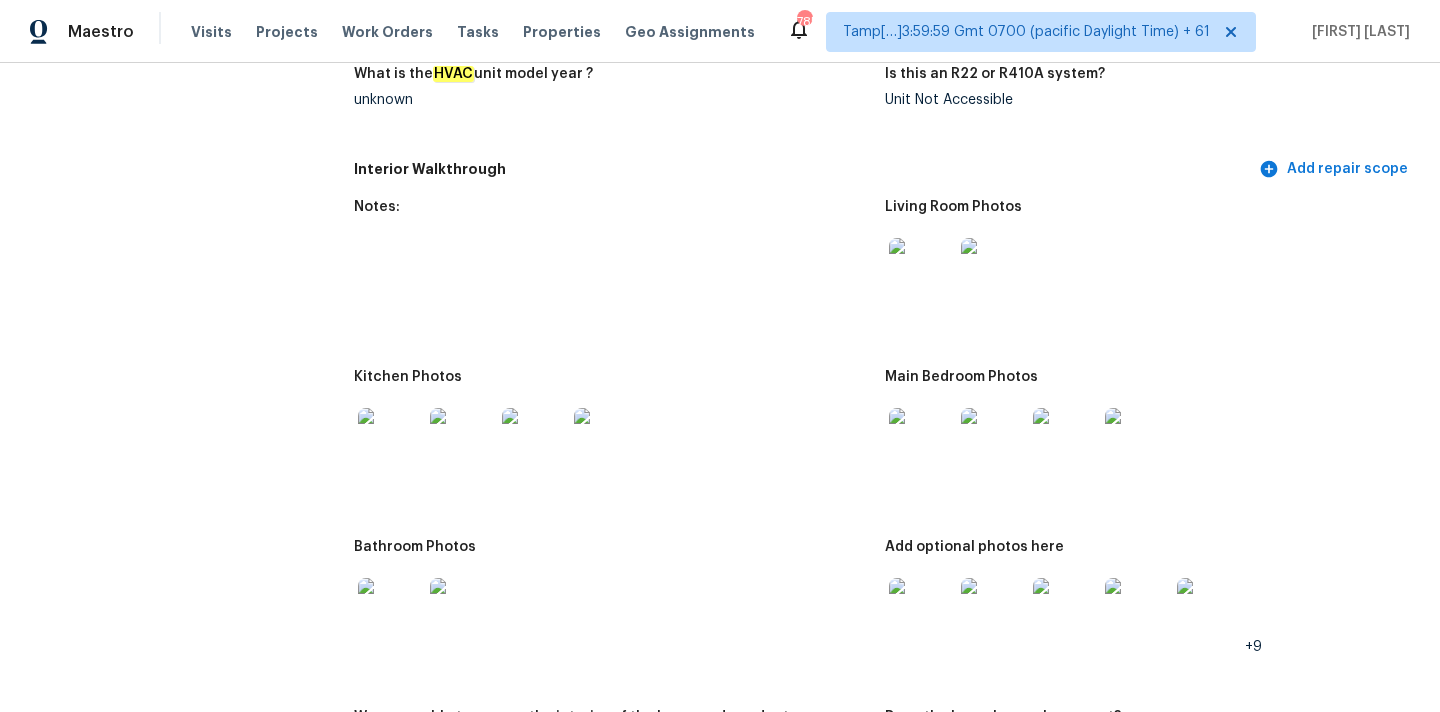 click at bounding box center [921, 270] 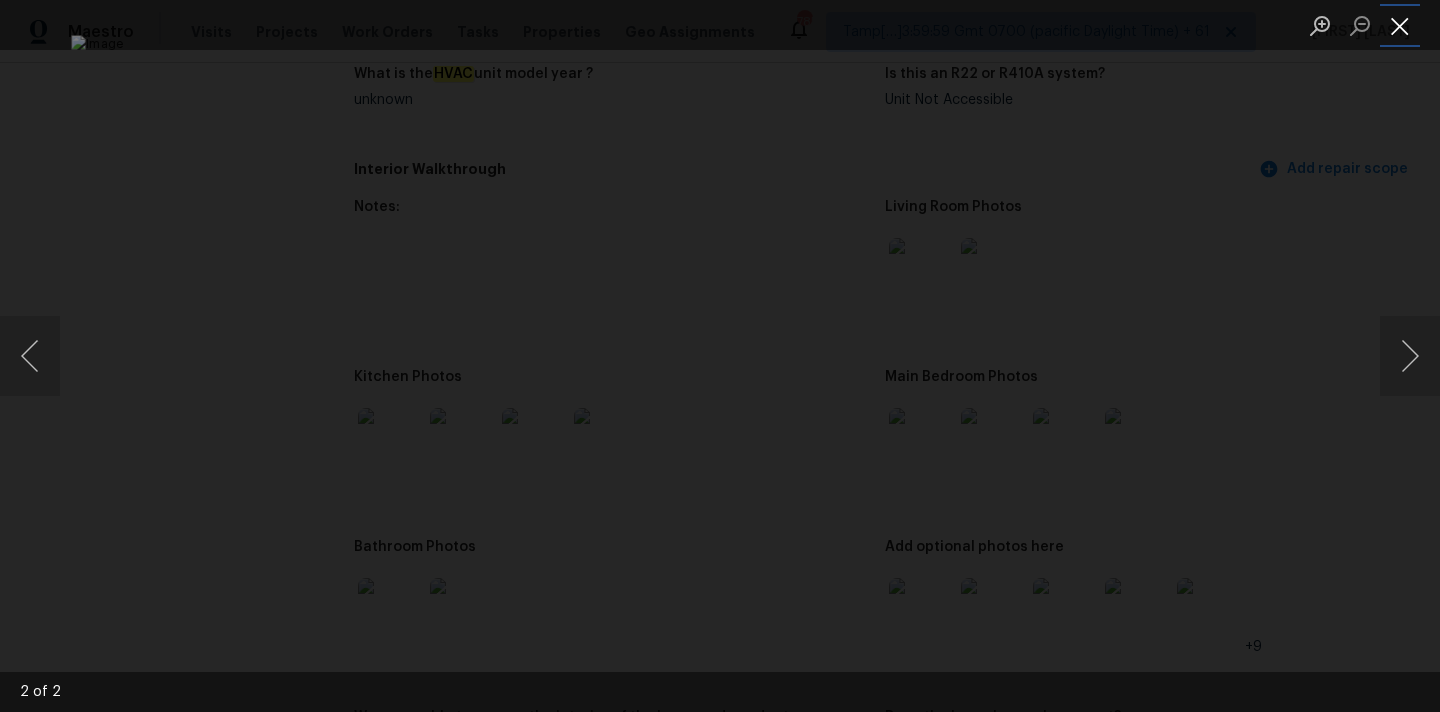 click at bounding box center [1400, 25] 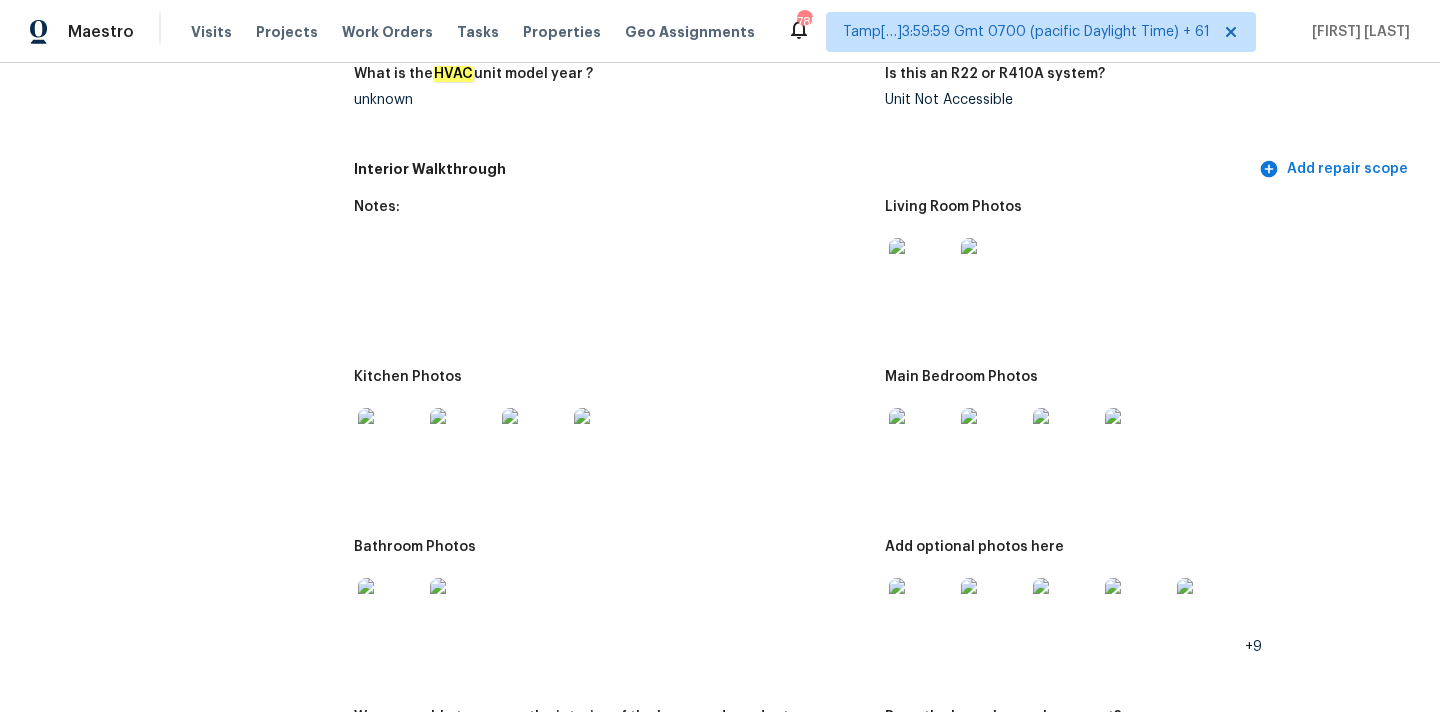 click at bounding box center (921, 440) 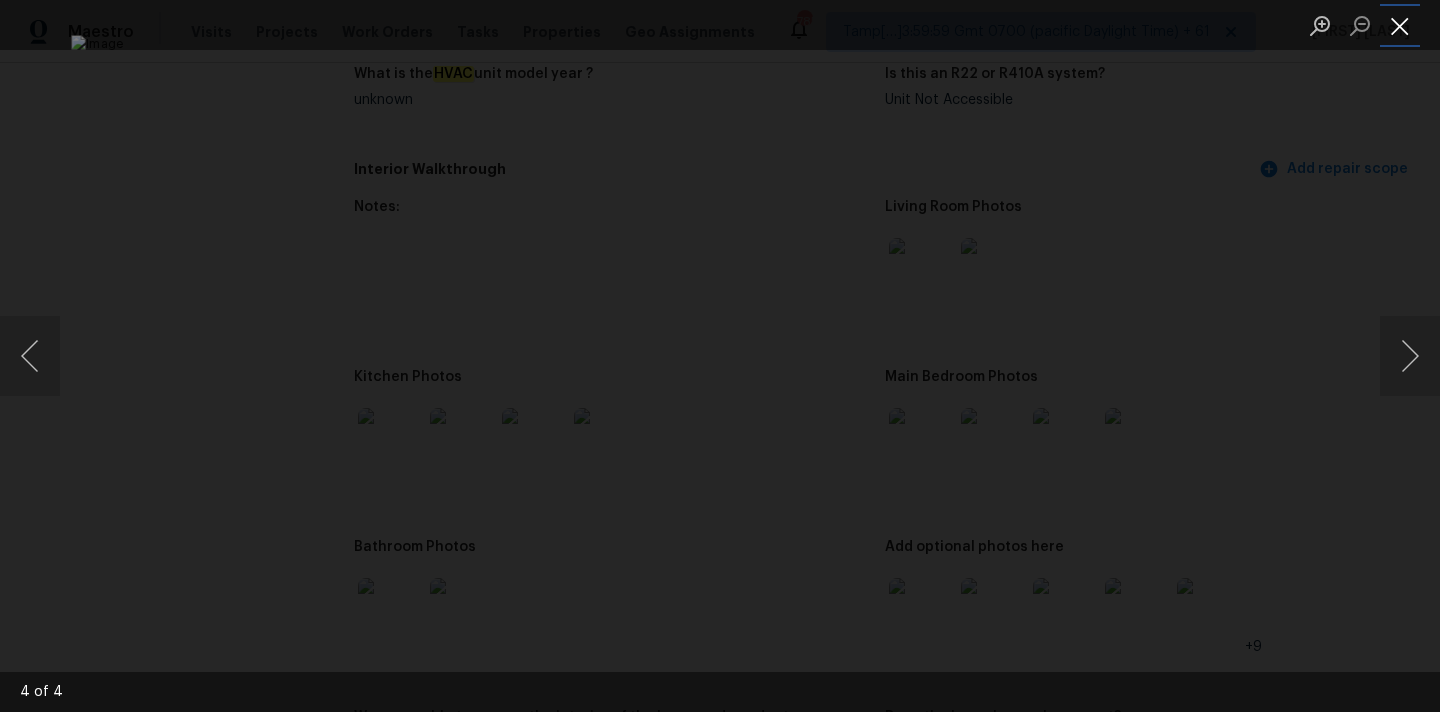 click at bounding box center [1400, 25] 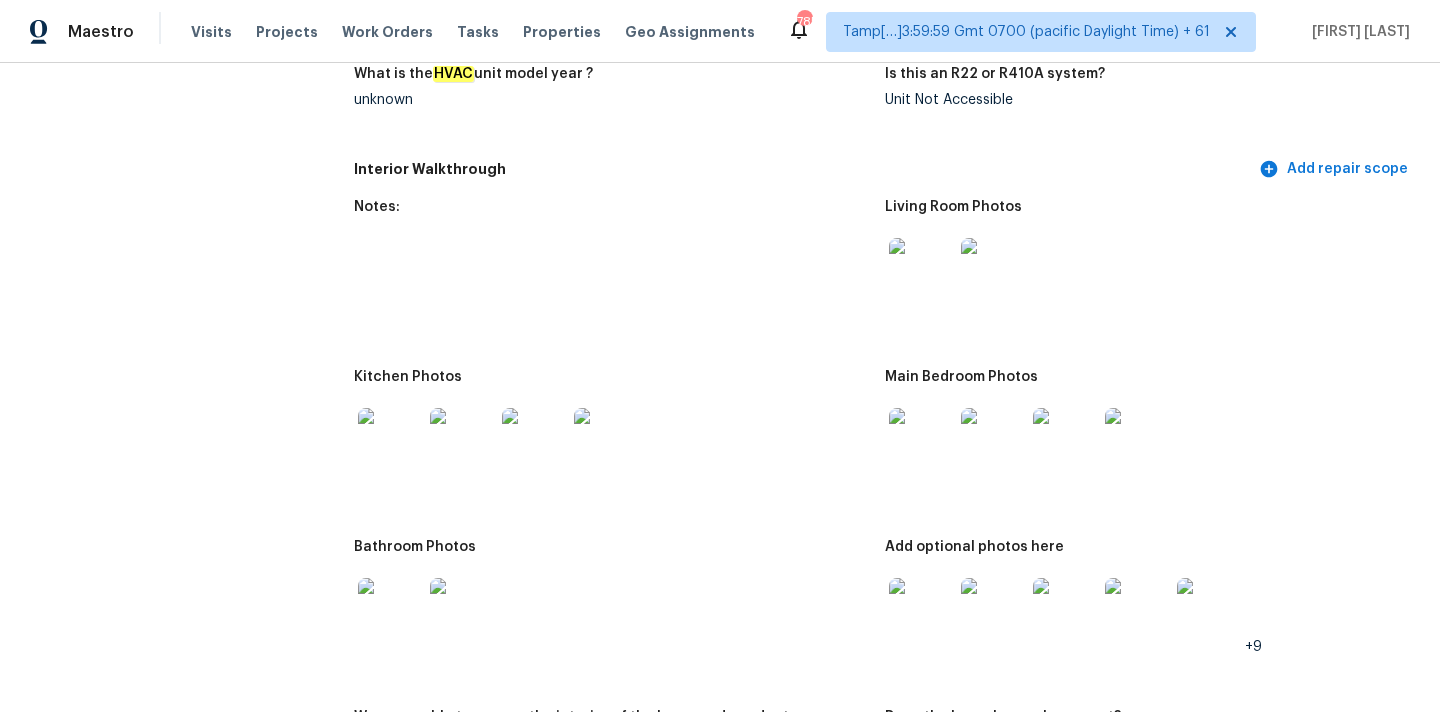 click at bounding box center [390, 440] 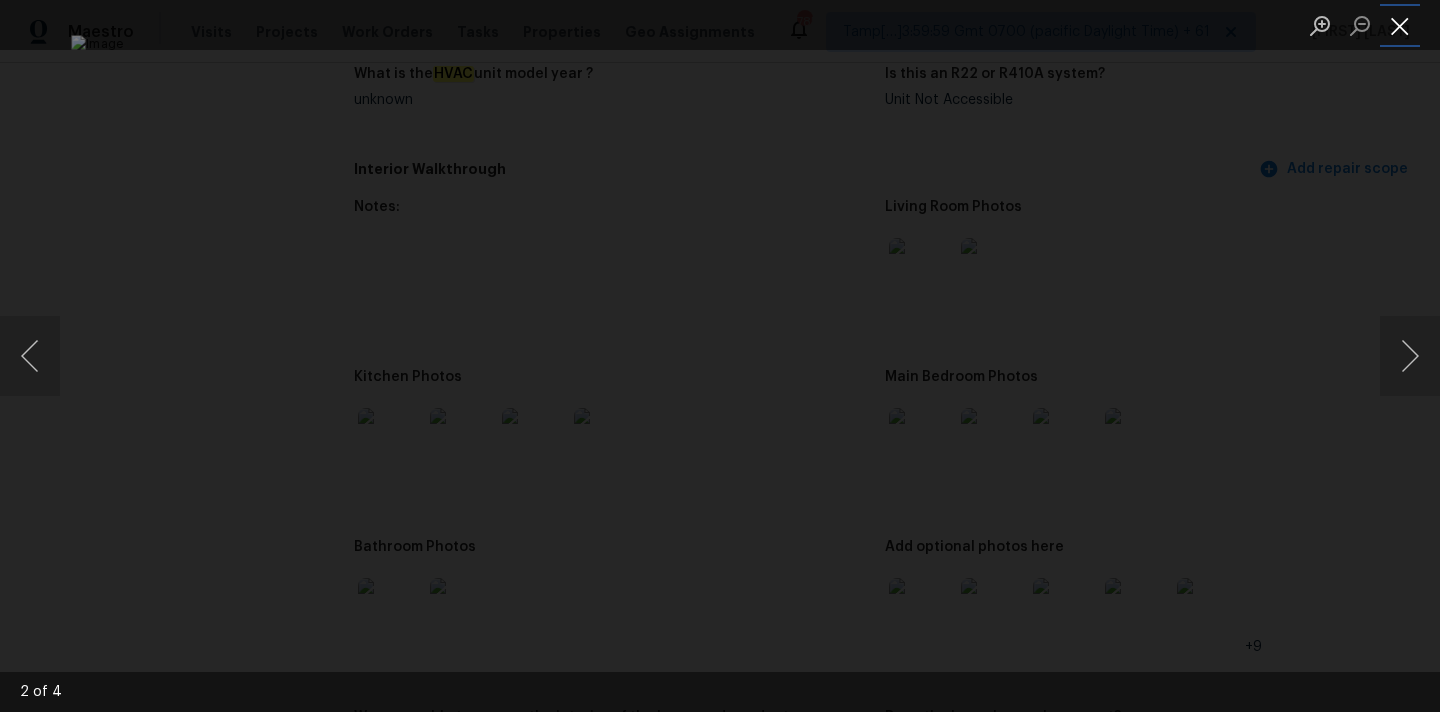 click at bounding box center [1400, 25] 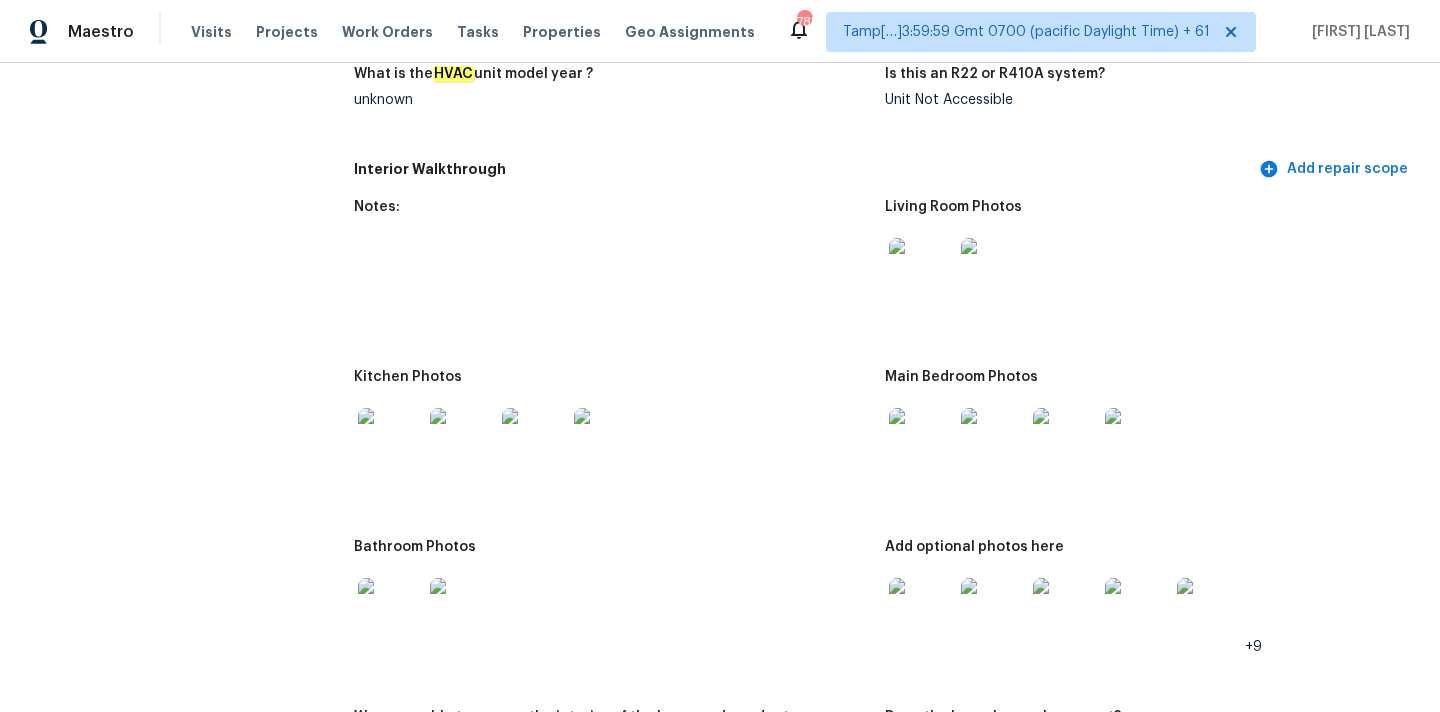 click at bounding box center [390, 610] 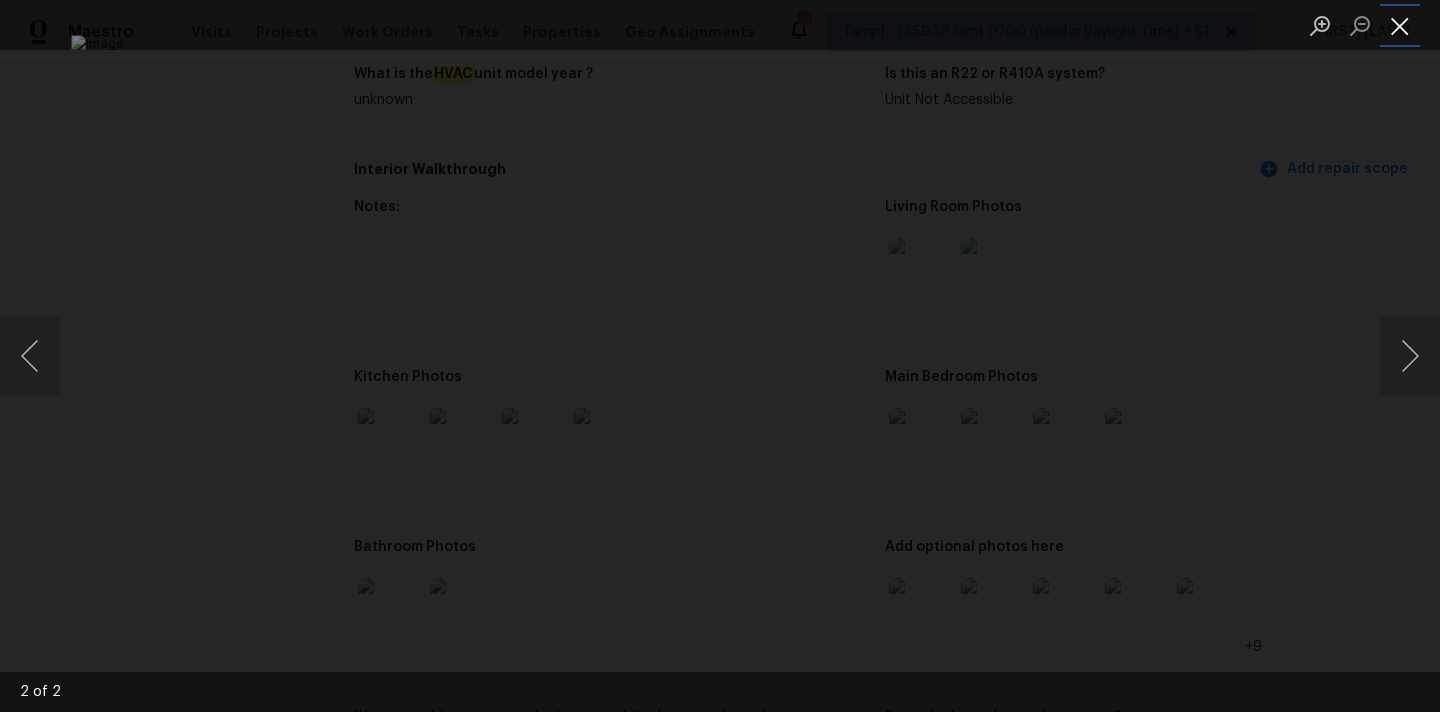 click at bounding box center [1400, 25] 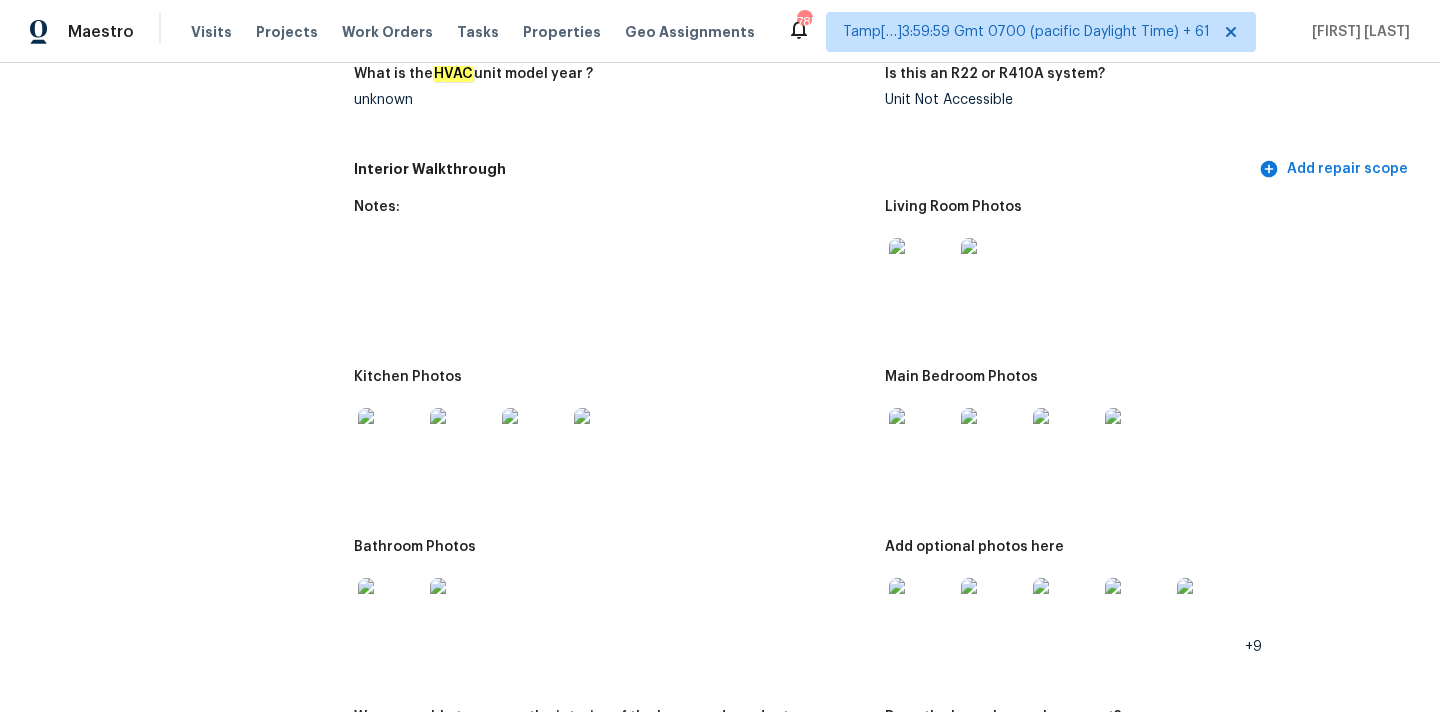 click at bounding box center (921, 610) 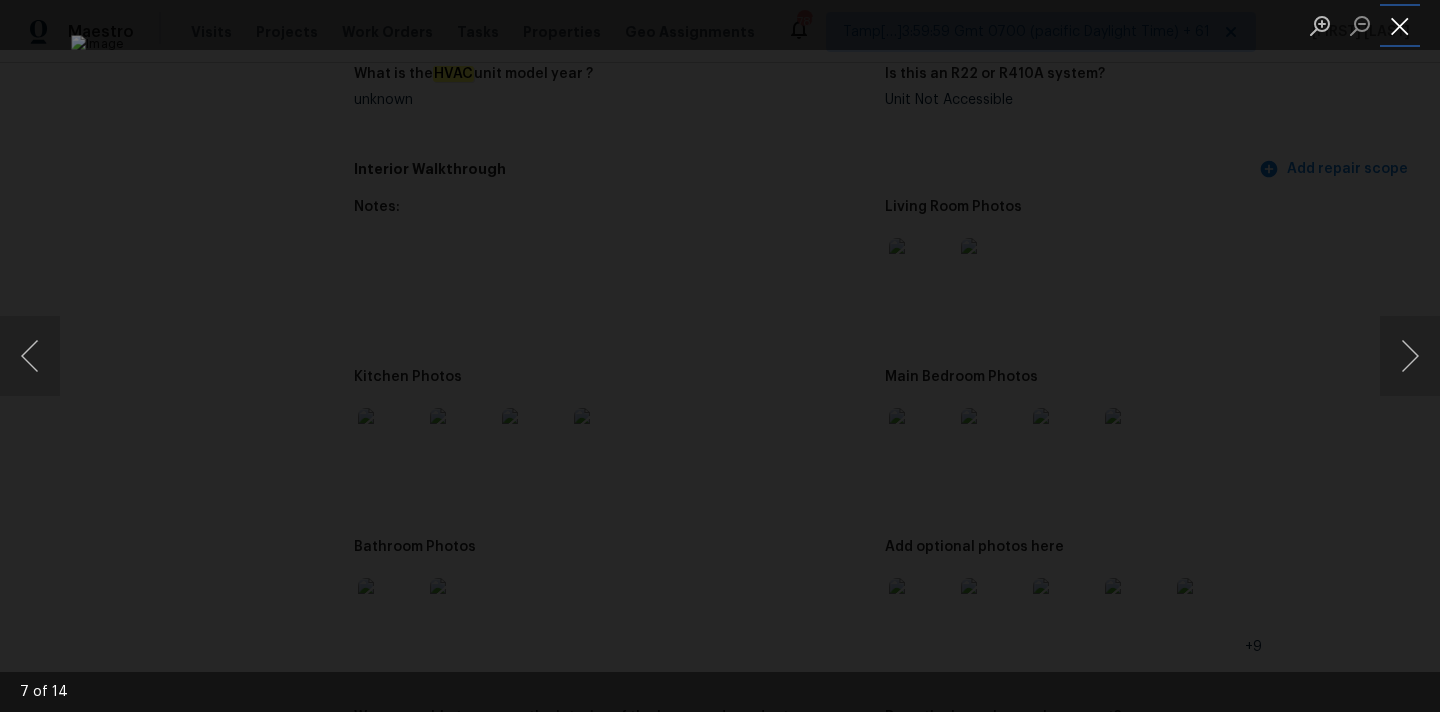 click at bounding box center (1400, 25) 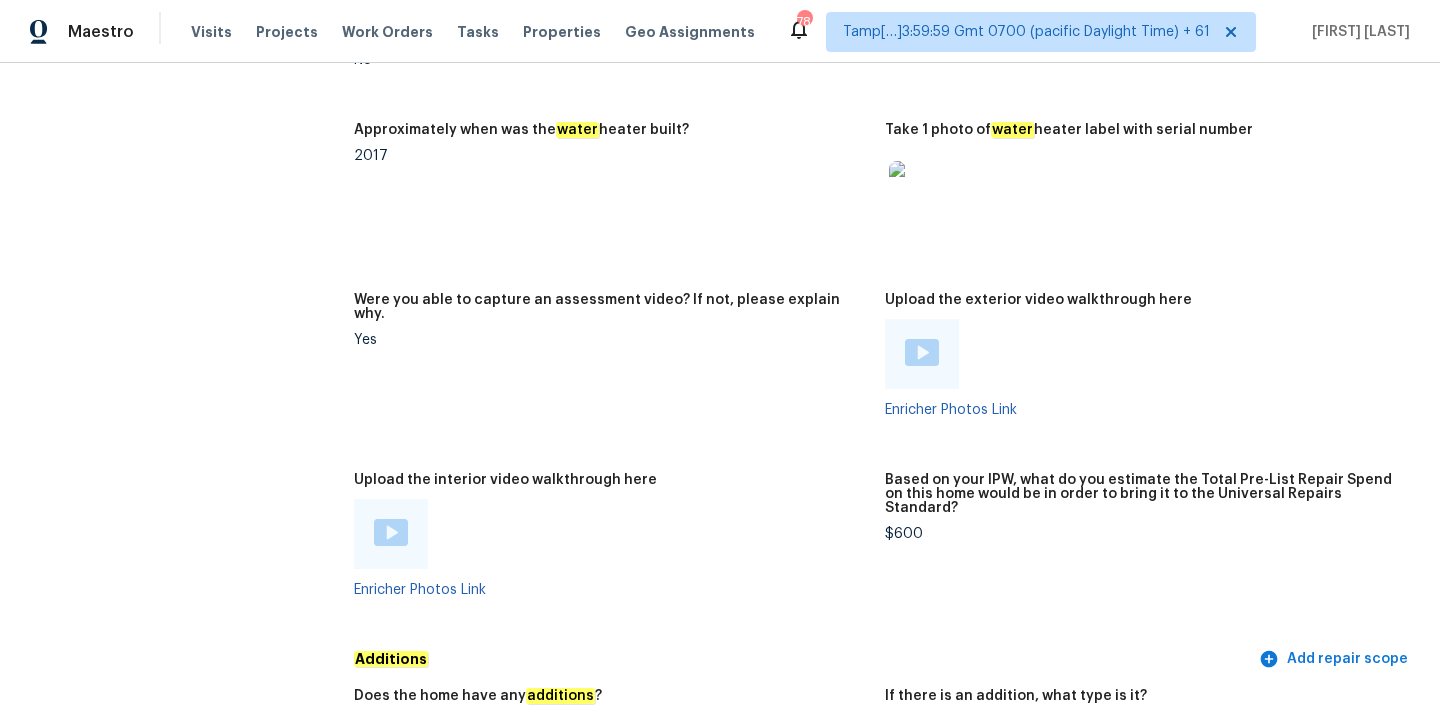 scroll, scrollTop: 3501, scrollLeft: 0, axis: vertical 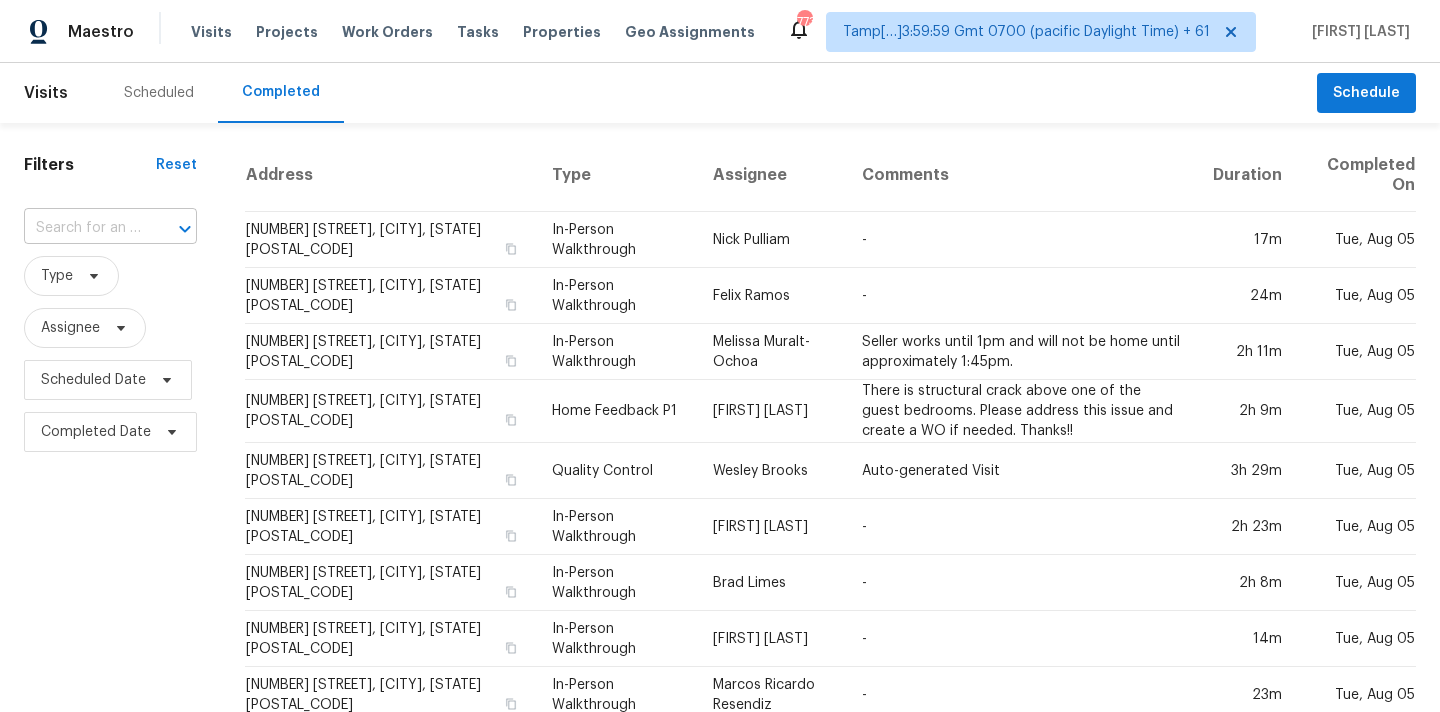 click at bounding box center (82, 228) 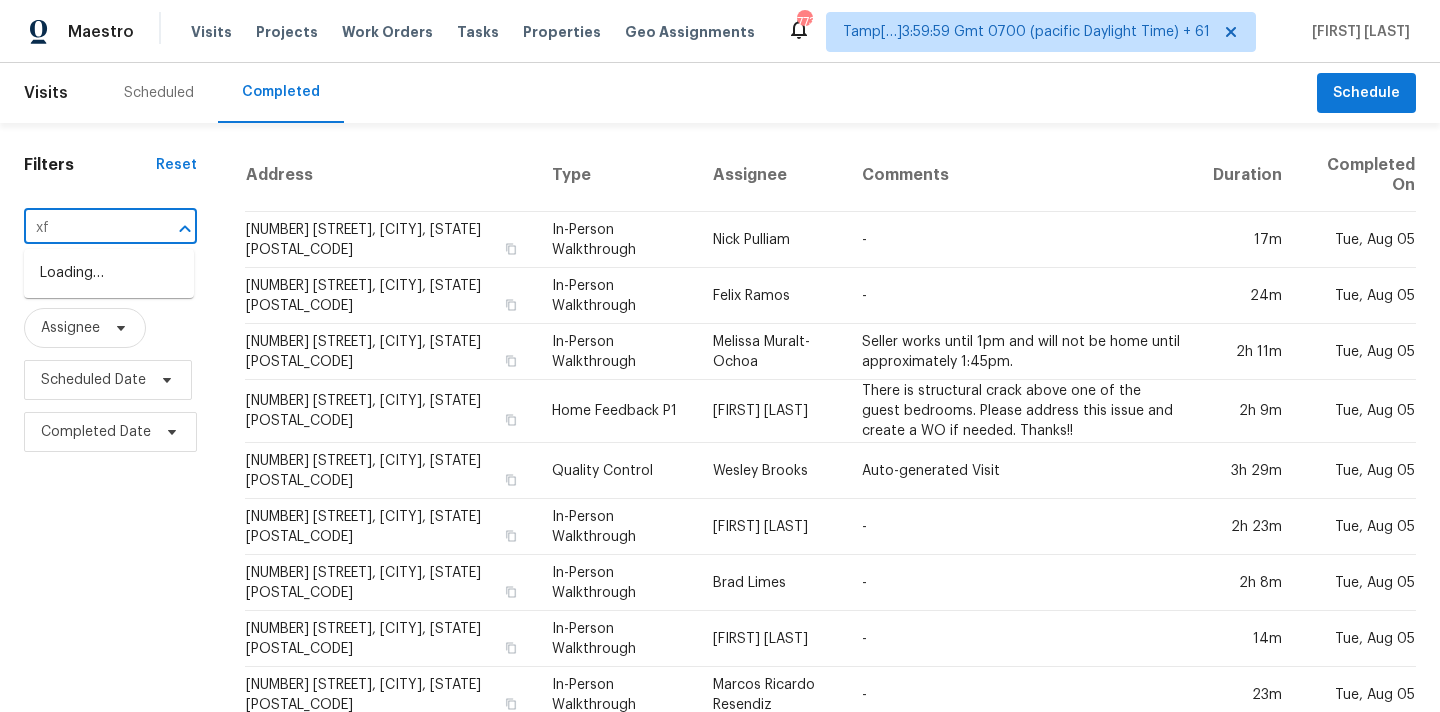 type on "x" 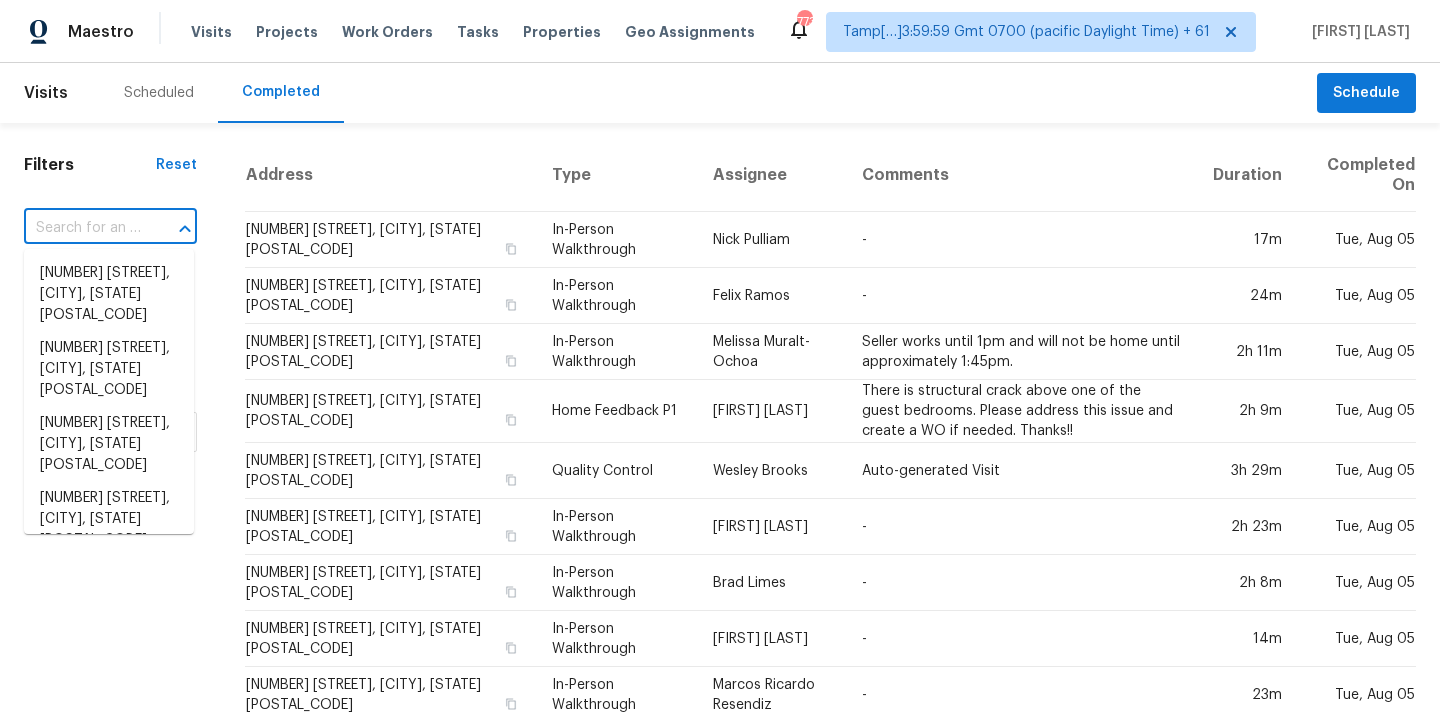 paste on "[NUMBER] [STREET], [CITY], [STATE] [POSTAL_CODE]" 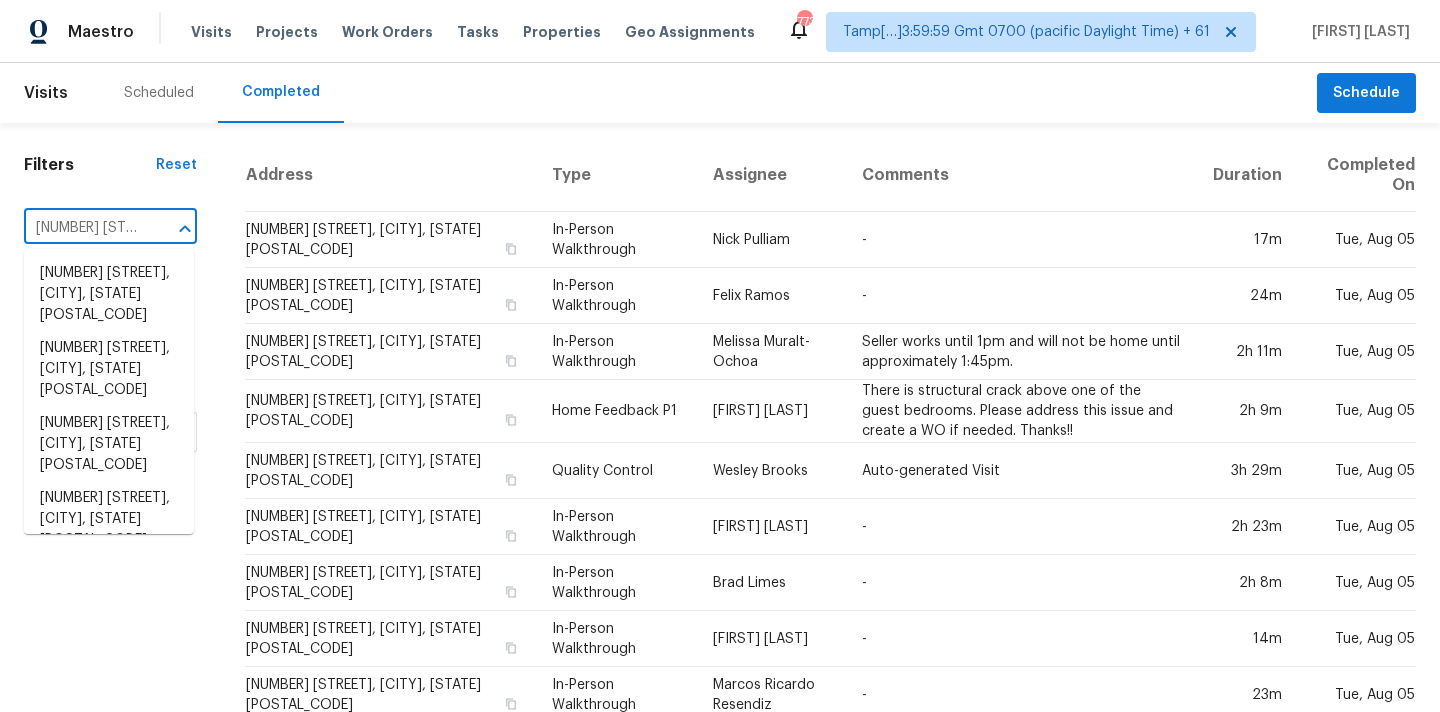 scroll, scrollTop: 0, scrollLeft: 121, axis: horizontal 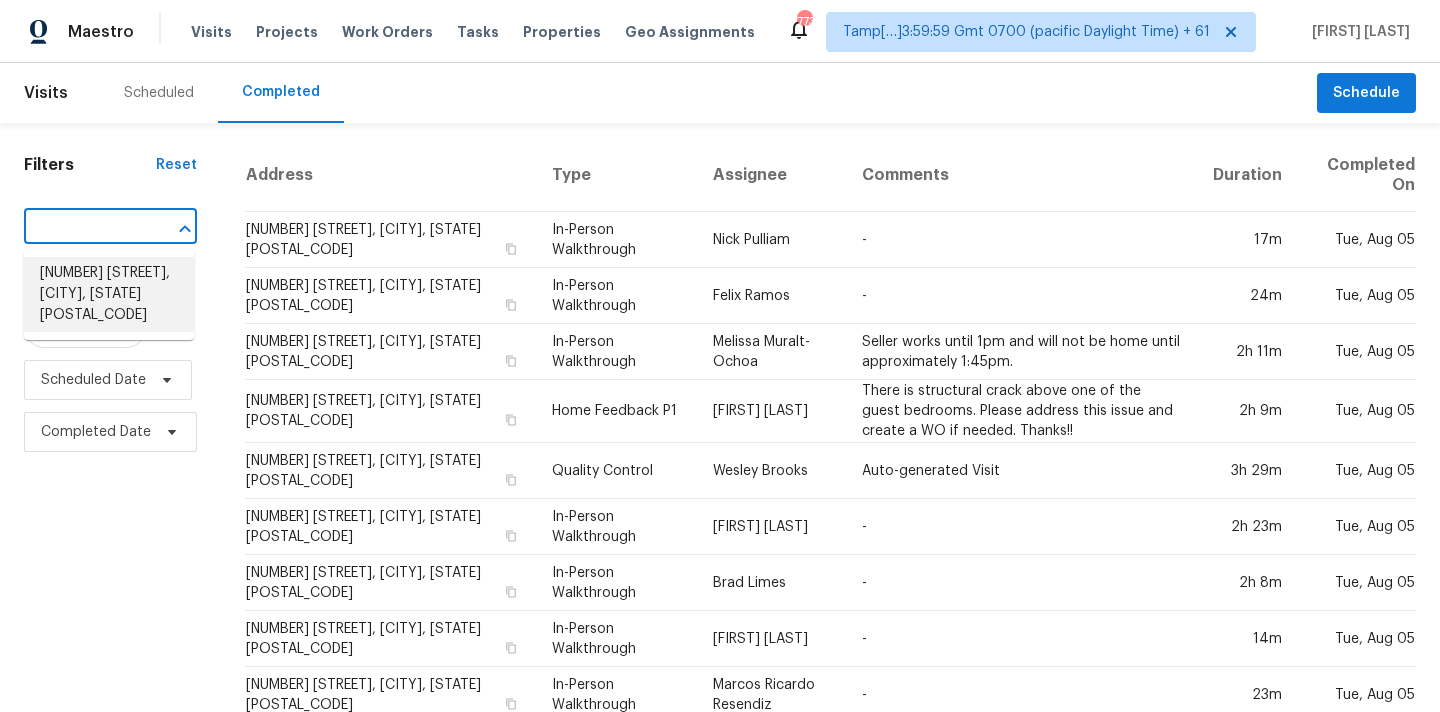 click on "[NUMBER] [STREET], [CITY], [STATE] [POSTAL_CODE]" at bounding box center (109, 294) 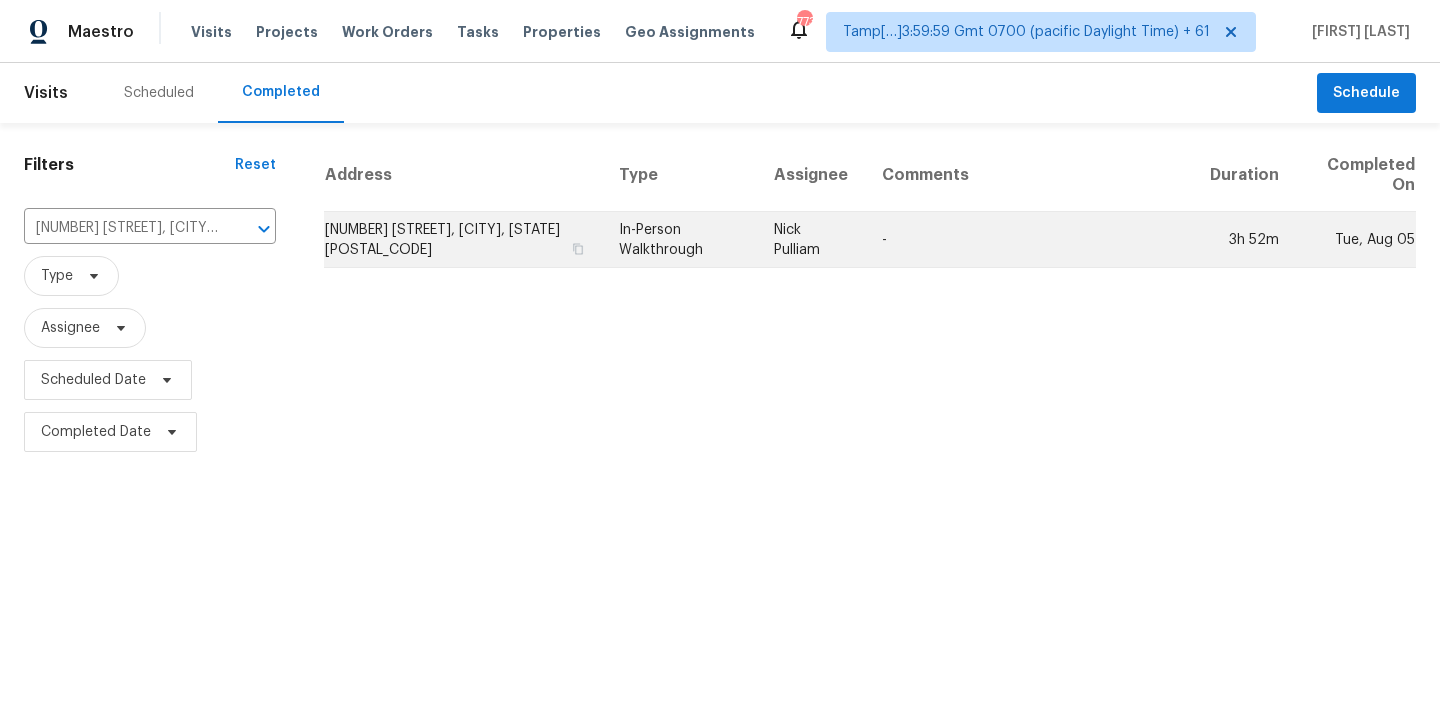 click on "In-Person Walkthrough" at bounding box center (681, 240) 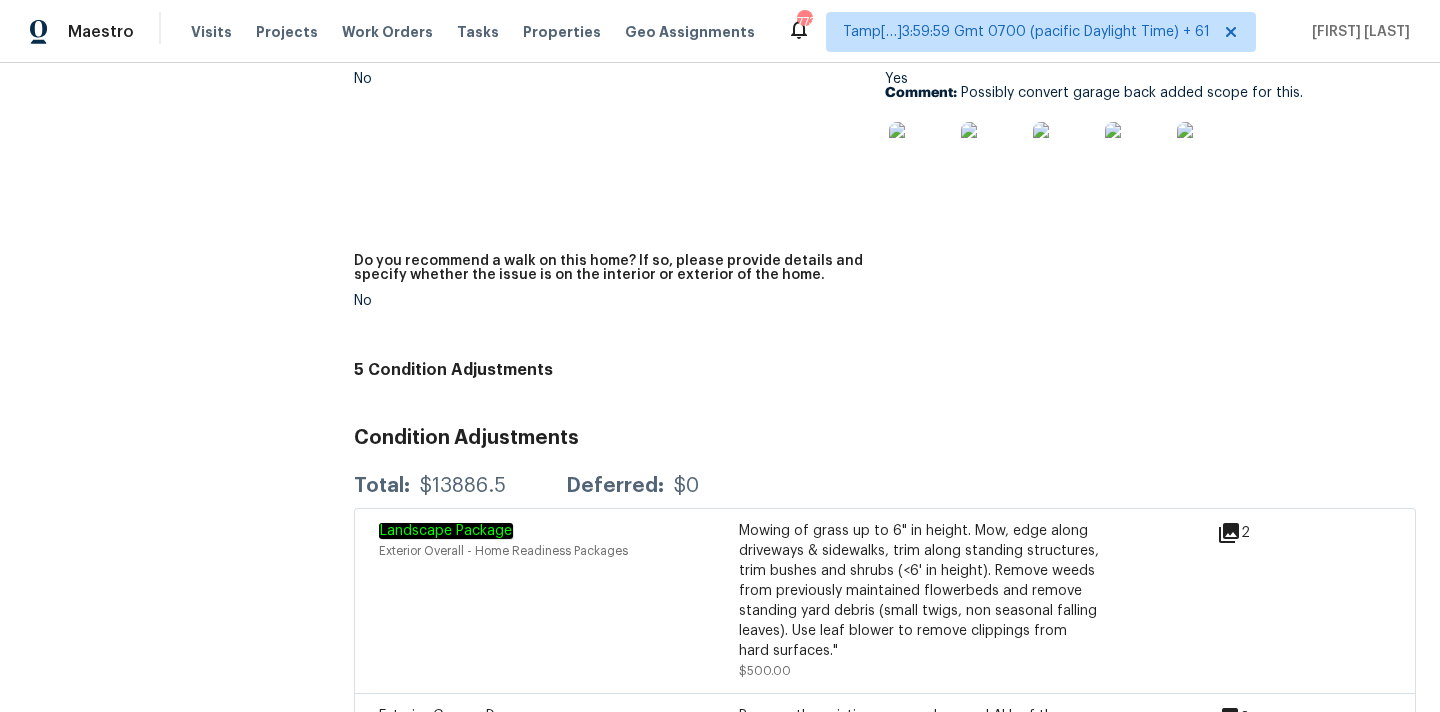 scroll, scrollTop: 5392, scrollLeft: 0, axis: vertical 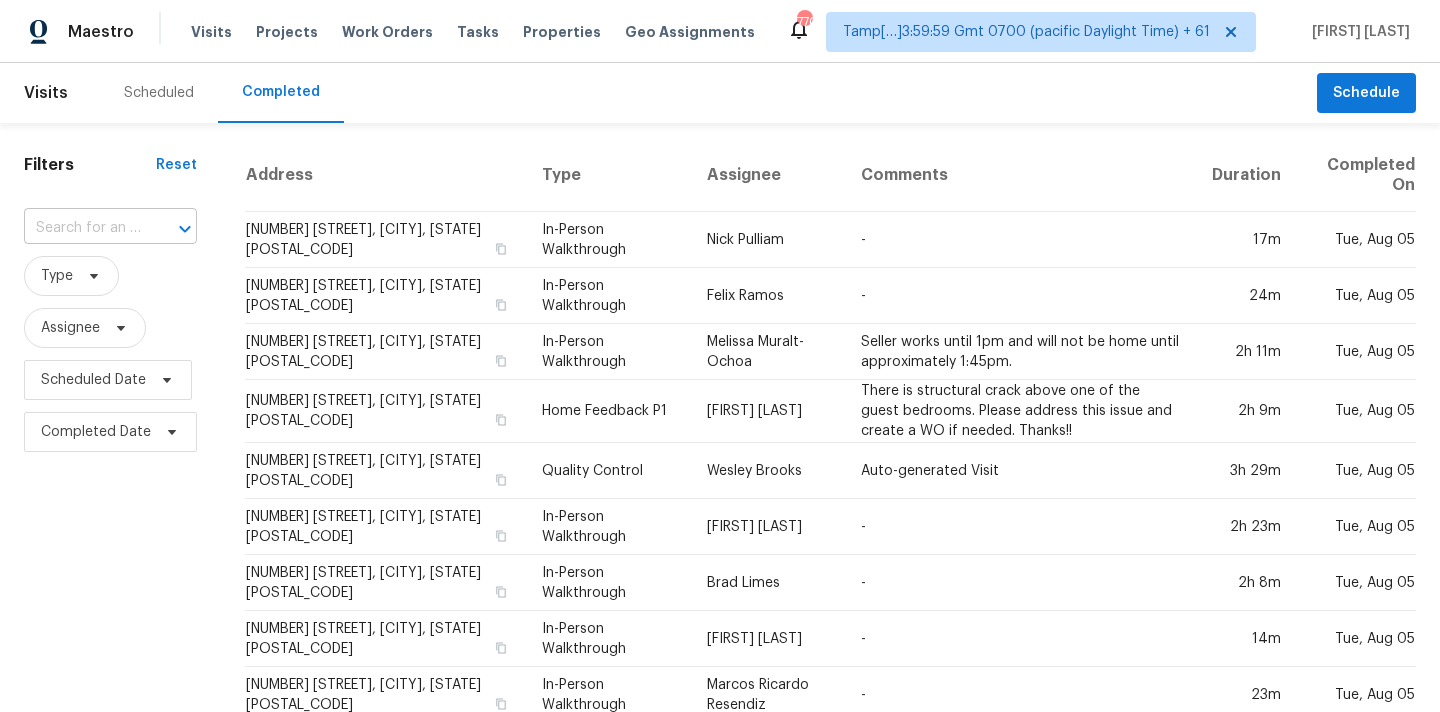click at bounding box center (82, 228) 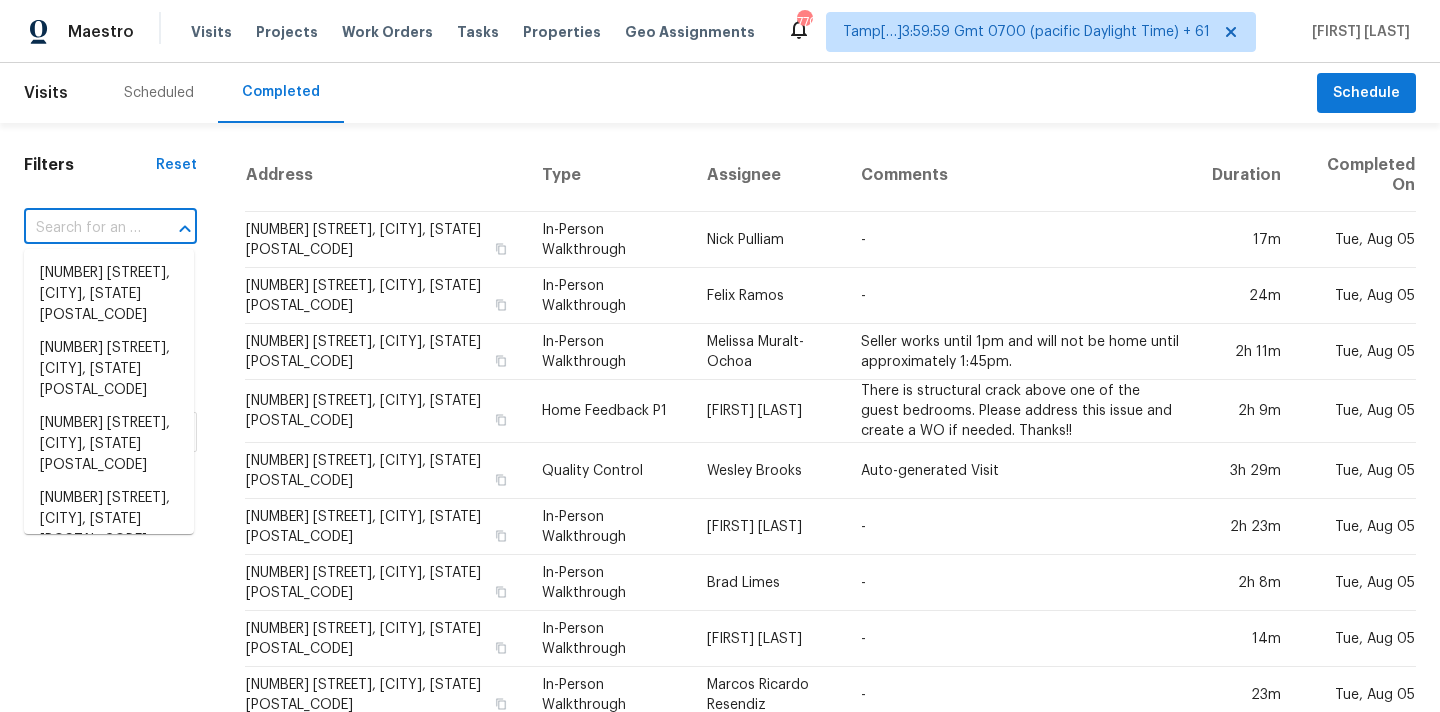 paste on "[NUMBER] [STREET], [CITY], [STATE] [POSTAL_CODE]" 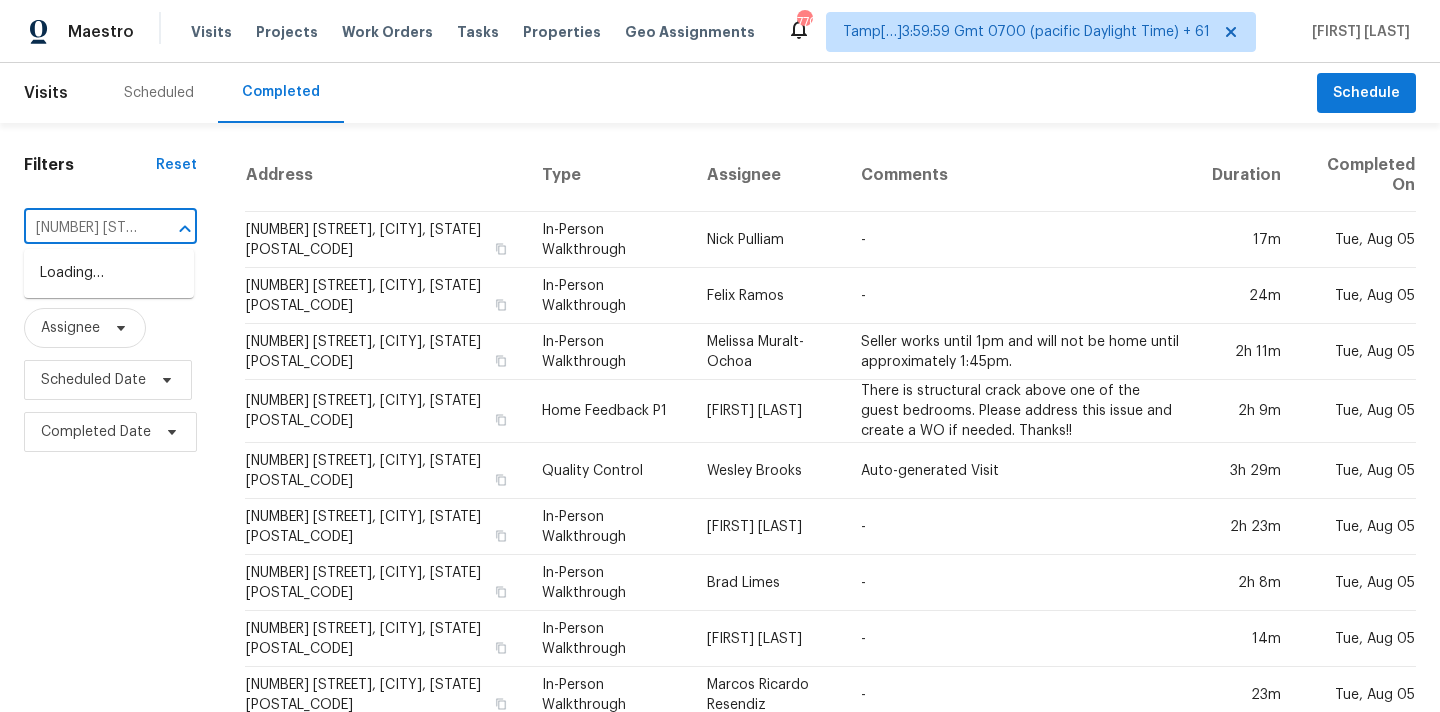 scroll, scrollTop: 0, scrollLeft: 119, axis: horizontal 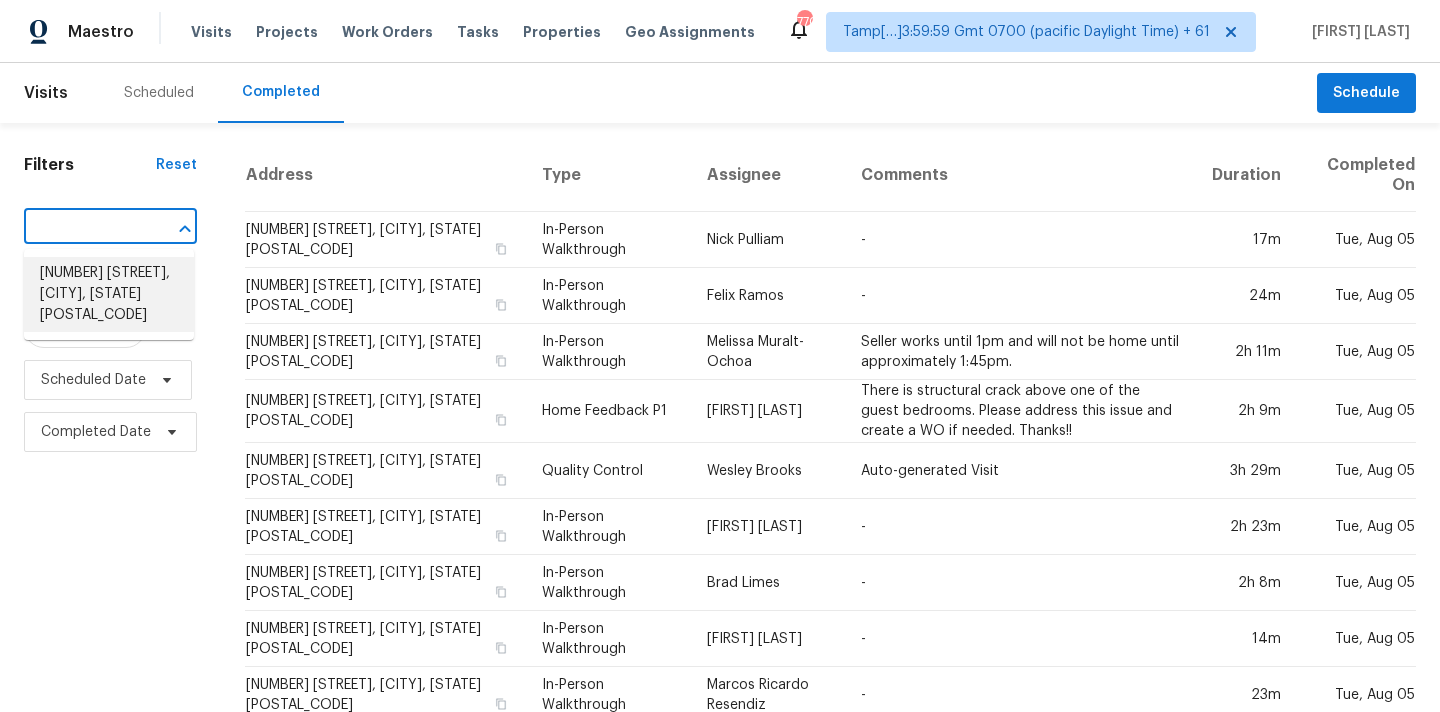 click on "[NUMBER] [STREET], [CITY], [STATE] [POSTAL_CODE]" at bounding box center [109, 294] 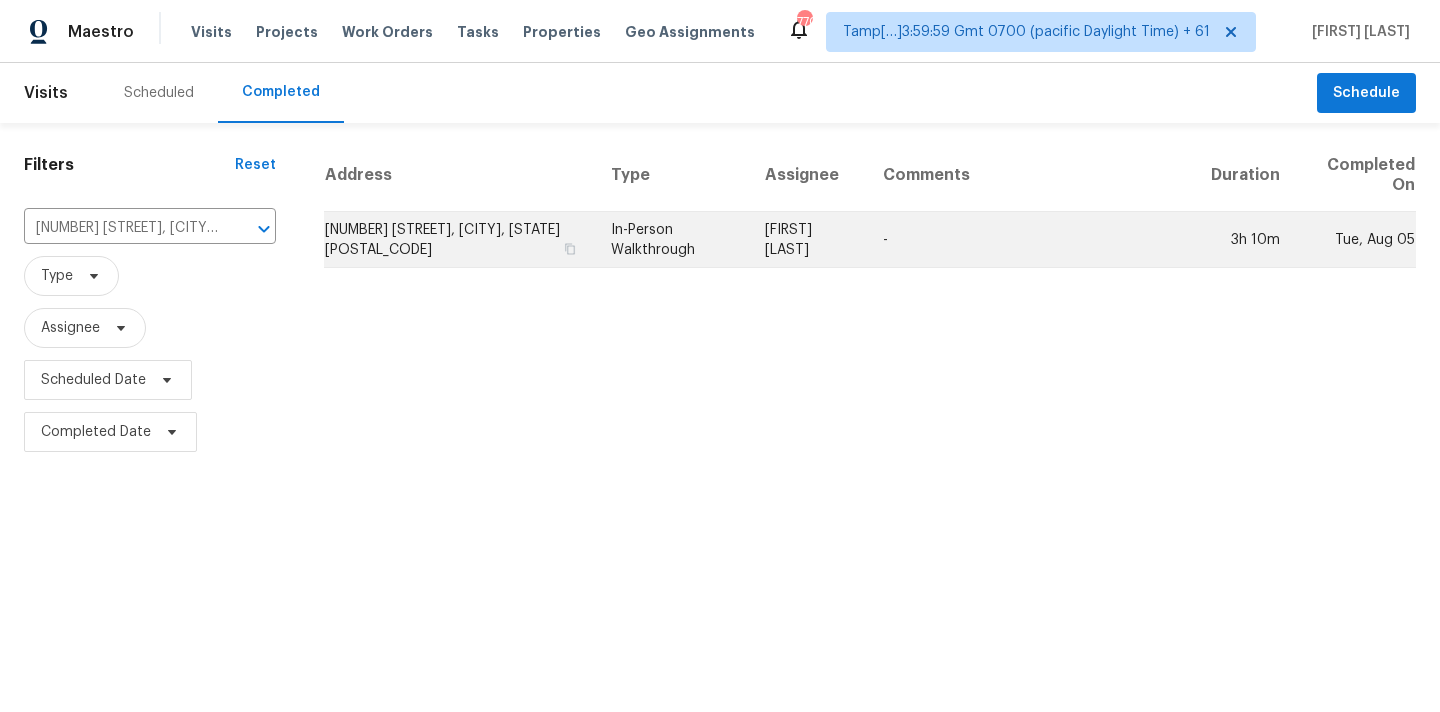 click on "In-Person Walkthrough" at bounding box center (672, 240) 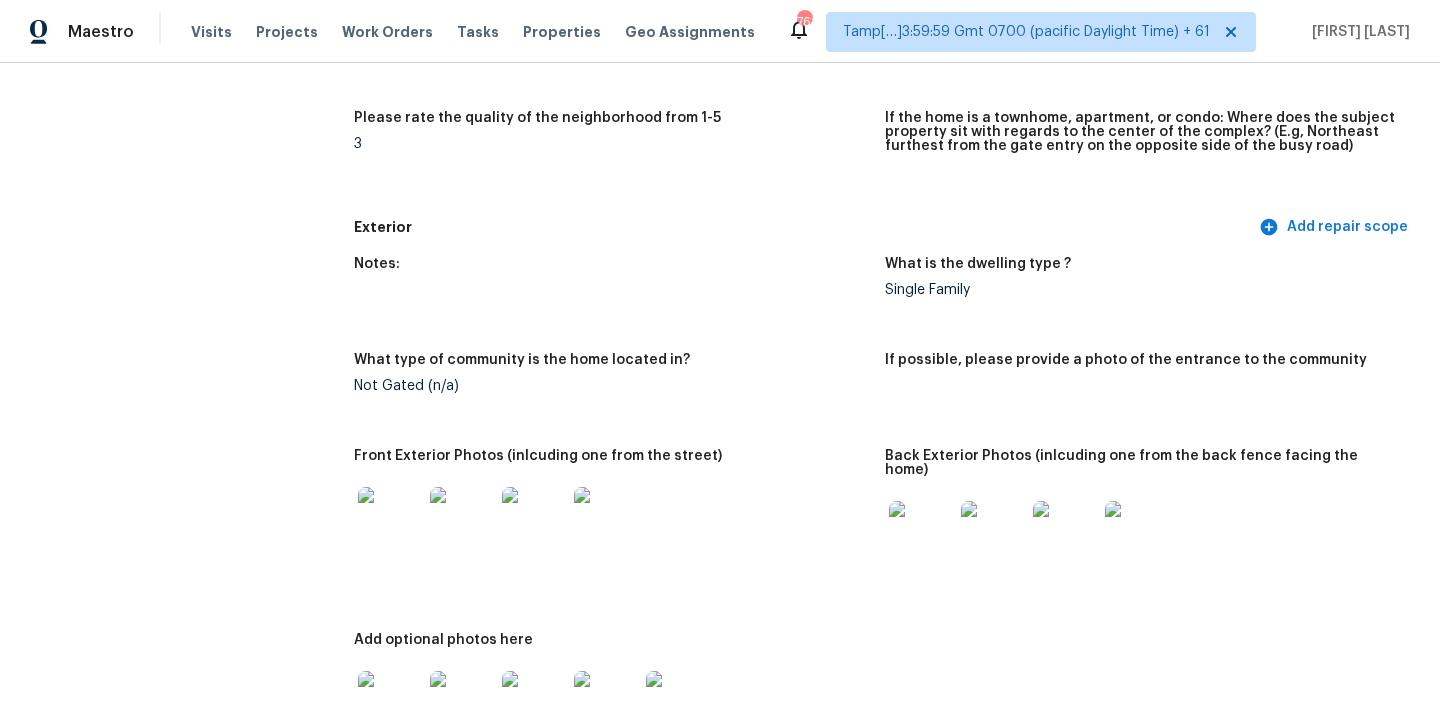scroll, scrollTop: 0, scrollLeft: 0, axis: both 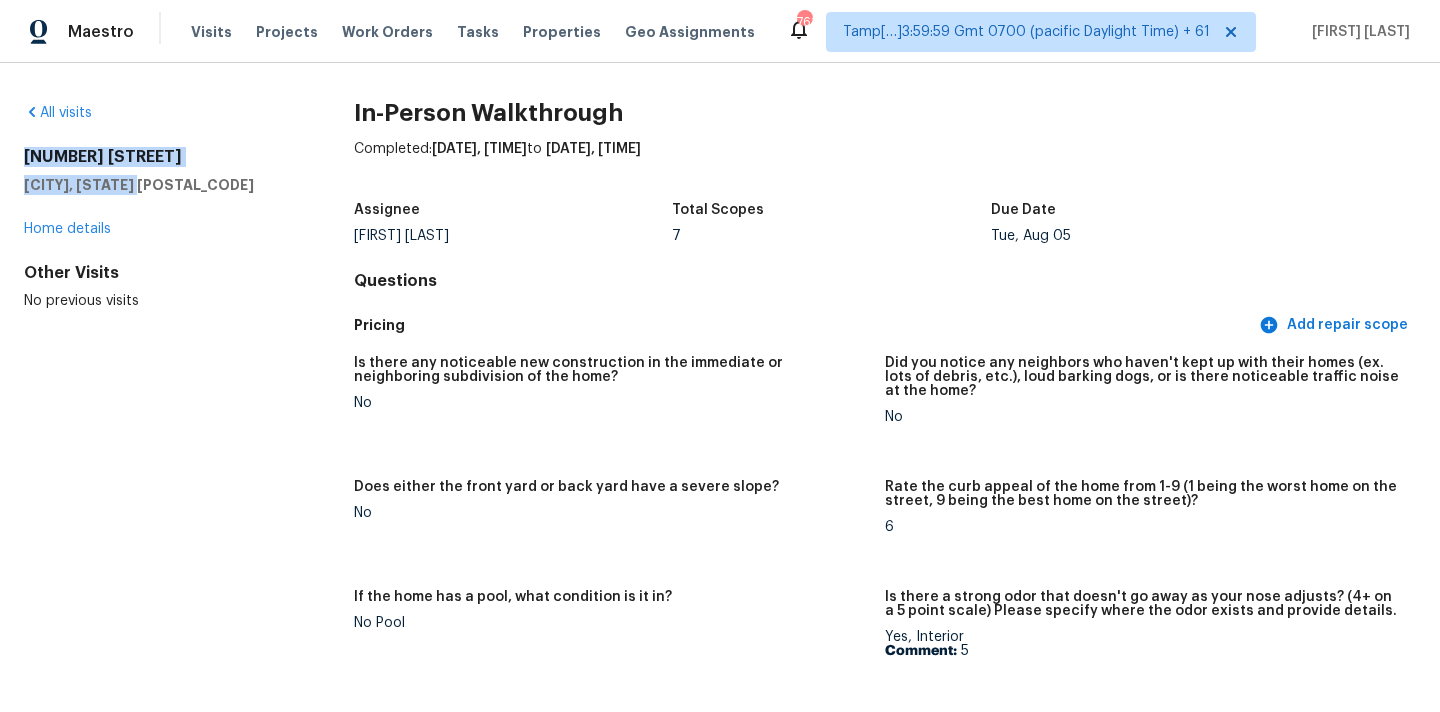 drag, startPoint x: 23, startPoint y: 150, endPoint x: 157, endPoint y: 184, distance: 138.24615 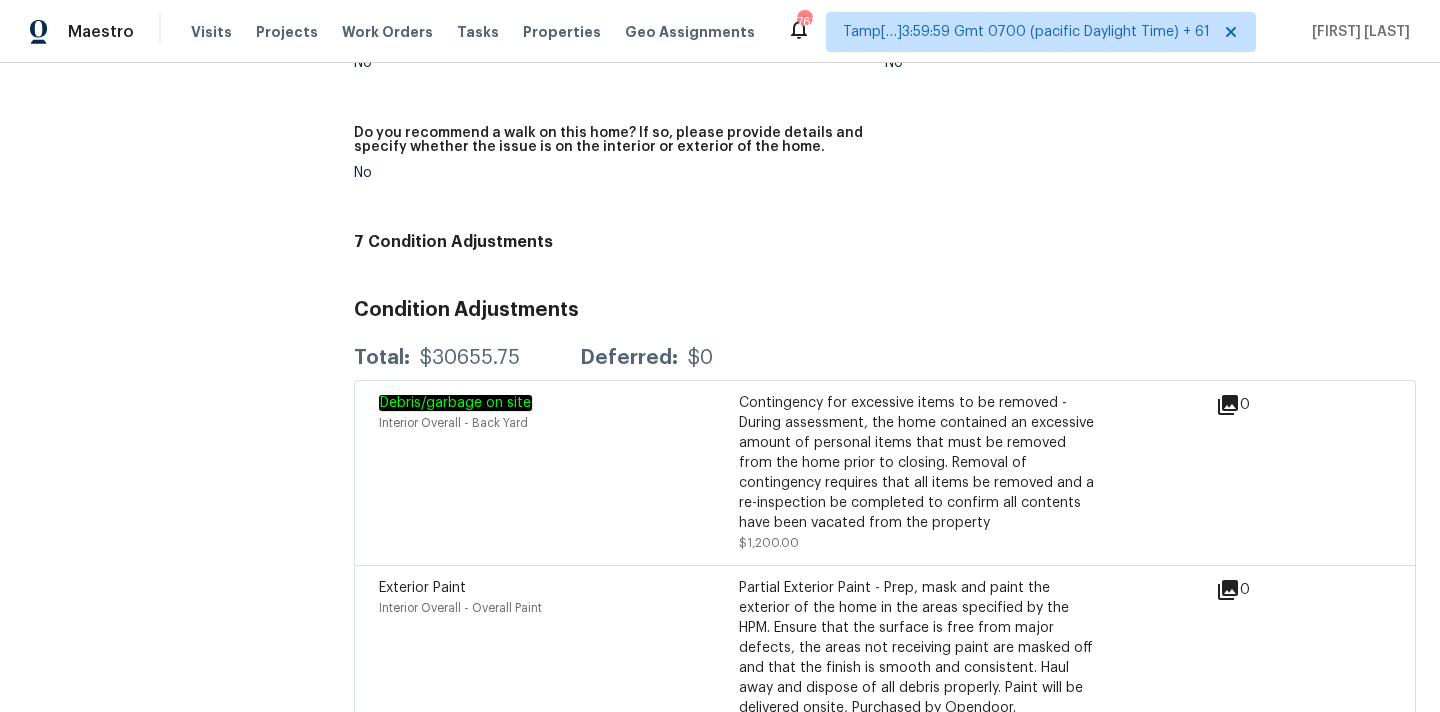 scroll, scrollTop: 1589, scrollLeft: 0, axis: vertical 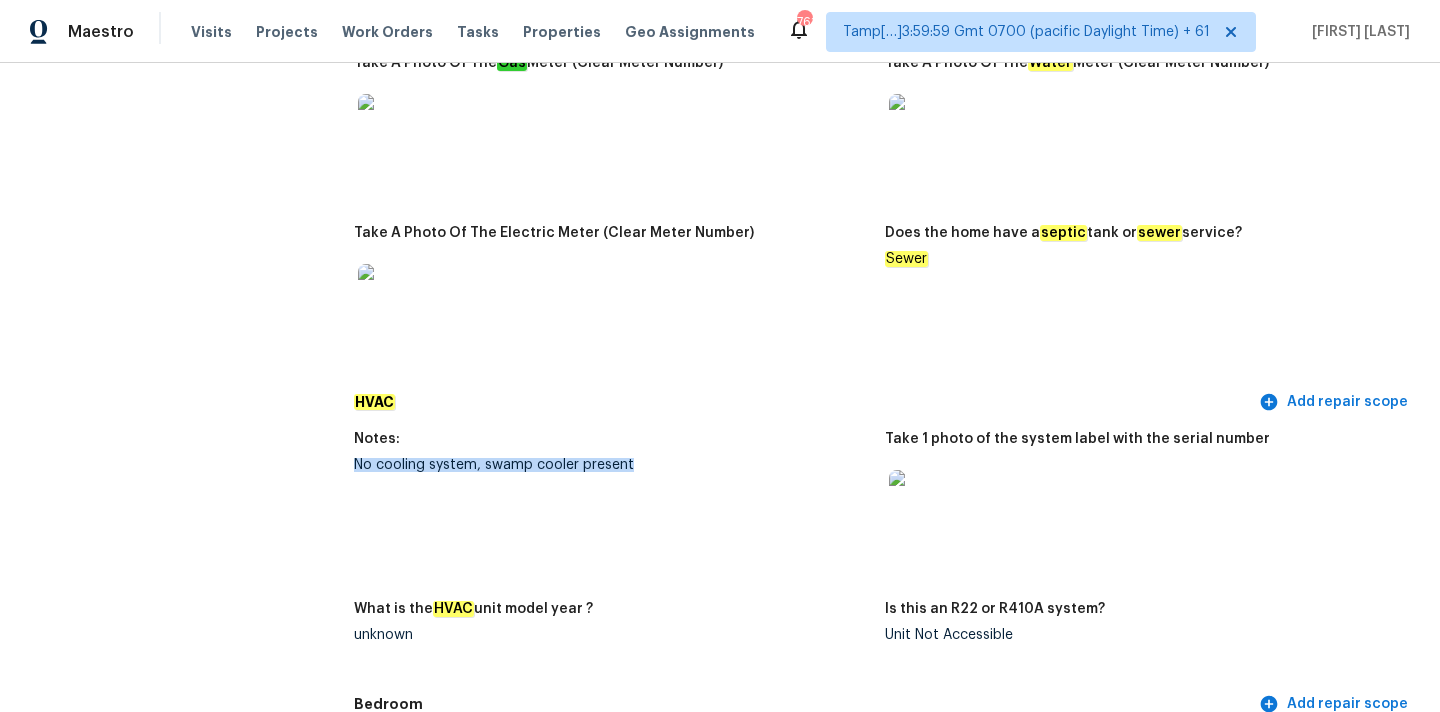 copy on "No cooling system, swamp cooler present" 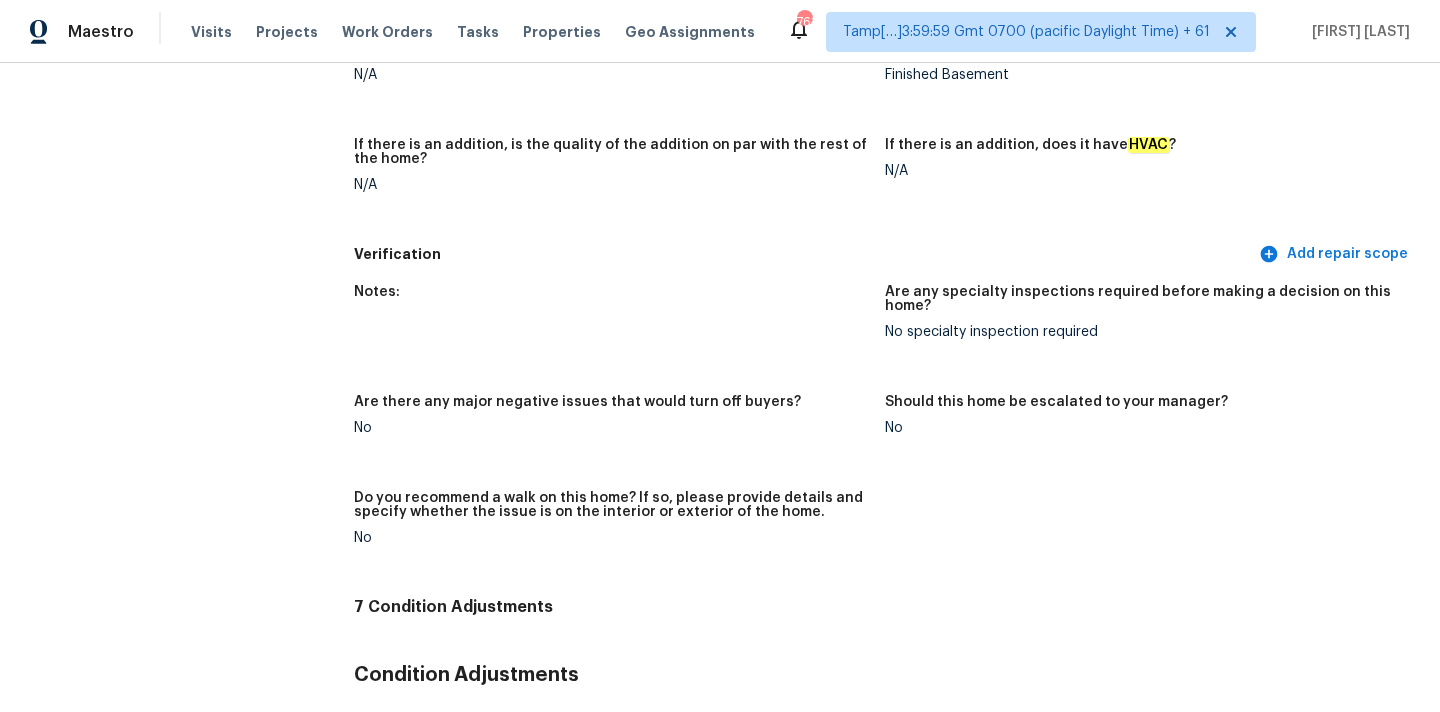 scroll, scrollTop: 99, scrollLeft: 0, axis: vertical 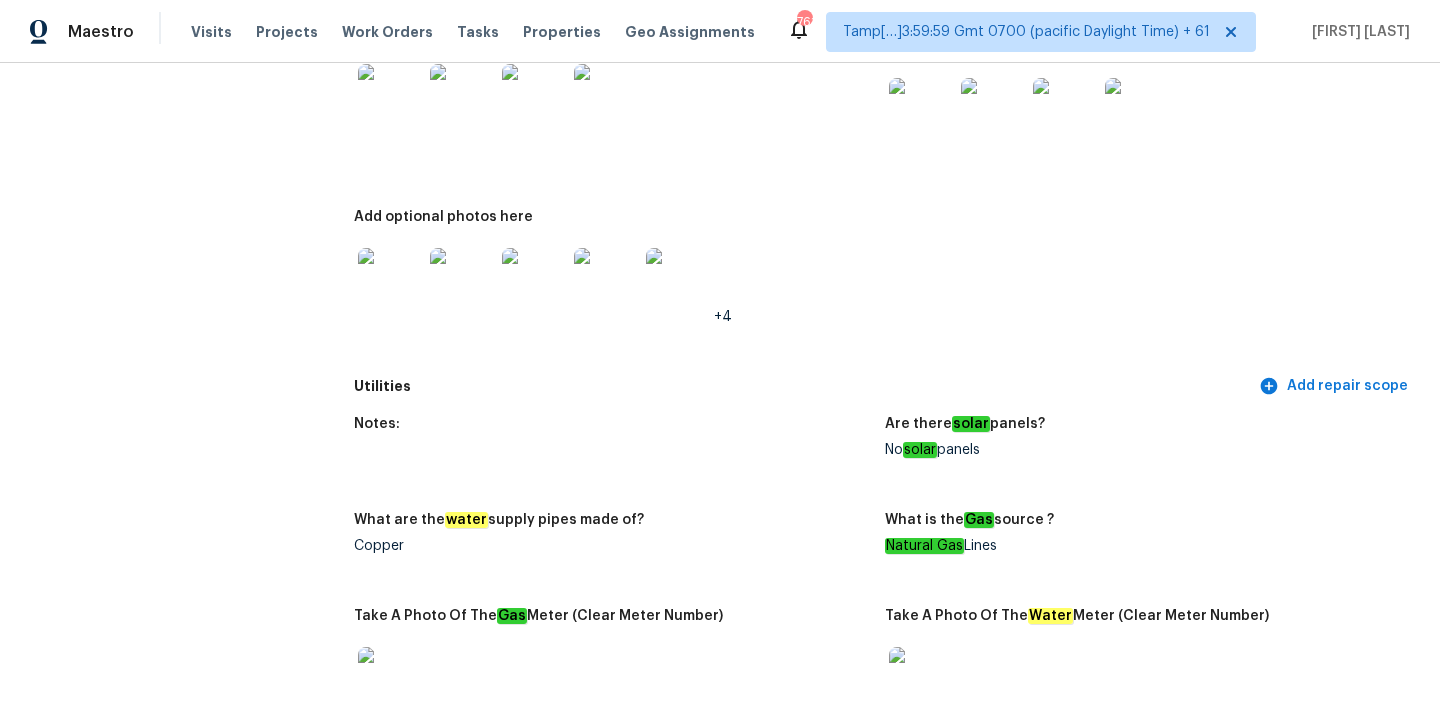 click at bounding box center (606, 280) 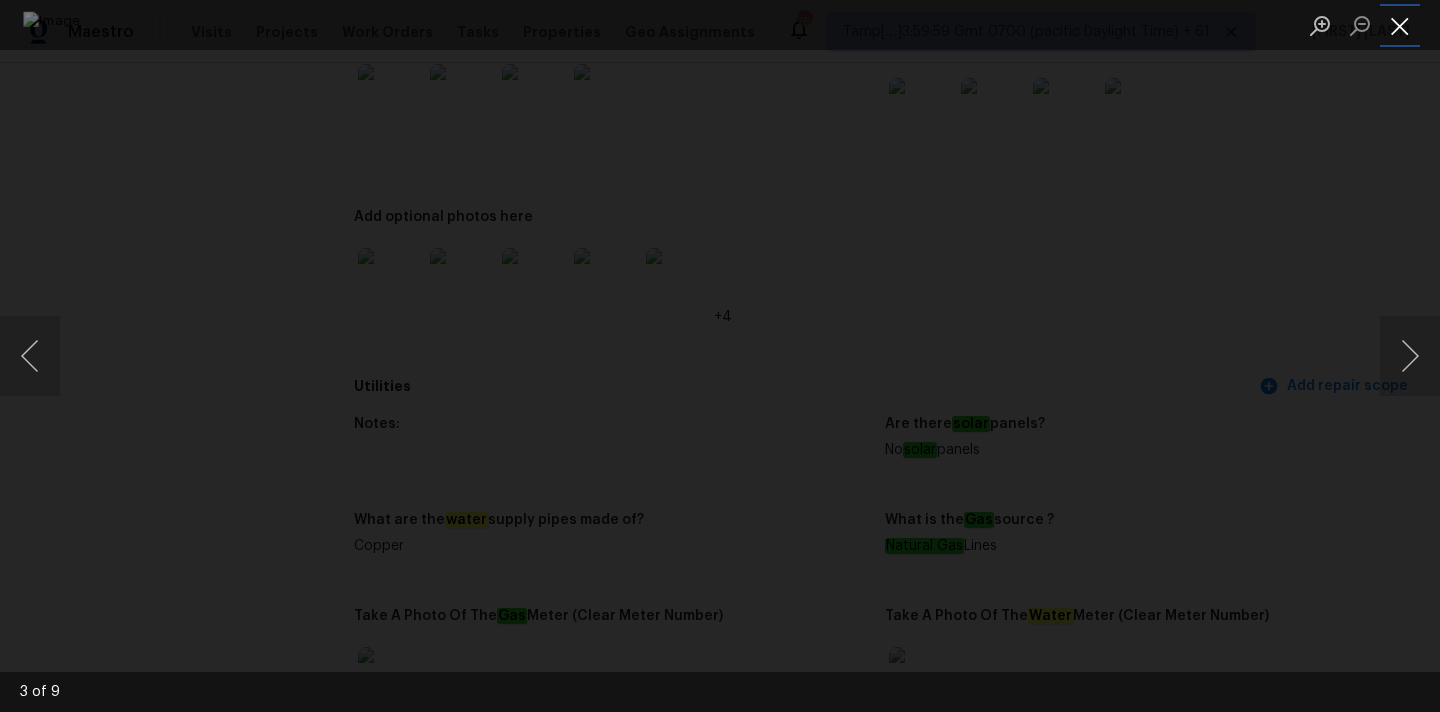click at bounding box center (1400, 25) 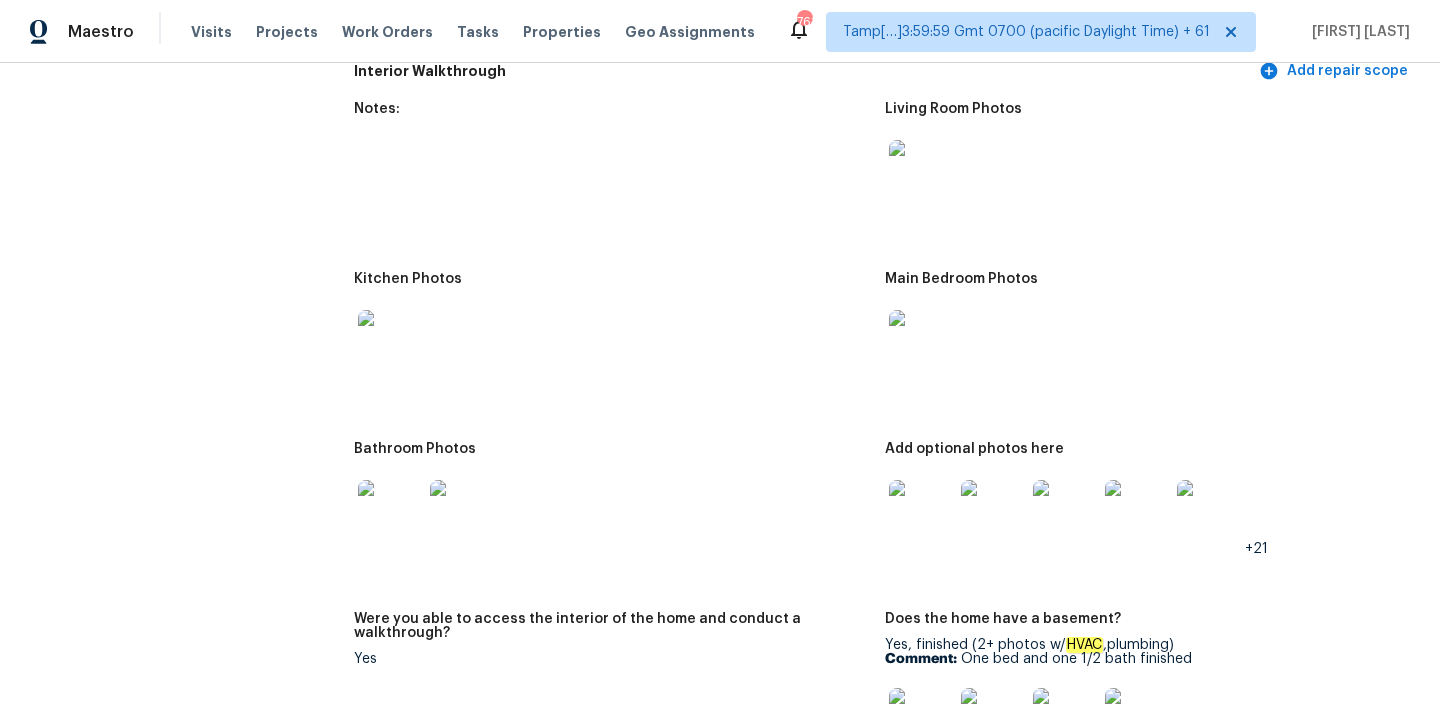 scroll, scrollTop: 2753, scrollLeft: 0, axis: vertical 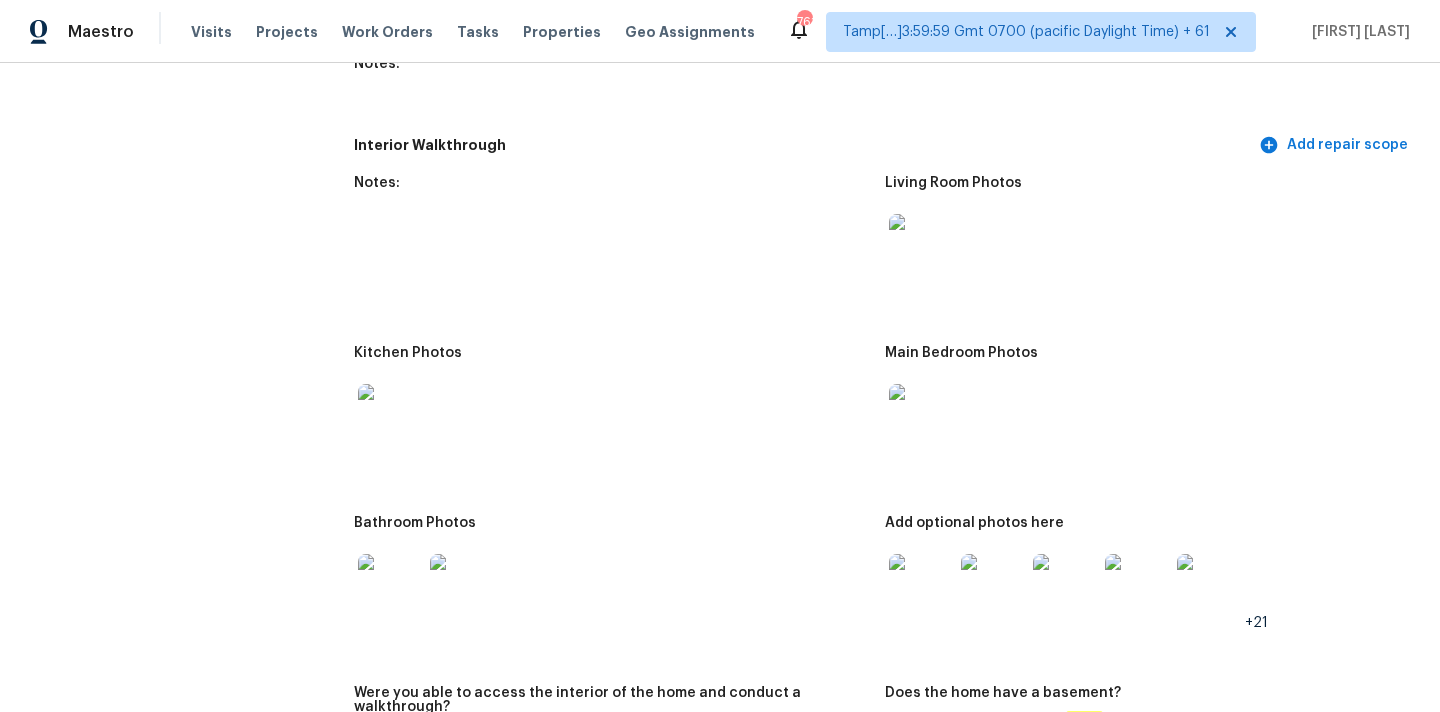 click at bounding box center [921, 246] 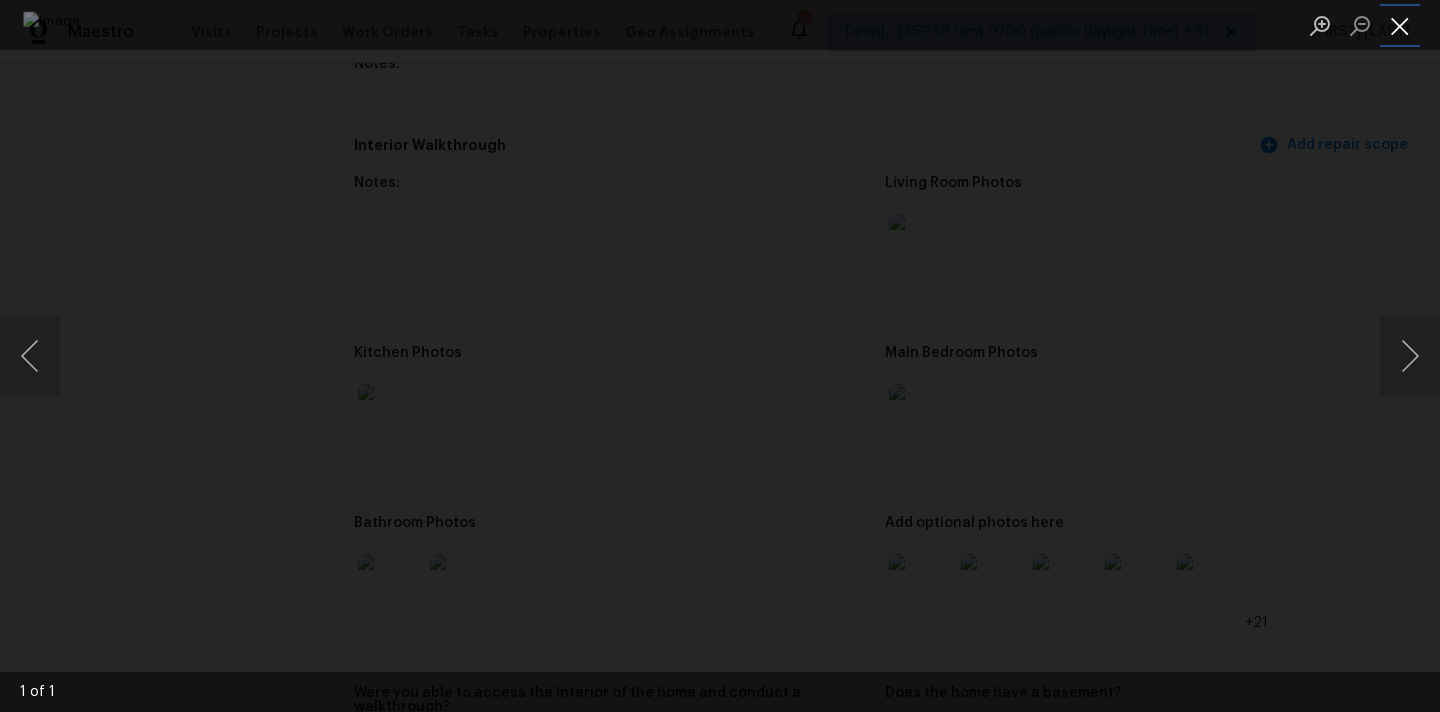 click at bounding box center [1400, 25] 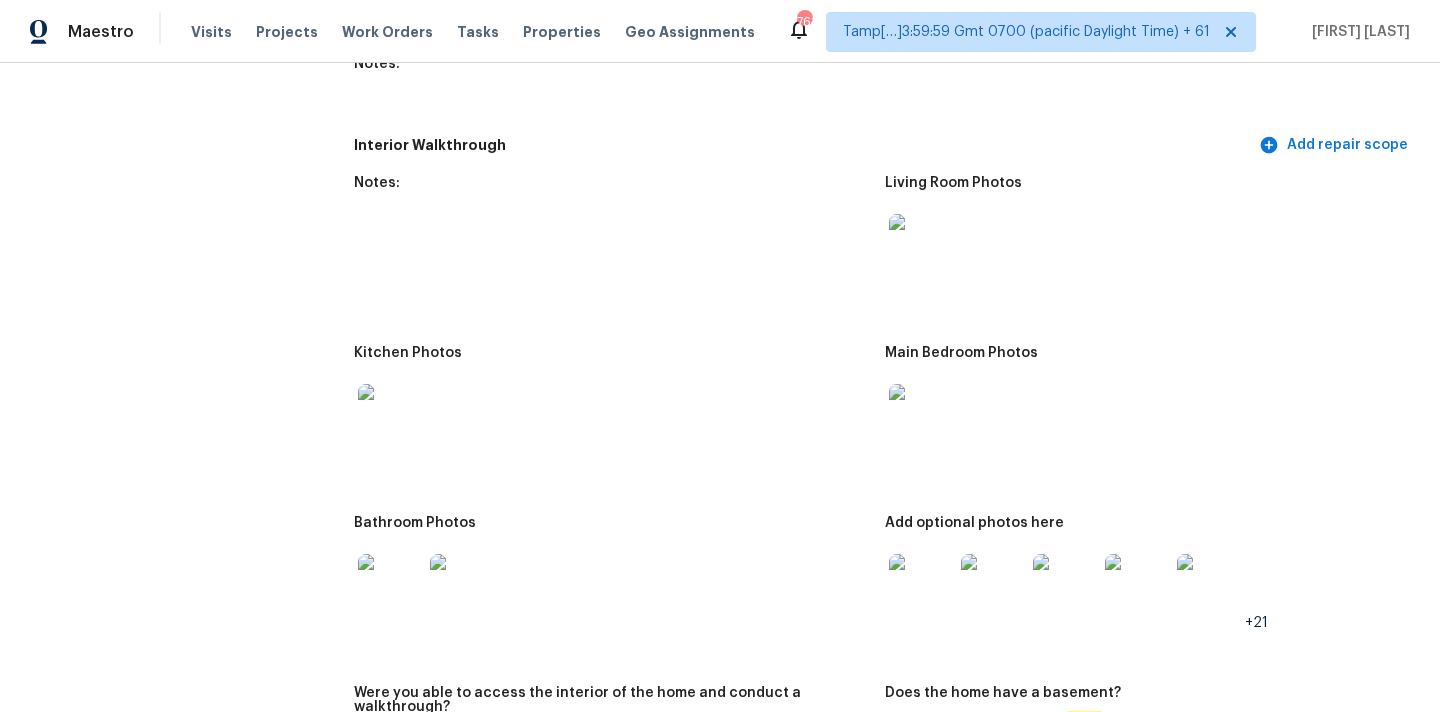 click at bounding box center [921, 416] 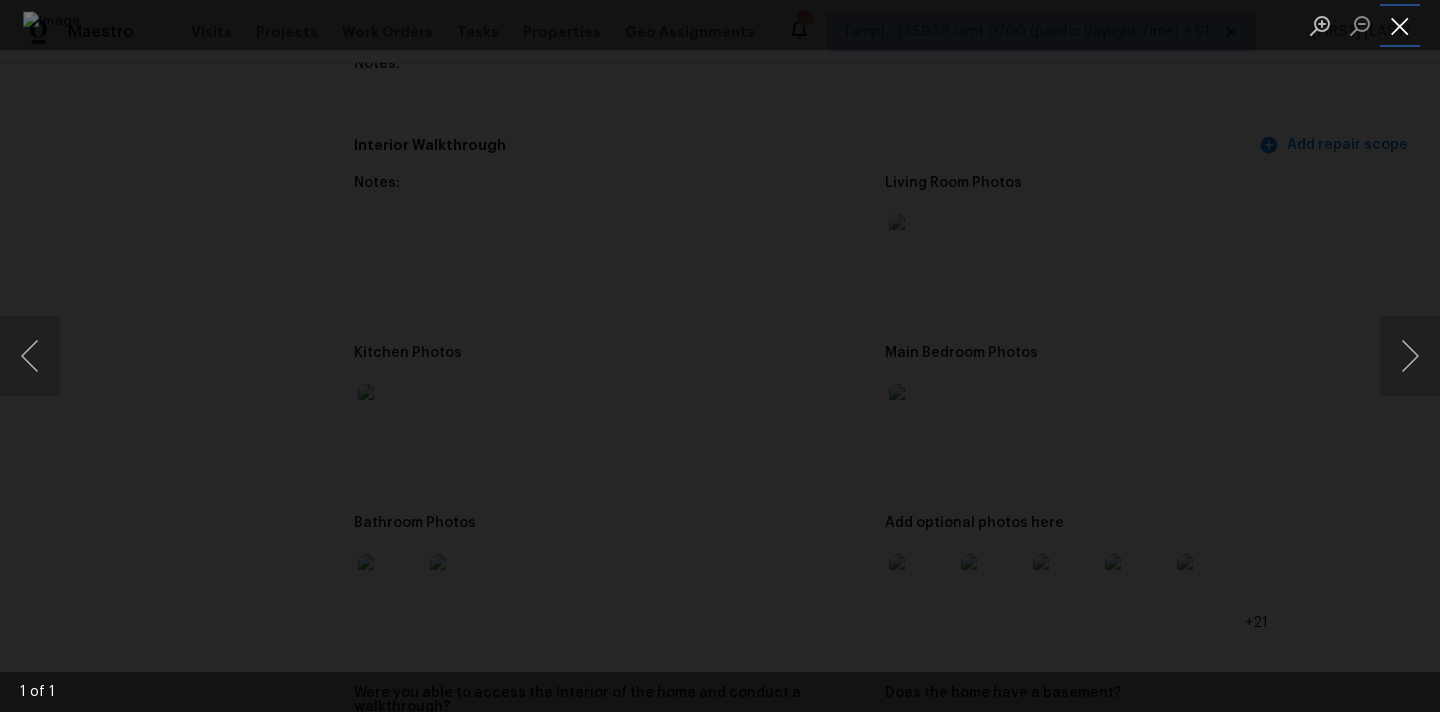 click at bounding box center [1400, 25] 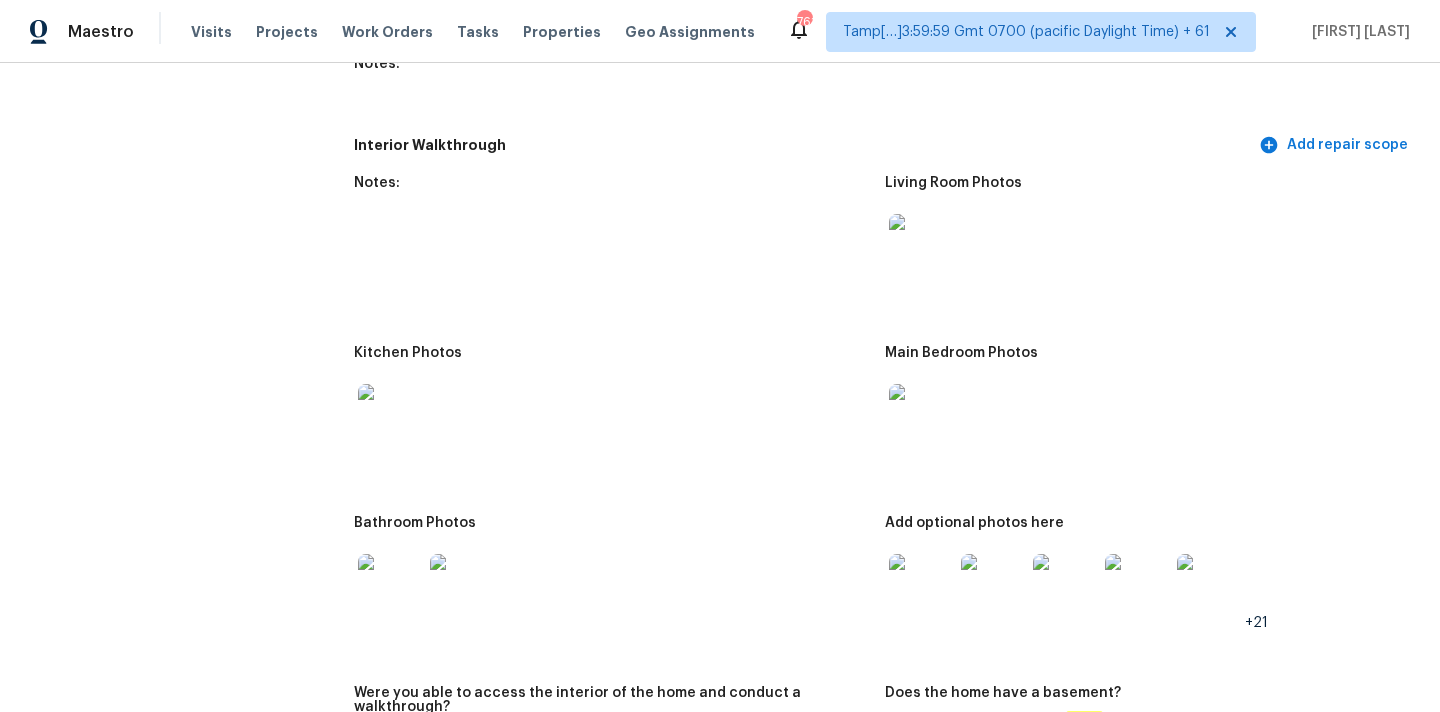 click at bounding box center [921, 586] 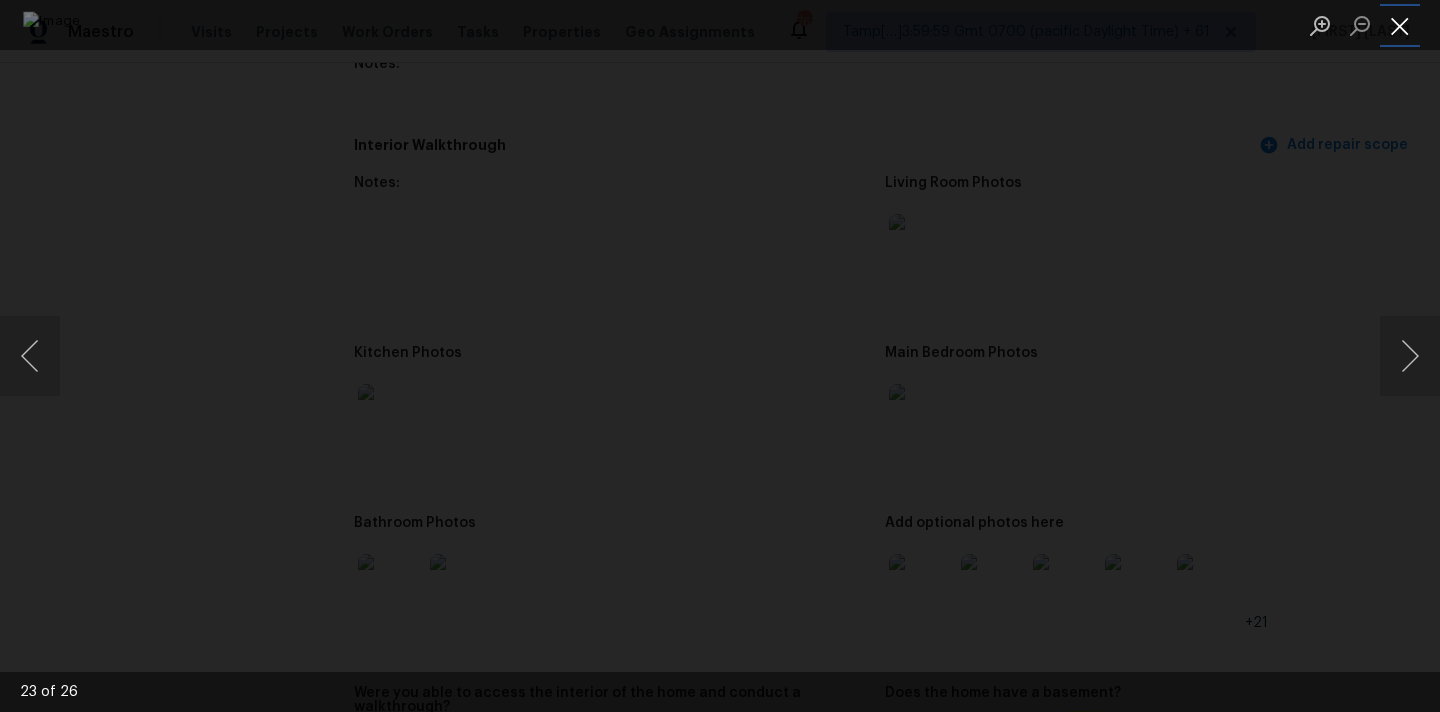 click at bounding box center [1400, 25] 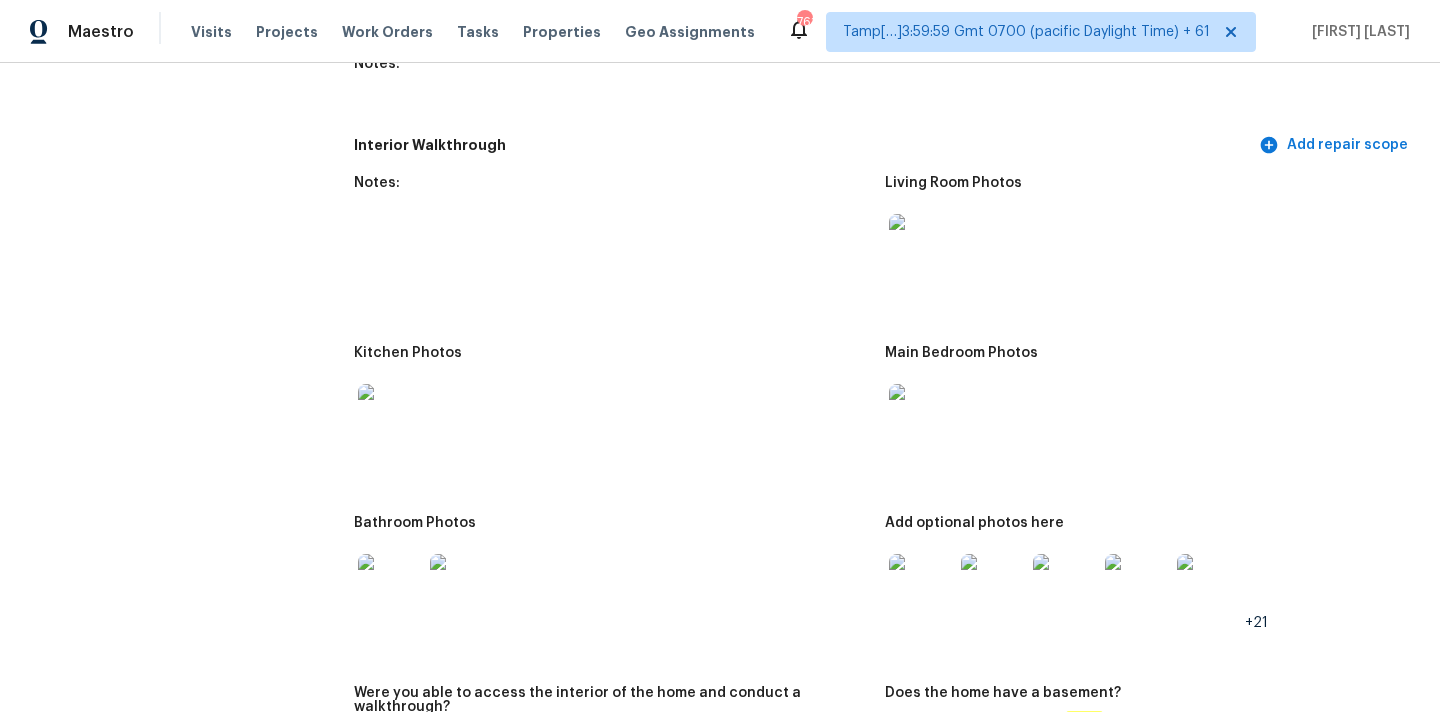 click at bounding box center [390, 586] 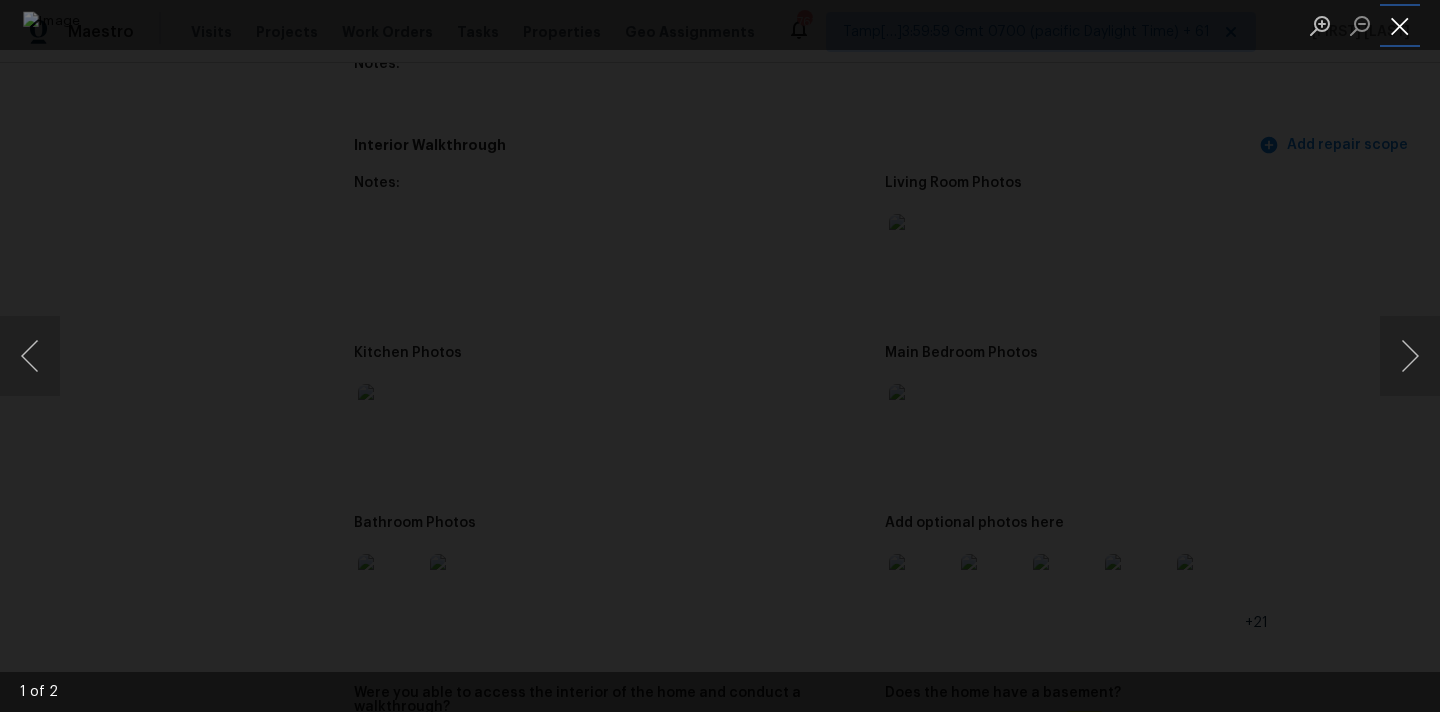 click at bounding box center (1400, 25) 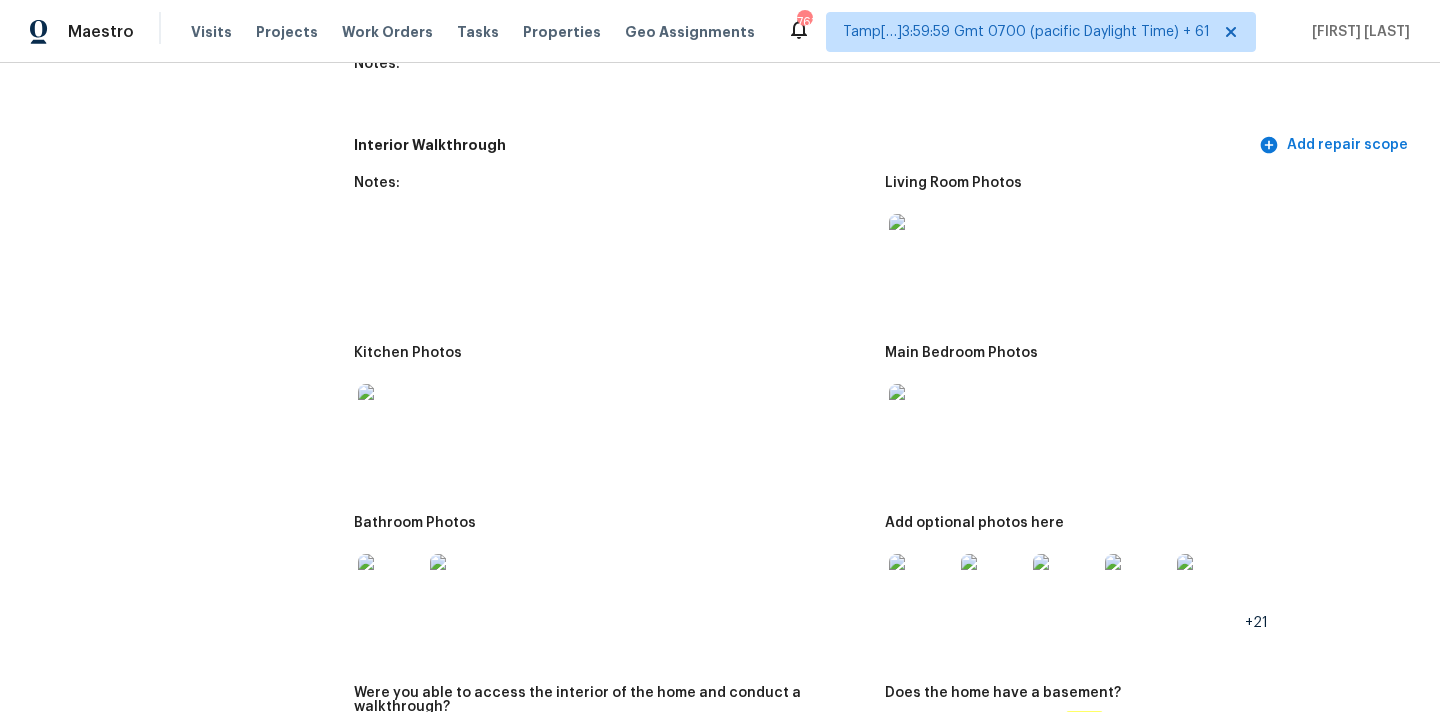 click at bounding box center [921, 586] 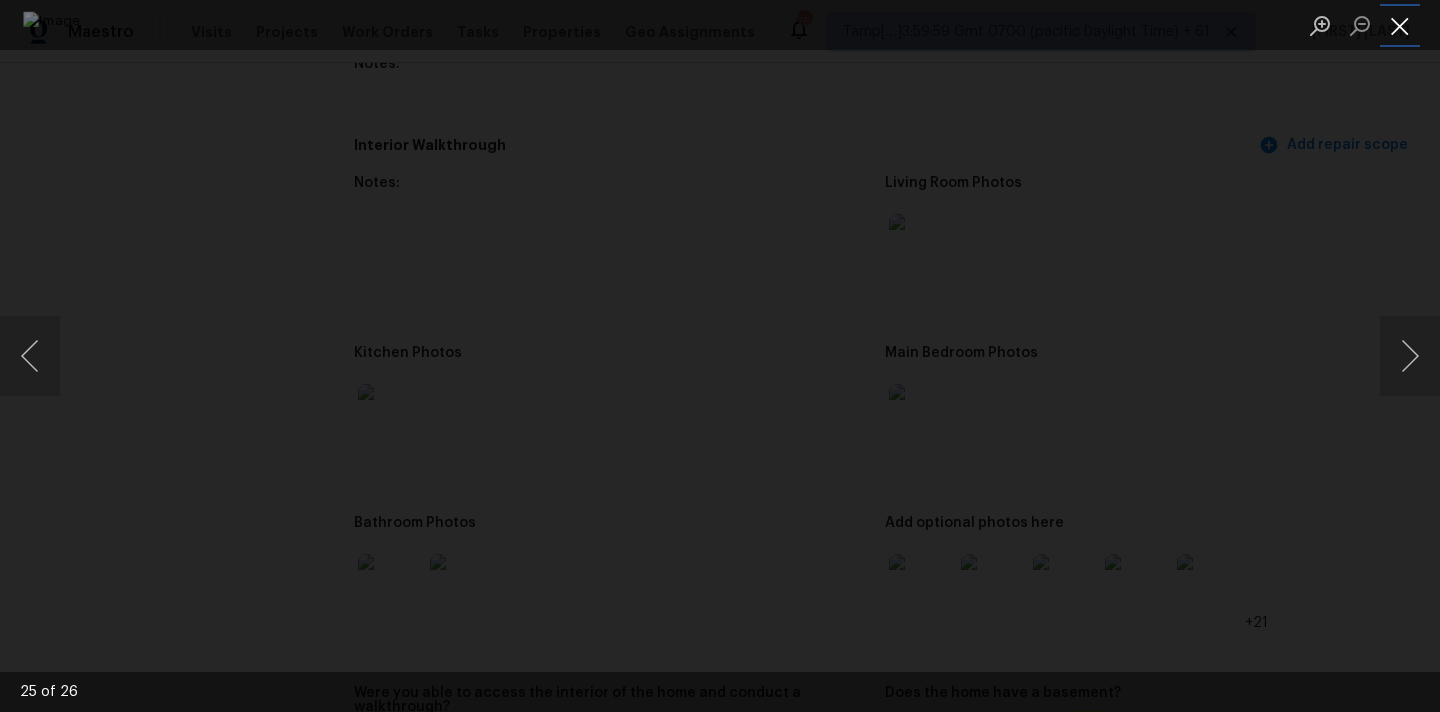 click at bounding box center [1400, 25] 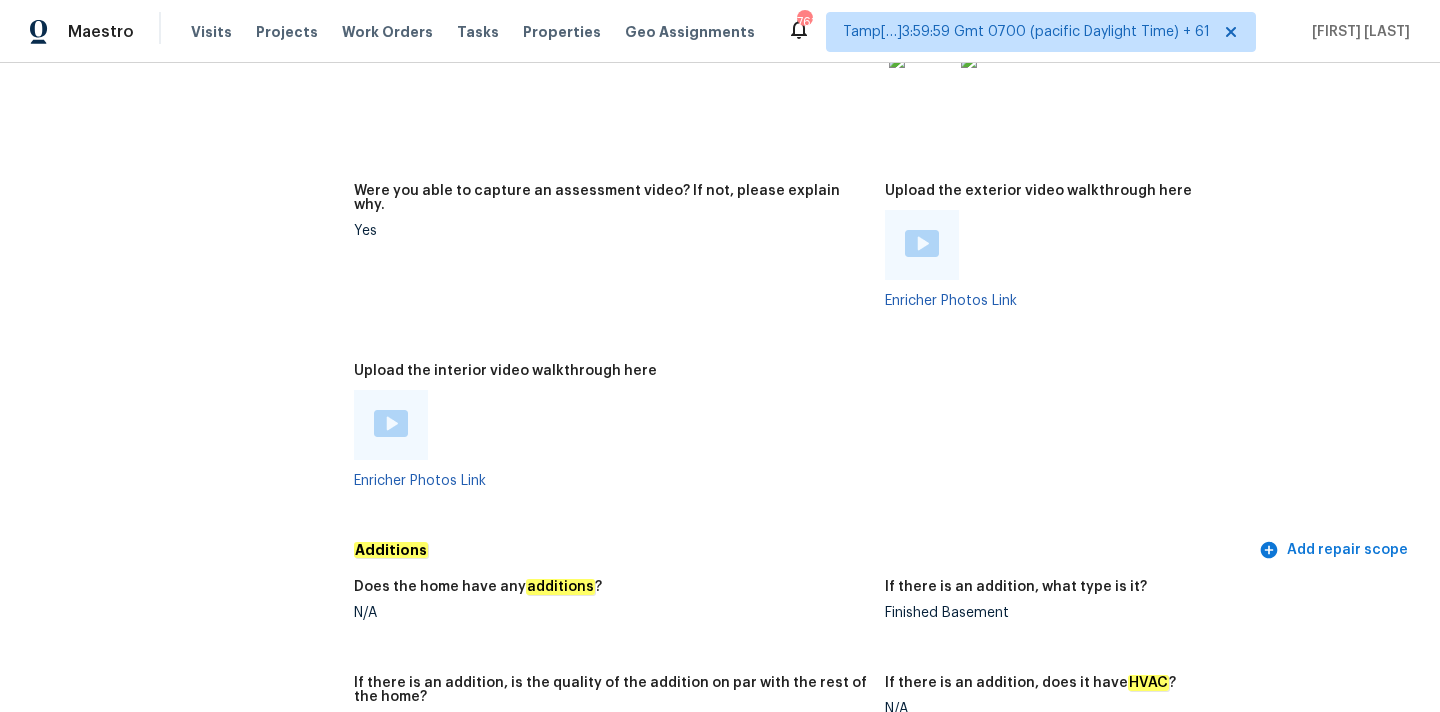 scroll, scrollTop: 4673, scrollLeft: 0, axis: vertical 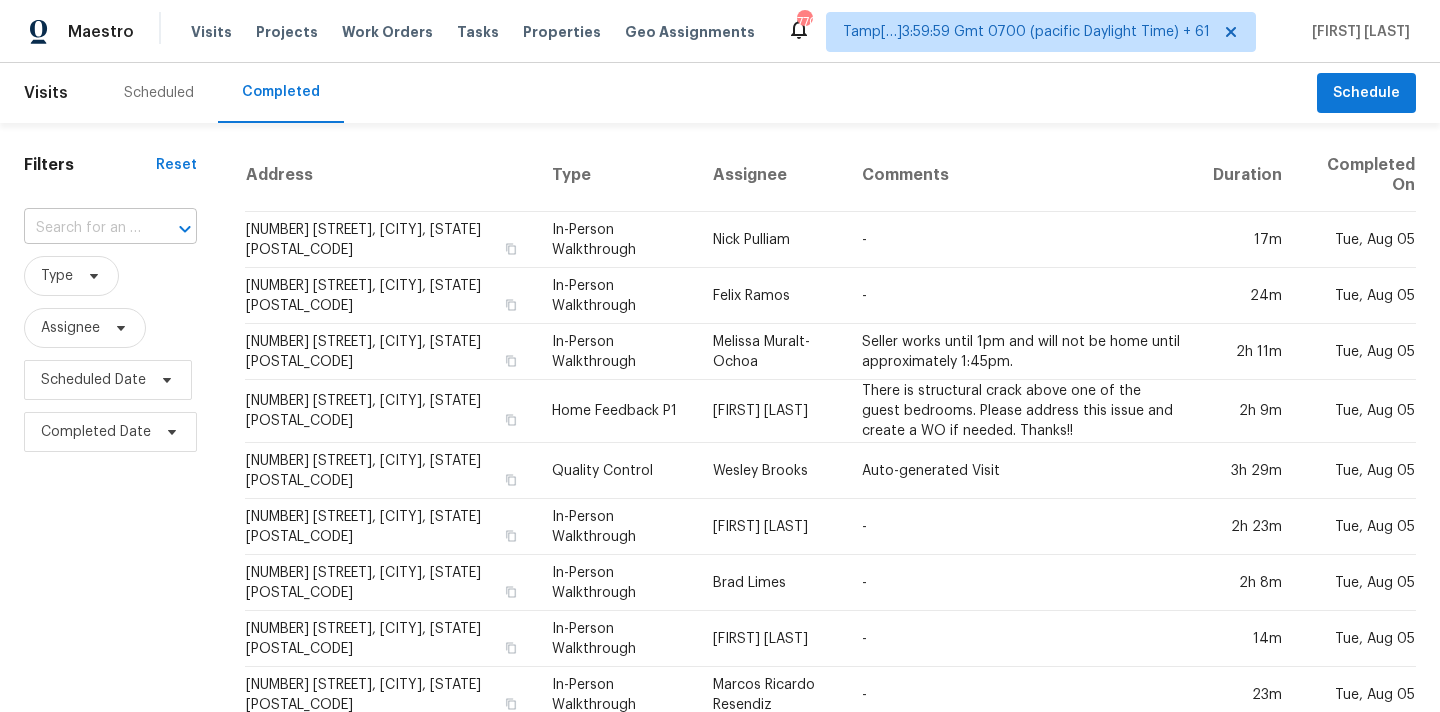 click at bounding box center [82, 228] 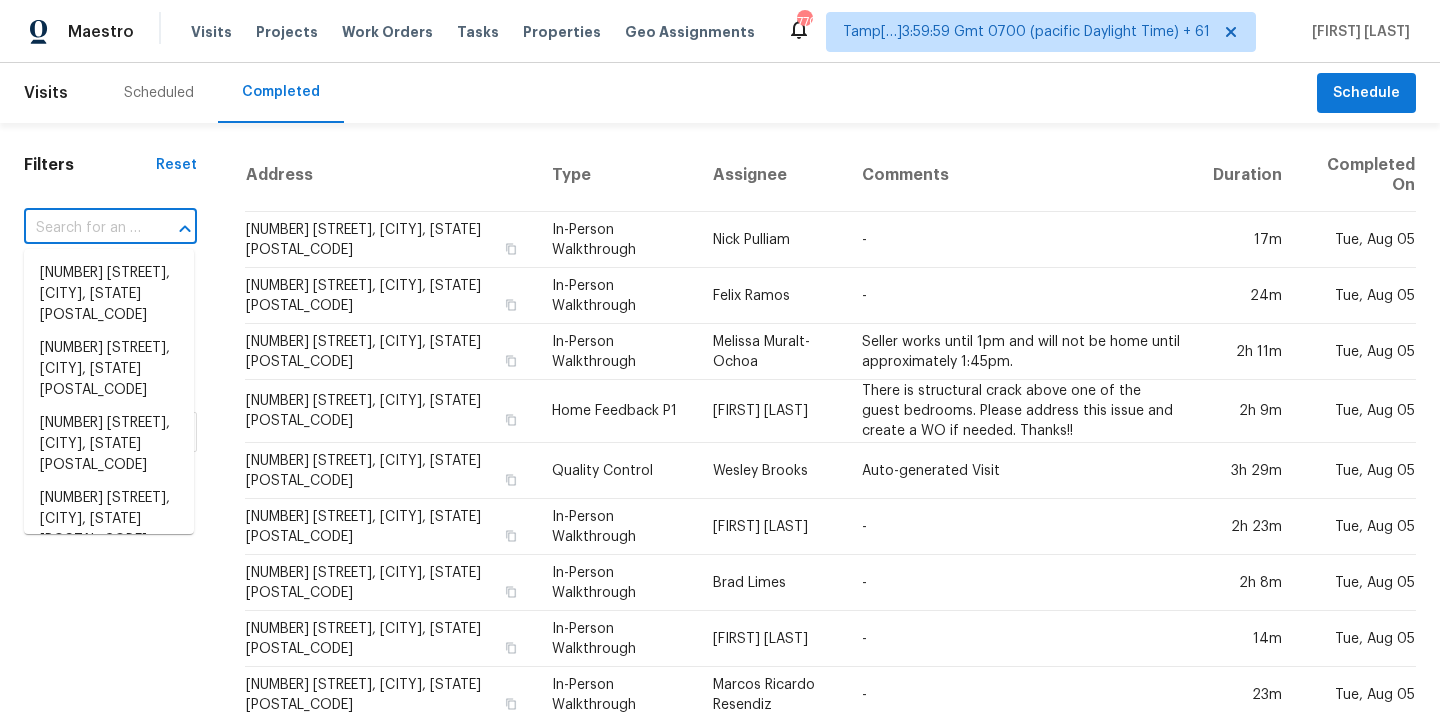 paste on "[NUMBER] [STREET] # [NUMBER], [CITY], [STATE] [POSTAL_CODE]" 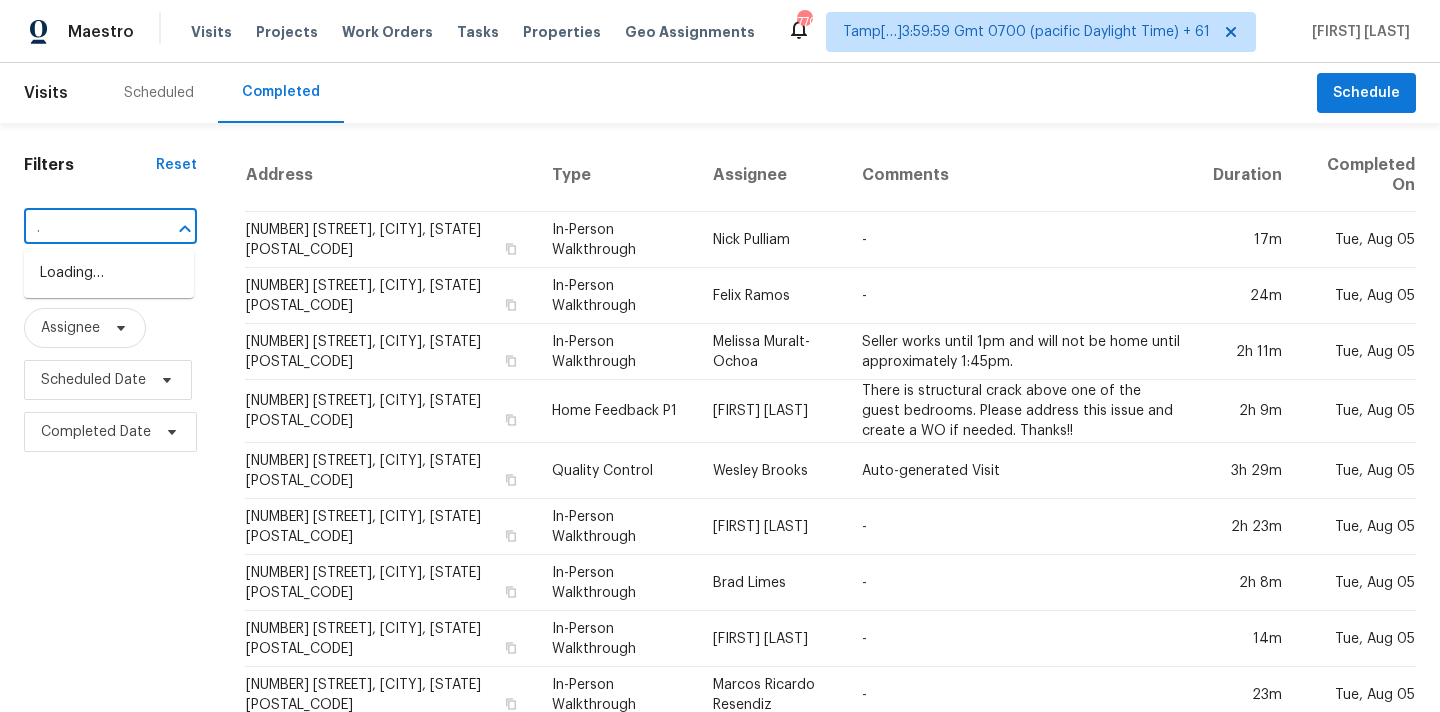 scroll, scrollTop: 0, scrollLeft: 92, axis: horizontal 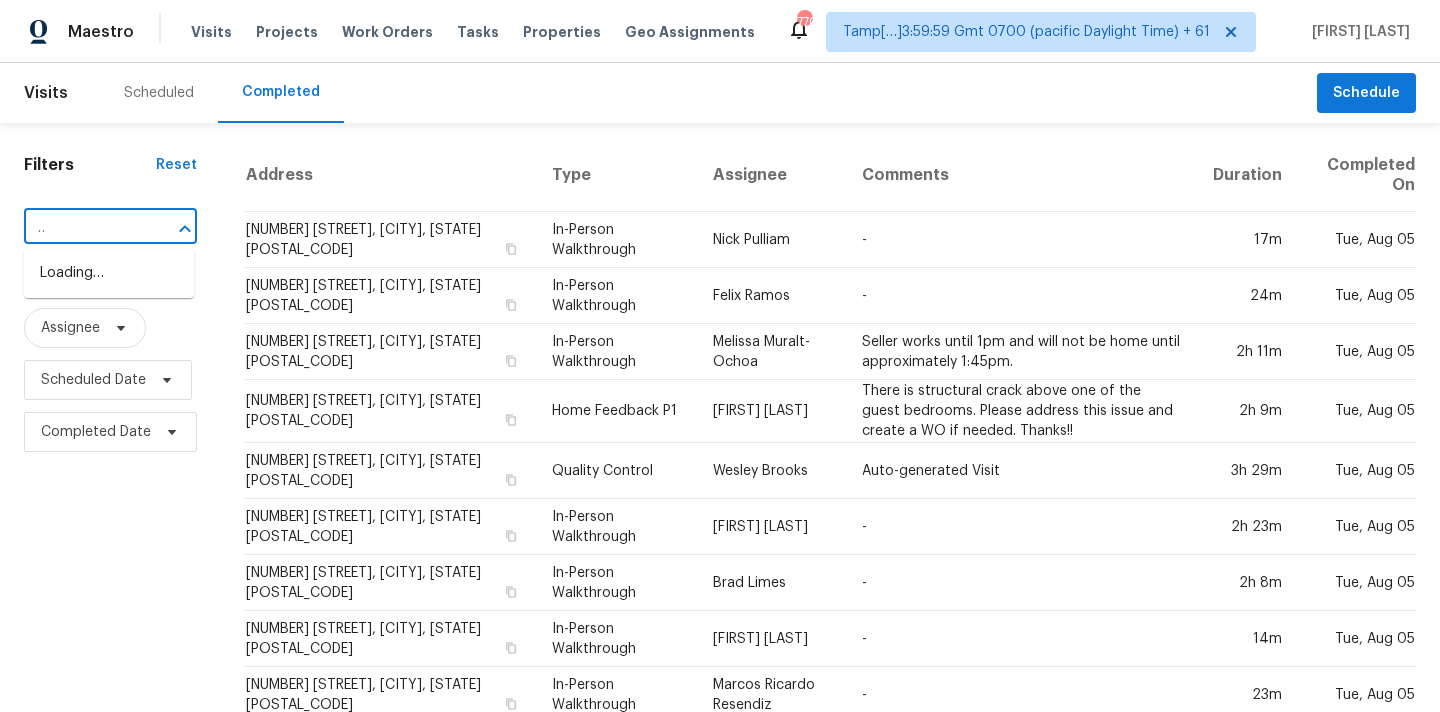 type on "[NUMBER] [STREET] # [NUMBER], [CITY]" 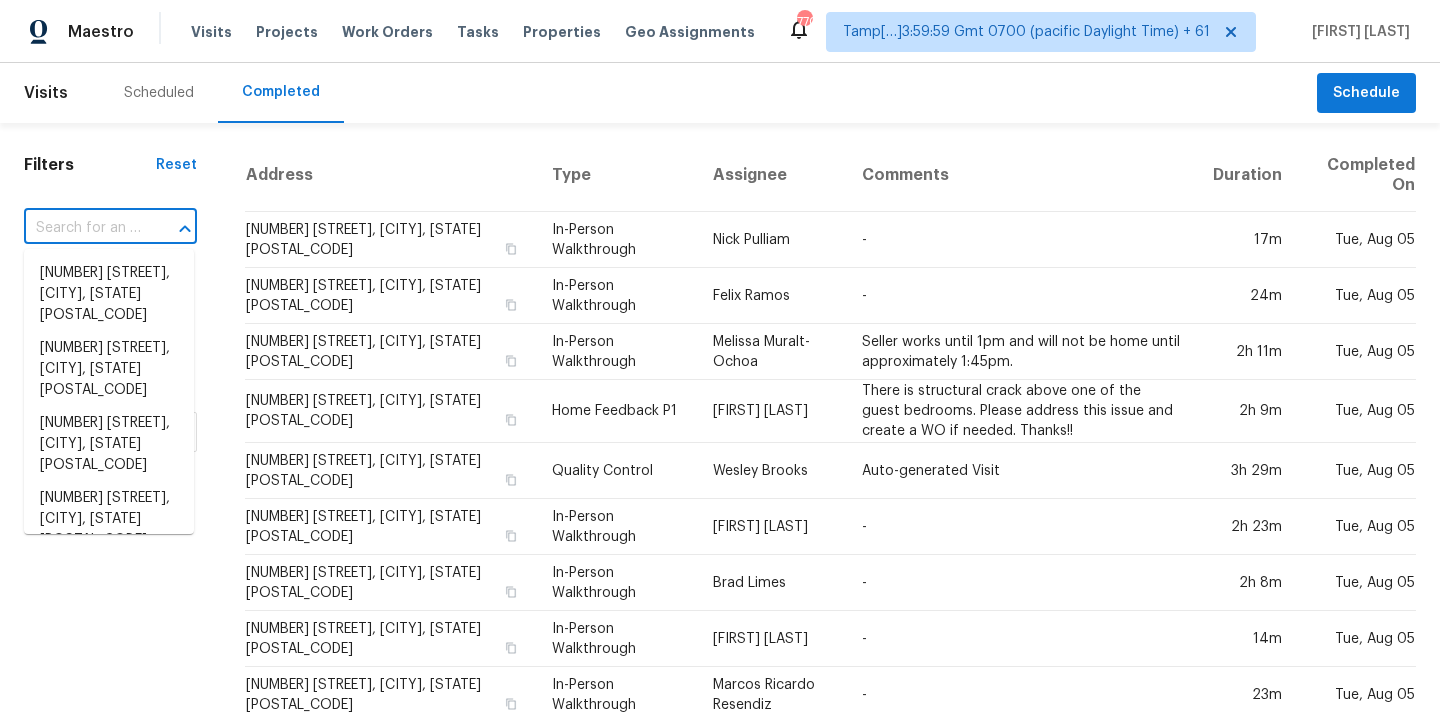 scroll, scrollTop: 0, scrollLeft: 0, axis: both 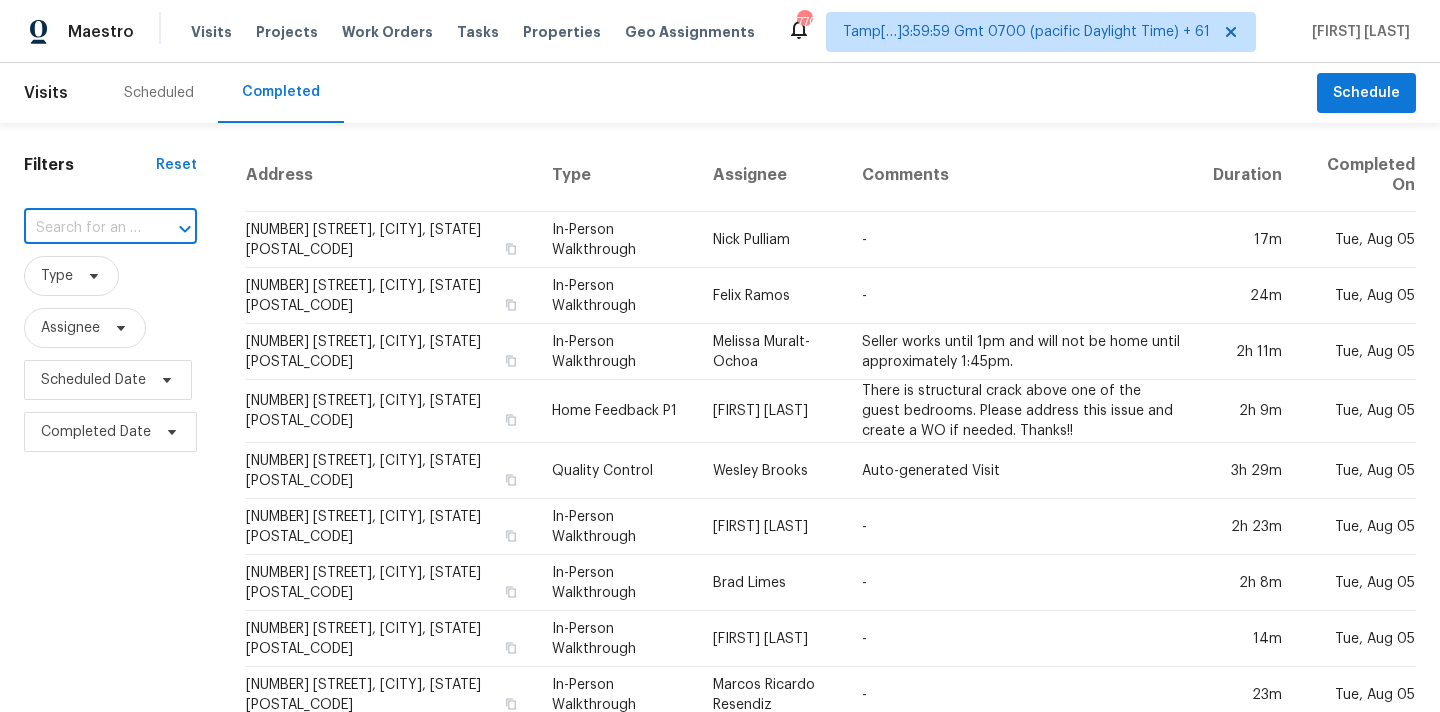 click at bounding box center (82, 228) 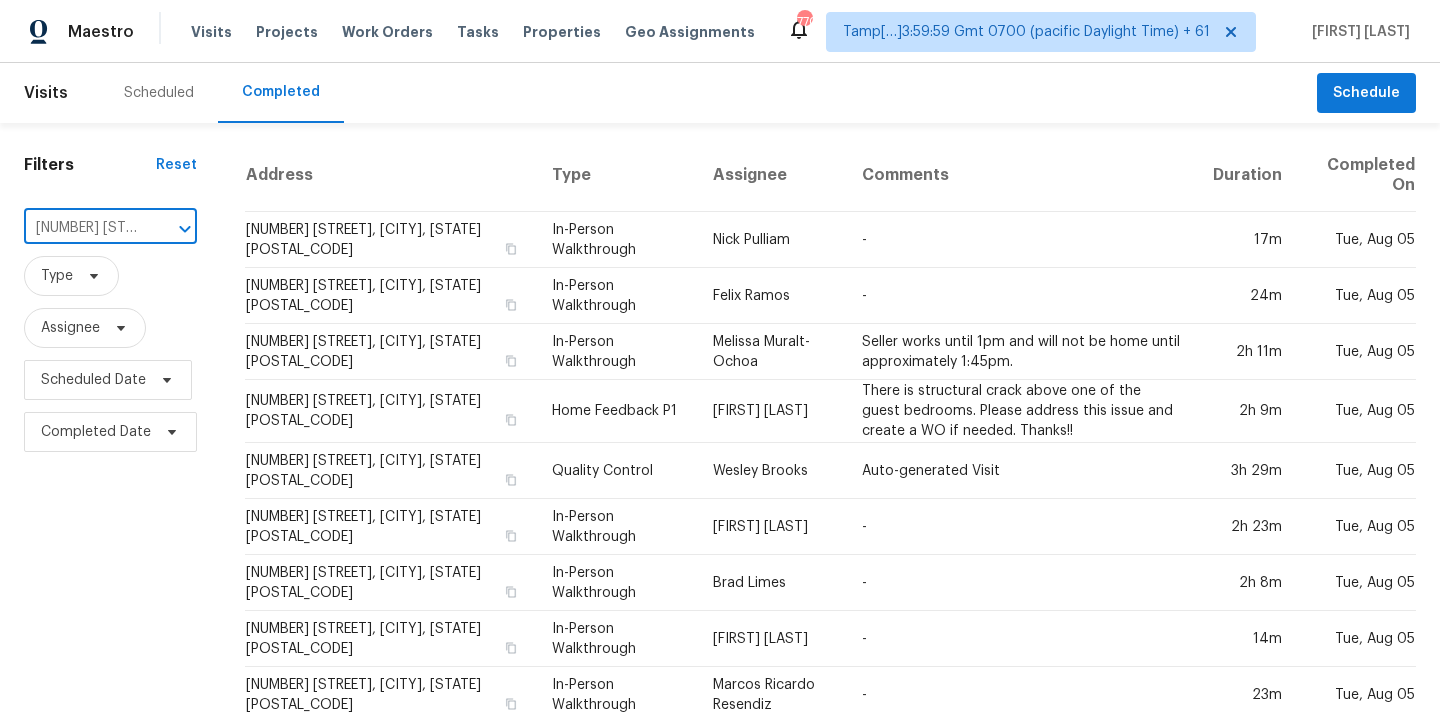 scroll, scrollTop: 0, scrollLeft: 148, axis: horizontal 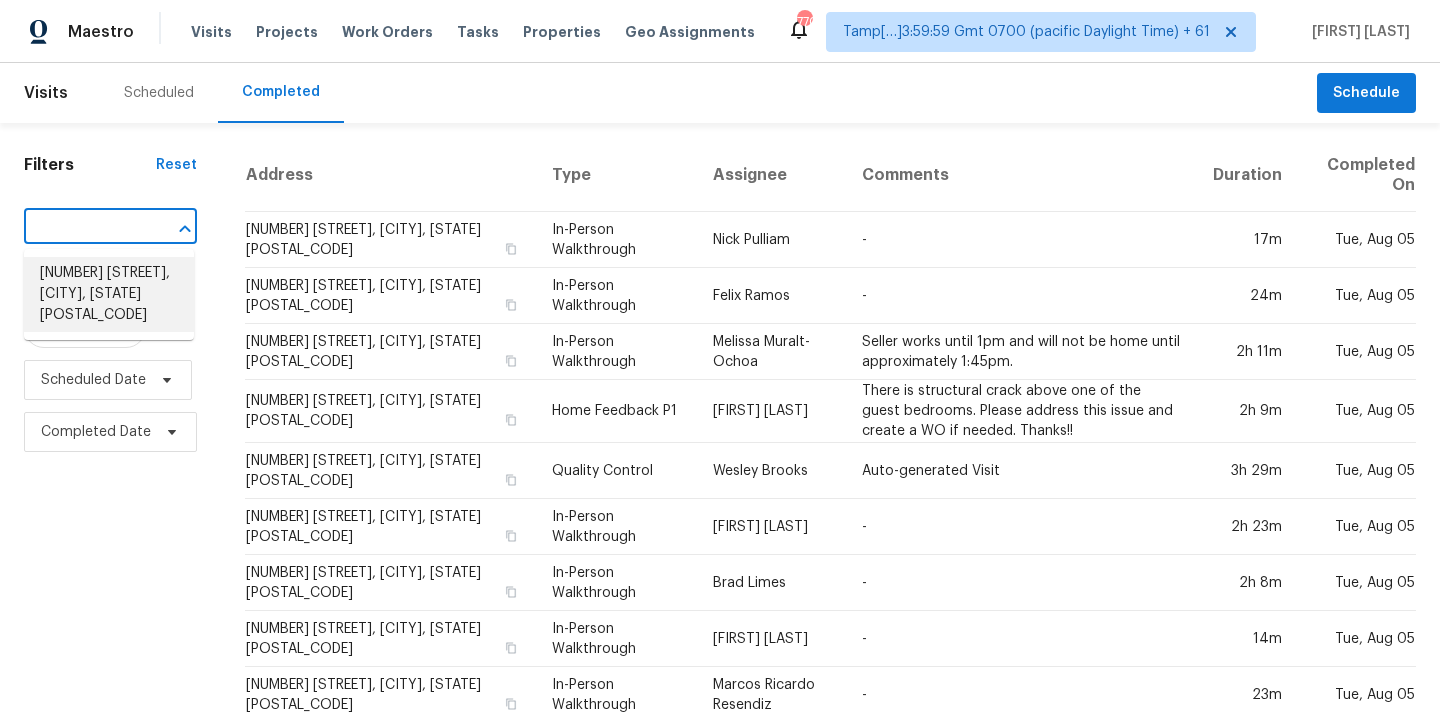 click on "5775 Ballinger Dr, Las Vegas, NV 89142" at bounding box center [109, 294] 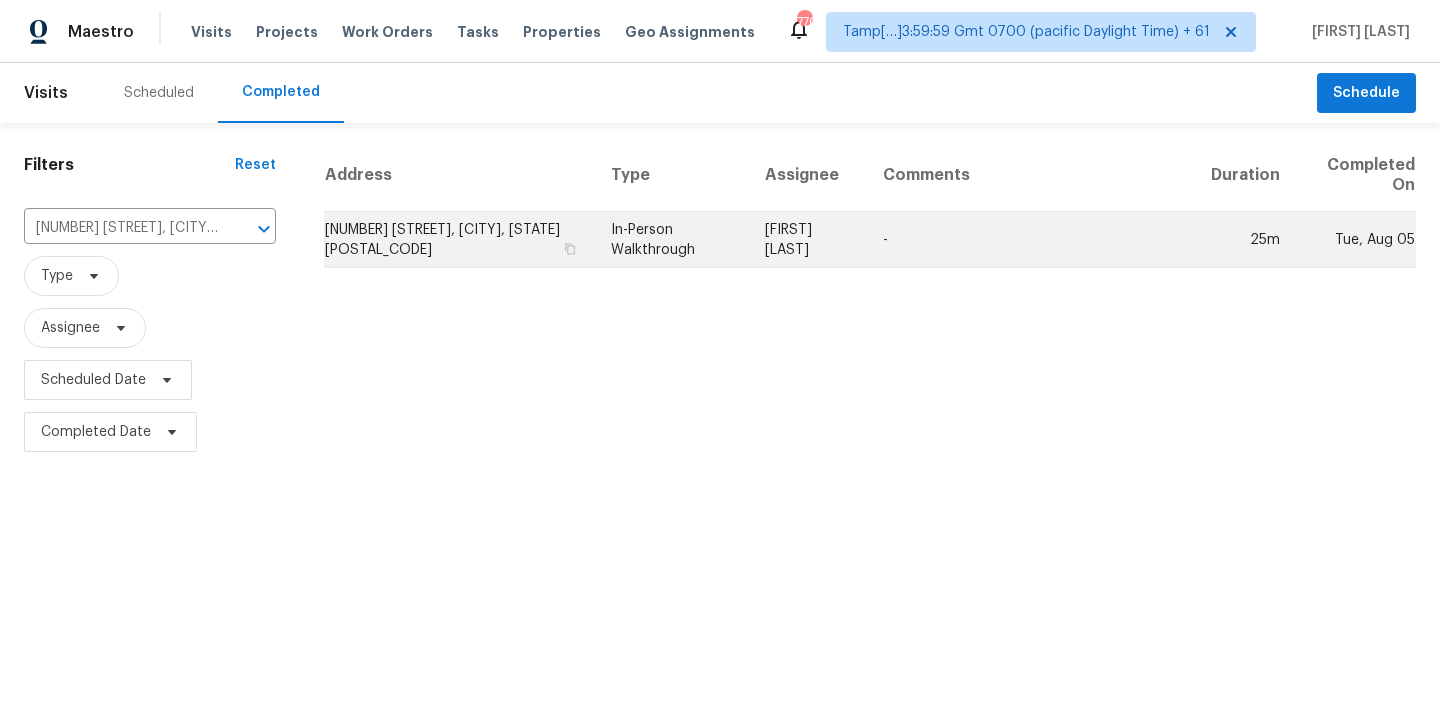 click on "In-Person Walkthrough" at bounding box center (672, 240) 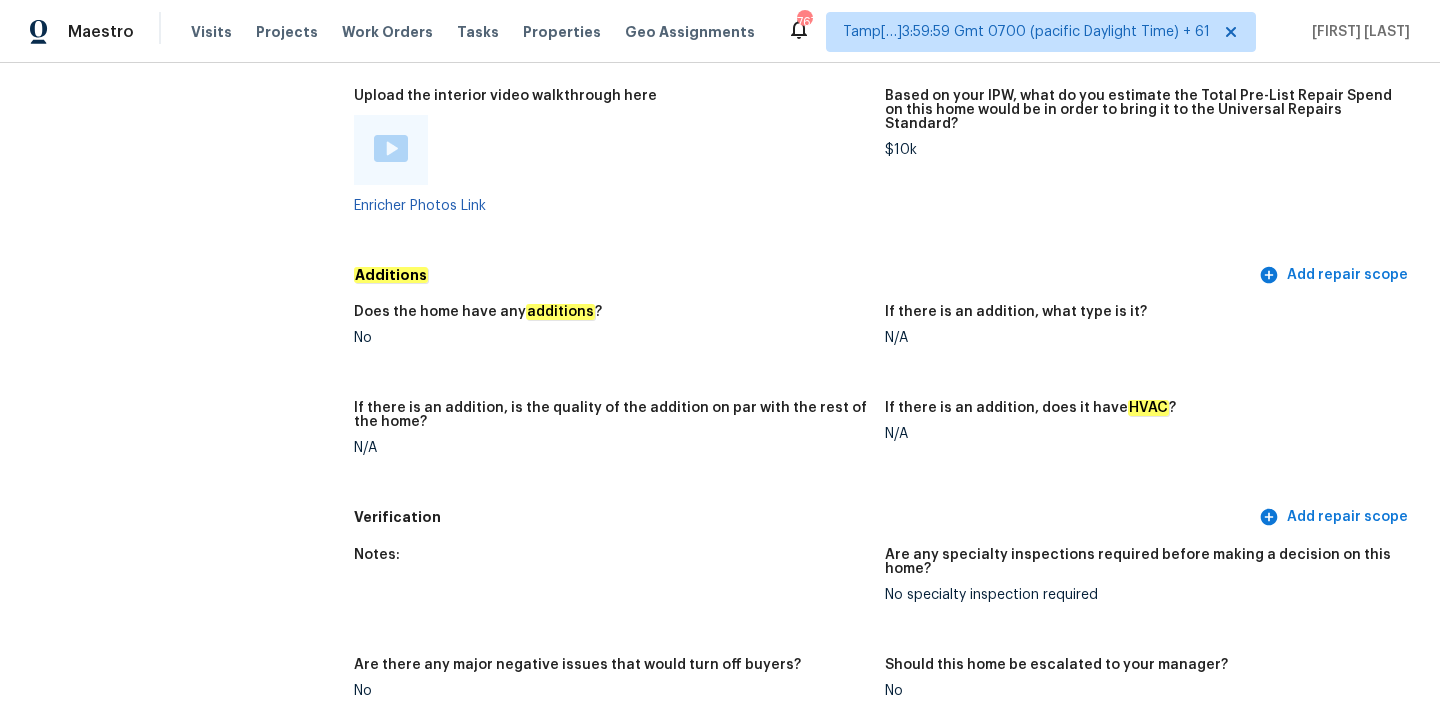 scroll, scrollTop: 3722, scrollLeft: 0, axis: vertical 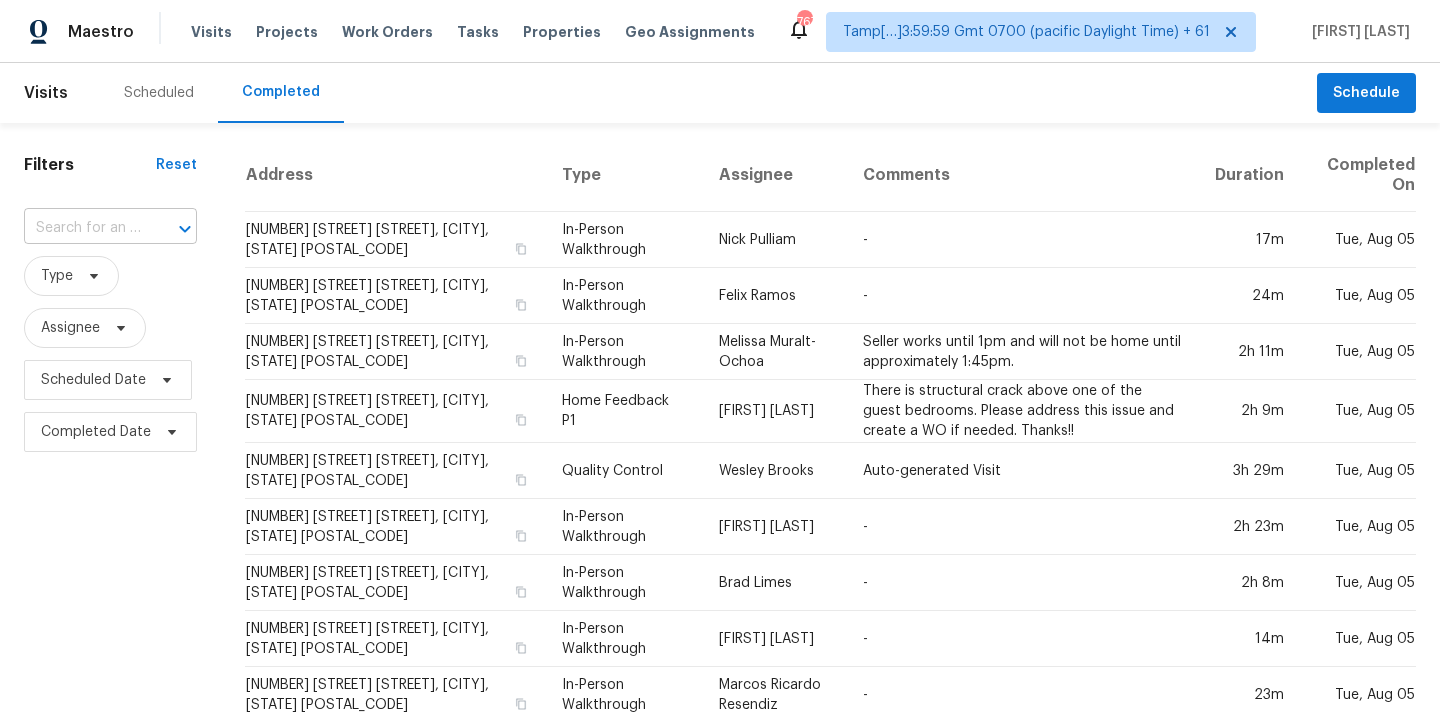 click at bounding box center [82, 228] 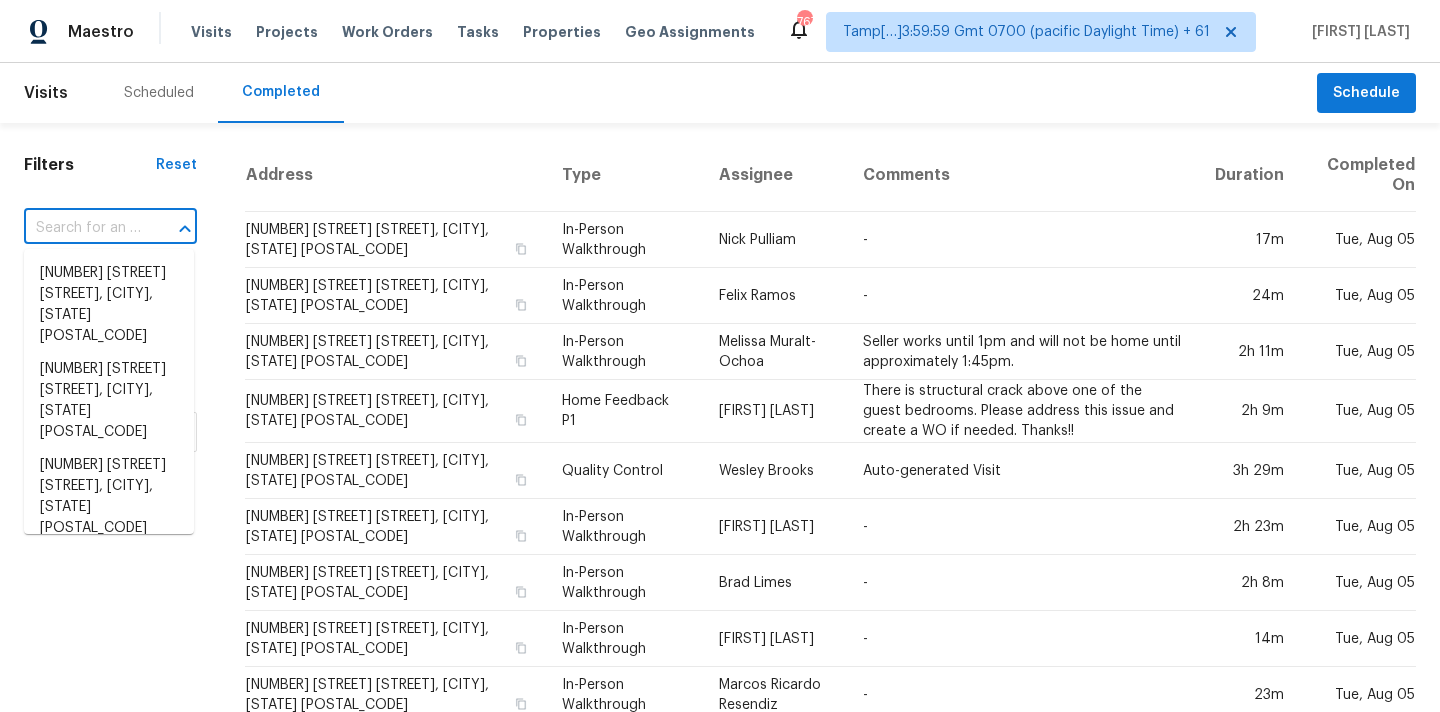 paste on "[NUMBER] [STREET] Apt [NUMBER], [CITY], [STATE] [POSTAL_CODE]" 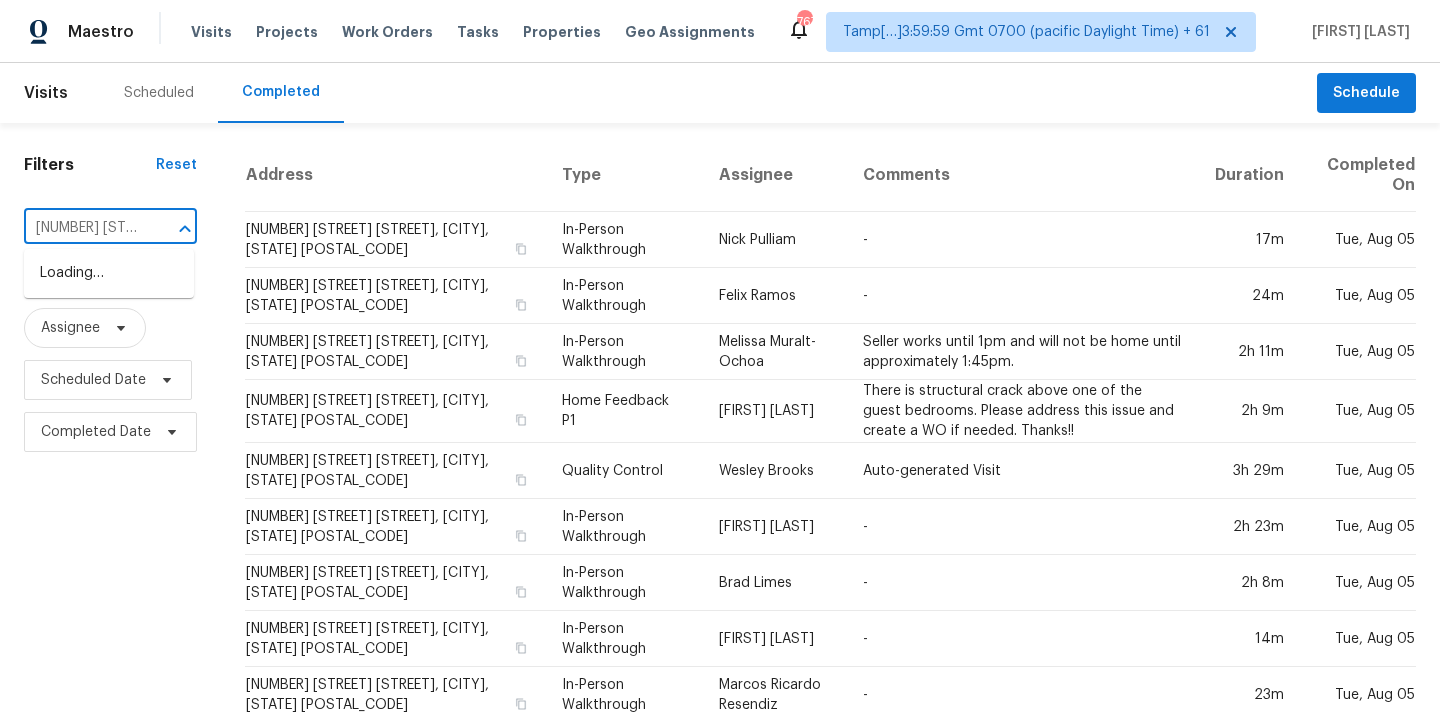 scroll, scrollTop: 0, scrollLeft: 220, axis: horizontal 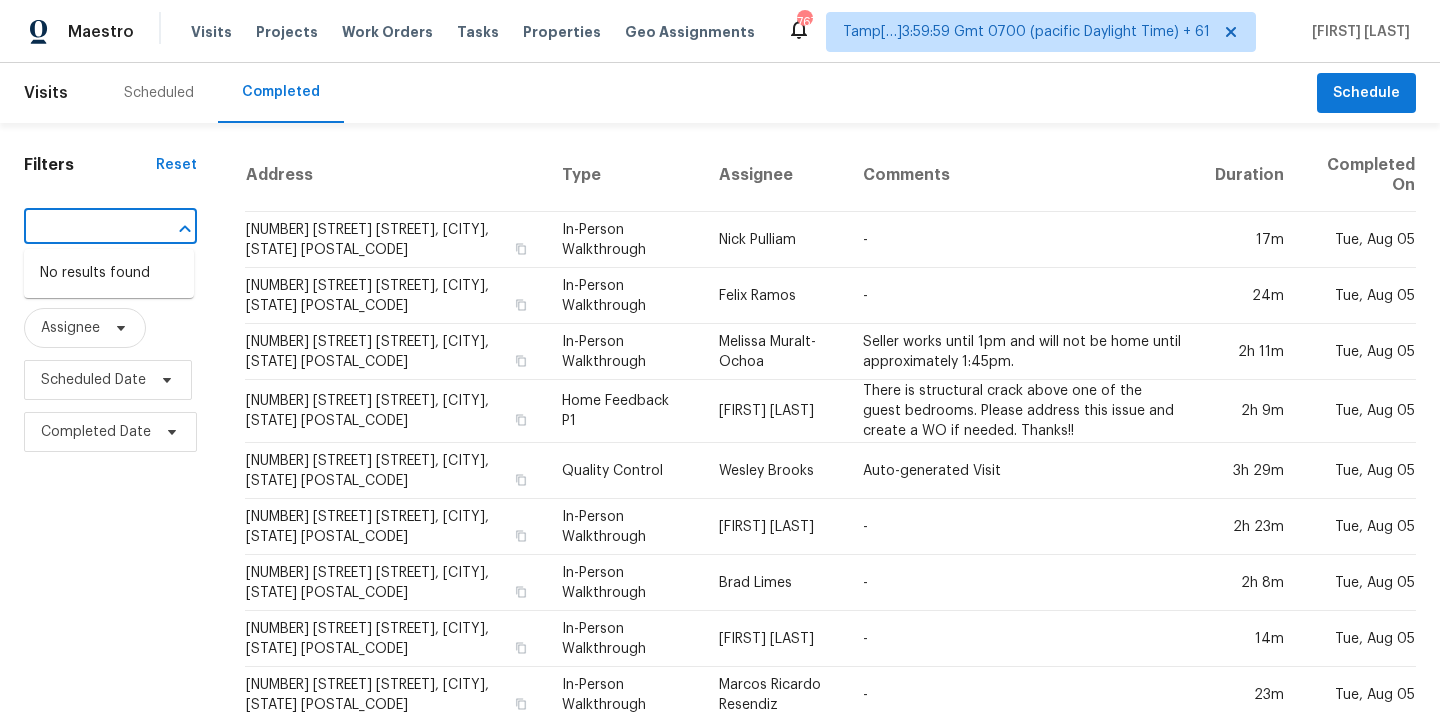 type on "8252 Center Pkwy Apt 79, Sacramento, CA 95823" 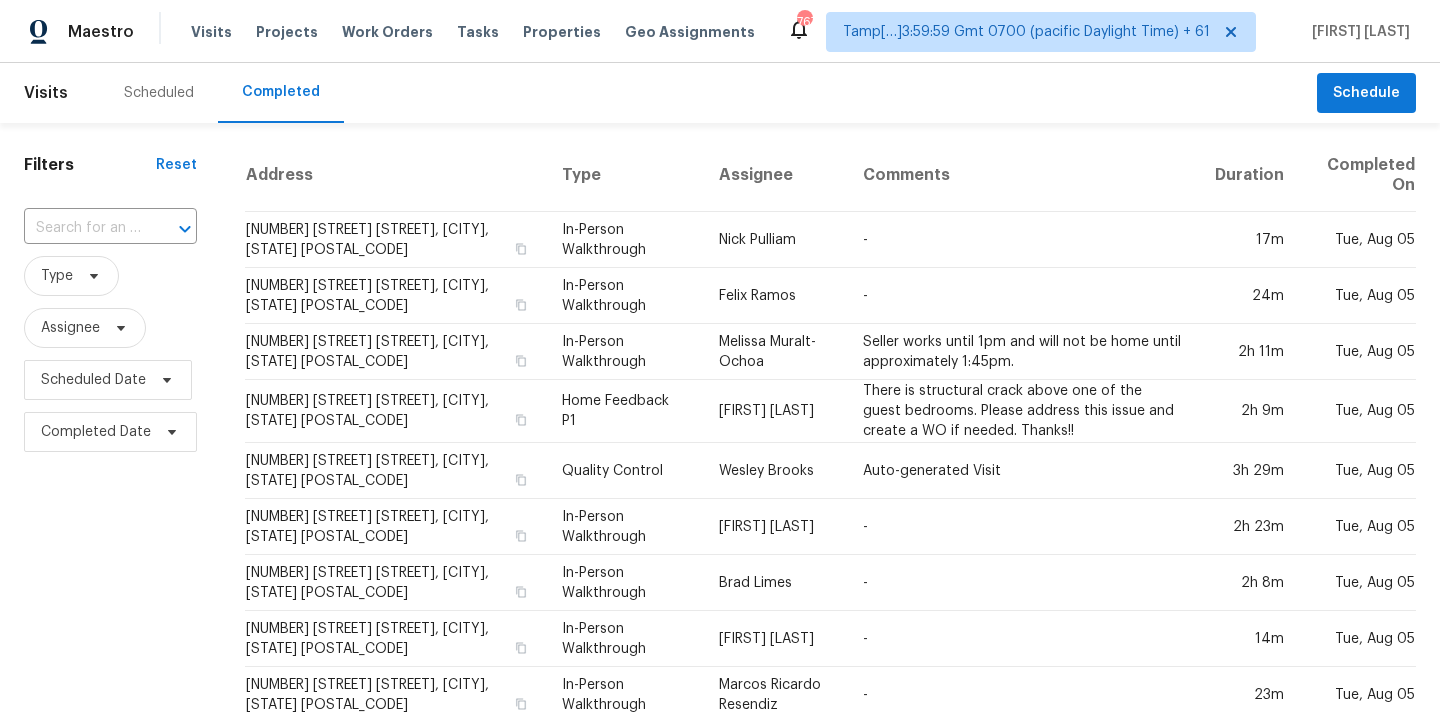 scroll, scrollTop: 0, scrollLeft: 0, axis: both 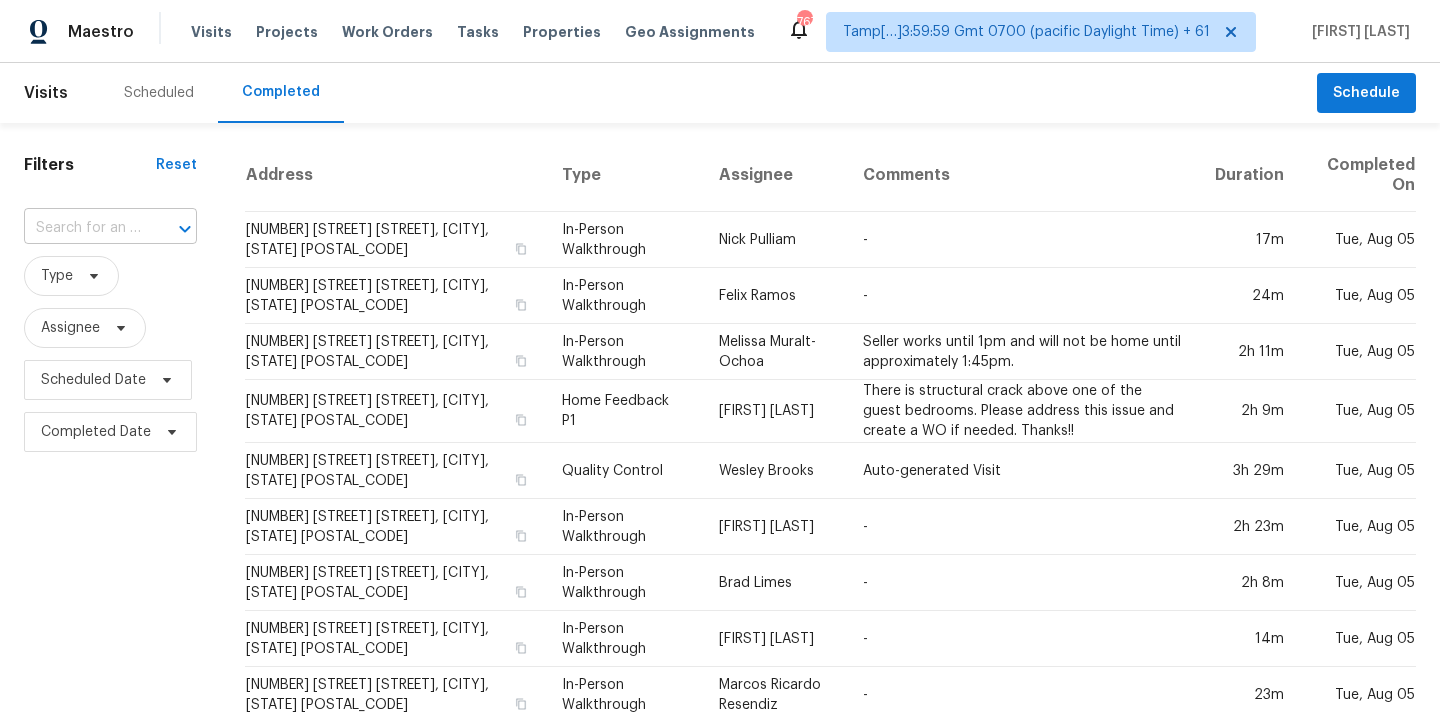 click at bounding box center [82, 228] 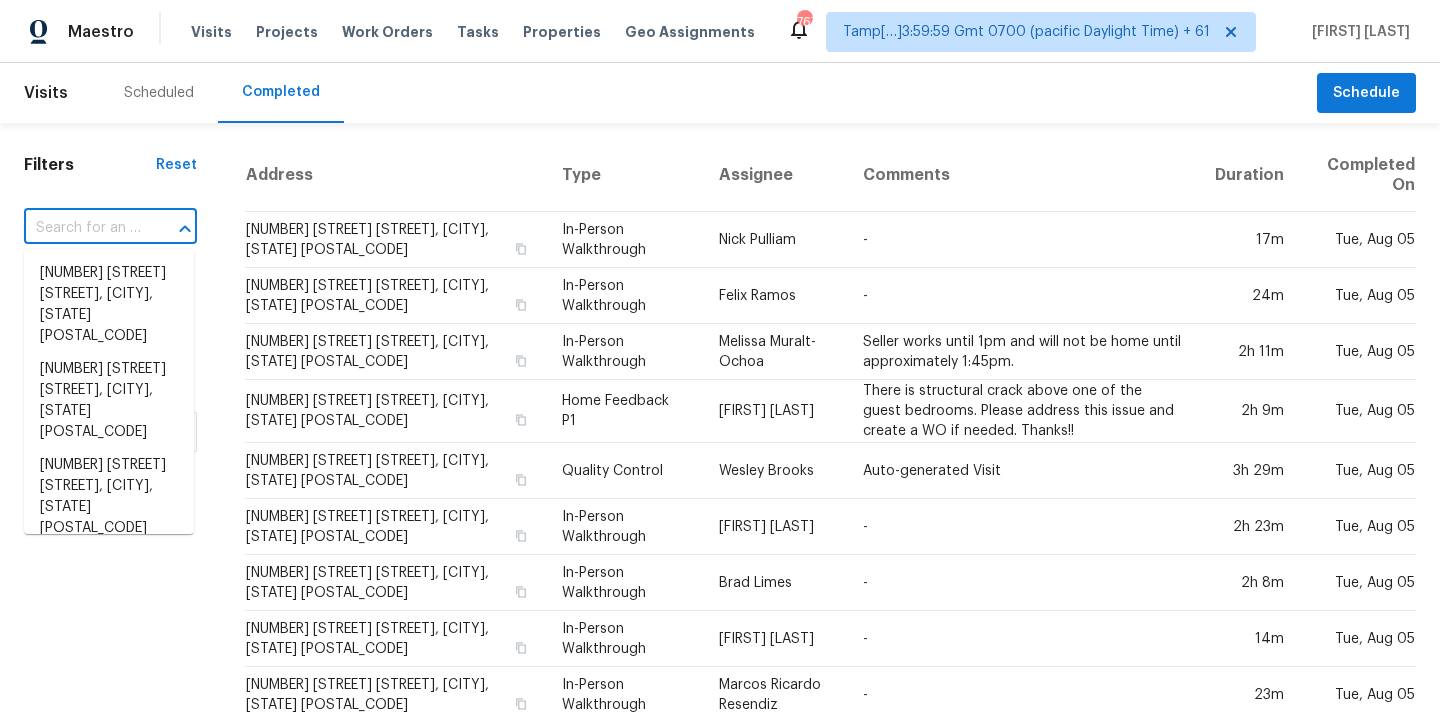 paste on "8252 Center Pkwy Apt 79, Sacramento, CA 95823" 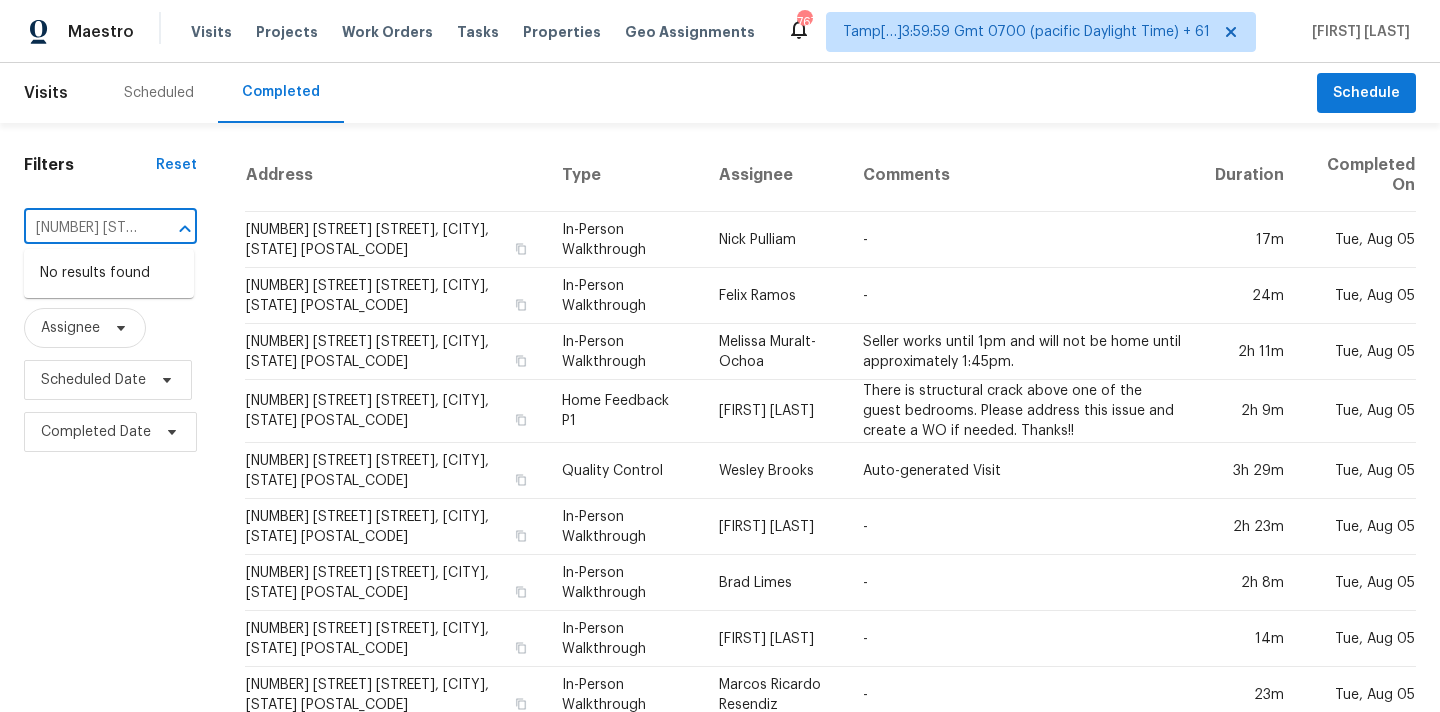 scroll, scrollTop: 0, scrollLeft: 220, axis: horizontal 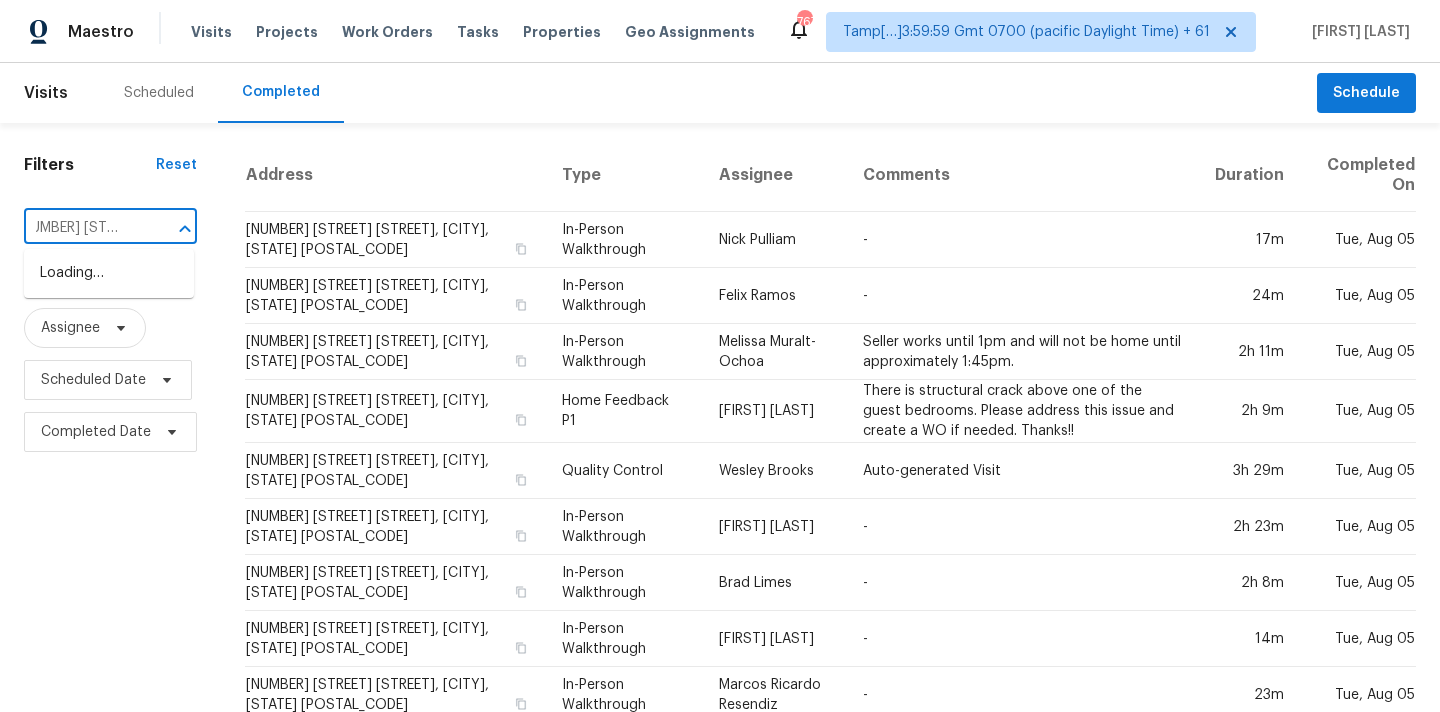 type on "8252 Center Pkwy" 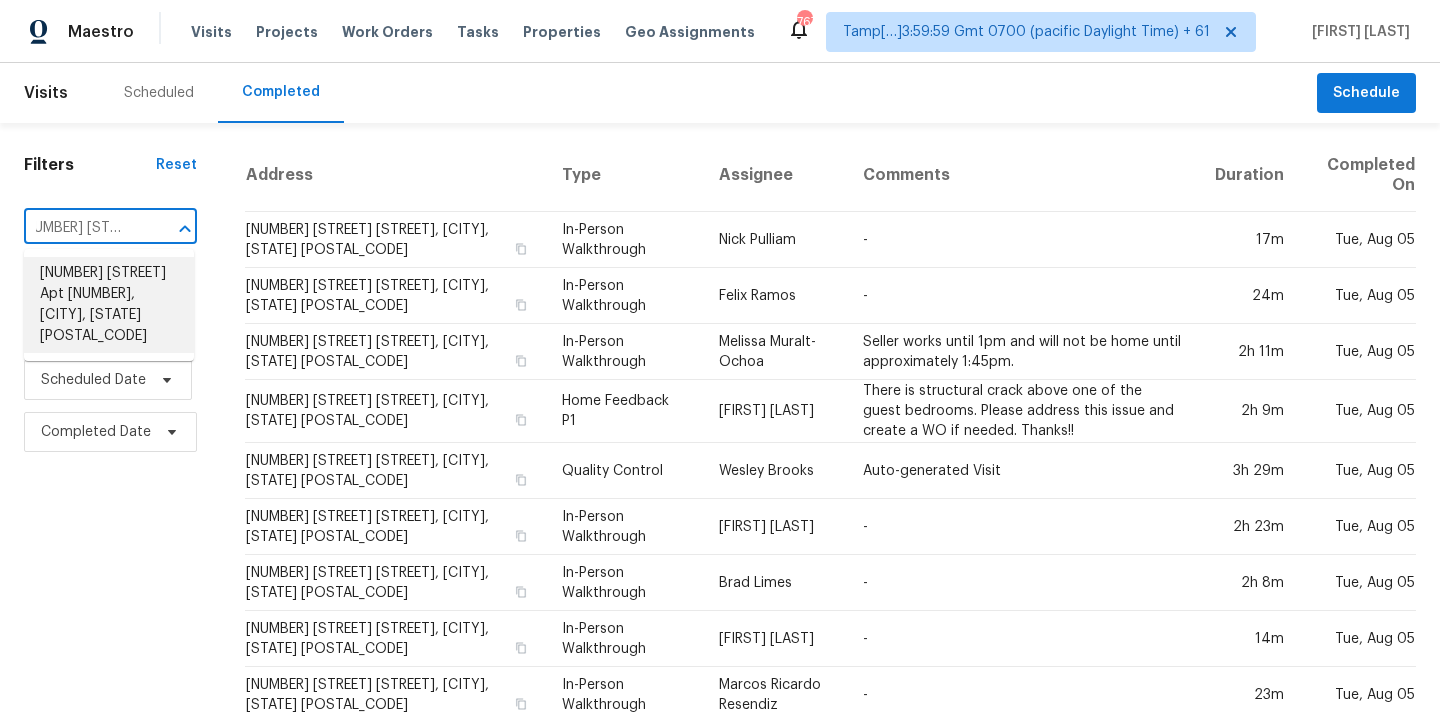 click on "8252 Center Pkwy Apt 79, Sacramento, CA 95823" at bounding box center [109, 305] 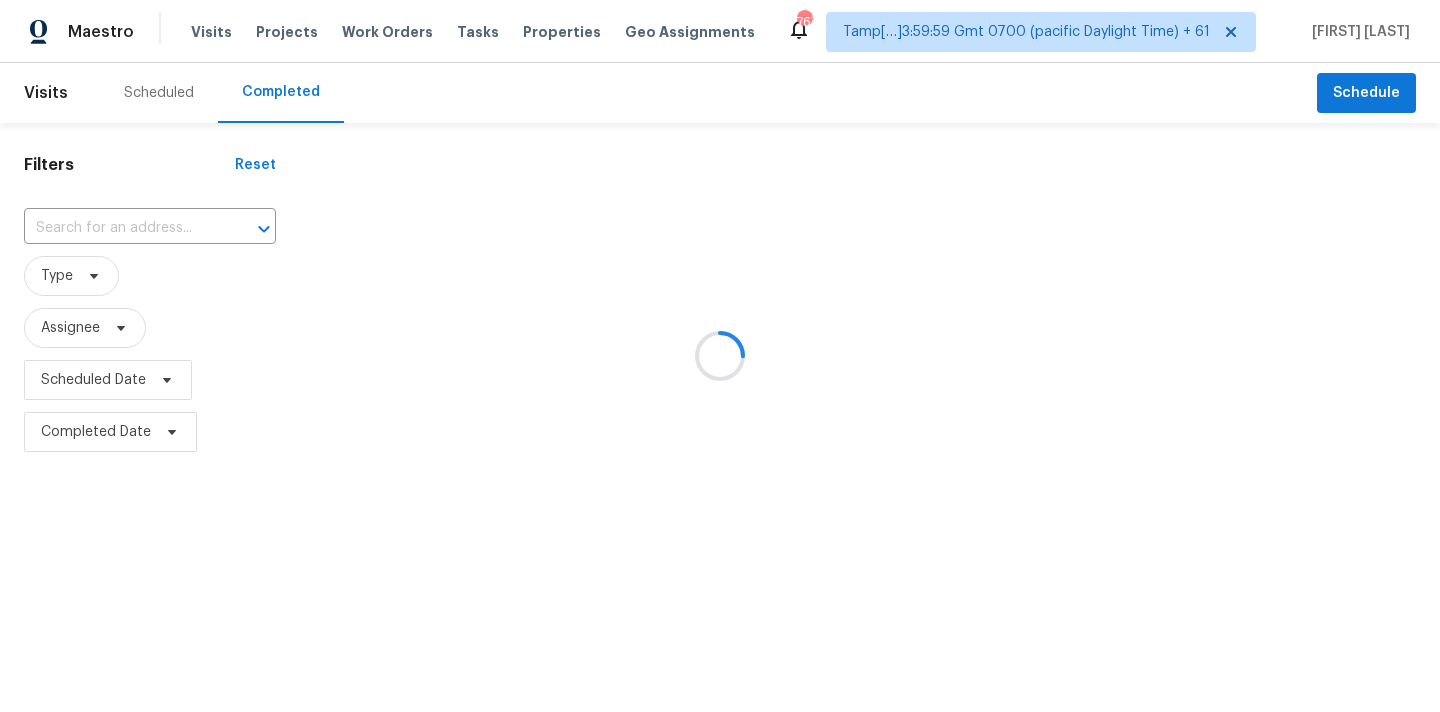 type on "8252 Center Pkwy Apt 79, Sacramento, CA 95823" 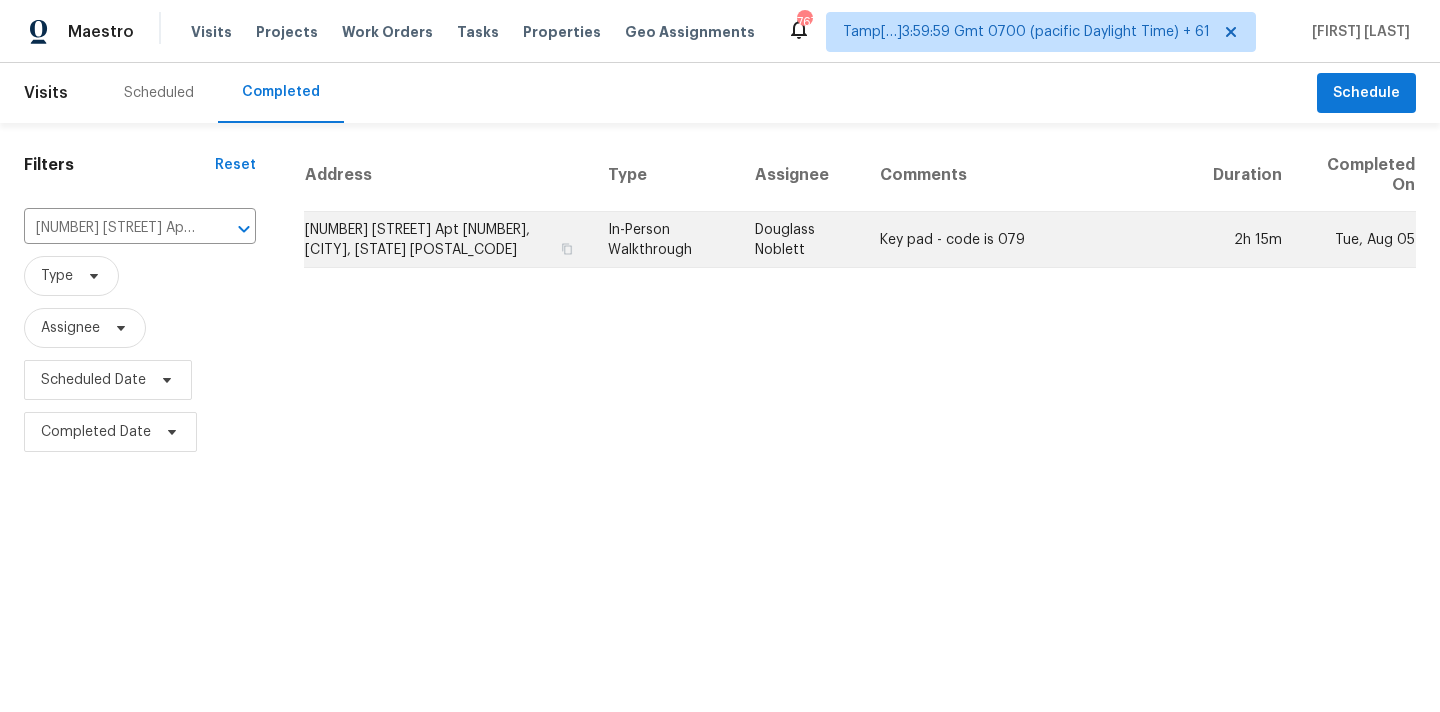 click on "Douglass Noblett" at bounding box center (801, 240) 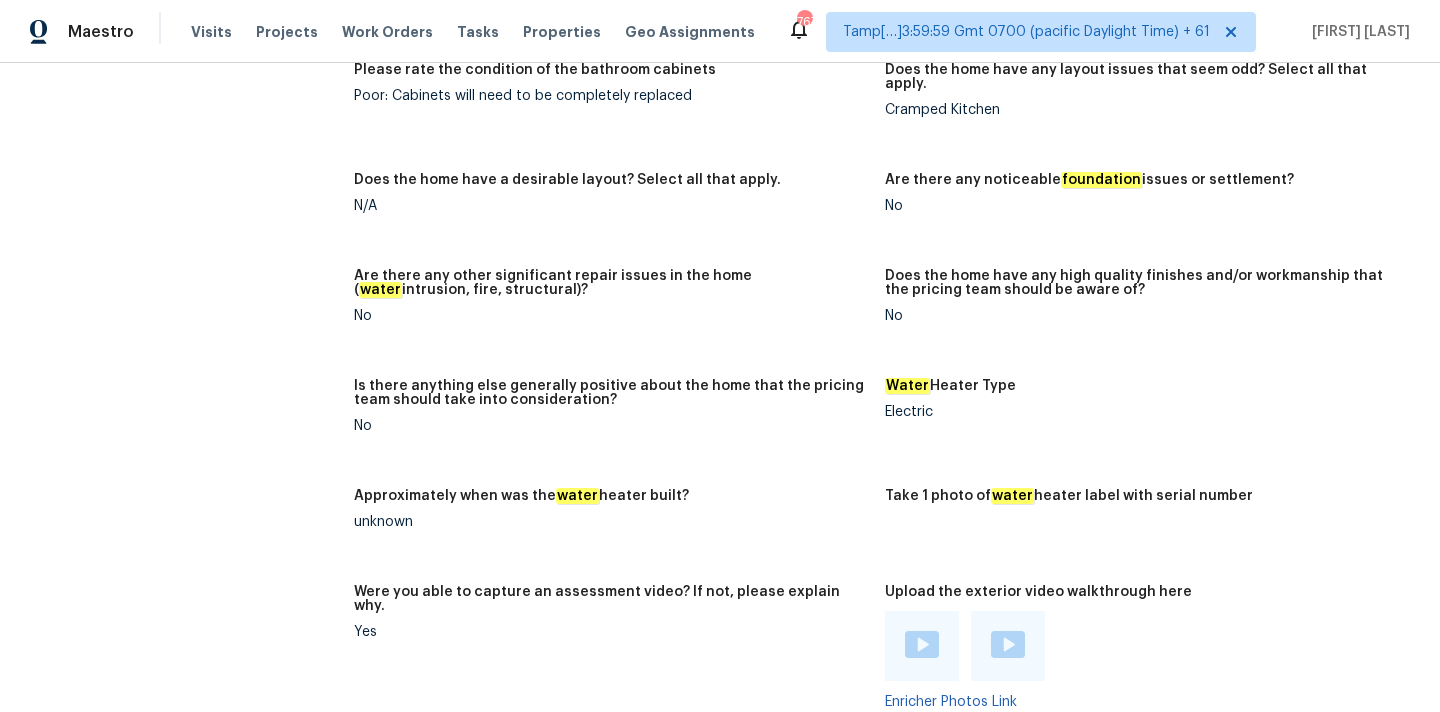 scroll, scrollTop: 3514, scrollLeft: 0, axis: vertical 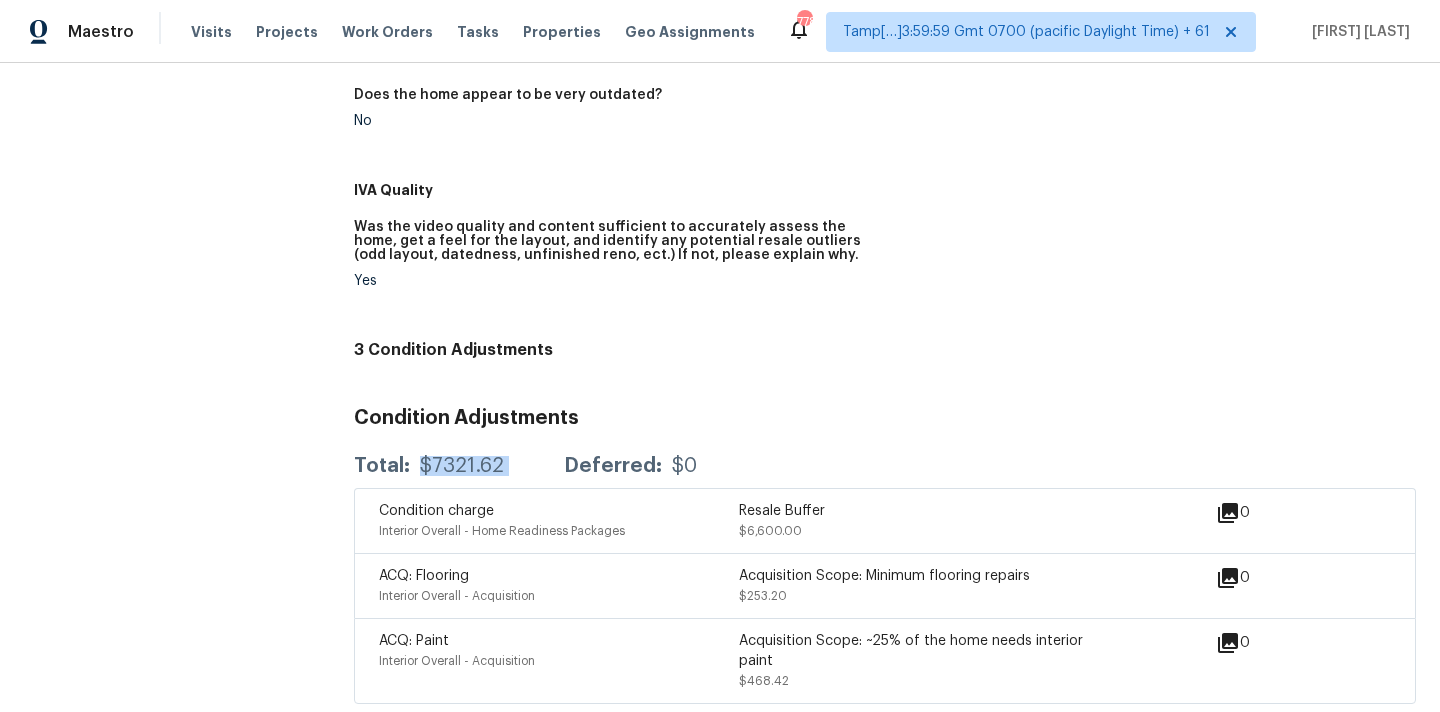 copy on "$7321.62" 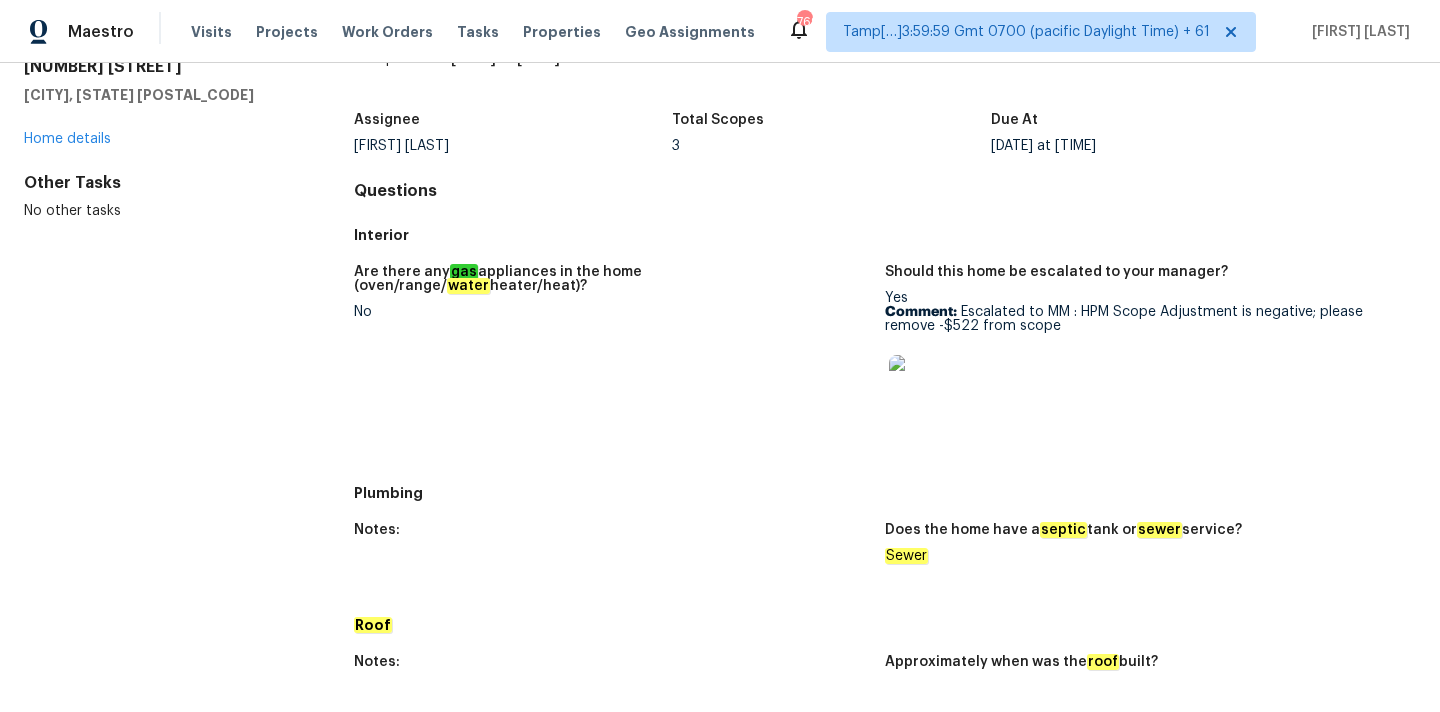 scroll, scrollTop: 0, scrollLeft: 0, axis: both 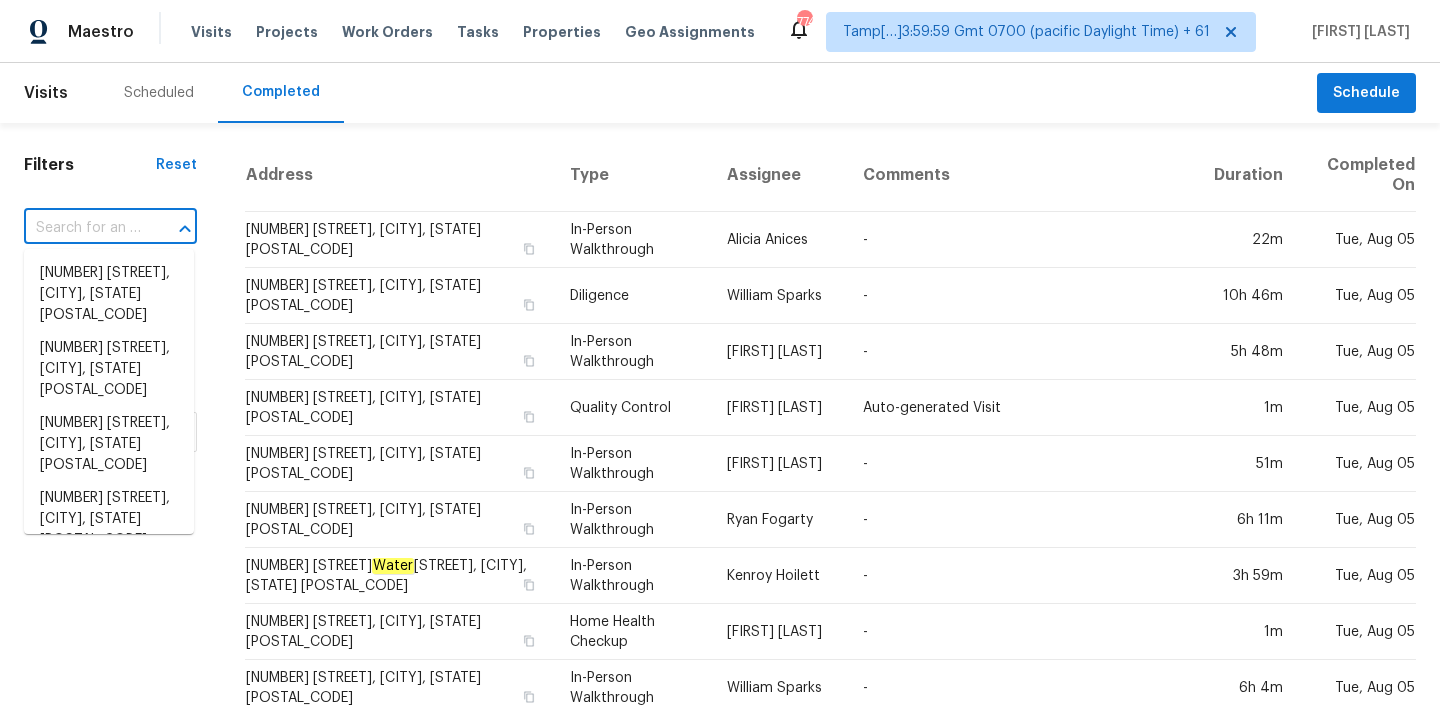 click at bounding box center [82, 228] 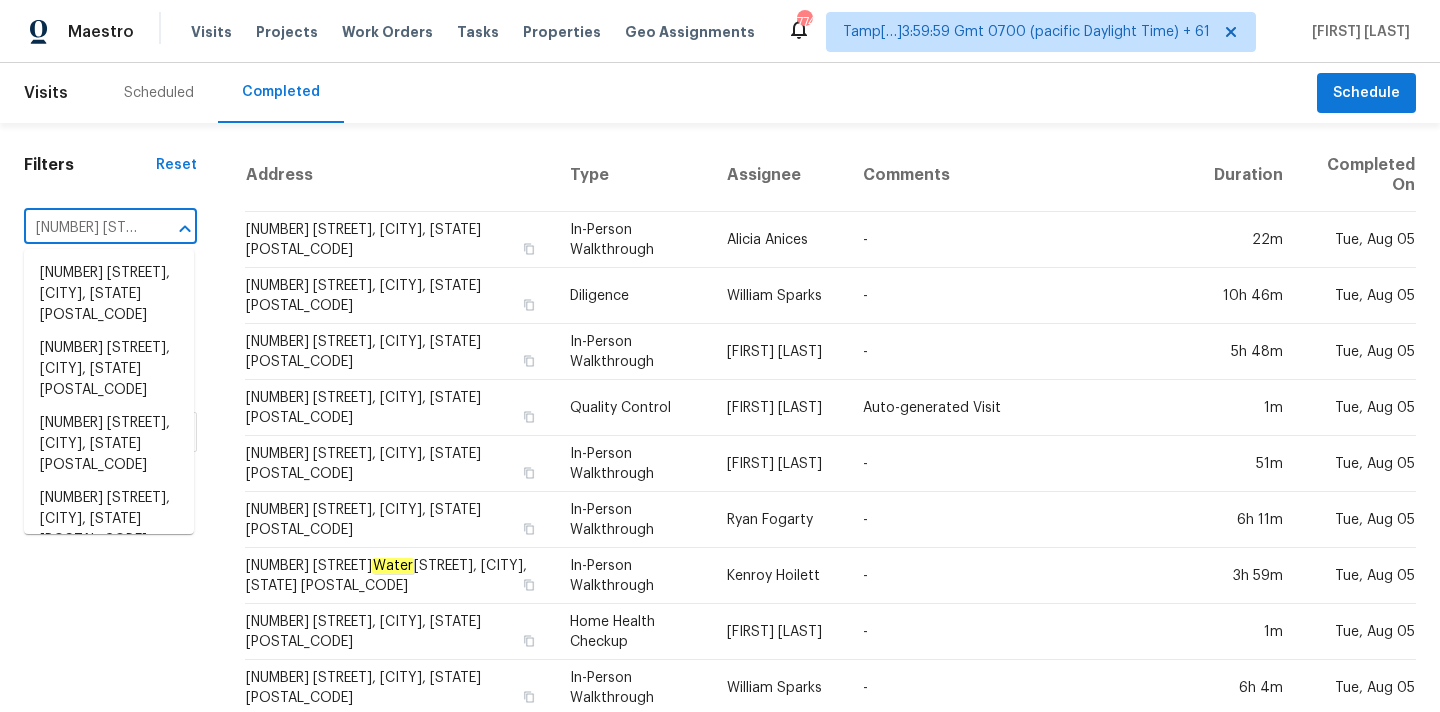 scroll, scrollTop: 0, scrollLeft: 185, axis: horizontal 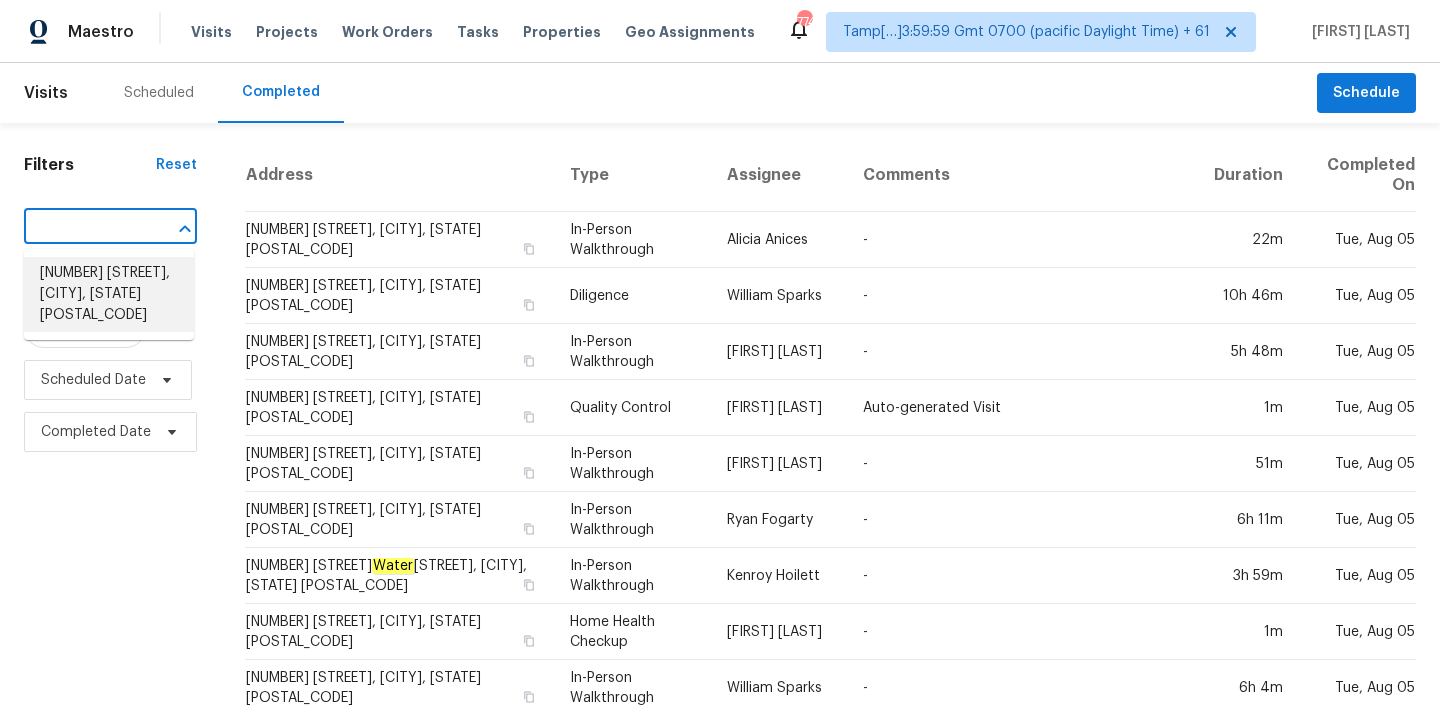 click on "[NUMBER] [STREET], [CITY], [STATE] [POSTAL_CODE]" at bounding box center (109, 294) 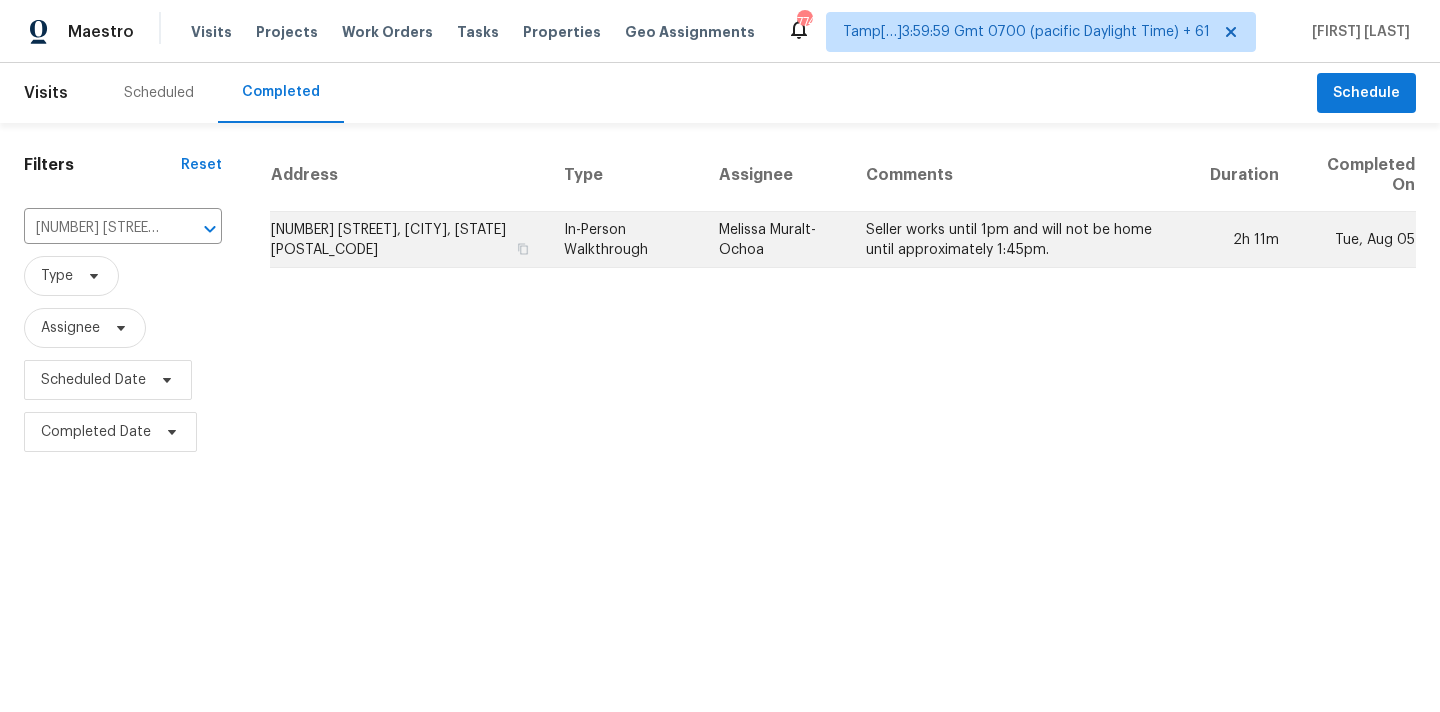 click on "Seller works until 1pm and will not be home until approximately 1:45pm." at bounding box center (1022, 240) 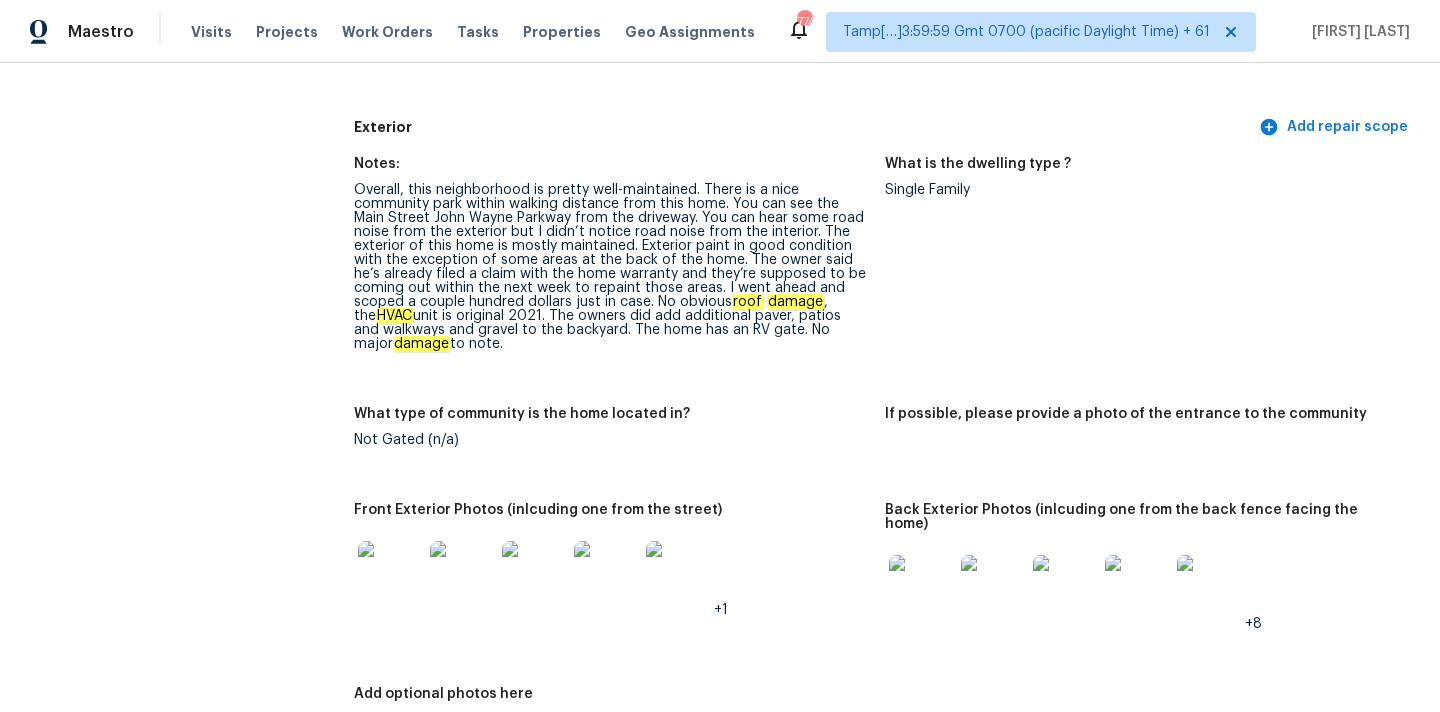scroll, scrollTop: 758, scrollLeft: 0, axis: vertical 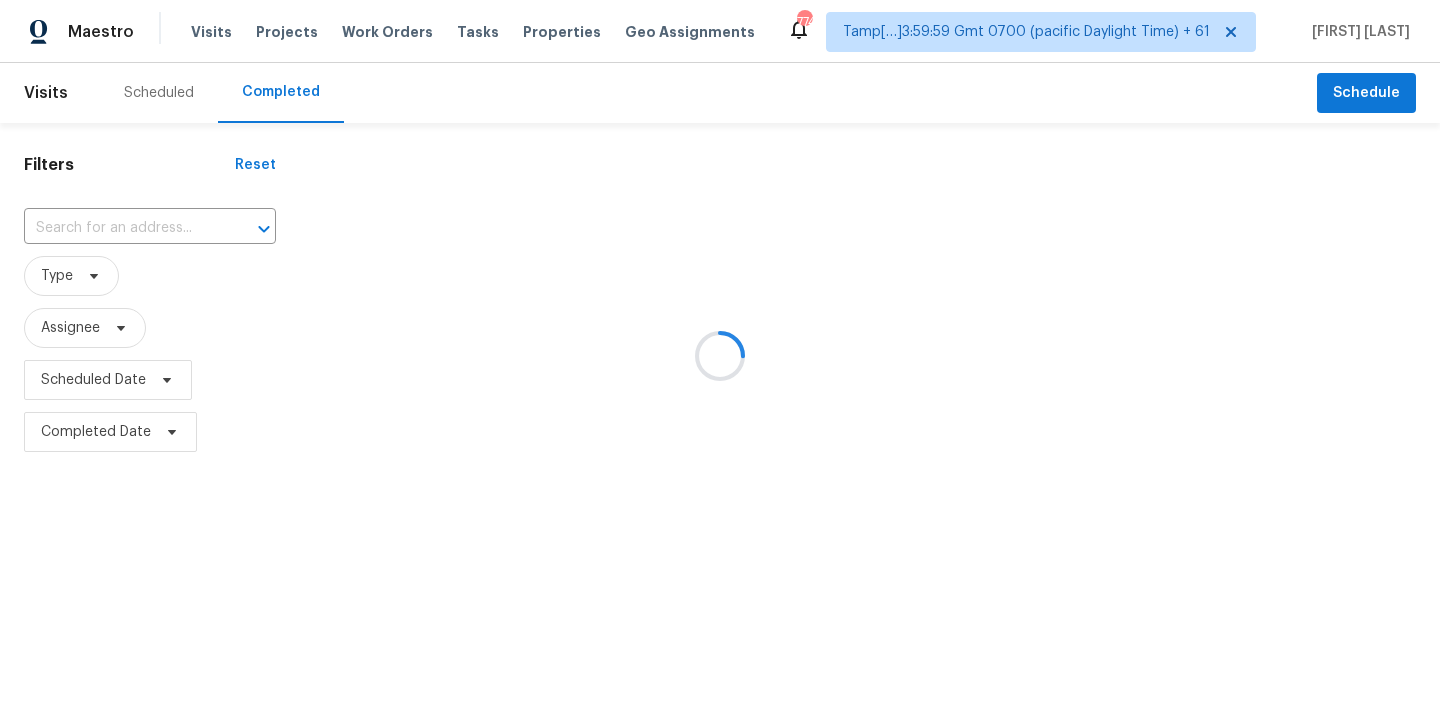click at bounding box center [720, 356] 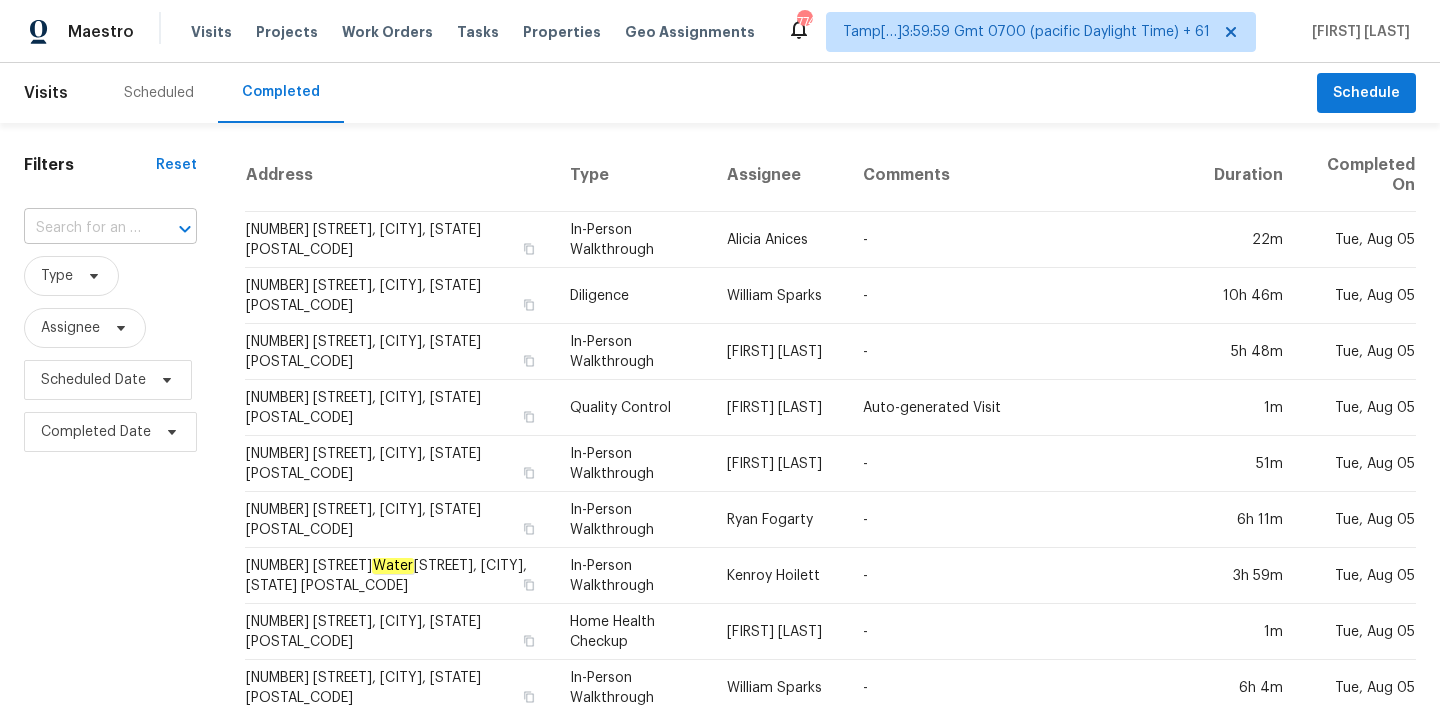 click at bounding box center [82, 228] 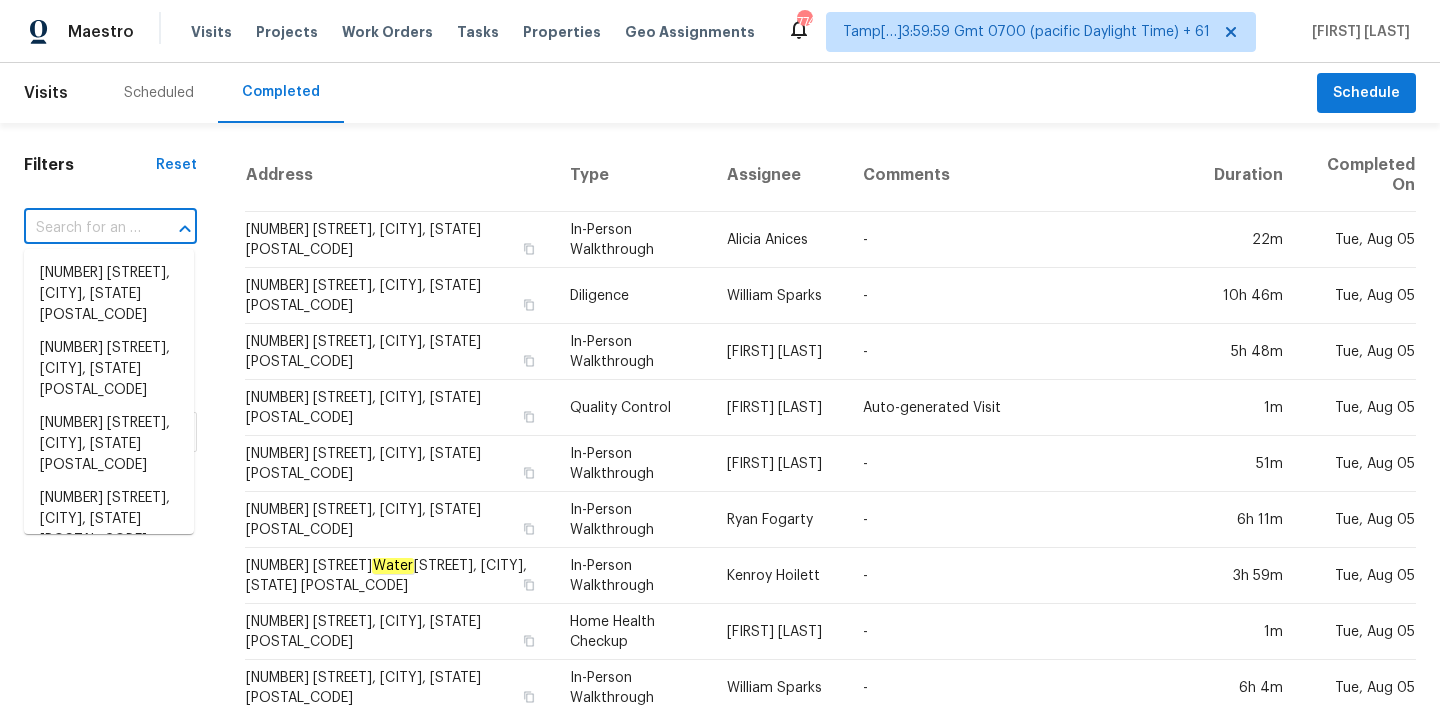 paste on "16 Walnut Hill Rd, Millis, MA 02054" 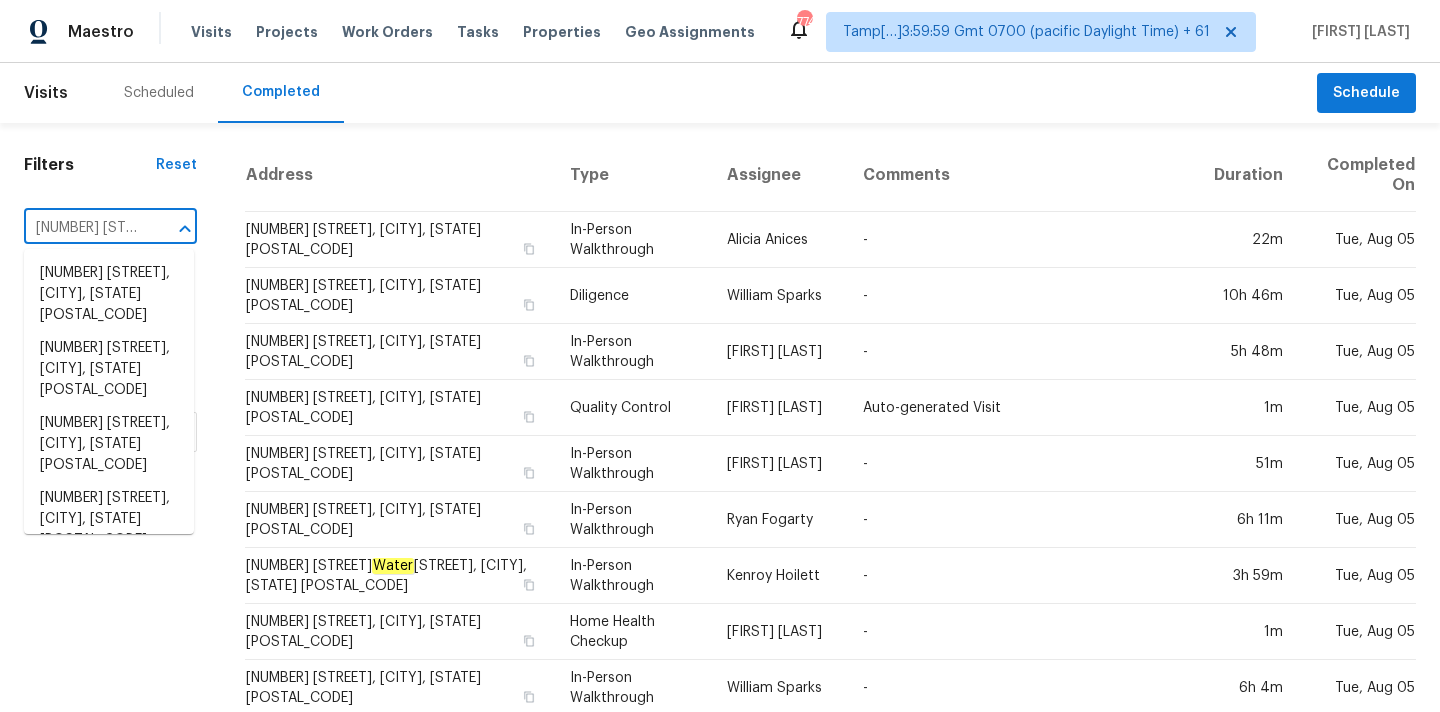 scroll, scrollTop: 0, scrollLeft: 123, axis: horizontal 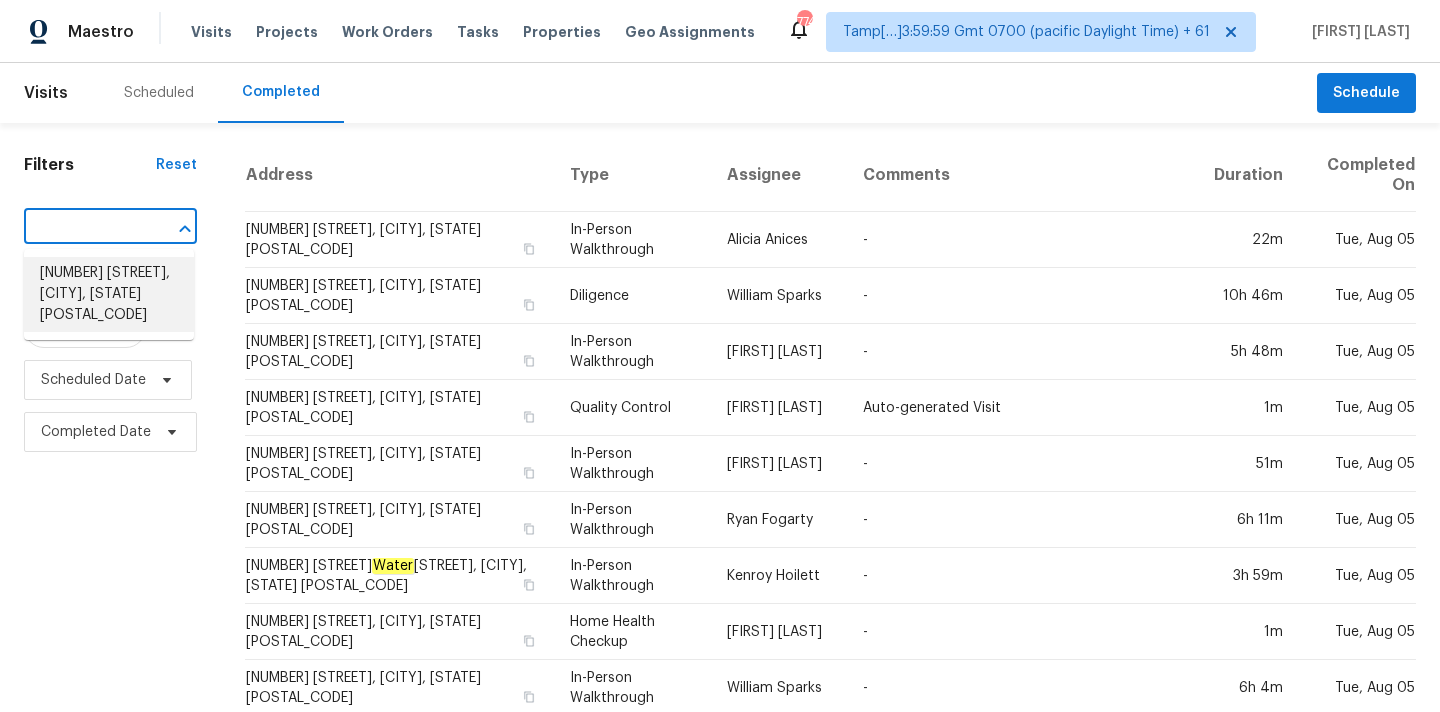 click on "16 Walnut Hill Rd, Millis, MA 02054" at bounding box center [109, 294] 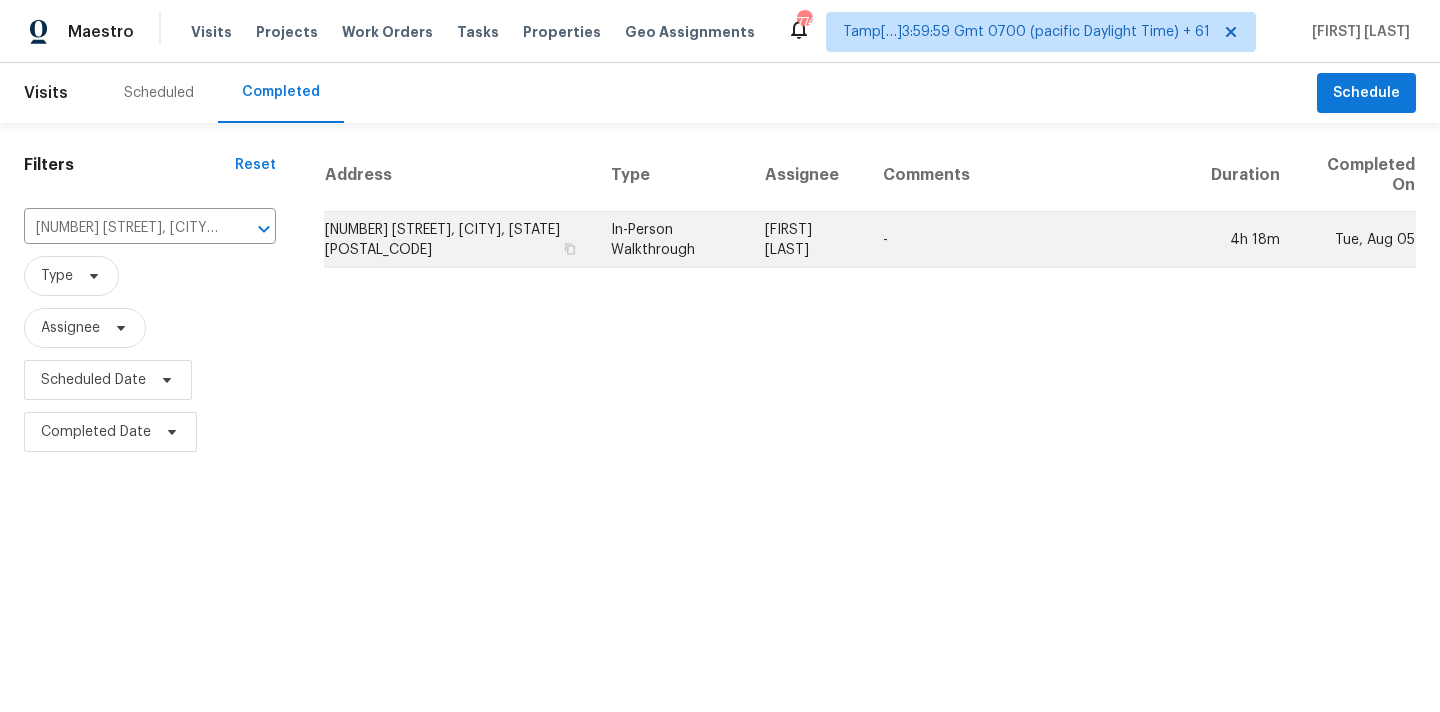 click on "In-Person Walkthrough" at bounding box center [672, 240] 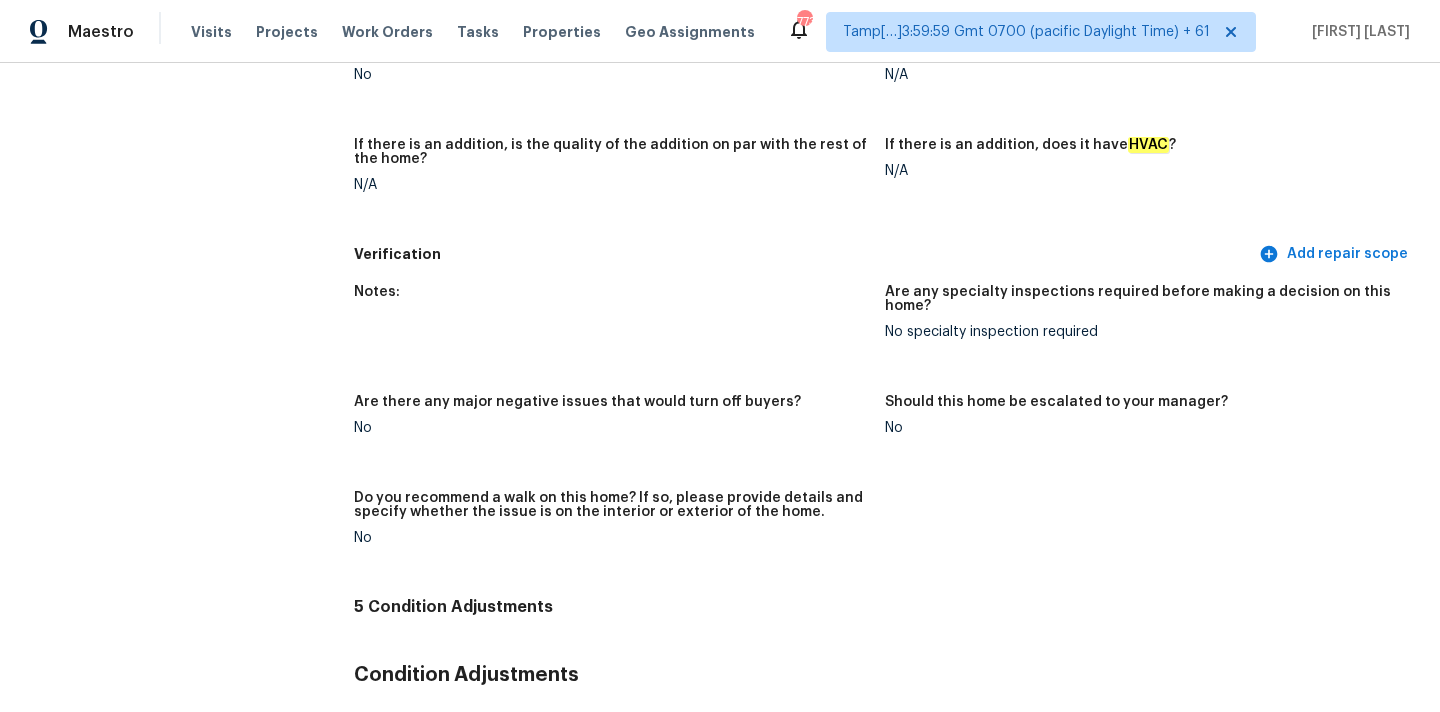 scroll, scrollTop: 99, scrollLeft: 0, axis: vertical 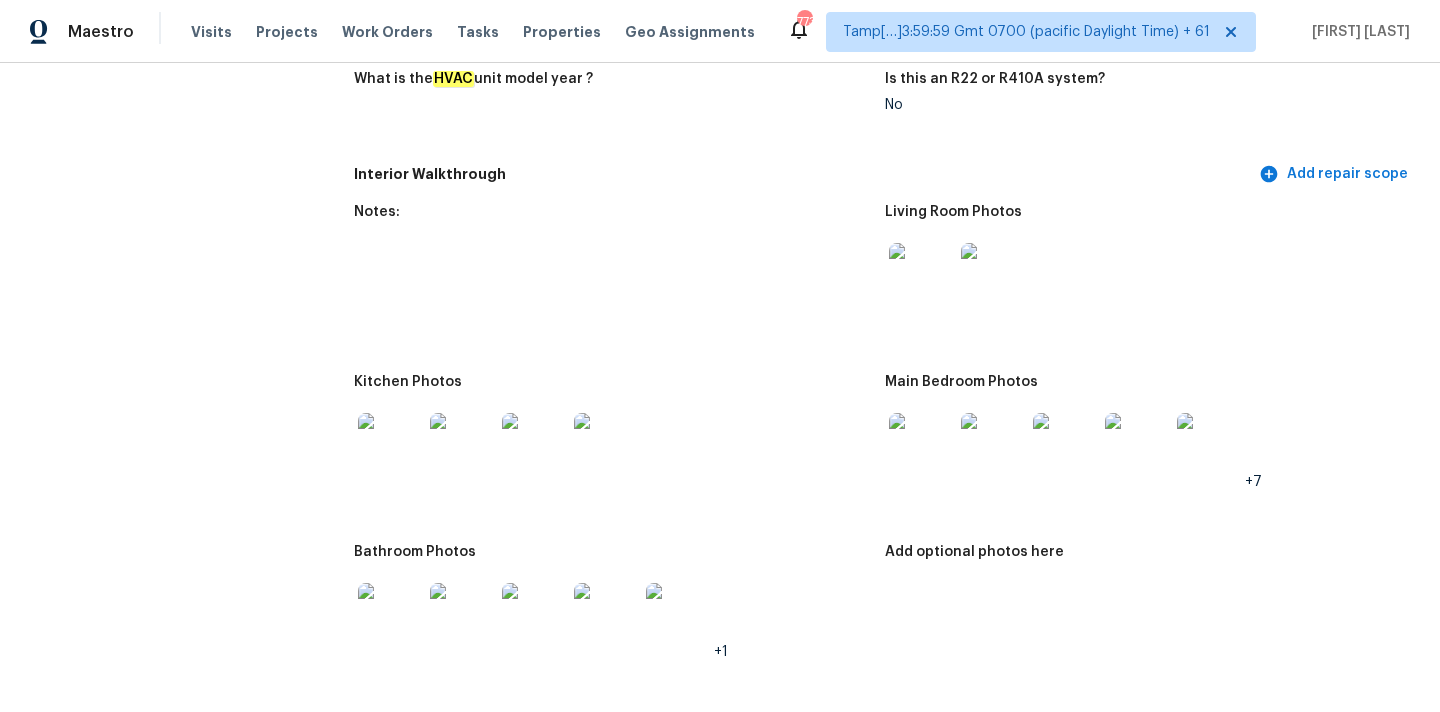 click at bounding box center [921, 275] 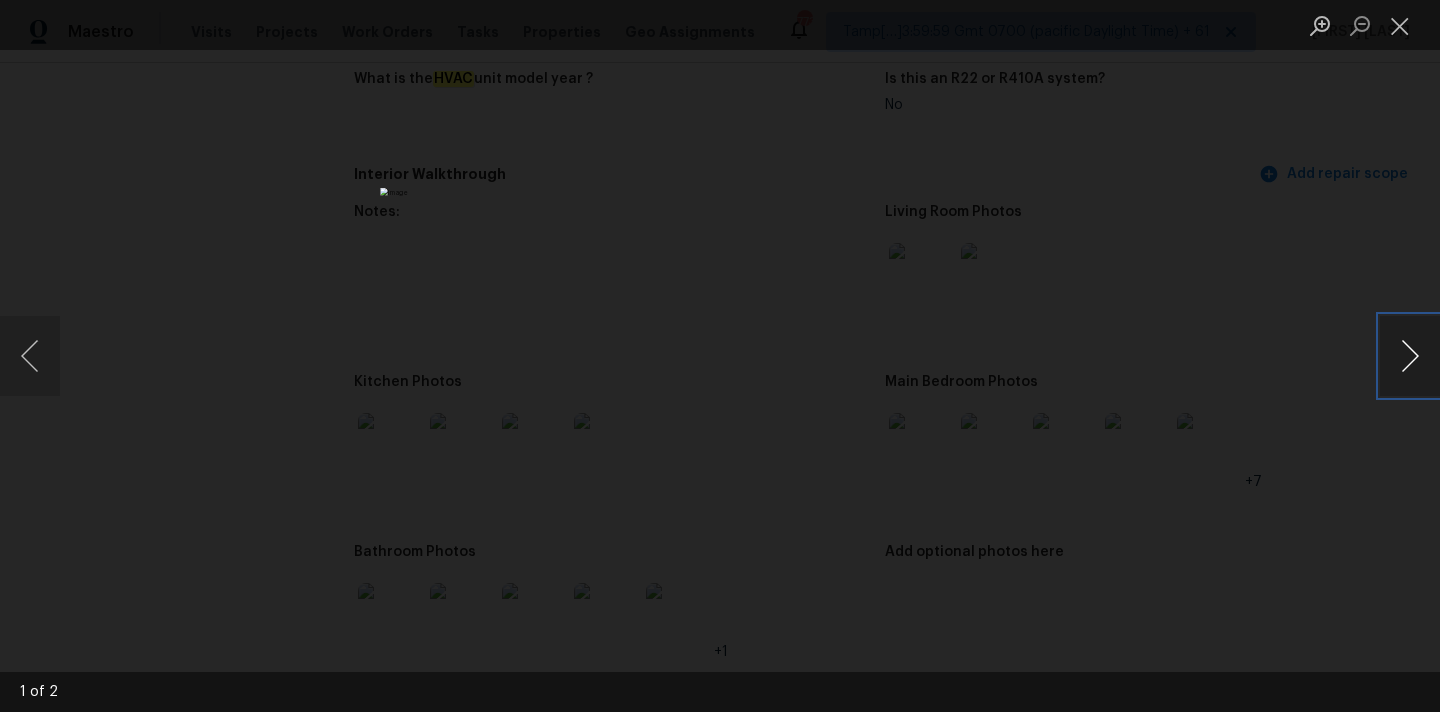click at bounding box center [1410, 356] 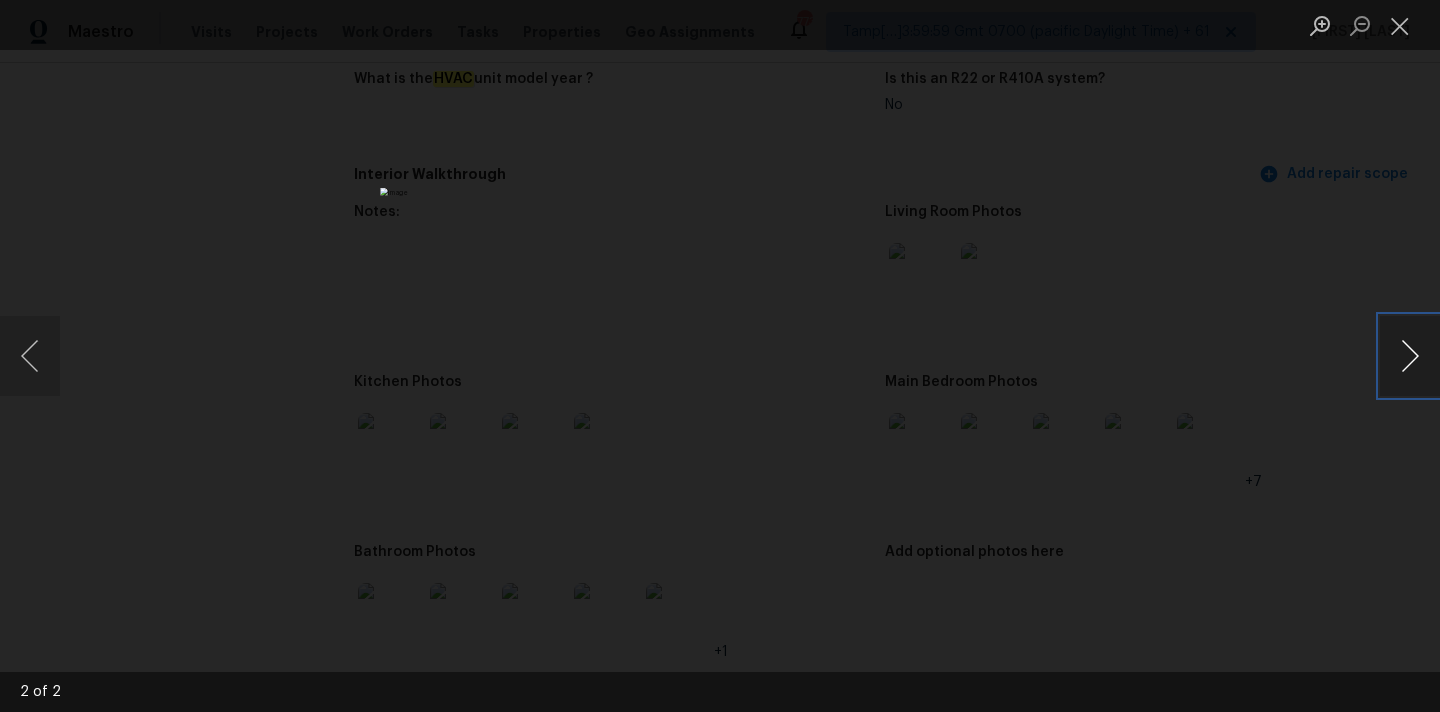 click at bounding box center (1410, 356) 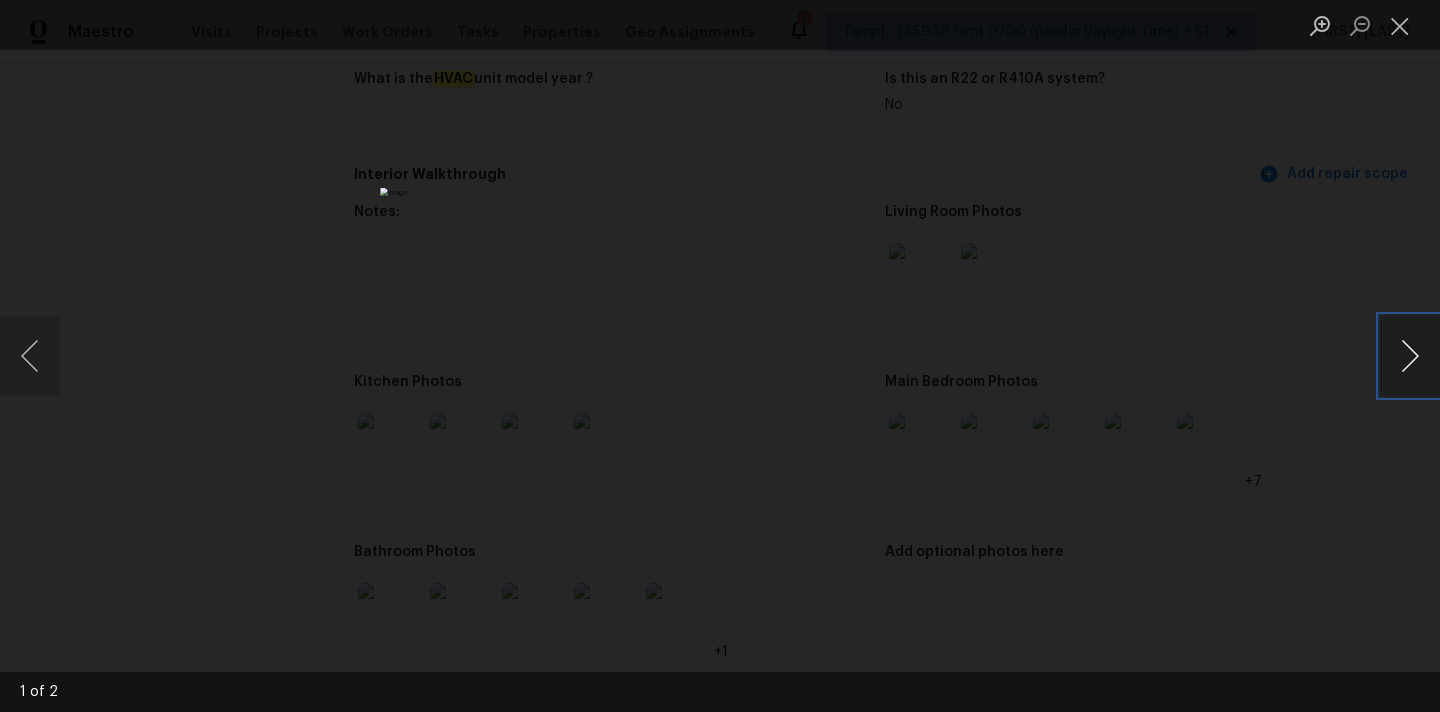 click at bounding box center [1410, 356] 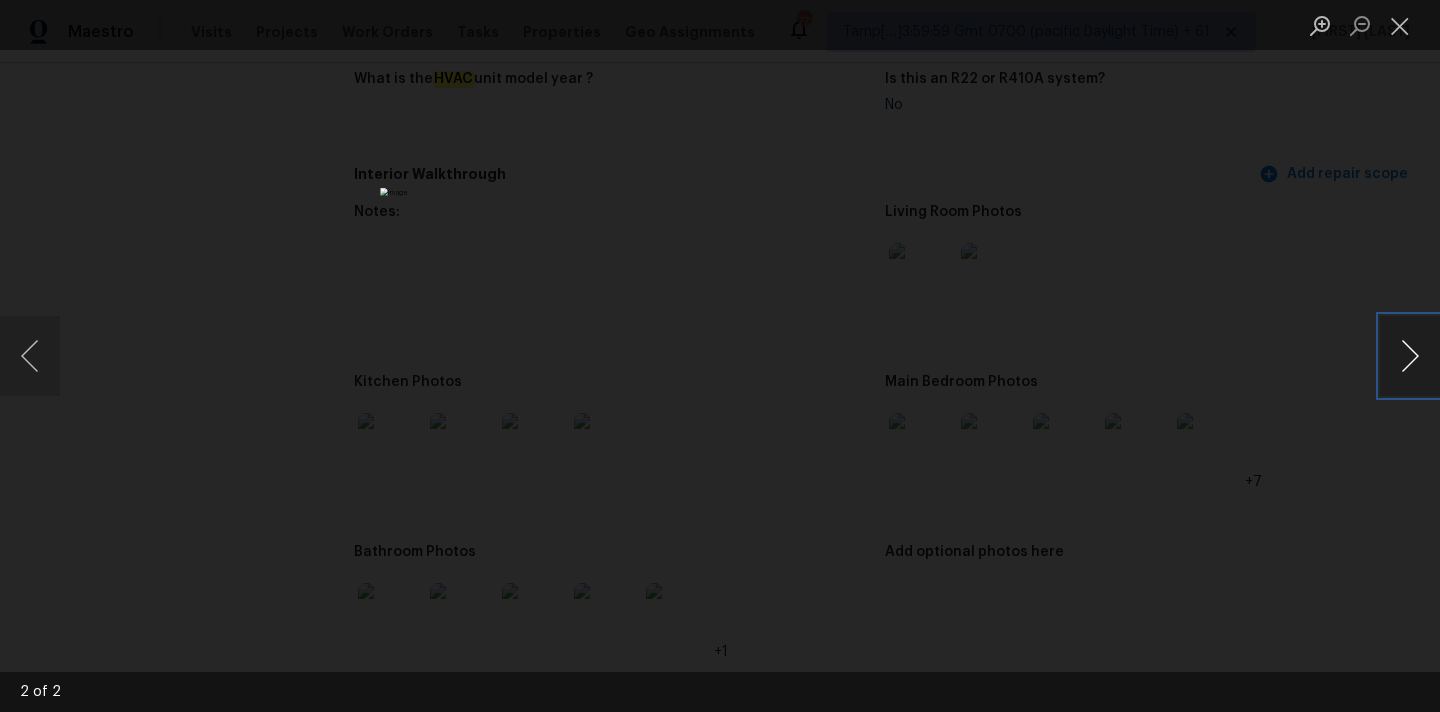 click at bounding box center [1410, 356] 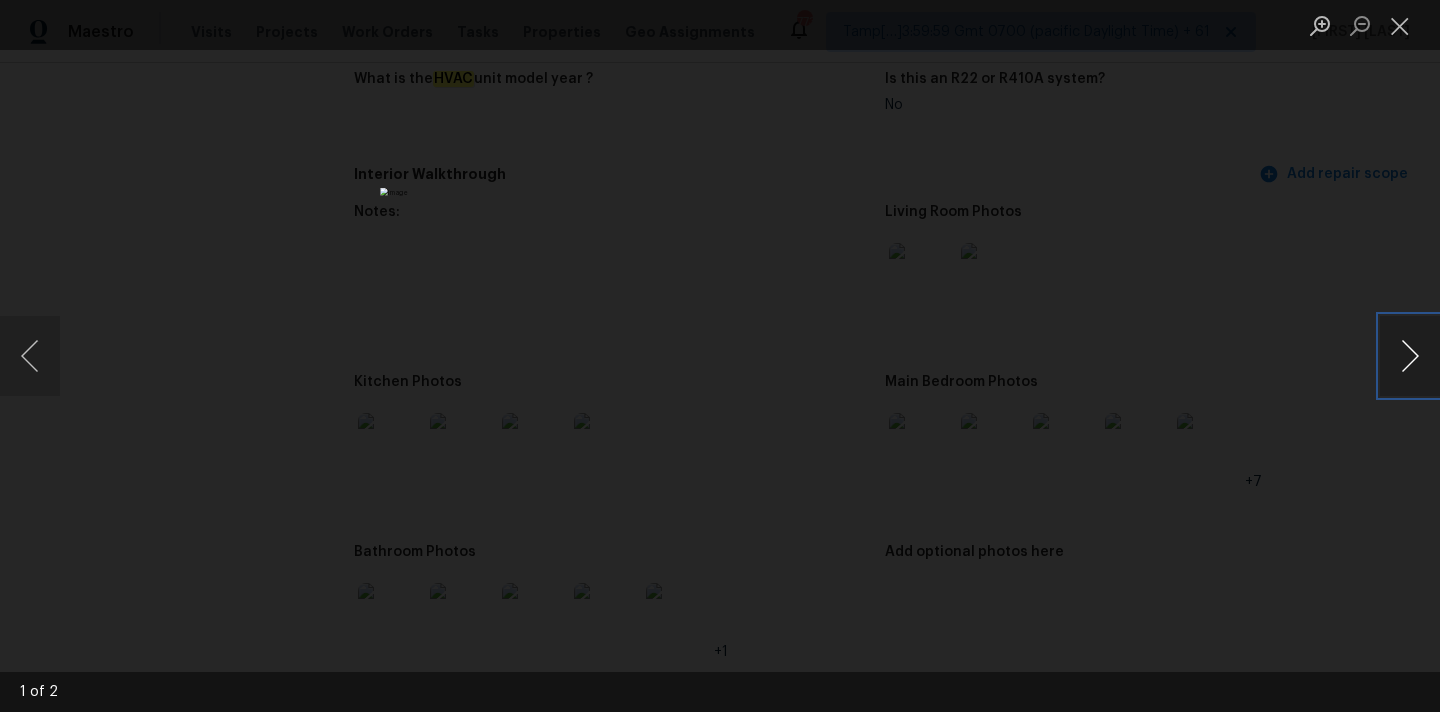 click at bounding box center (1410, 356) 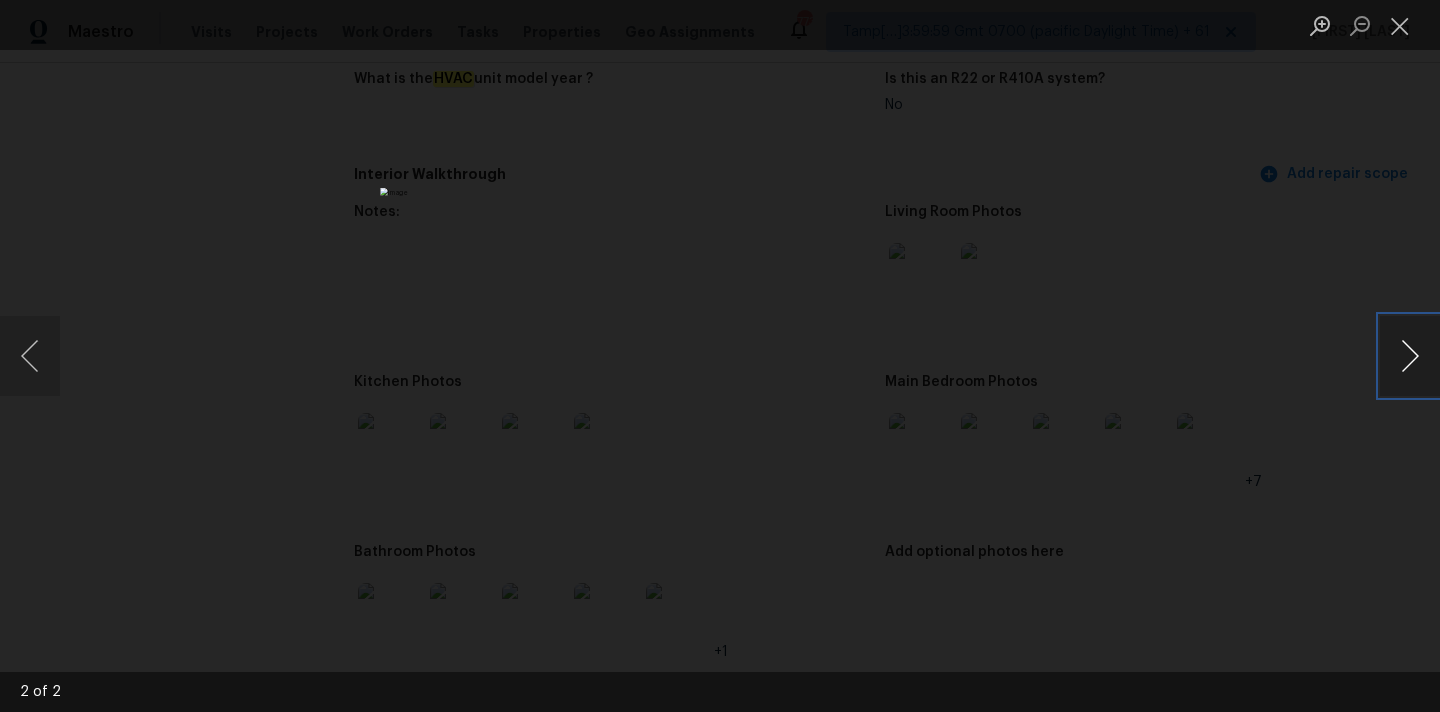 type 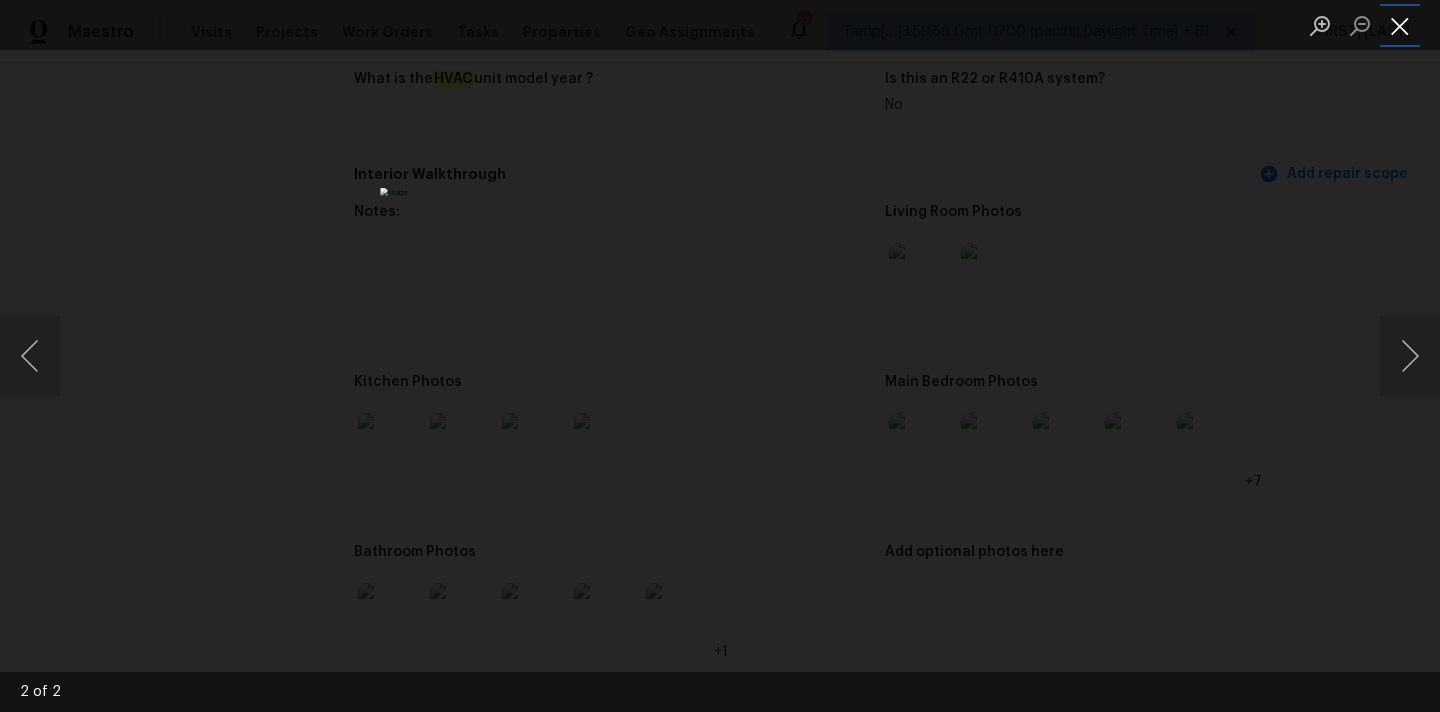 click at bounding box center (1400, 25) 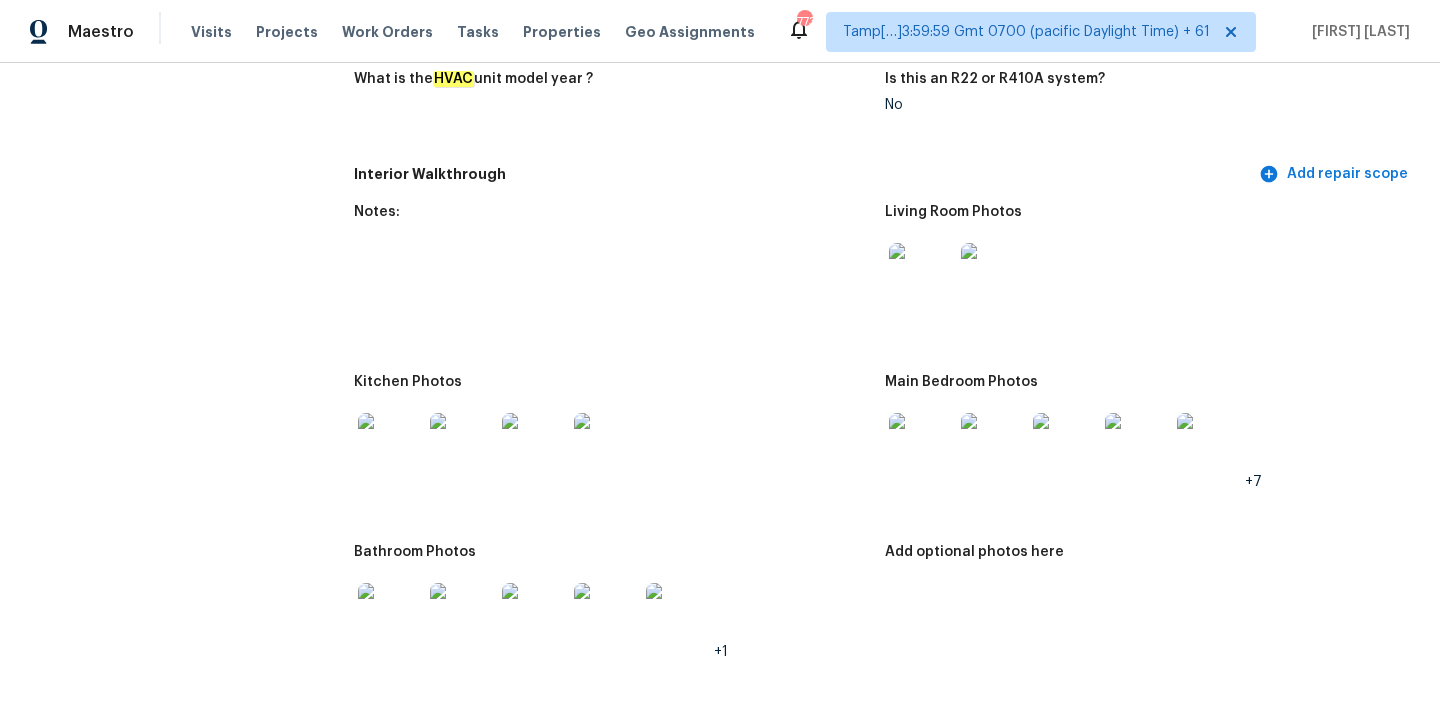 click at bounding box center (921, 445) 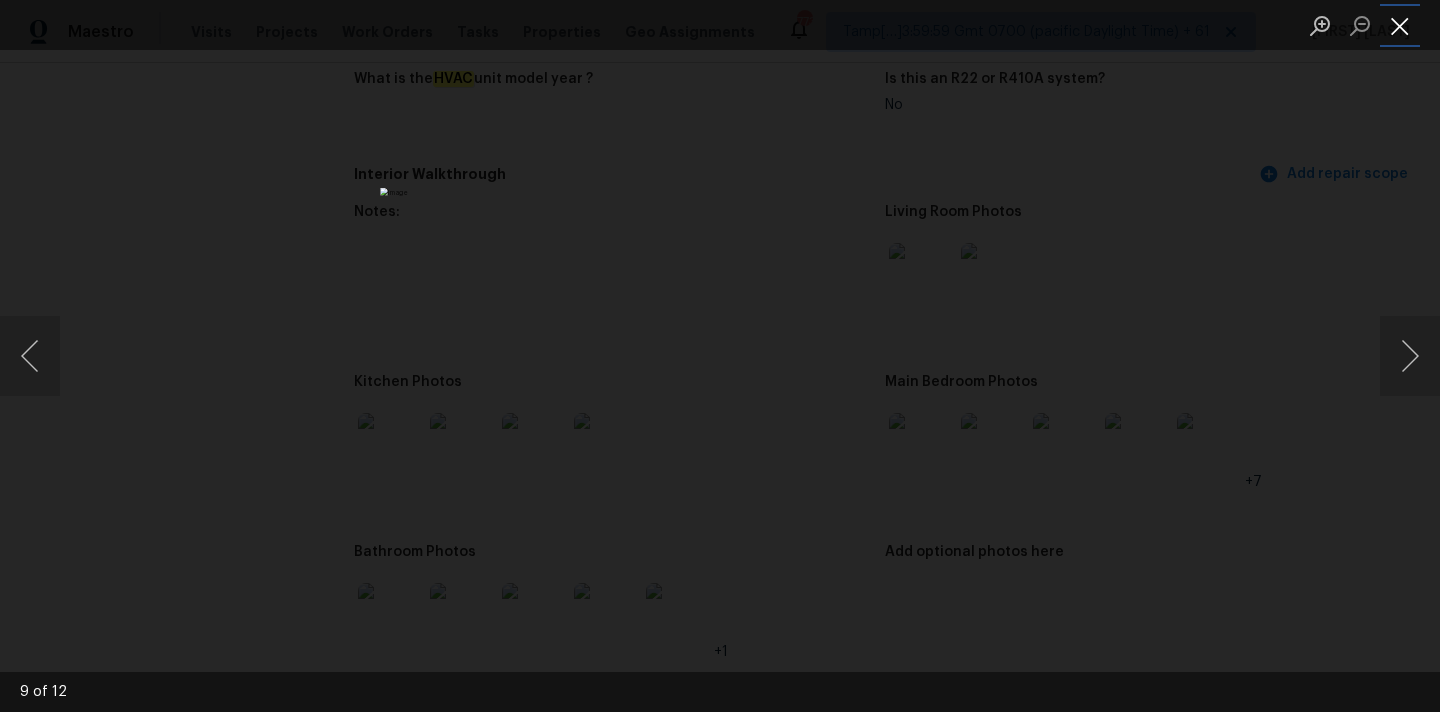 click at bounding box center (1400, 25) 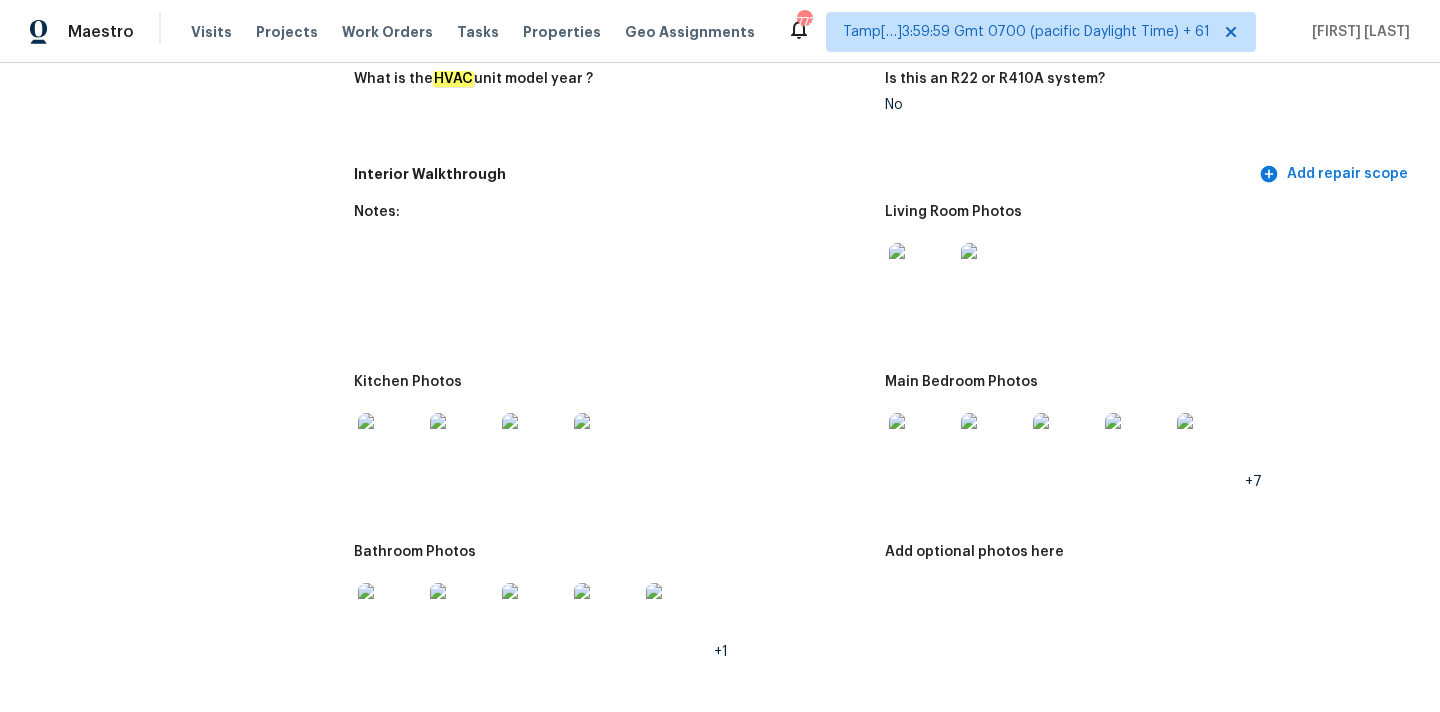 click at bounding box center (390, 445) 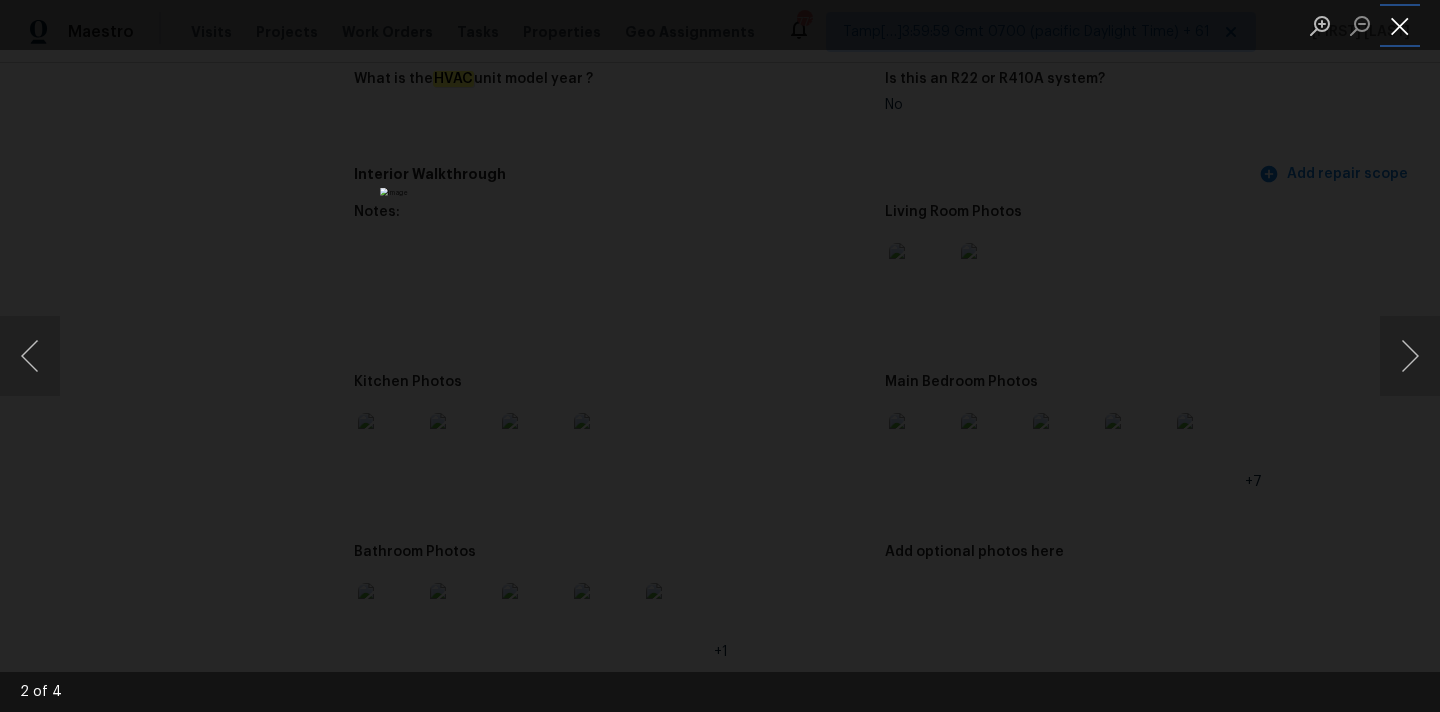click at bounding box center (1400, 25) 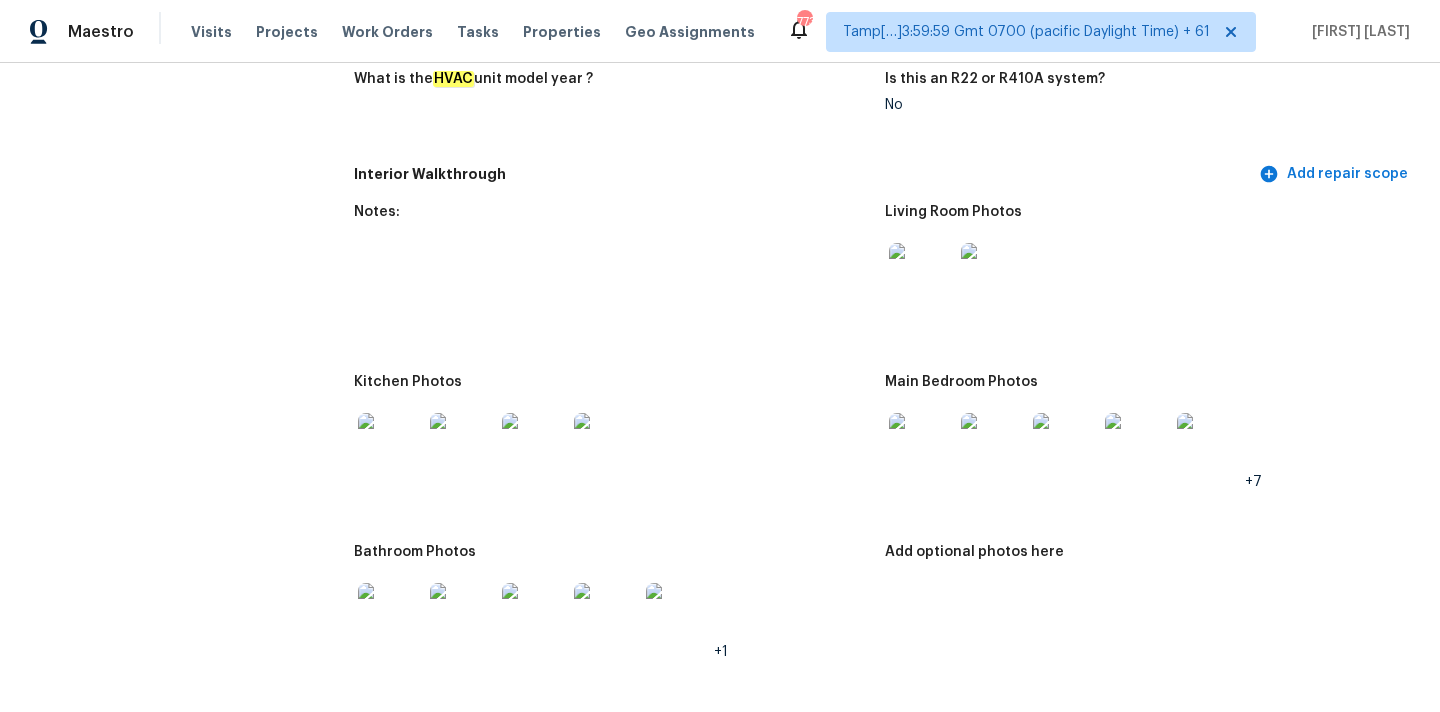 click at bounding box center (390, 615) 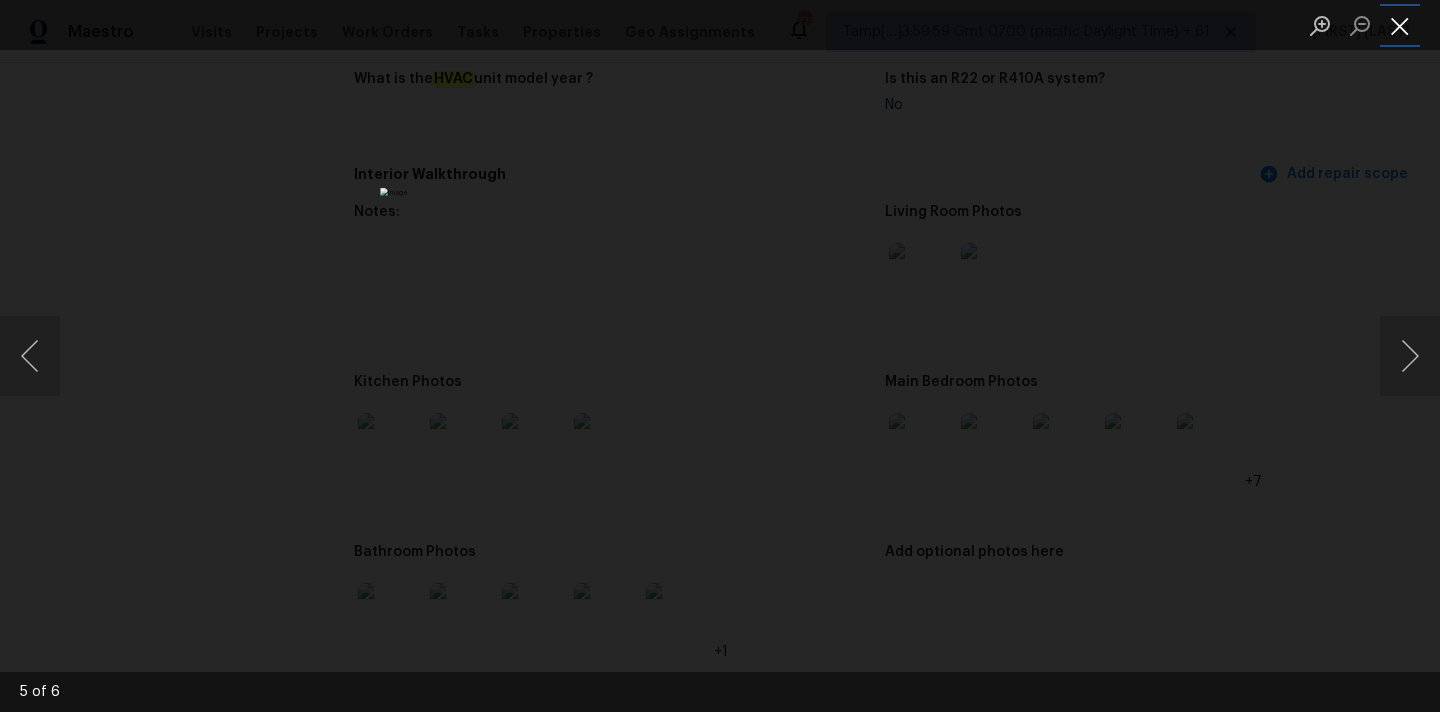 click at bounding box center [1400, 25] 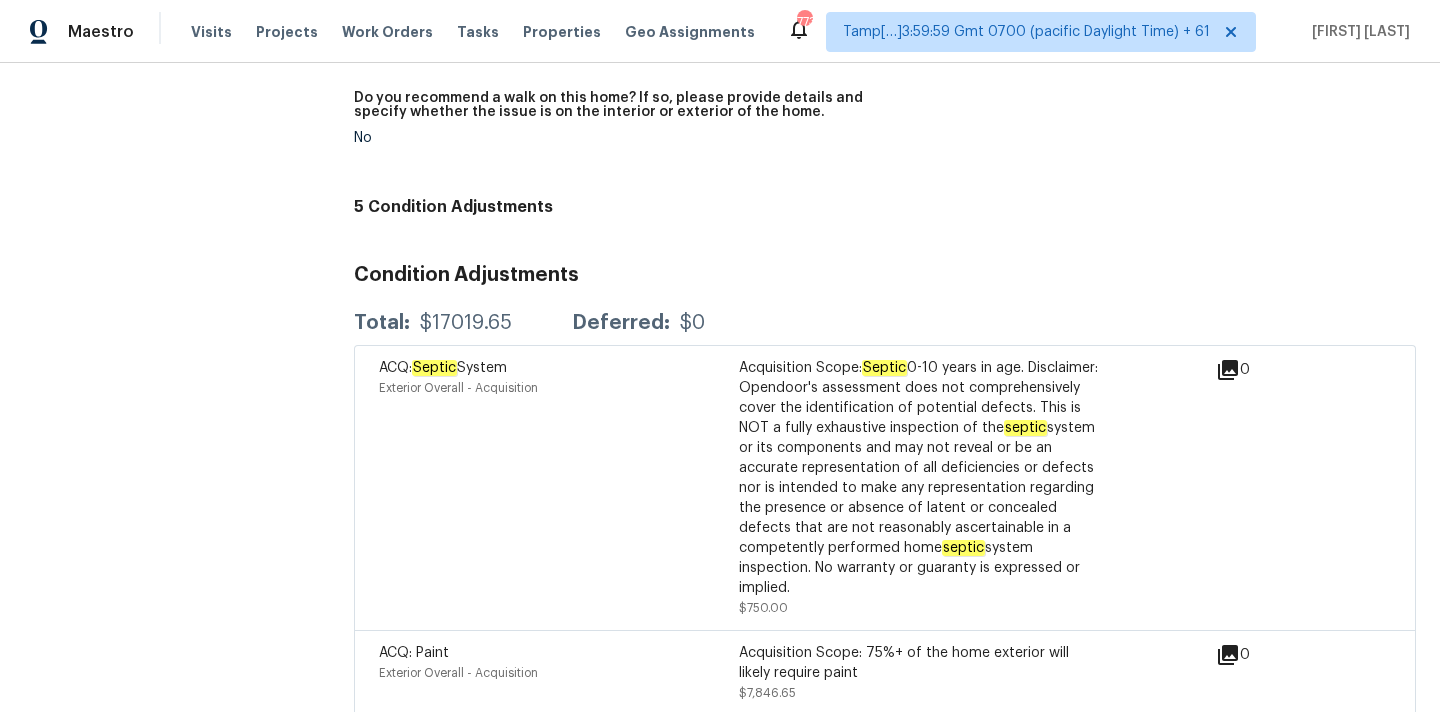 scroll, scrollTop: 4554, scrollLeft: 0, axis: vertical 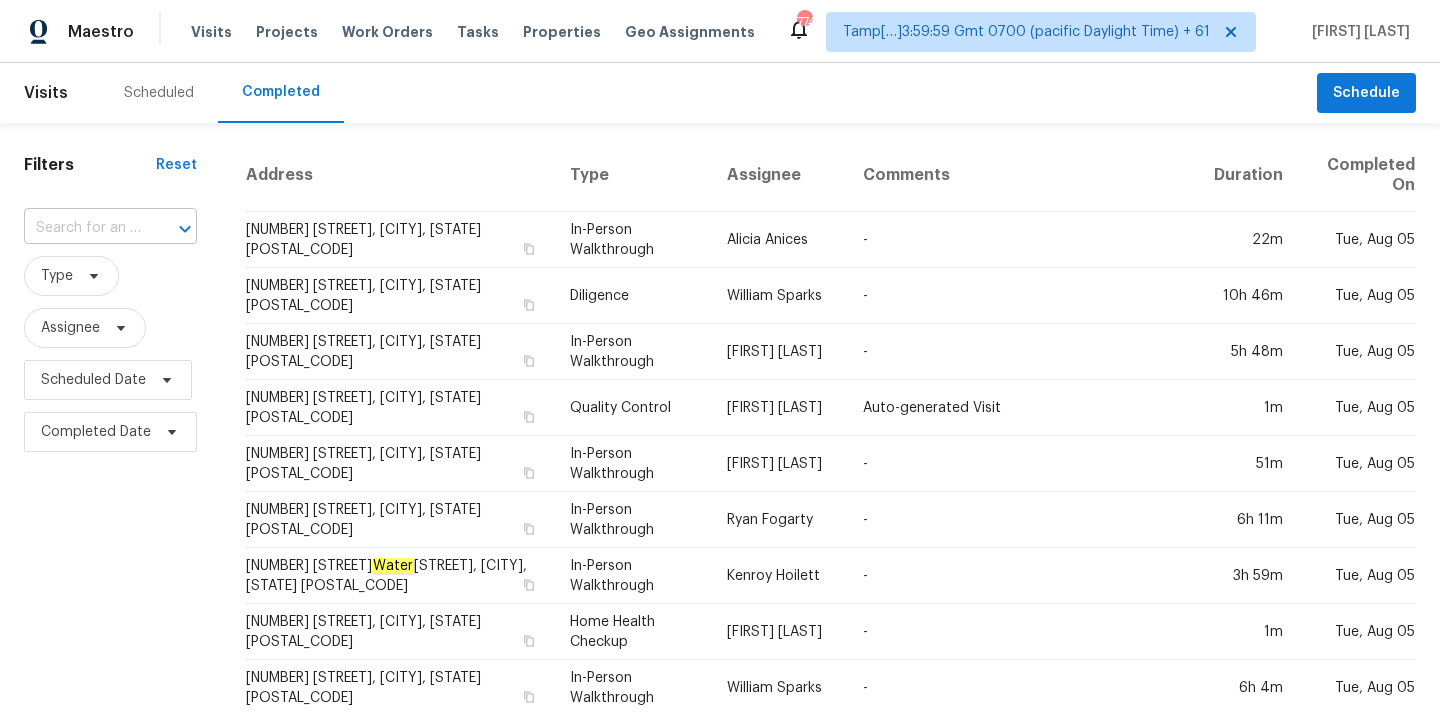 click at bounding box center (82, 228) 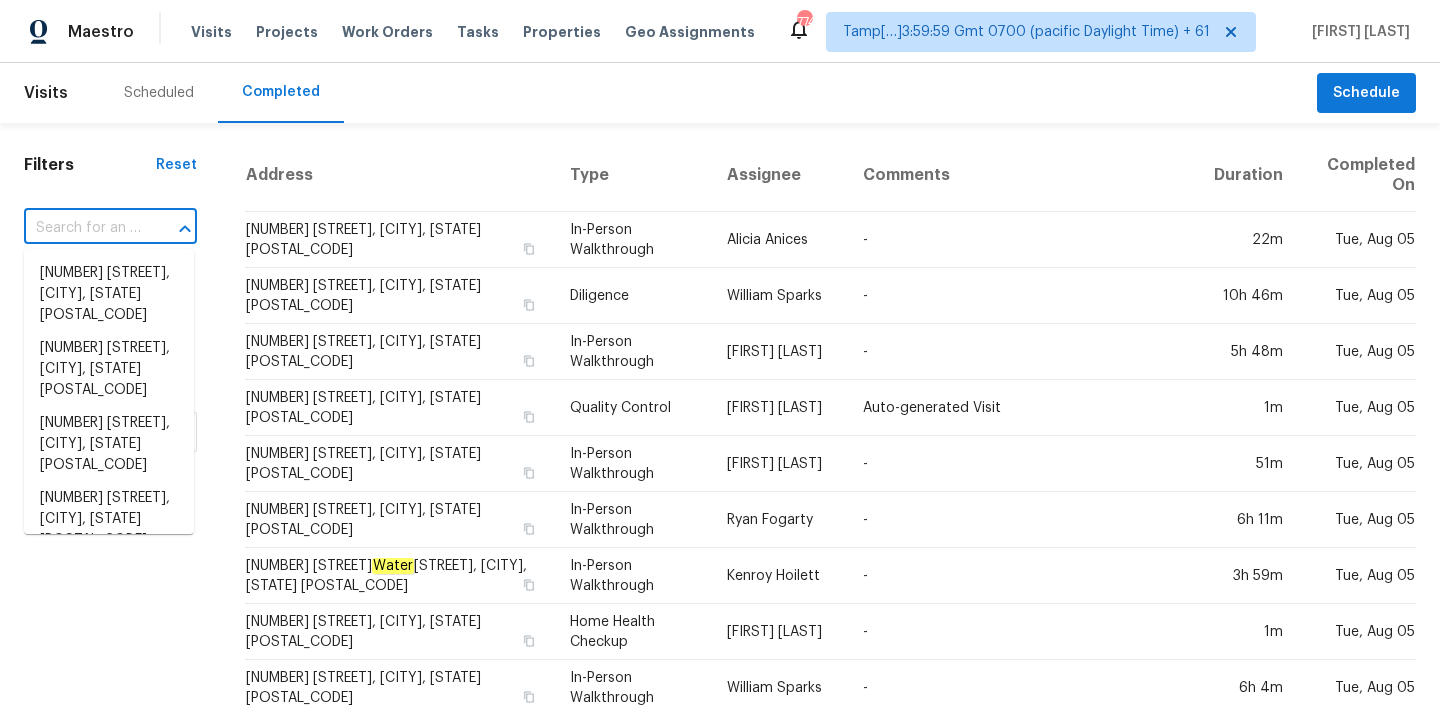 paste on "[NUMBER] [STREET], [CITY], [STATE] [POSTAL_CODE]" 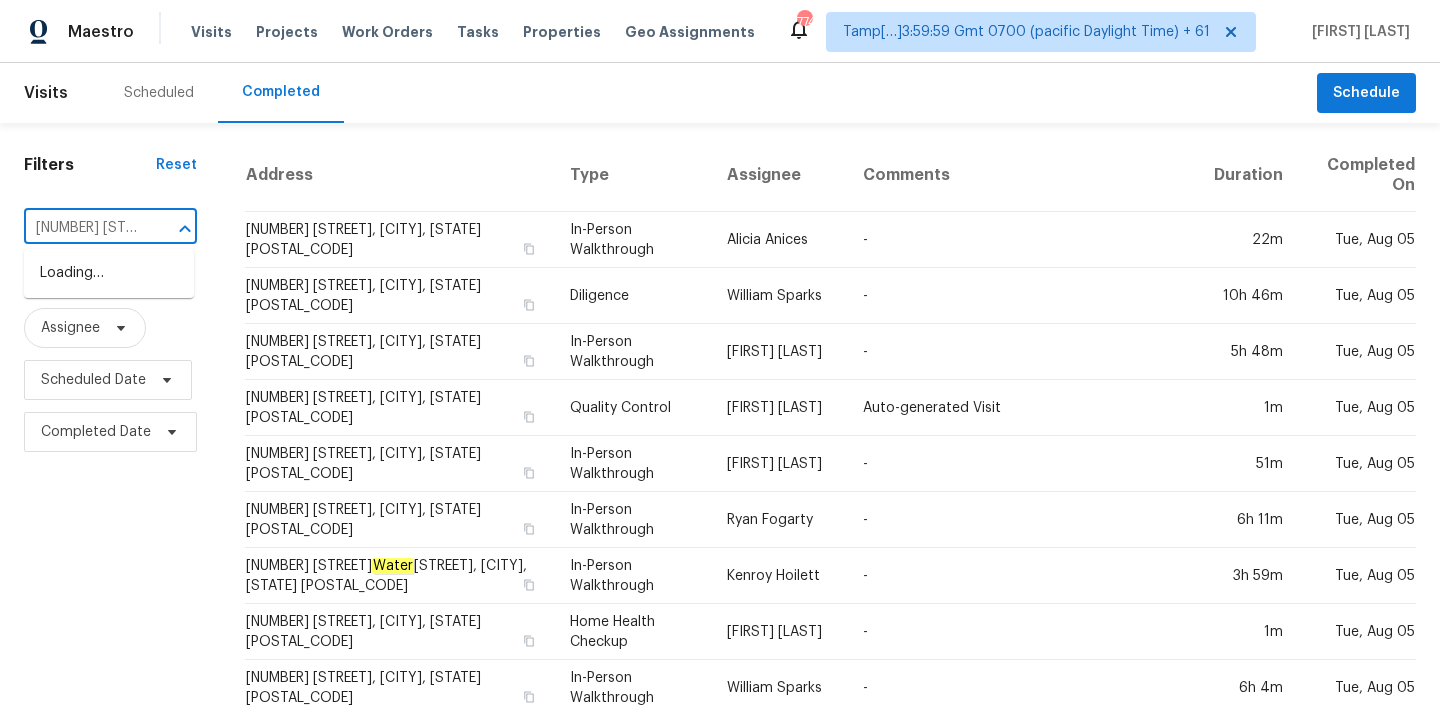 scroll, scrollTop: 0, scrollLeft: 154, axis: horizontal 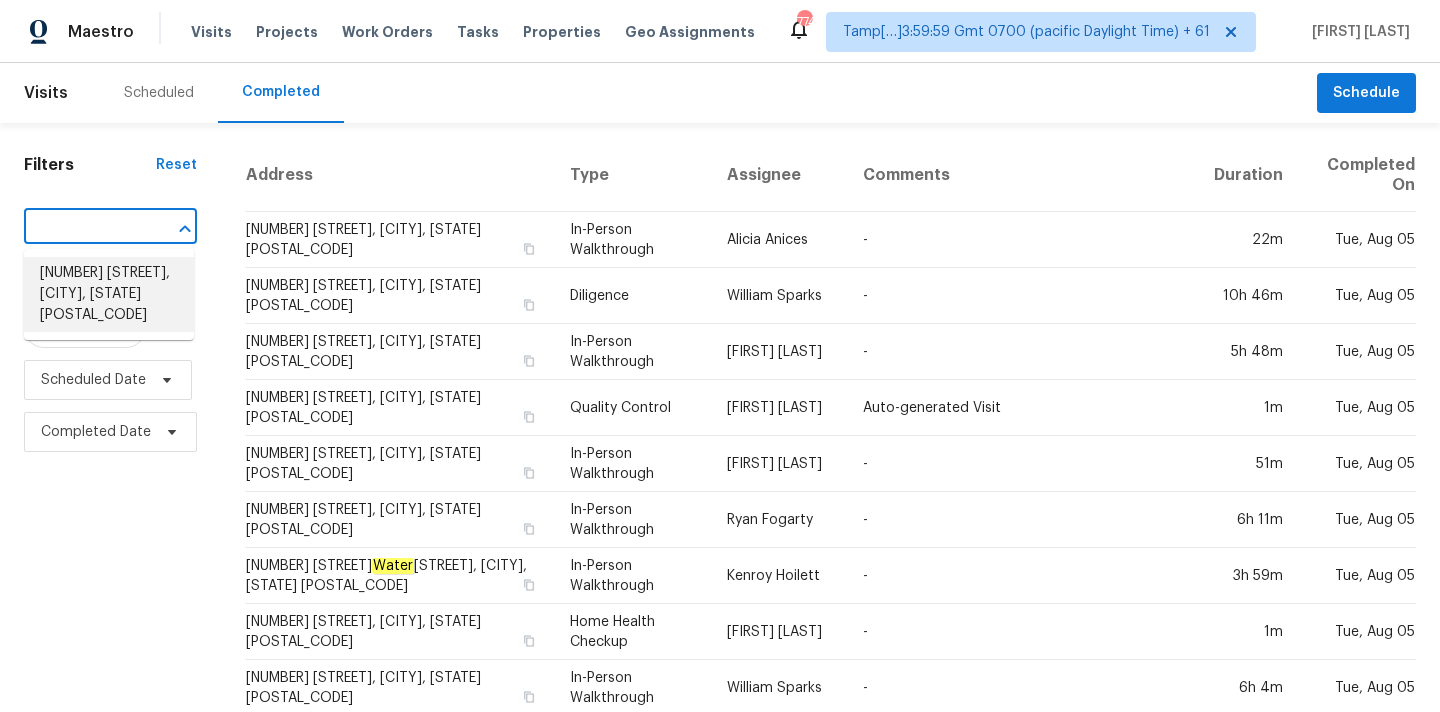 click on "[NUMBER] [STREET], [CITY], [STATE] [POSTAL_CODE]" at bounding box center (109, 294) 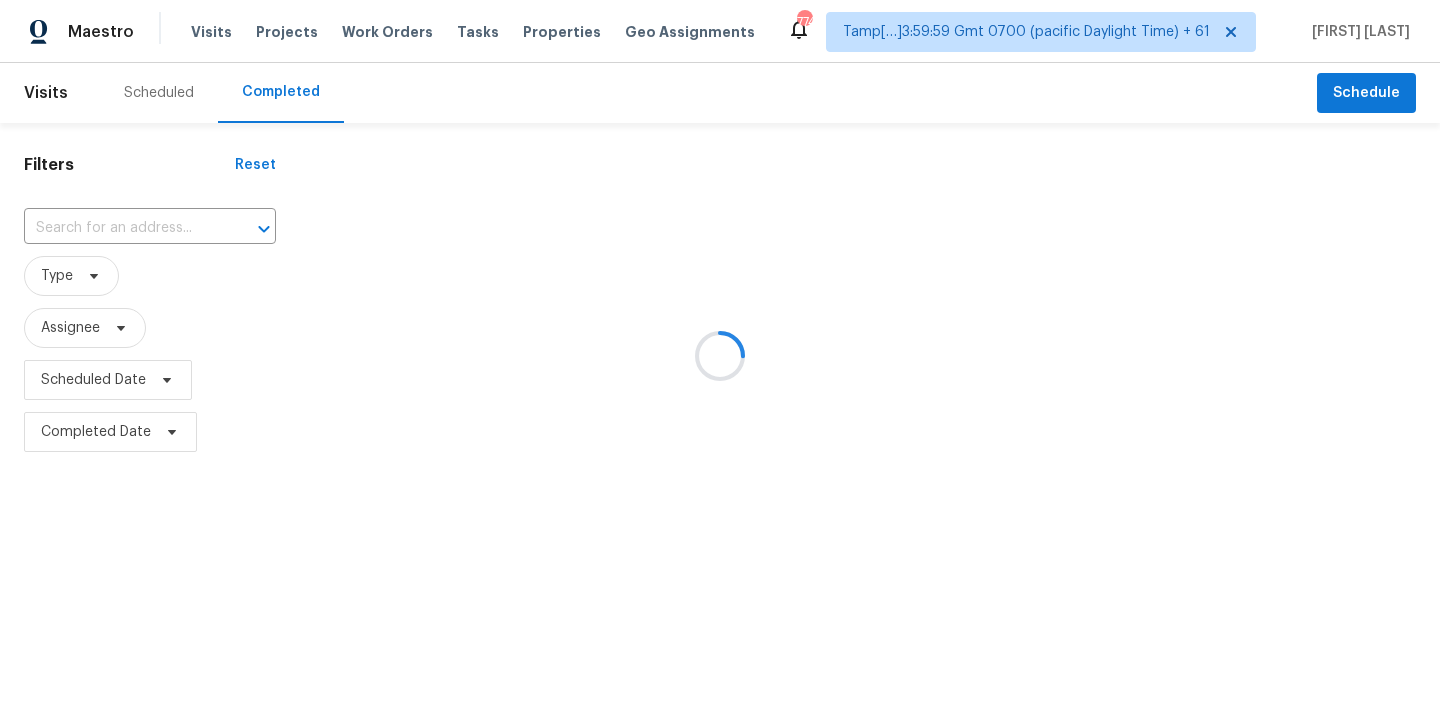 type on "[NUMBER] [STREET], [CITY], [STATE] [POSTAL_CODE]" 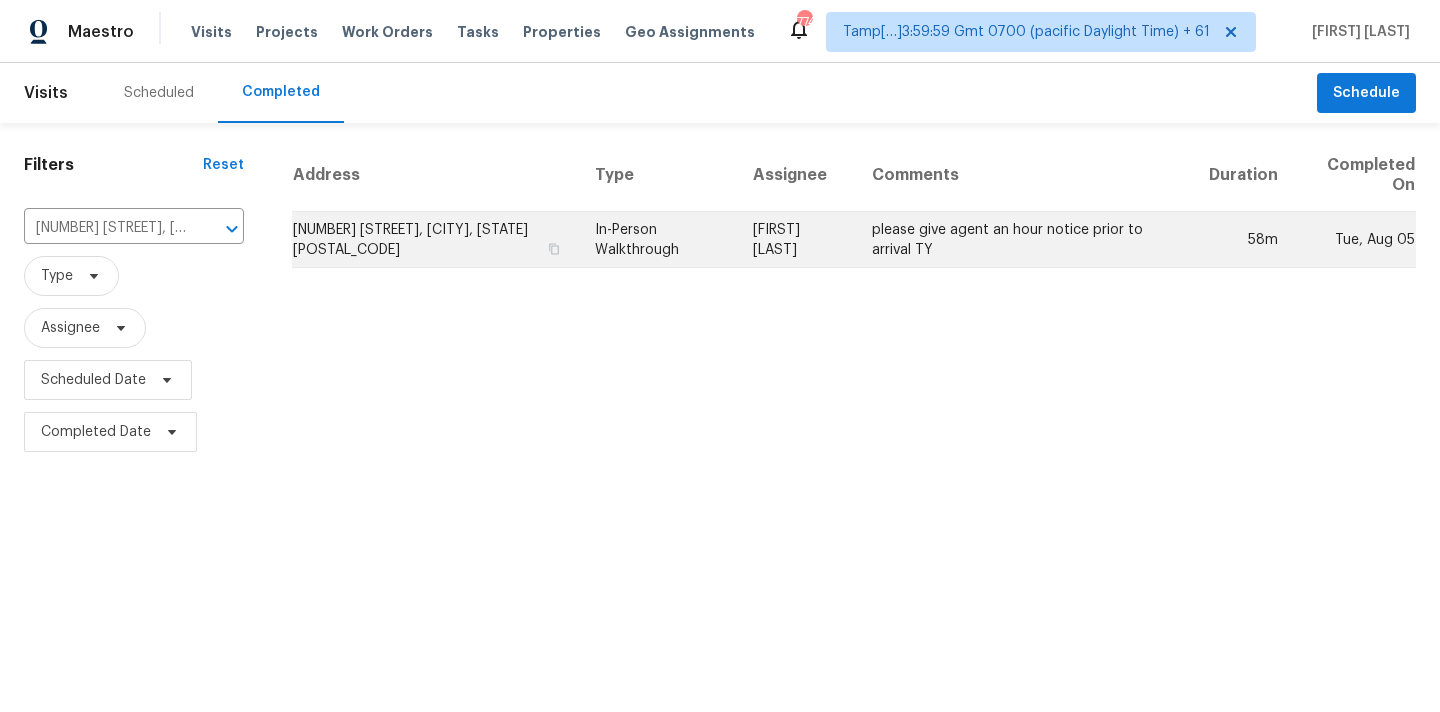 click on "[FIRST] [LAST]" at bounding box center [796, 240] 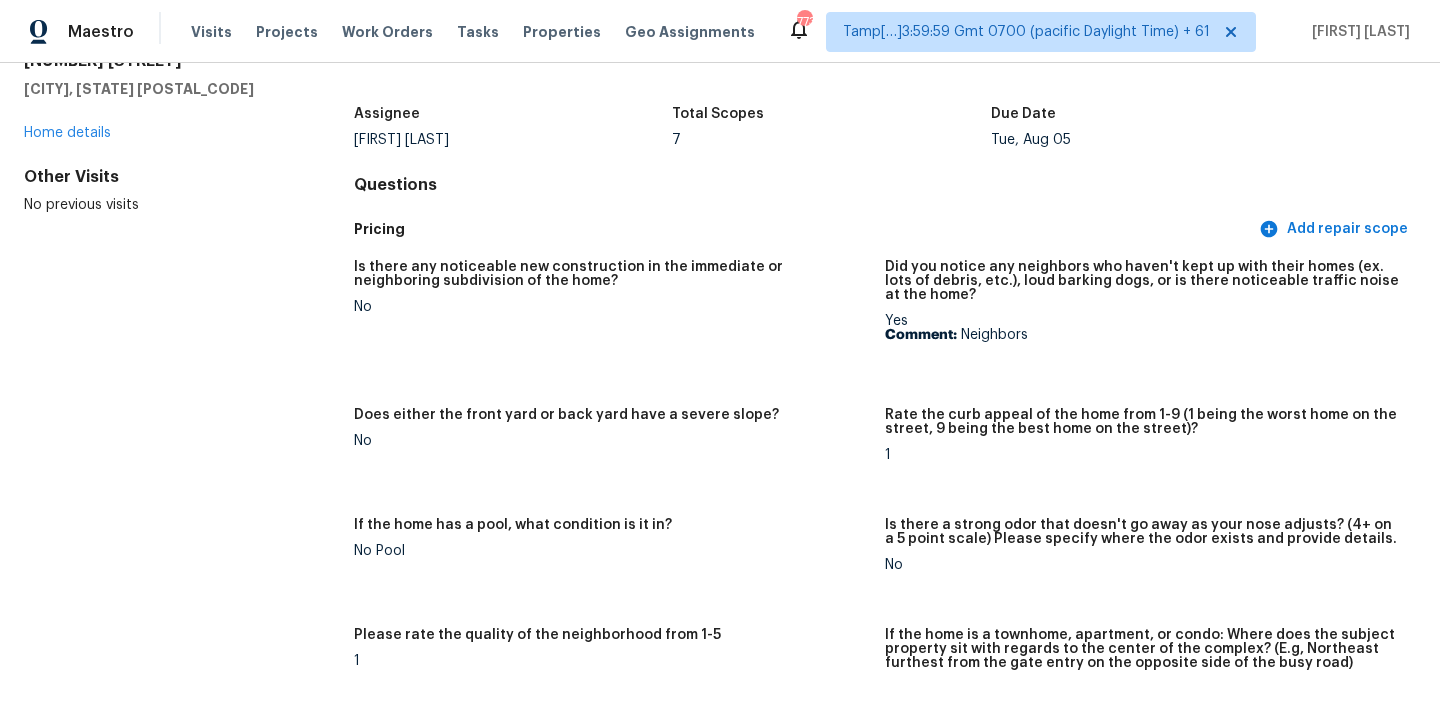 scroll, scrollTop: 0, scrollLeft: 0, axis: both 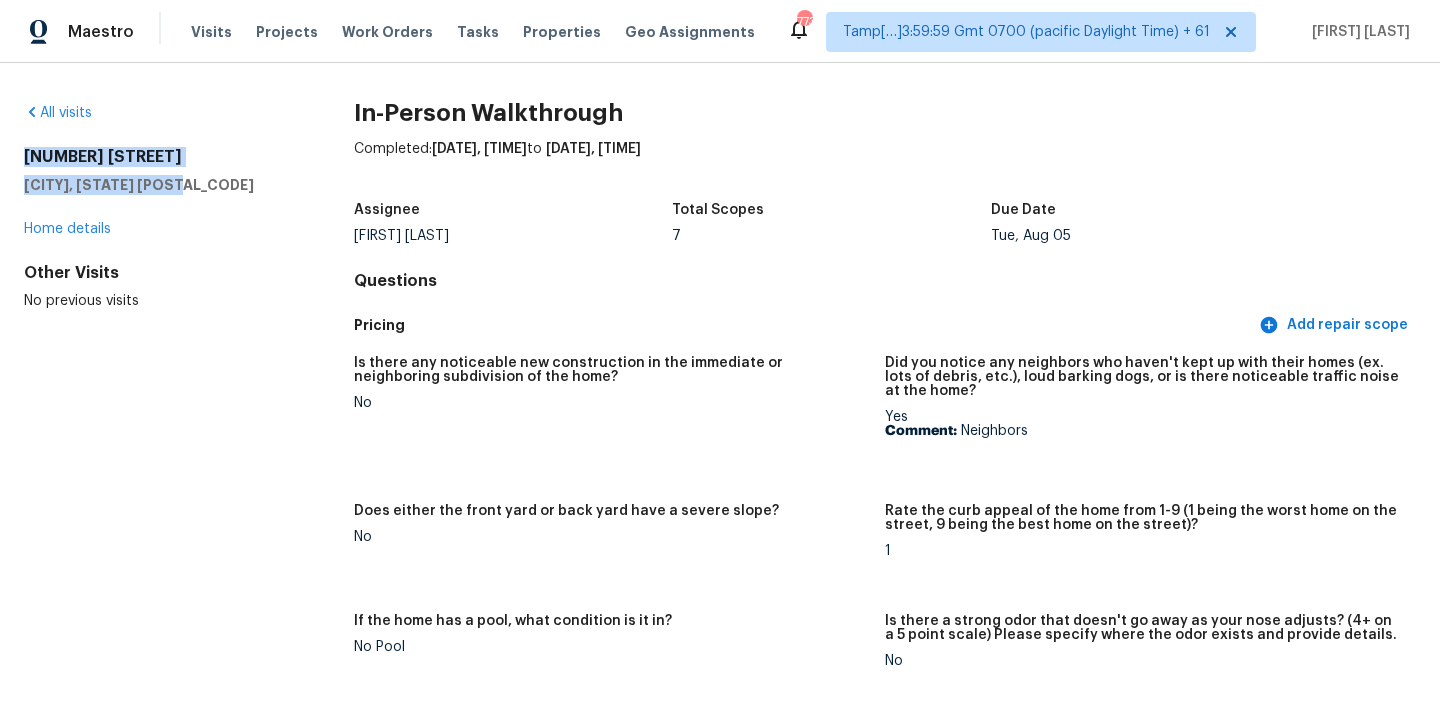 drag, startPoint x: 21, startPoint y: 152, endPoint x: 193, endPoint y: 187, distance: 175.52493 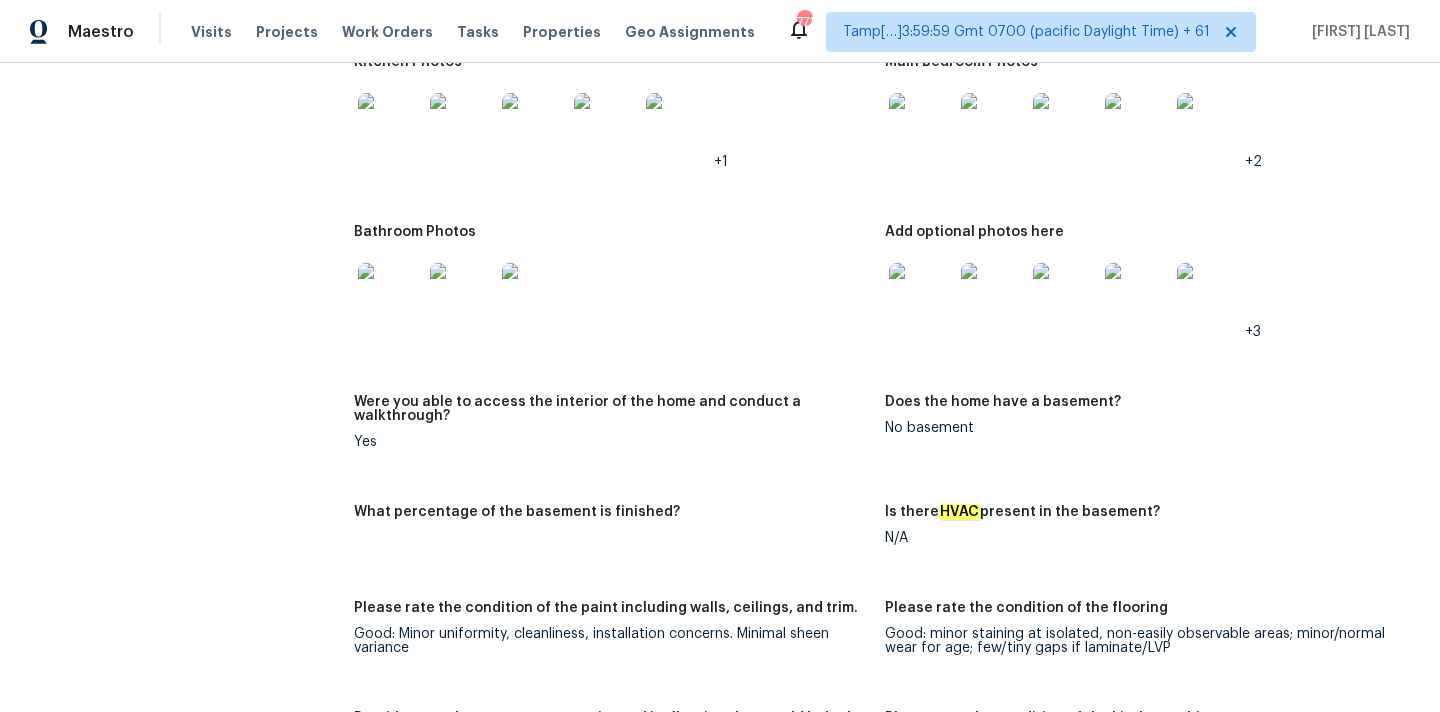 scroll, scrollTop: 3745, scrollLeft: 0, axis: vertical 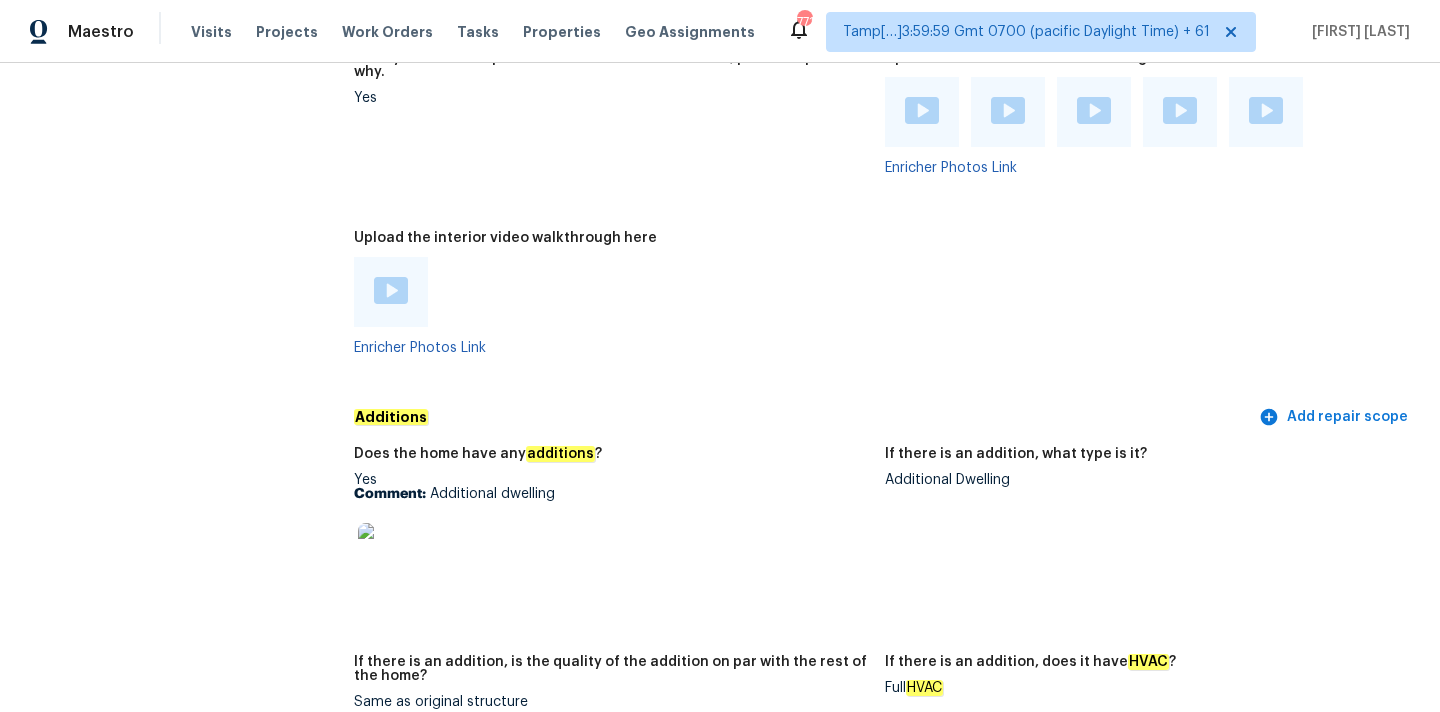 click on "Comment:   Additional dwelling" at bounding box center [611, 494] 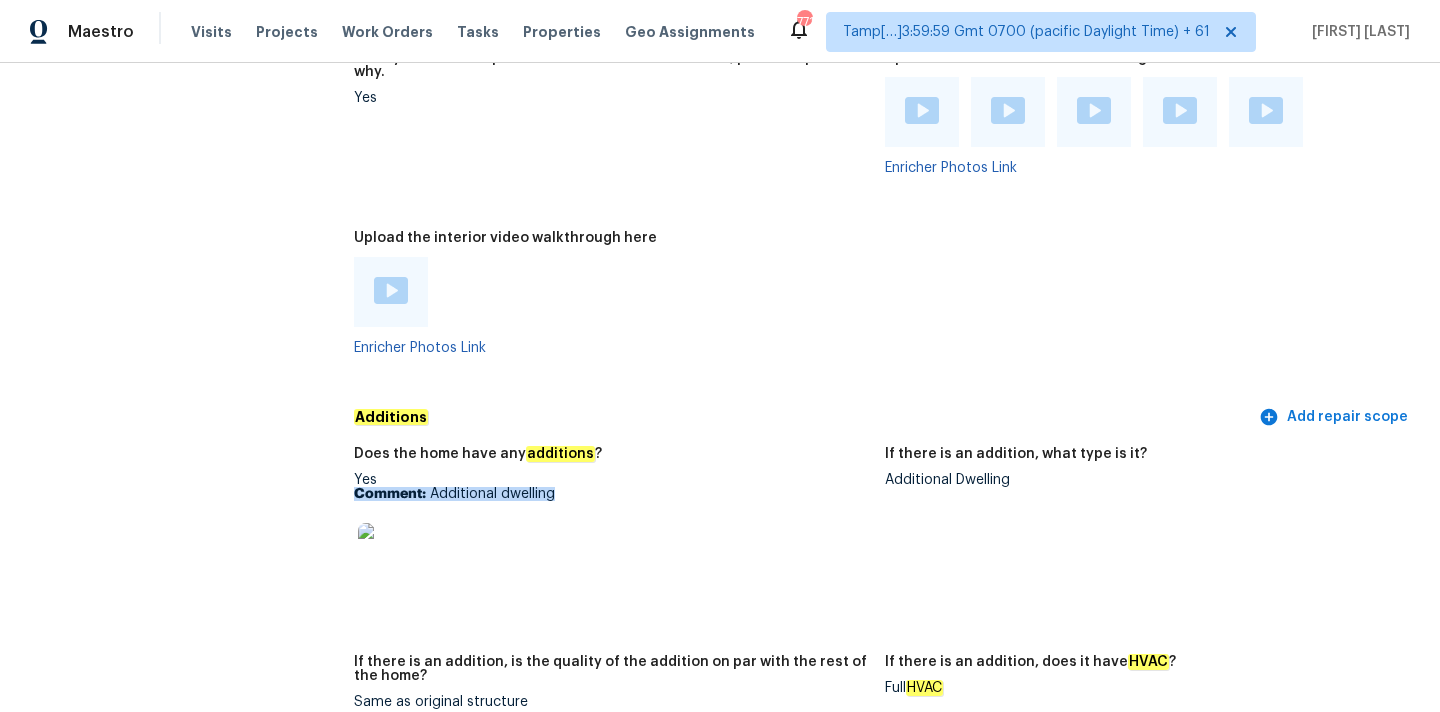 click on "Comment:   Additional dwelling" at bounding box center (611, 494) 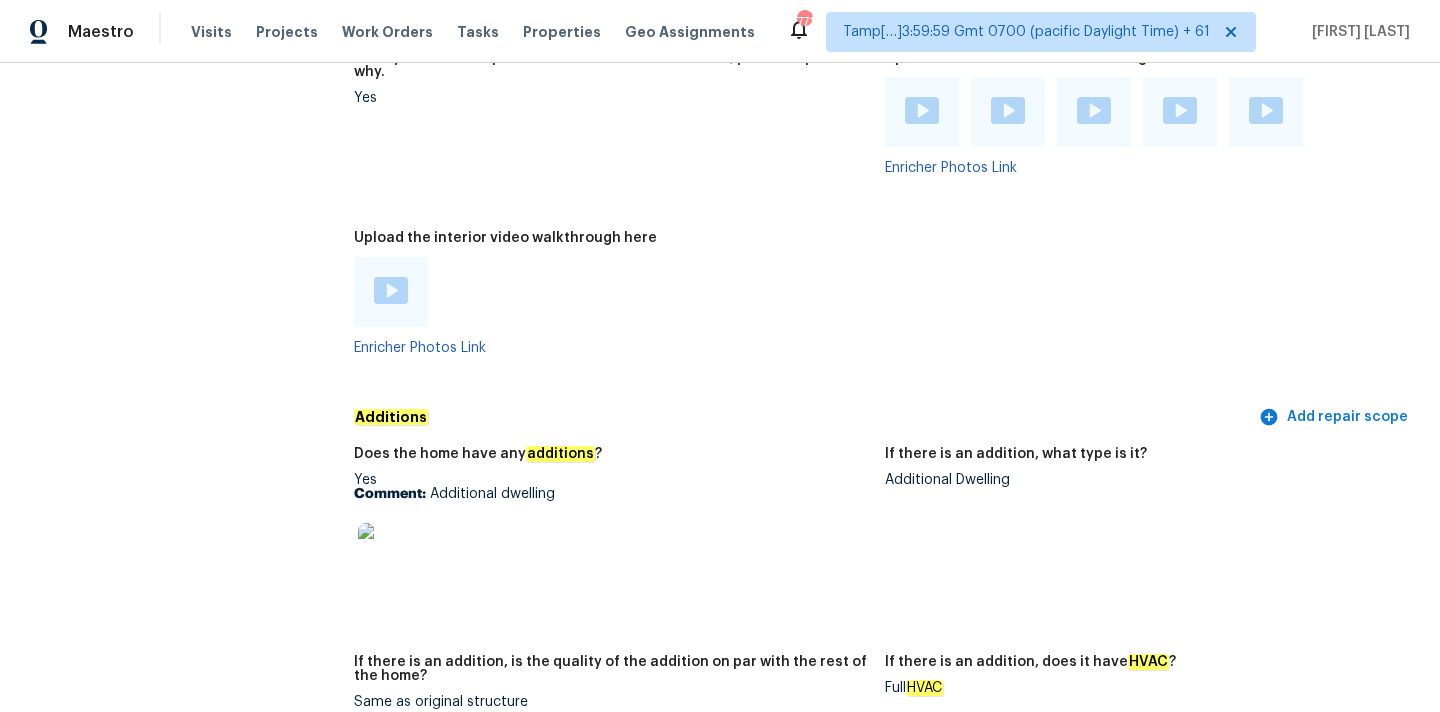 click on "Comment:   Additional dwelling" at bounding box center [611, 494] 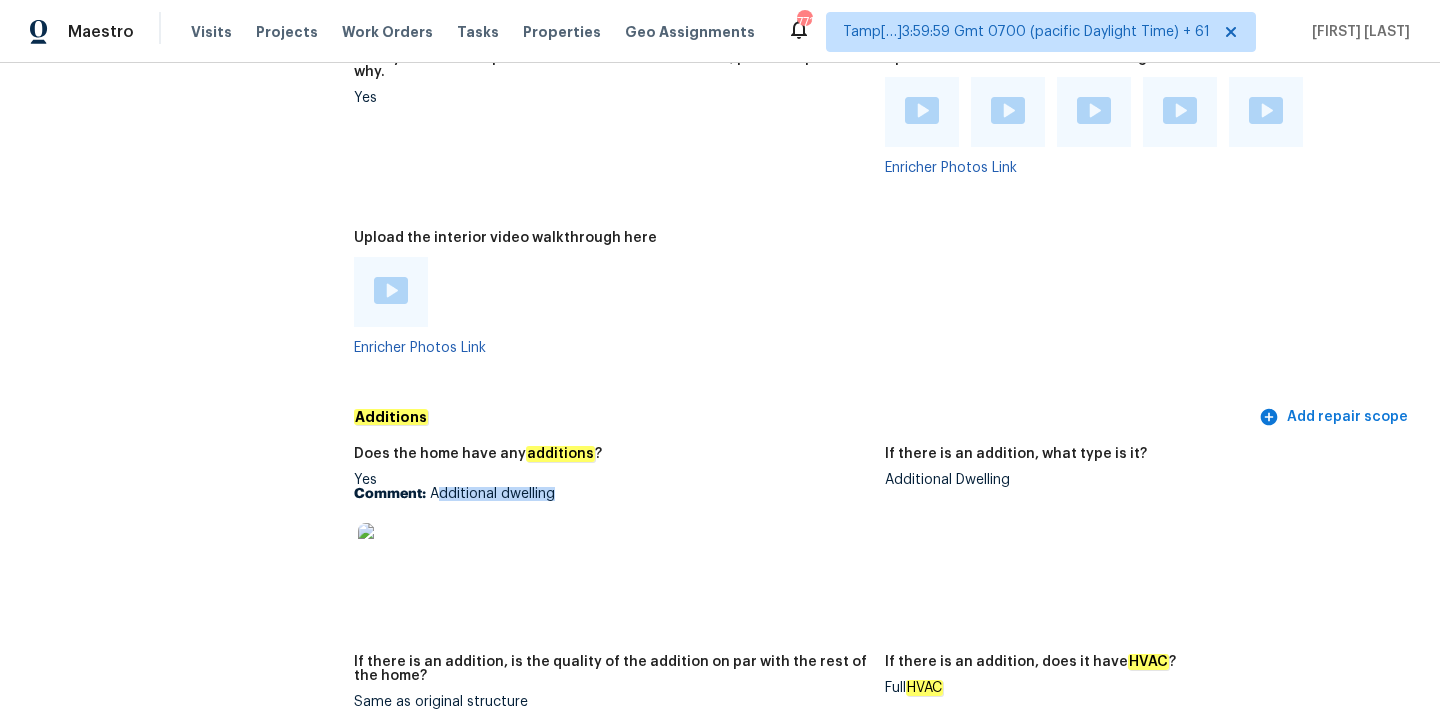 drag, startPoint x: 435, startPoint y: 467, endPoint x: 563, endPoint y: 467, distance: 128 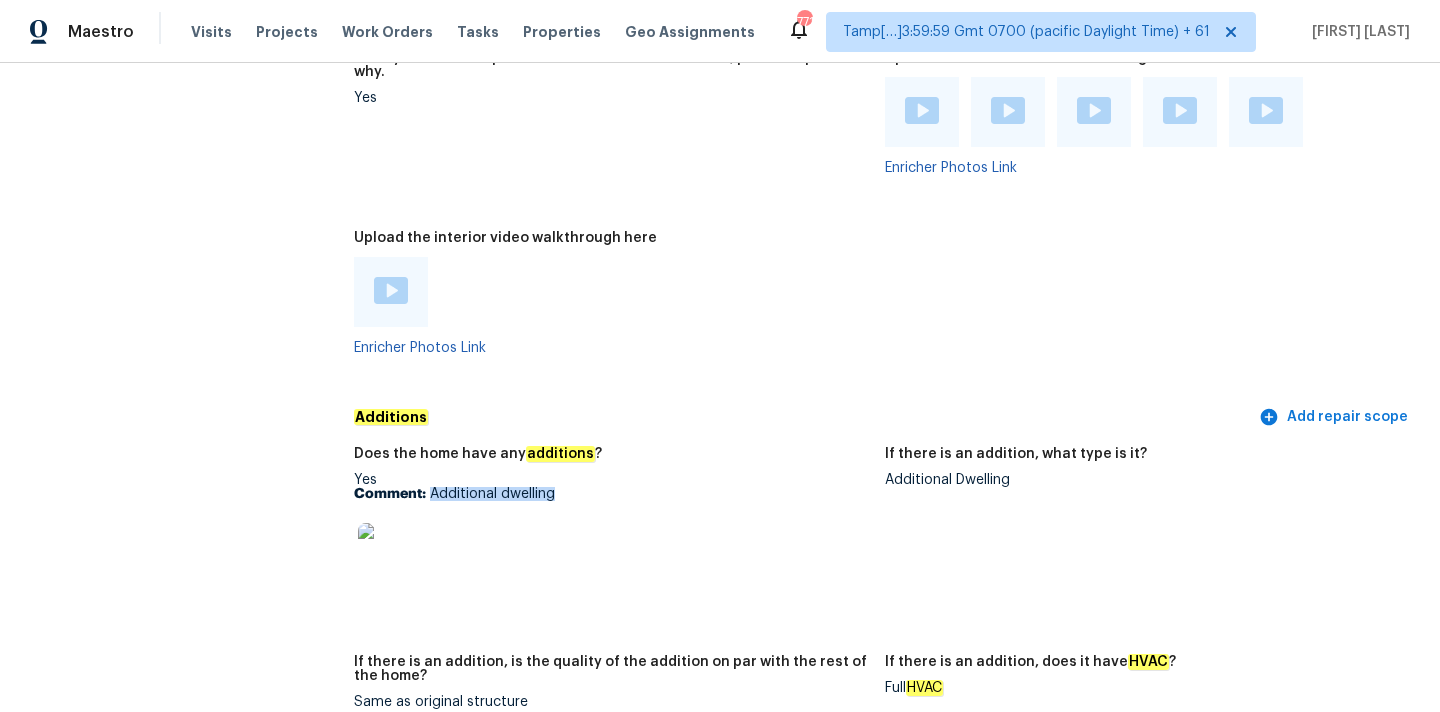 drag, startPoint x: 431, startPoint y: 465, endPoint x: 601, endPoint y: 464, distance: 170.00294 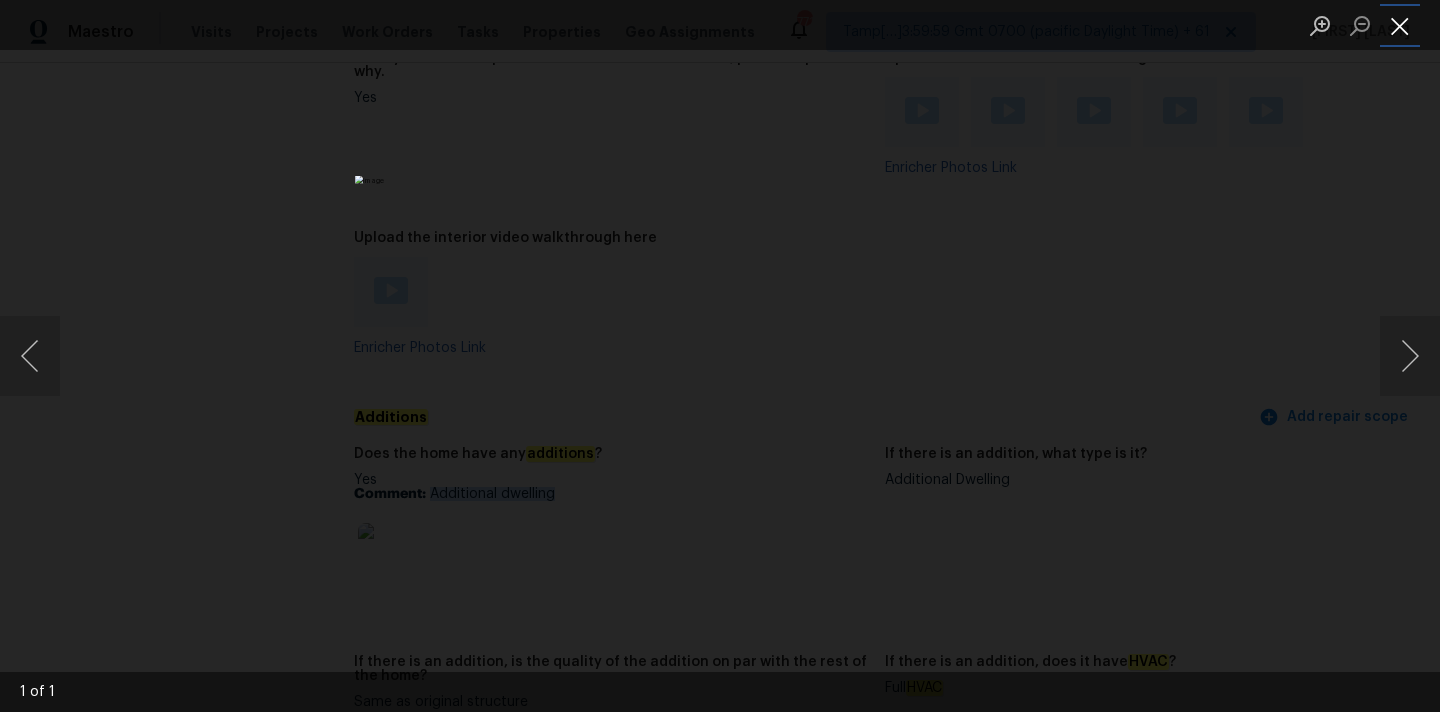 click at bounding box center [1400, 25] 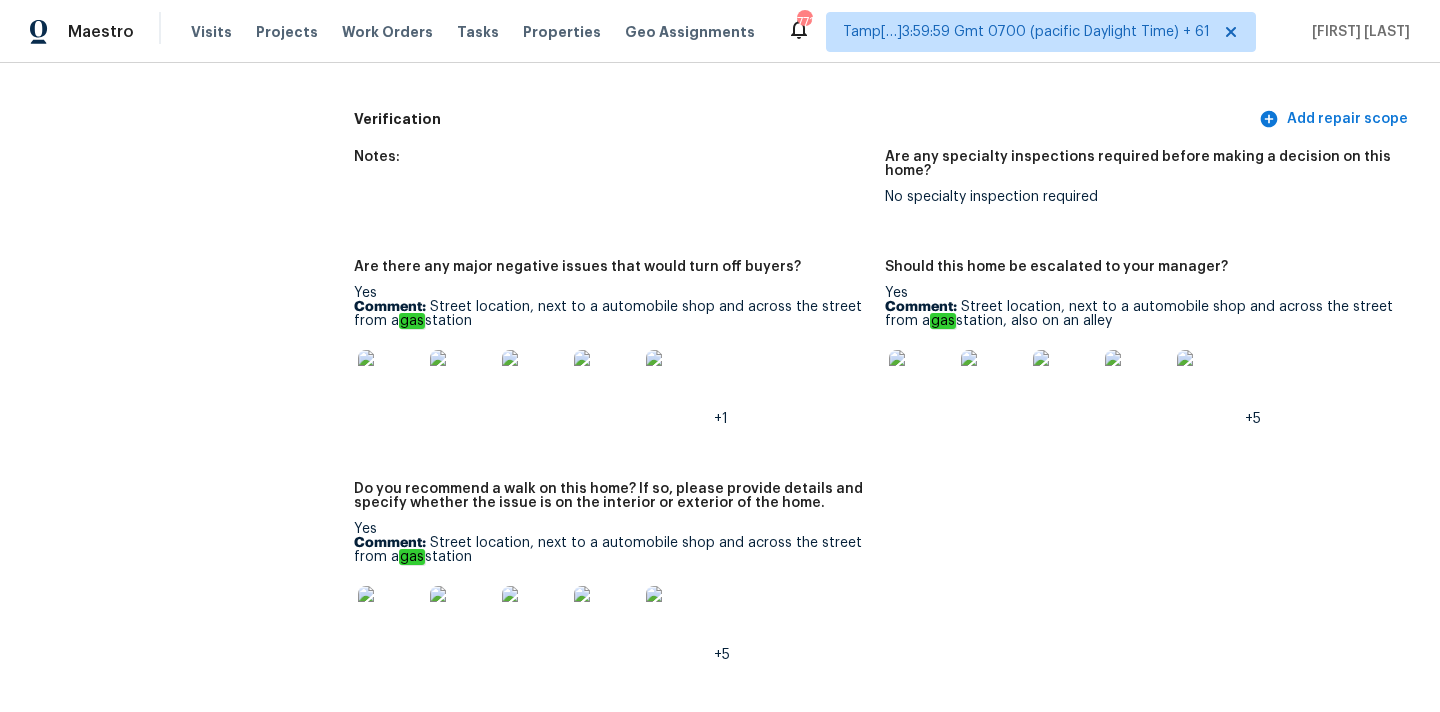 scroll, scrollTop: 123, scrollLeft: 0, axis: vertical 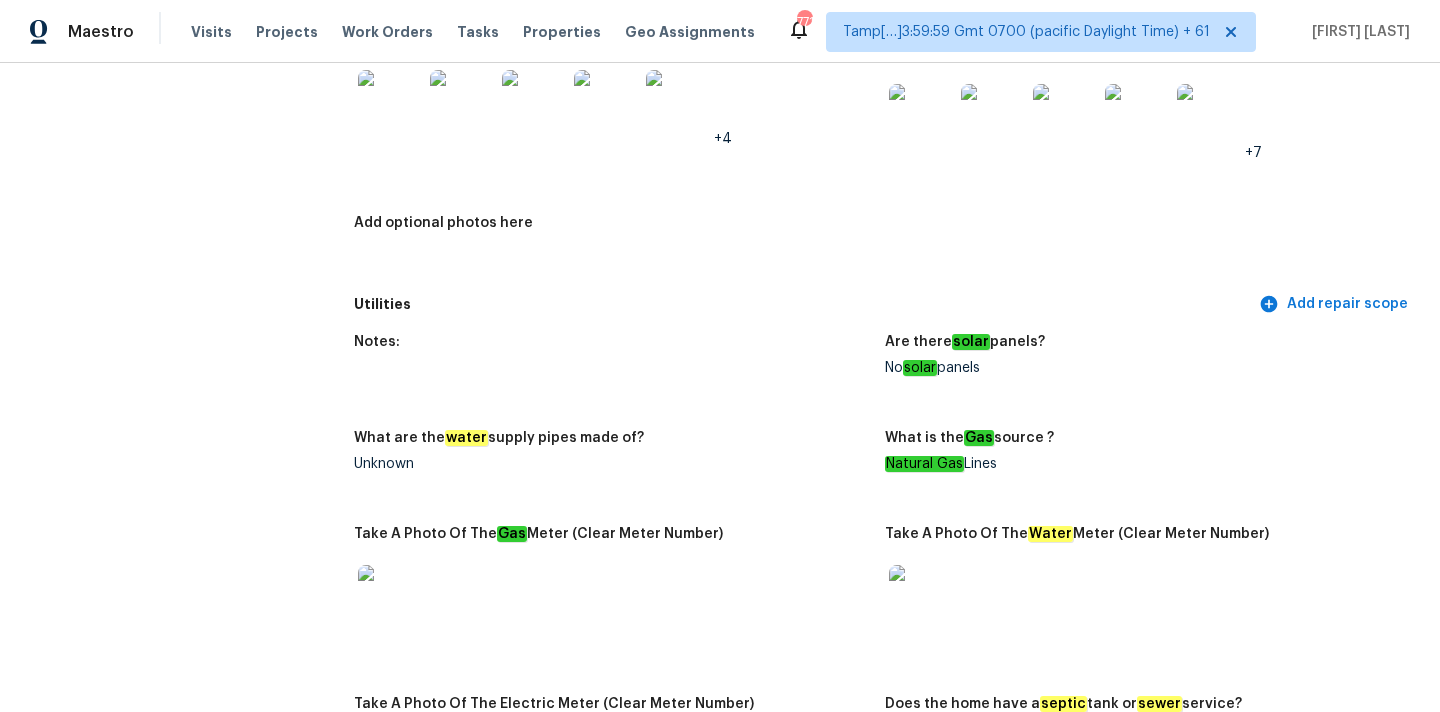 click at bounding box center [921, 116] 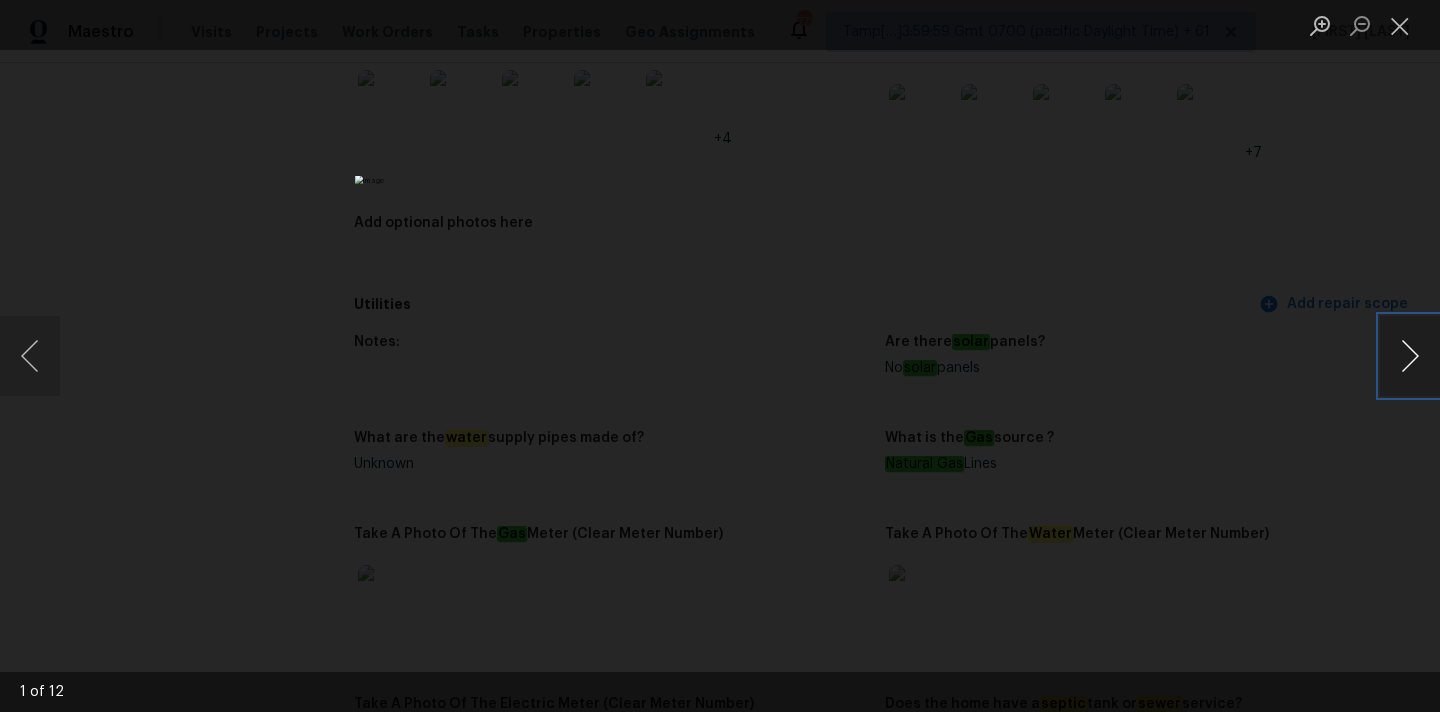 click at bounding box center (1410, 356) 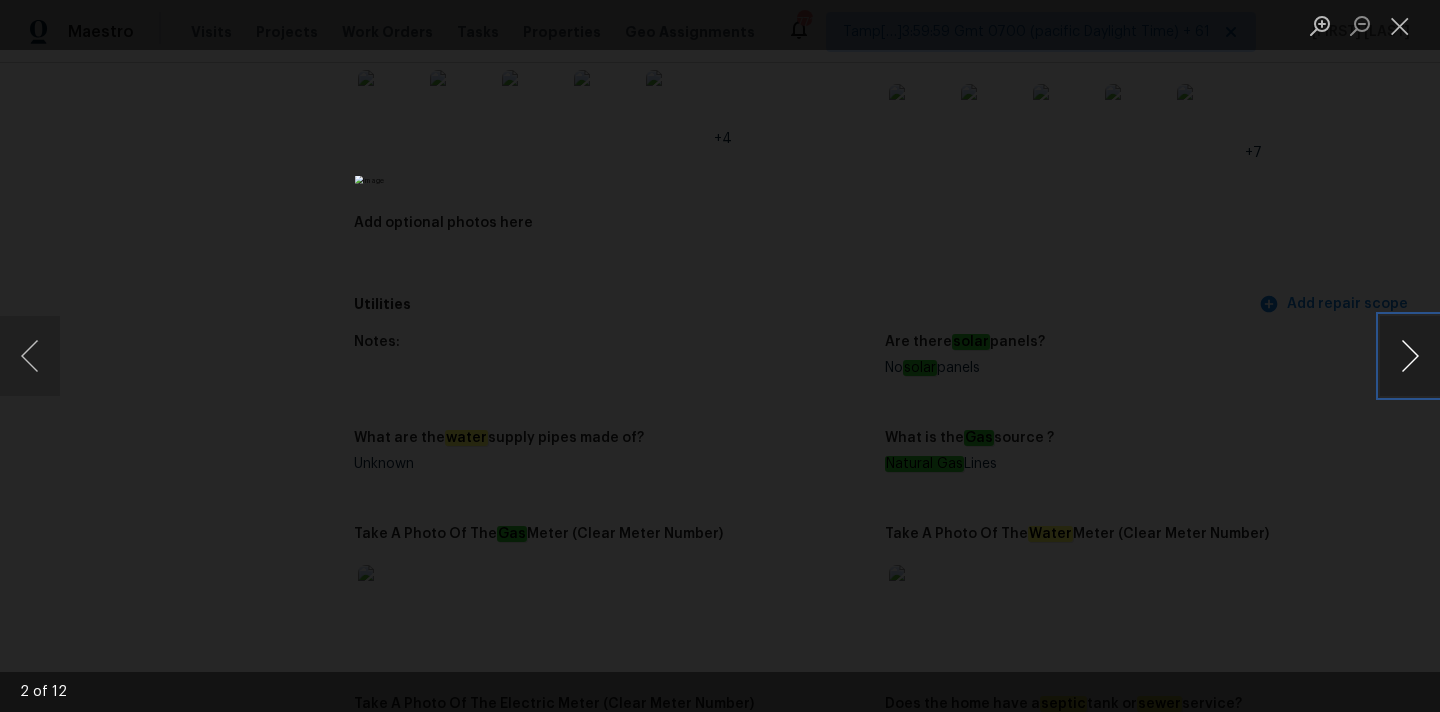 click at bounding box center (1410, 356) 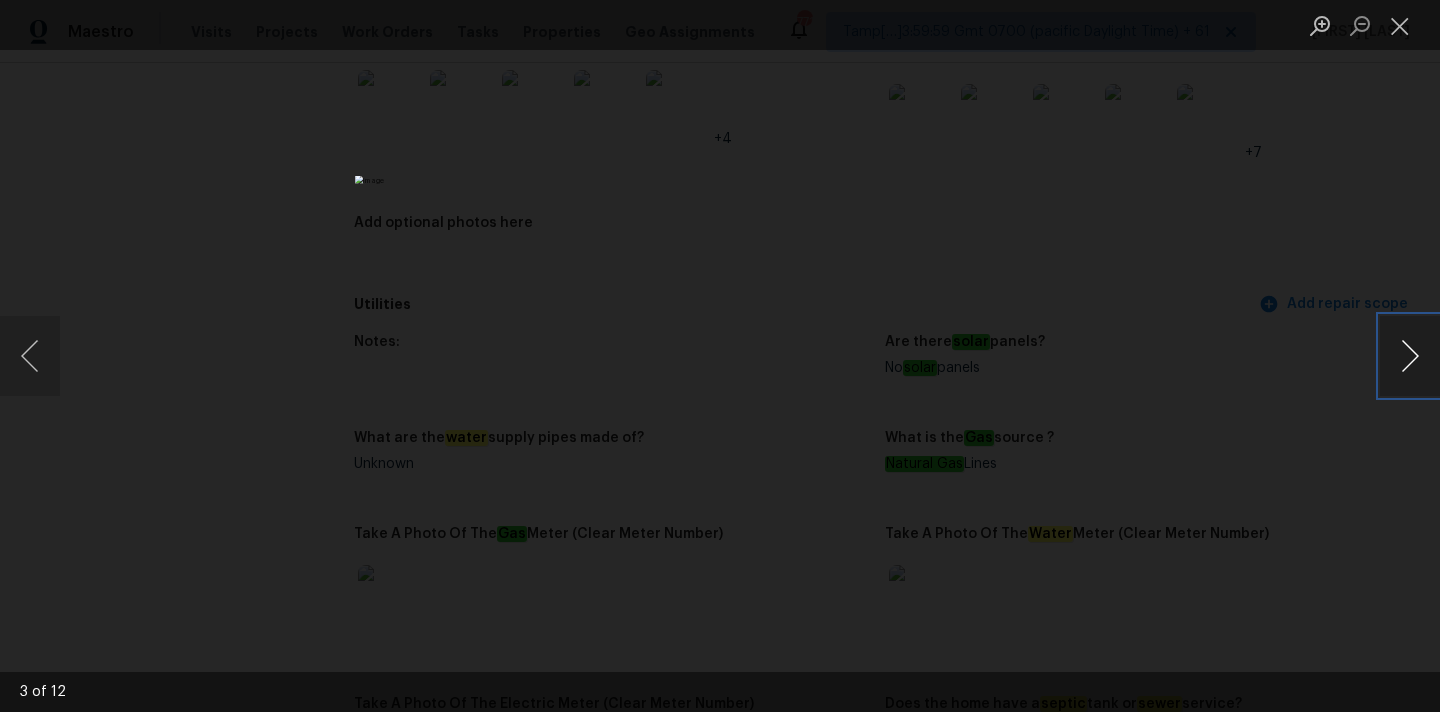 click at bounding box center [1410, 356] 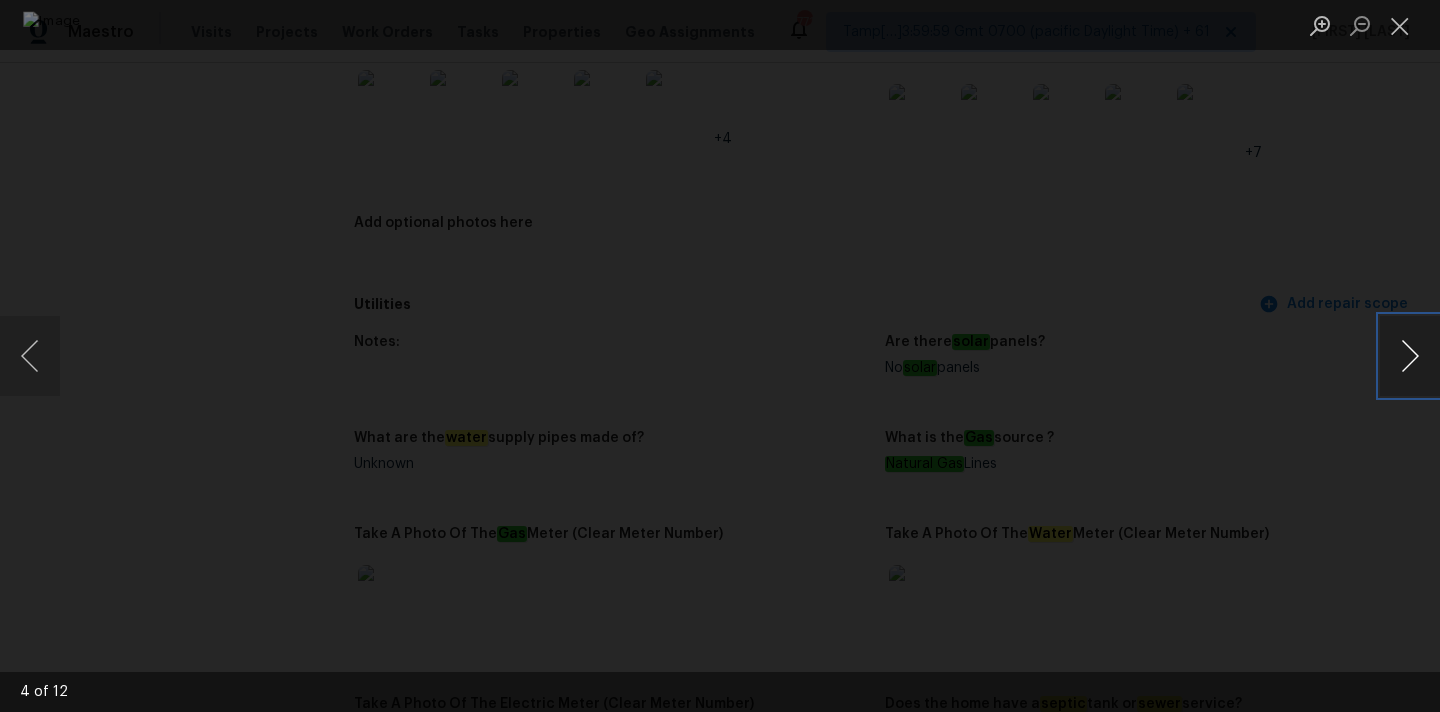 click at bounding box center [1410, 356] 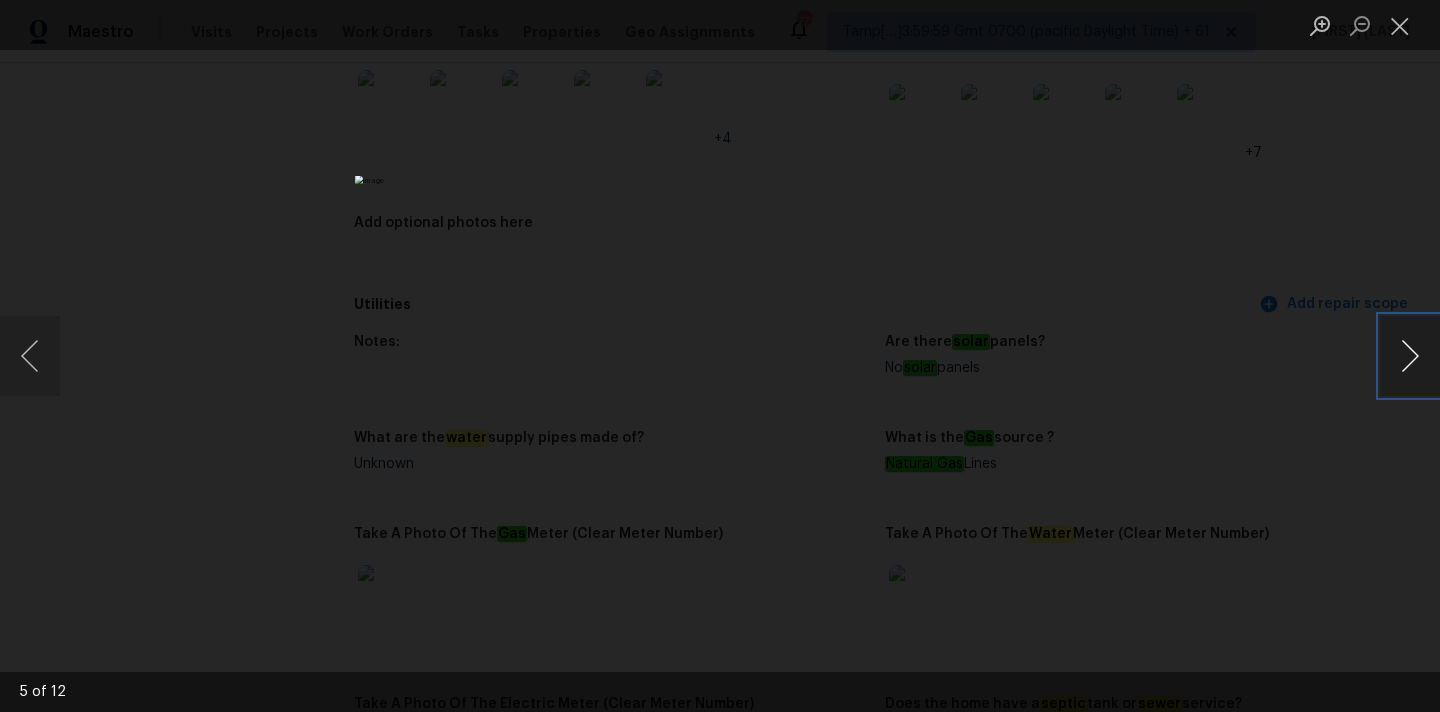 click at bounding box center (1410, 356) 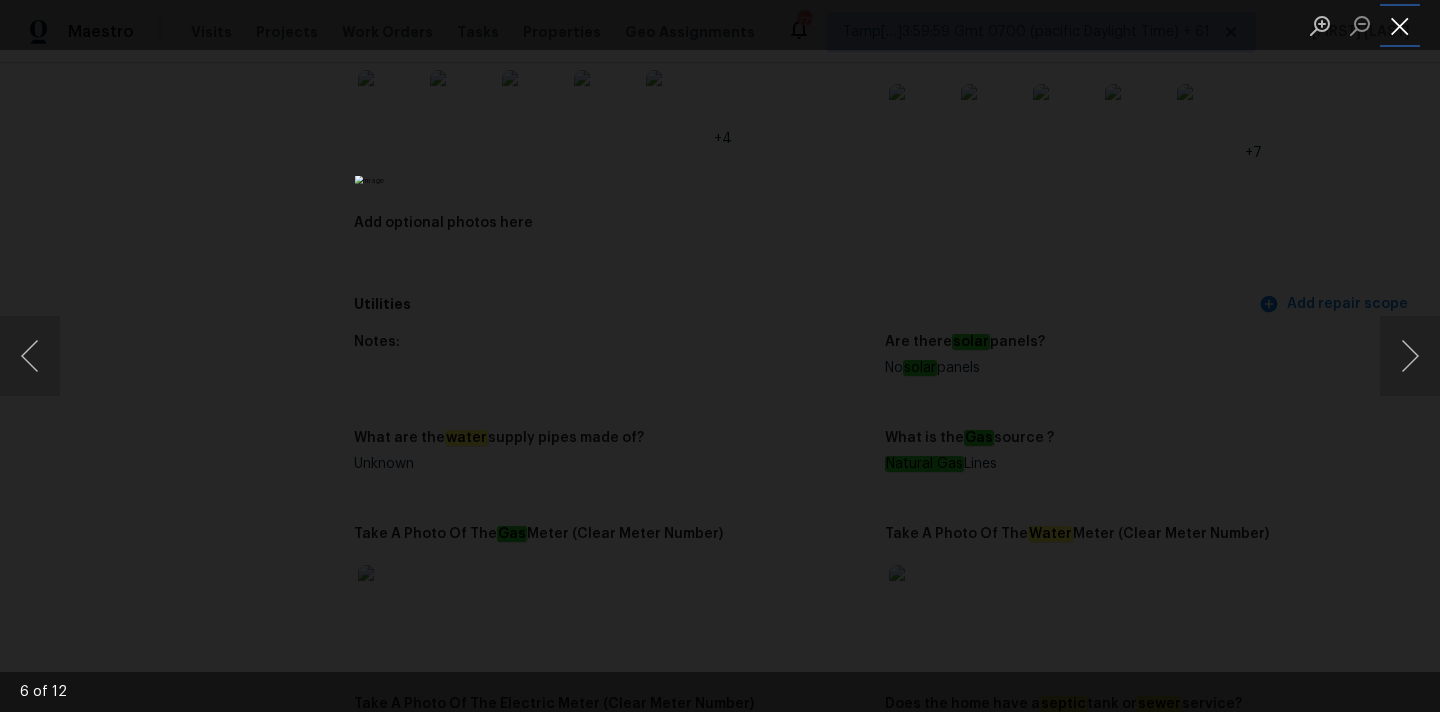 click at bounding box center (1400, 25) 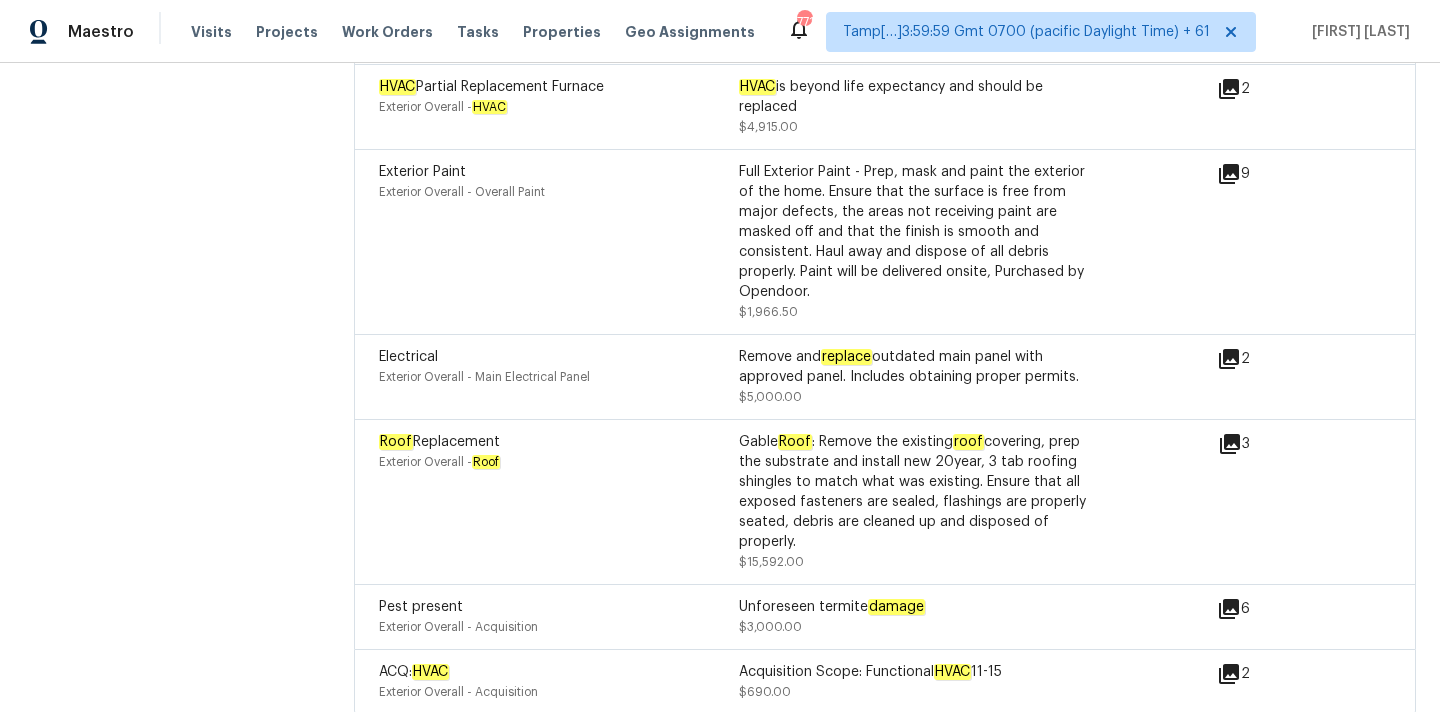 scroll, scrollTop: 5365, scrollLeft: 0, axis: vertical 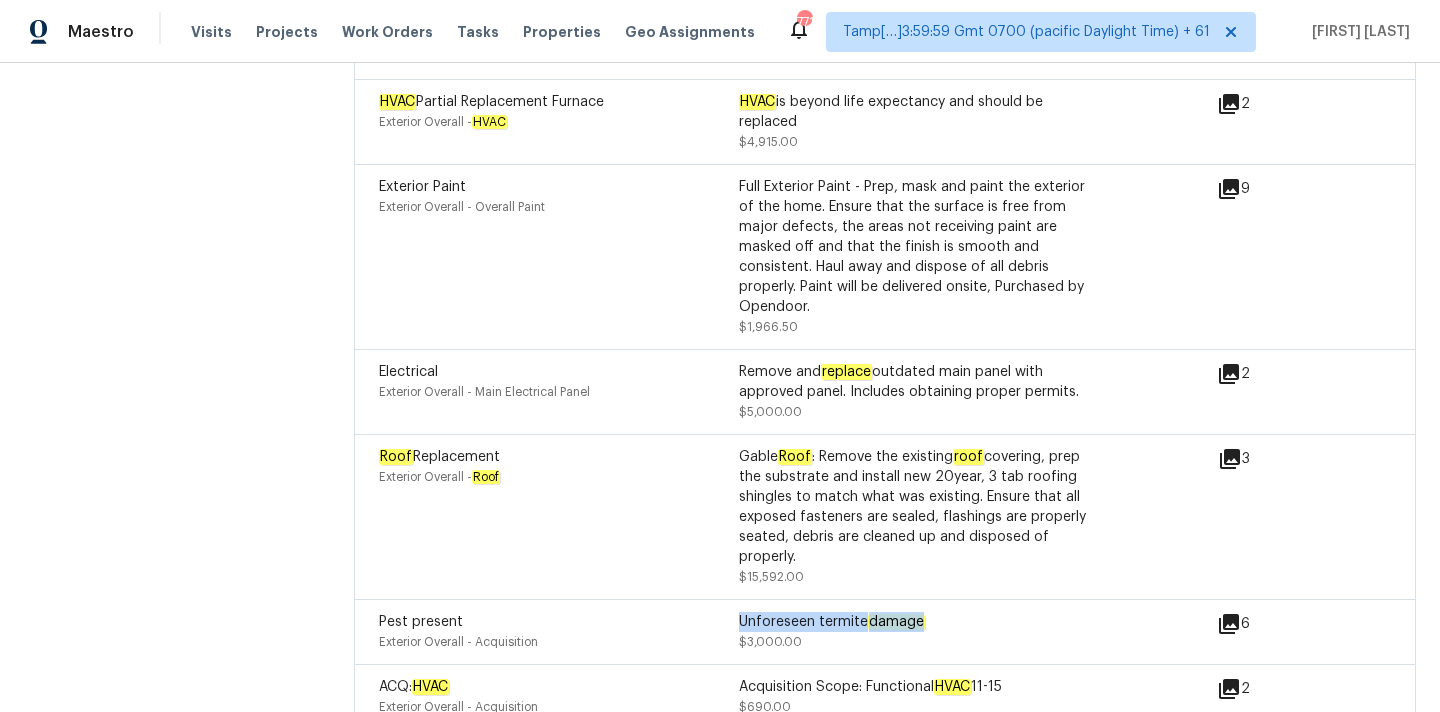 drag, startPoint x: 740, startPoint y: 576, endPoint x: 921, endPoint y: 576, distance: 181 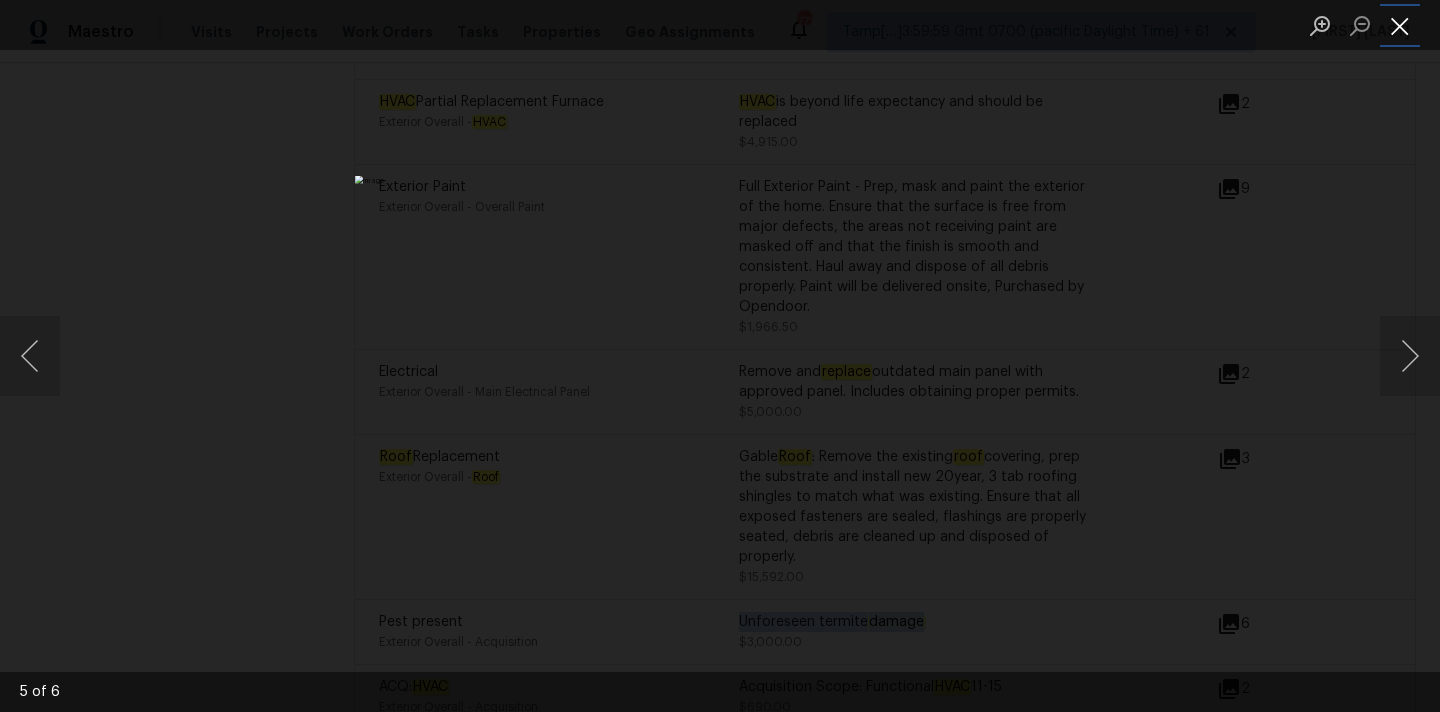 click at bounding box center (1400, 25) 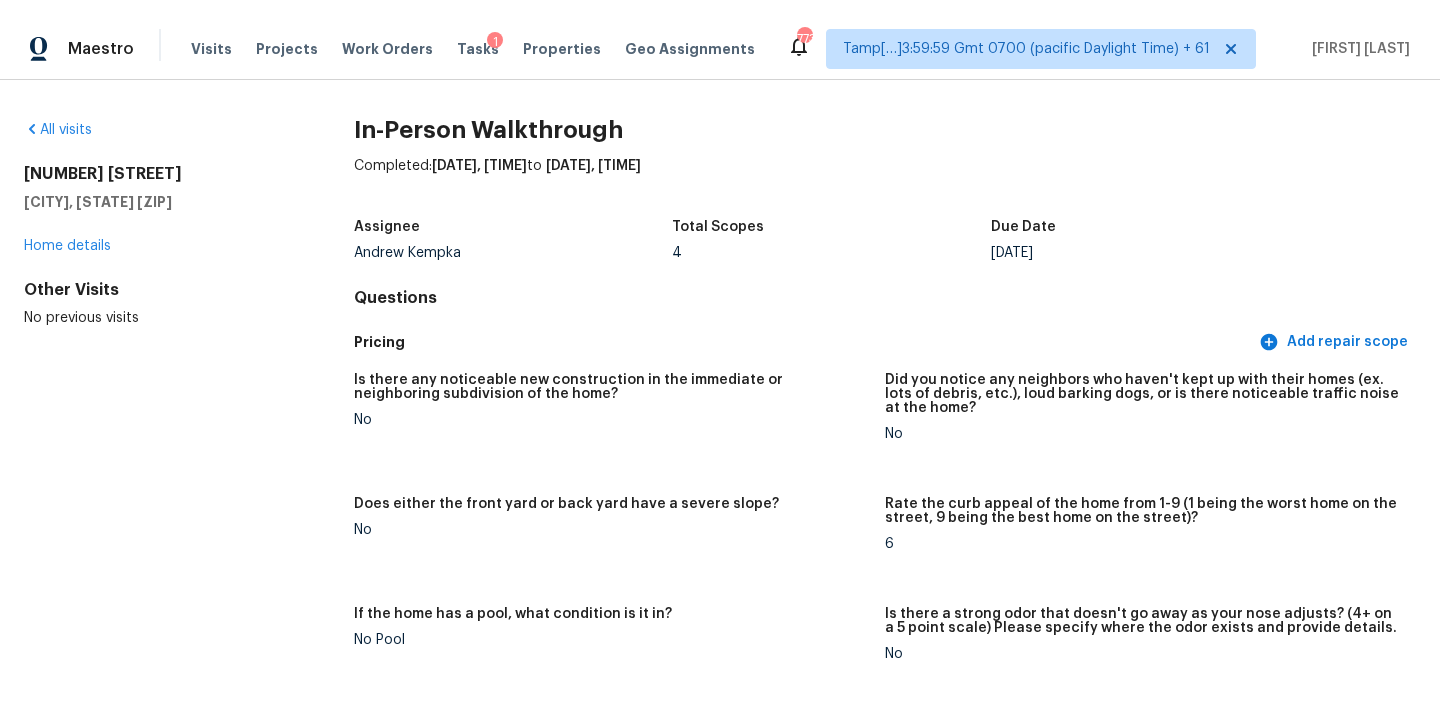 scroll, scrollTop: 0, scrollLeft: 0, axis: both 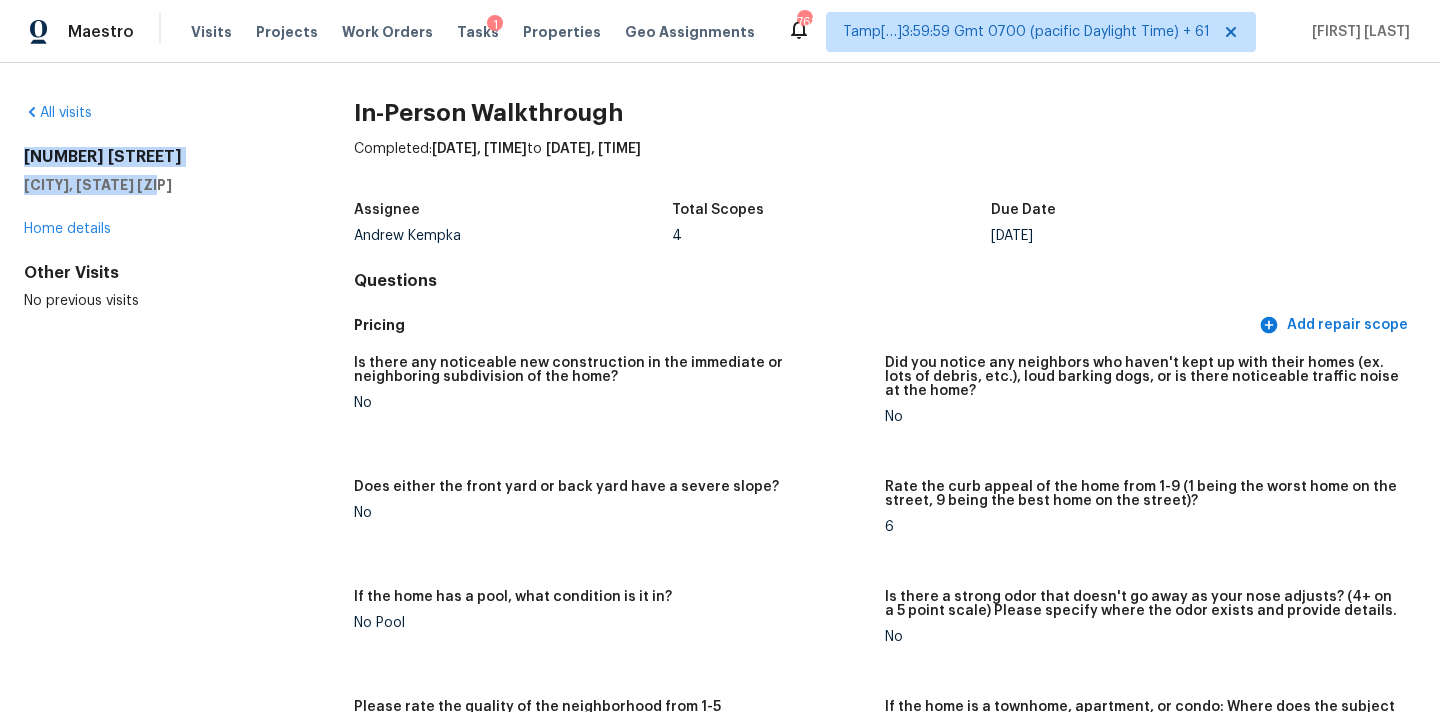 drag, startPoint x: 22, startPoint y: 155, endPoint x: 206, endPoint y: 186, distance: 186.59314 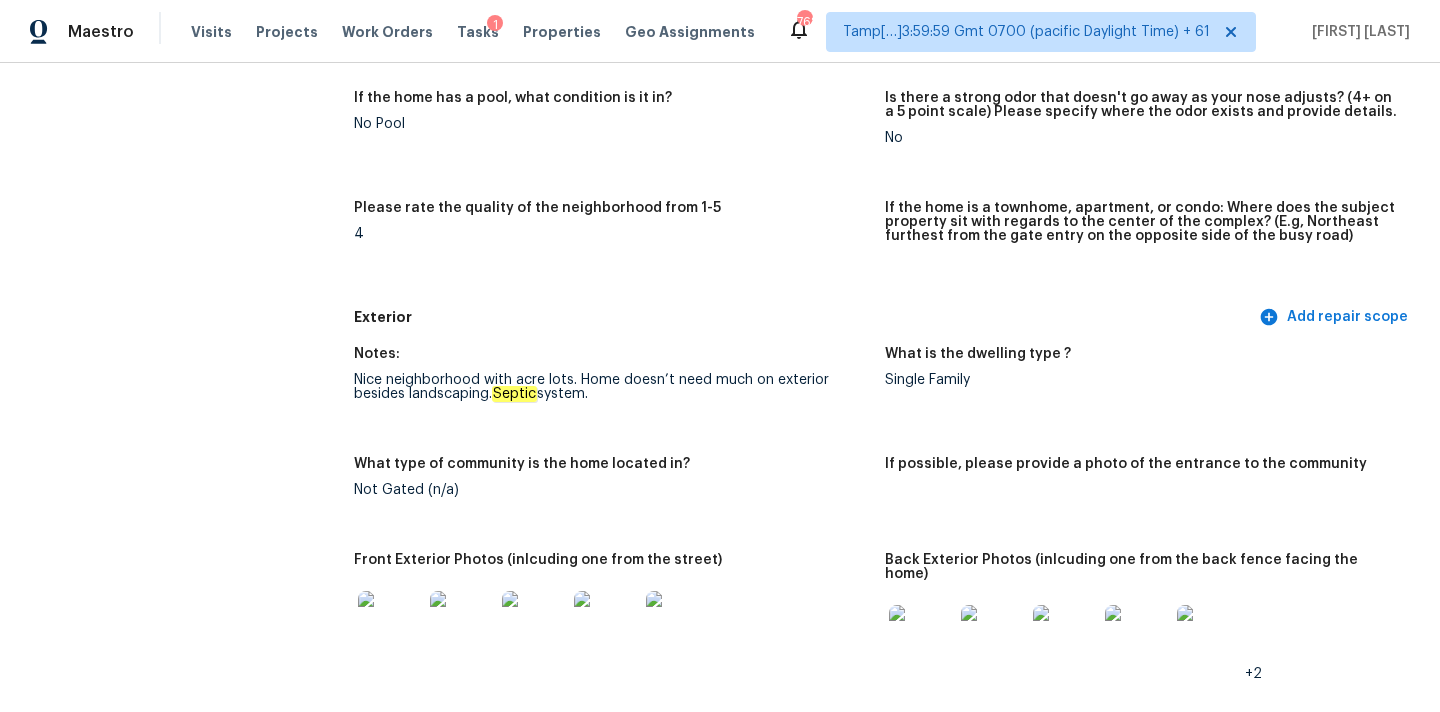 scroll, scrollTop: 0, scrollLeft: 0, axis: both 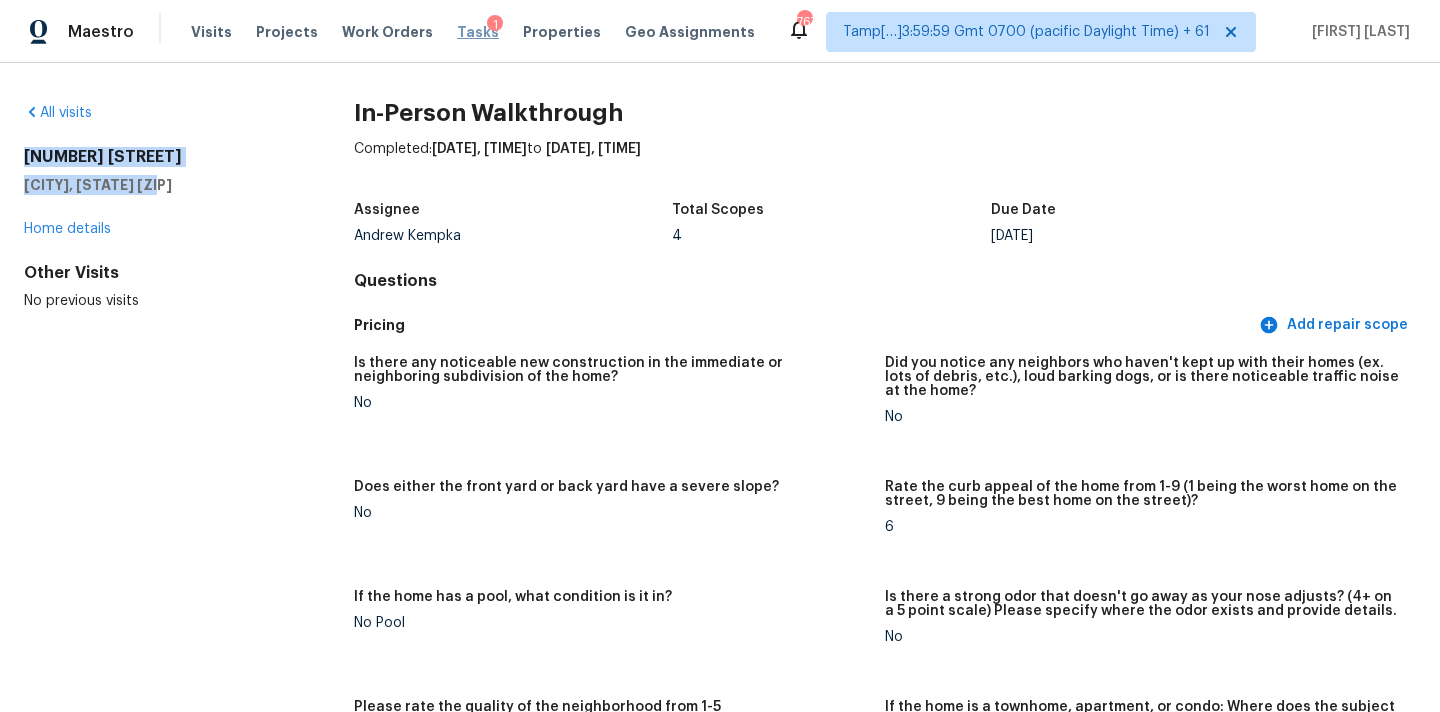 click on "Tasks" at bounding box center (478, 32) 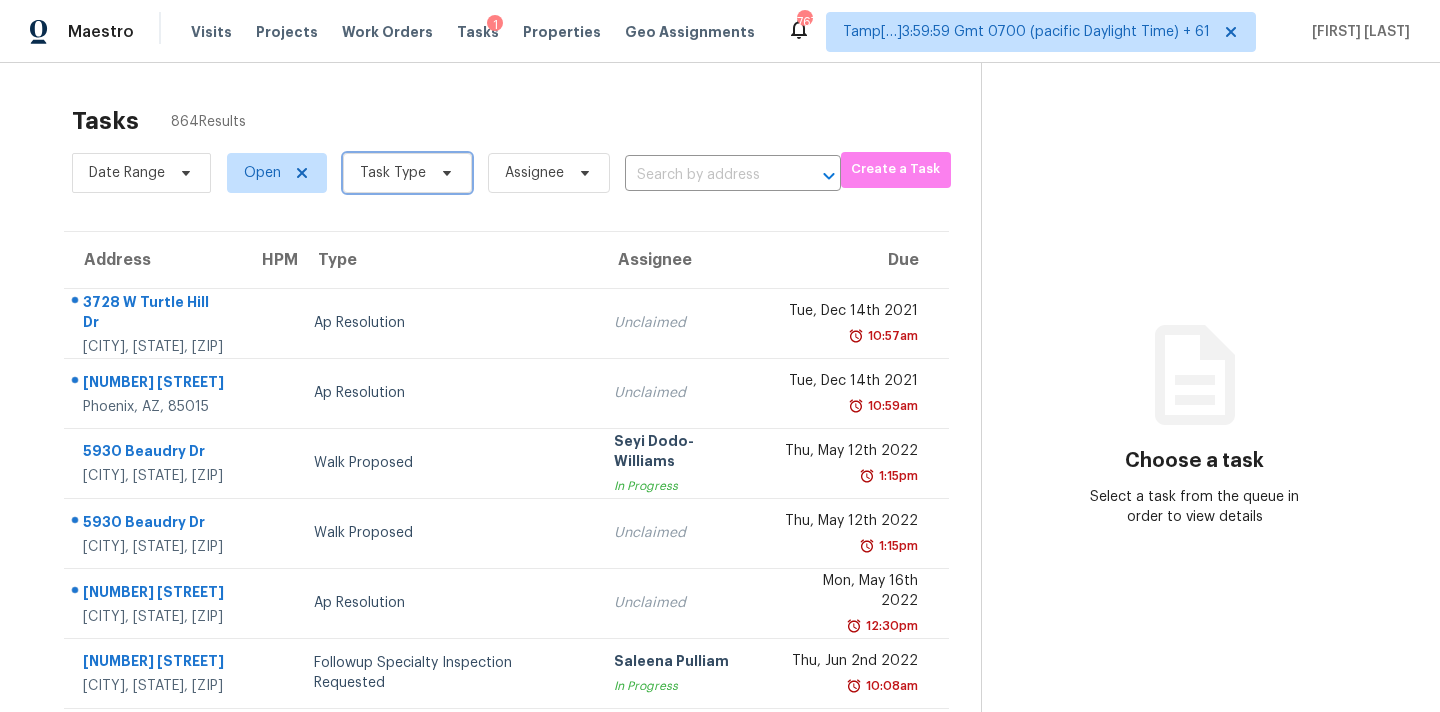 click on "Task Type" at bounding box center (393, 173) 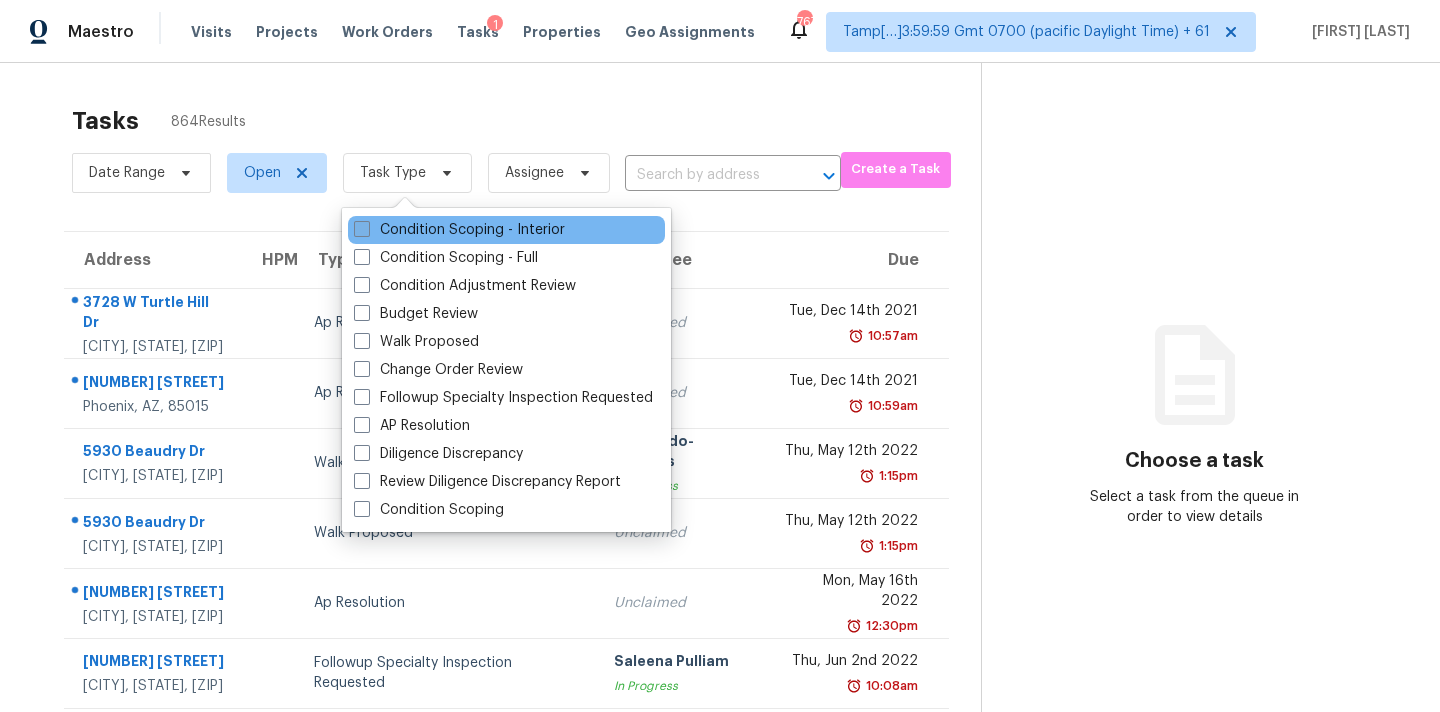 click on "Condition Scoping - Interior" at bounding box center [459, 230] 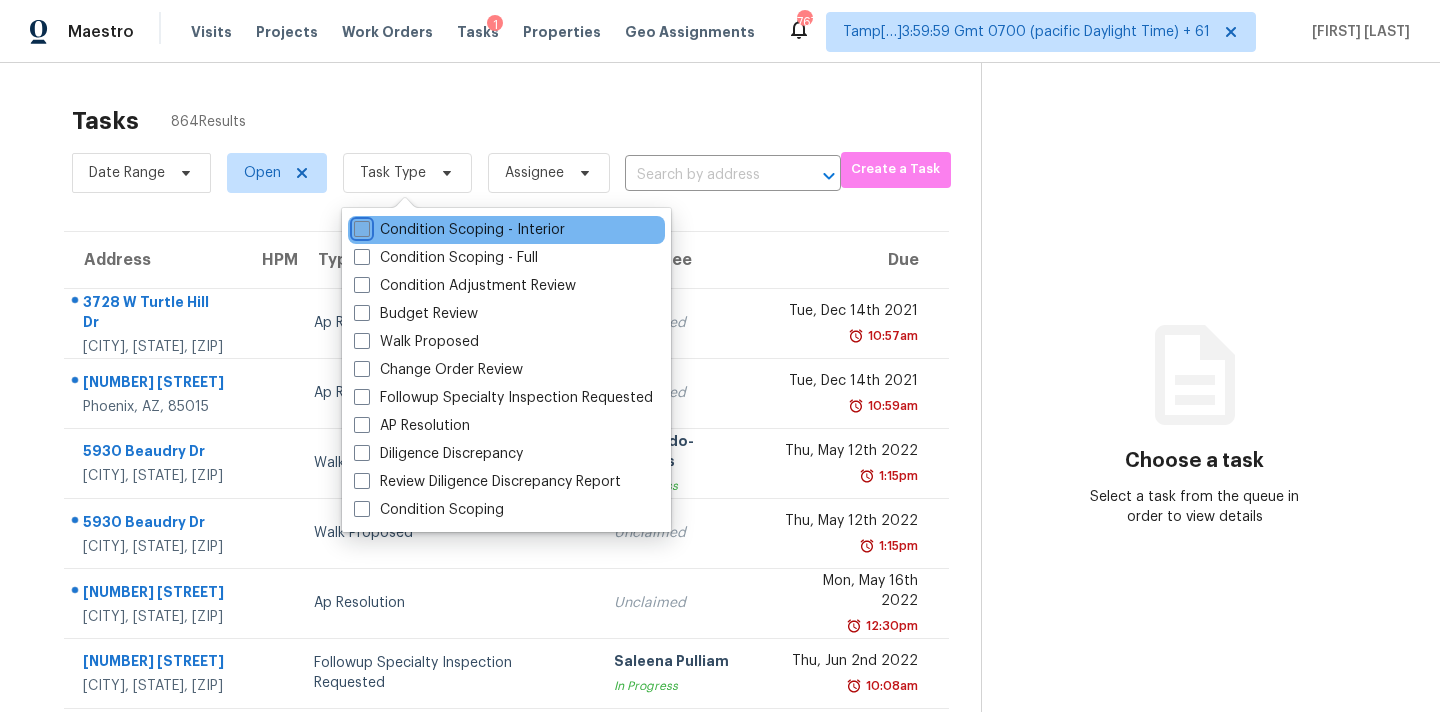 click on "Condition Scoping - Interior" at bounding box center [360, 226] 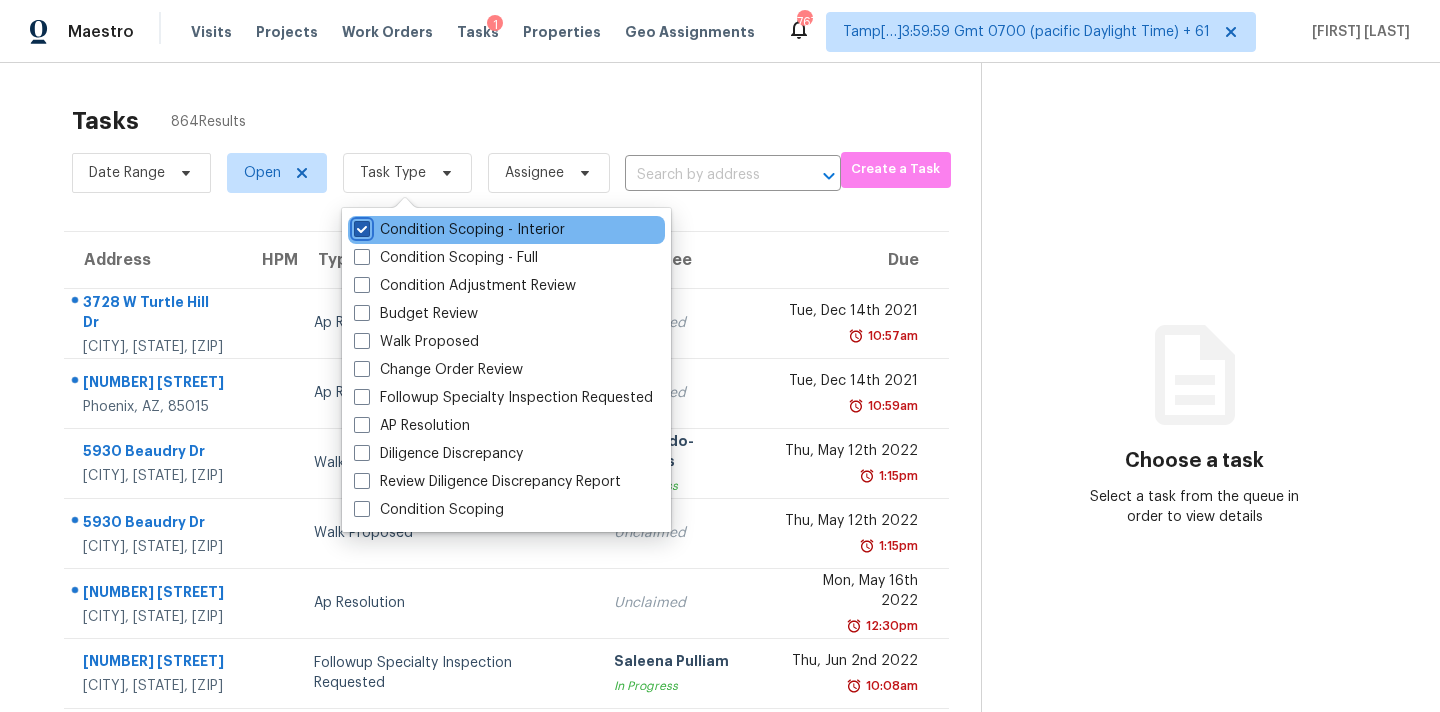 checkbox on "true" 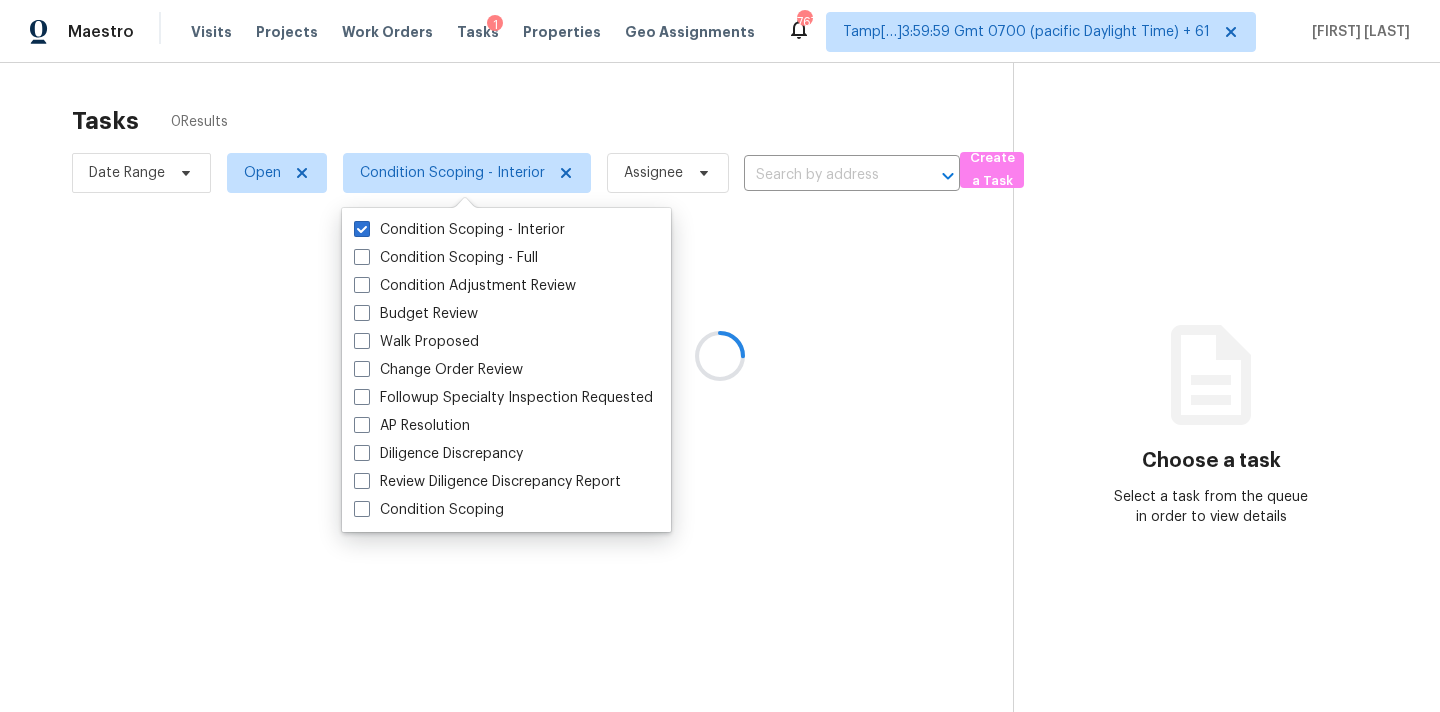 click at bounding box center (720, 356) 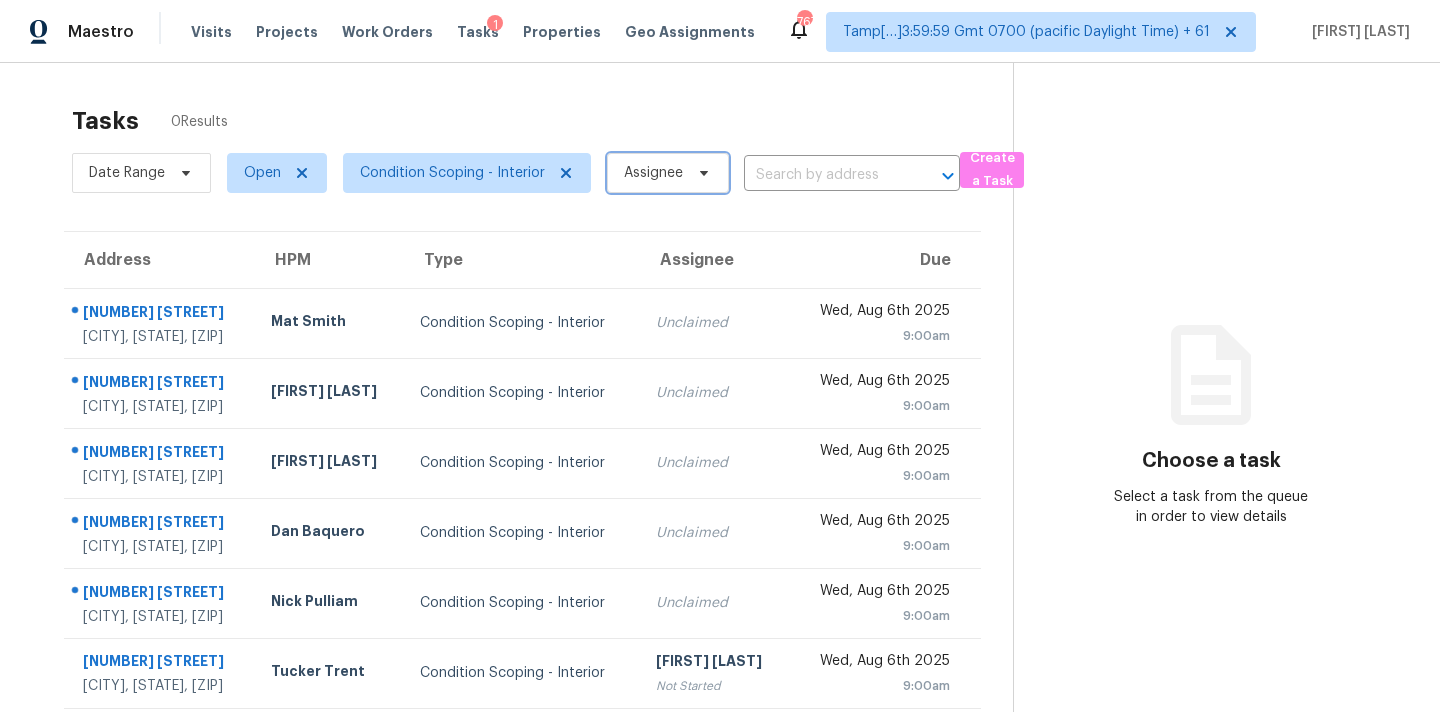 click on "Assignee" at bounding box center [653, 173] 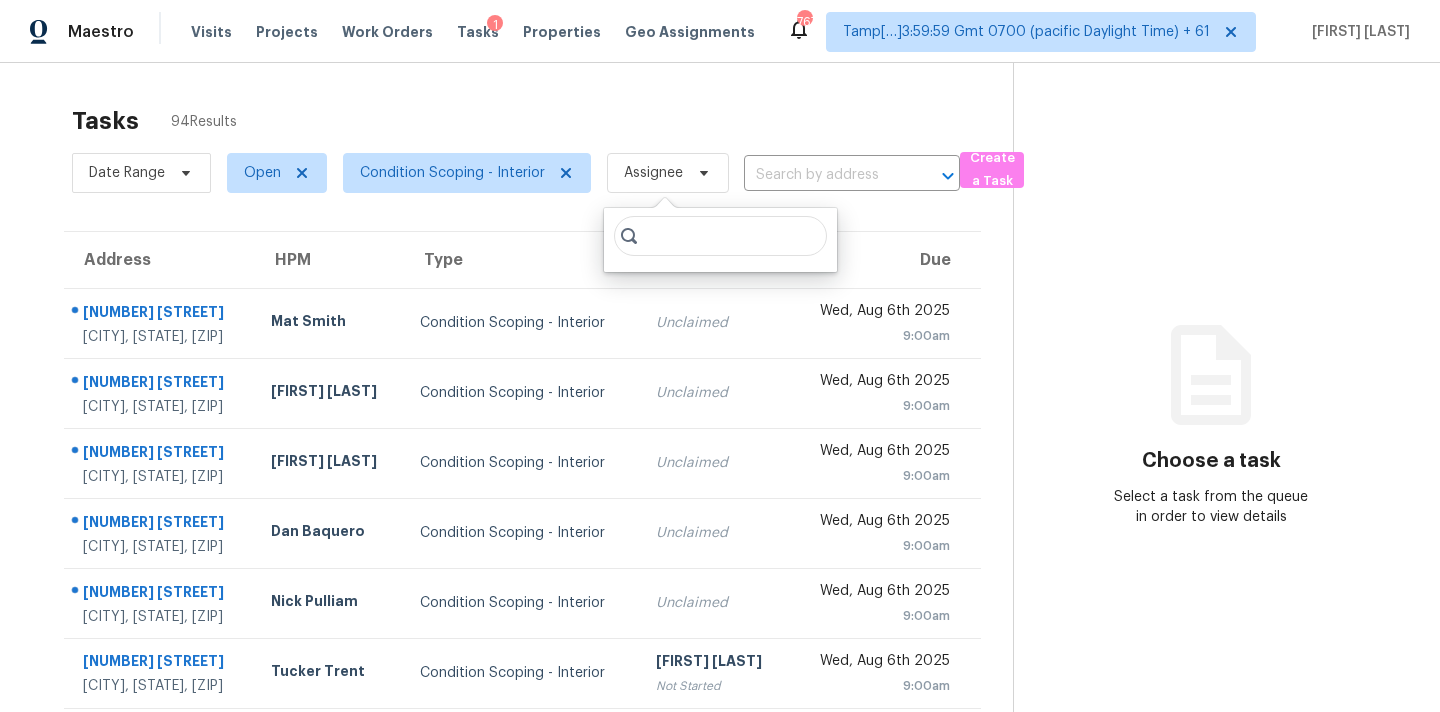 click at bounding box center [720, 240] 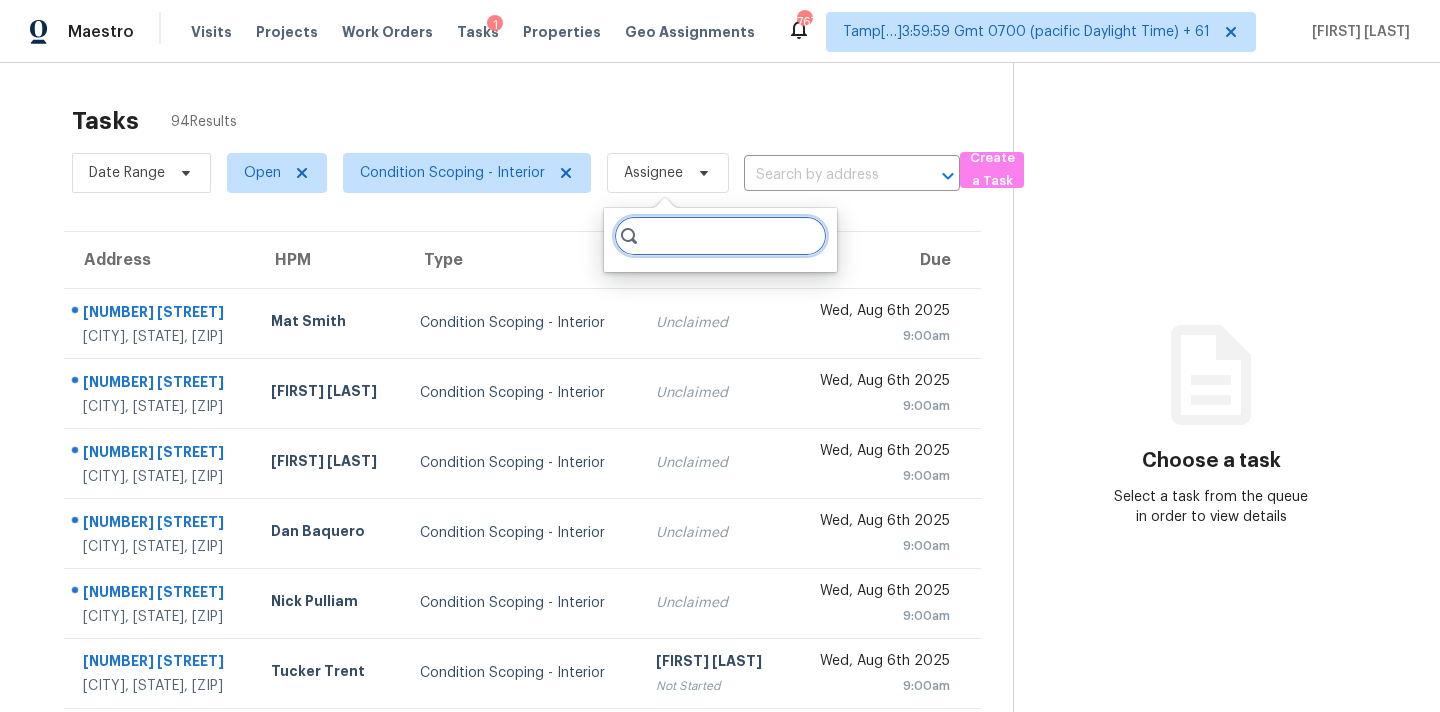 click at bounding box center (720, 236) 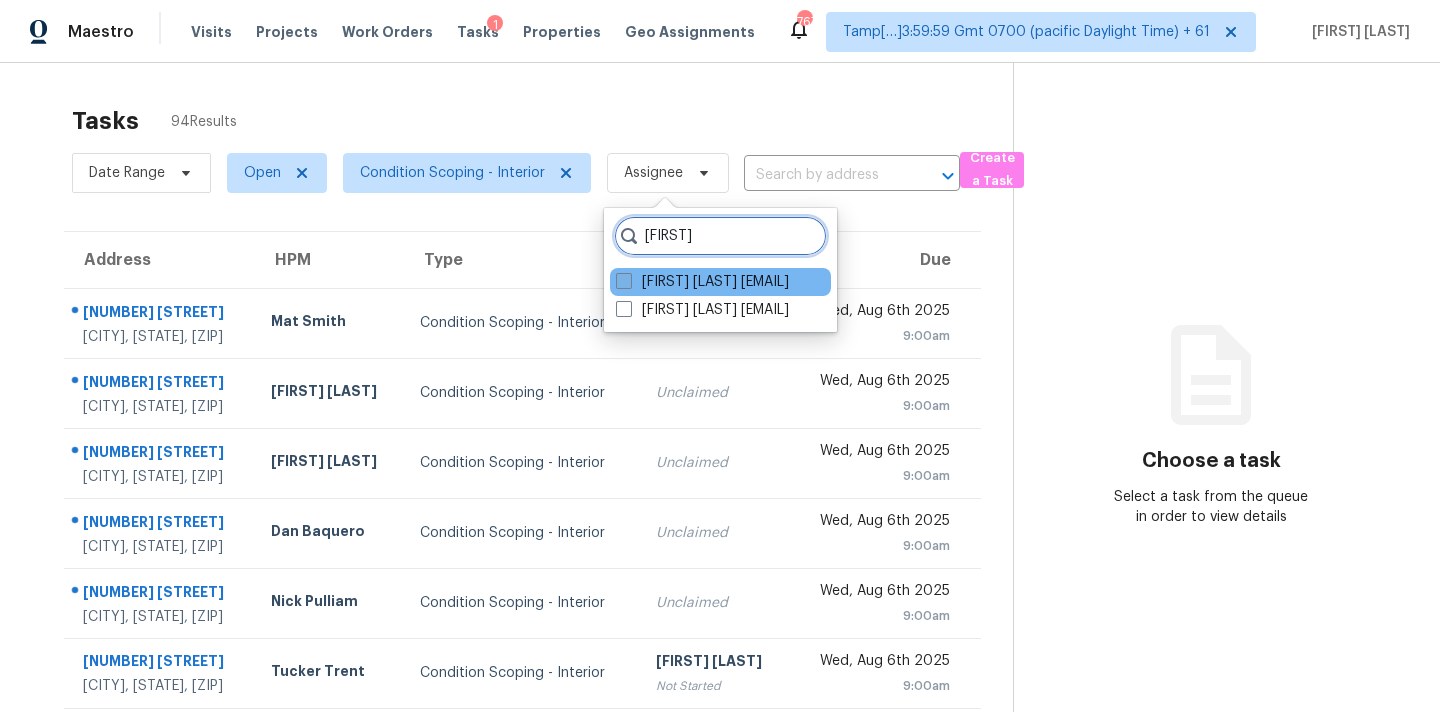 type on "[FIRST]" 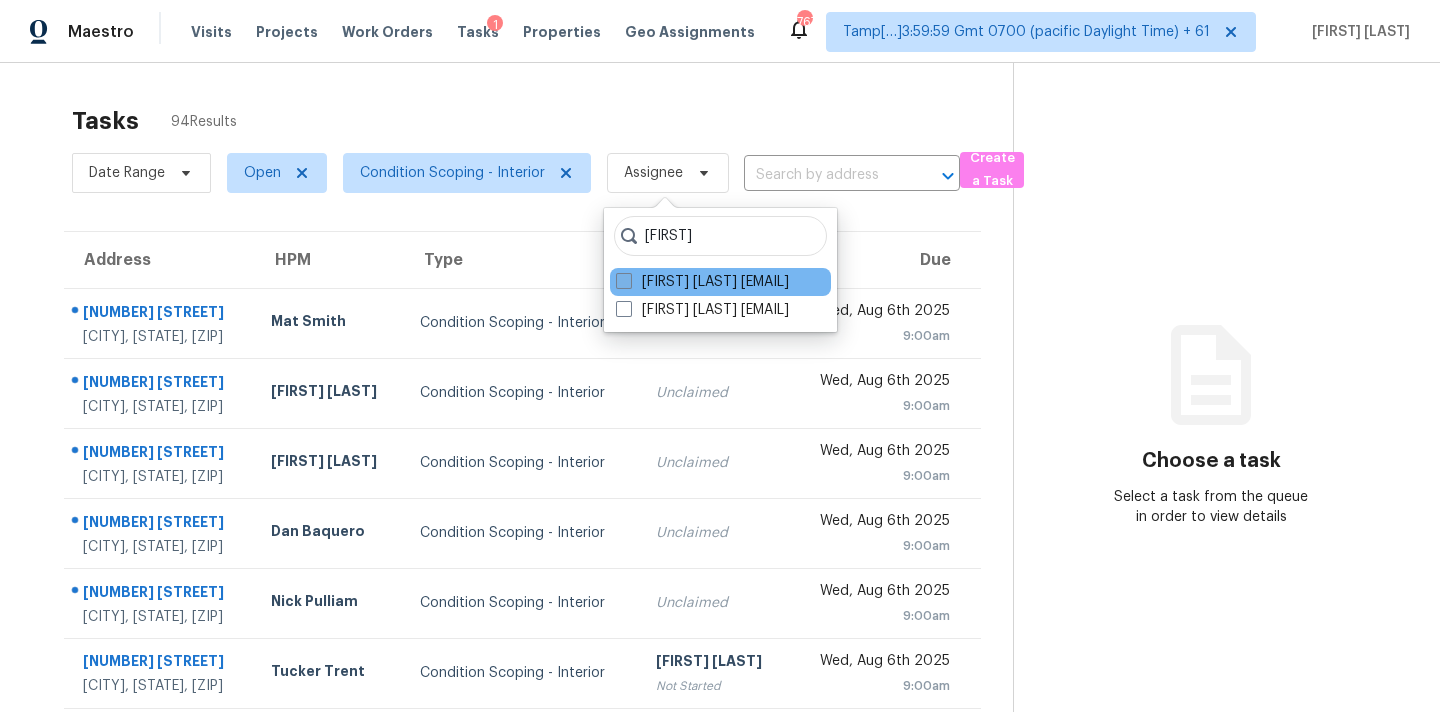 click on "[FIRST] [LAST]
[EMAIL]" at bounding box center [702, 282] 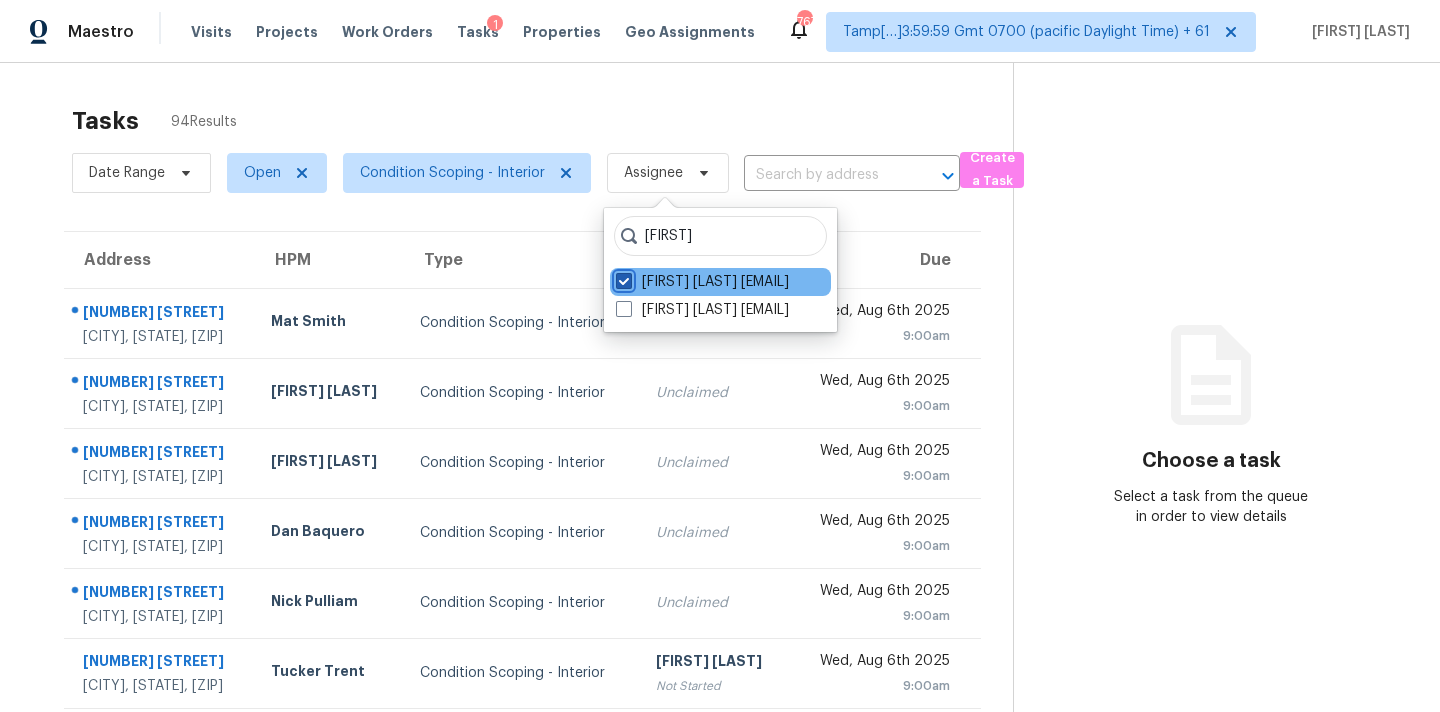 checkbox on "true" 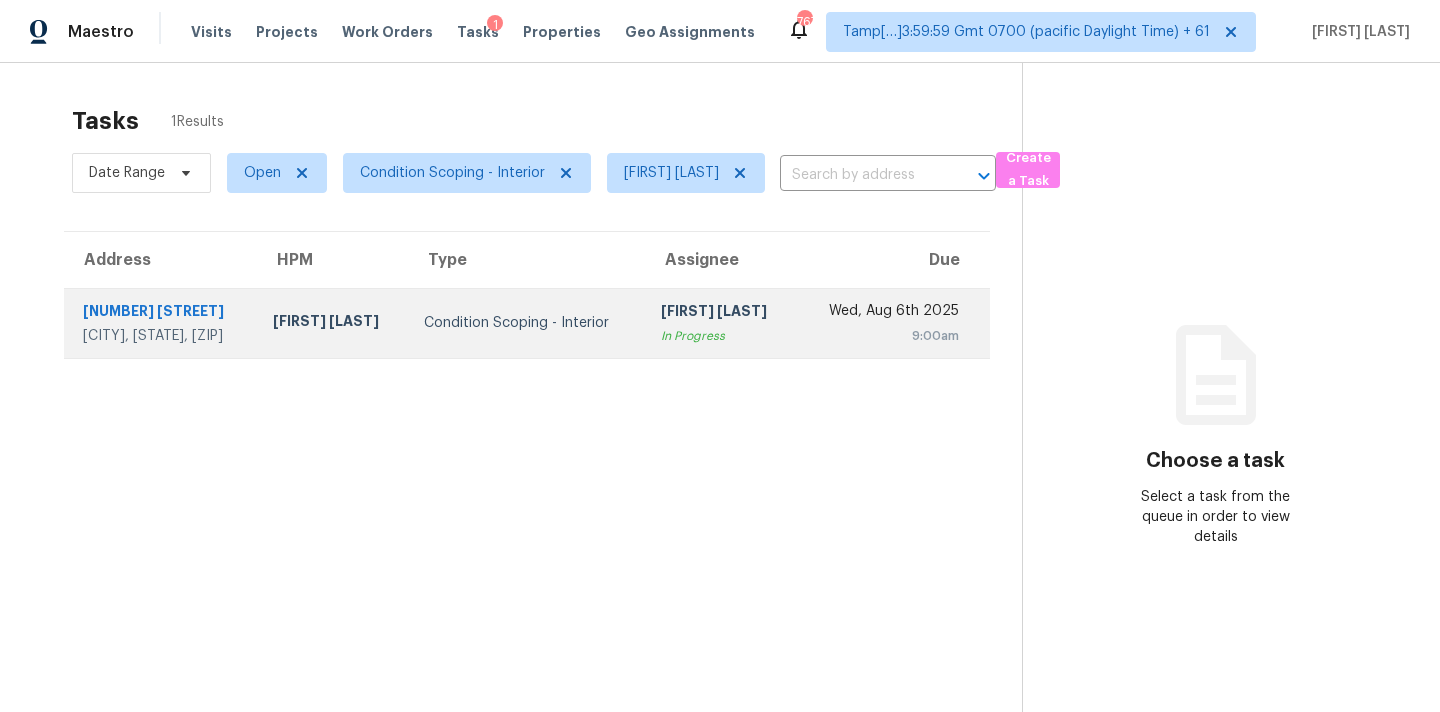 click on "[FIRST] [LAST]" at bounding box center [720, 313] 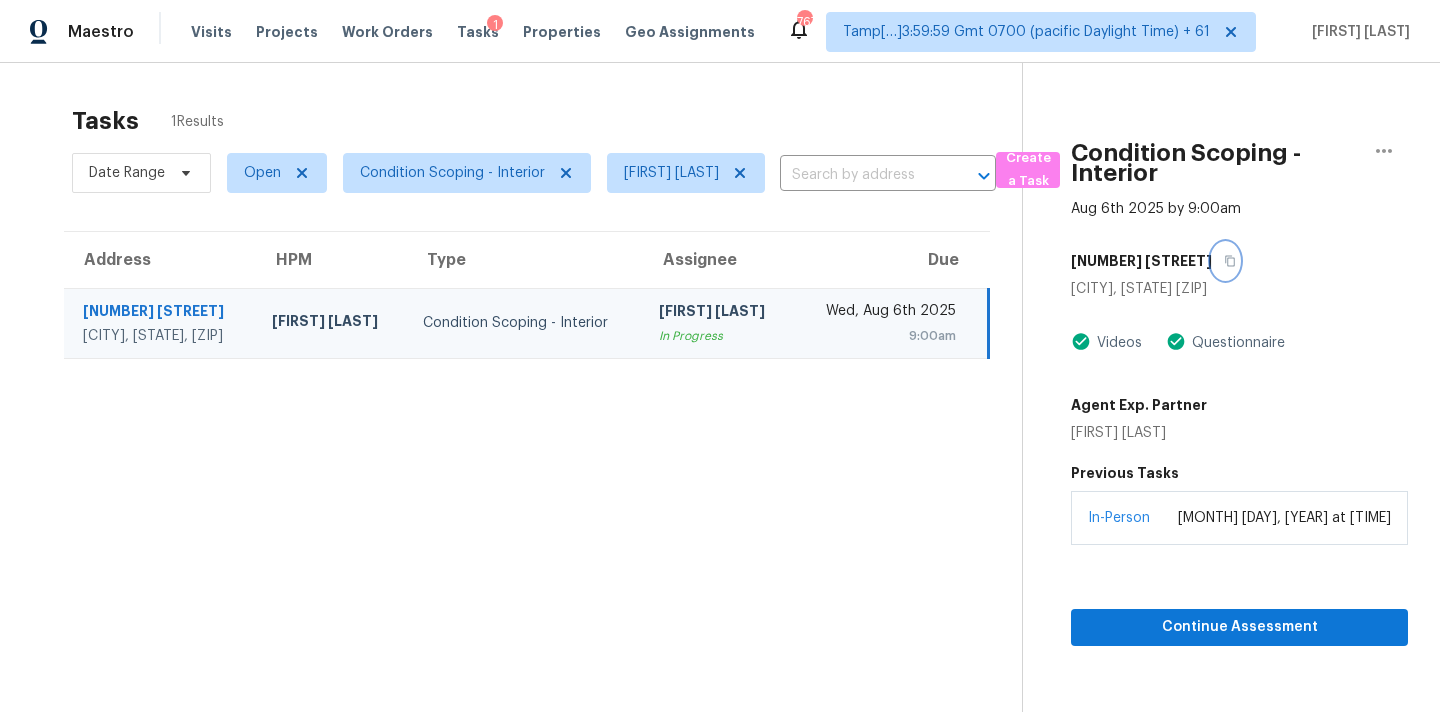 click 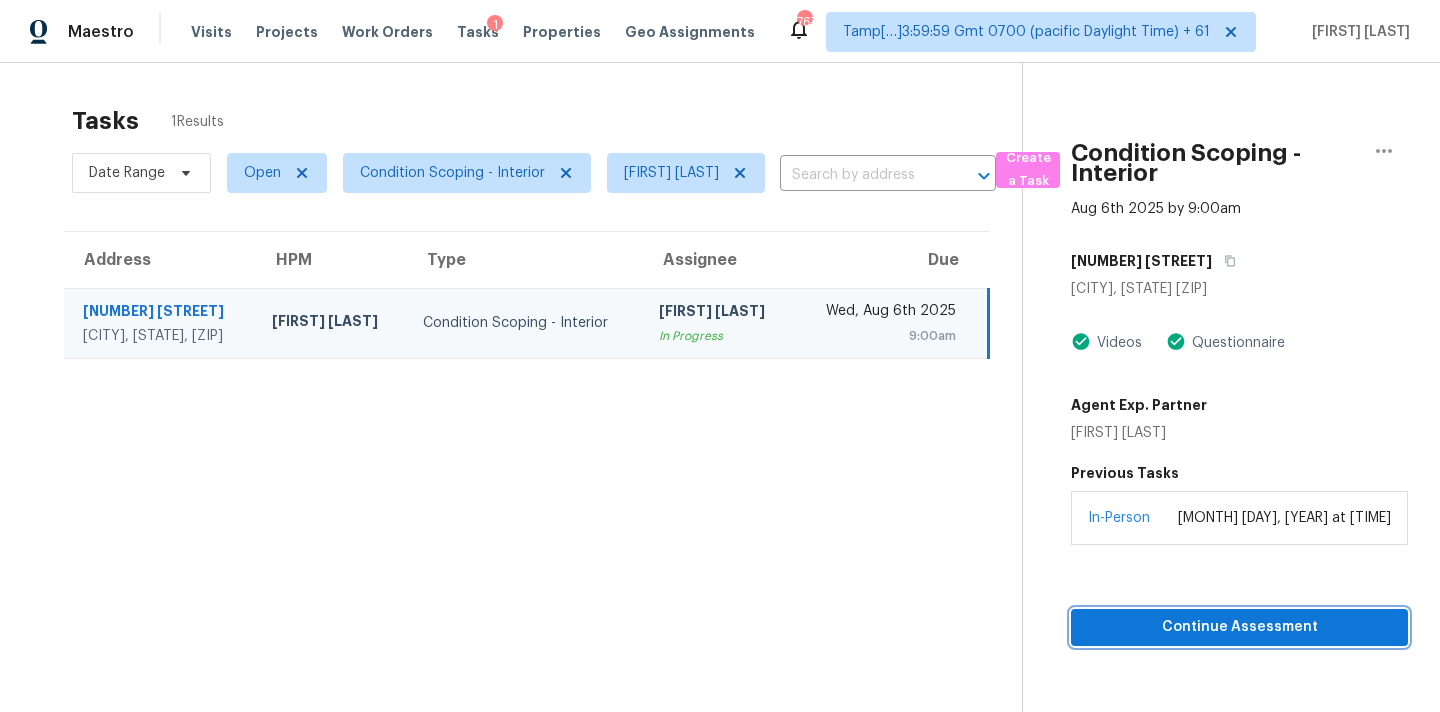 click on "Continue Assessment" at bounding box center [1239, 627] 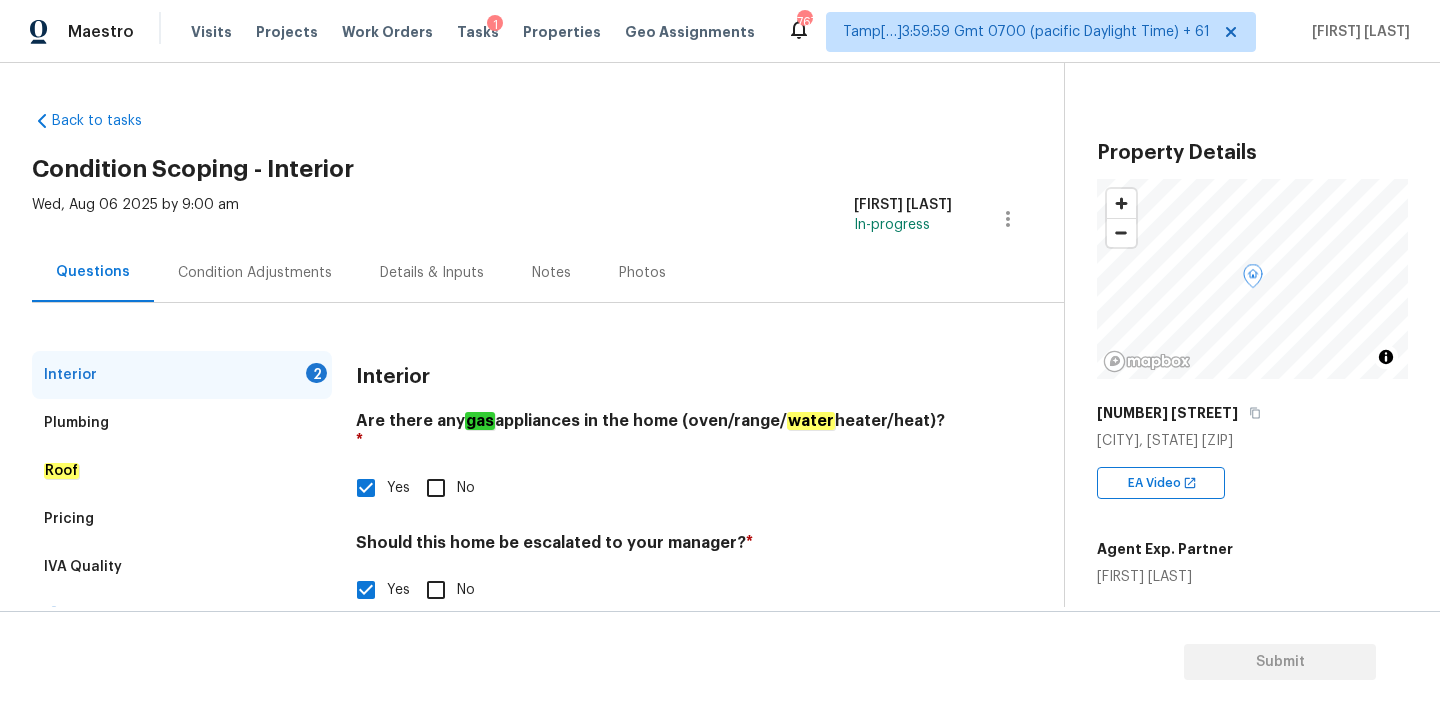 scroll, scrollTop: 203, scrollLeft: 0, axis: vertical 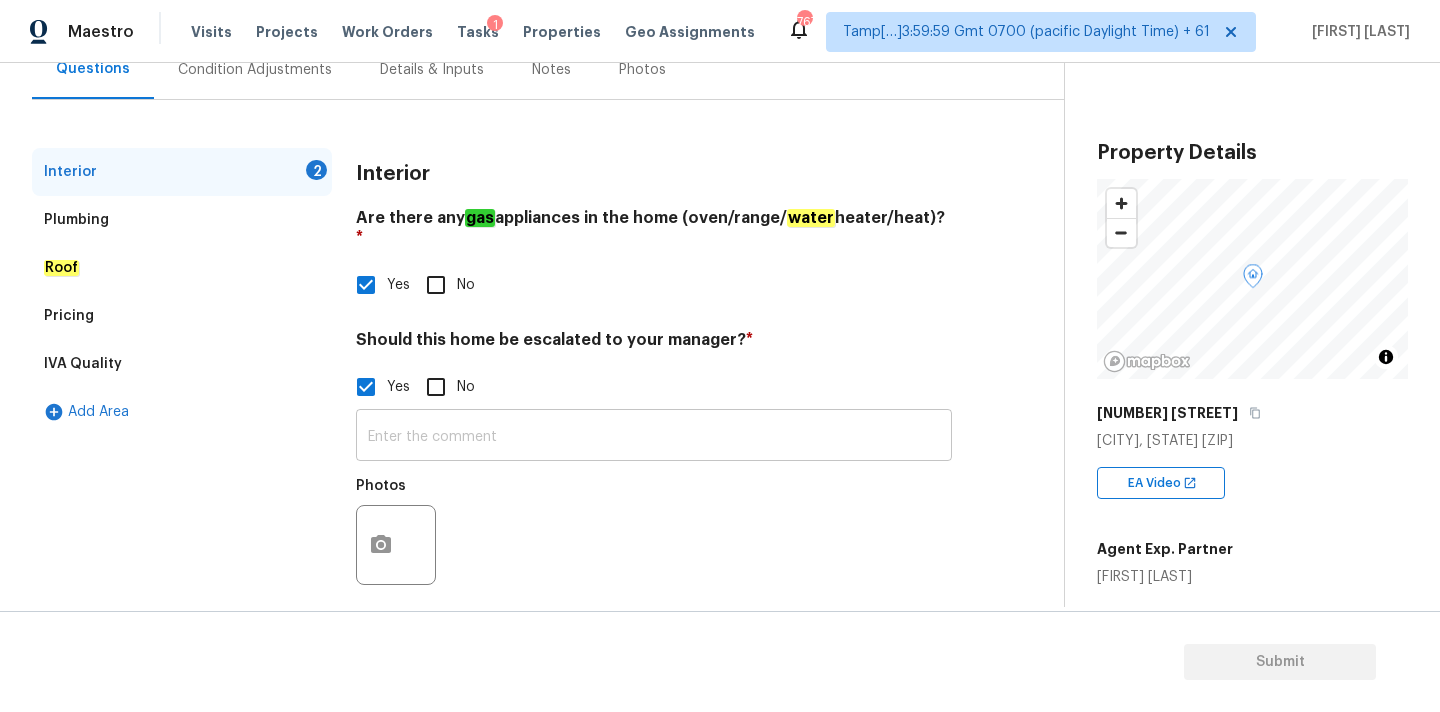 click at bounding box center [654, 437] 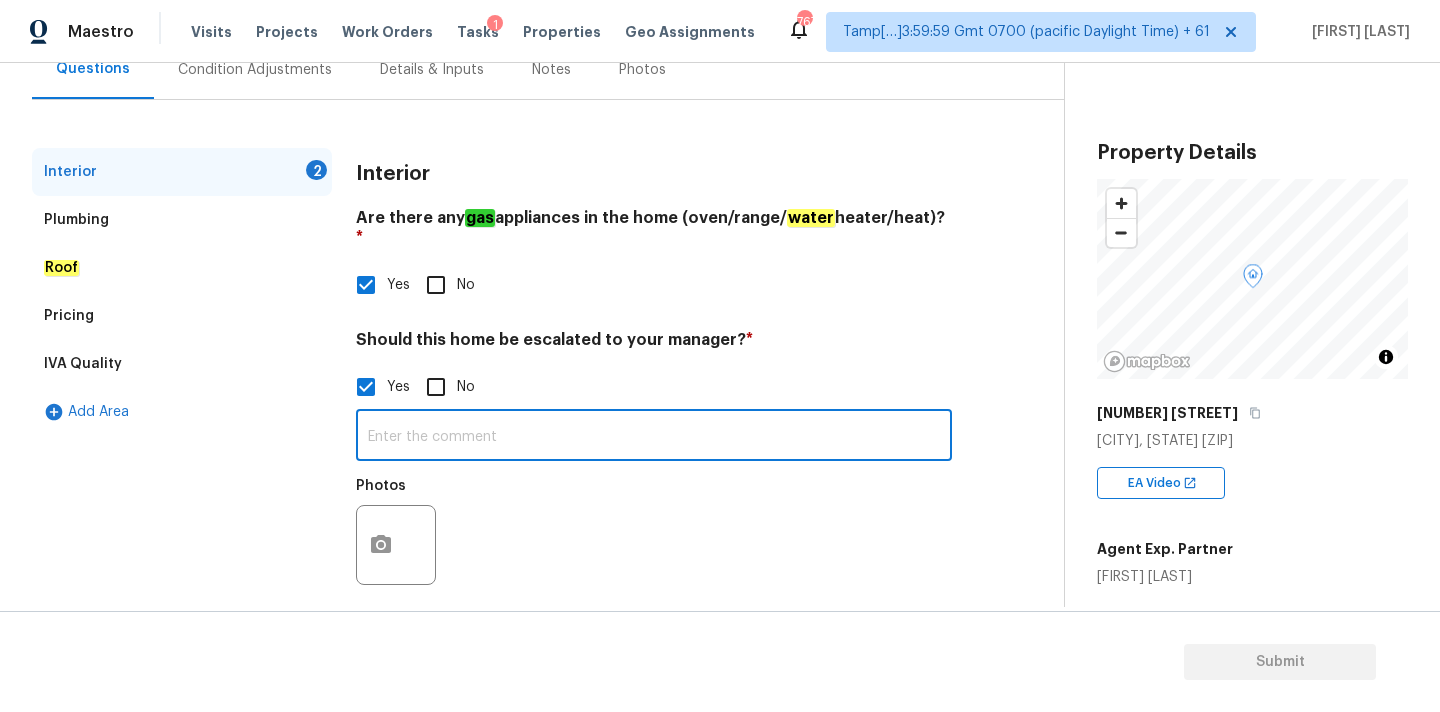 paste on "1413 W 99th St, Los Angeles, CA 90047" 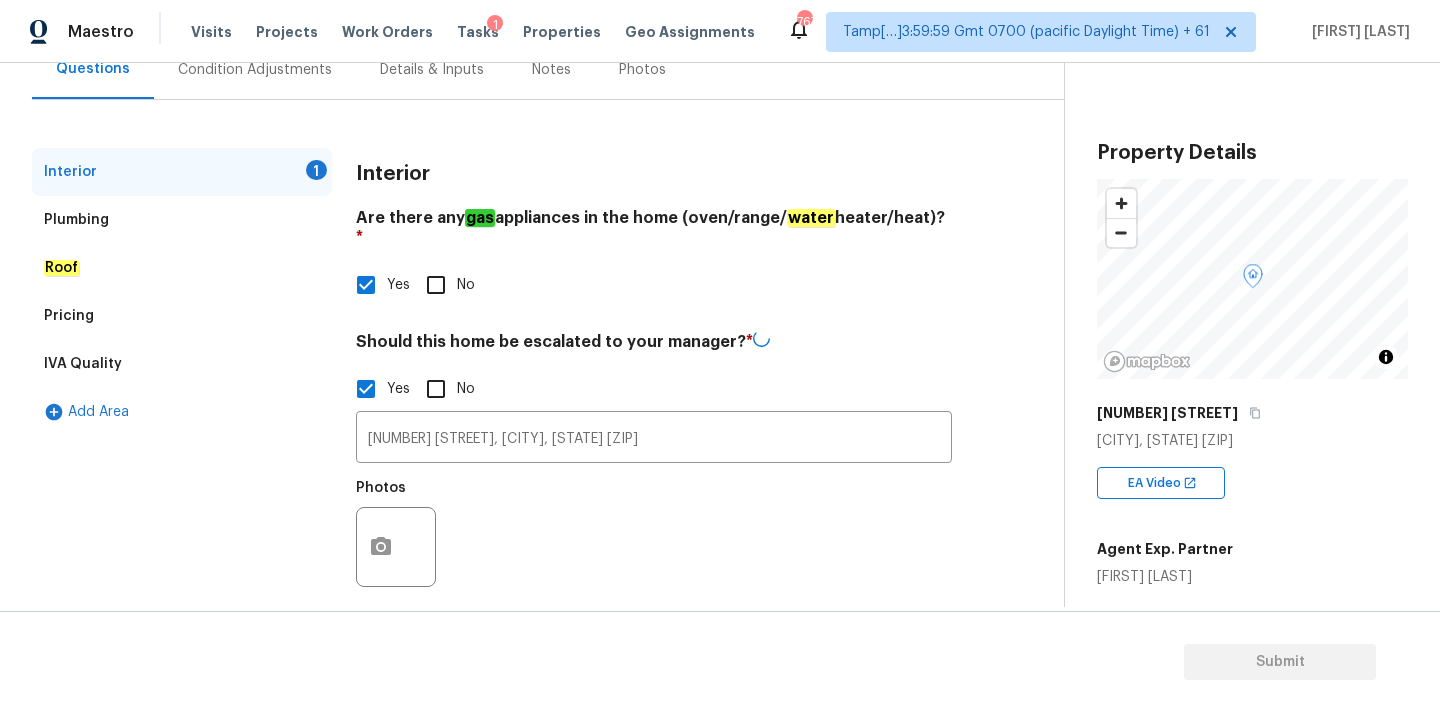 click at bounding box center [396, 547] 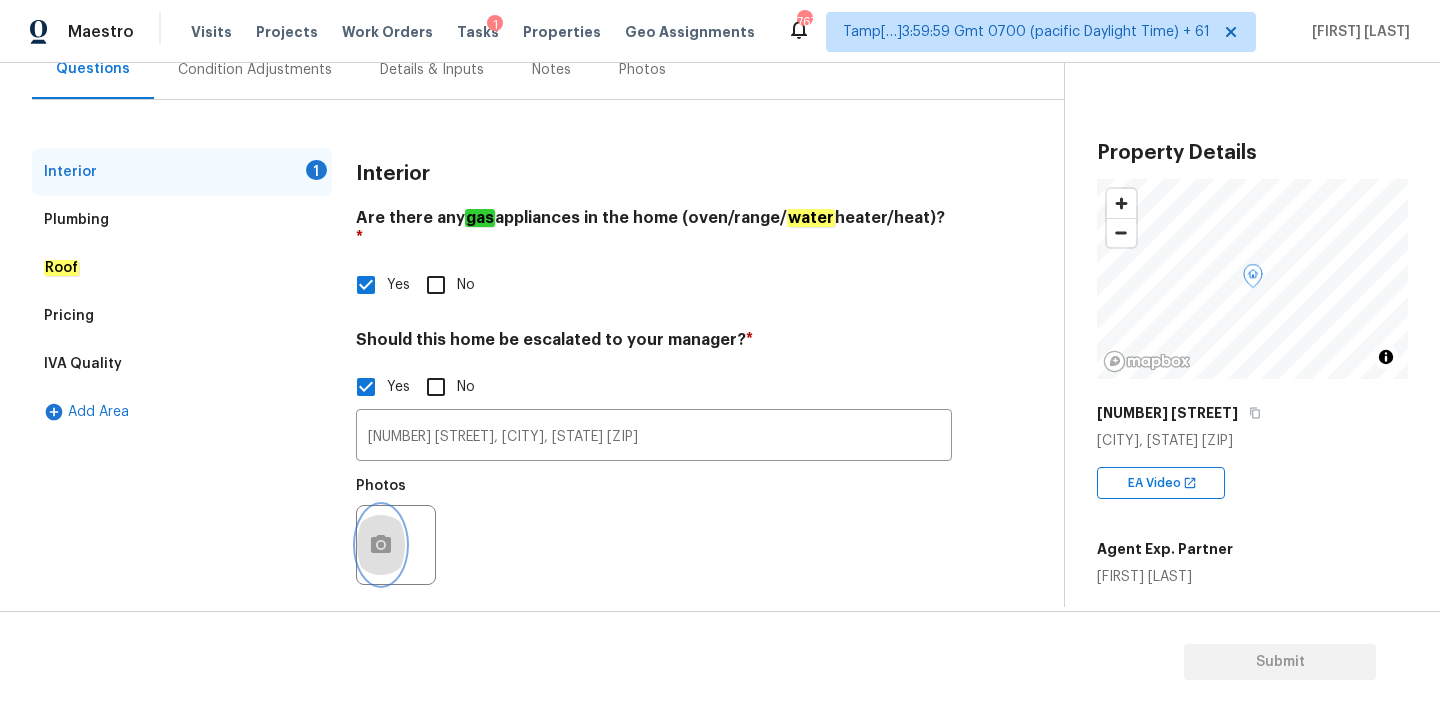 click at bounding box center (381, 545) 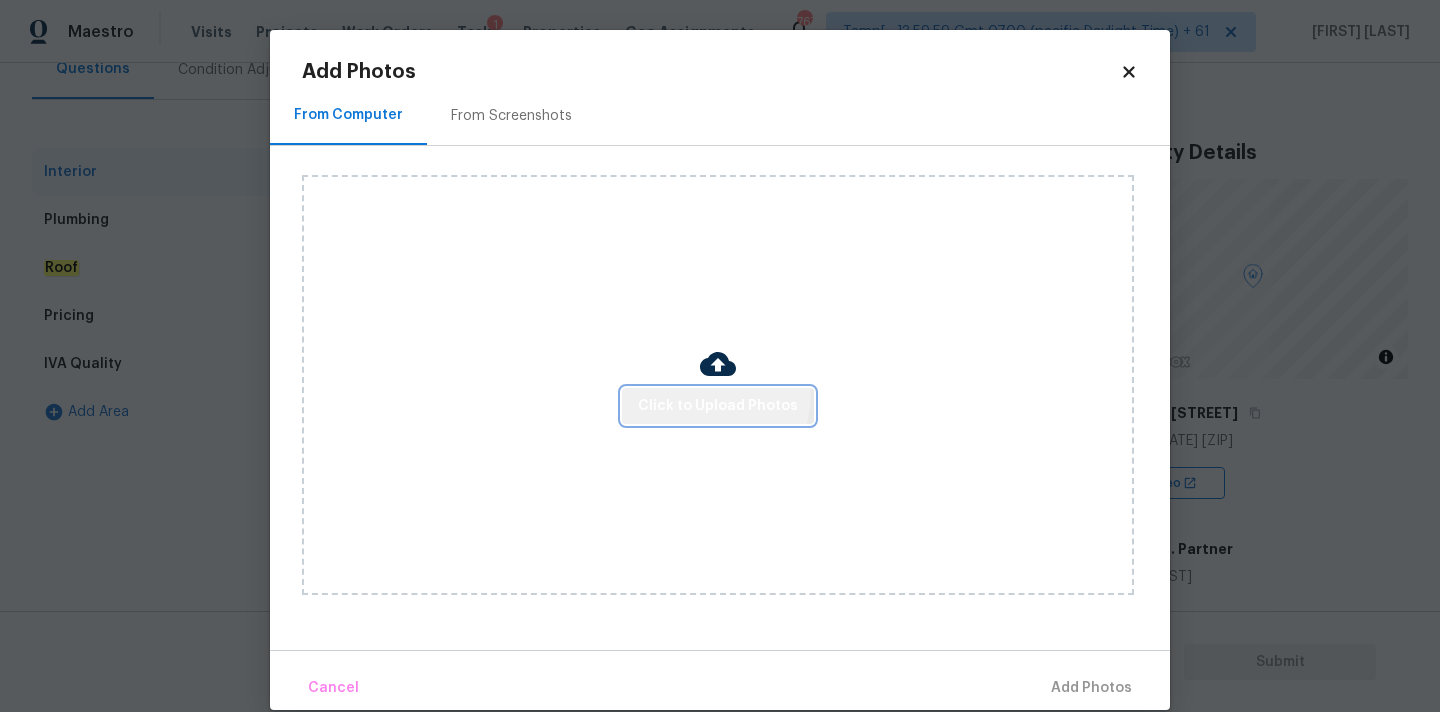 click on "Click to Upload Photos" at bounding box center (718, 406) 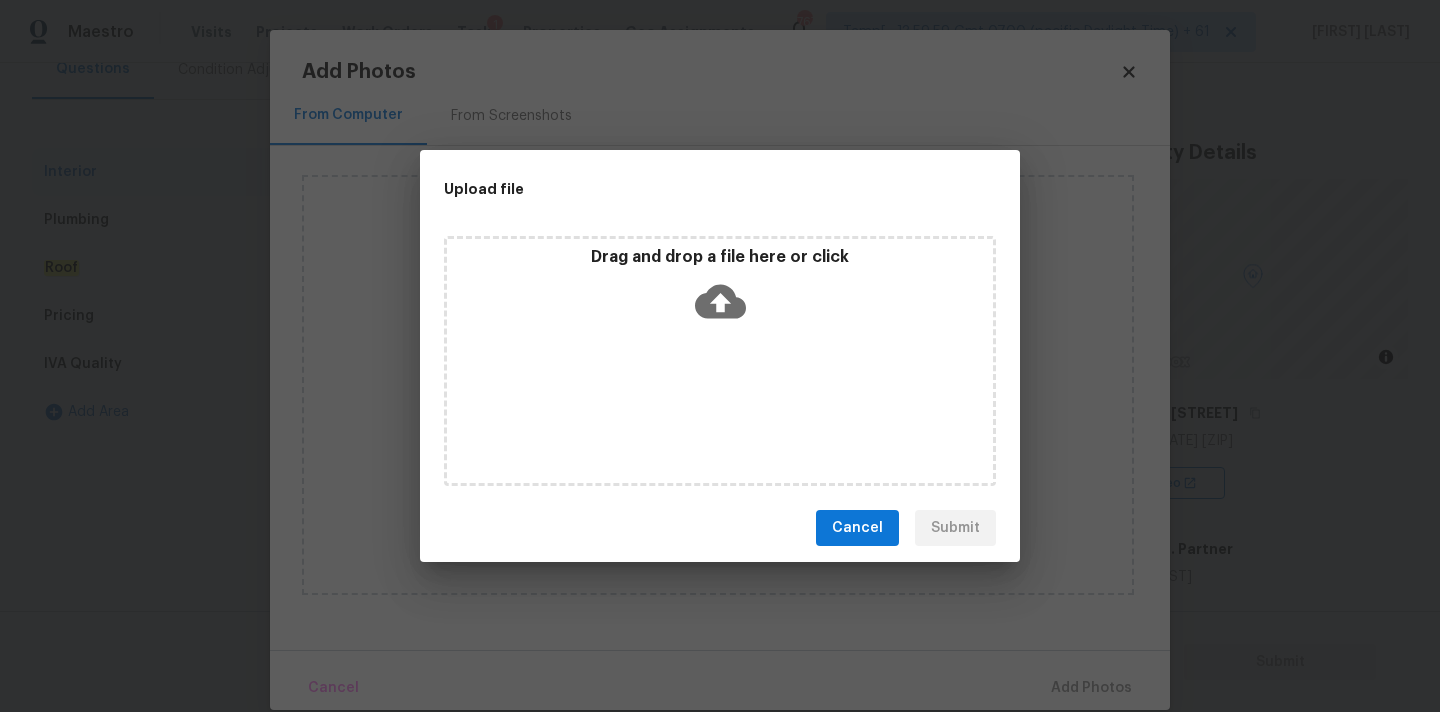 click 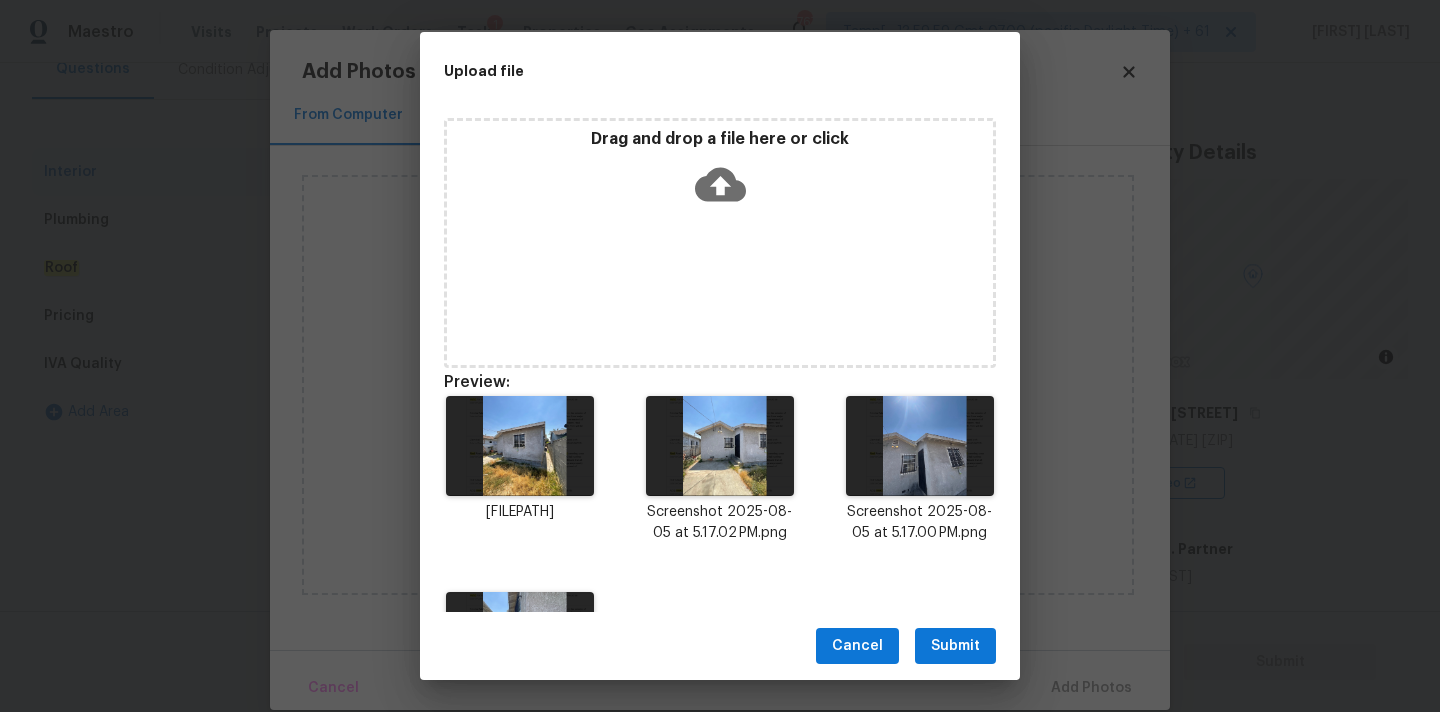 click on "Submit" at bounding box center (955, 646) 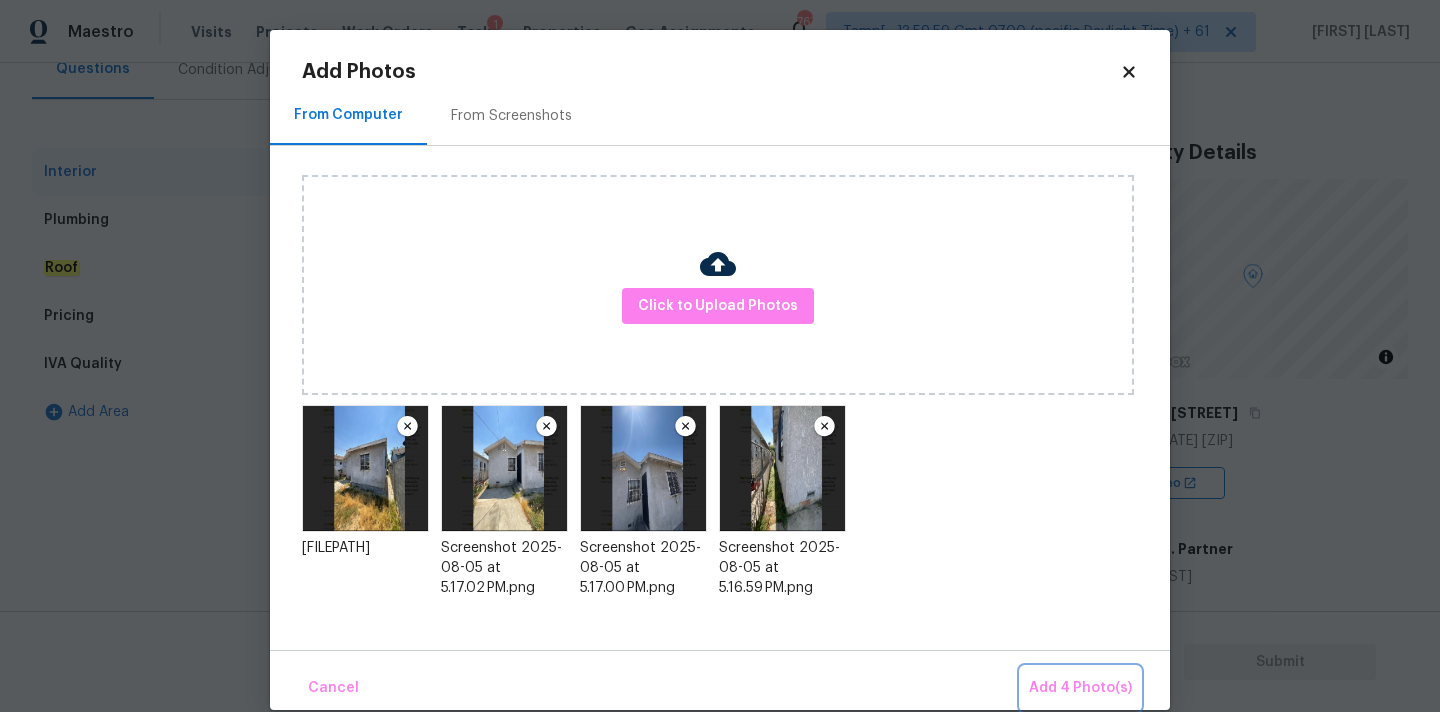click on "Add 4 Photo(s)" at bounding box center (1080, 688) 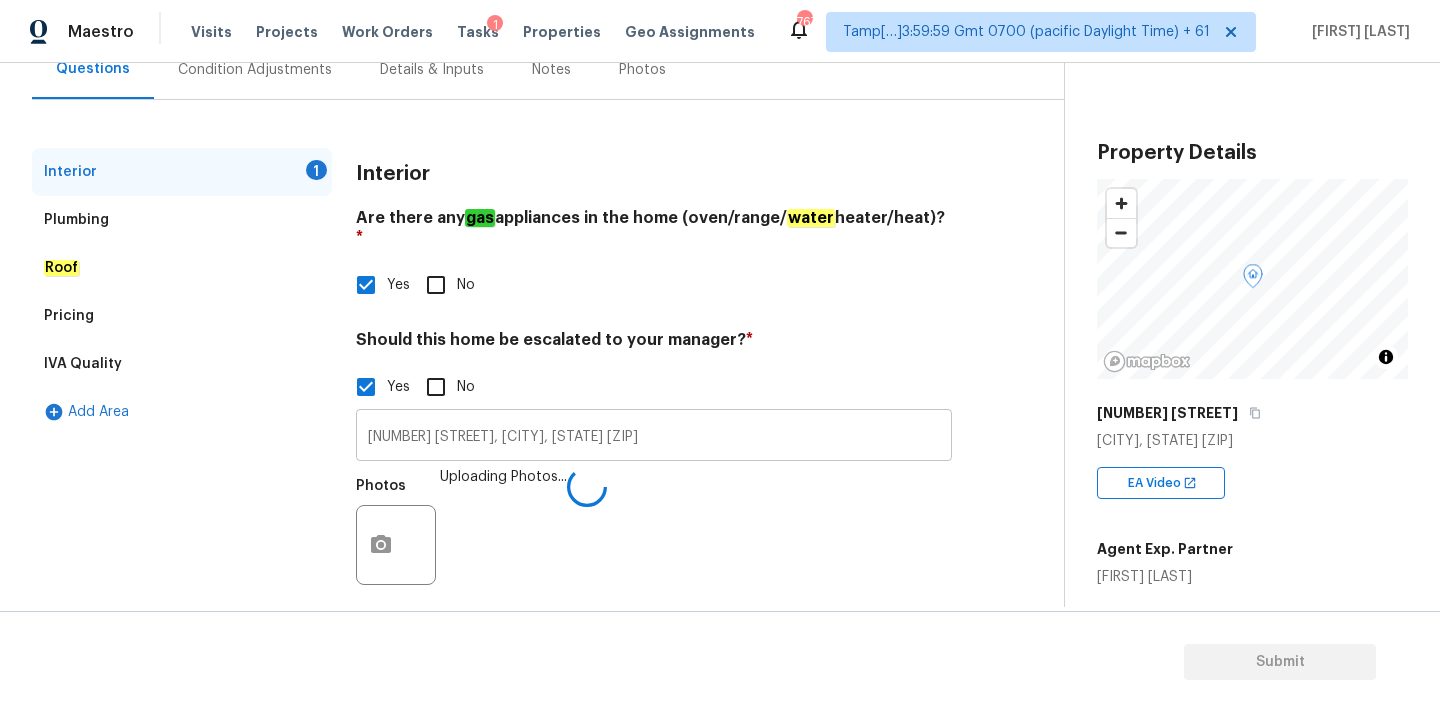 click on "[NUMBER] [STREET], [CITY], [STATE] [ZIP]" at bounding box center (654, 437) 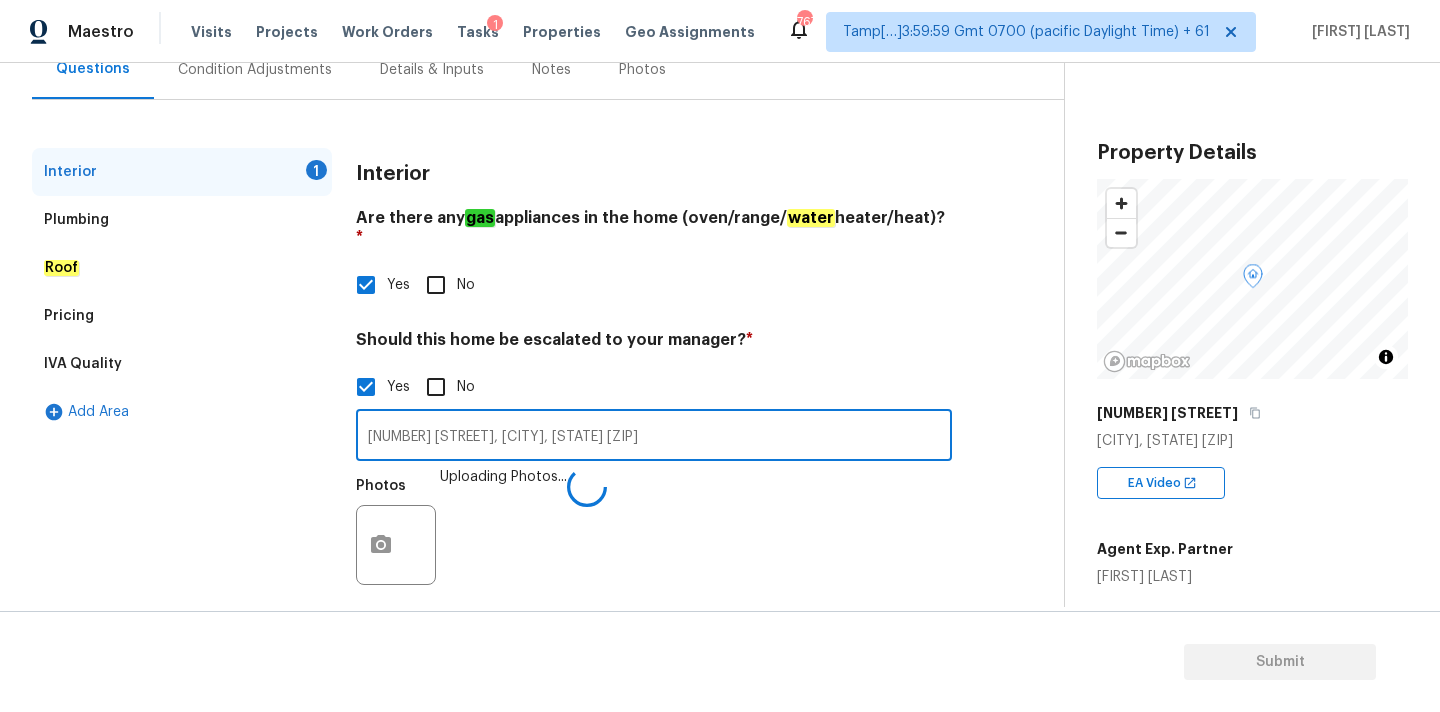 click on "[NUMBER] [STREET], [CITY], [STATE] [ZIP]" at bounding box center [654, 437] 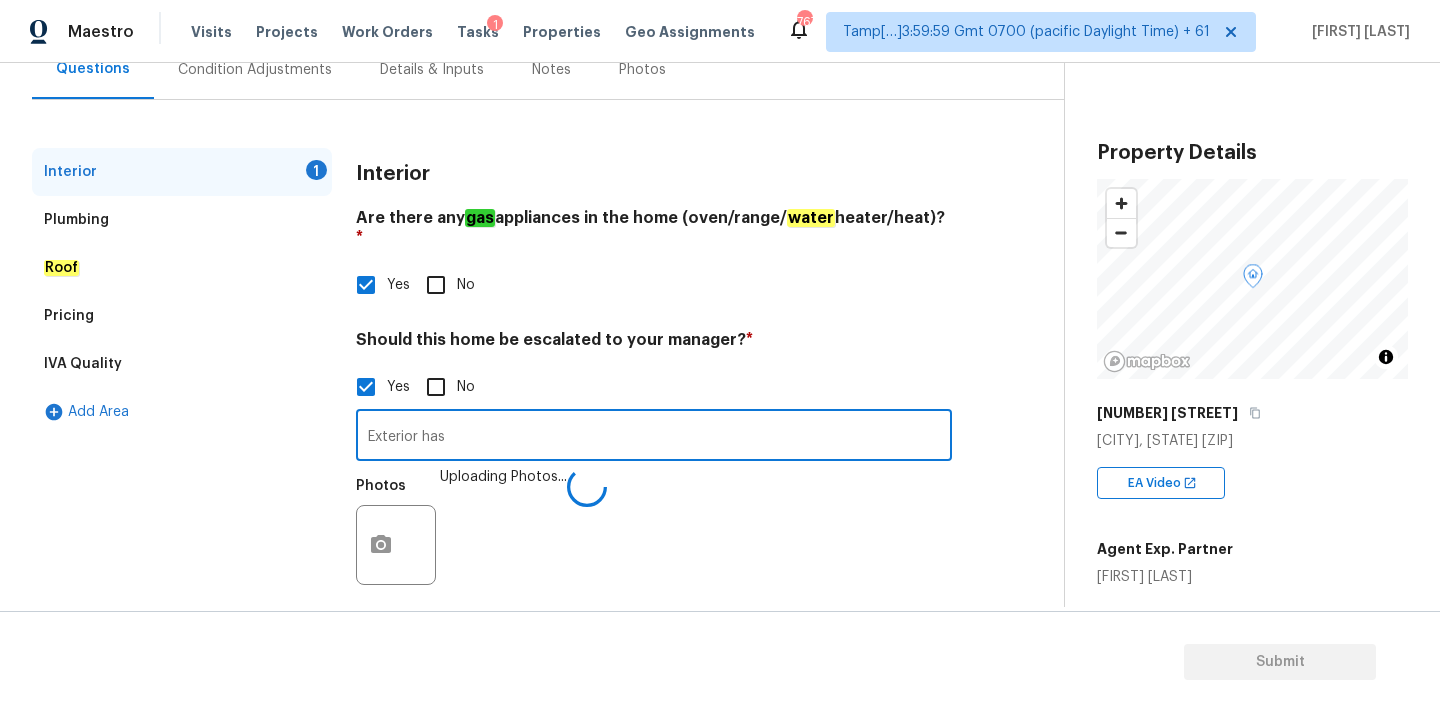 paste on "Unforeseen termite damage" 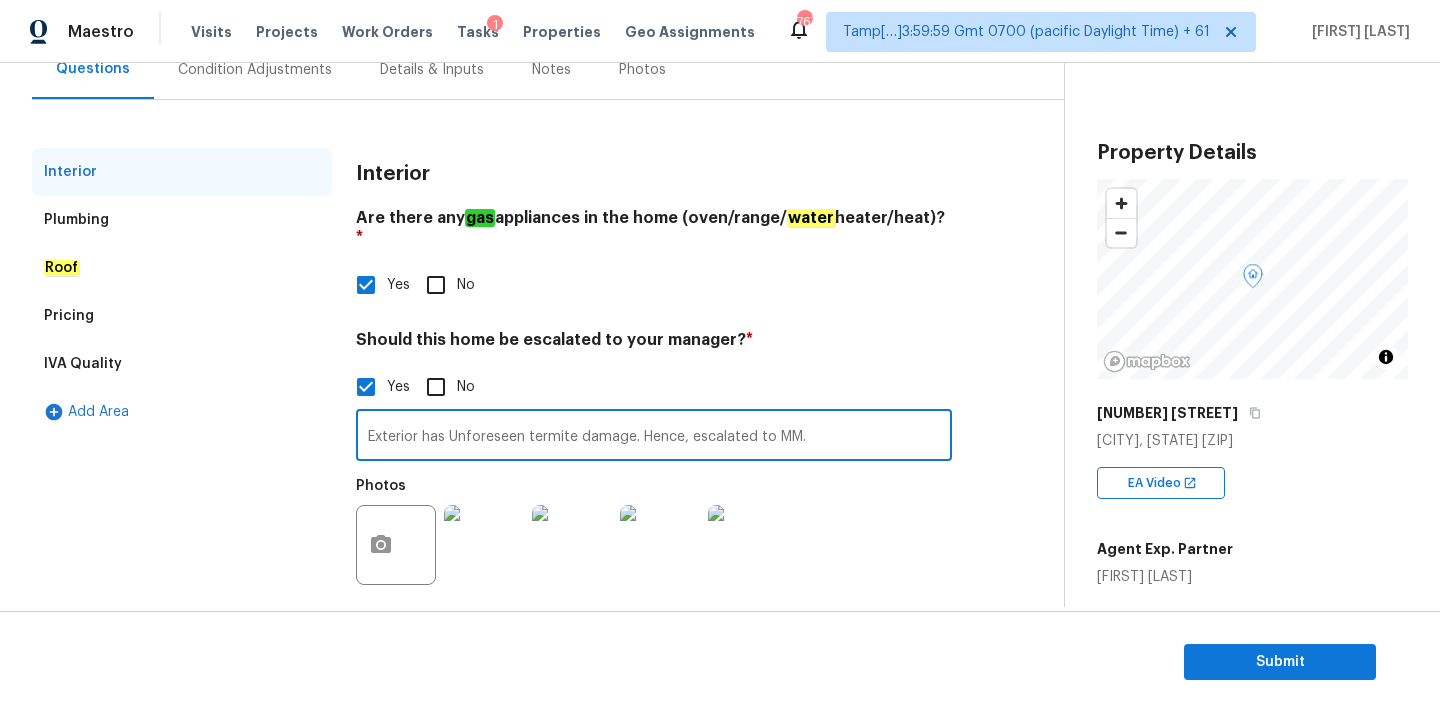 type on "Exterior has Unforeseen termite damage. Hence, escalated to MM." 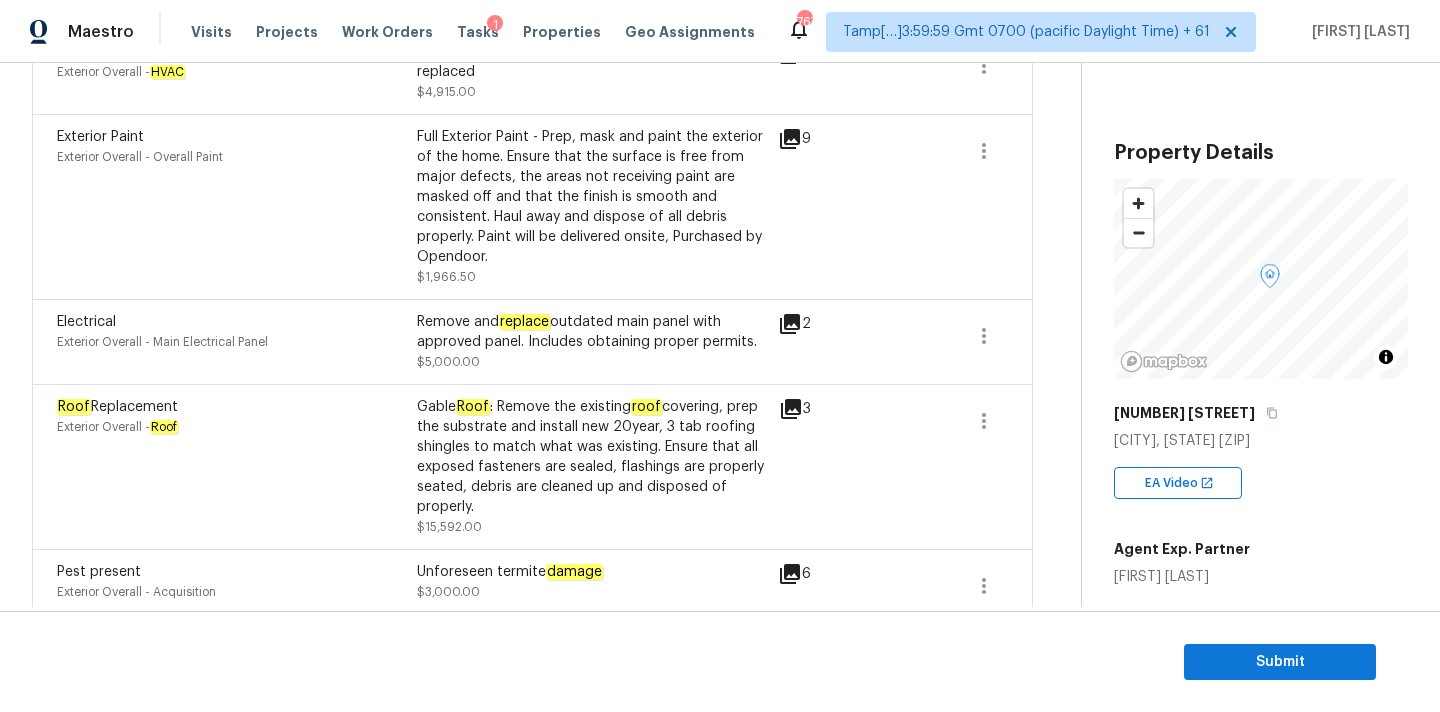 scroll, scrollTop: 633, scrollLeft: 0, axis: vertical 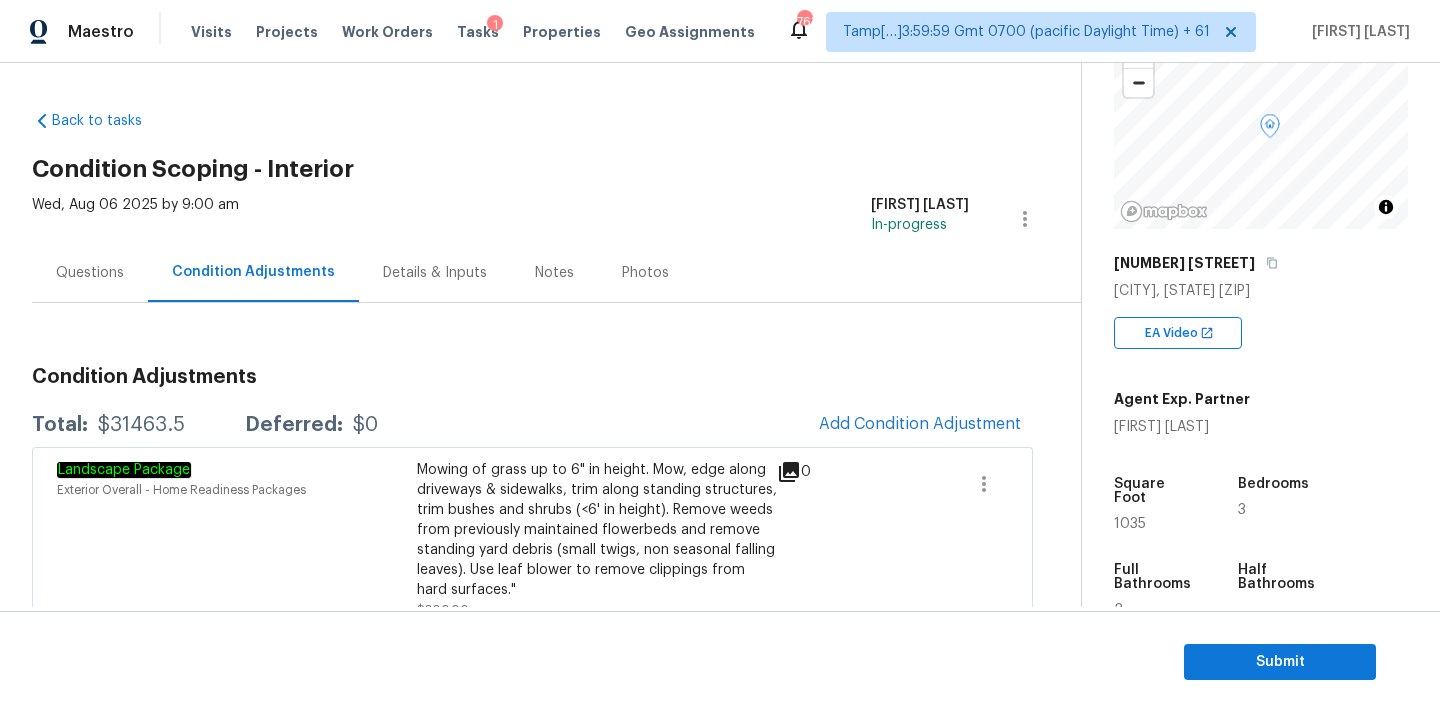 click on "Questions" at bounding box center (90, 272) 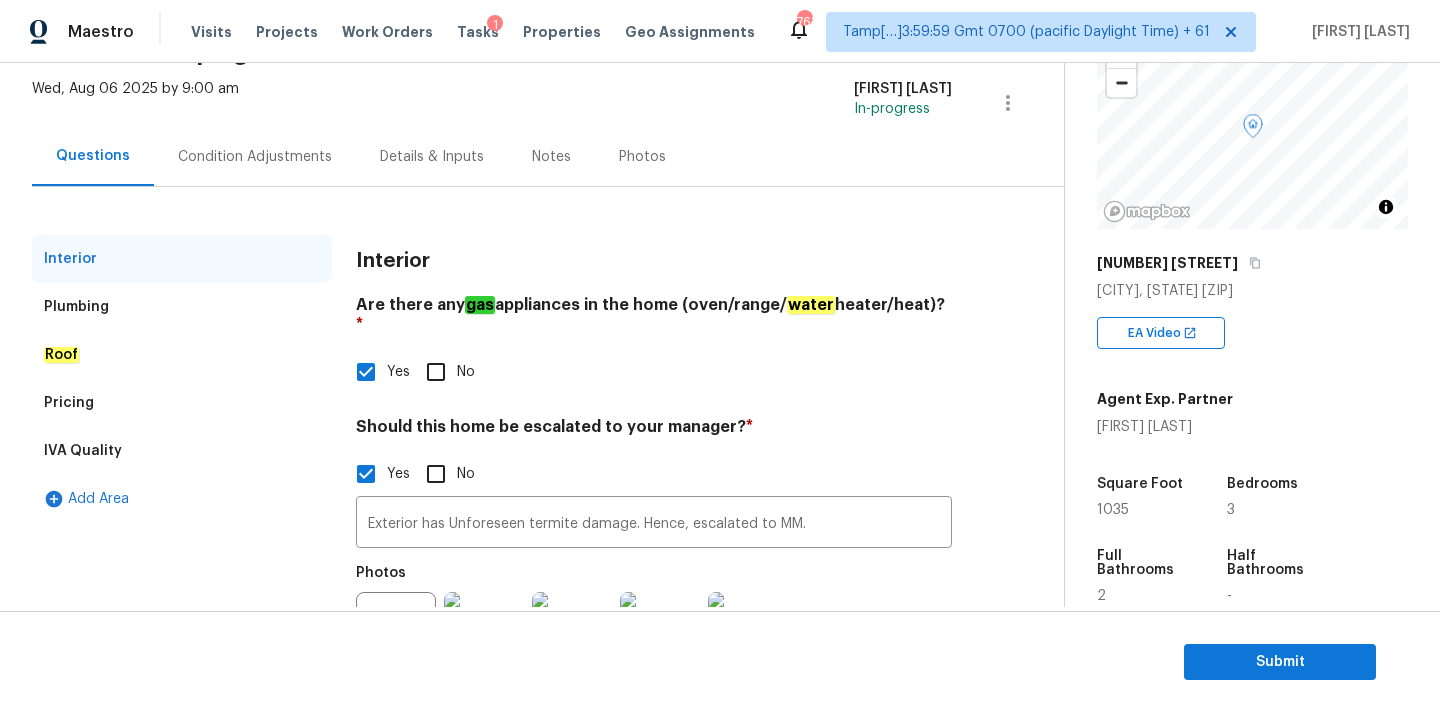 scroll, scrollTop: 203, scrollLeft: 0, axis: vertical 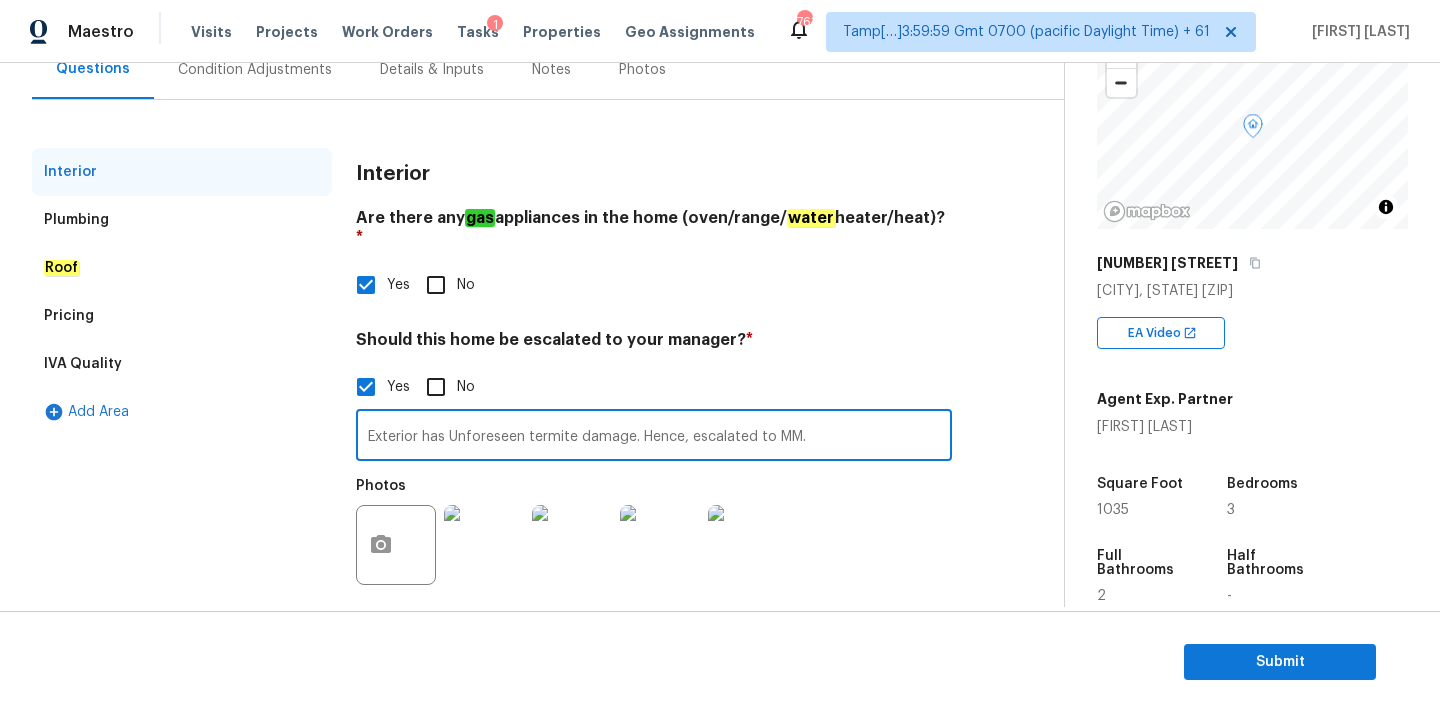 click on "Exterior has Unforeseen termite damage. Hence, escalated to MM." at bounding box center [654, 437] 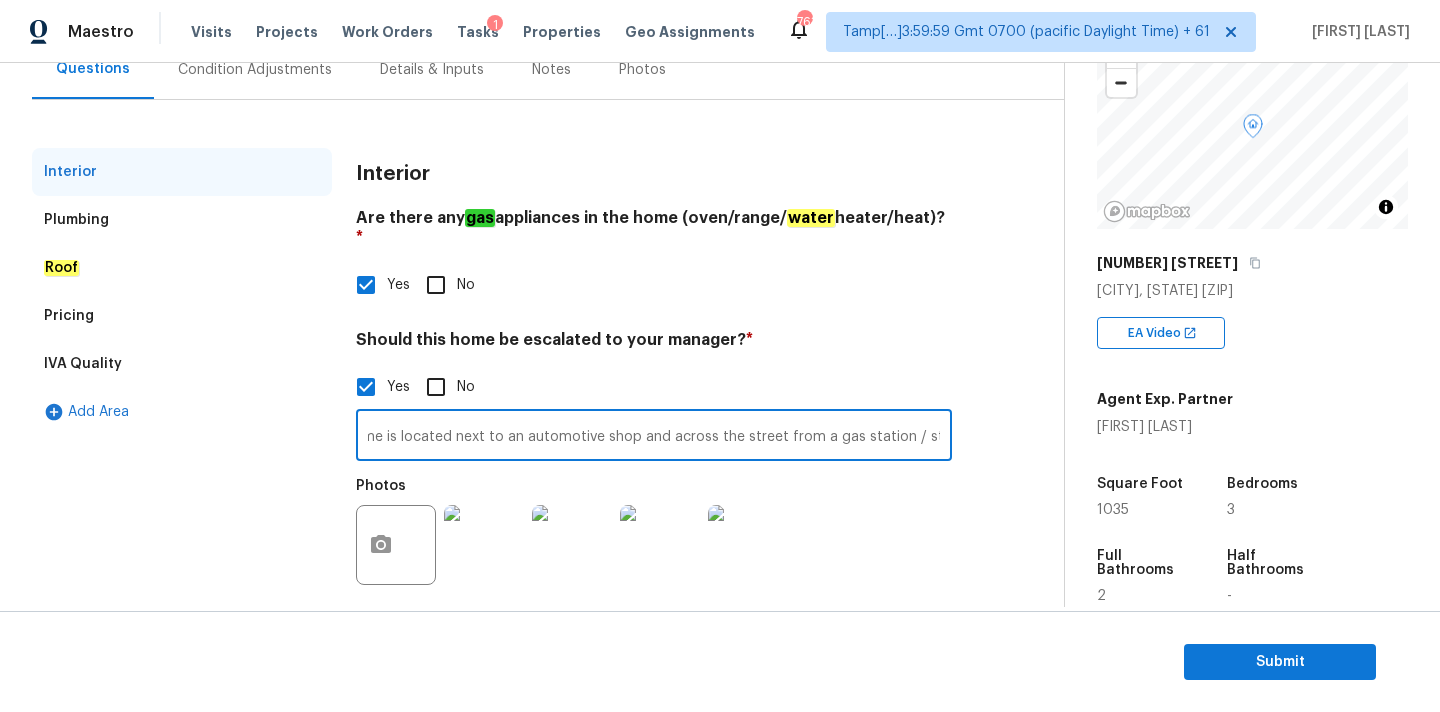 scroll, scrollTop: 0, scrollLeft: 331, axis: horizontal 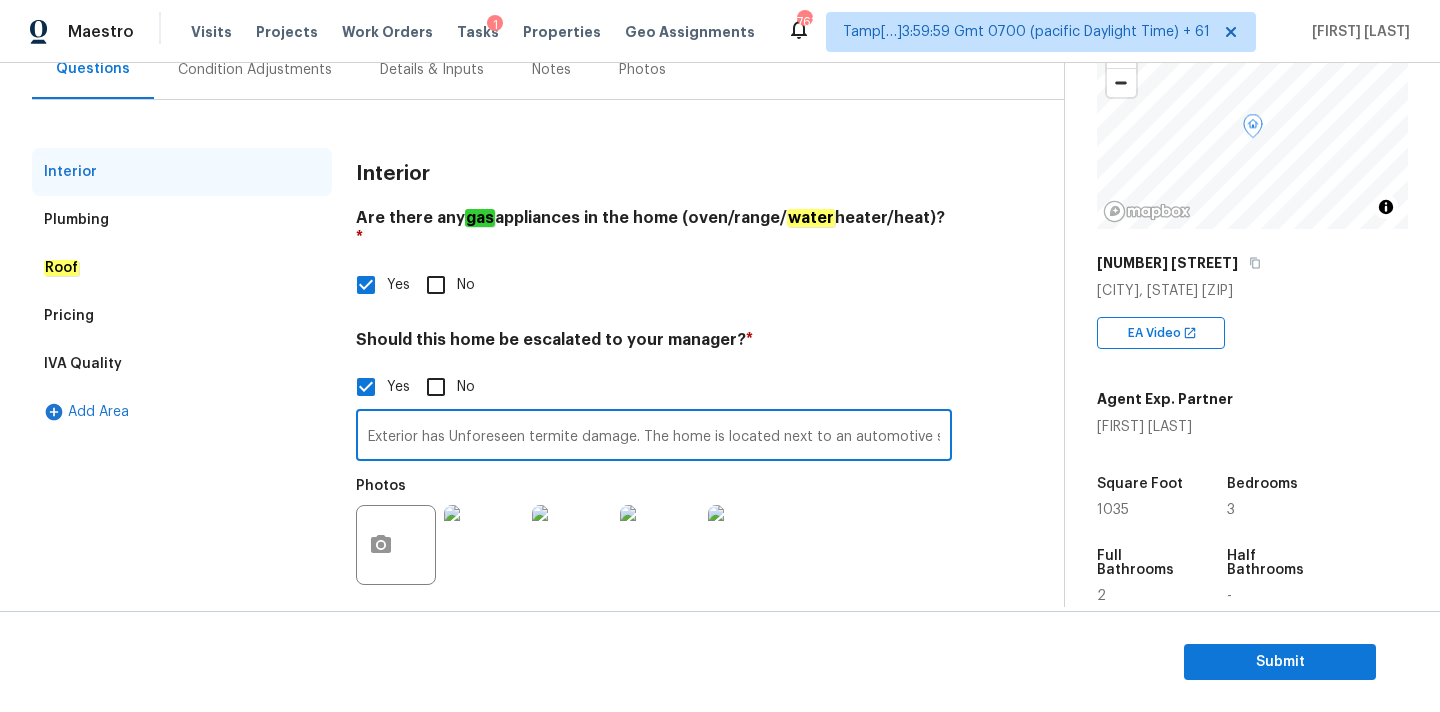 click on "Exterior has Unforeseen termite damage. The home is located next to an automotive shop and across the street from a gas station / store. Hence, escalated to MM." at bounding box center (654, 437) 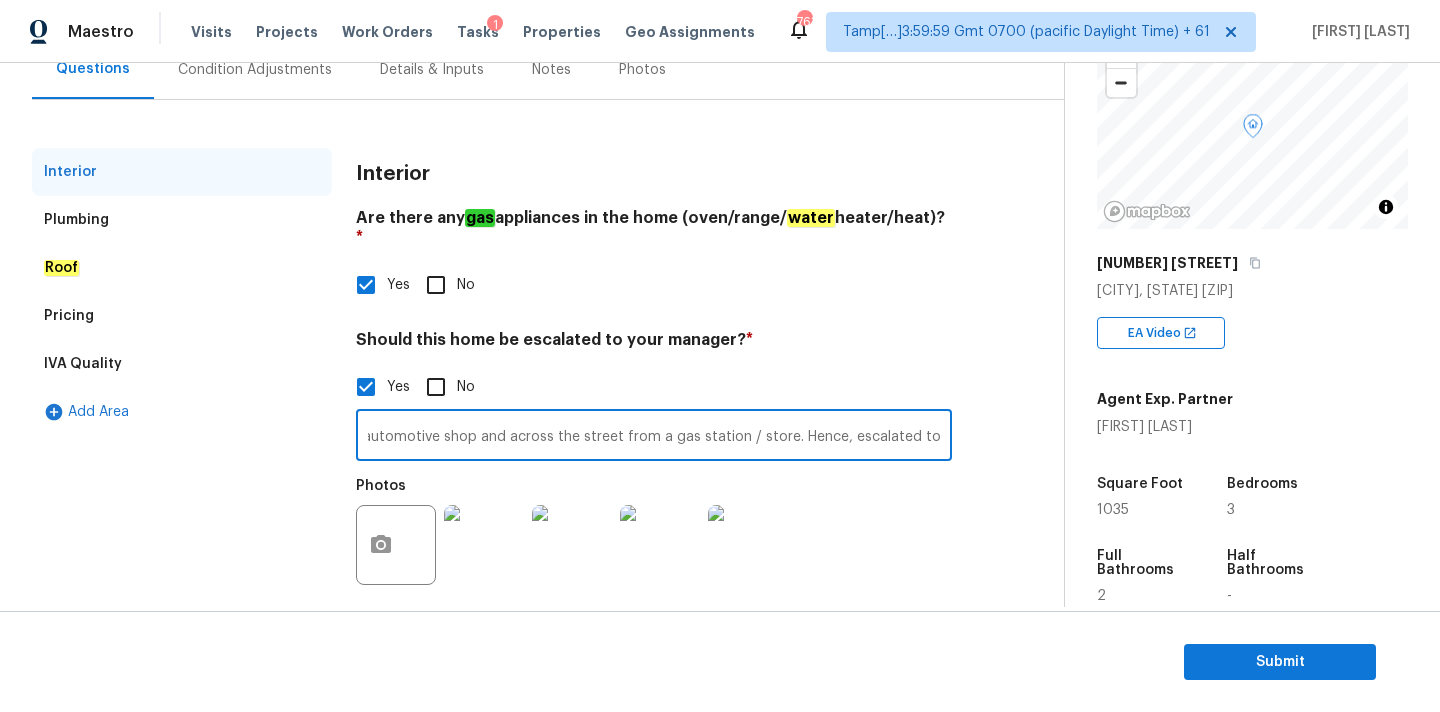 click on "Exterior has Unforeseen termite damage. The home is located next to an automotive shop and across the street from a gas station / store. Hence, escalated to MM." at bounding box center [654, 437] 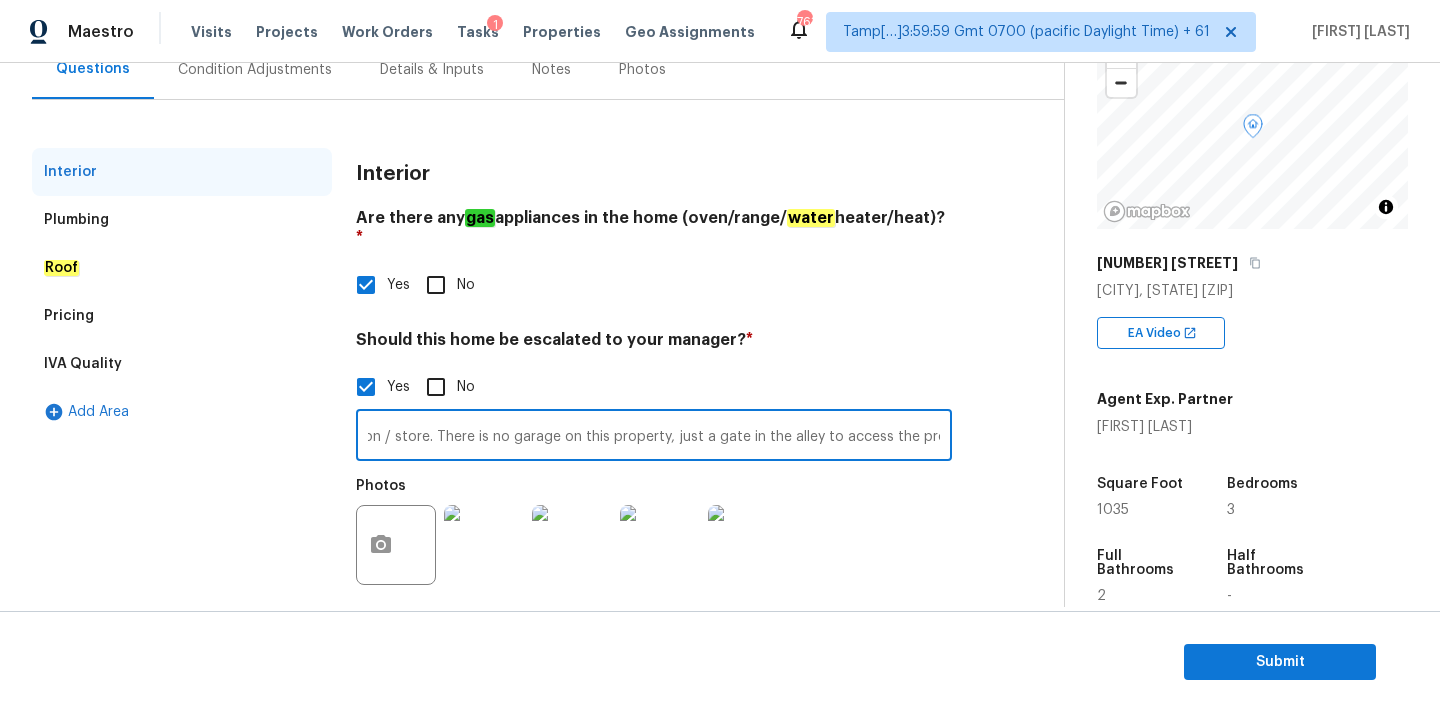 scroll, scrollTop: 0, scrollLeft: 868, axis: horizontal 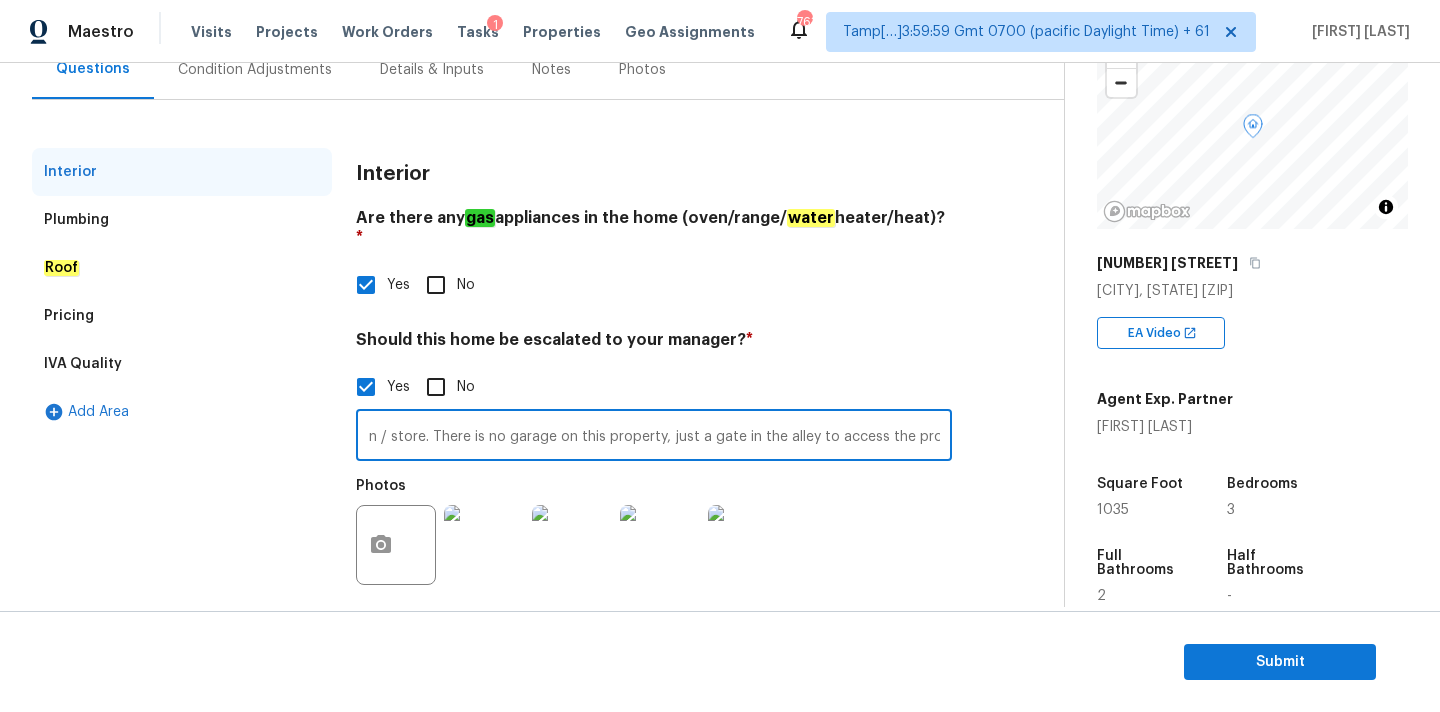 type on "Exterior has Unforeseen termite damage. The home is located next to an automotive shop and across the street from a gas station / store. There is no garage on this property, just a gate in the alley to access the property. Hence, escalated to MM." 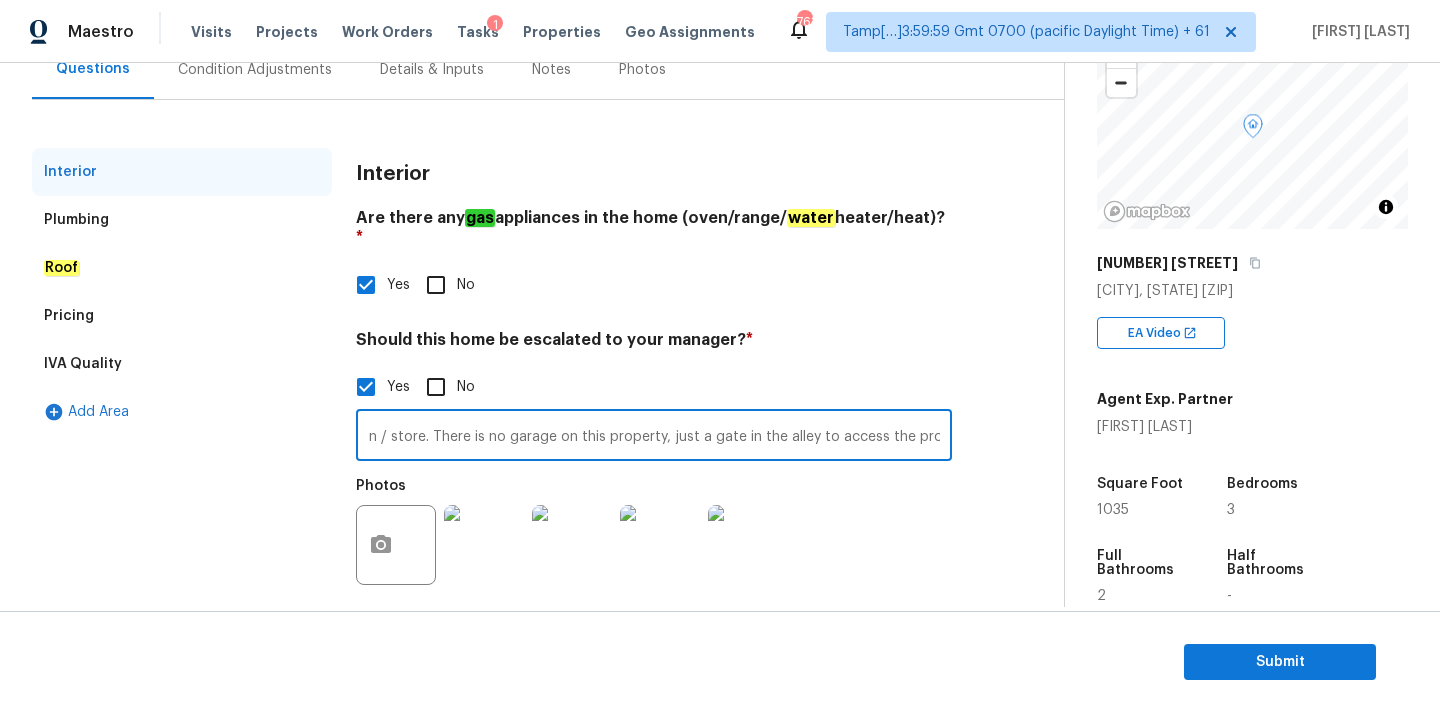 scroll, scrollTop: 0, scrollLeft: 0, axis: both 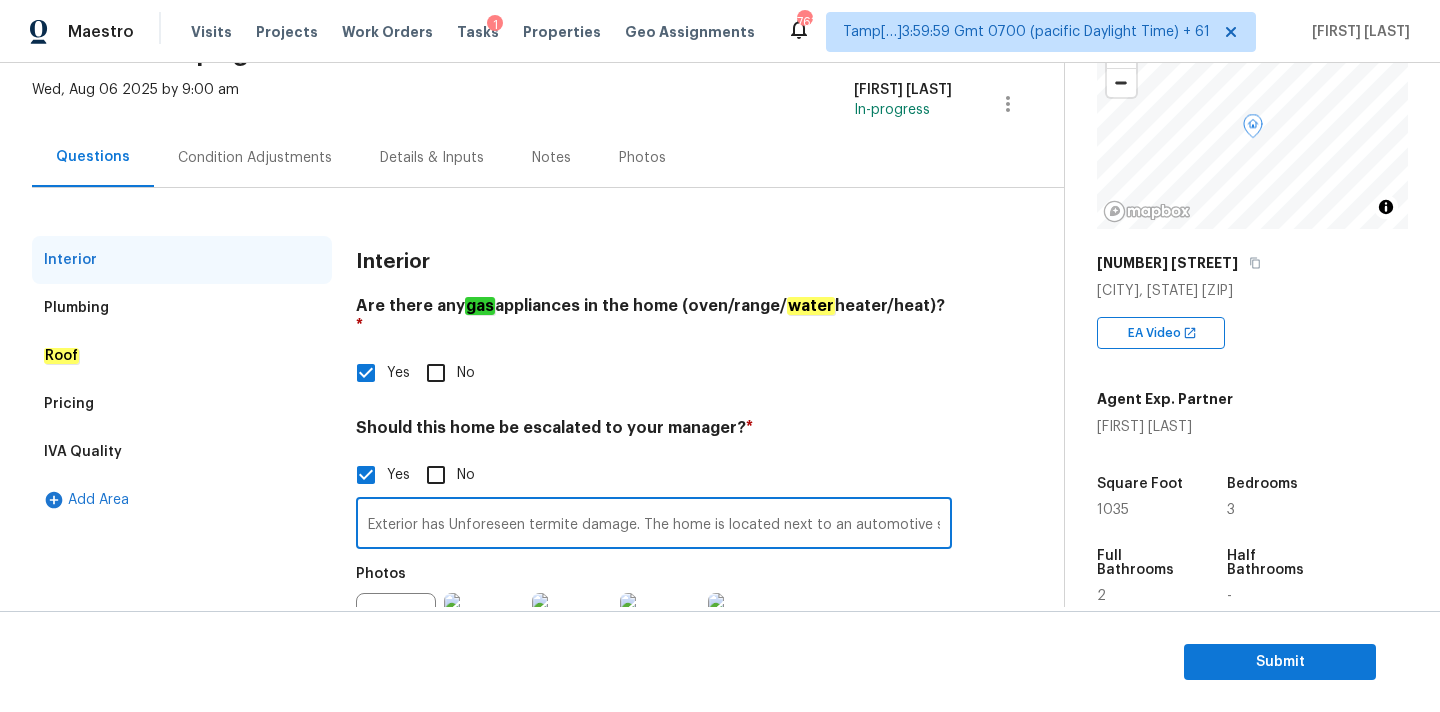 click on "Condition Adjustments" at bounding box center (255, 157) 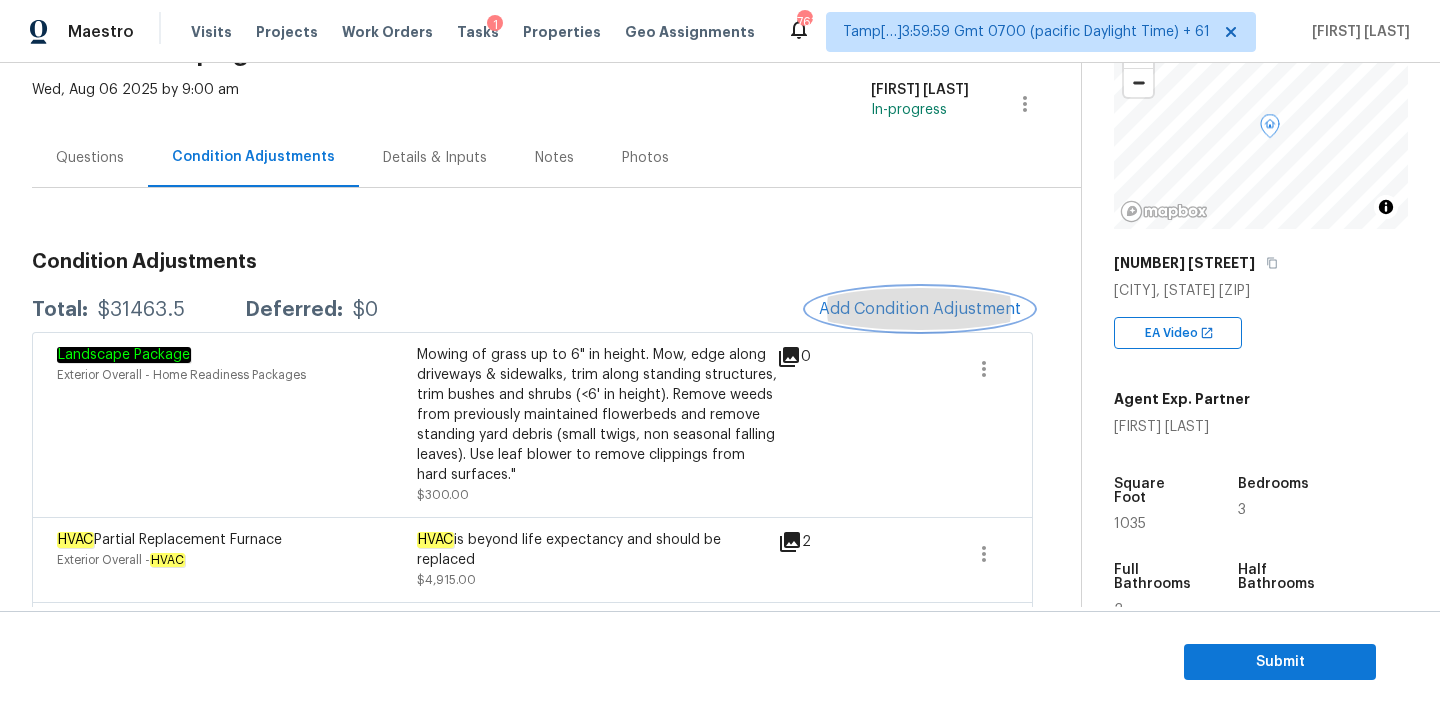 click on "Add Condition Adjustment" at bounding box center (920, 309) 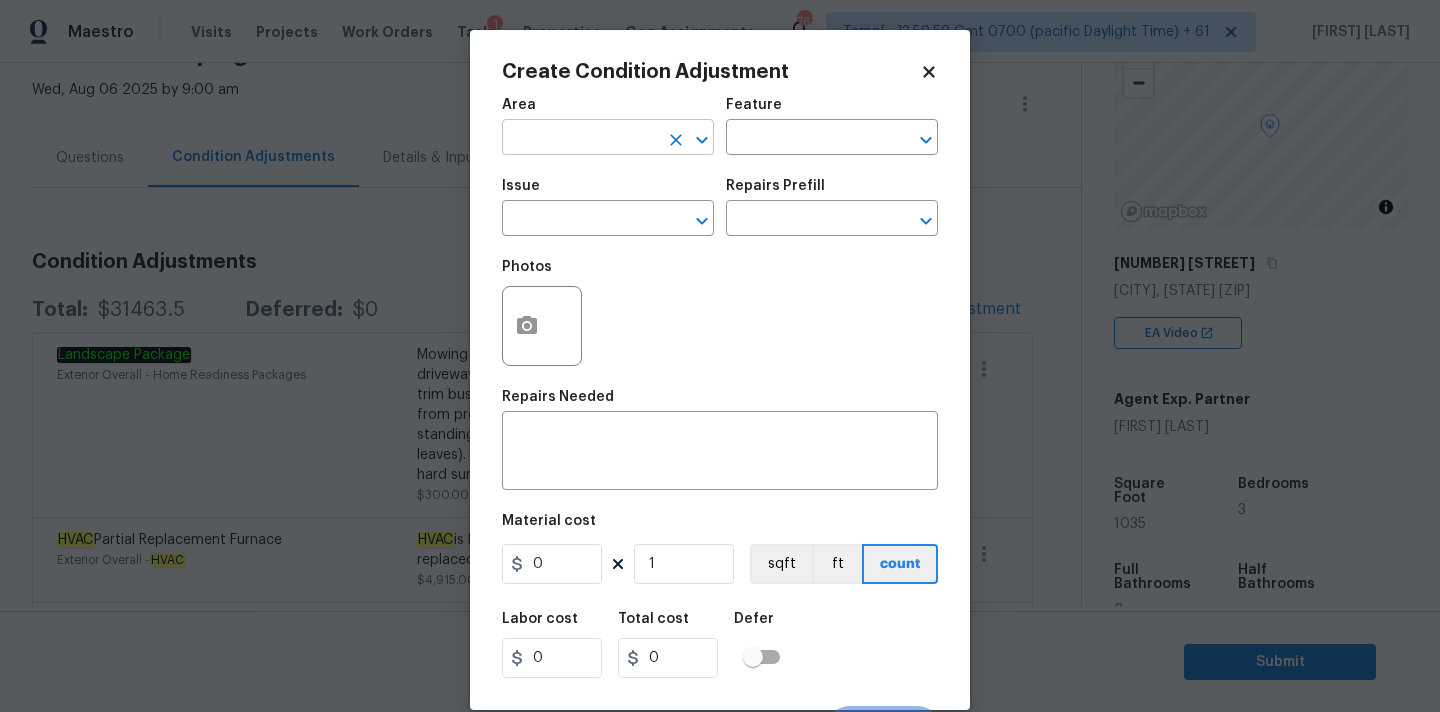 click at bounding box center (580, 139) 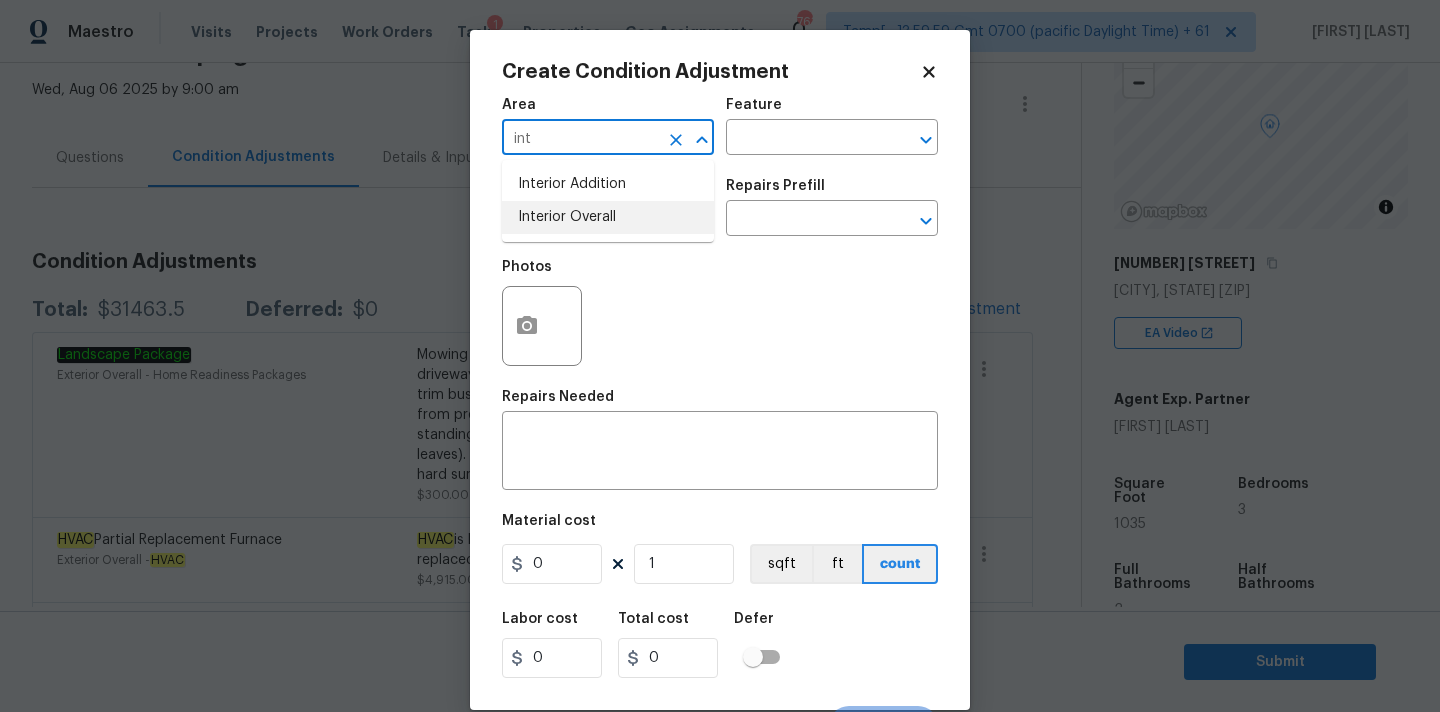 click on "Interior Overall" at bounding box center (608, 217) 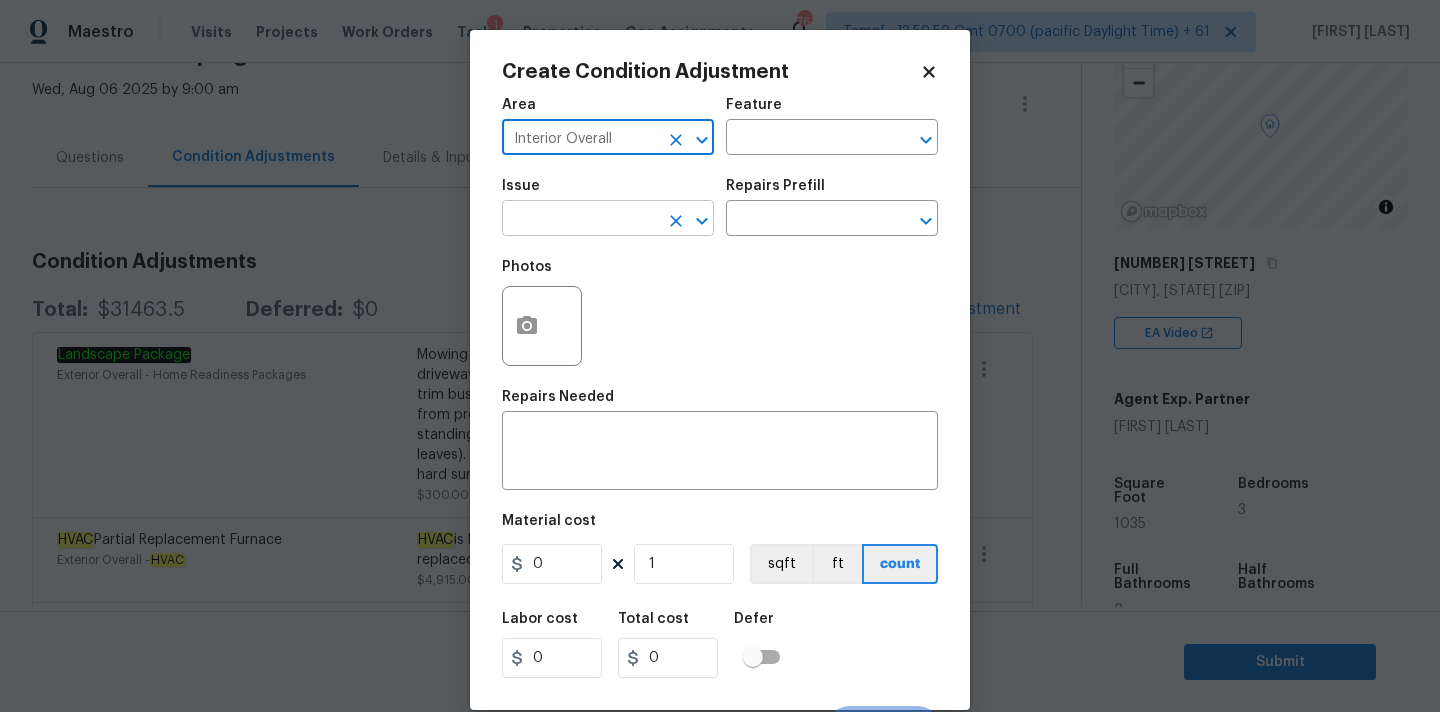 type on "Interior Overall" 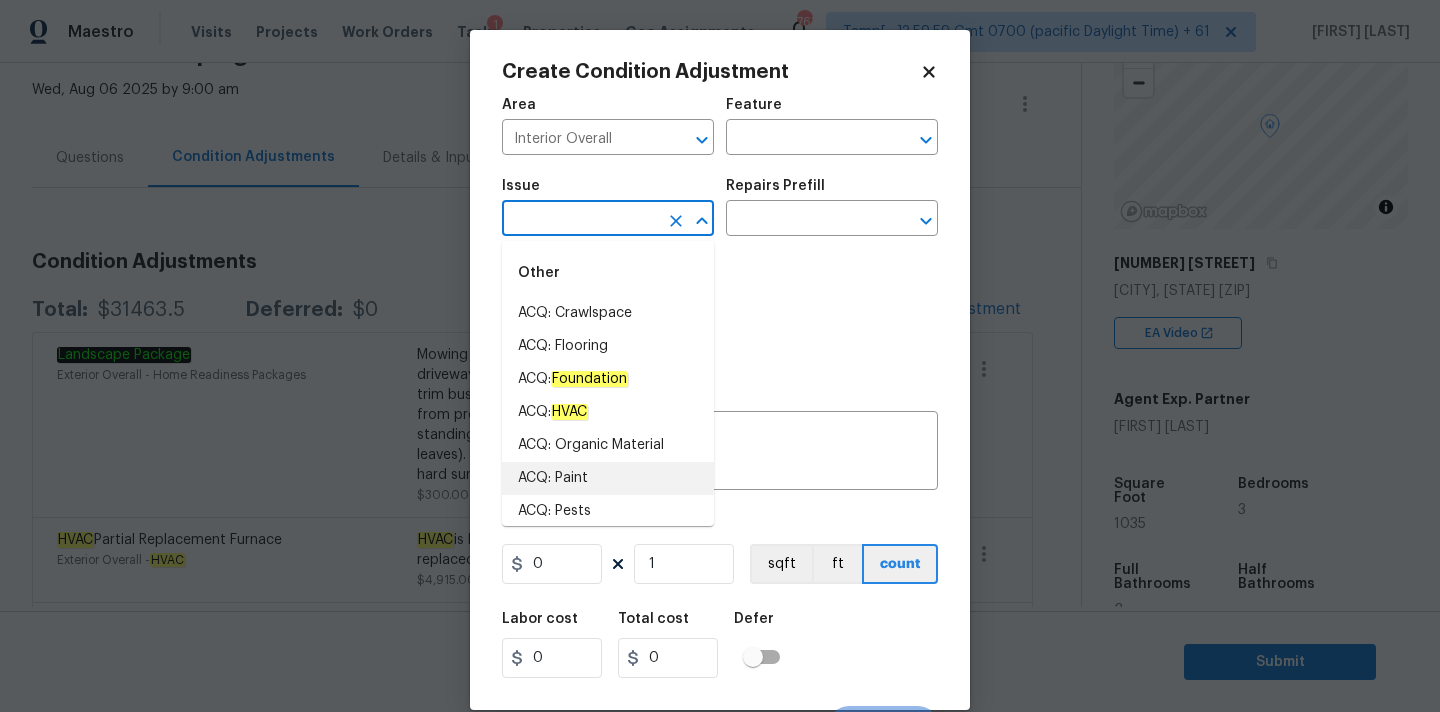 click on "ACQ: Paint" at bounding box center [608, 478] 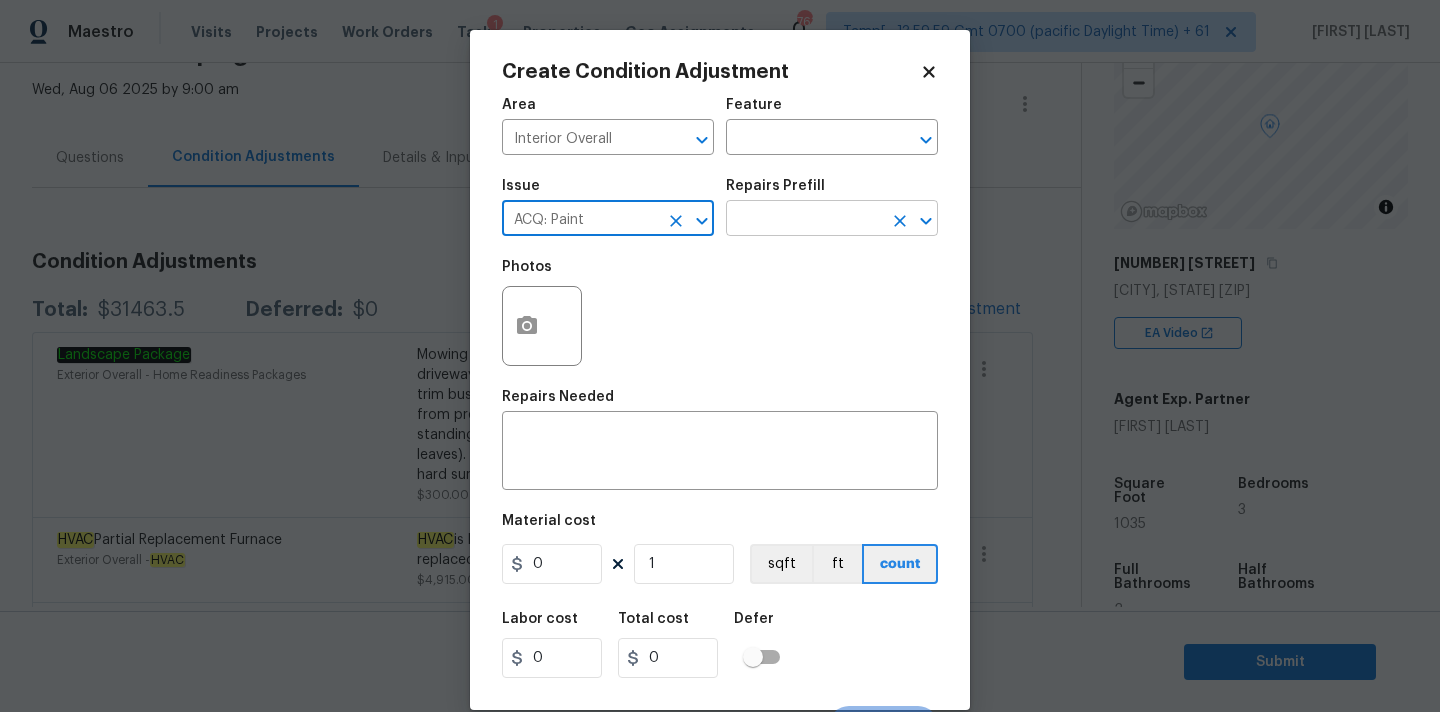 click at bounding box center [804, 220] 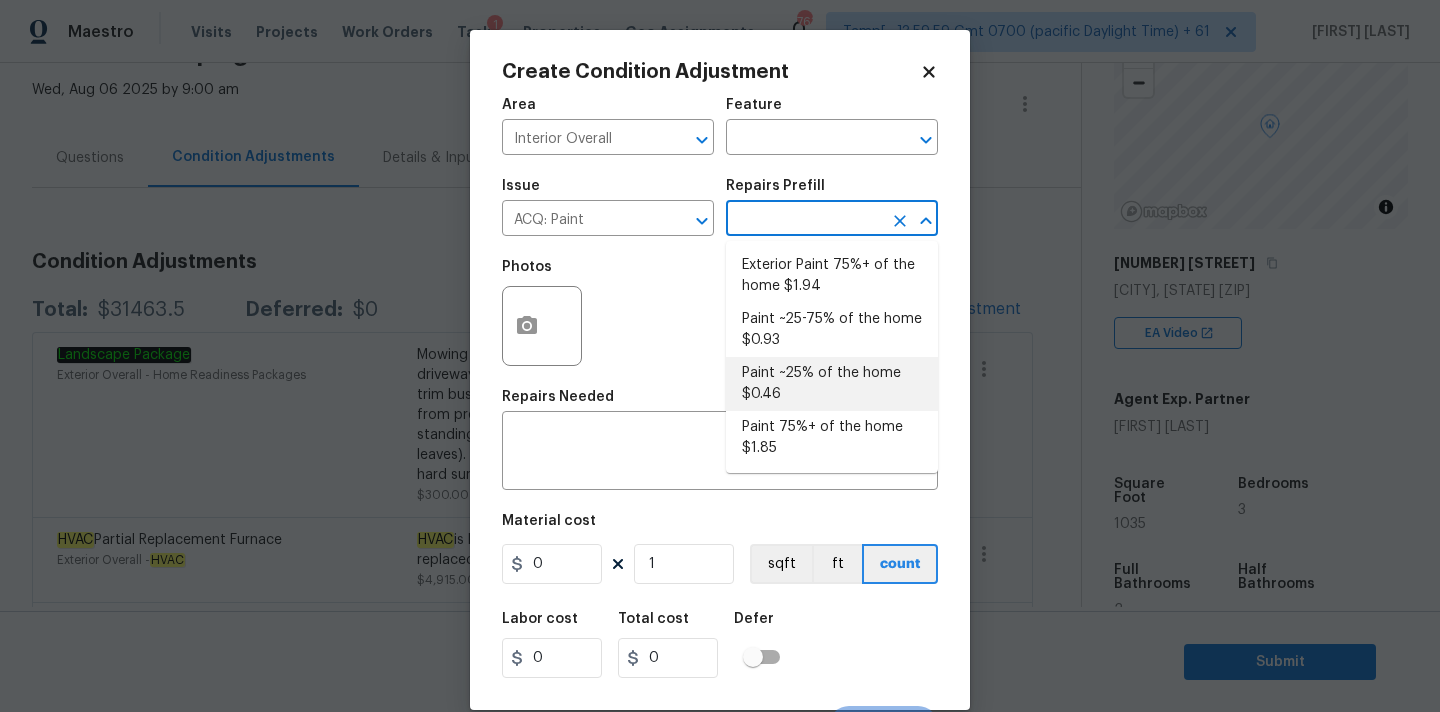 click on "Paint ~25% of the home $0.46" at bounding box center (832, 384) 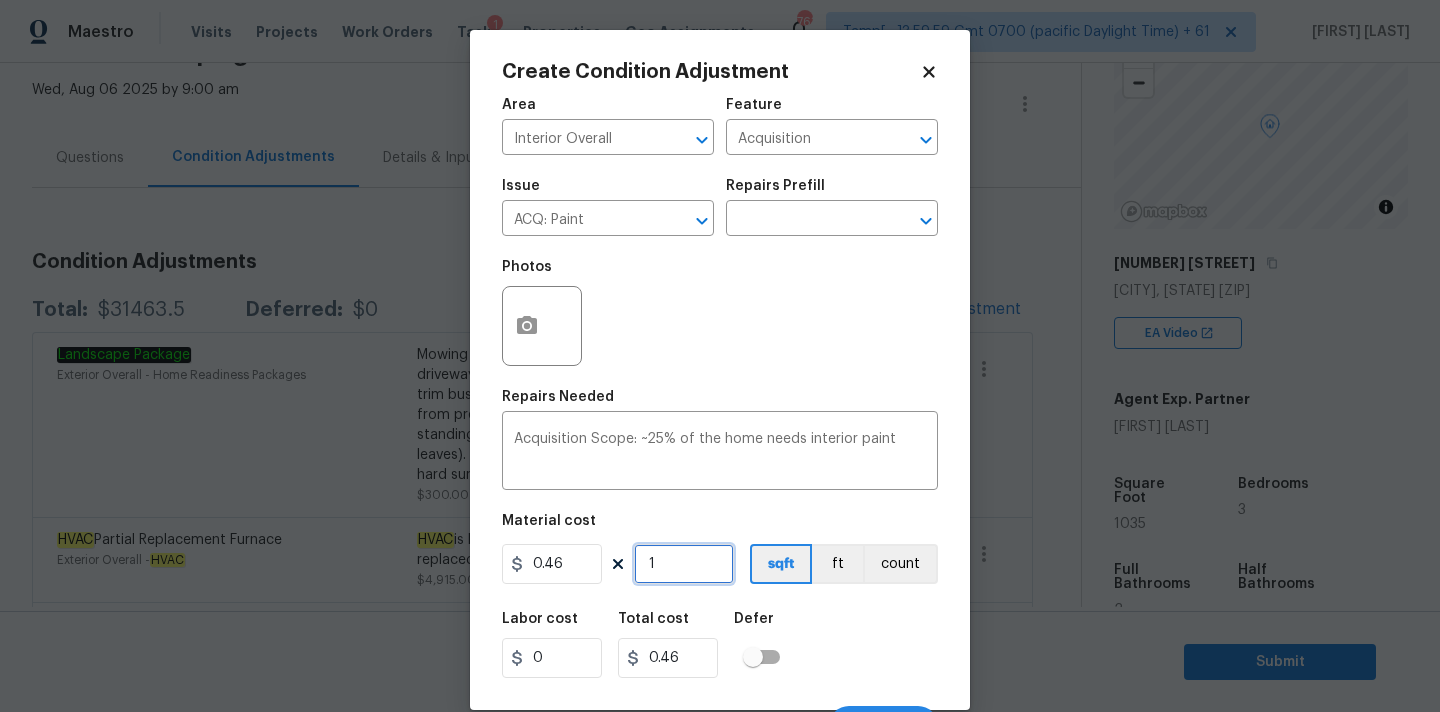 click on "1" at bounding box center [684, 564] 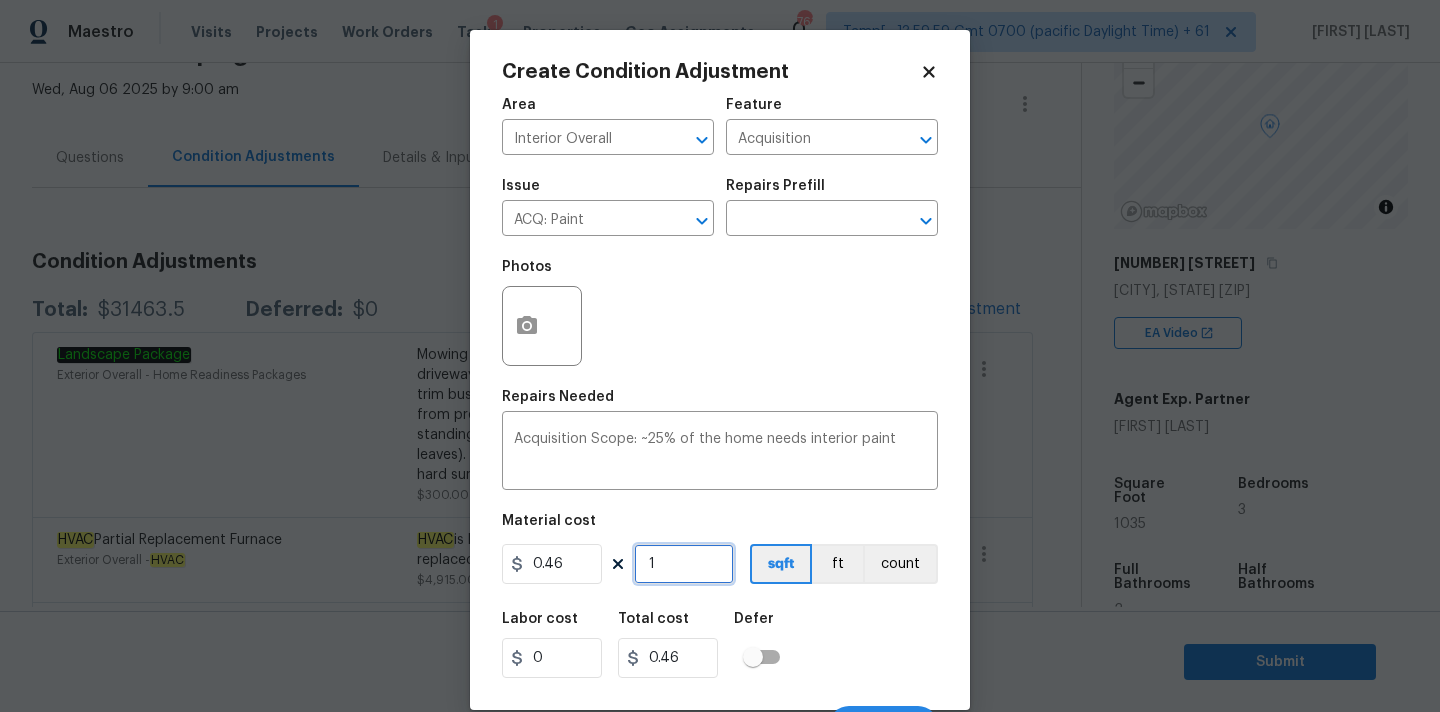 type on "10" 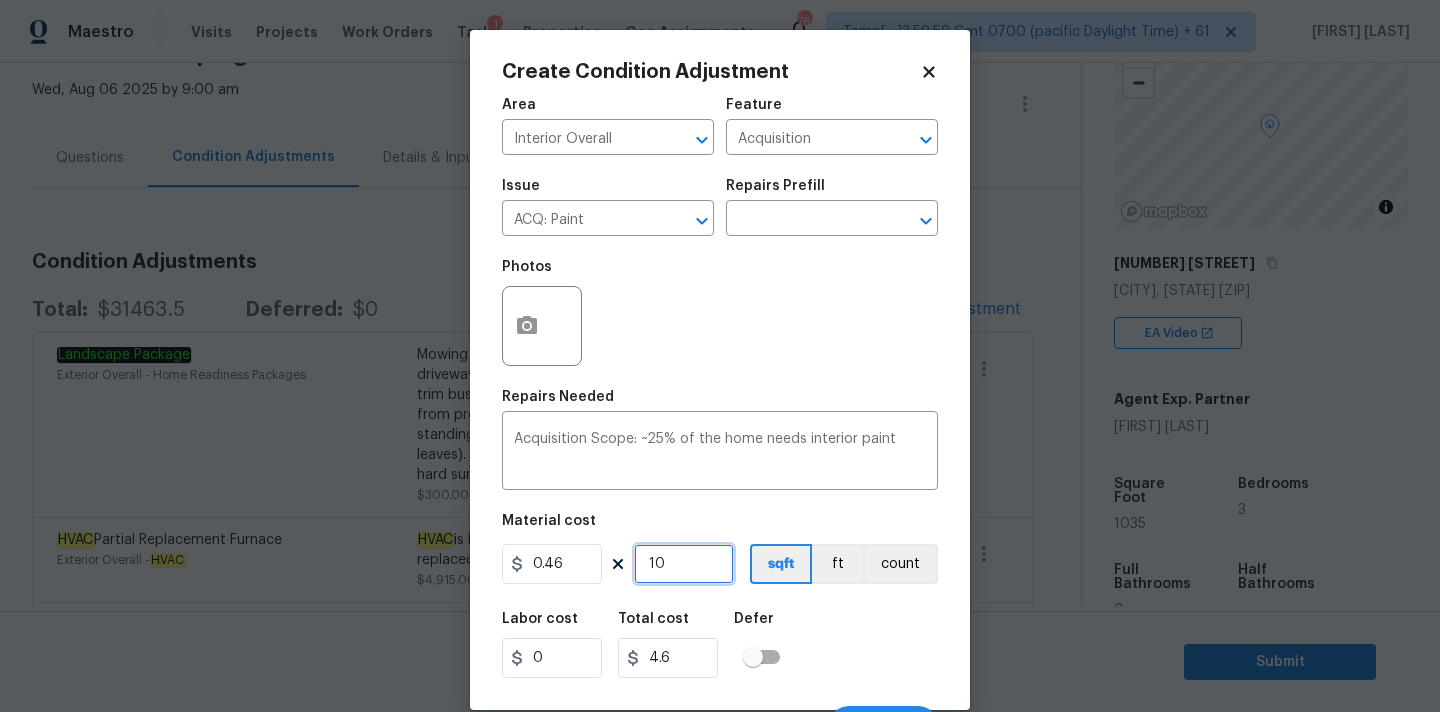 type on "103" 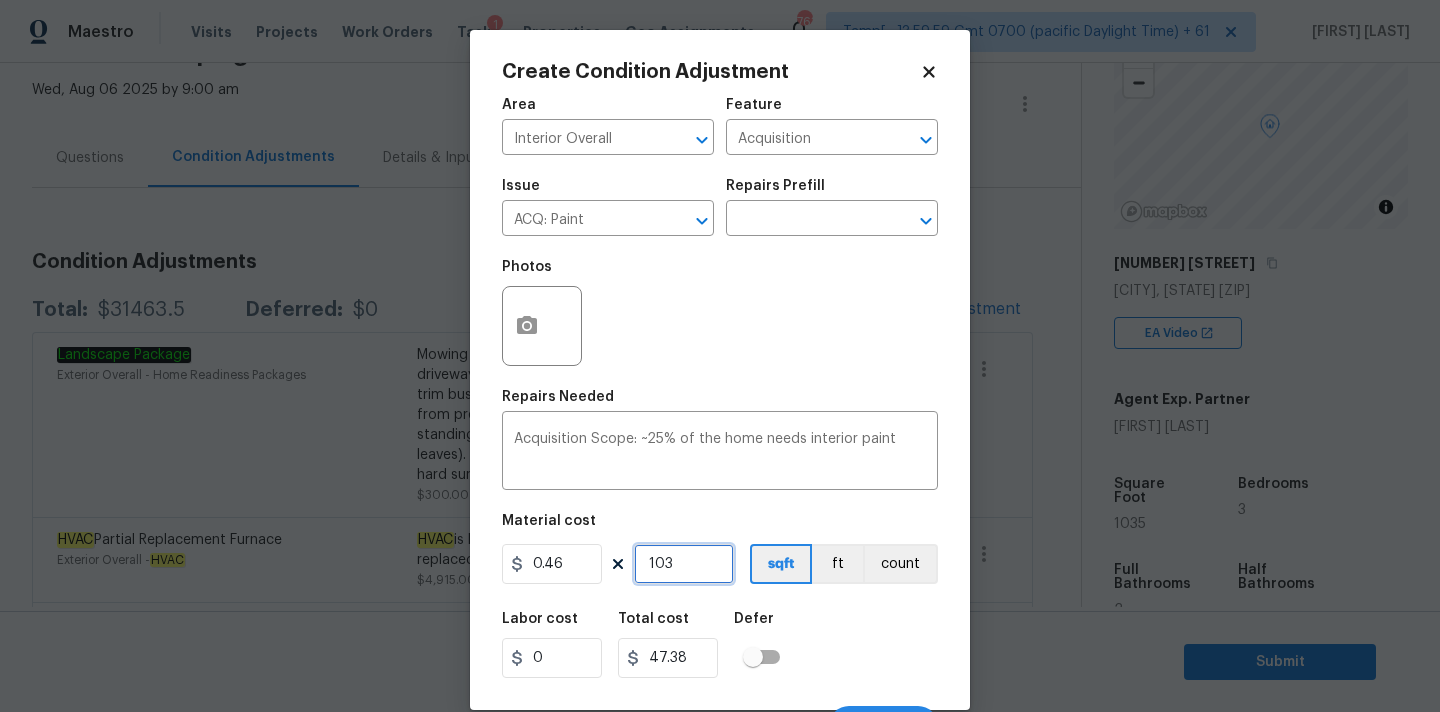 type on "1035" 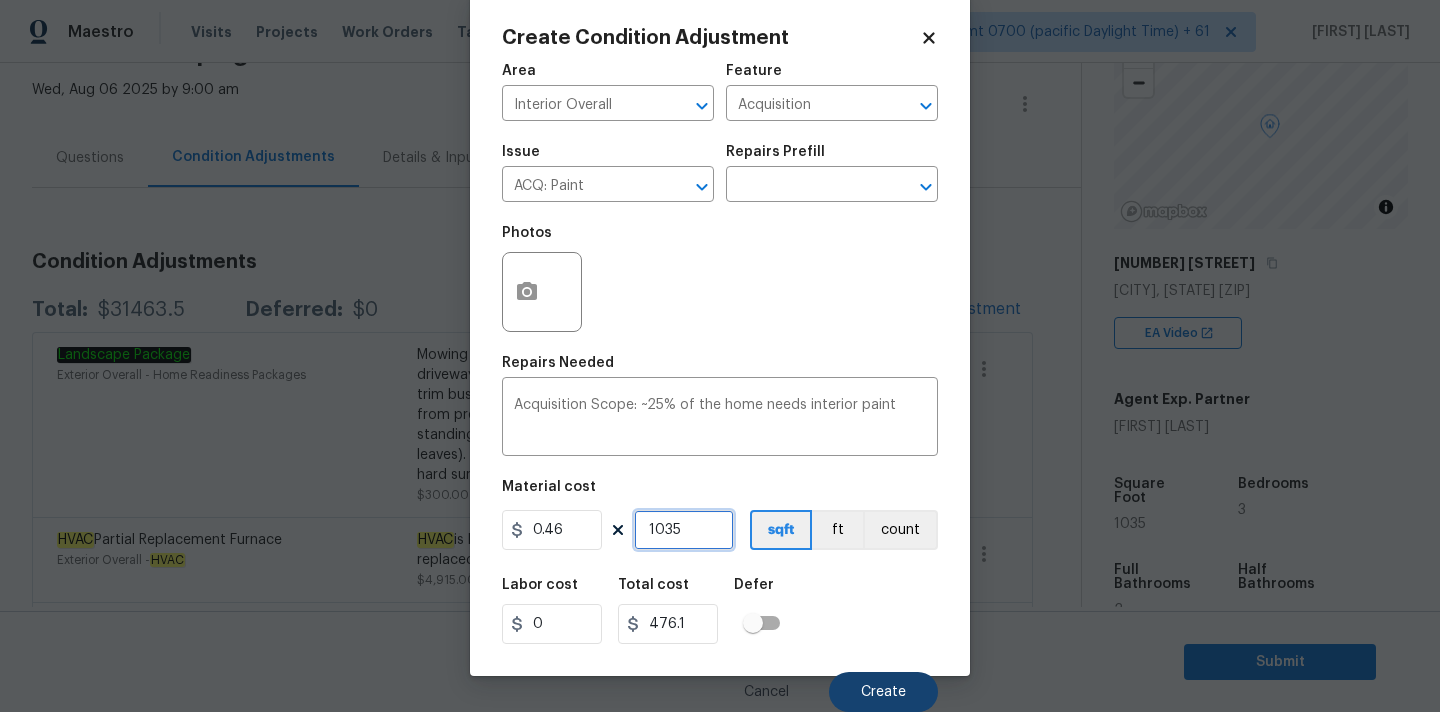 type on "1035" 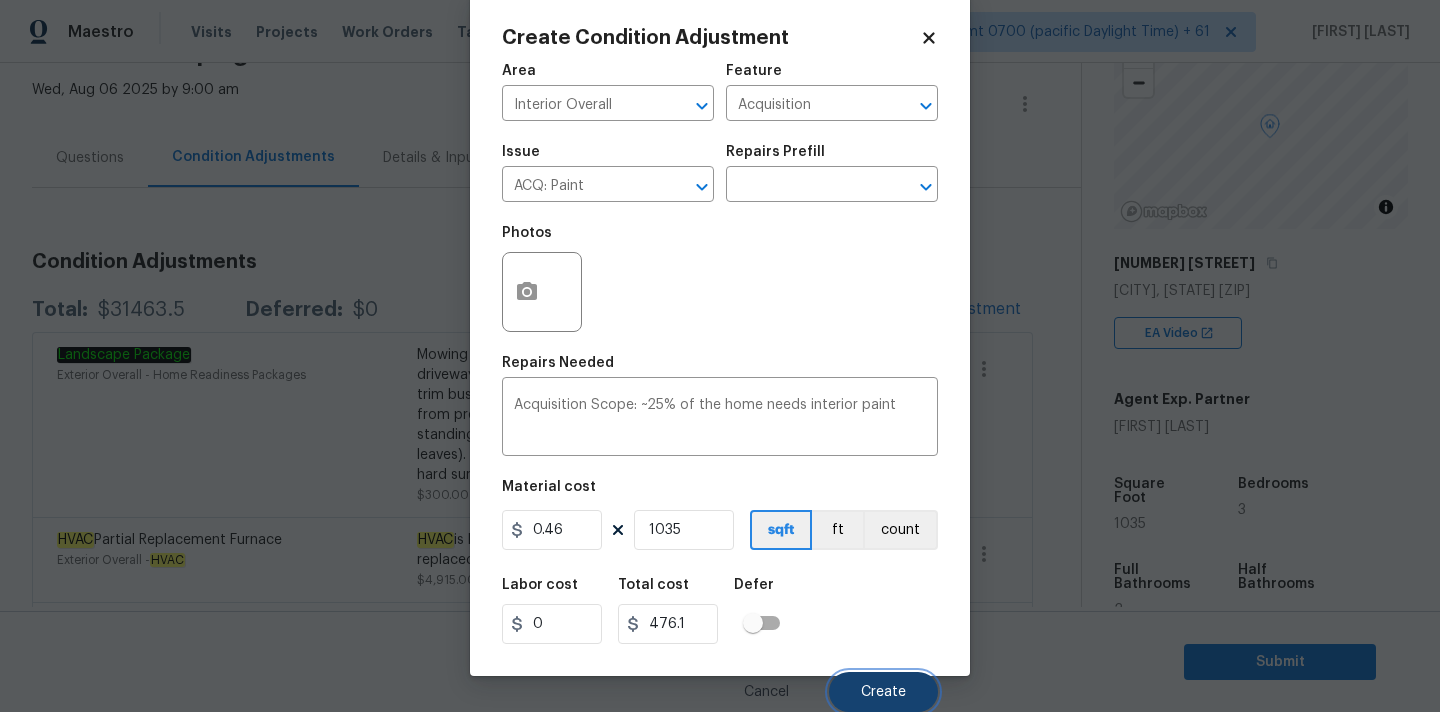 click on "Create" at bounding box center [883, 692] 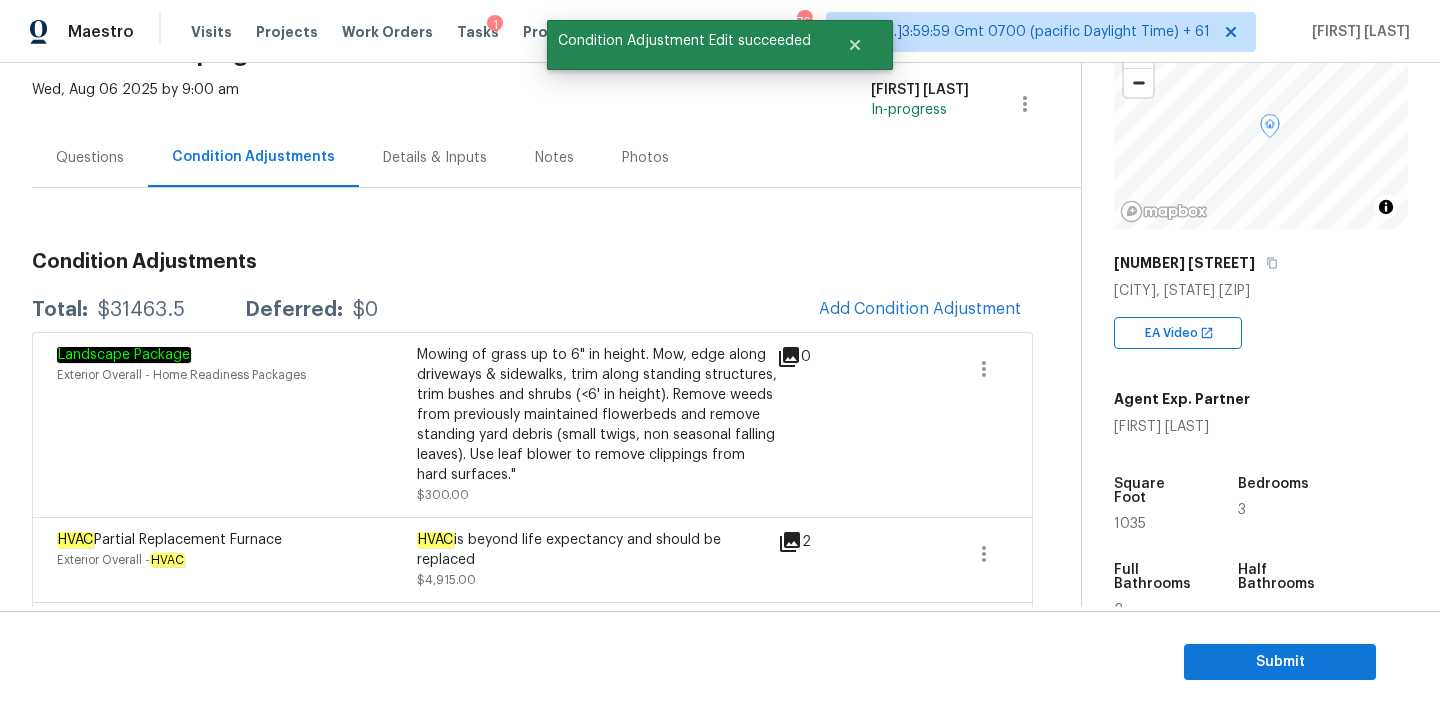 scroll, scrollTop: 28, scrollLeft: 0, axis: vertical 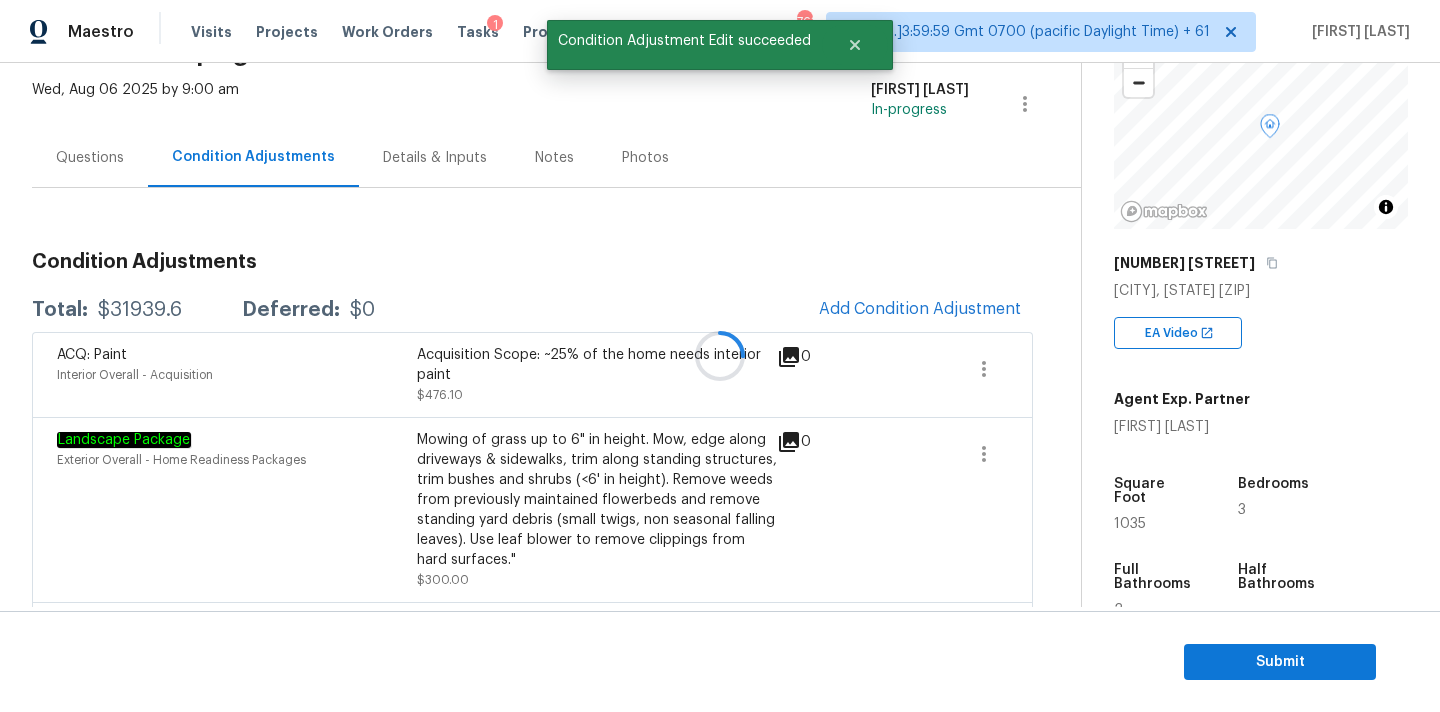 click at bounding box center [720, 356] 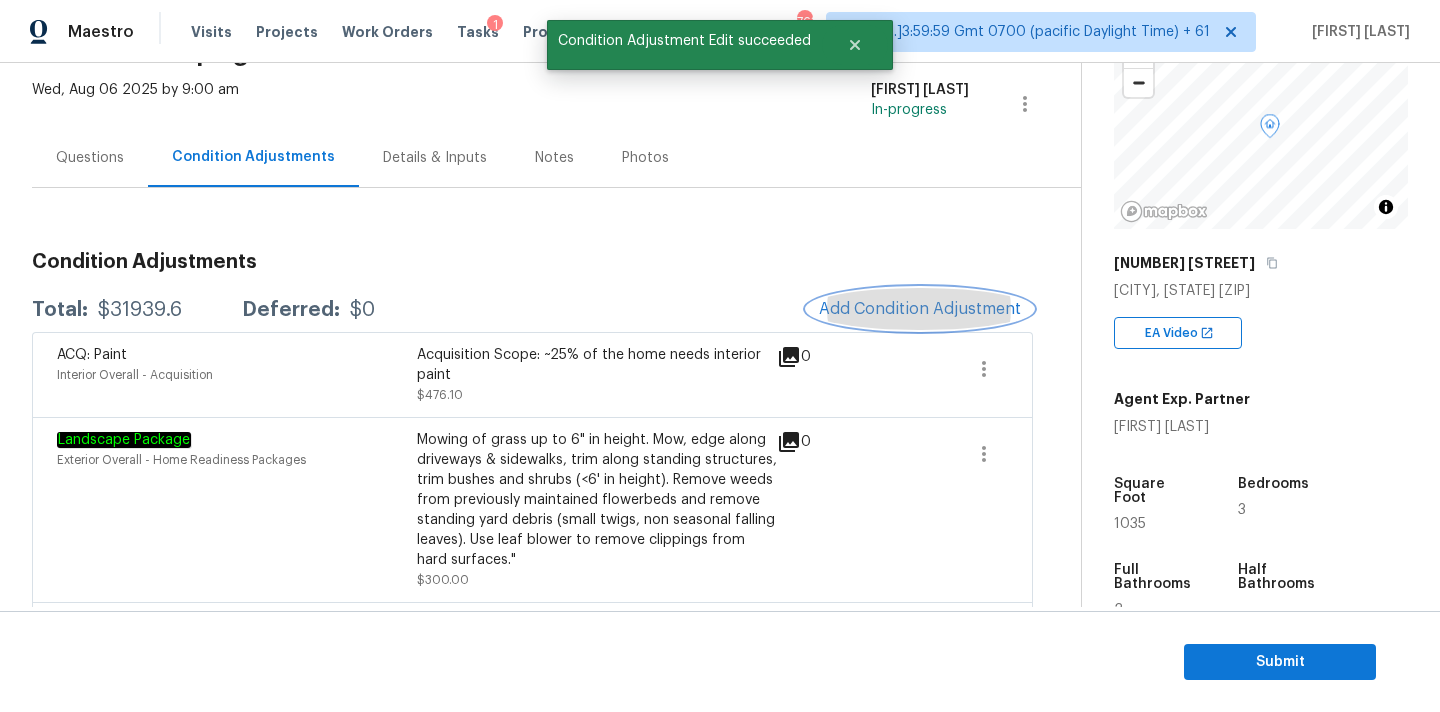 click on "Add Condition Adjustment" at bounding box center [920, 309] 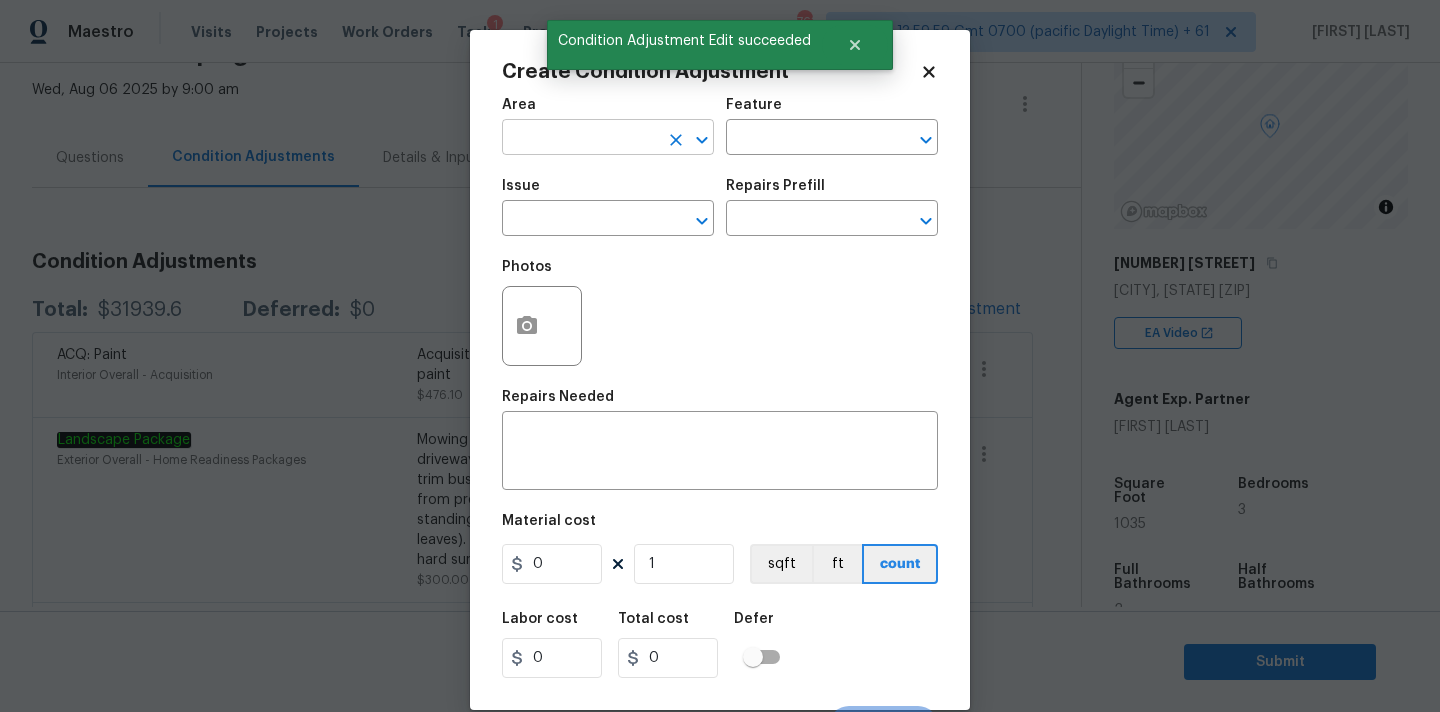 click at bounding box center [580, 139] 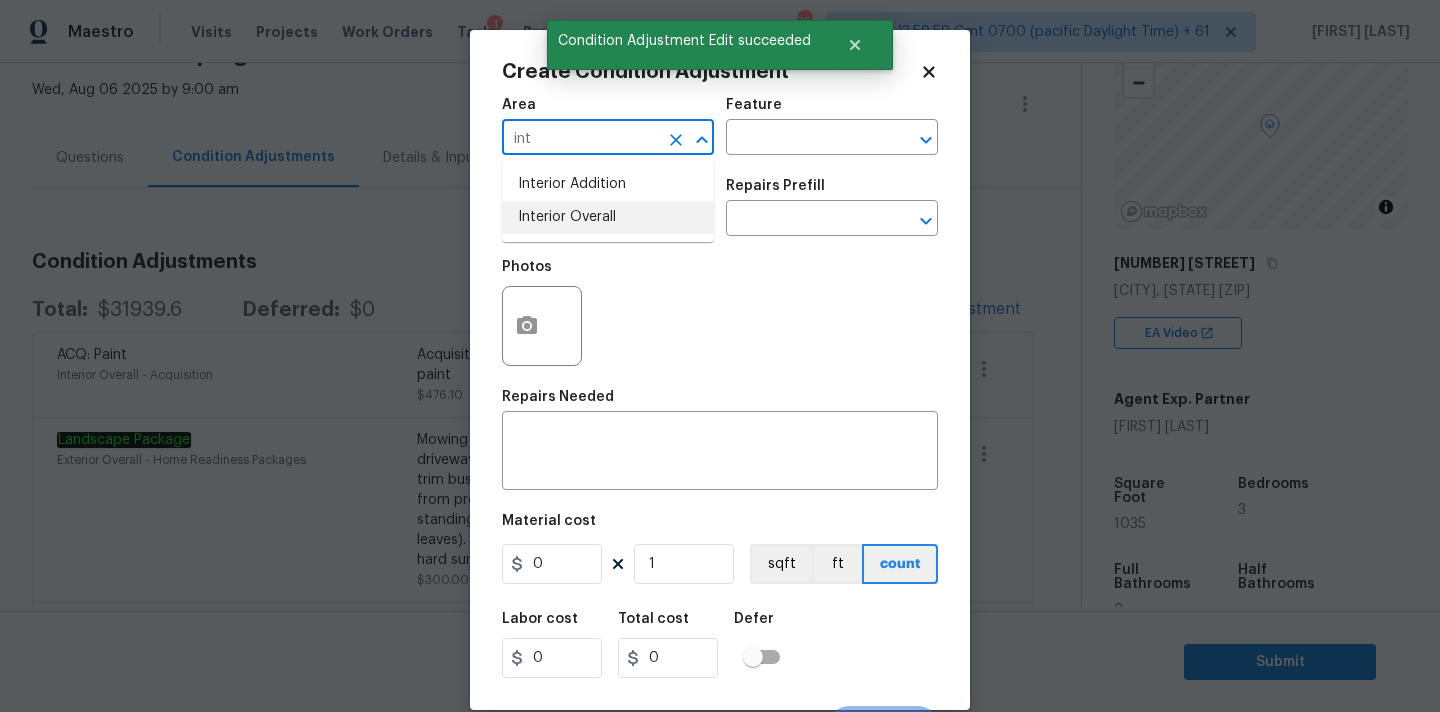 click on "Interior Overall" at bounding box center [608, 217] 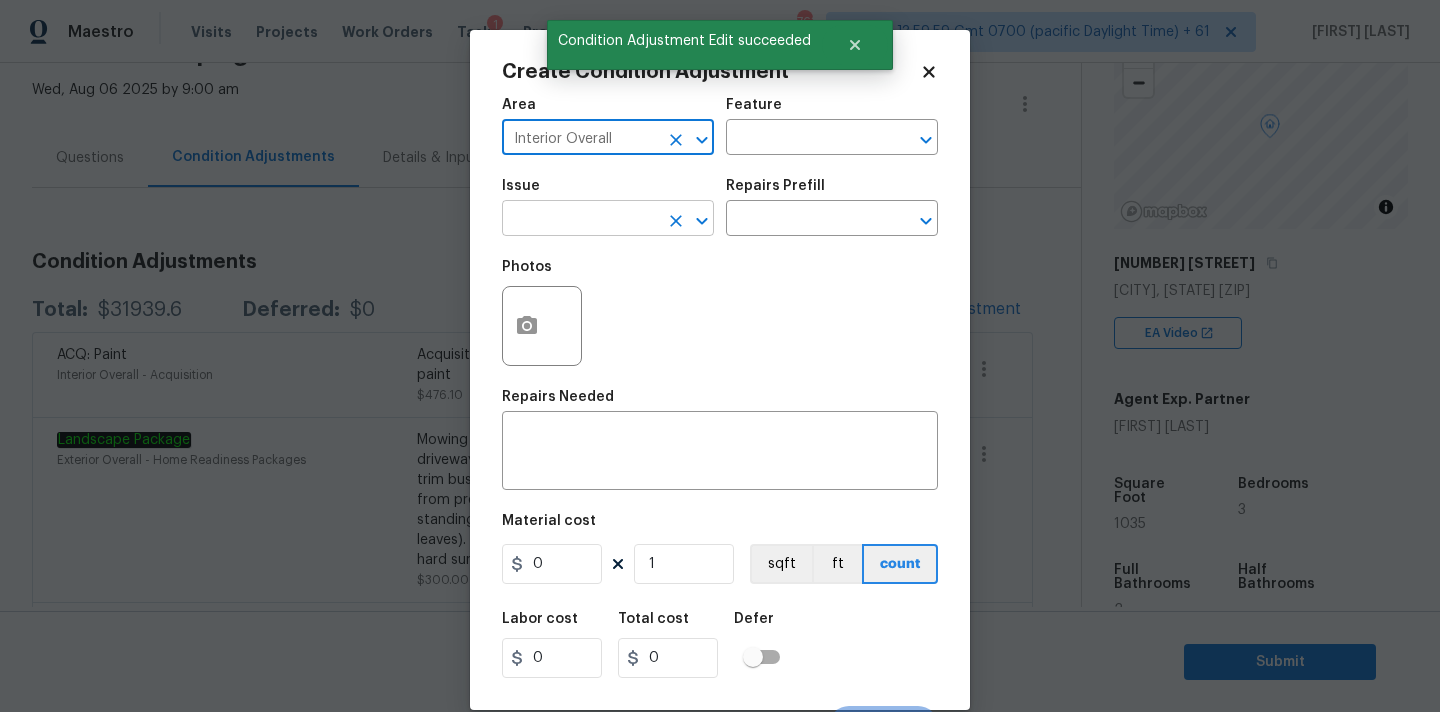 type on "Interior Overall" 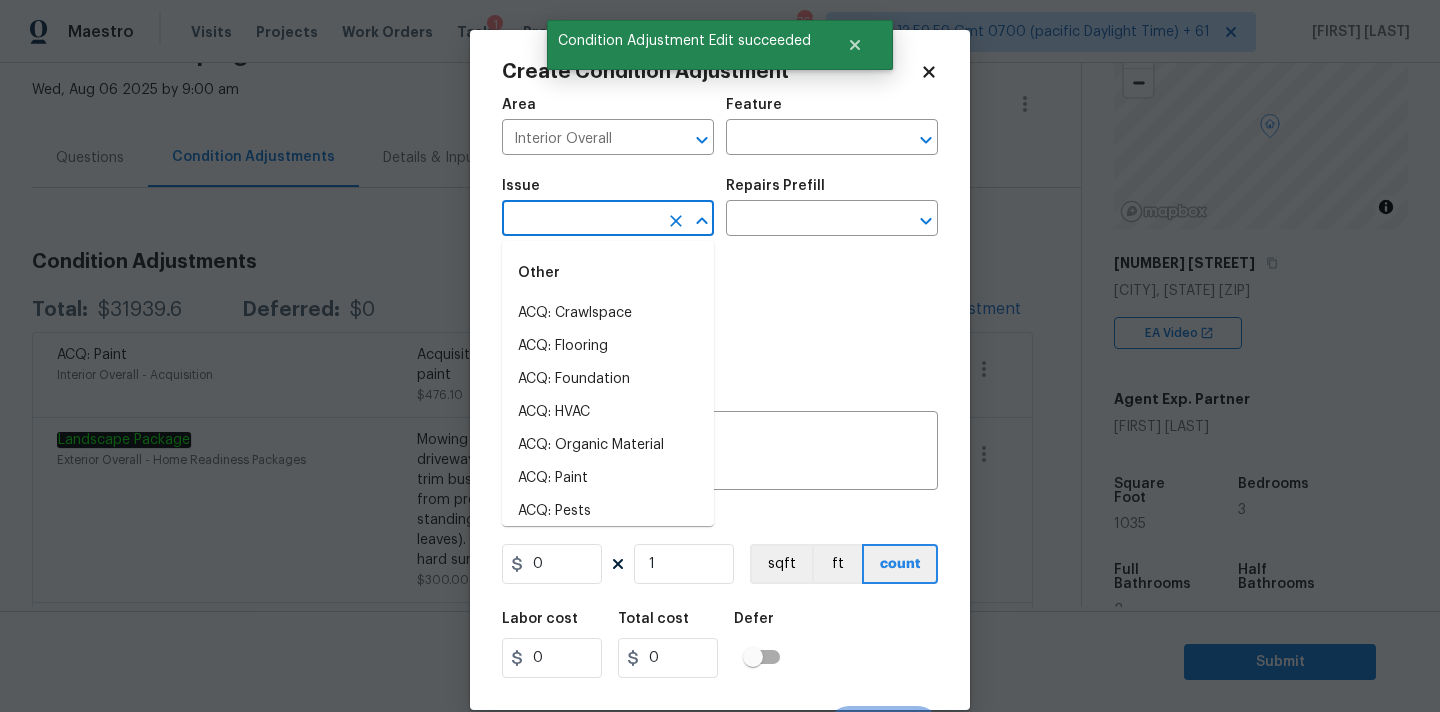 click at bounding box center [580, 220] 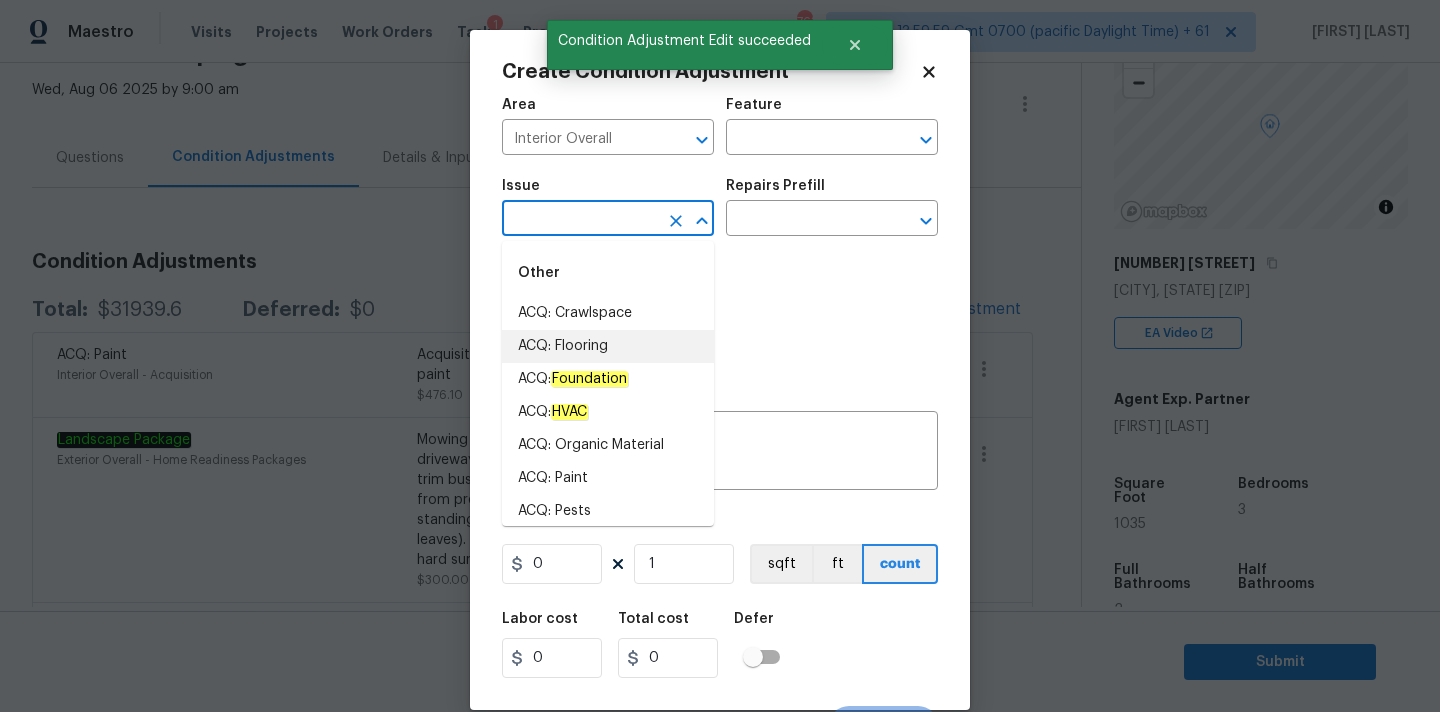 click on "ACQ: Flooring" at bounding box center (608, 346) 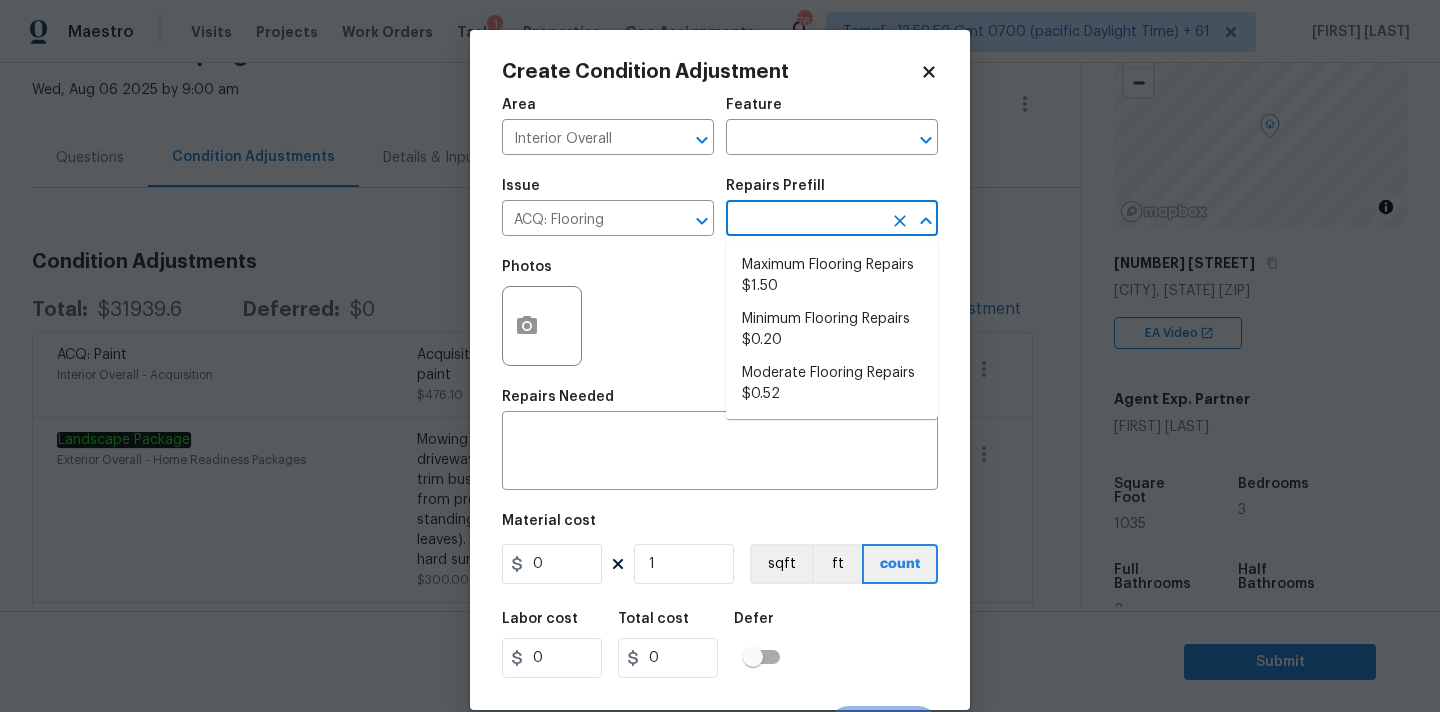 click at bounding box center [804, 220] 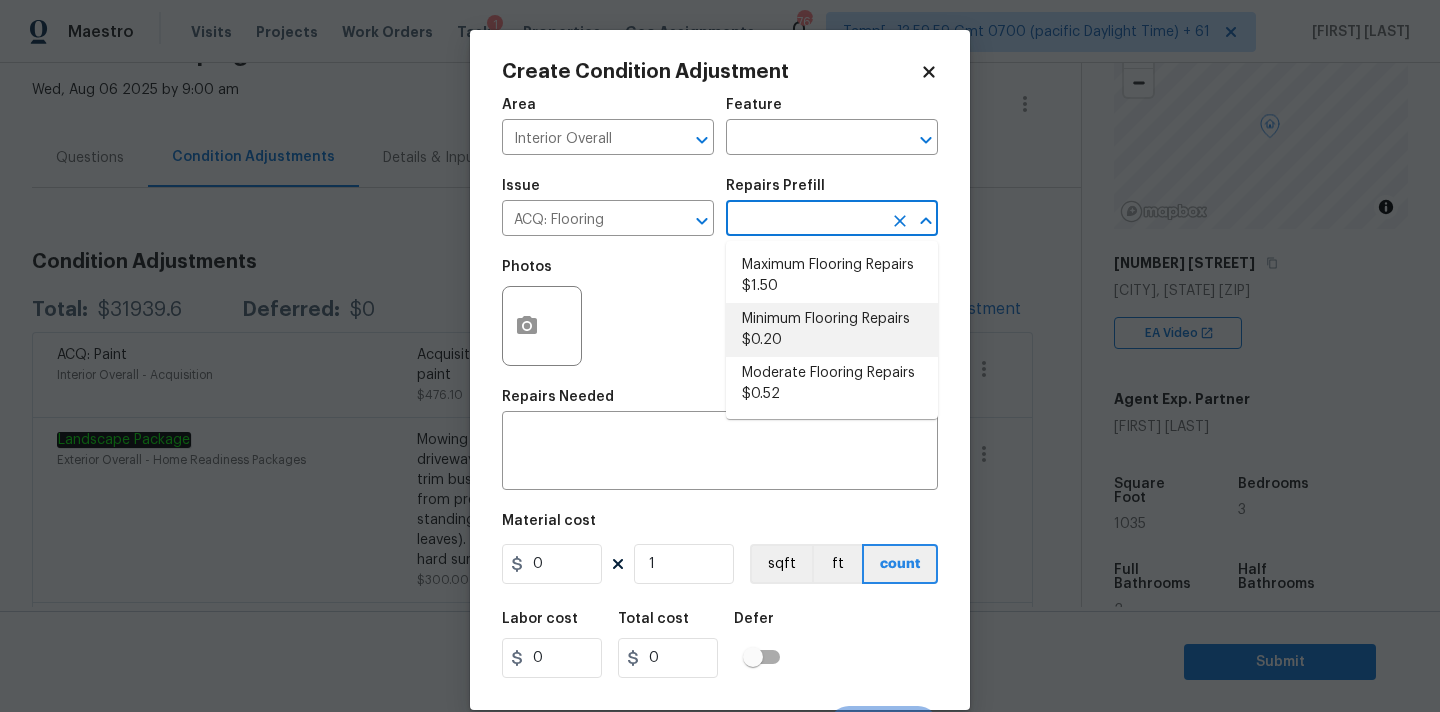 click on "Minimum Flooring Repairs $0.20" at bounding box center [832, 330] 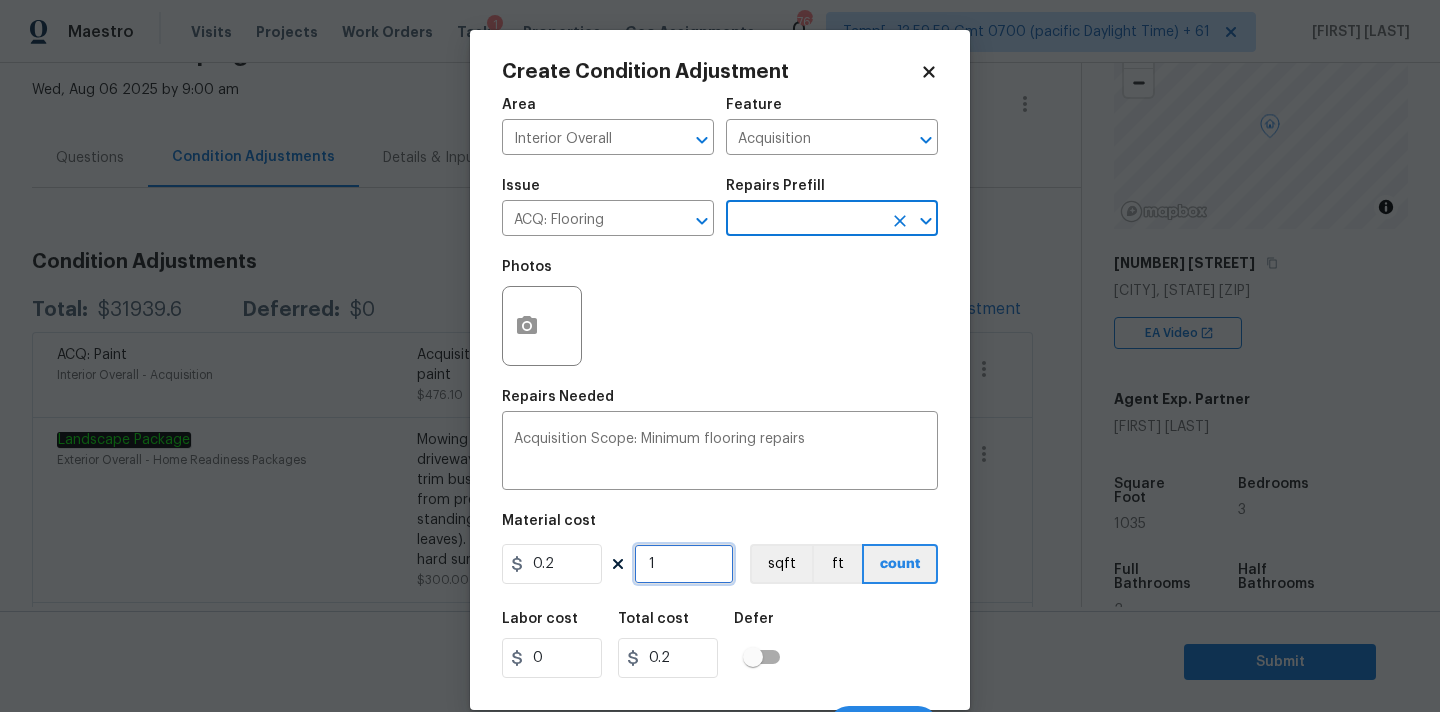 click on "1" at bounding box center (684, 564) 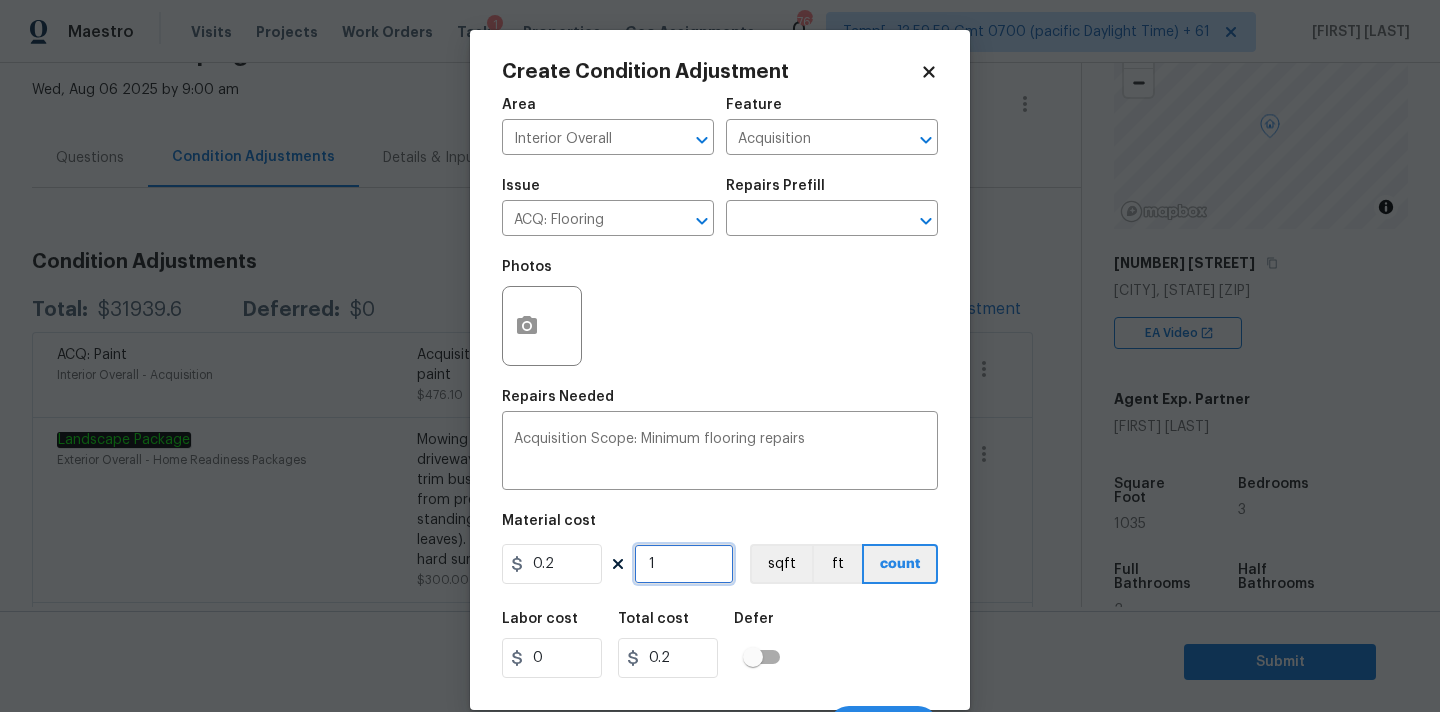type on "10" 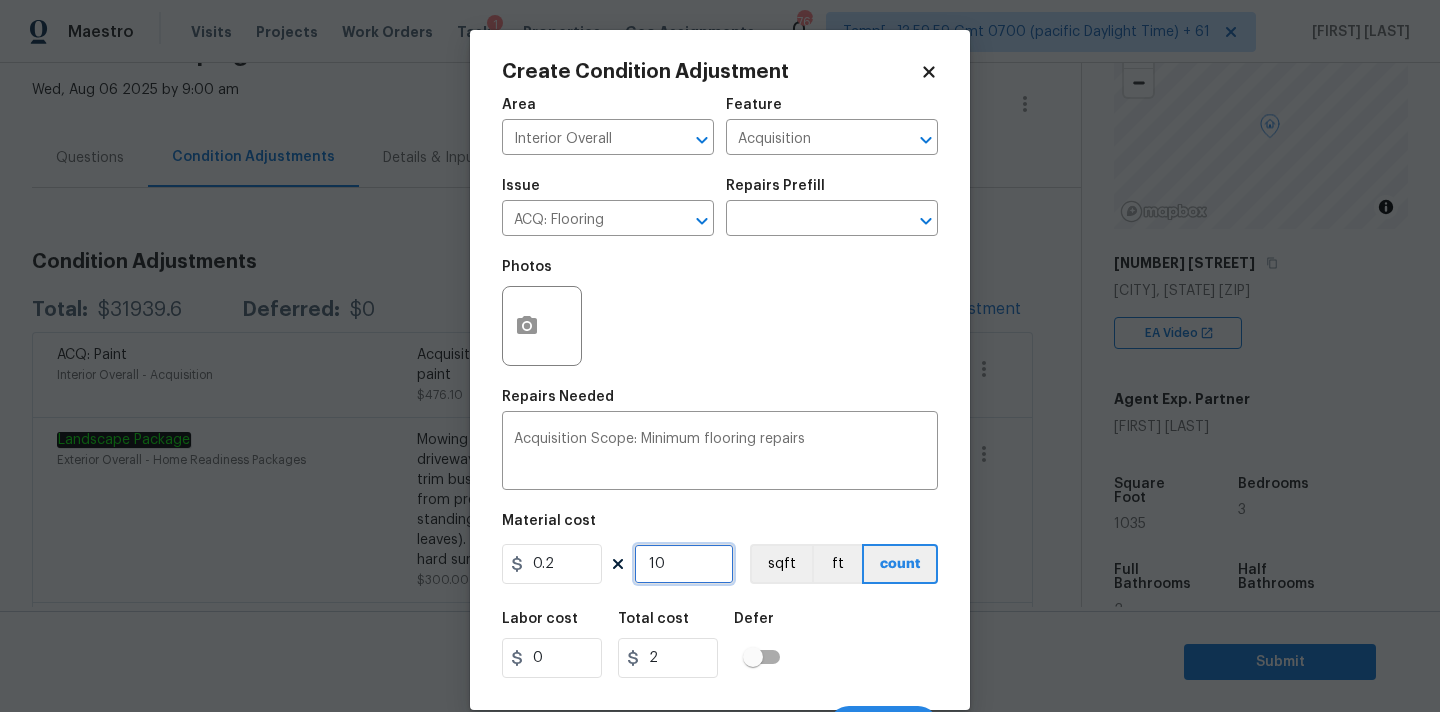 type on "103" 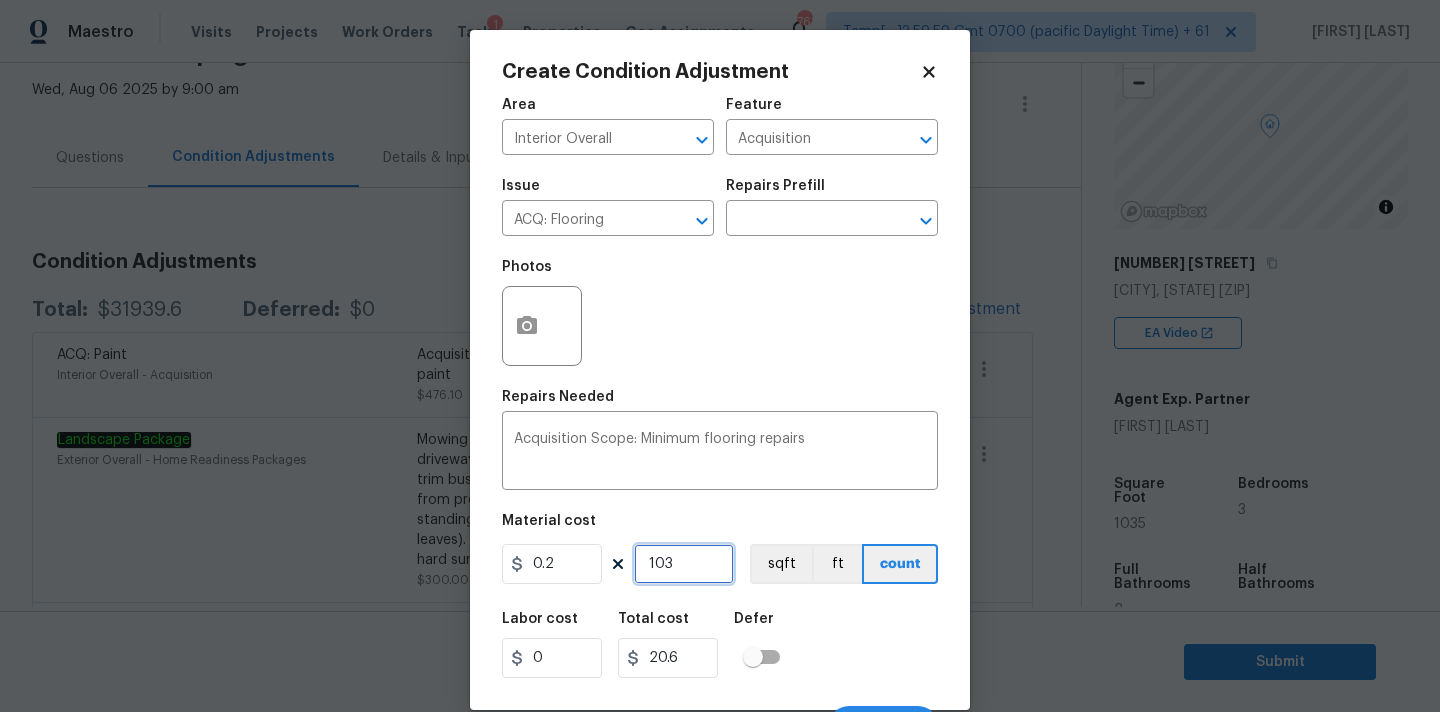 type on "1035" 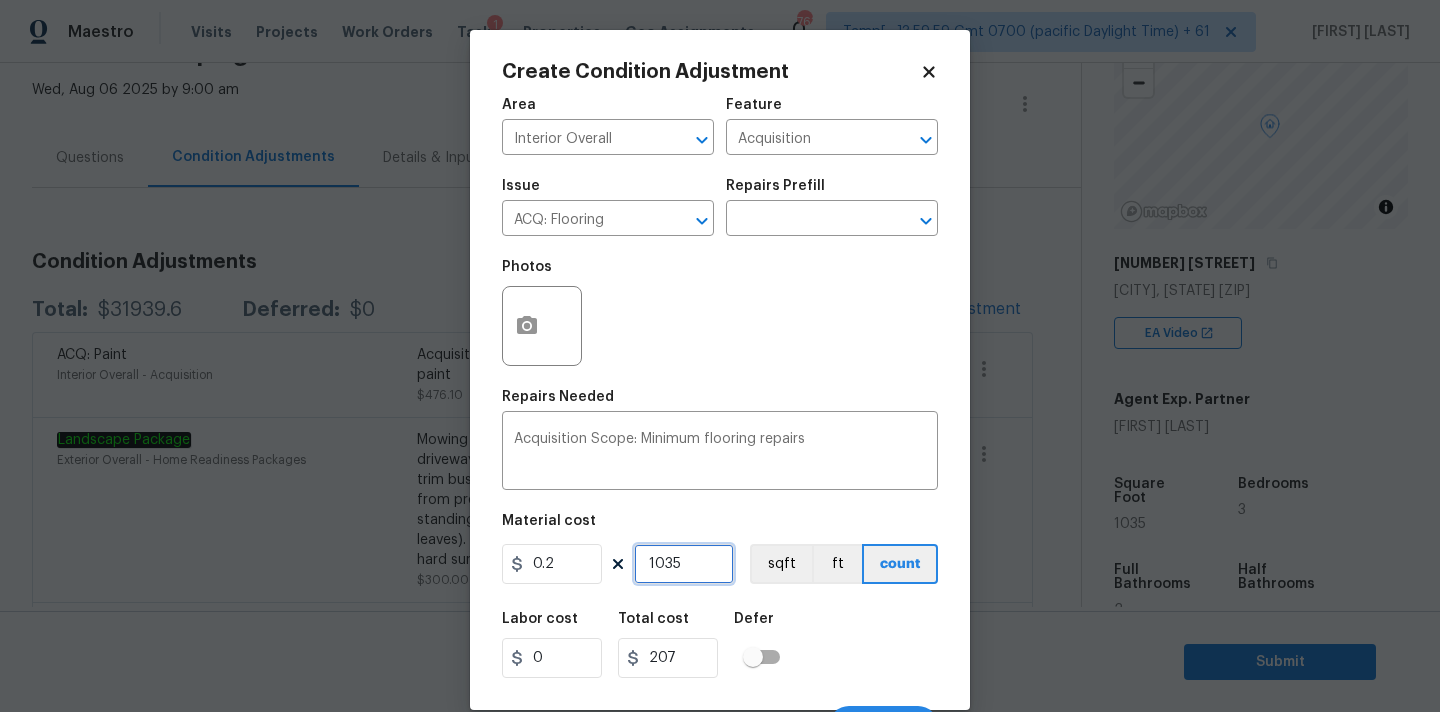 scroll, scrollTop: 35, scrollLeft: 0, axis: vertical 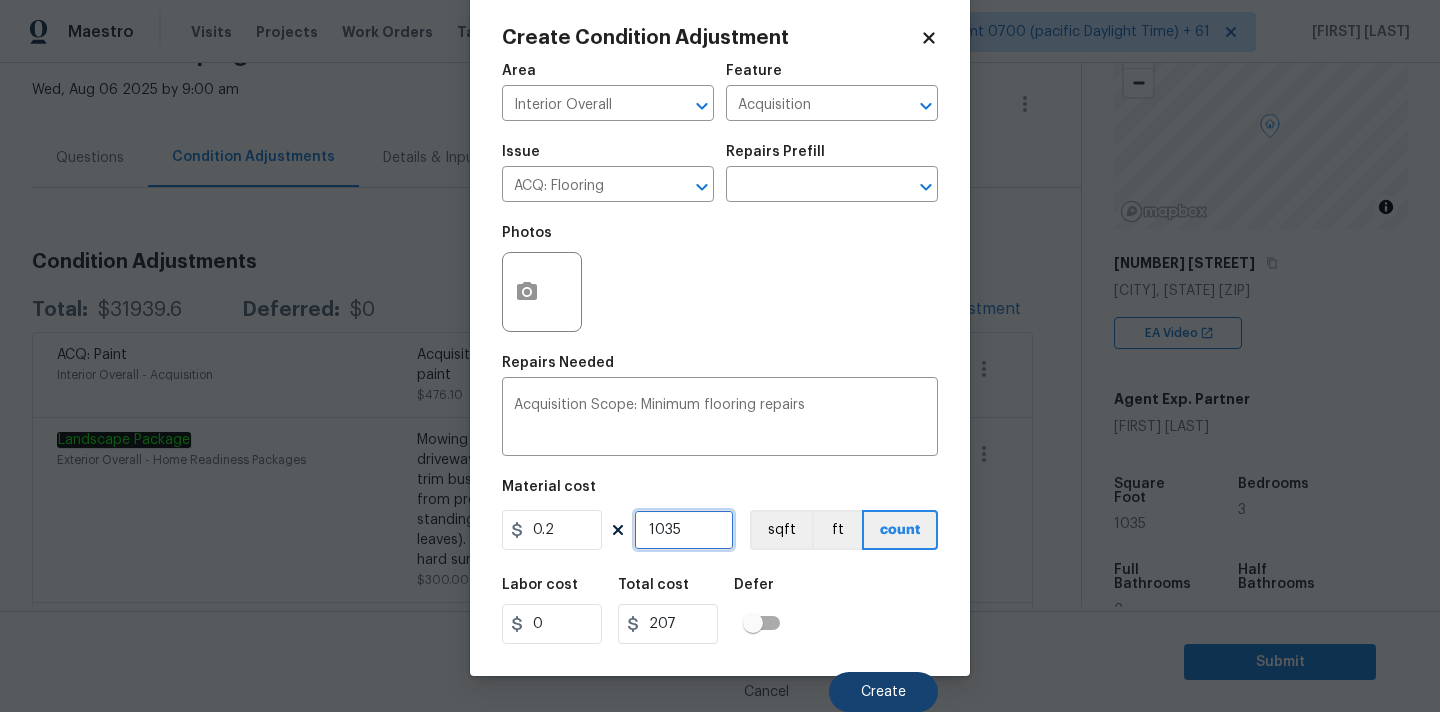type on "1035" 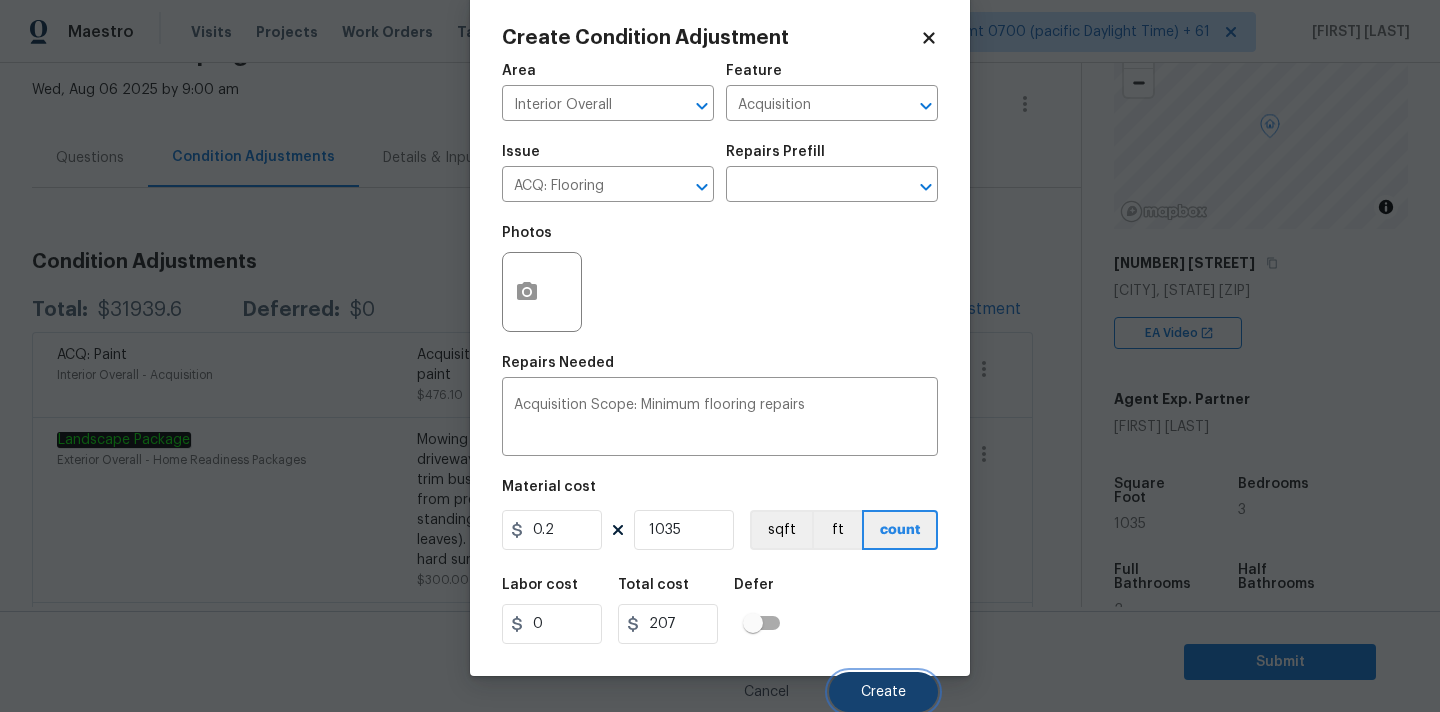 click on "Create" at bounding box center [883, 692] 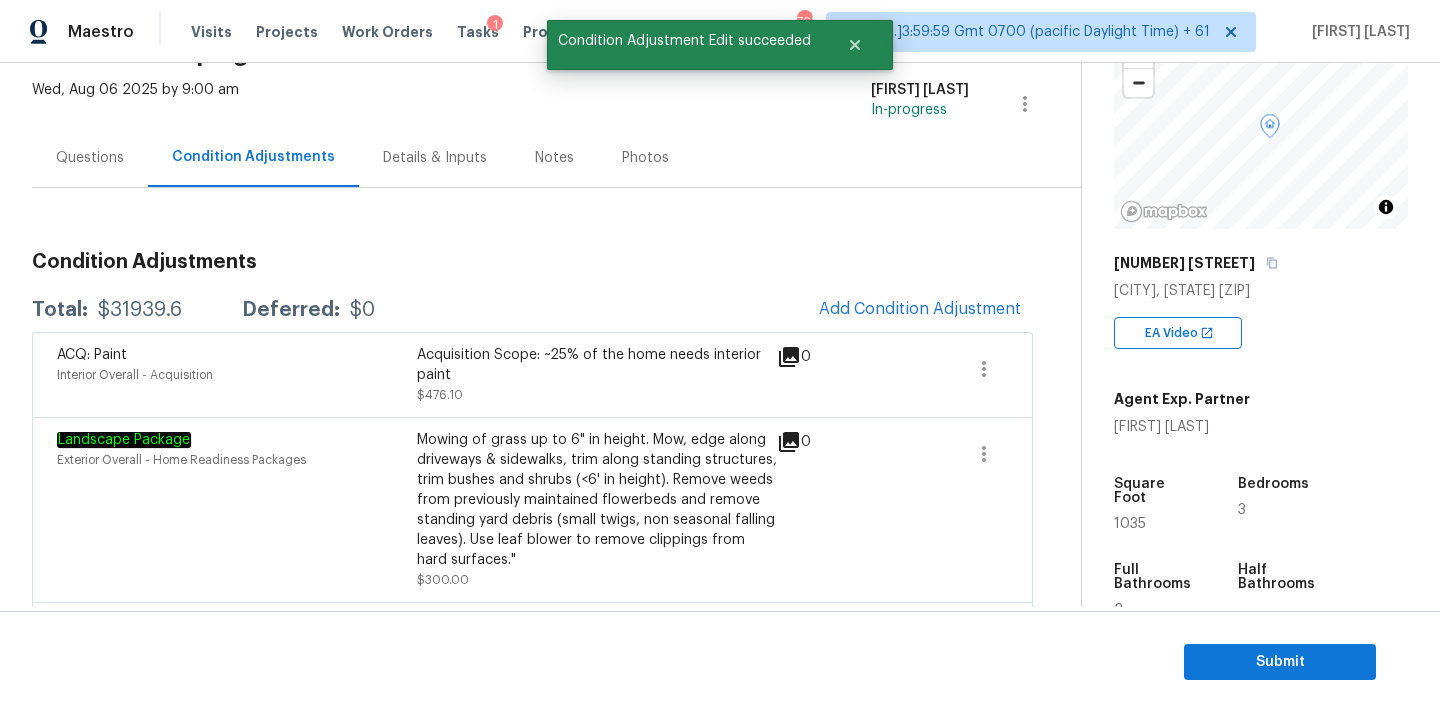 scroll, scrollTop: 28, scrollLeft: 0, axis: vertical 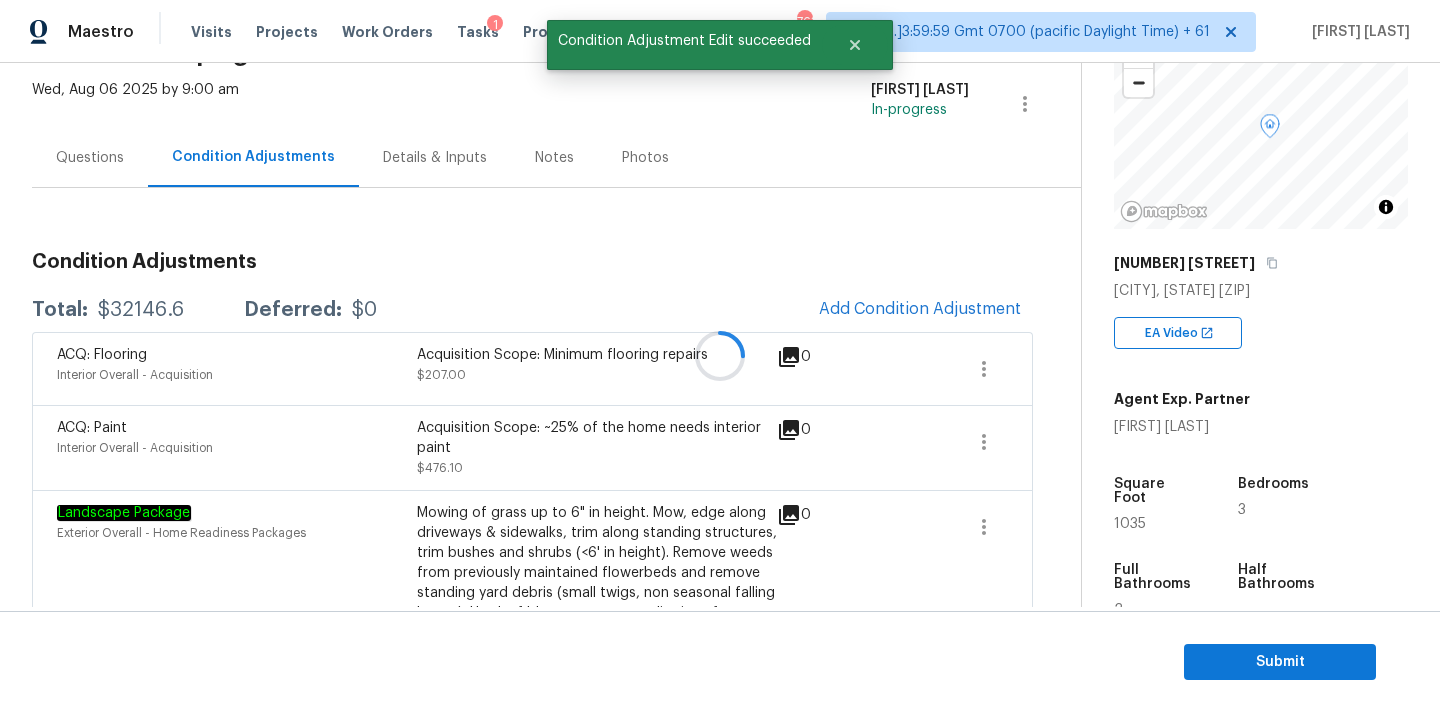 click at bounding box center (720, 356) 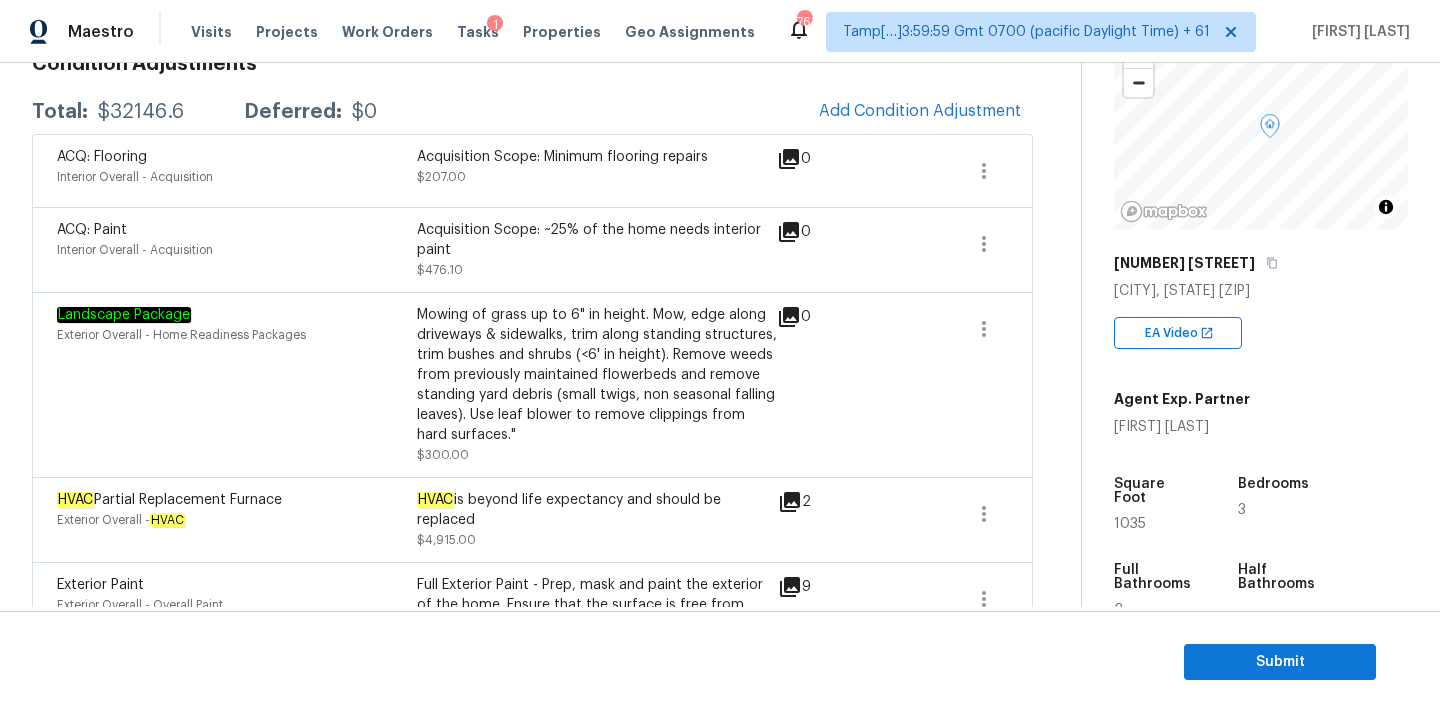 scroll, scrollTop: 240, scrollLeft: 0, axis: vertical 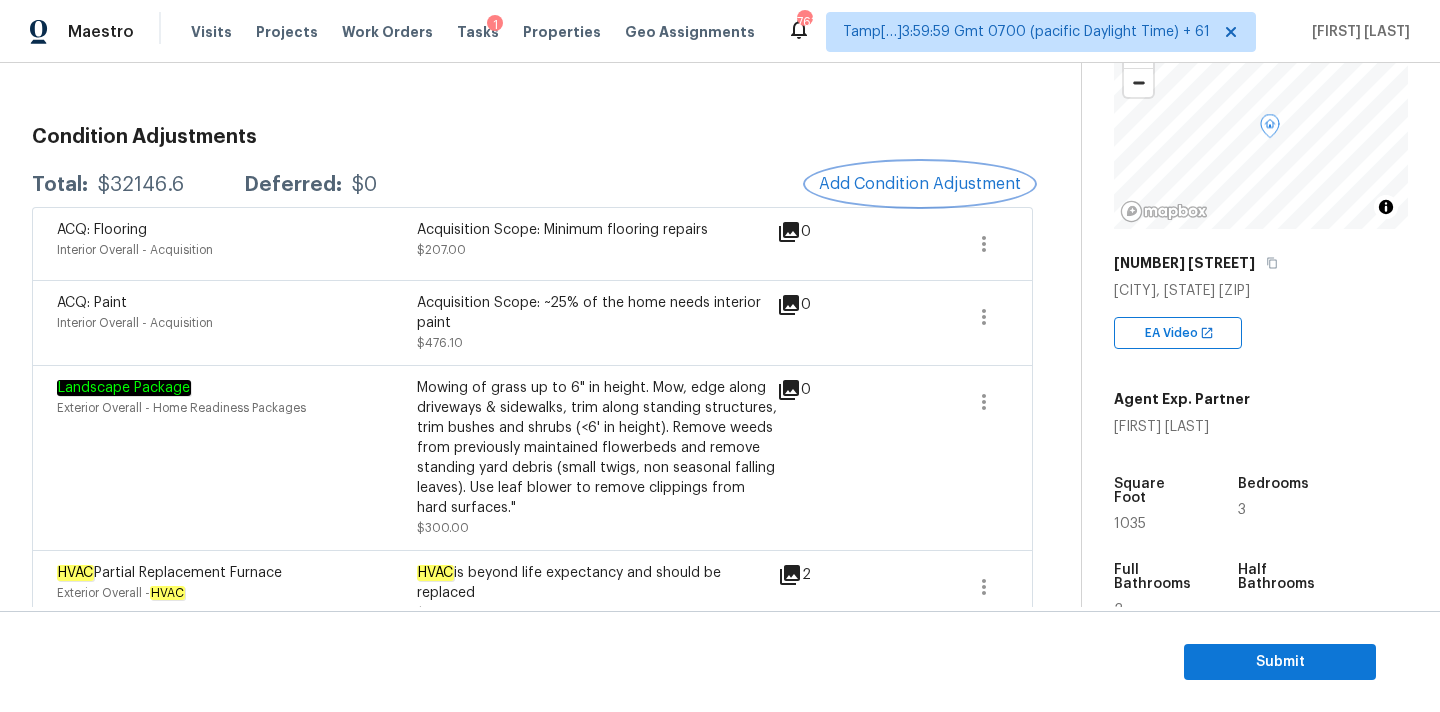 click on "Add Condition Adjustment" at bounding box center [920, 184] 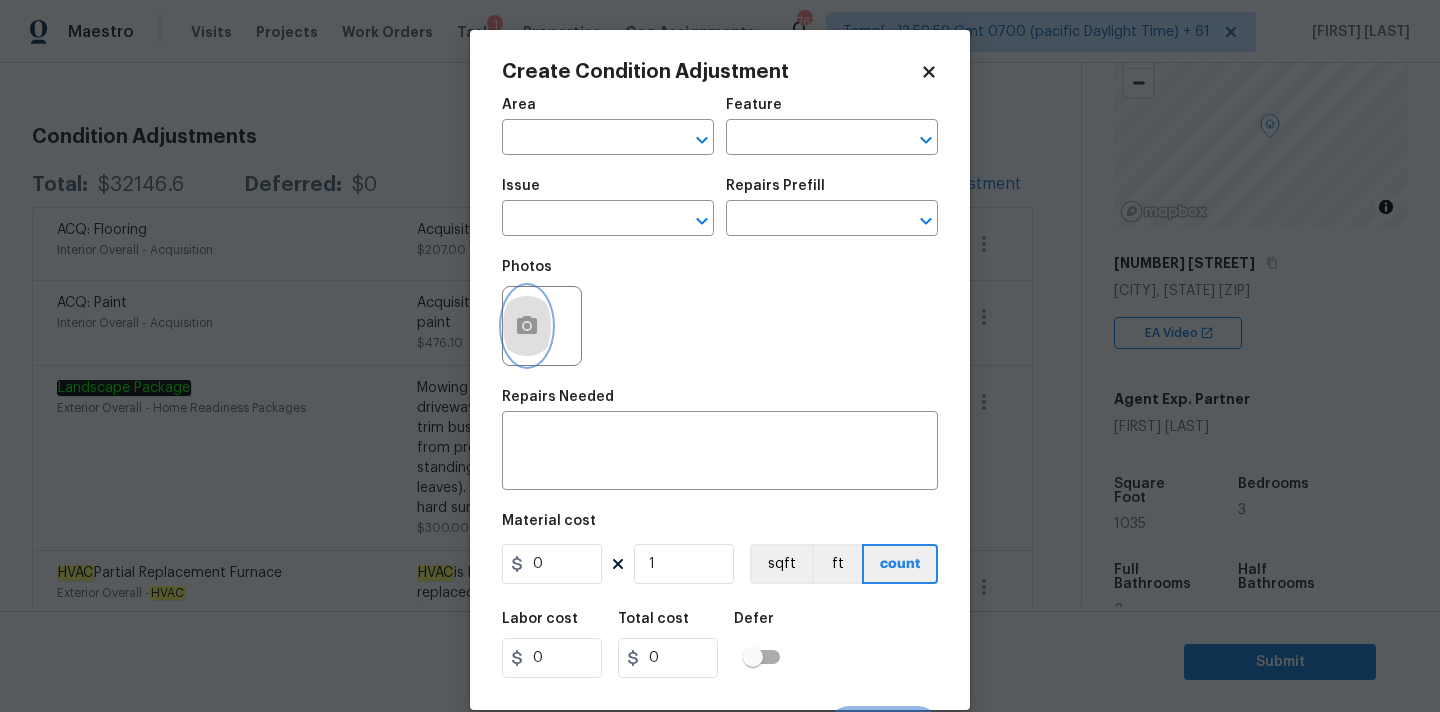 click 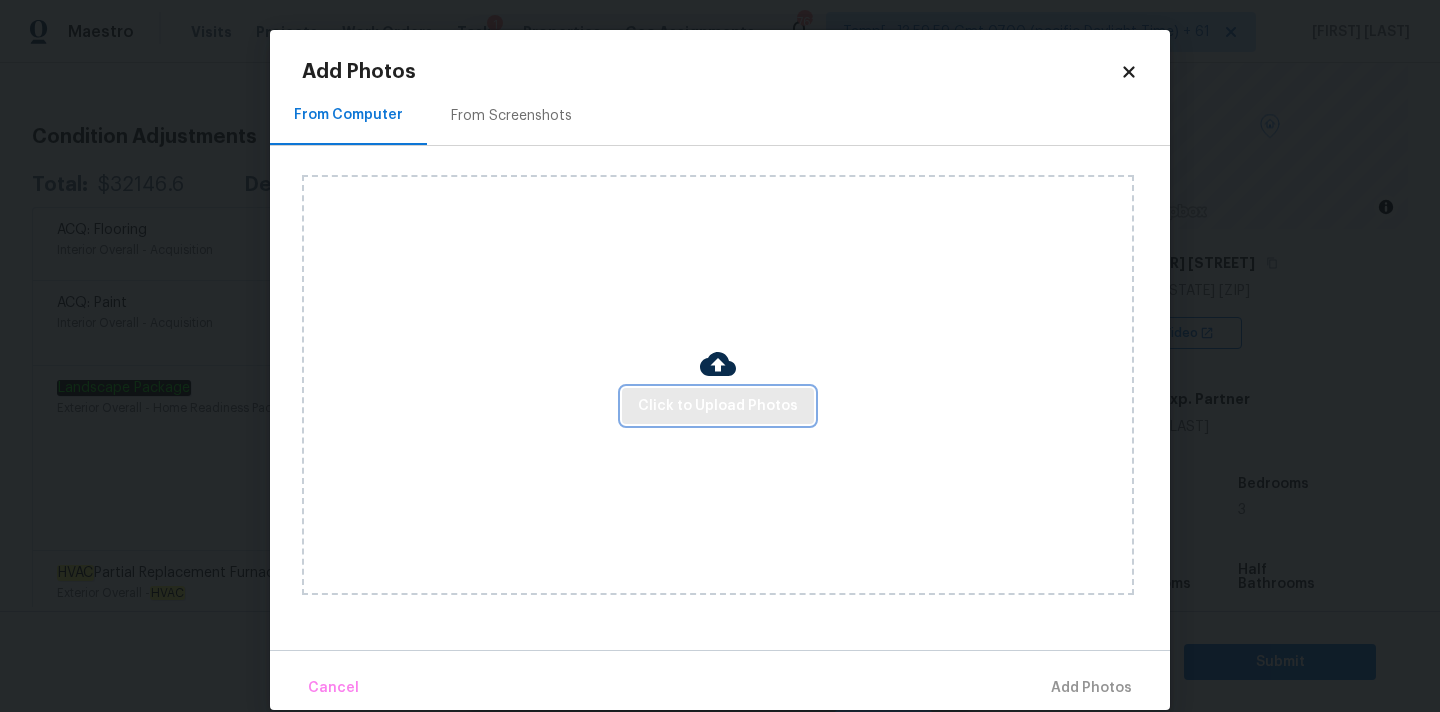 click on "Click to Upload Photos" at bounding box center [718, 406] 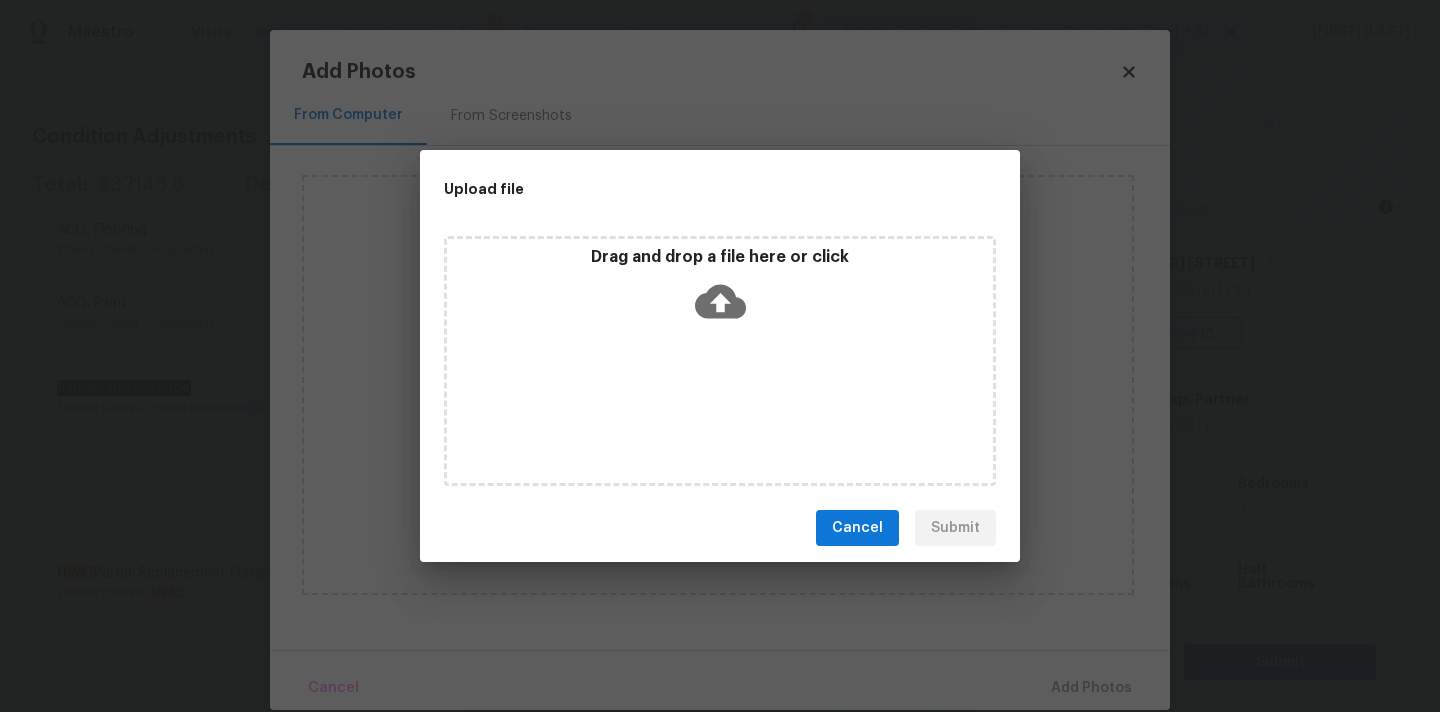 click 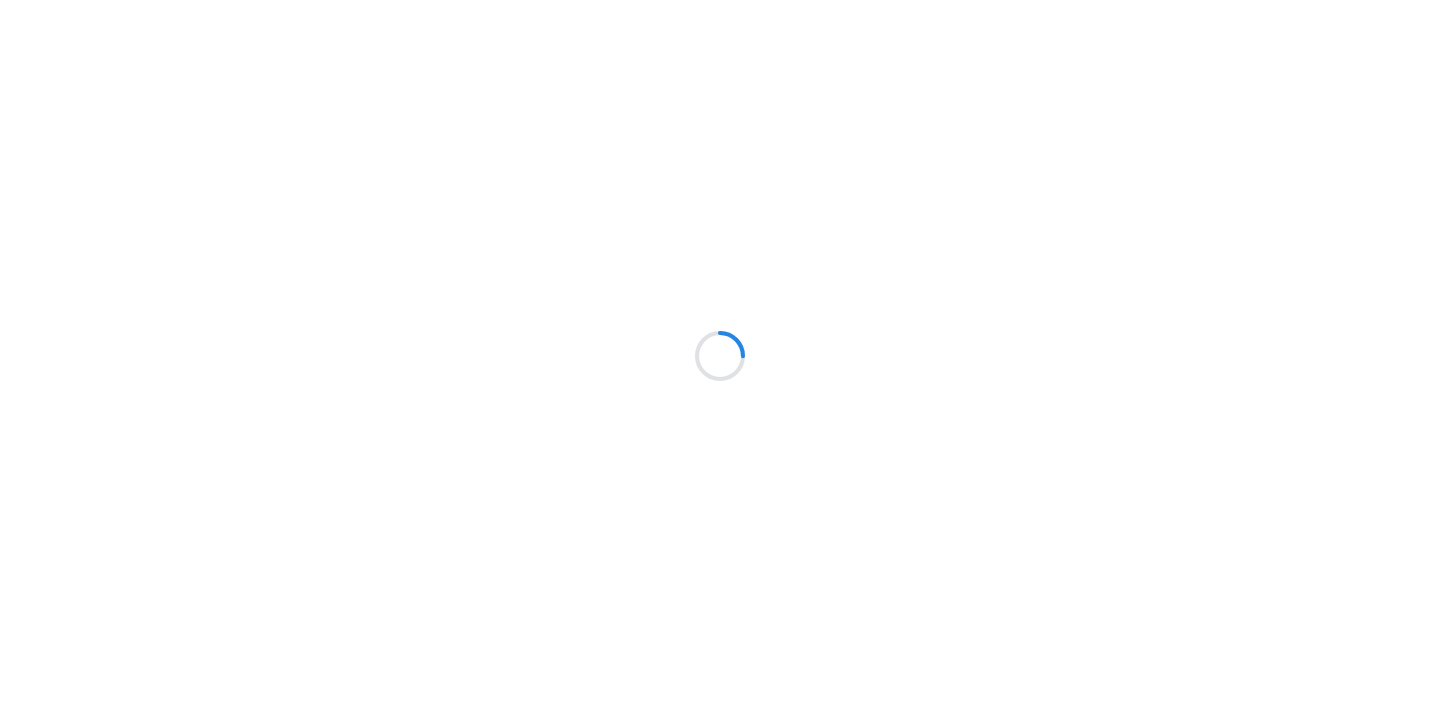 scroll, scrollTop: 0, scrollLeft: 0, axis: both 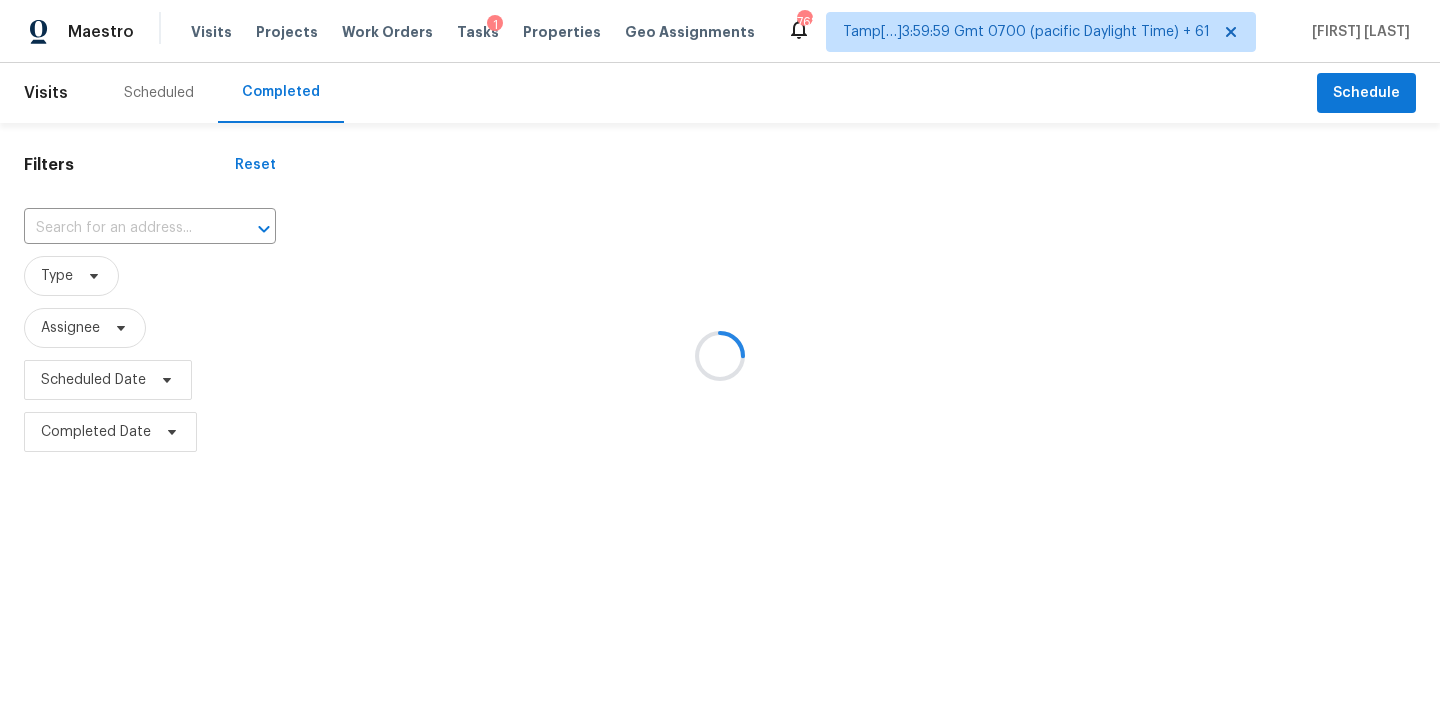 click at bounding box center (720, 356) 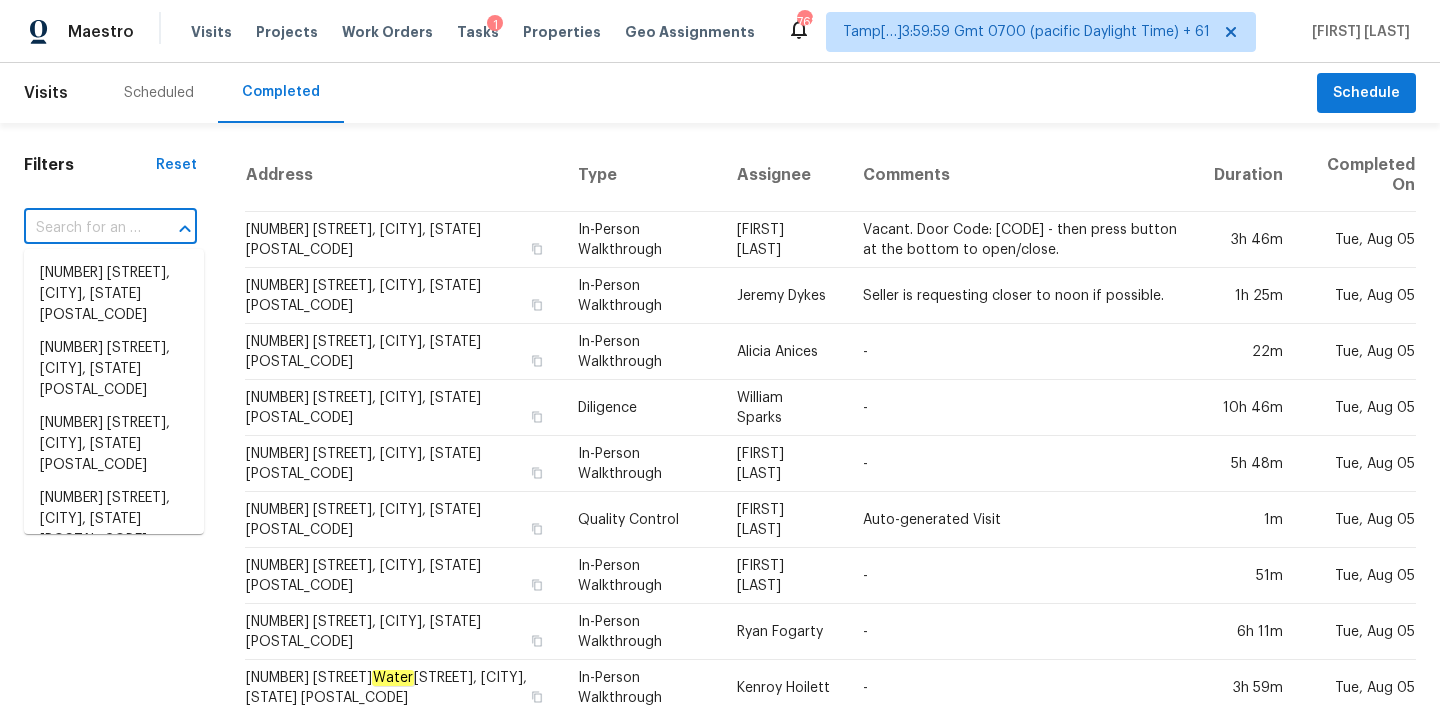 click at bounding box center (82, 228) 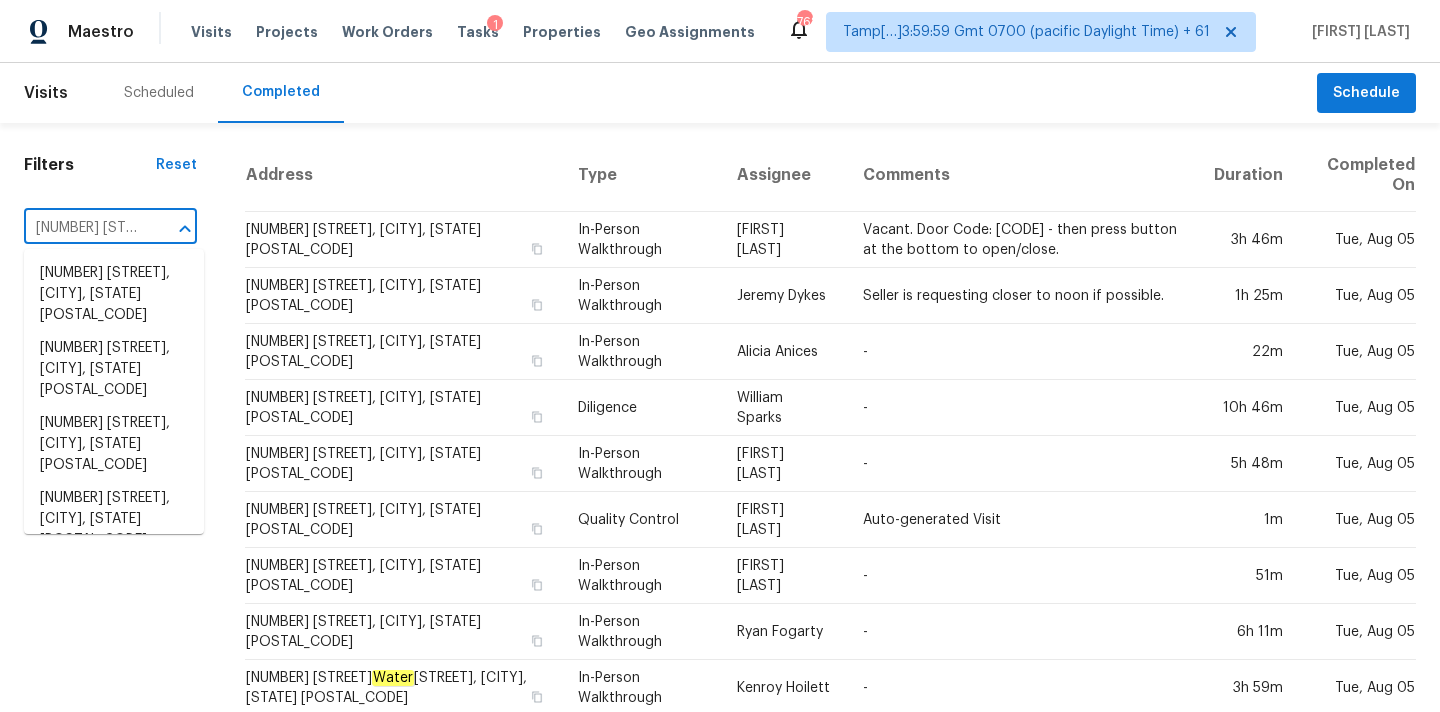scroll, scrollTop: 0, scrollLeft: 121, axis: horizontal 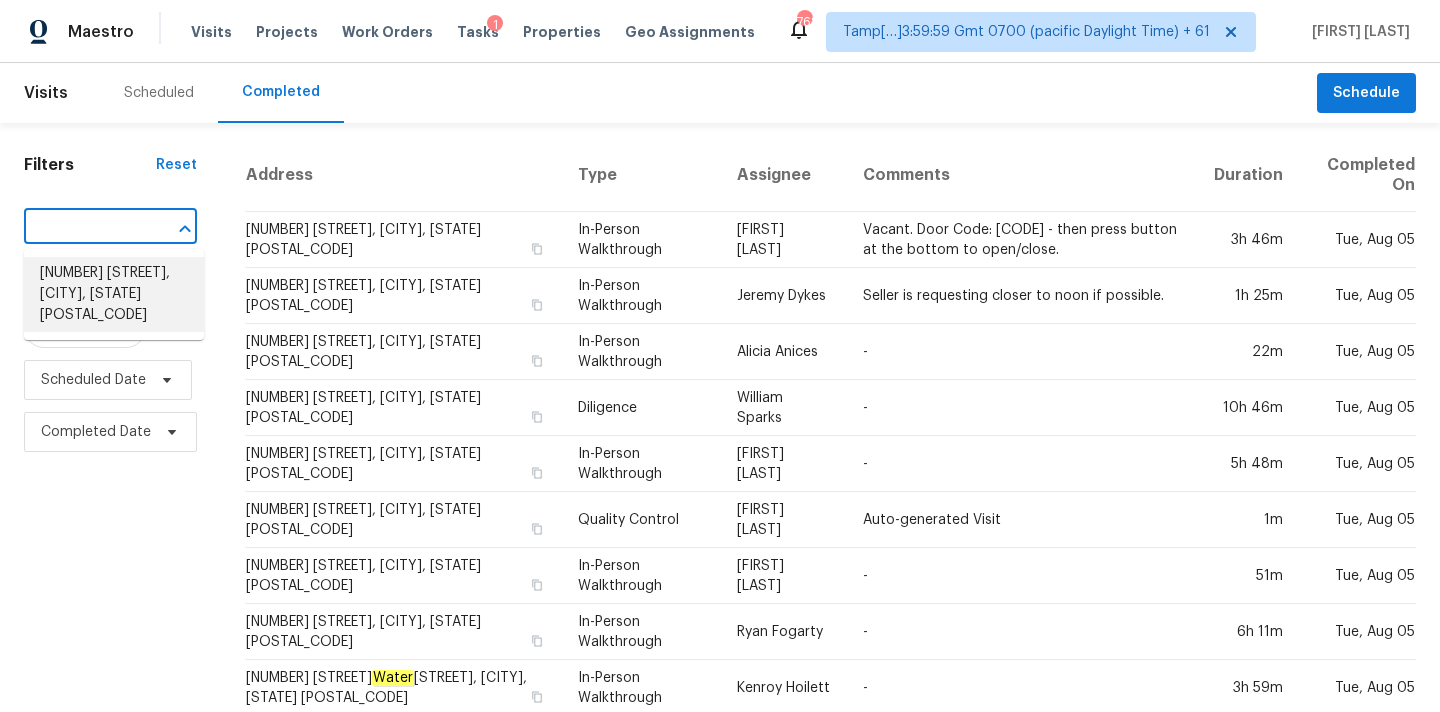 click on "[NUMBER] [STREET], [CITY], [STATE] [POSTAL_CODE]" at bounding box center [114, 294] 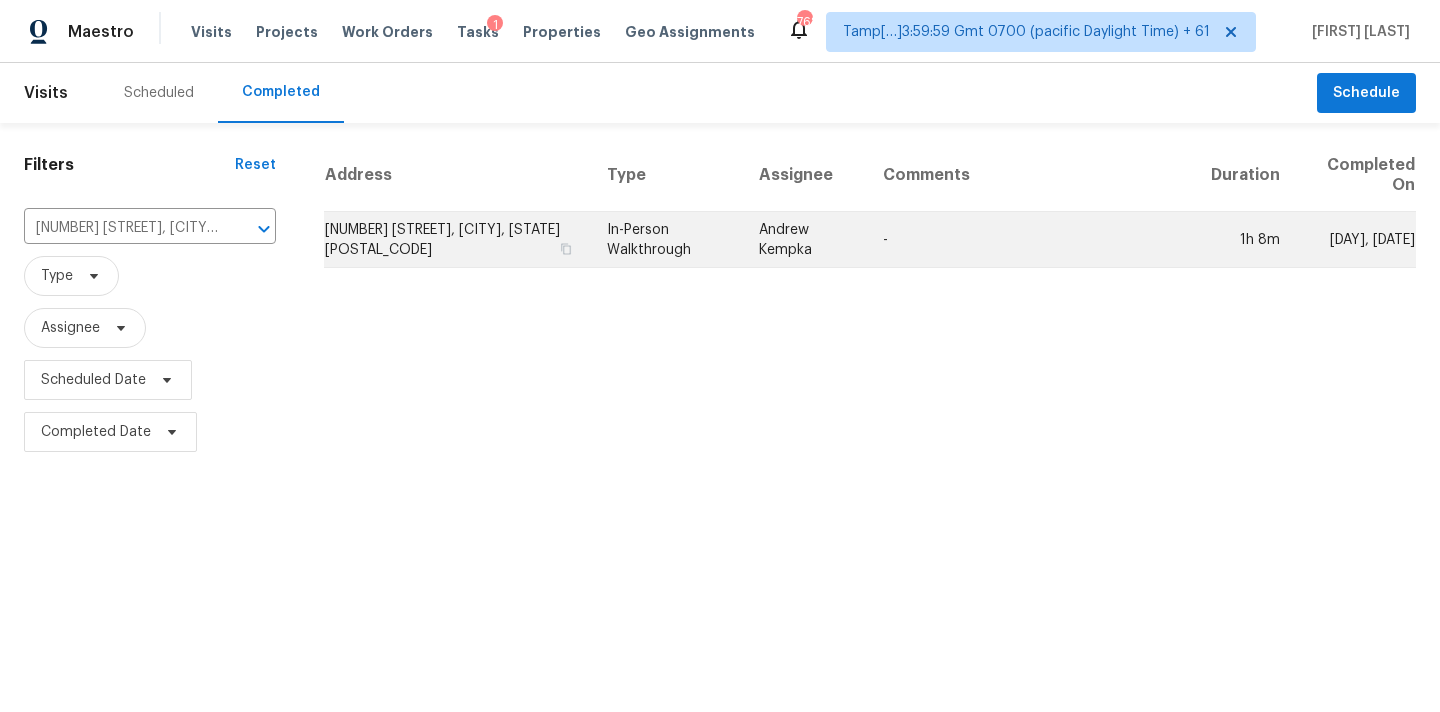 click on "Andrew Kempka" at bounding box center [805, 240] 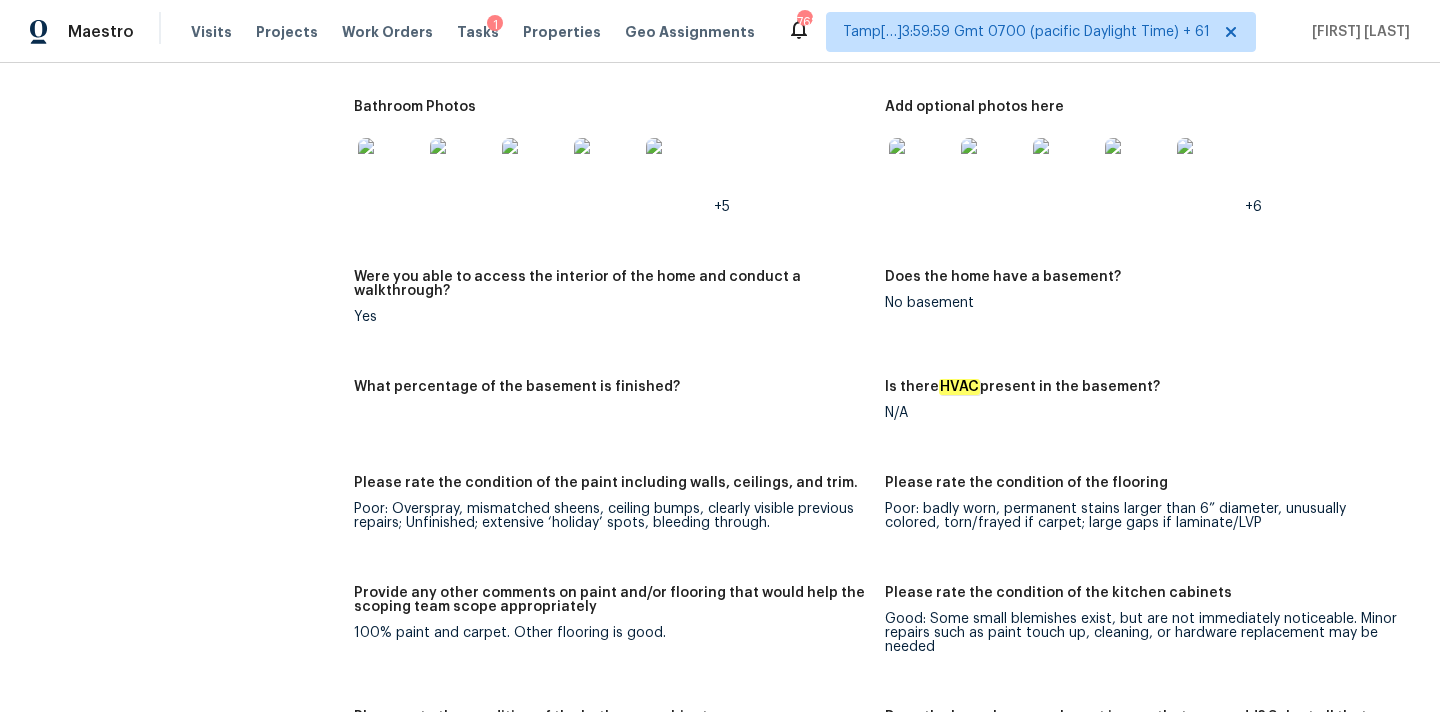 scroll, scrollTop: 2715, scrollLeft: 0, axis: vertical 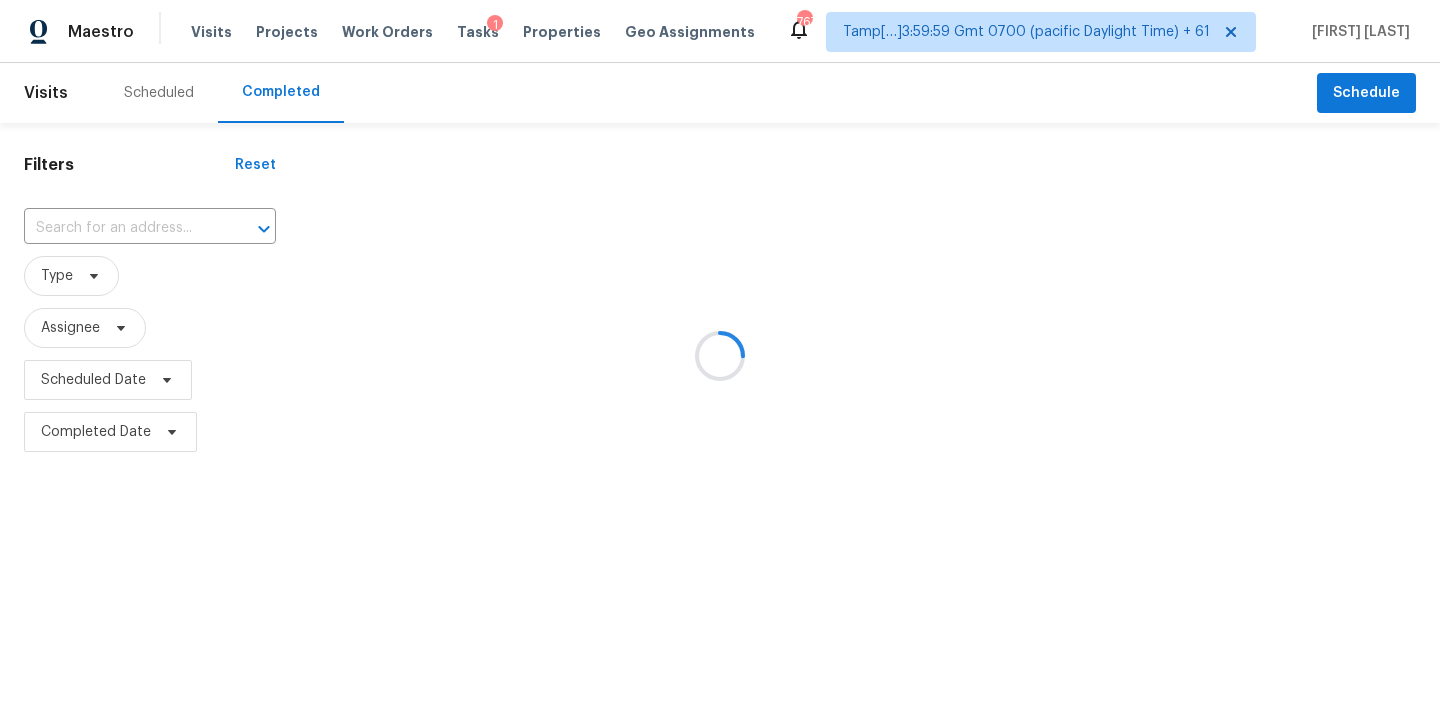 click at bounding box center [720, 356] 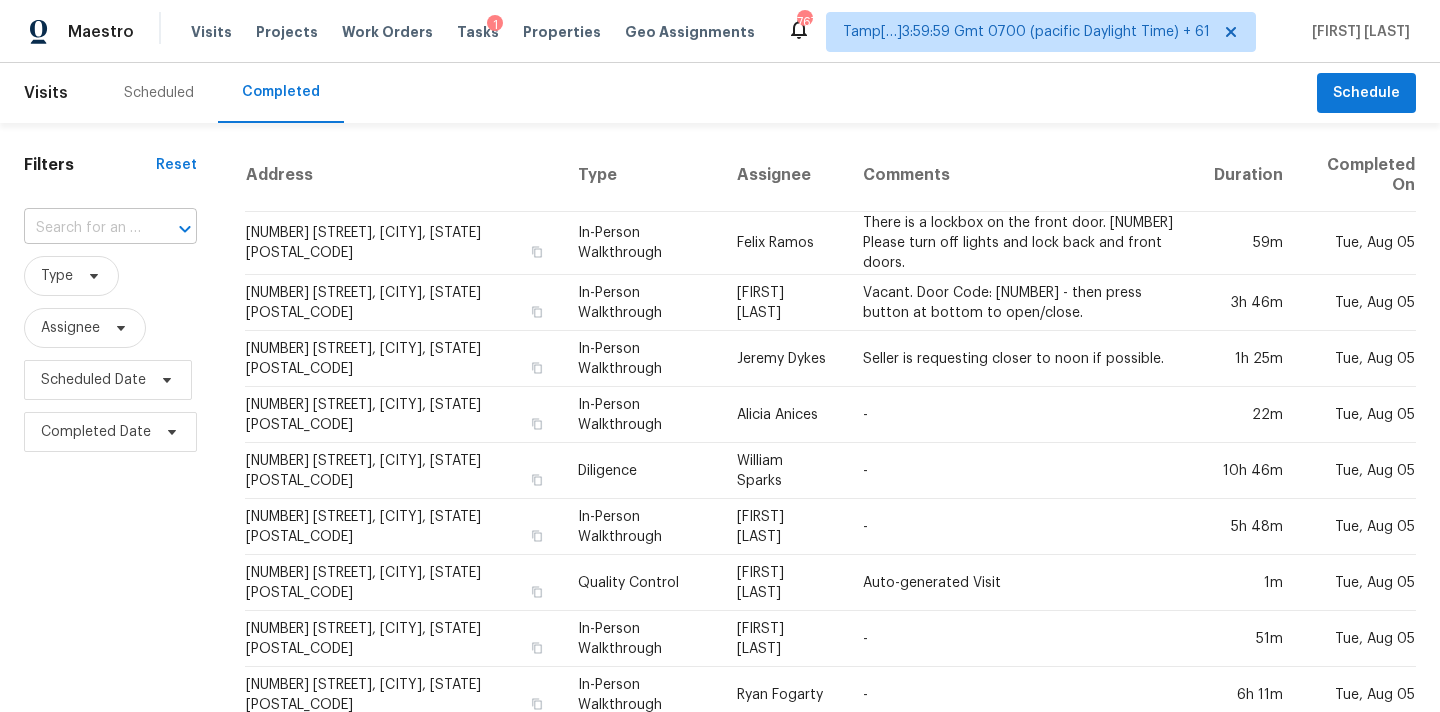 click at bounding box center [82, 228] 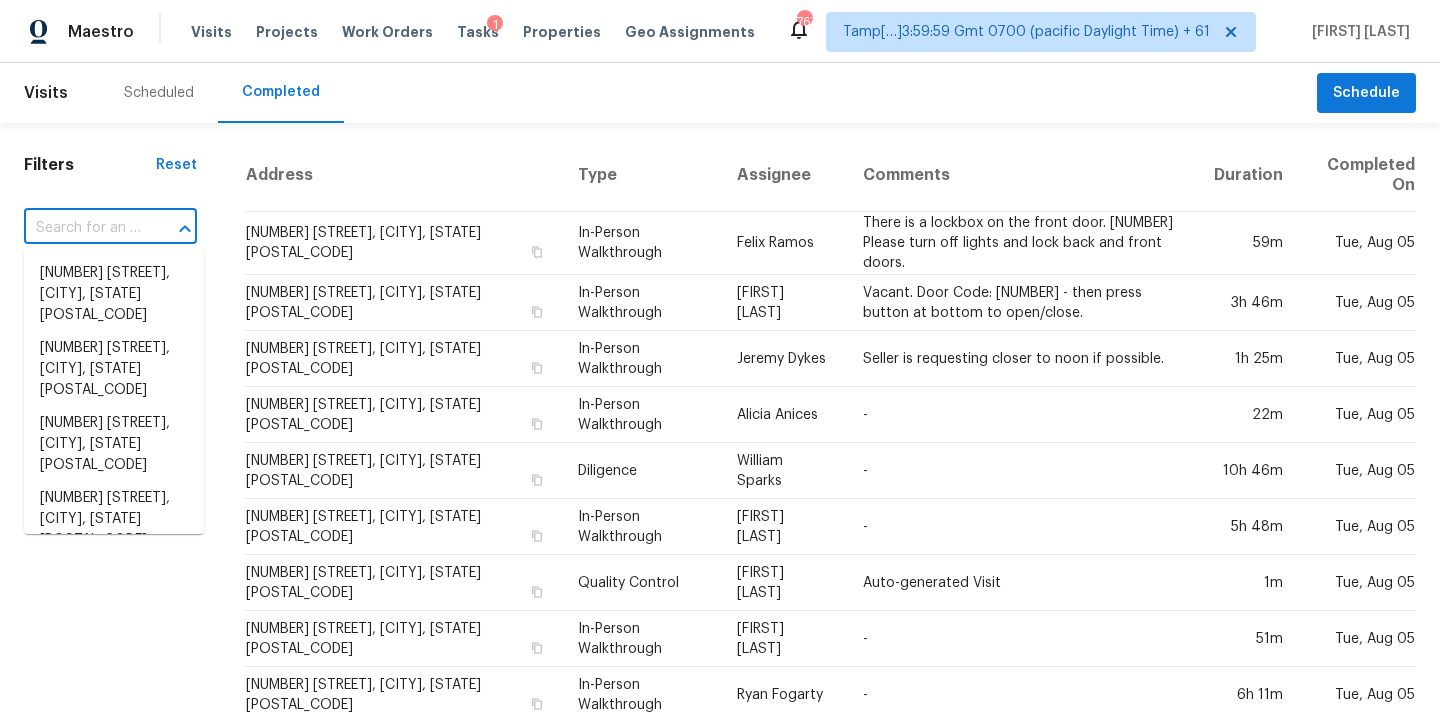paste on "[NUMBER] [STREET], [CITY], [STATE] [POSTAL_CODE]" 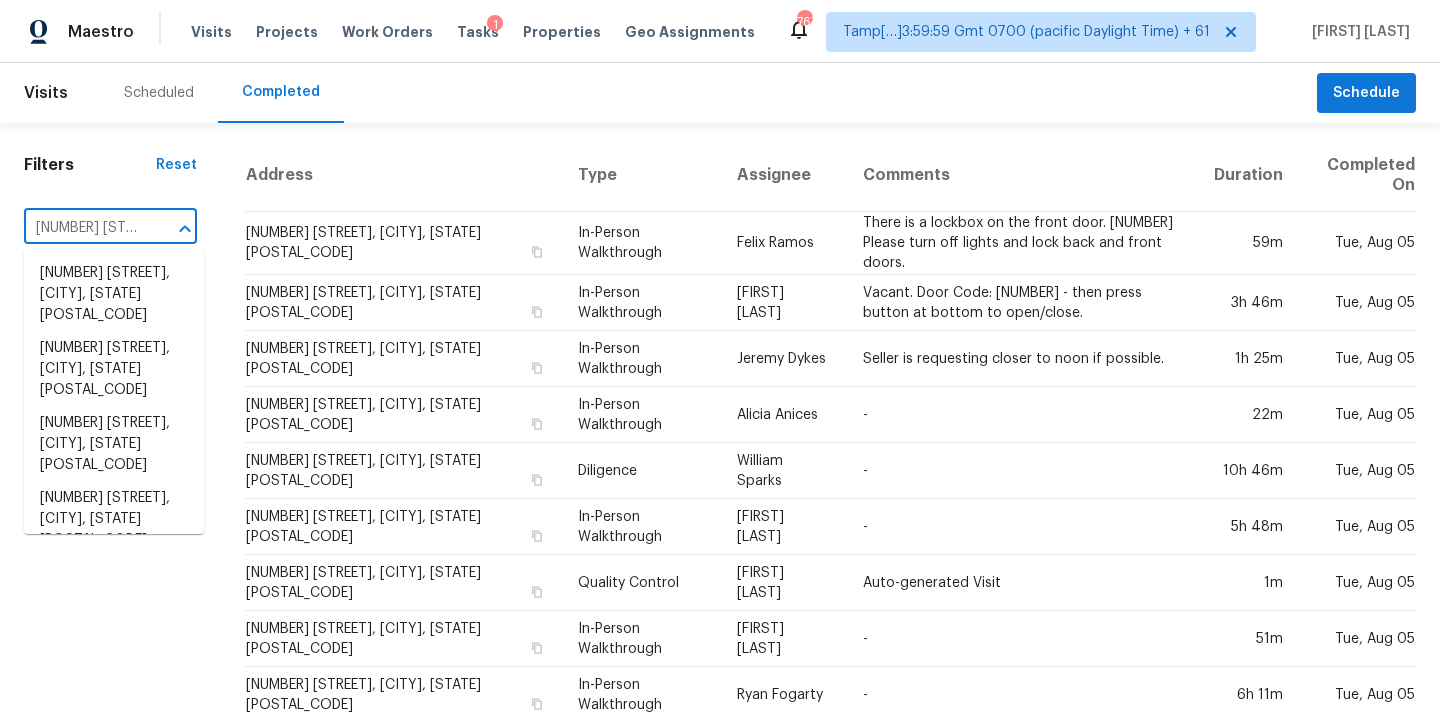 scroll, scrollTop: 0, scrollLeft: 144, axis: horizontal 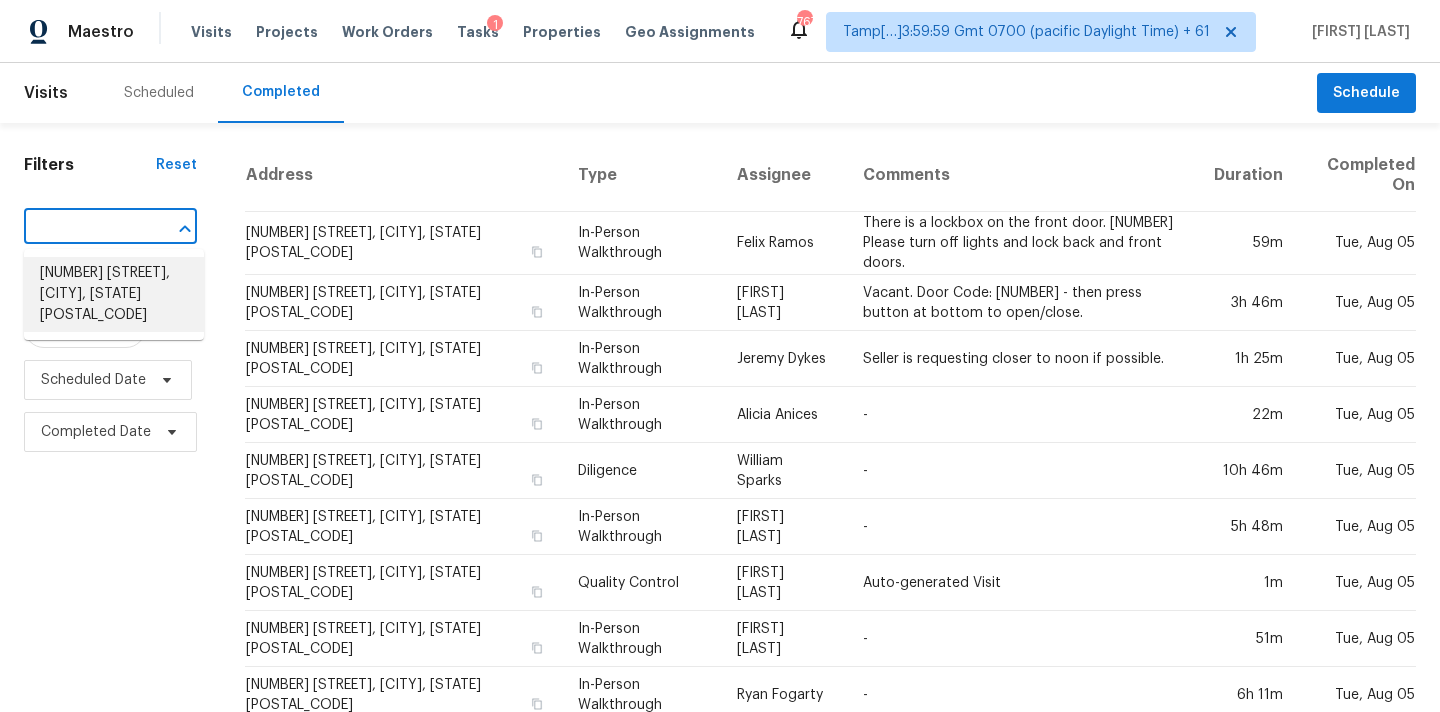 click on "[NUMBER] [STREET], [CITY], [STATE] [POSTAL_CODE]" at bounding box center (114, 294) 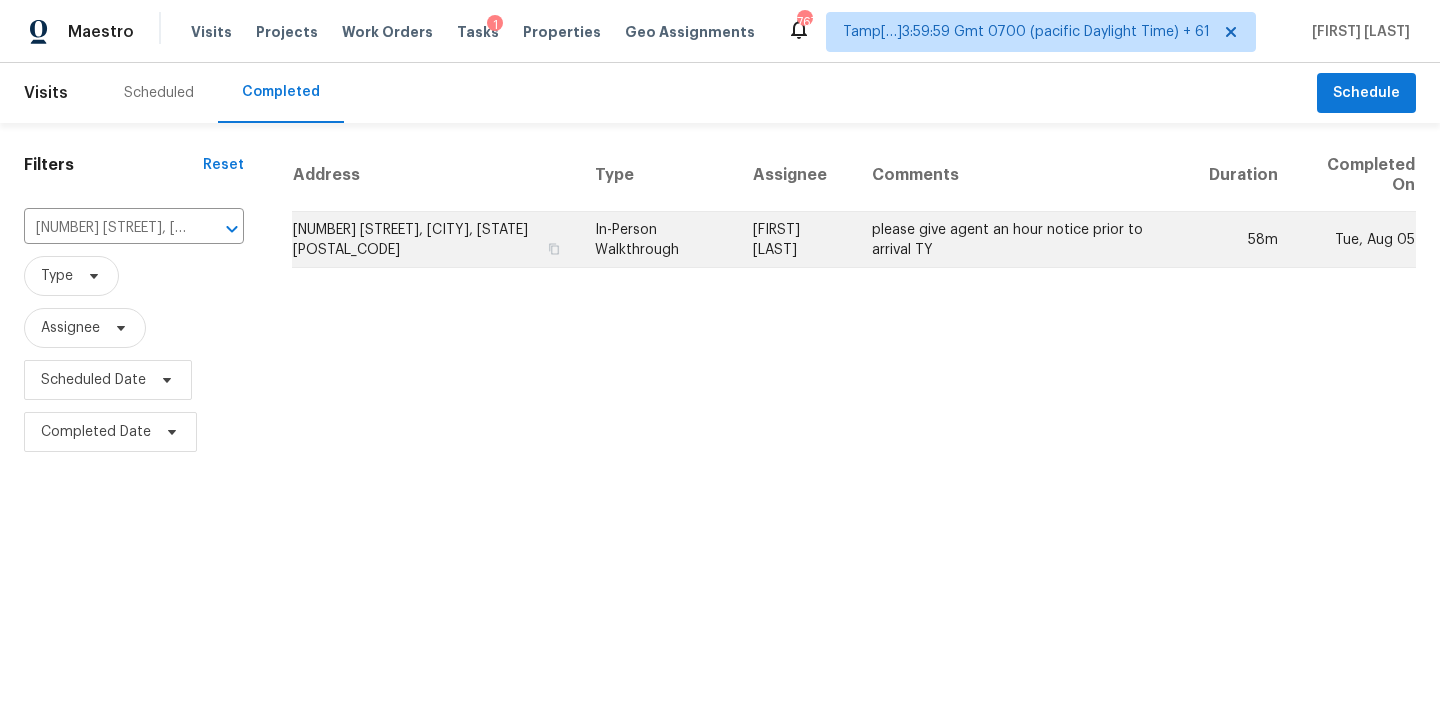 click on "[FIRST] [LAST]" at bounding box center [796, 240] 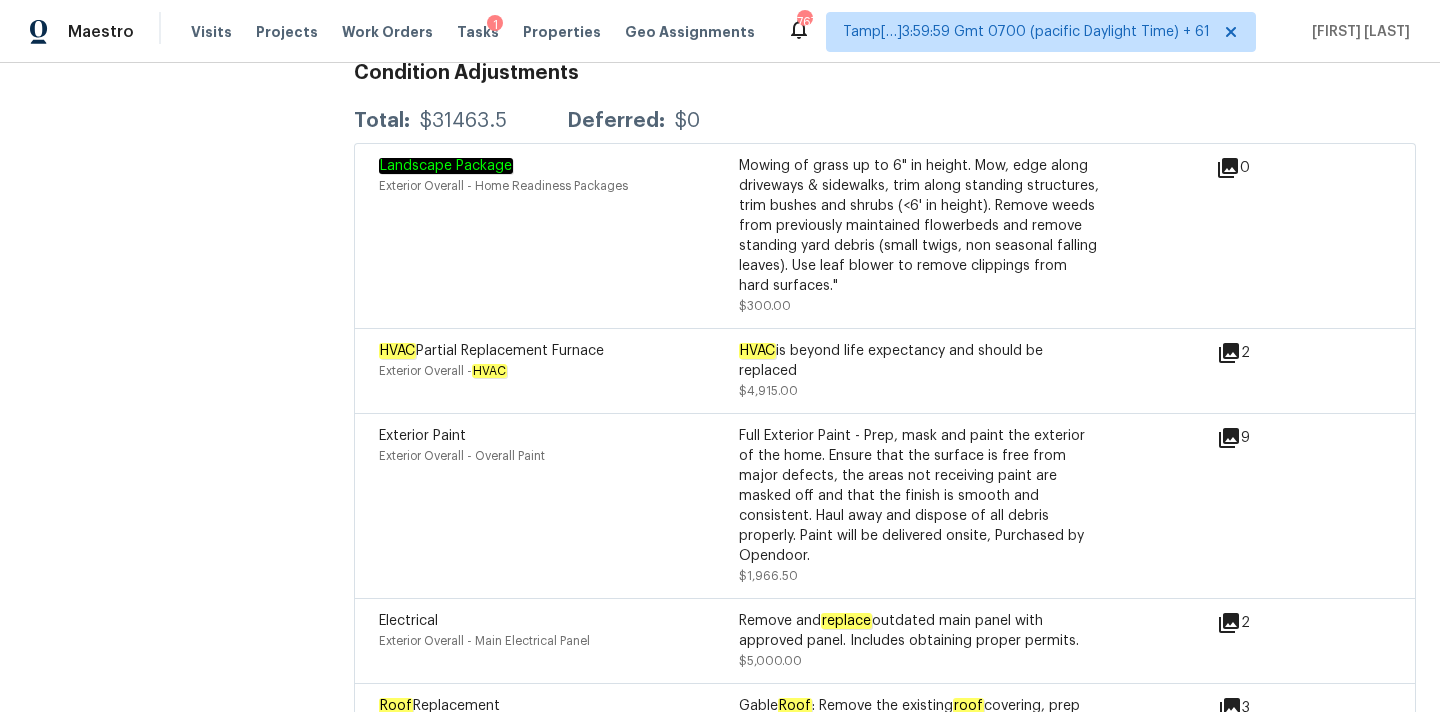 scroll, scrollTop: 5417, scrollLeft: 0, axis: vertical 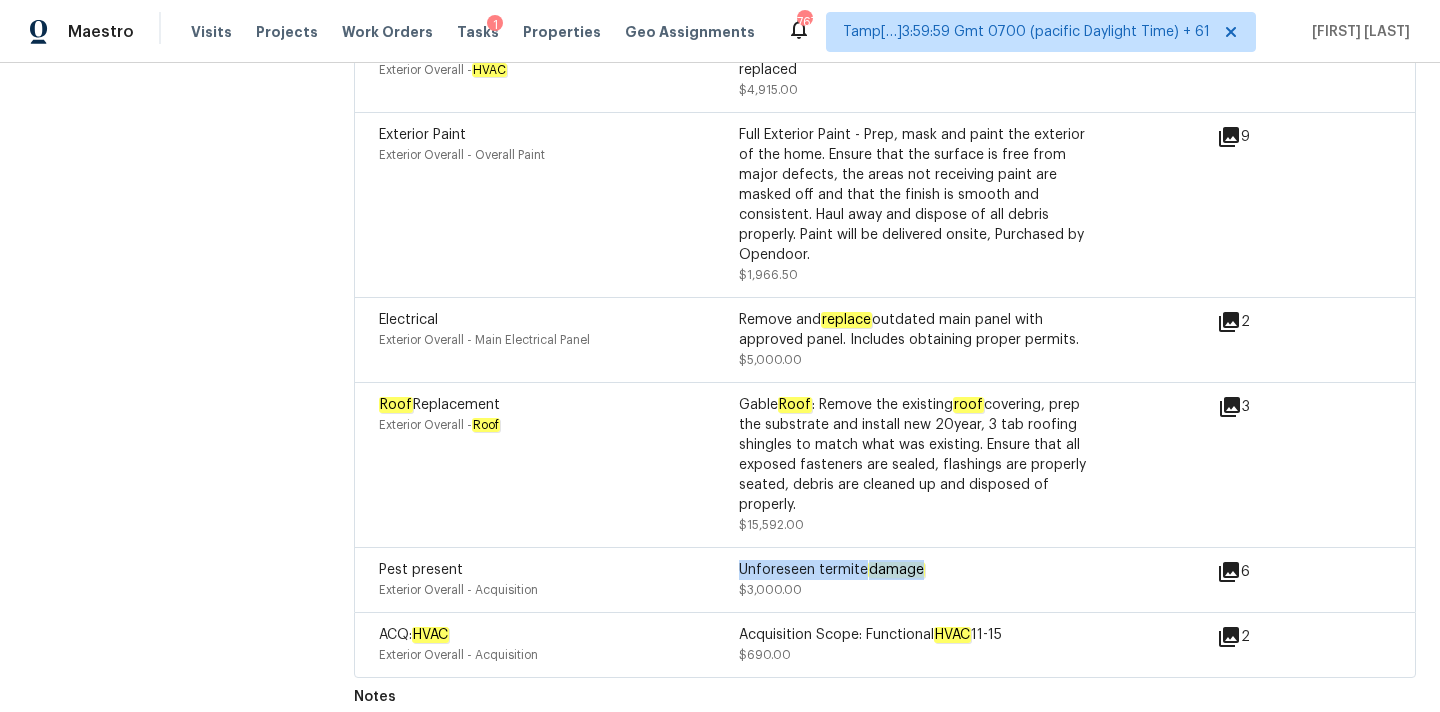 drag, startPoint x: 740, startPoint y: 524, endPoint x: 1011, endPoint y: 522, distance: 271.0074 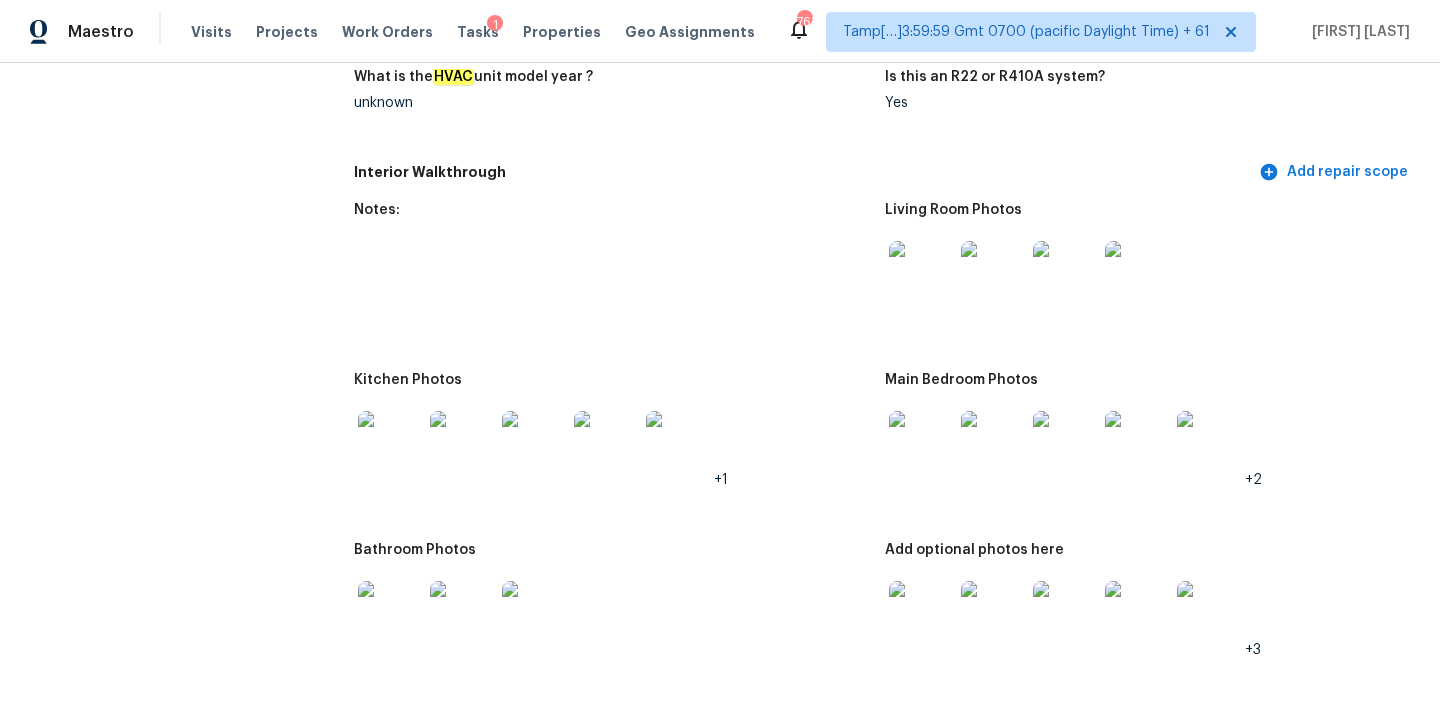 scroll, scrollTop: 2023, scrollLeft: 0, axis: vertical 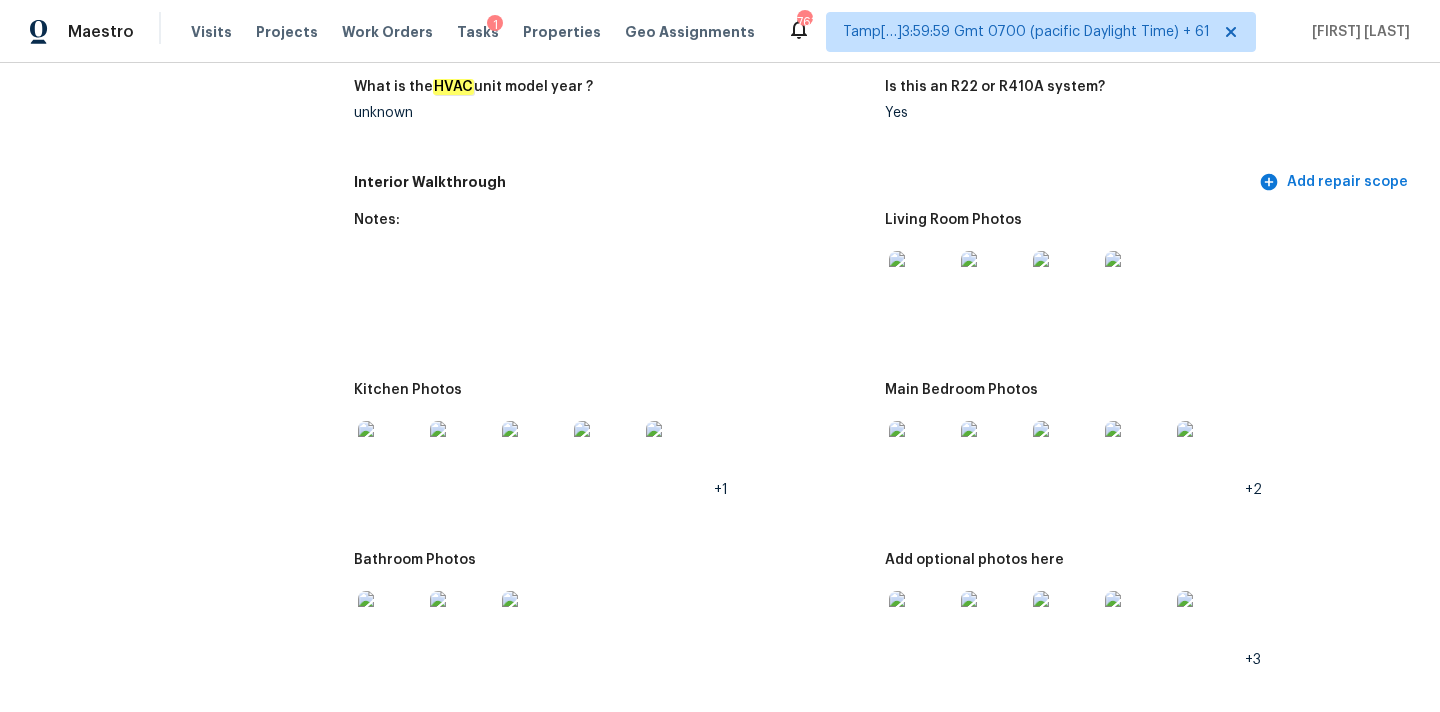 click at bounding box center (921, 283) 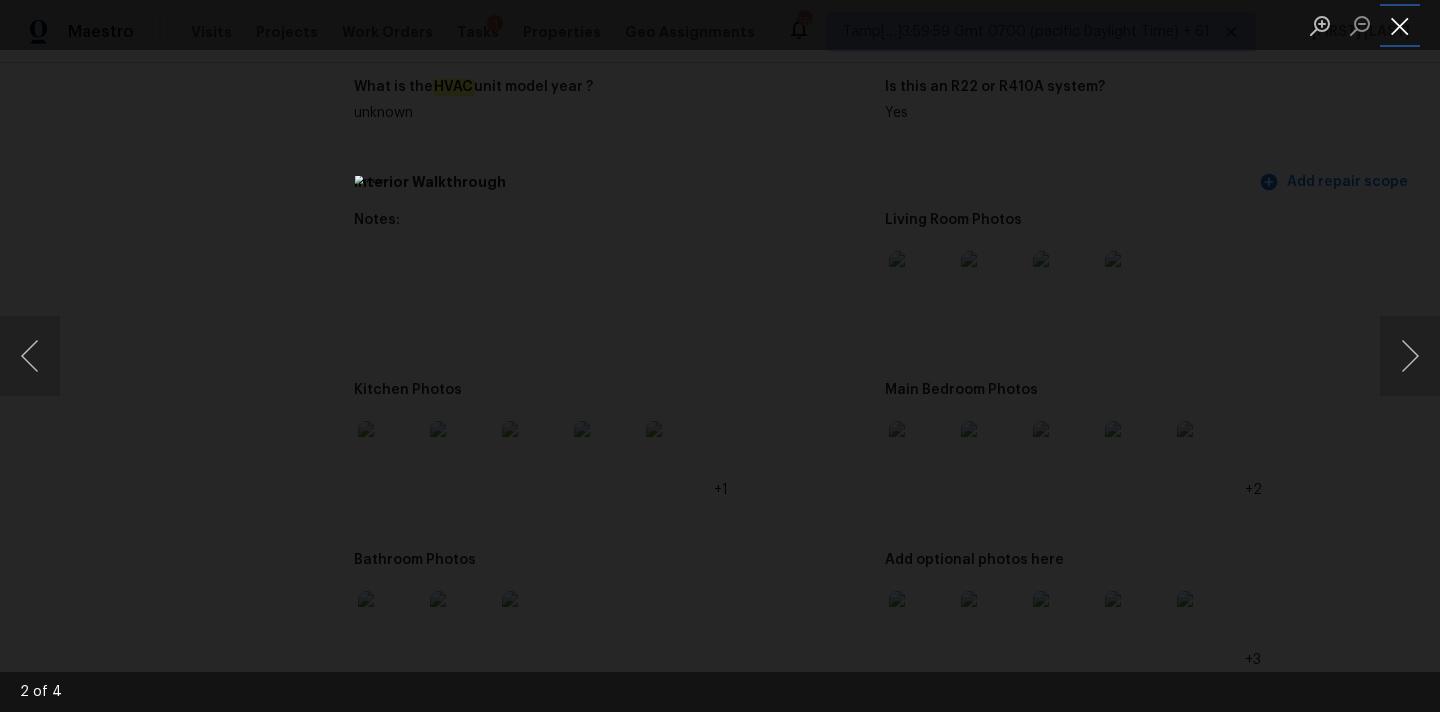 click at bounding box center [1400, 25] 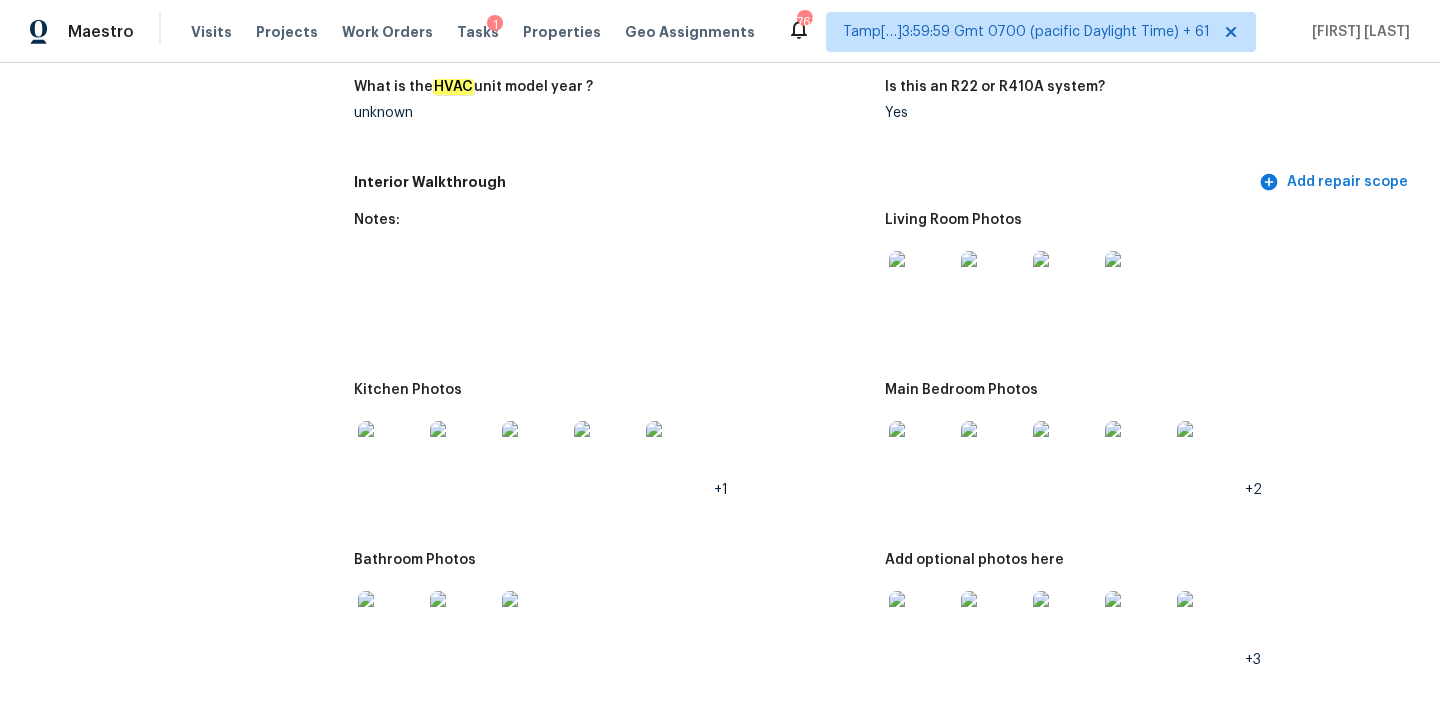 click at bounding box center (921, 453) 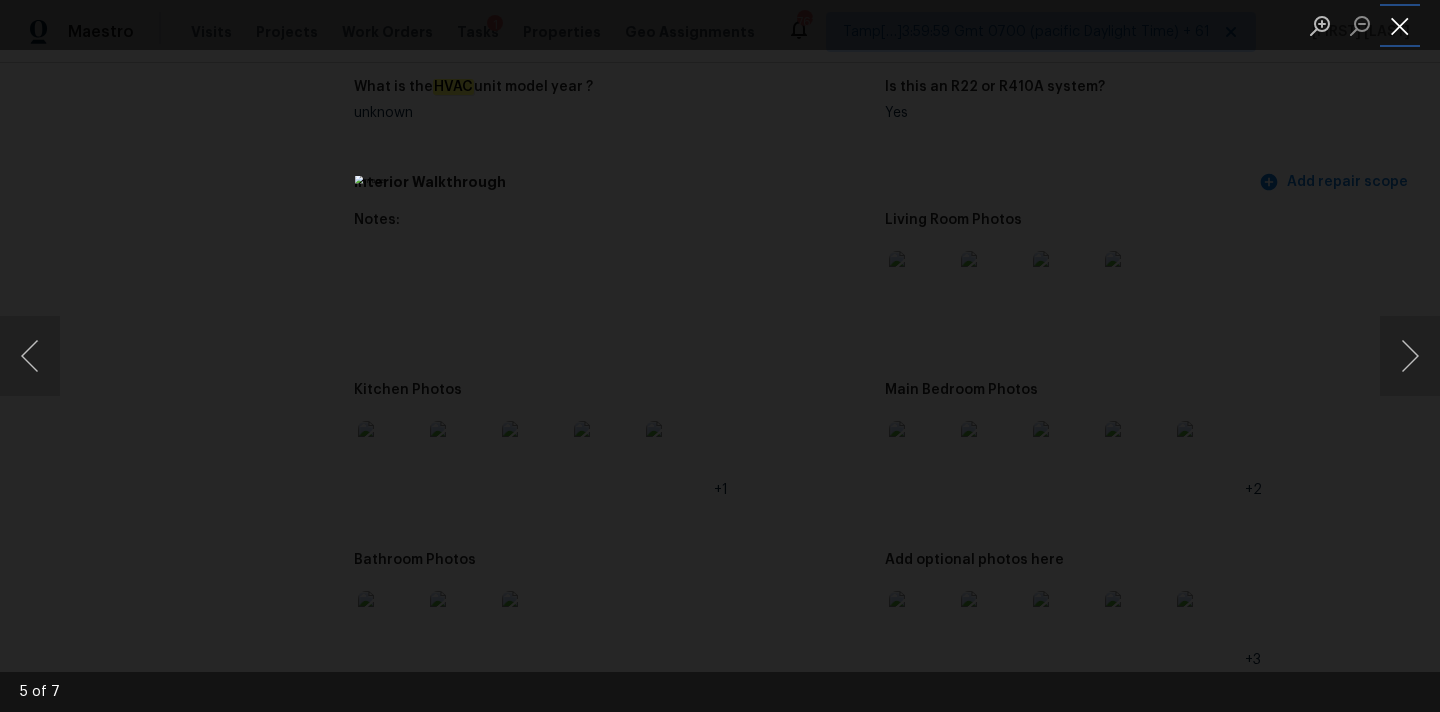click at bounding box center [1400, 25] 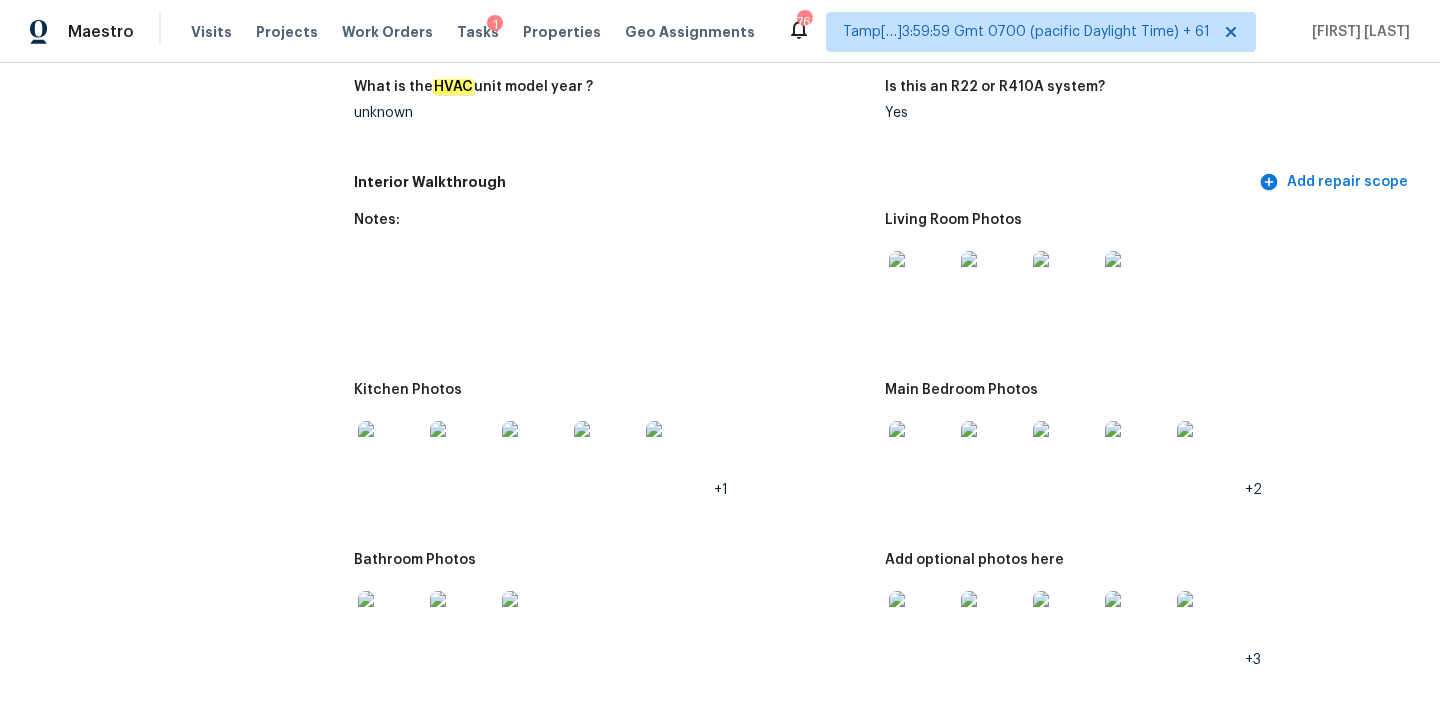 click at bounding box center [1065, 453] 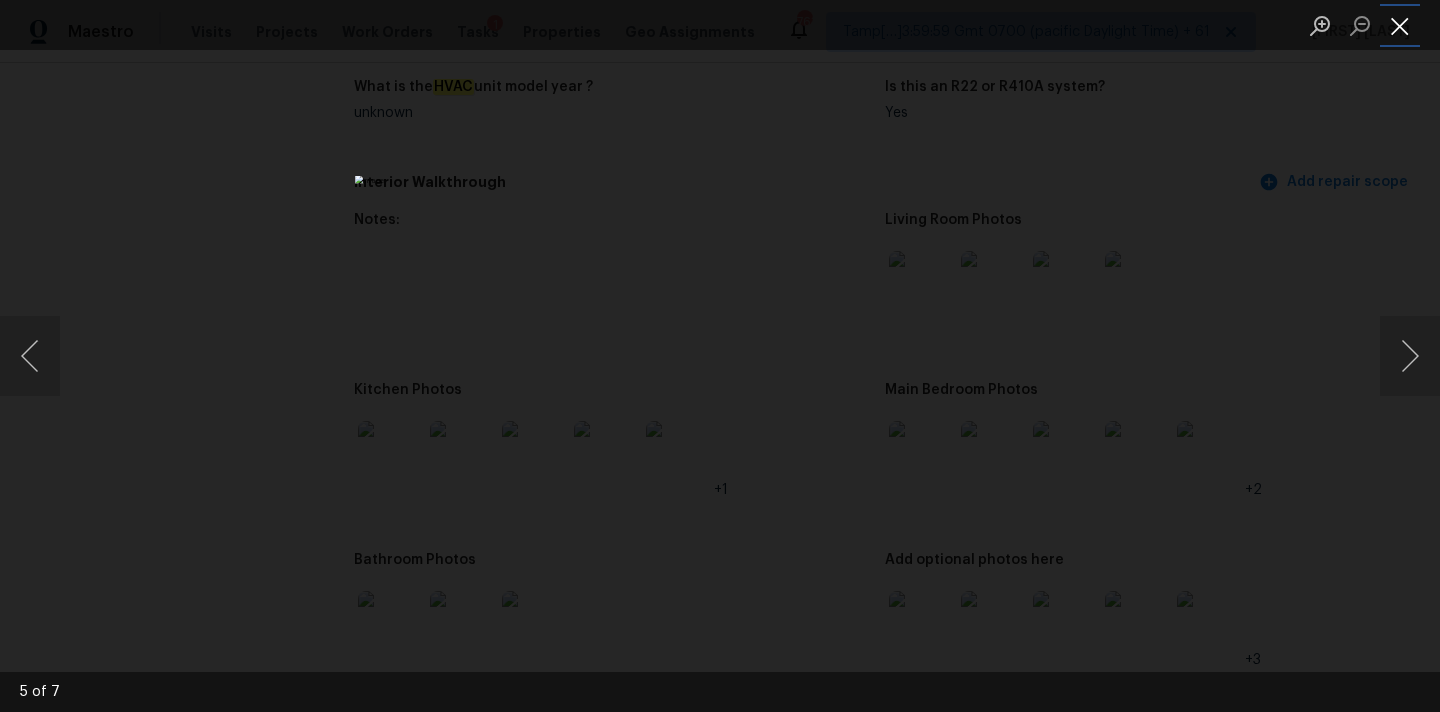 click at bounding box center [1400, 25] 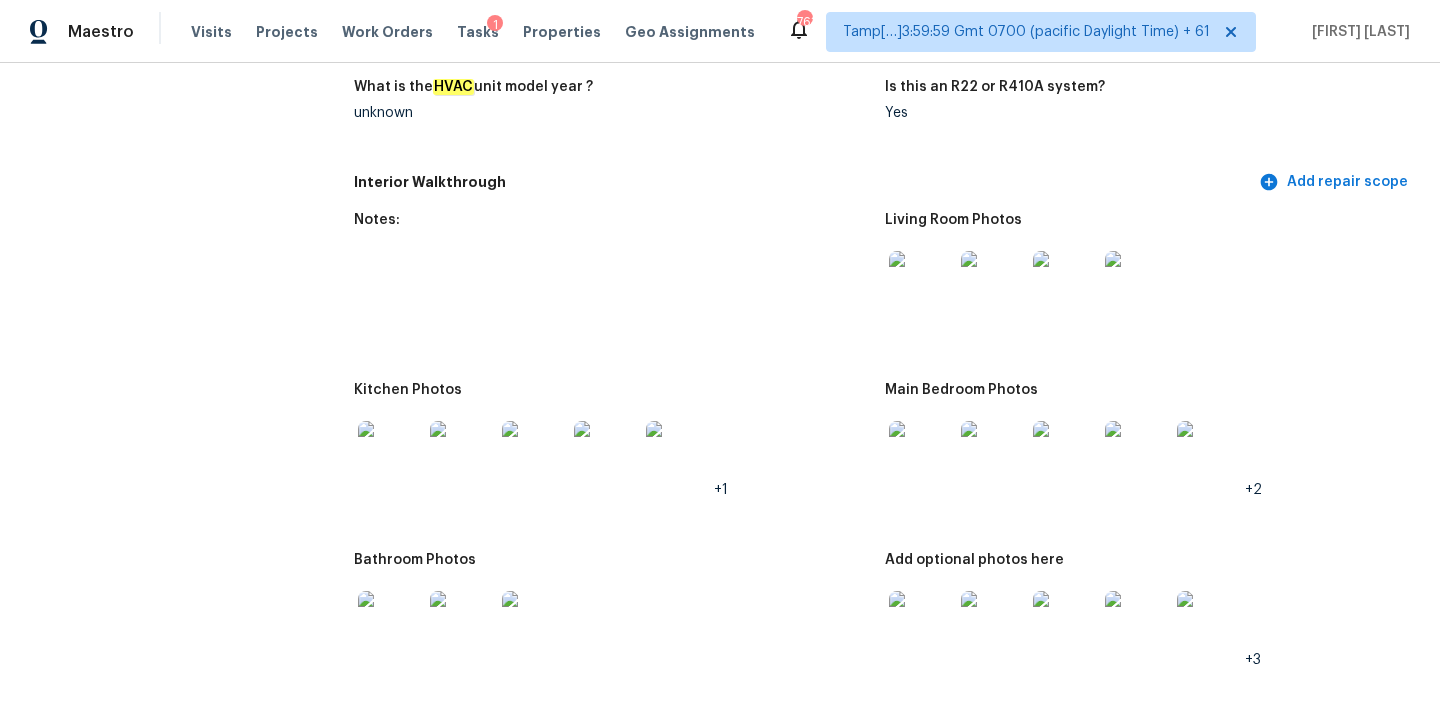 click at bounding box center (921, 623) 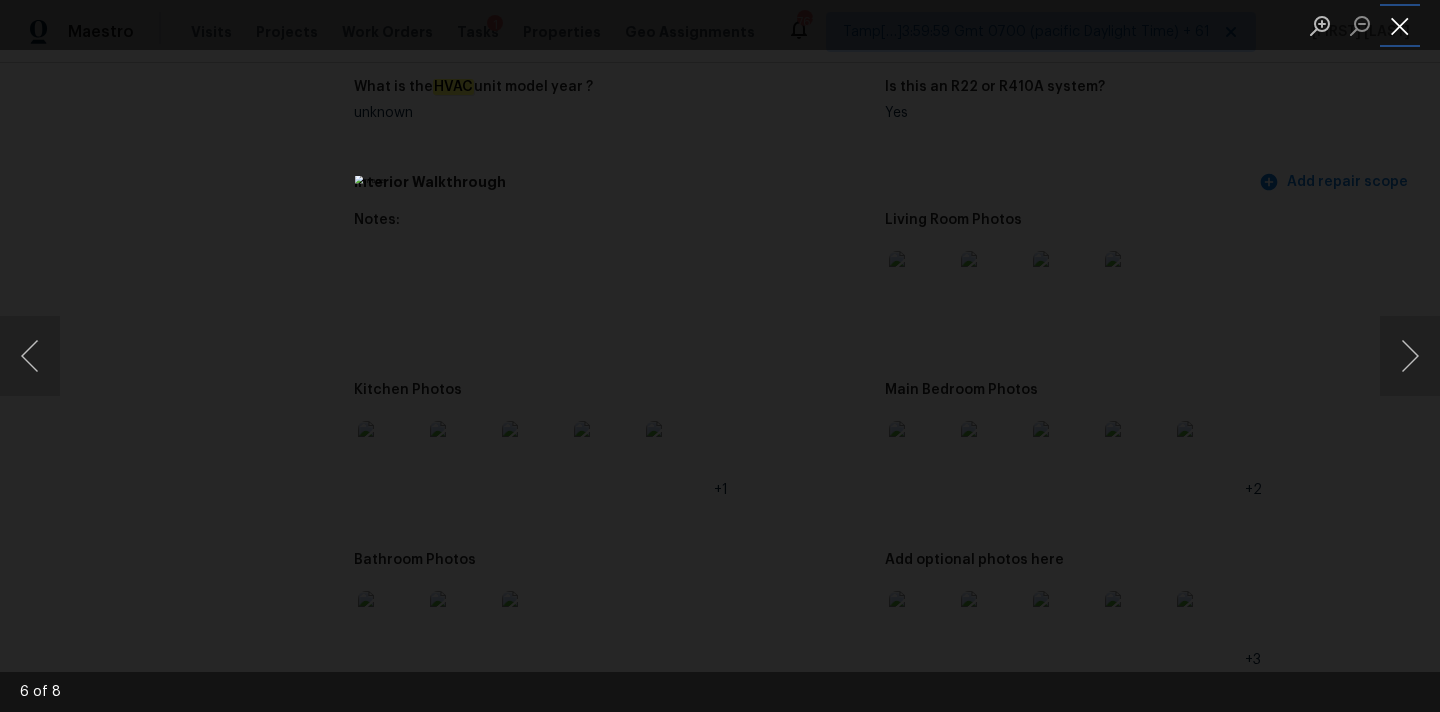 click at bounding box center [1400, 25] 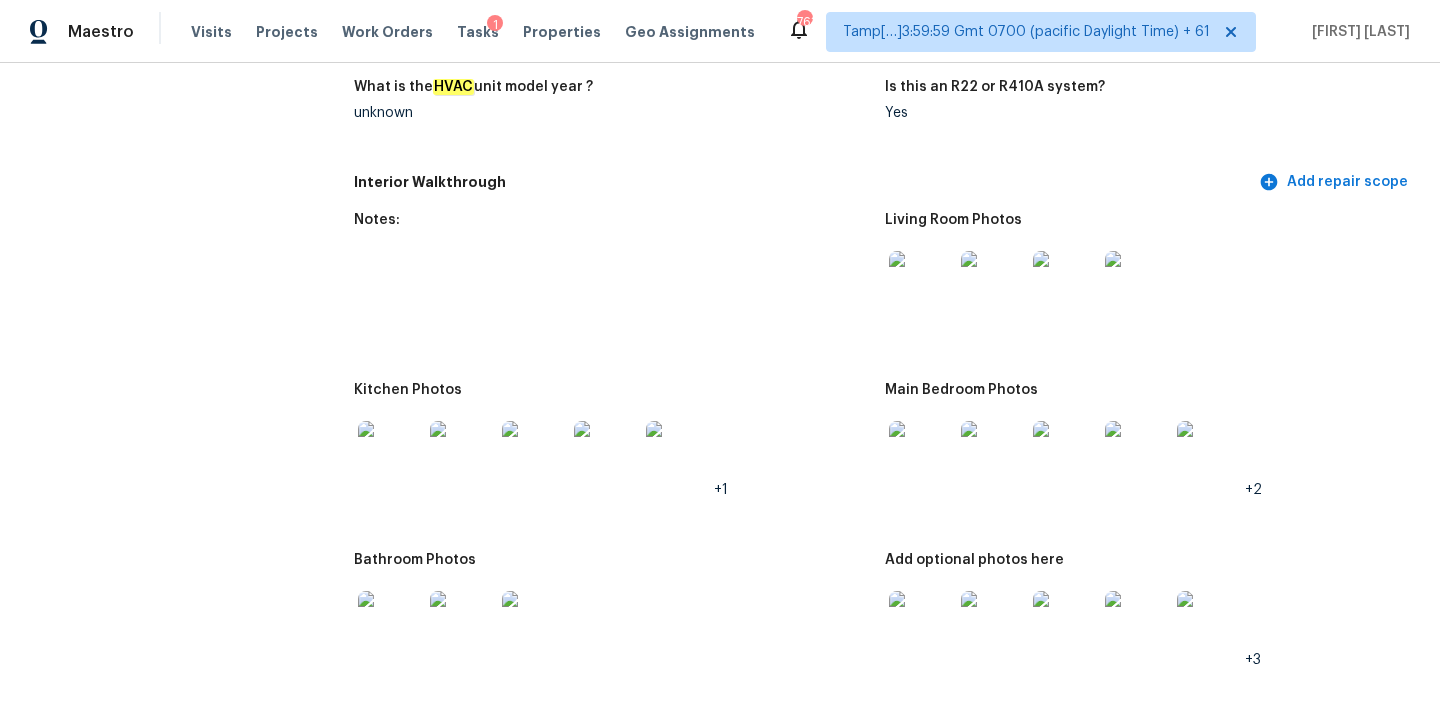click at bounding box center [390, 623] 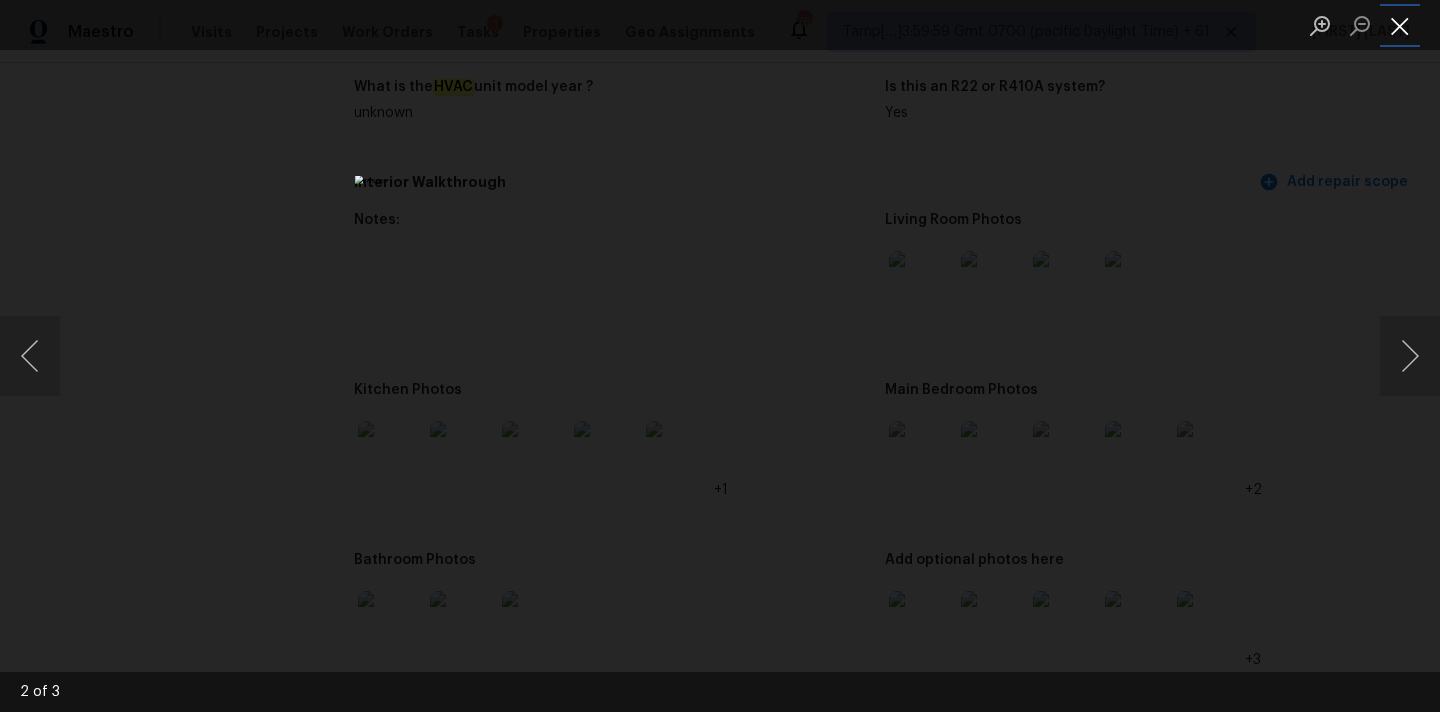 click at bounding box center [1400, 25] 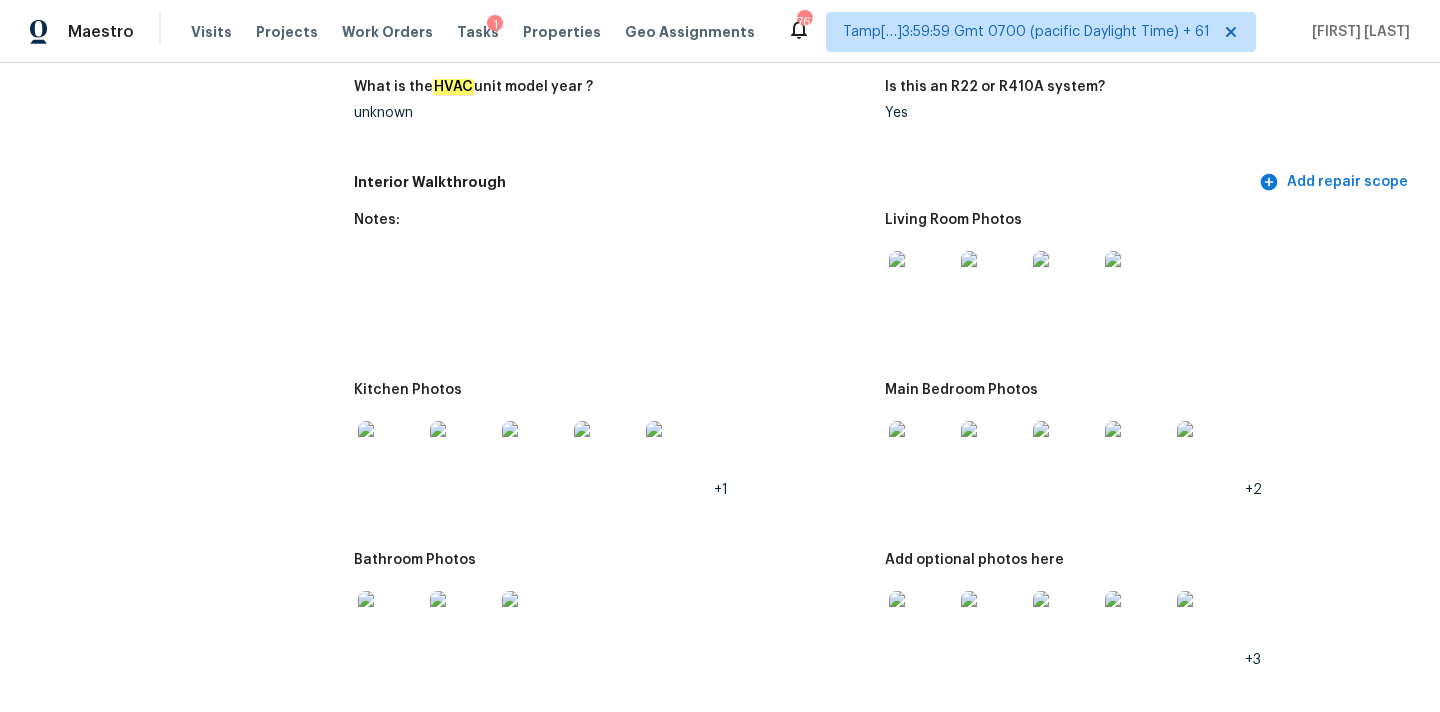 click at bounding box center [390, 453] 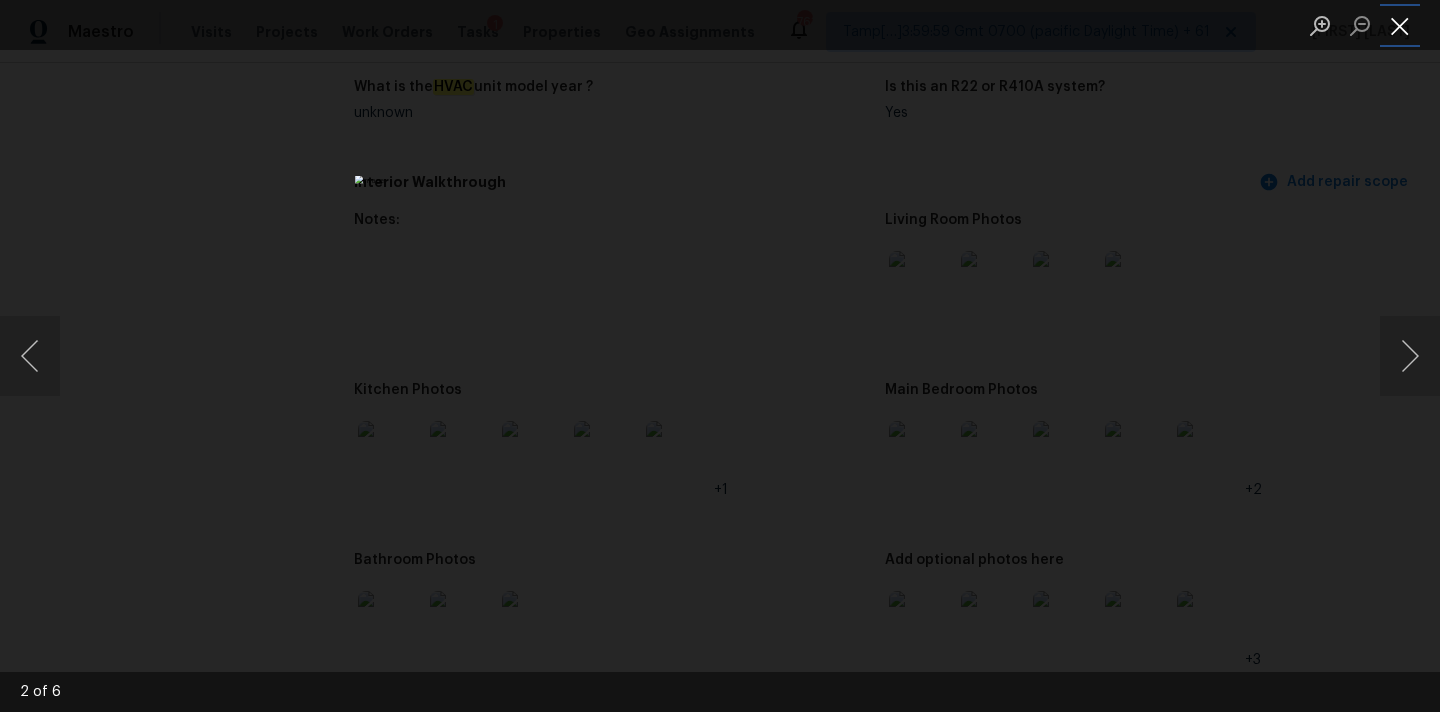 click at bounding box center [1400, 25] 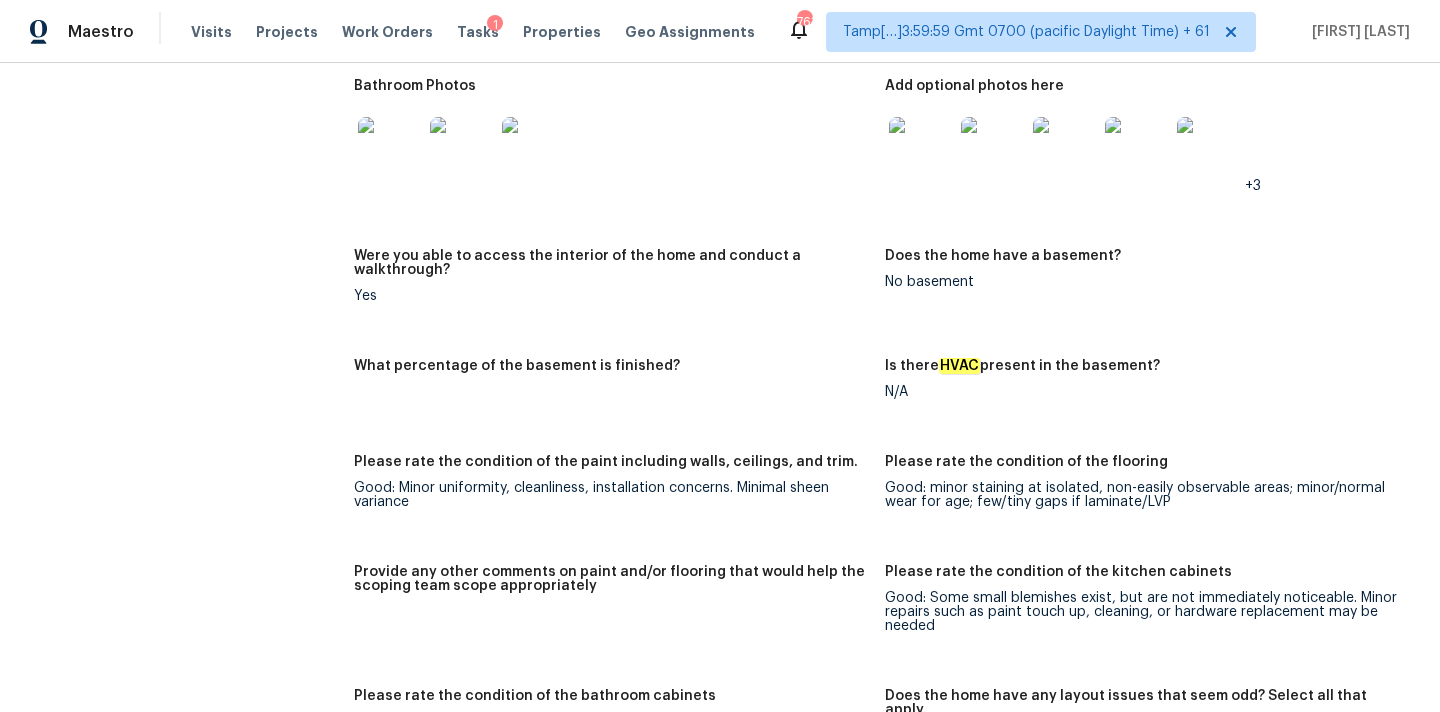 scroll, scrollTop: 2388, scrollLeft: 0, axis: vertical 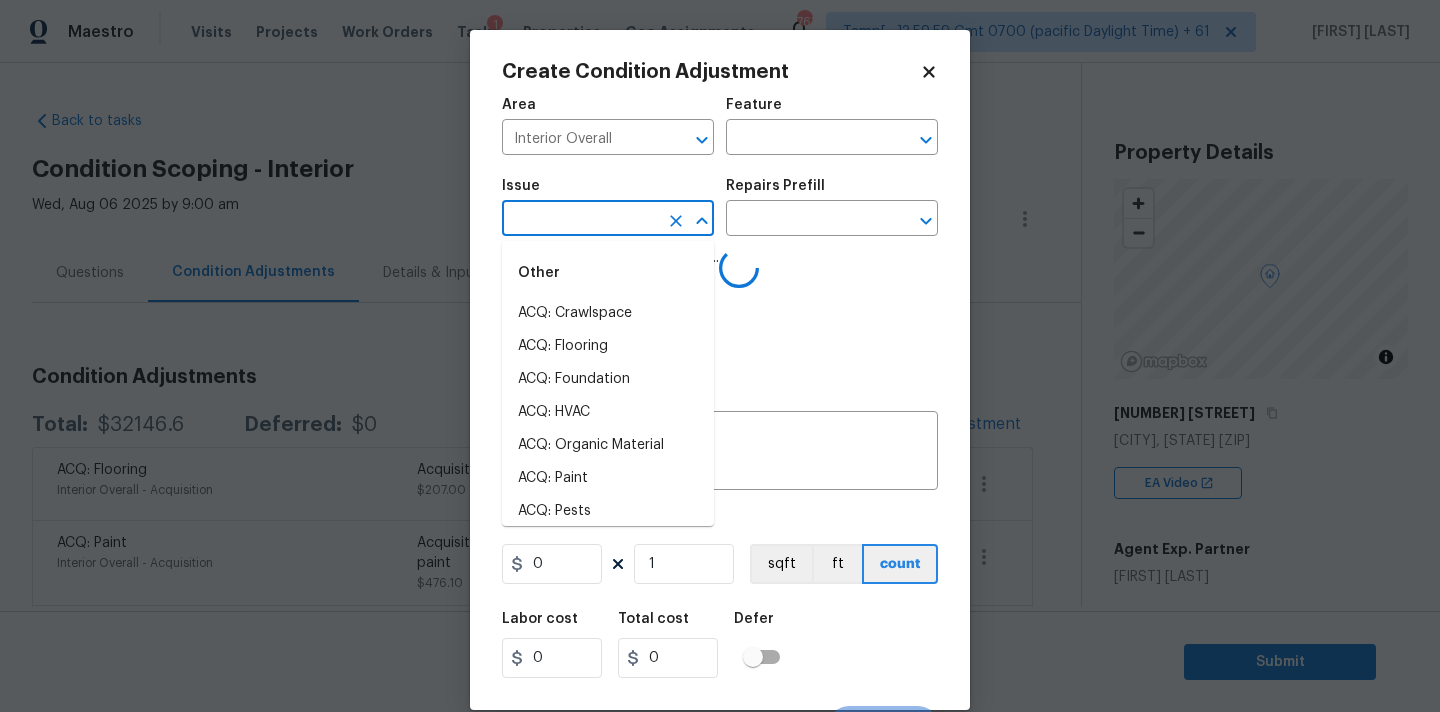 click at bounding box center (580, 220) 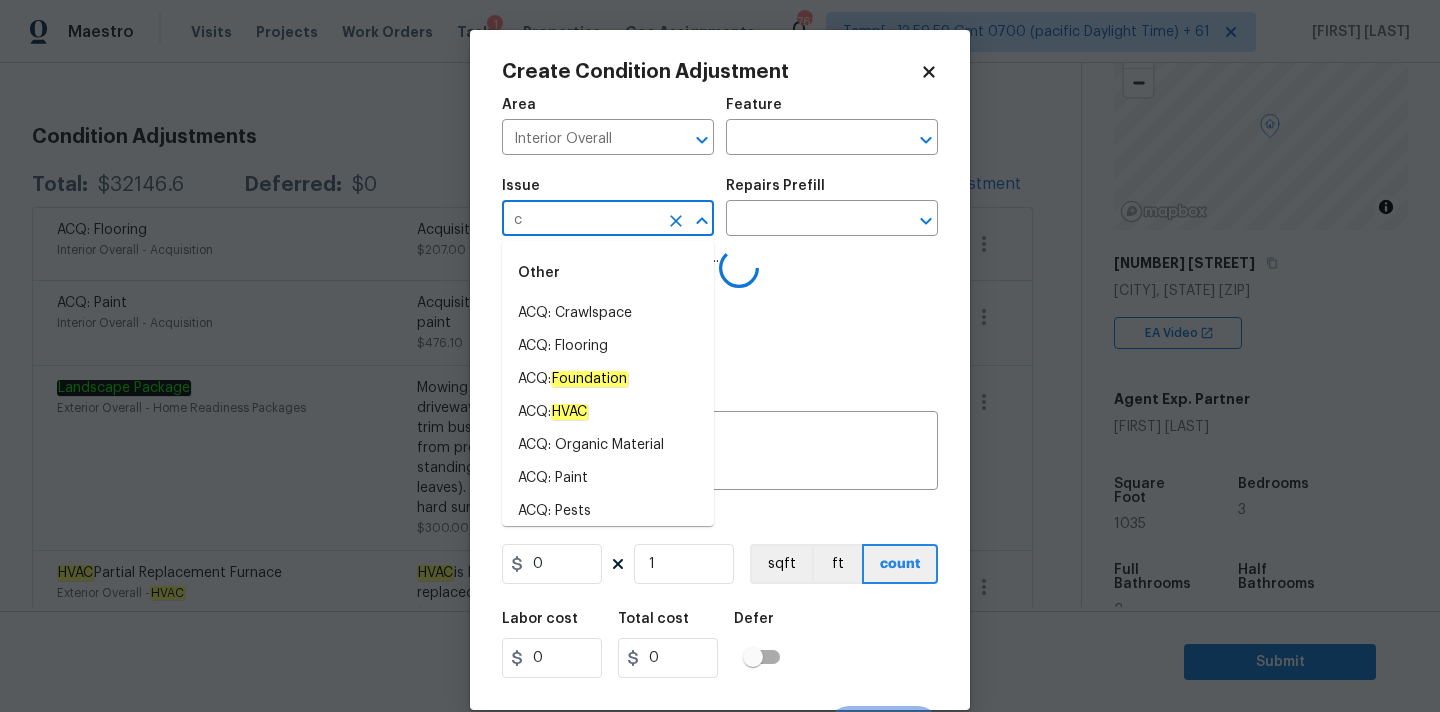 type on "cl" 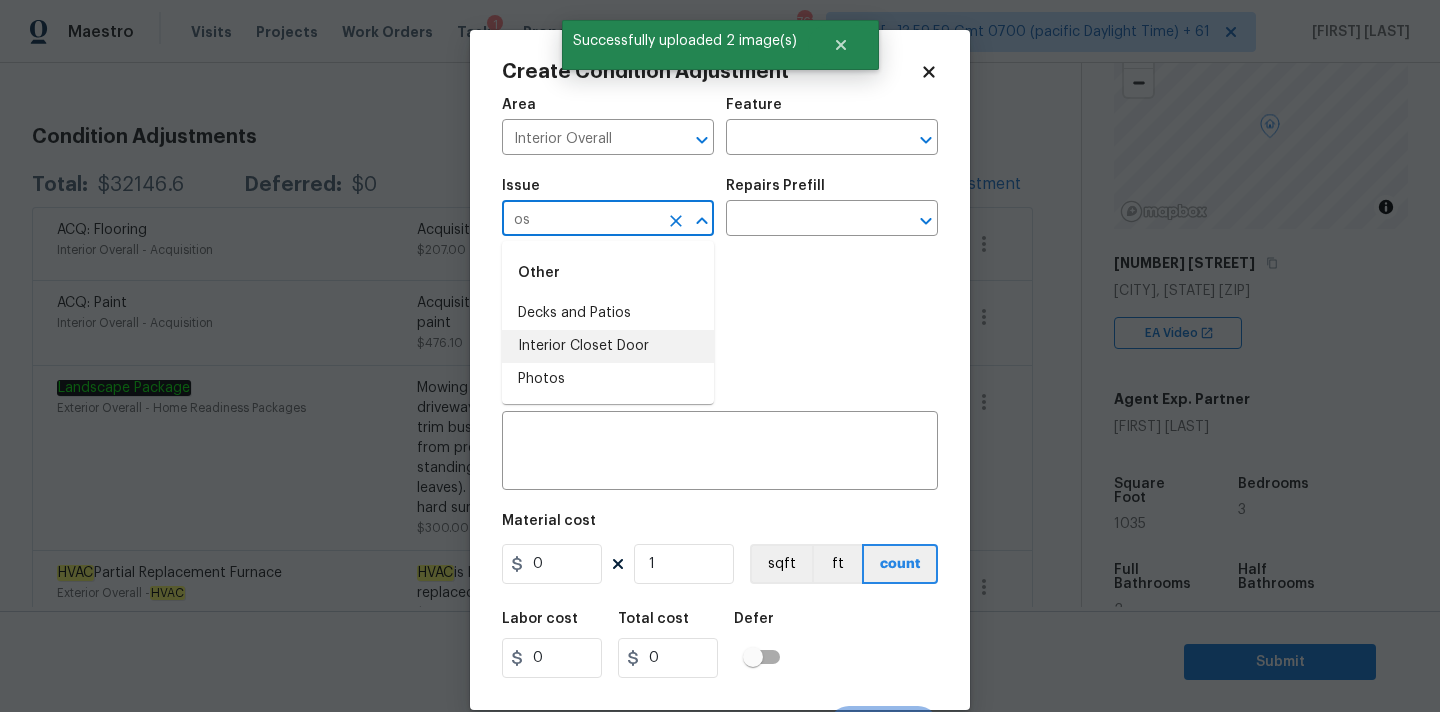 type on "o" 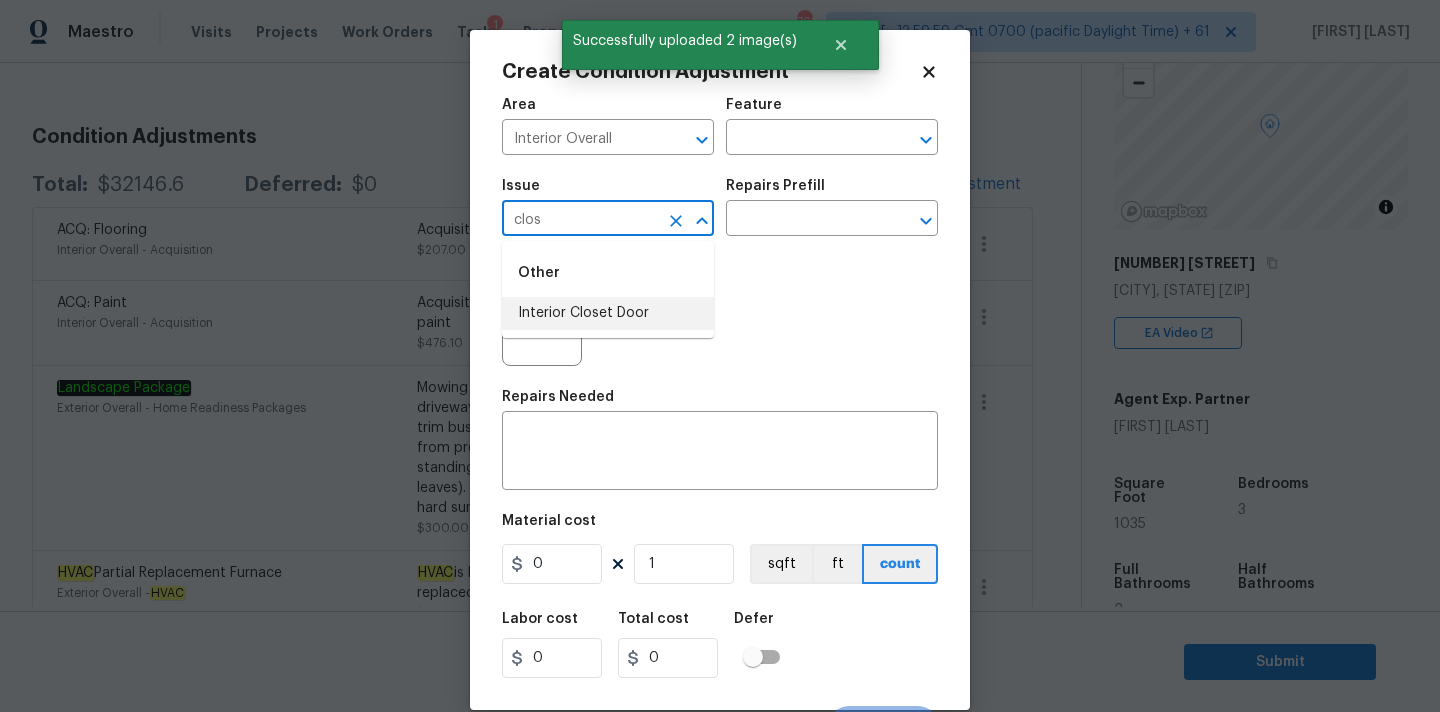 click on "Interior Closet Door" at bounding box center (608, 313) 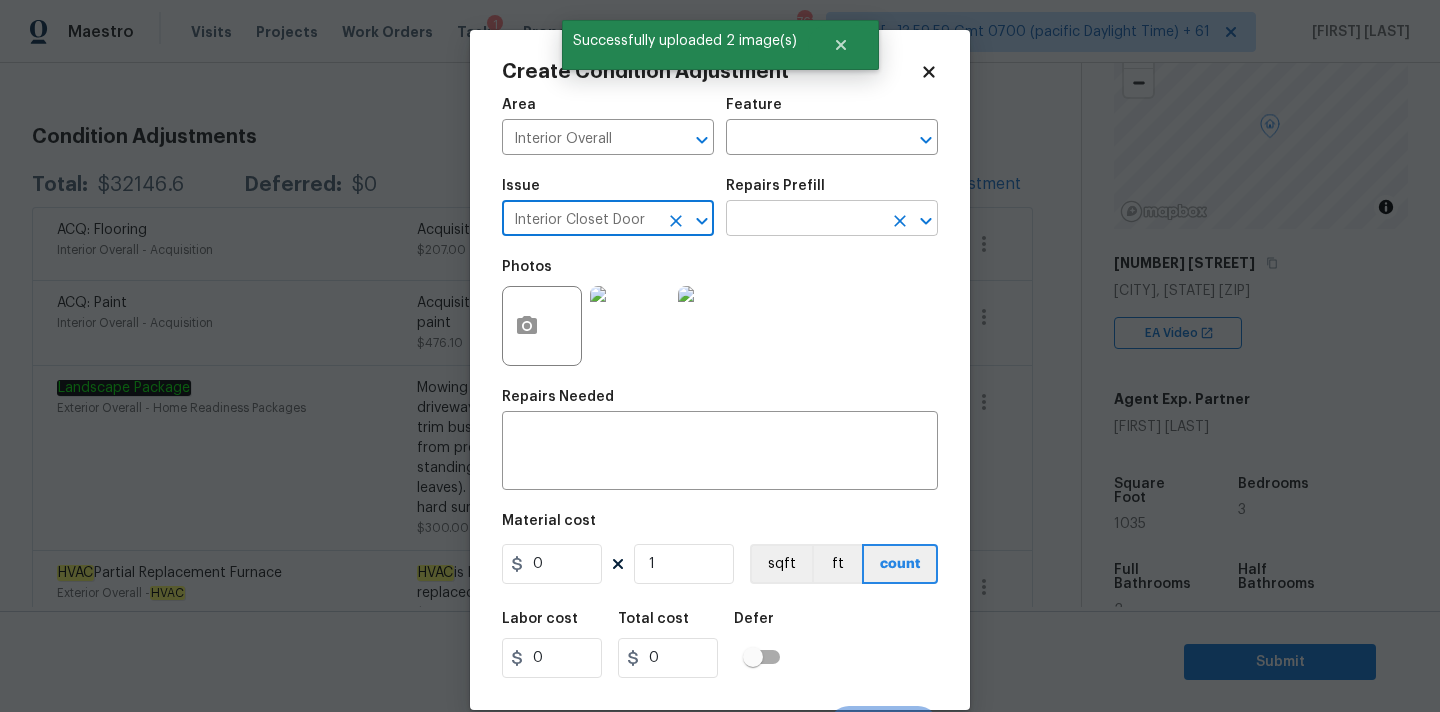 type on "Interior Closet Door" 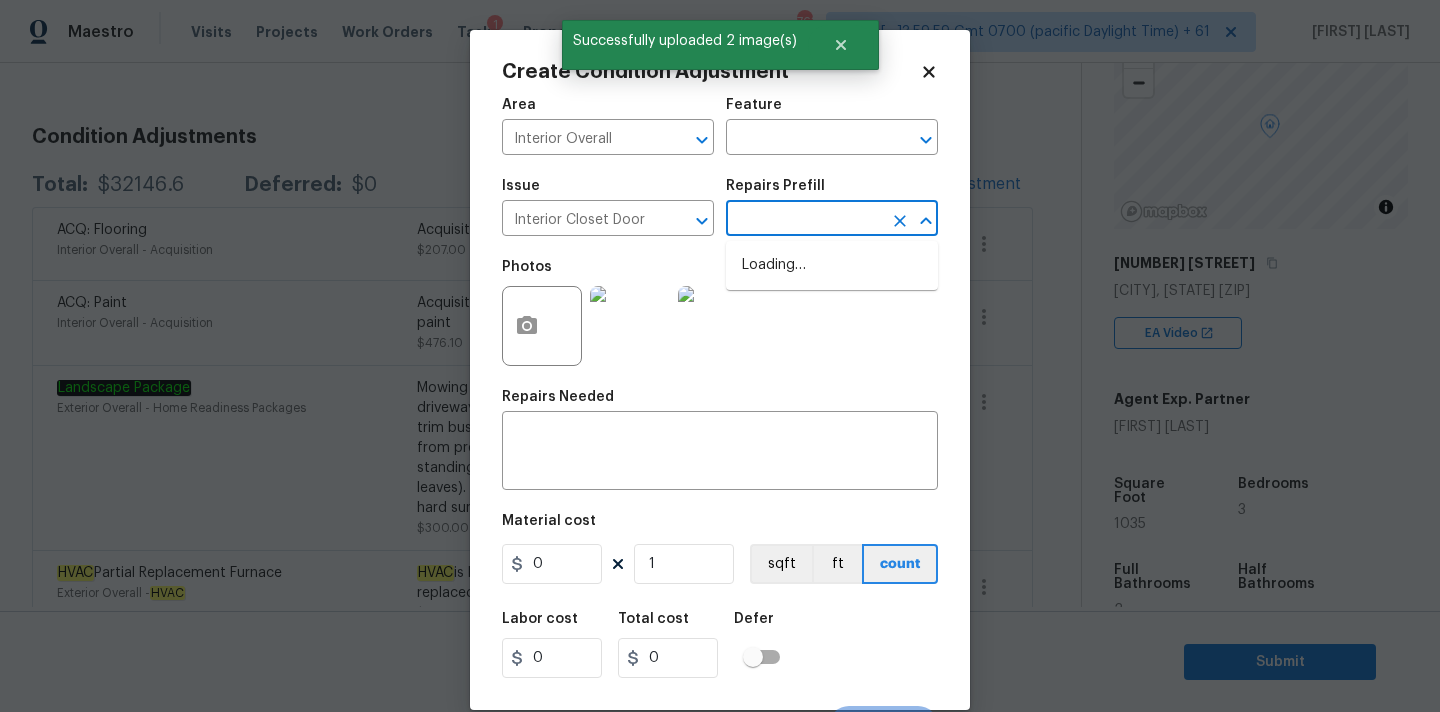 click at bounding box center (804, 220) 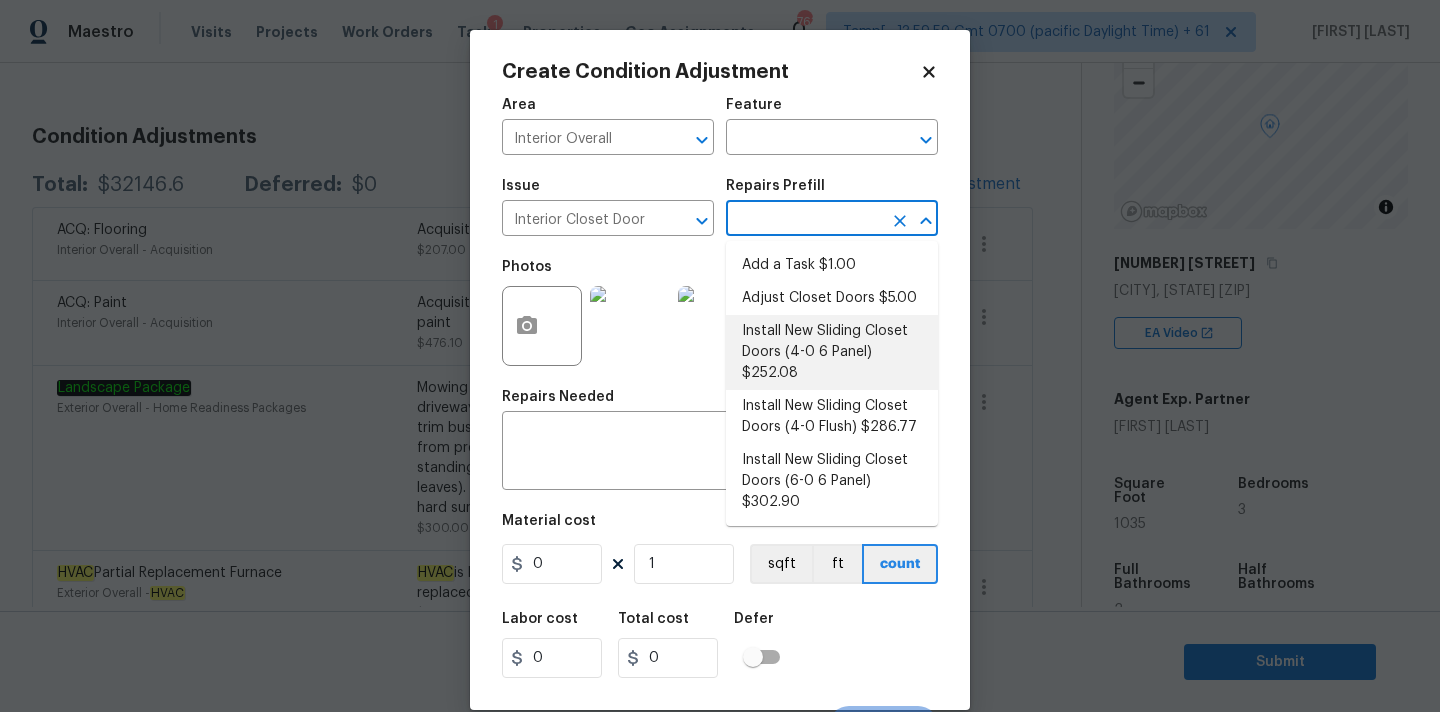 click on "Install New Sliding Closet Doors (4-0 6 Panel) $252.08" at bounding box center (832, 352) 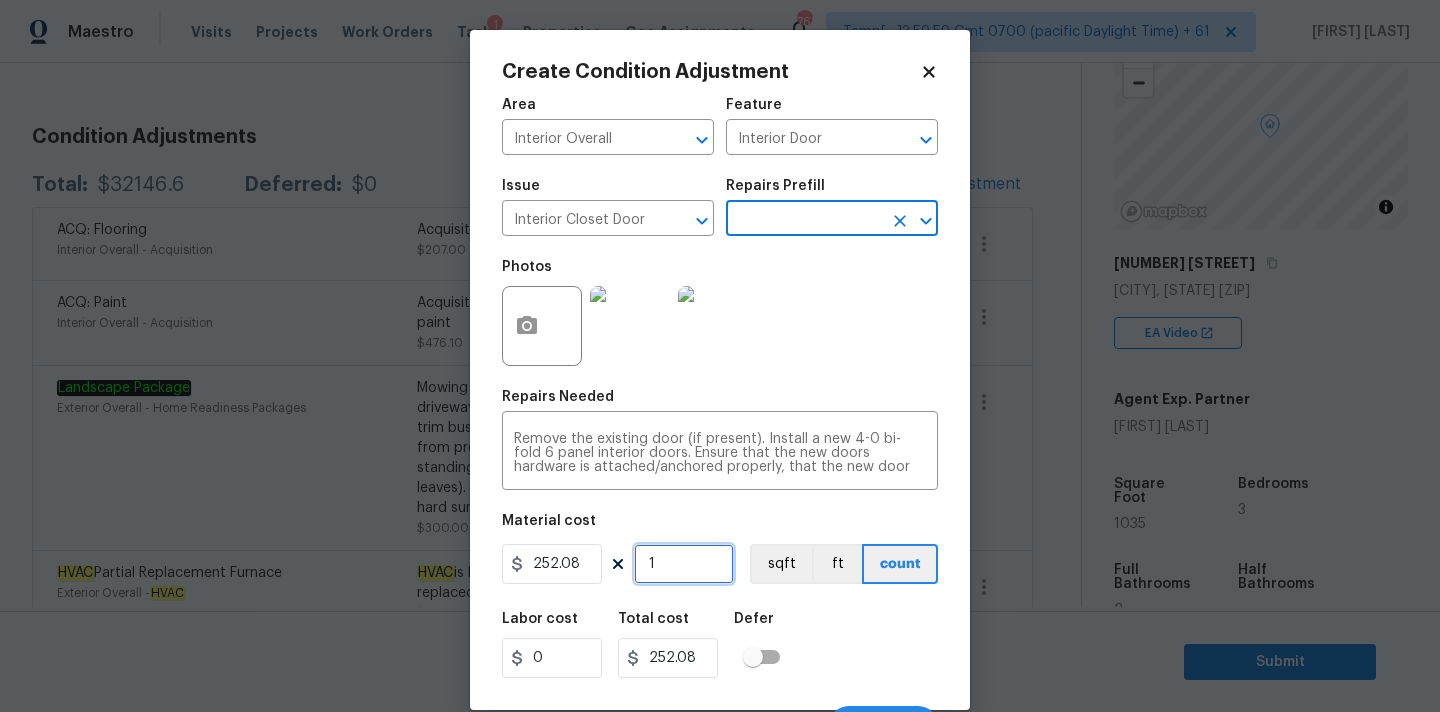 click on "1" at bounding box center (684, 564) 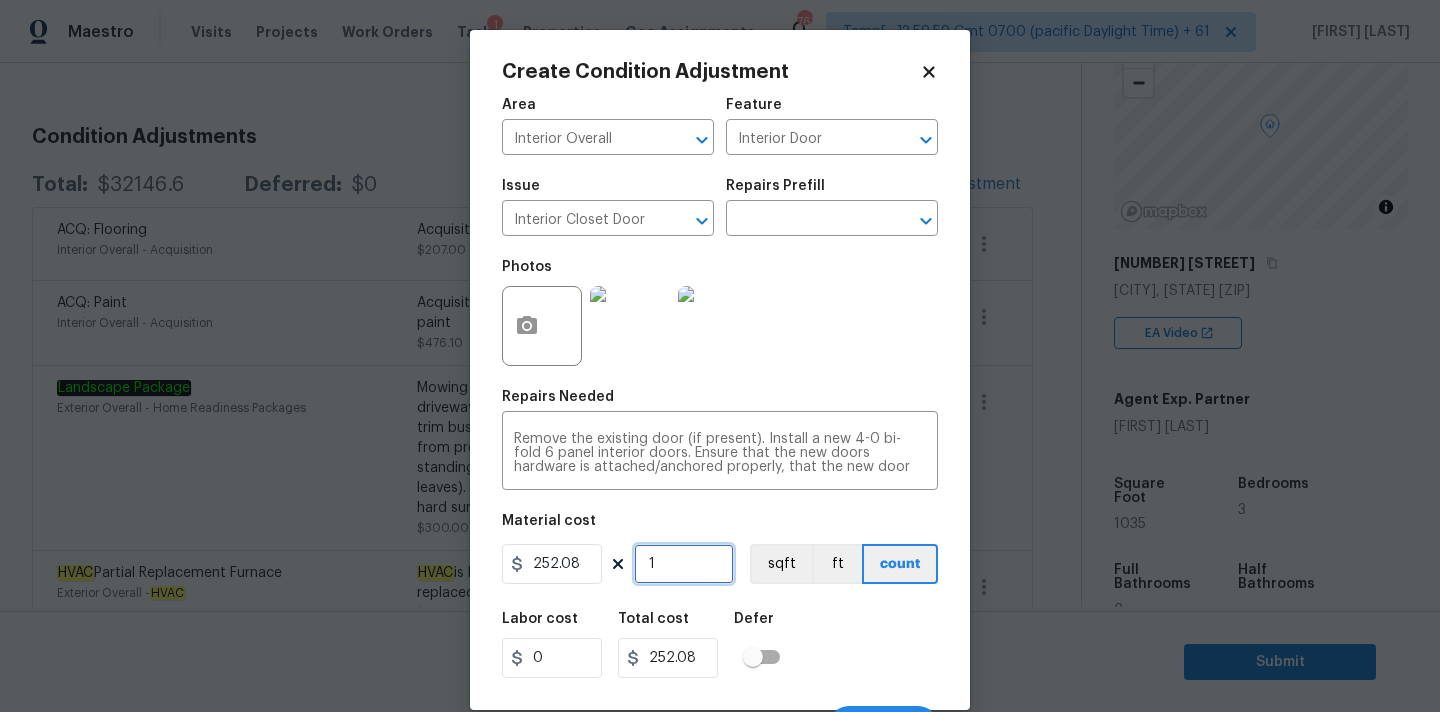 click on "1" at bounding box center (684, 564) 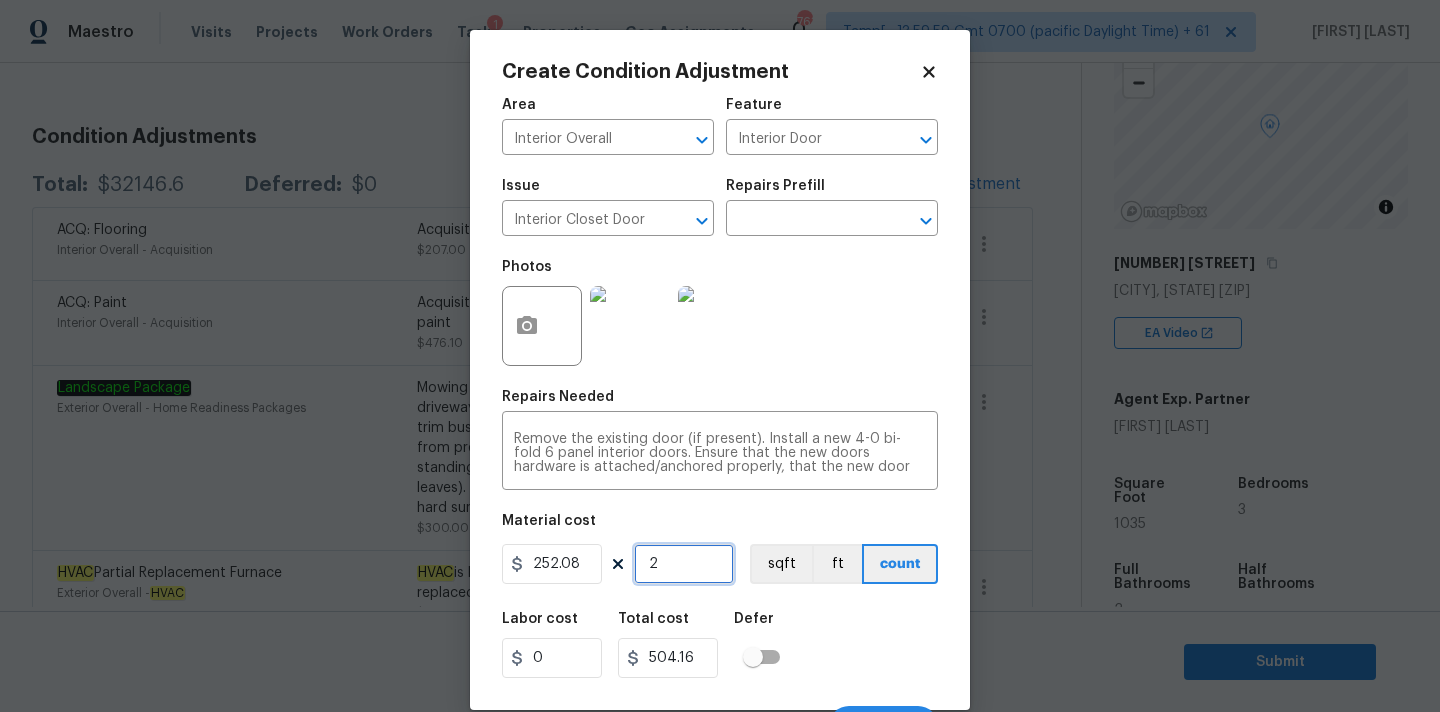 type on "2" 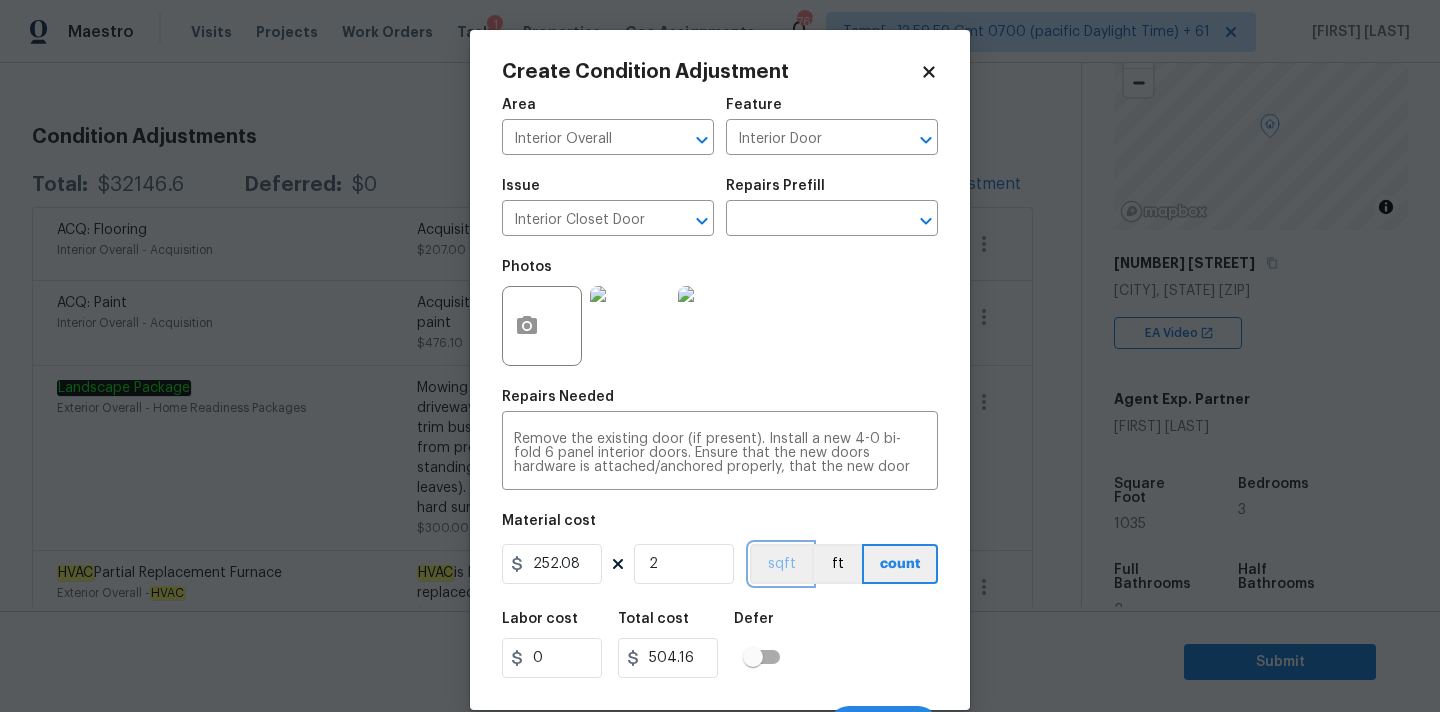type 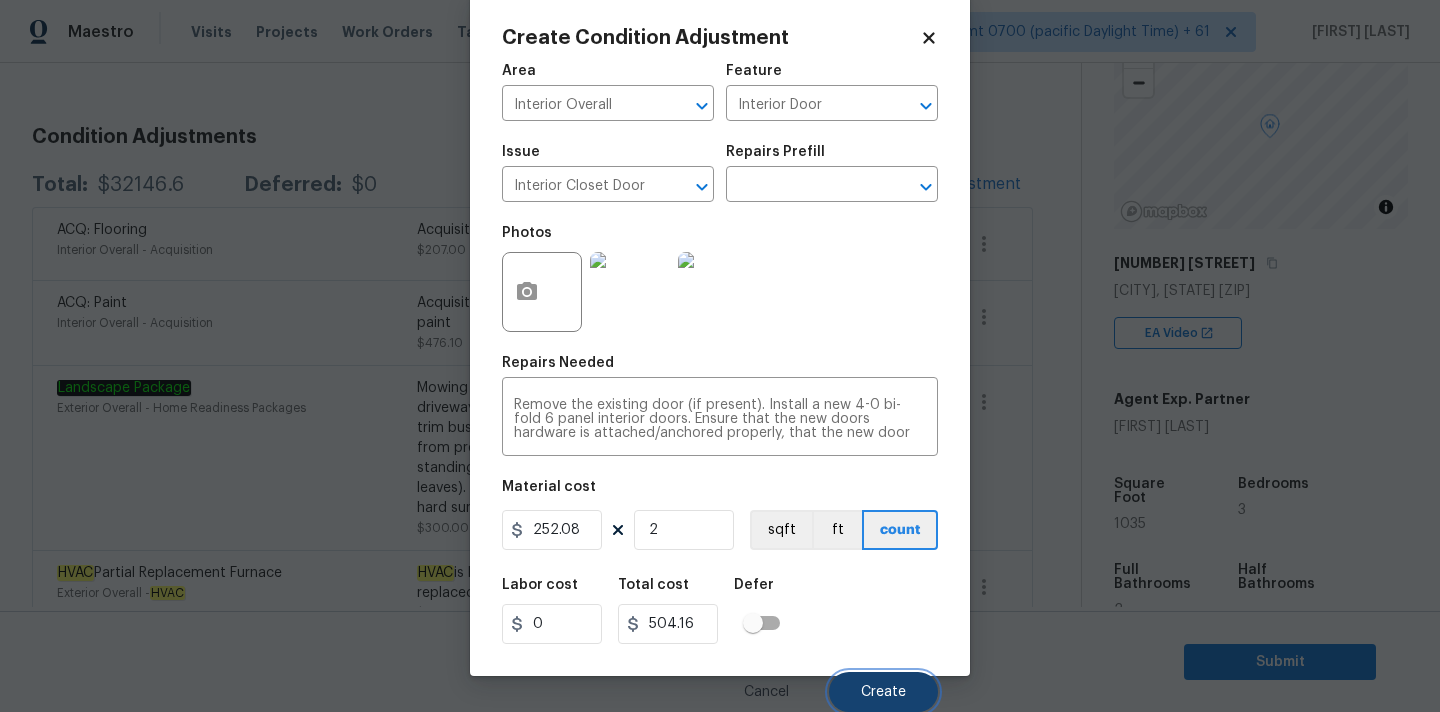 click on "Create" at bounding box center (883, 692) 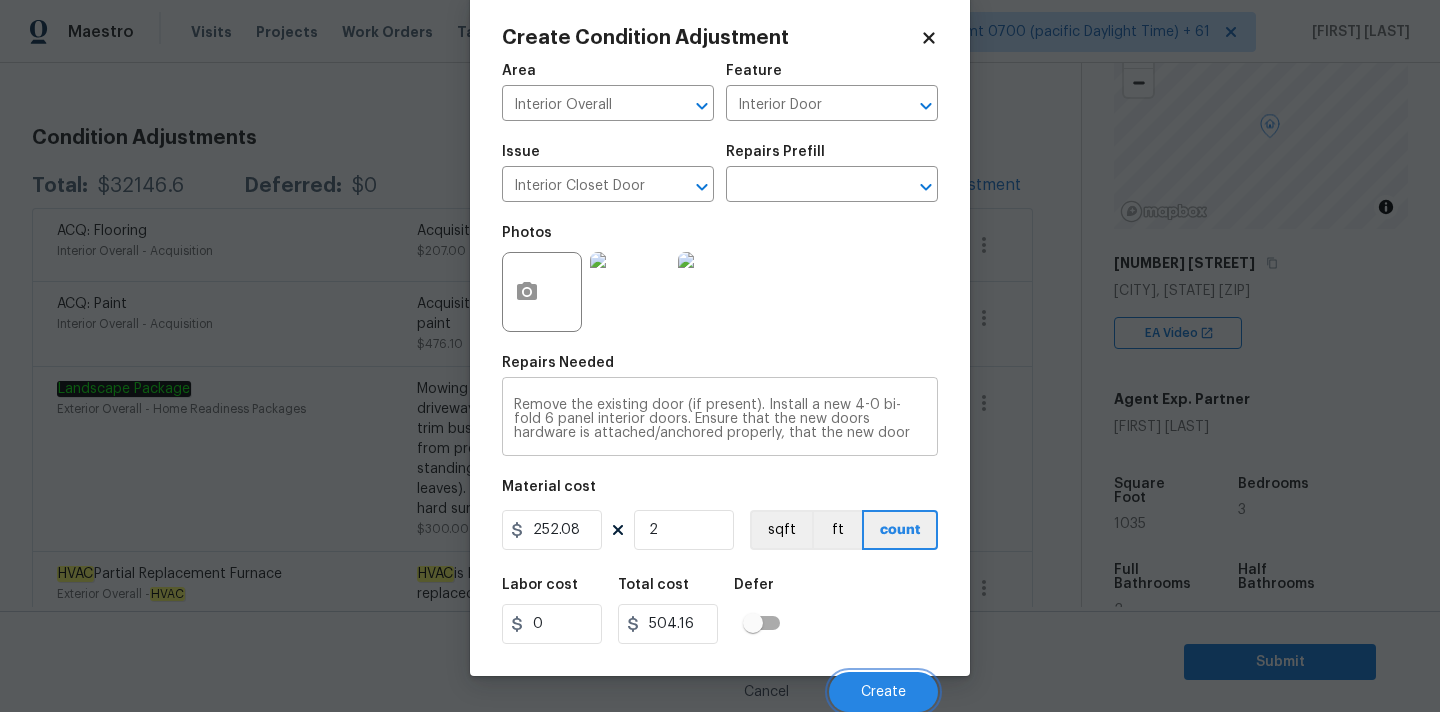 scroll, scrollTop: 240, scrollLeft: 0, axis: vertical 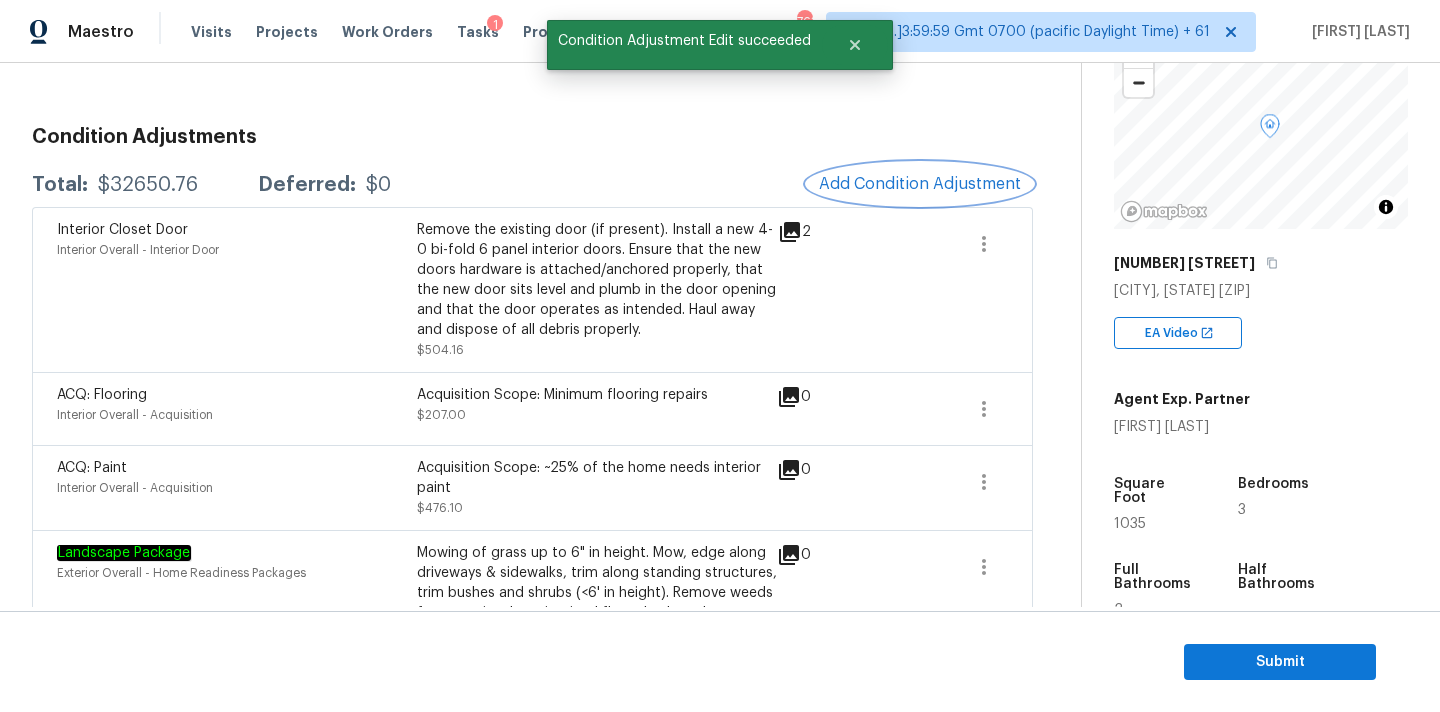 click on "Add Condition Adjustment" at bounding box center [920, 184] 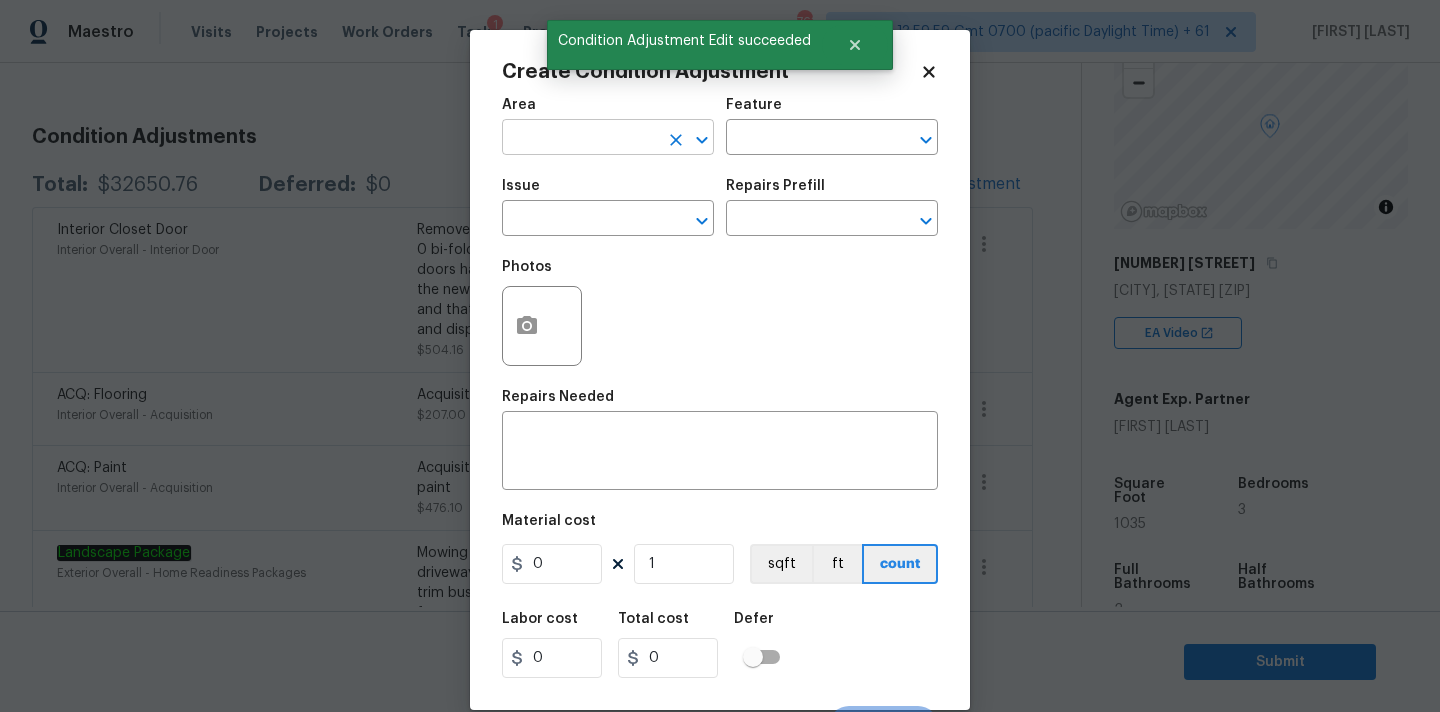 click at bounding box center [580, 139] 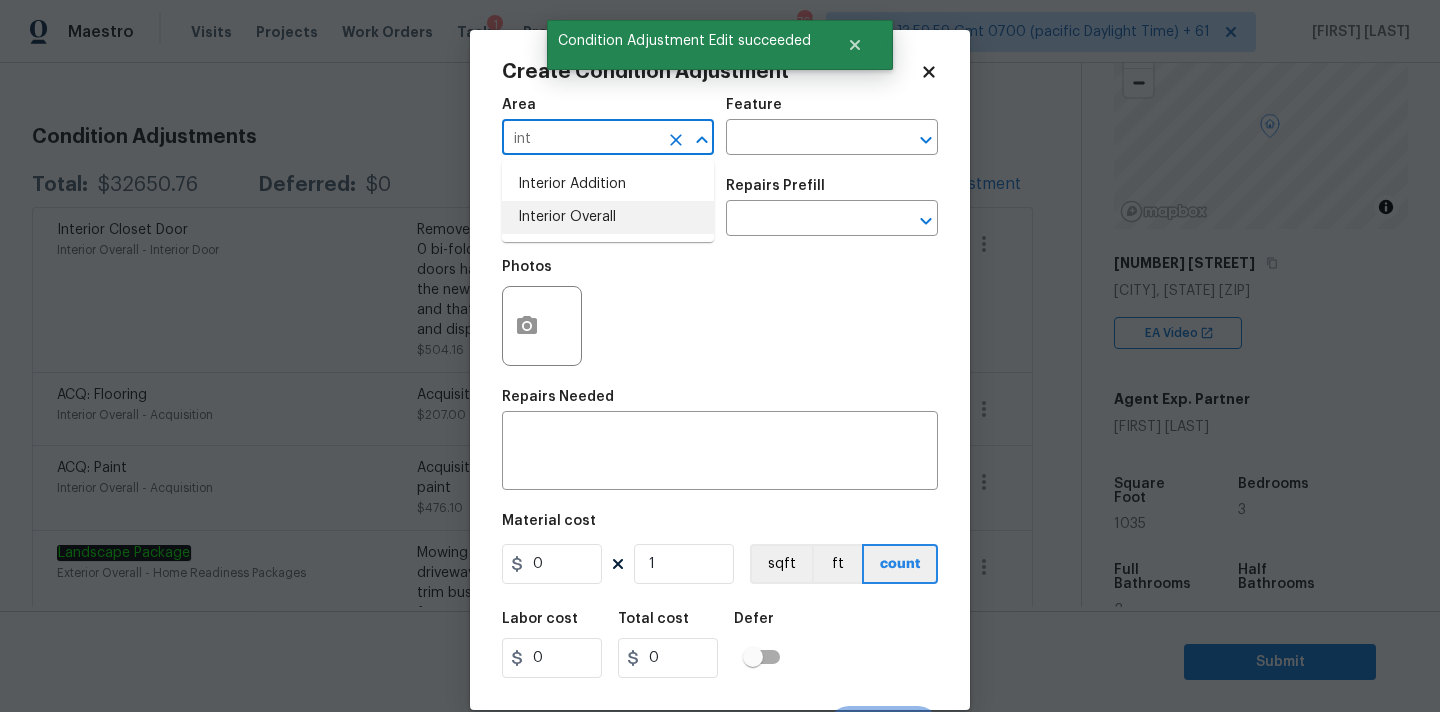 click on "Interior Overall" at bounding box center [608, 217] 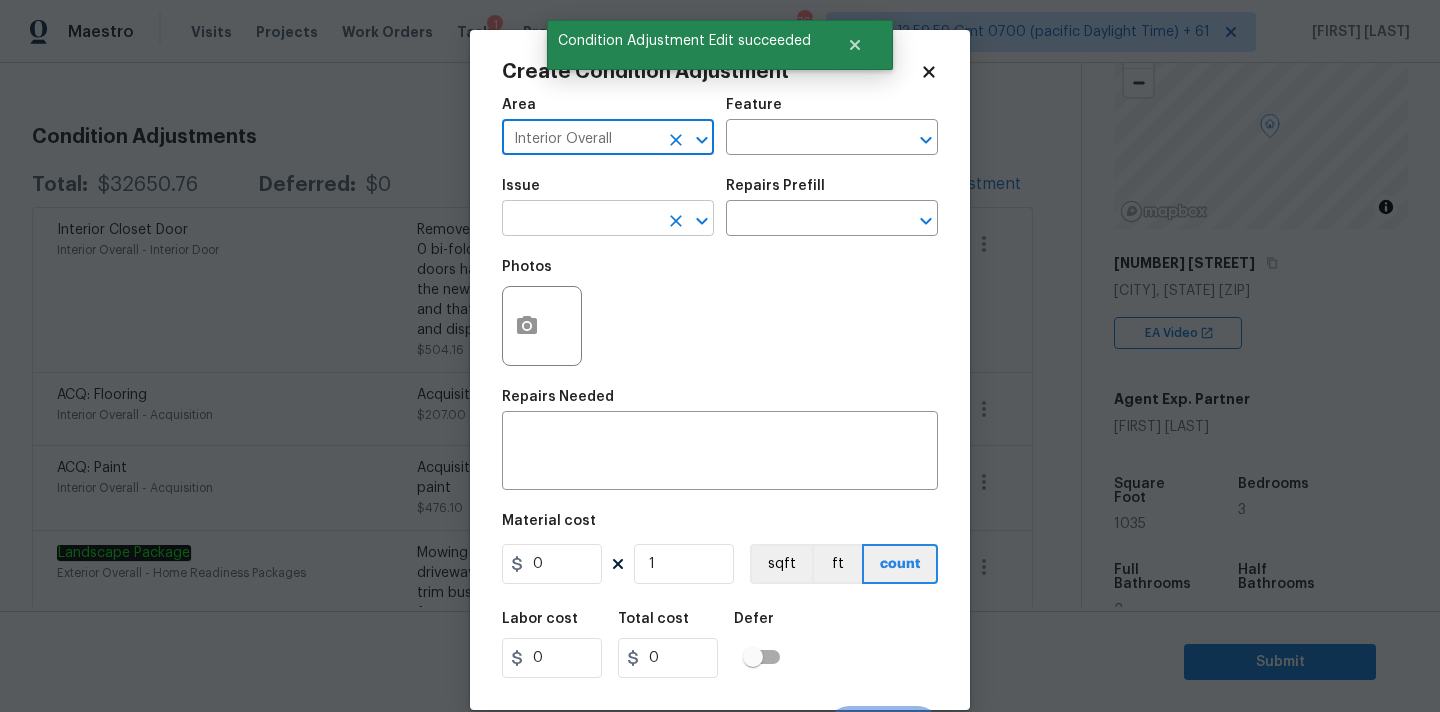 type on "Interior Overall" 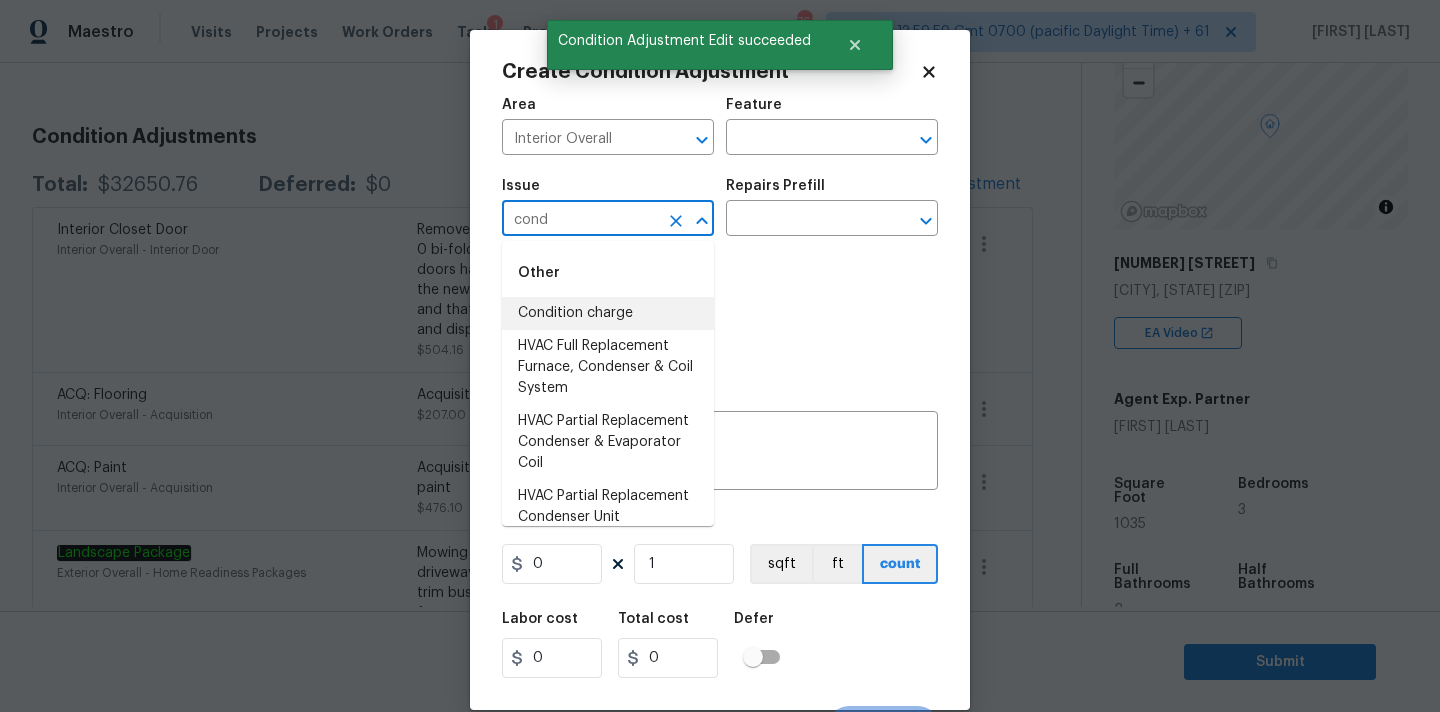 click on "Condition charge" at bounding box center (608, 313) 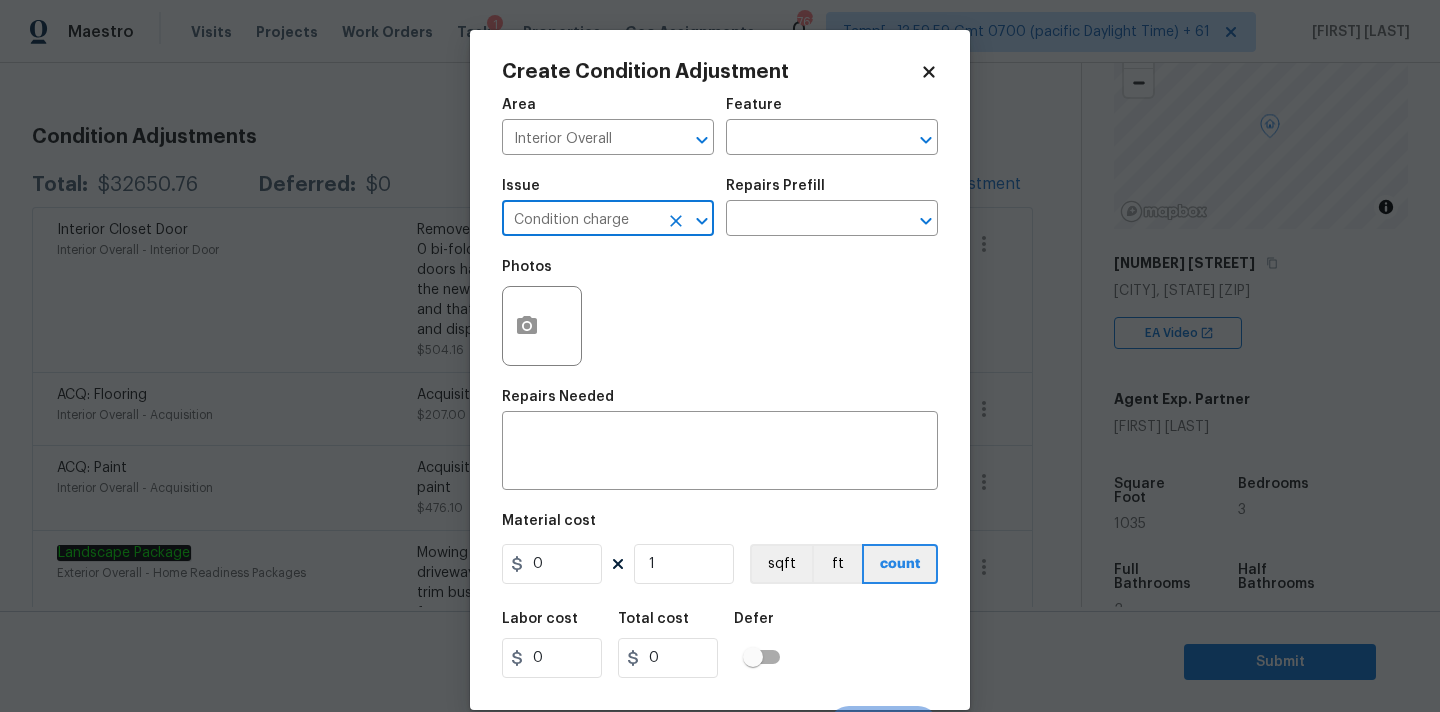 type on "Condition charge" 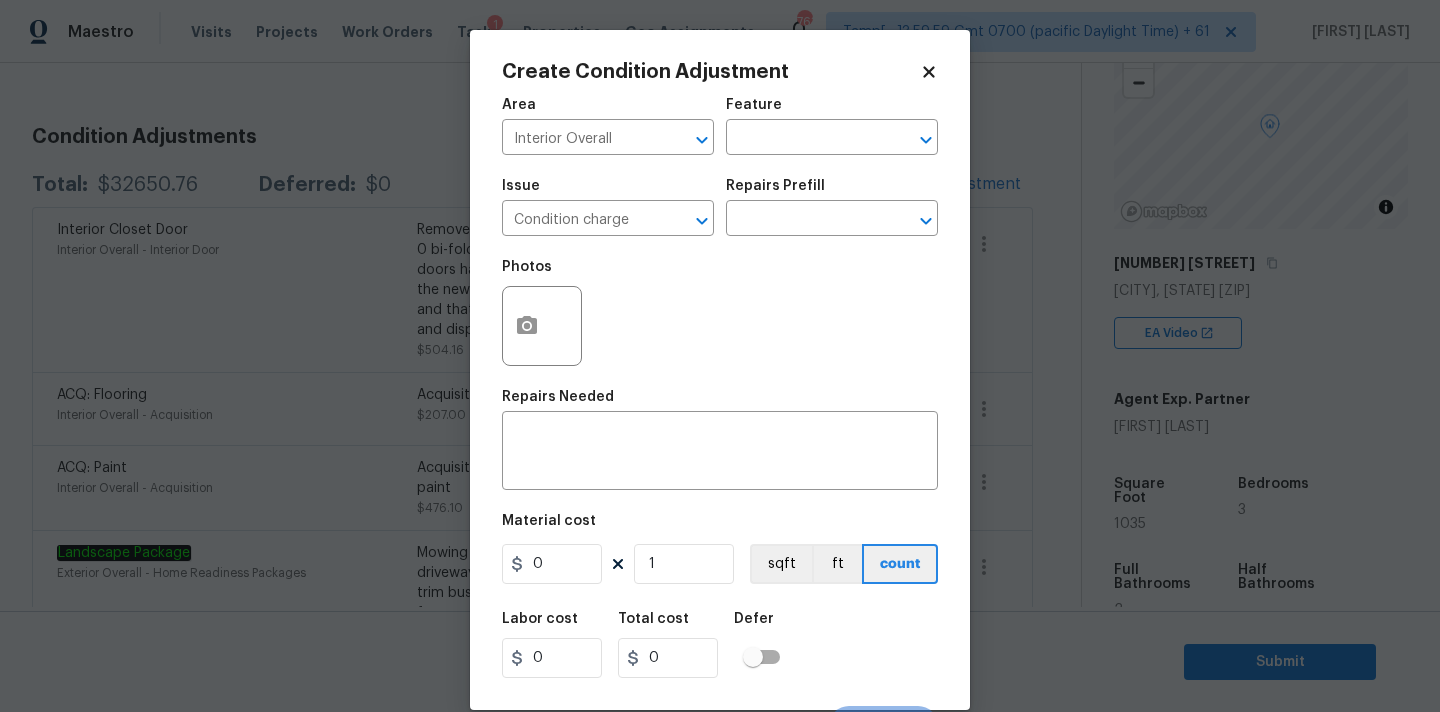 click on "Repairs Prefill" at bounding box center [832, 192] 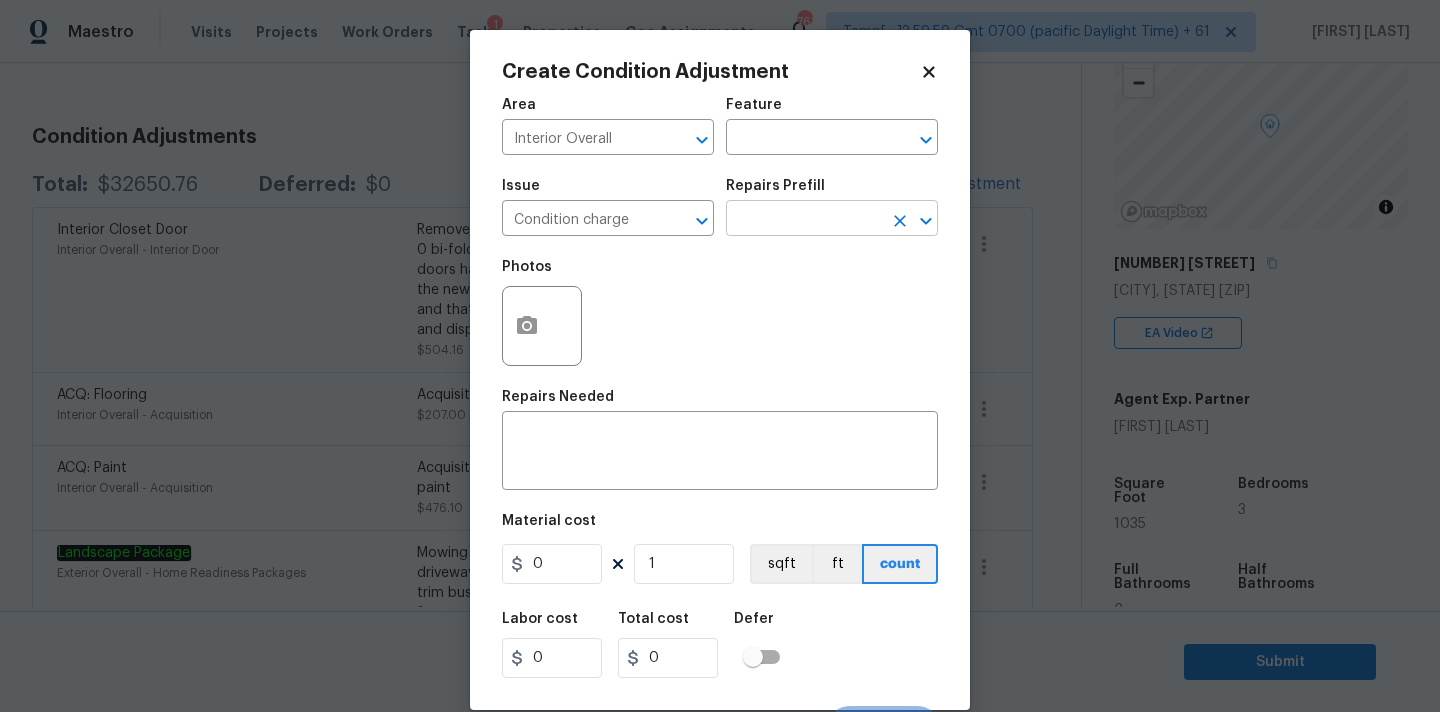 click at bounding box center (804, 220) 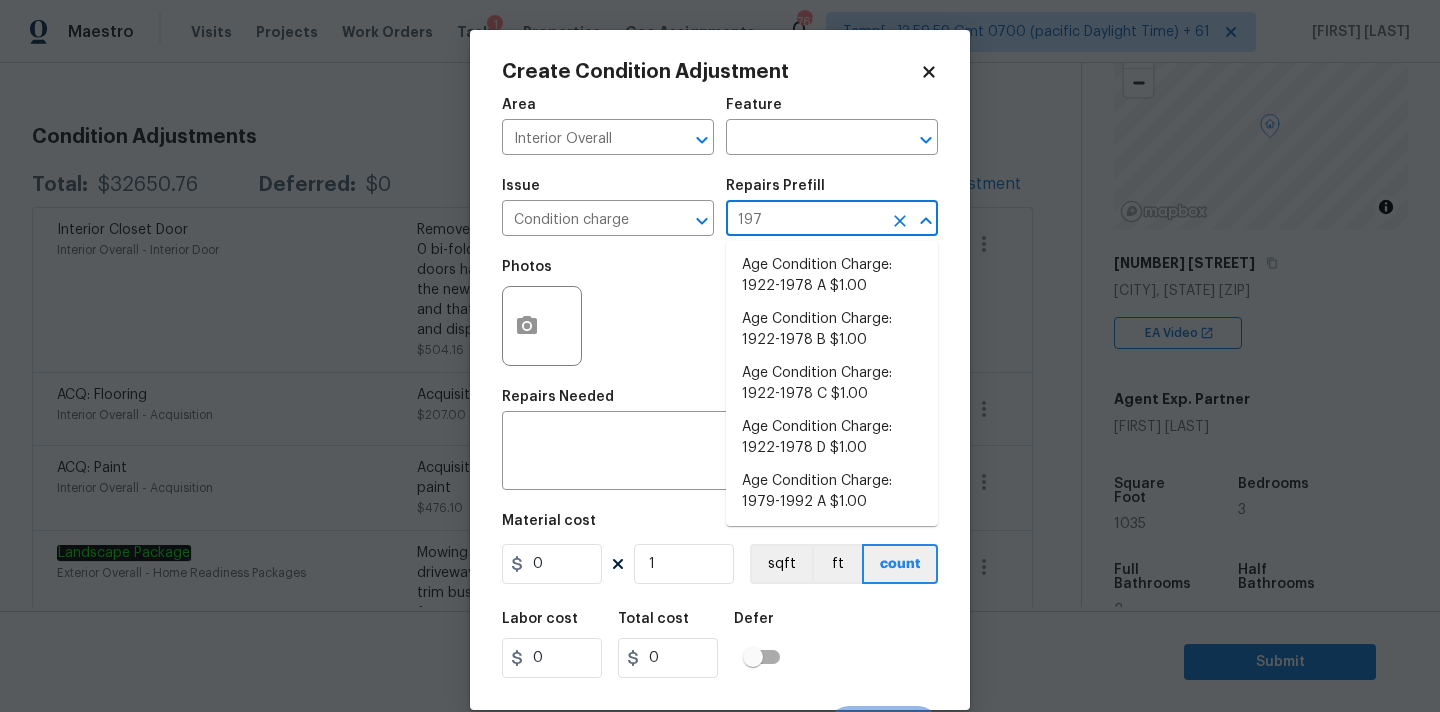 type on "1978" 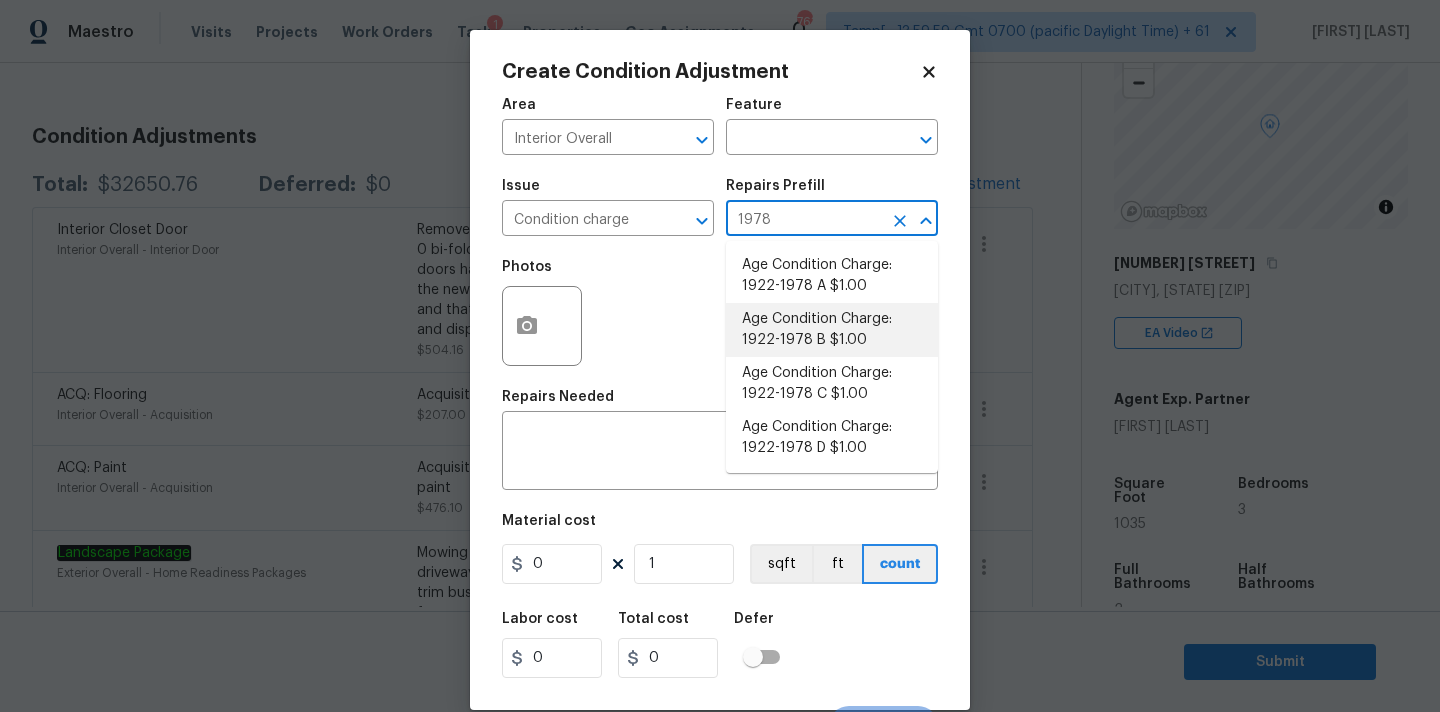 click on "Age Condition Charge: 1922-1978 B	 $1.00" at bounding box center [832, 330] 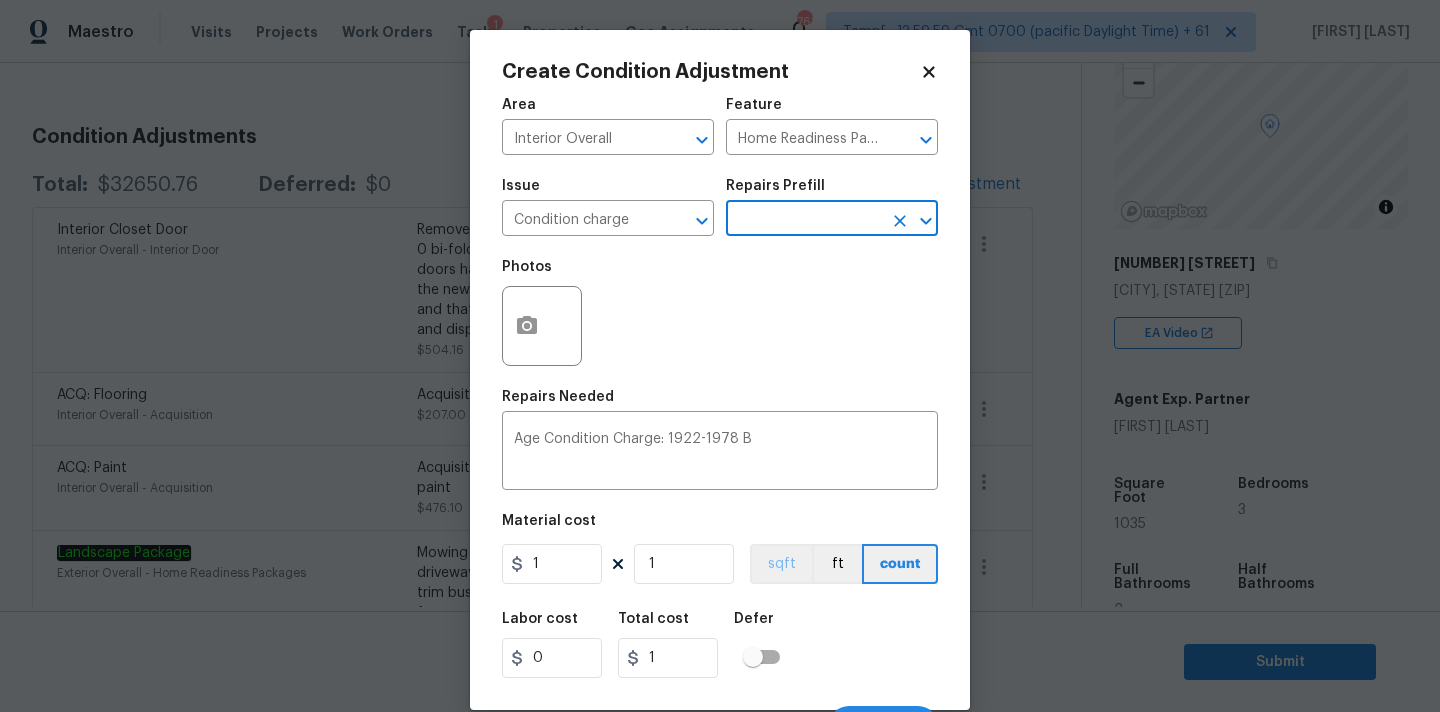 scroll, scrollTop: 35, scrollLeft: 0, axis: vertical 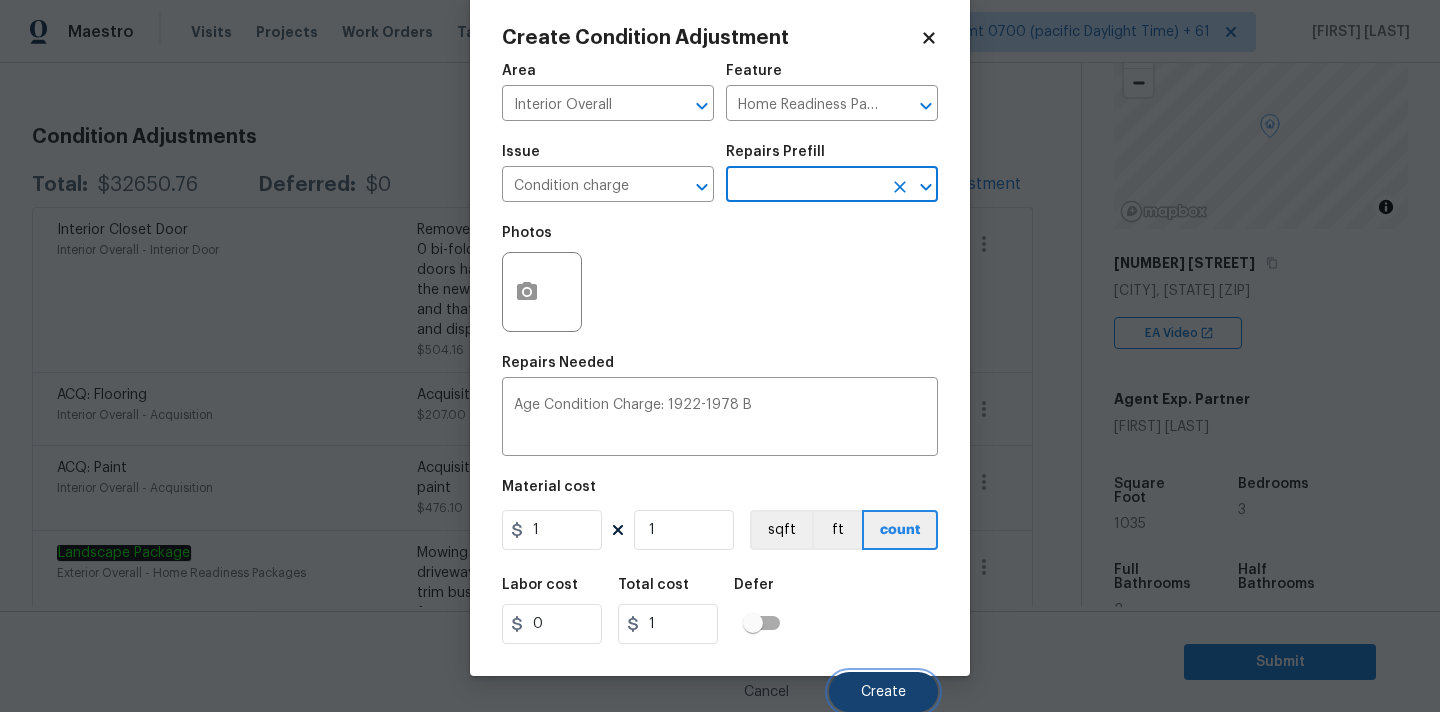 click on "Create" at bounding box center (883, 692) 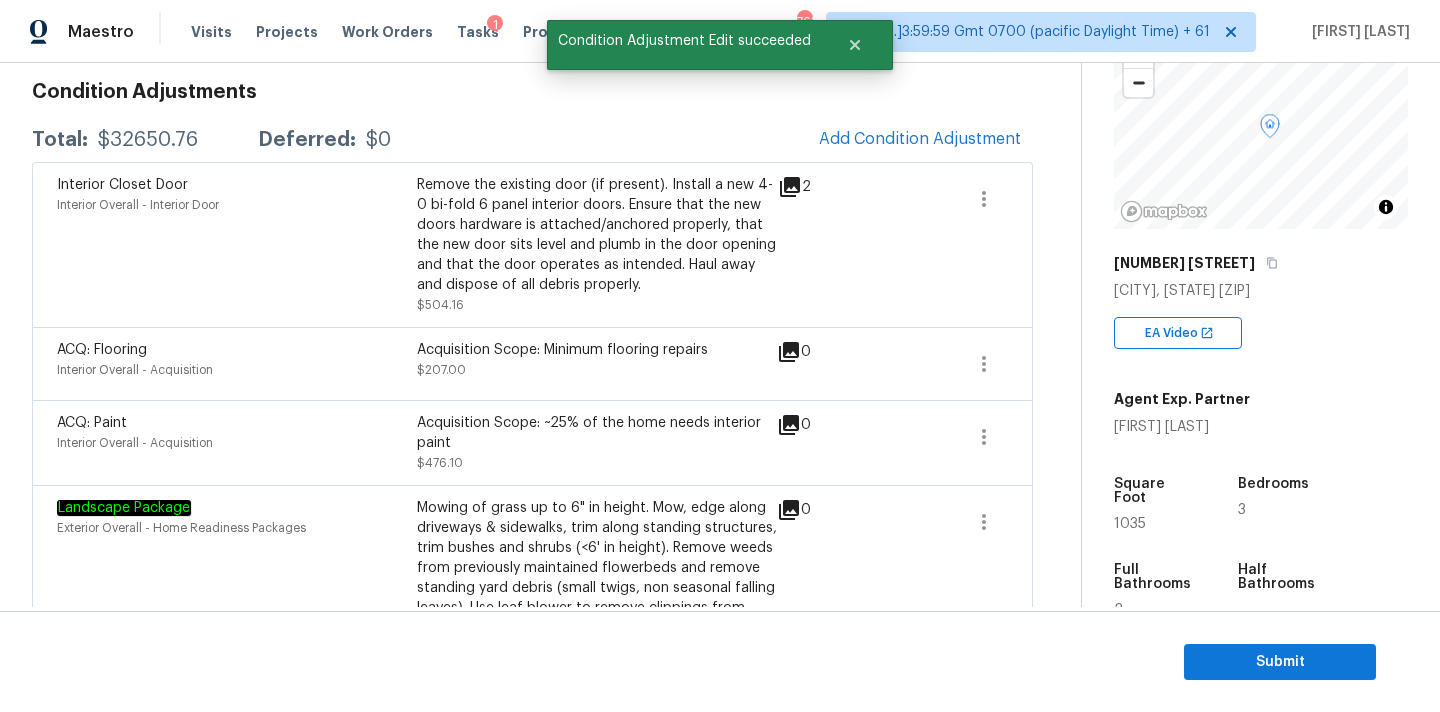 scroll, scrollTop: 240, scrollLeft: 0, axis: vertical 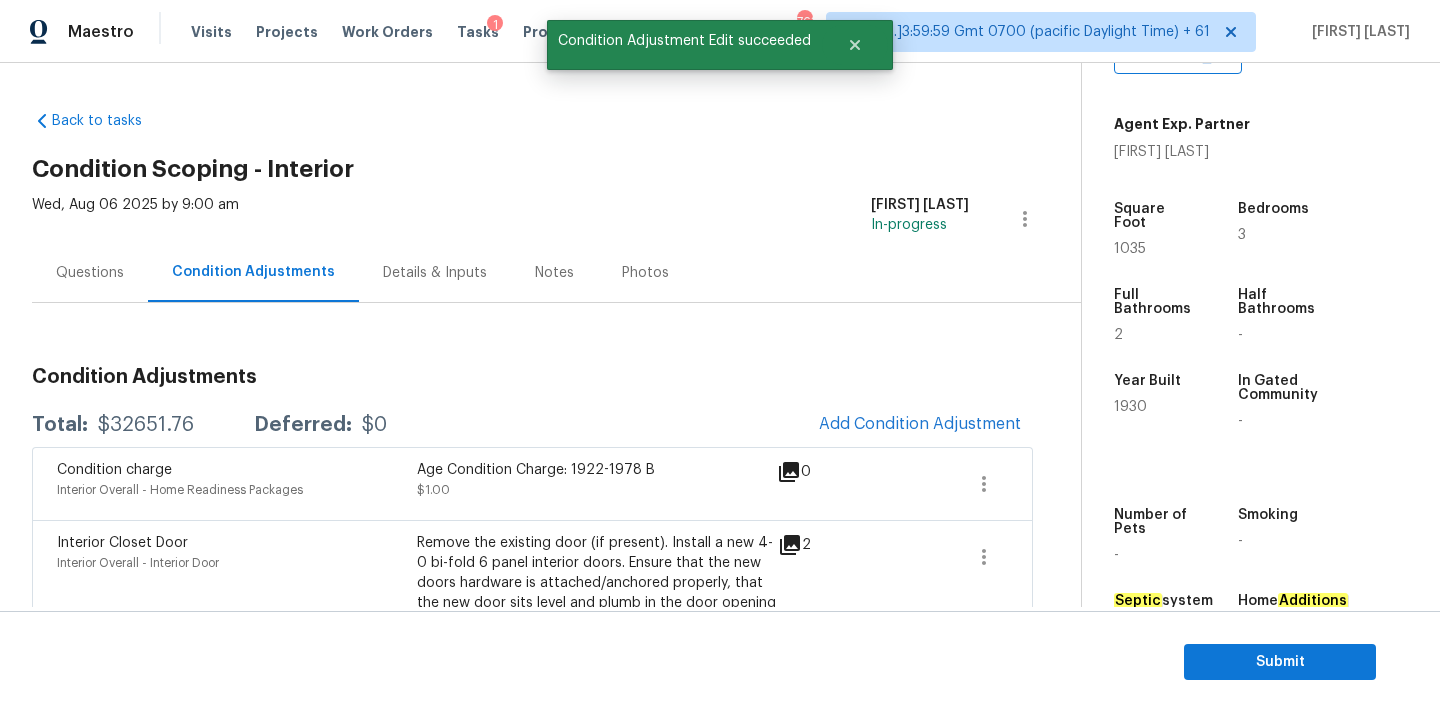 click on "Questions" at bounding box center [90, 272] 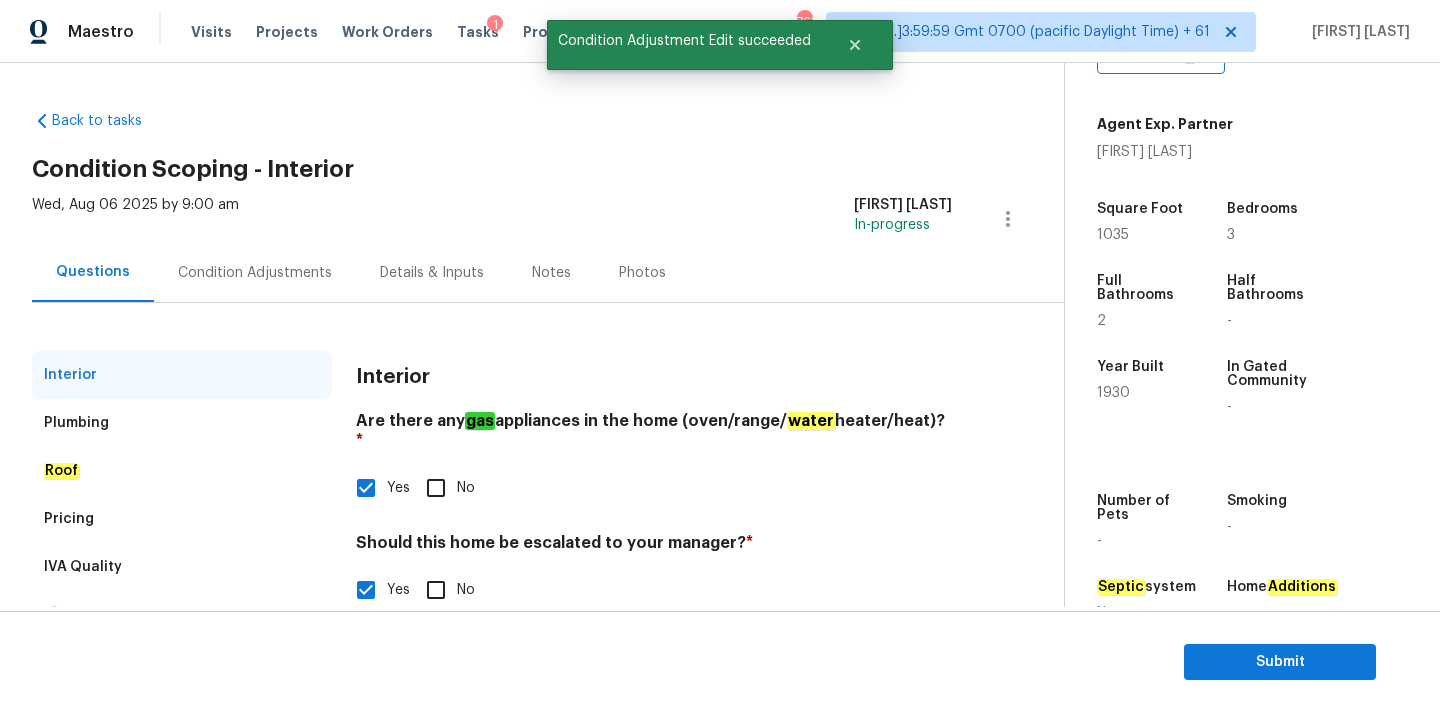 scroll, scrollTop: 203, scrollLeft: 0, axis: vertical 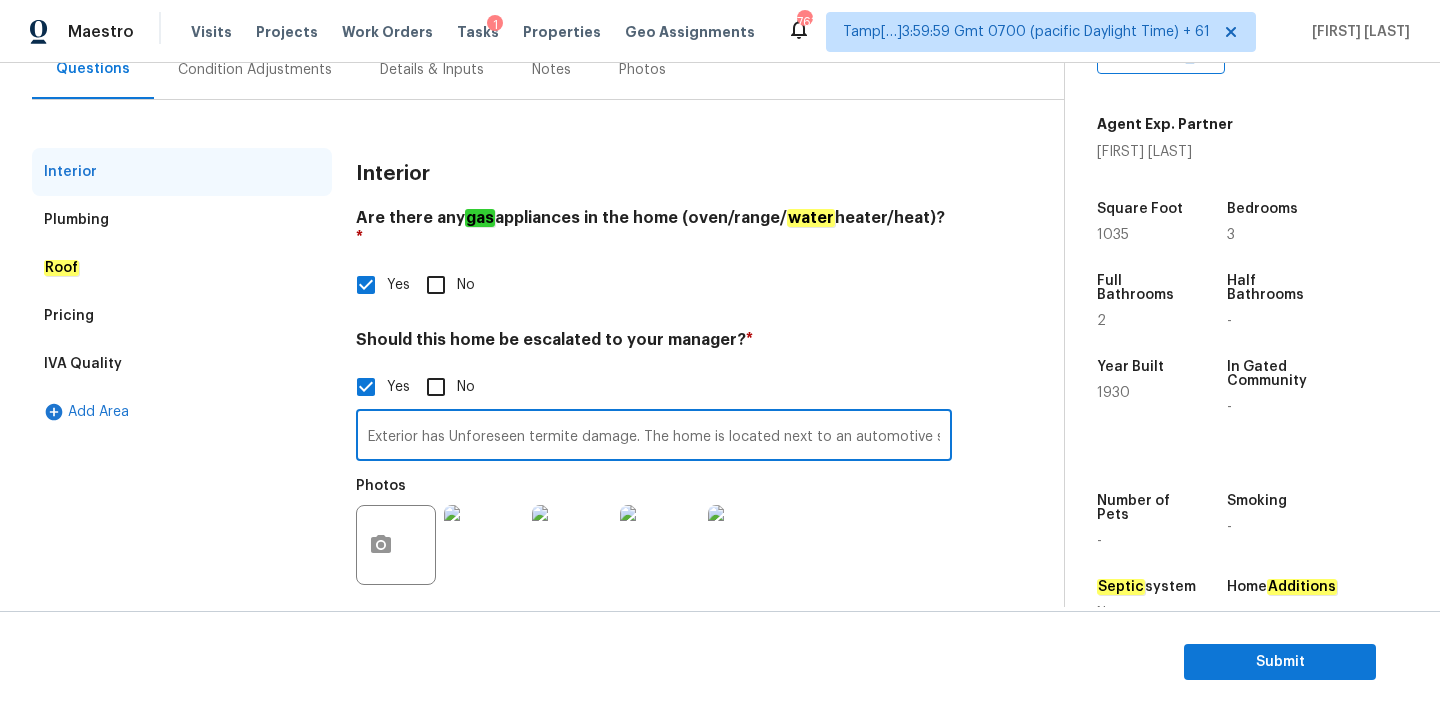 click on "Exterior has Unforeseen termite damage. The home is located next to an automotive shop and across the street from a gas station / store. There is no garage on this property, just a gate in the alley to access the property. Hence, escalated to MM." at bounding box center [654, 437] 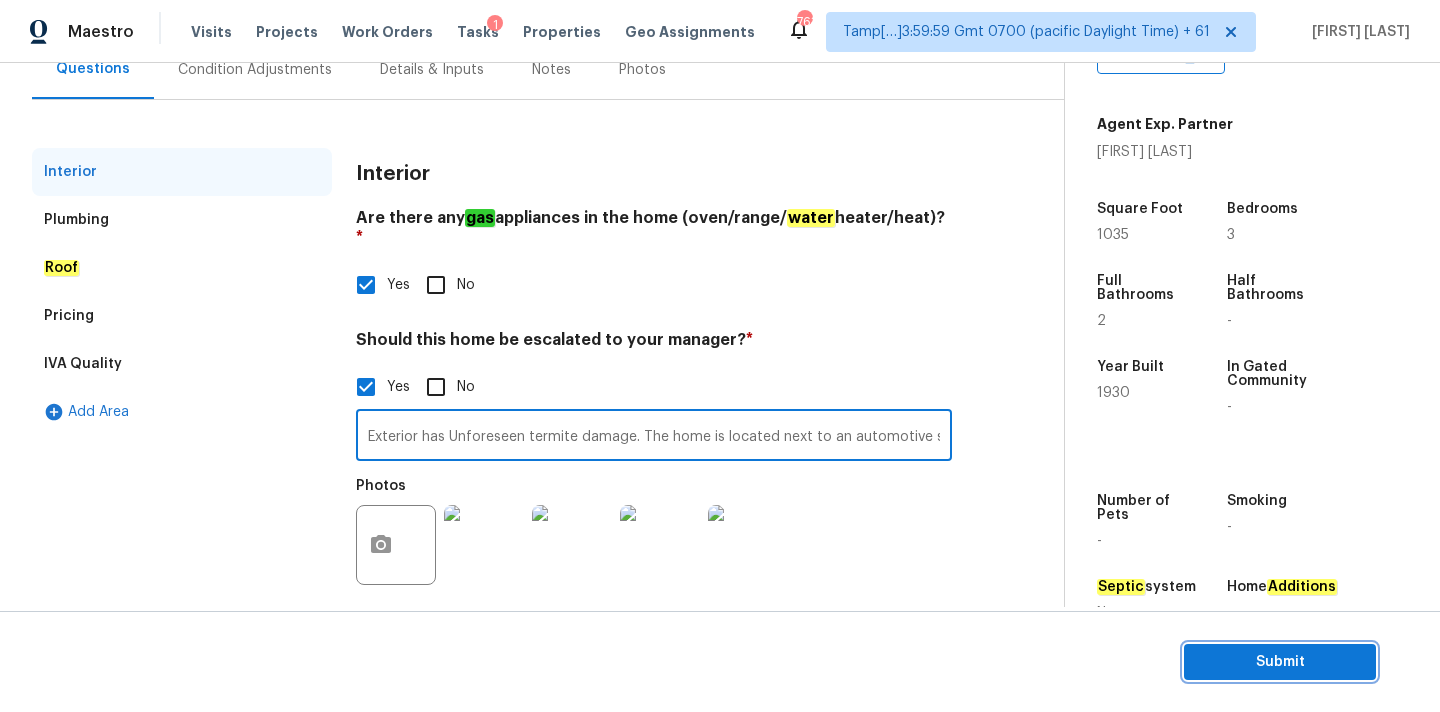 click on "Submit" at bounding box center (1280, 662) 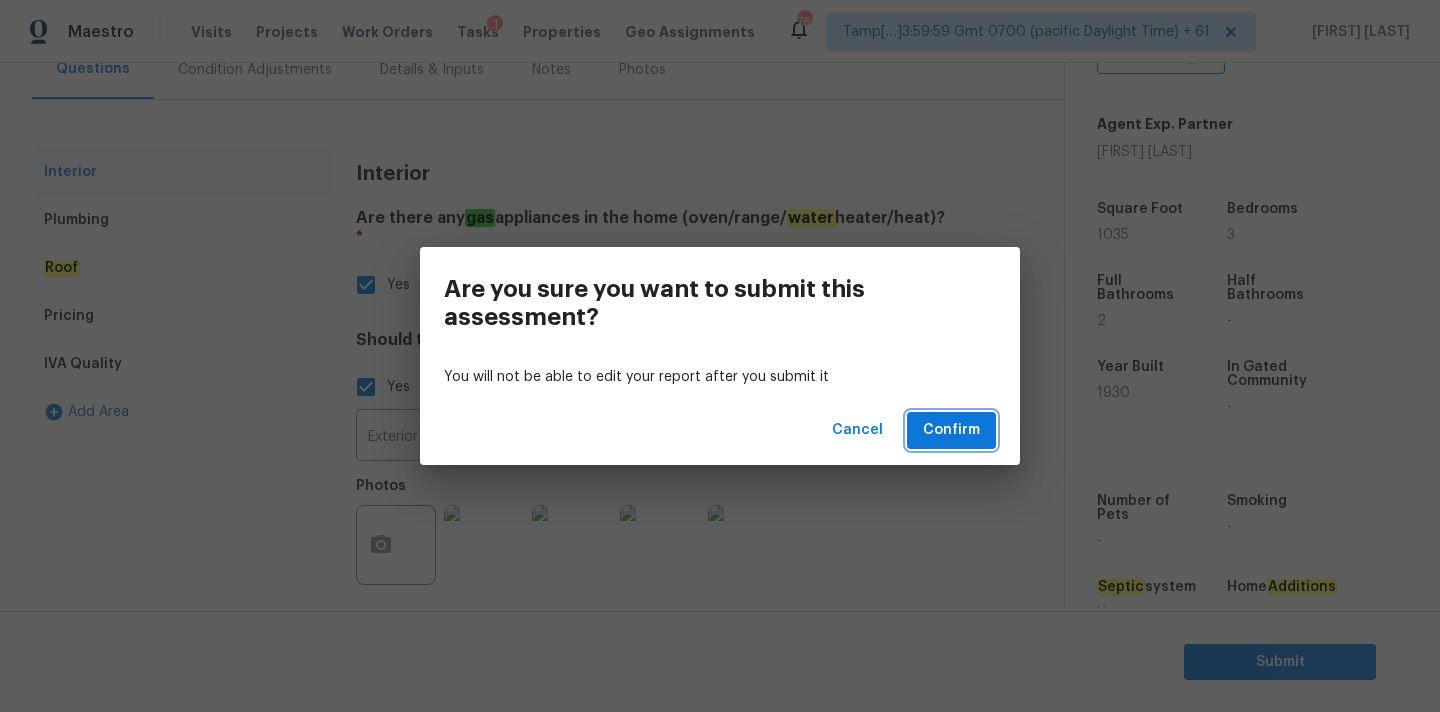 click on "Confirm" at bounding box center (951, 430) 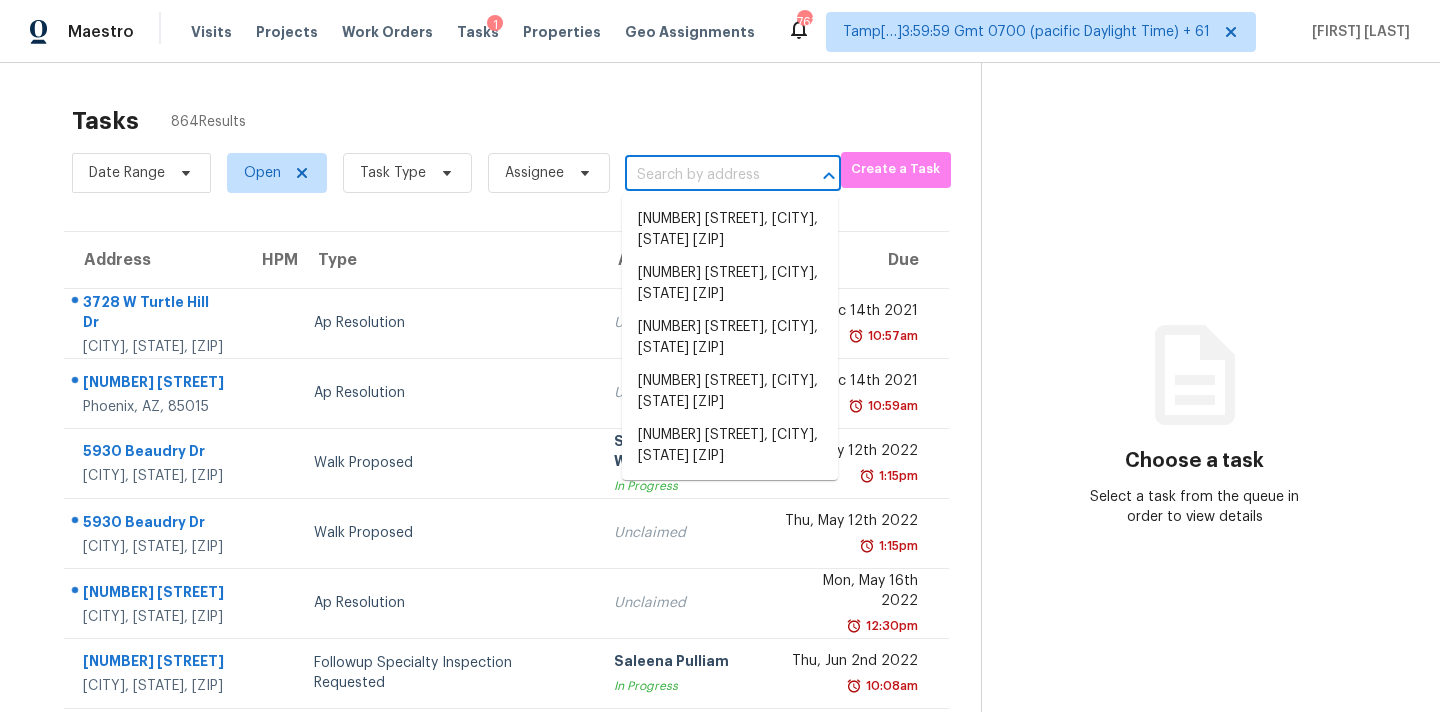 click at bounding box center [705, 175] 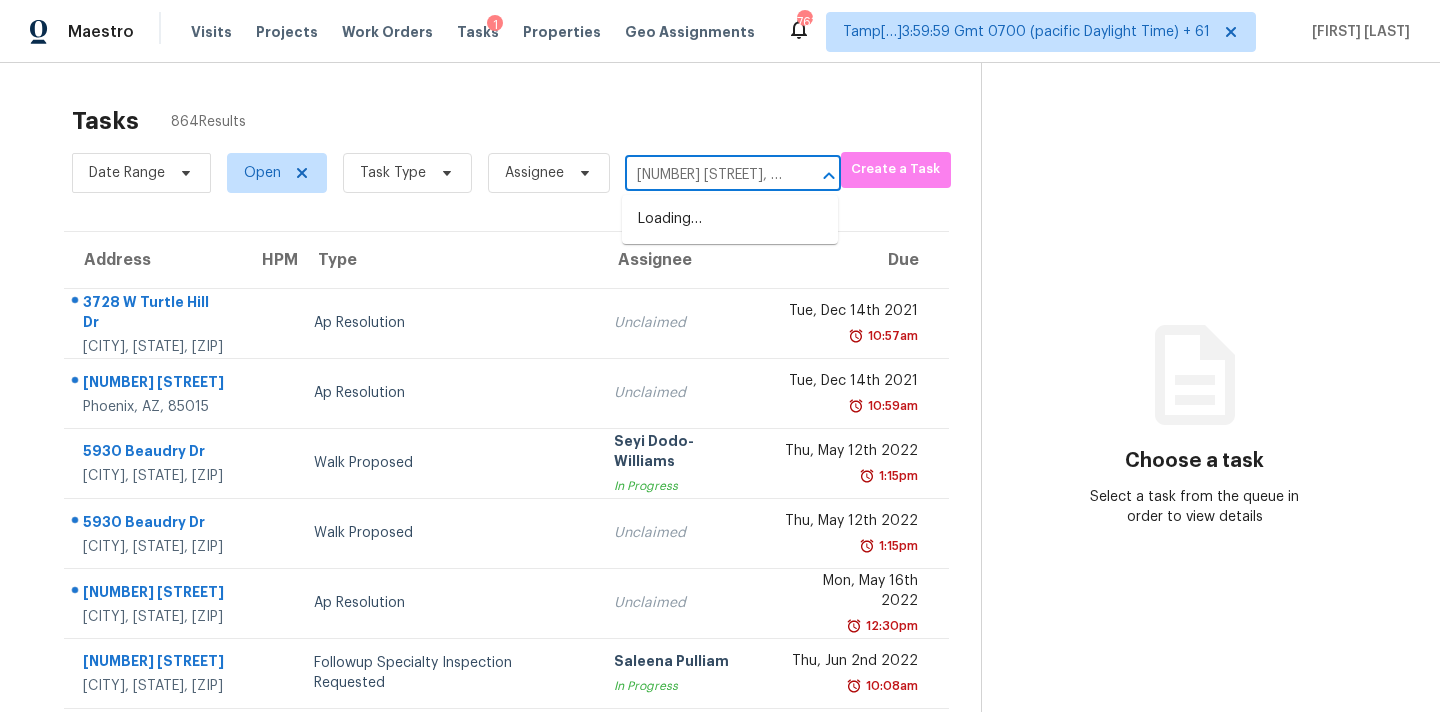 scroll, scrollTop: 0, scrollLeft: 109, axis: horizontal 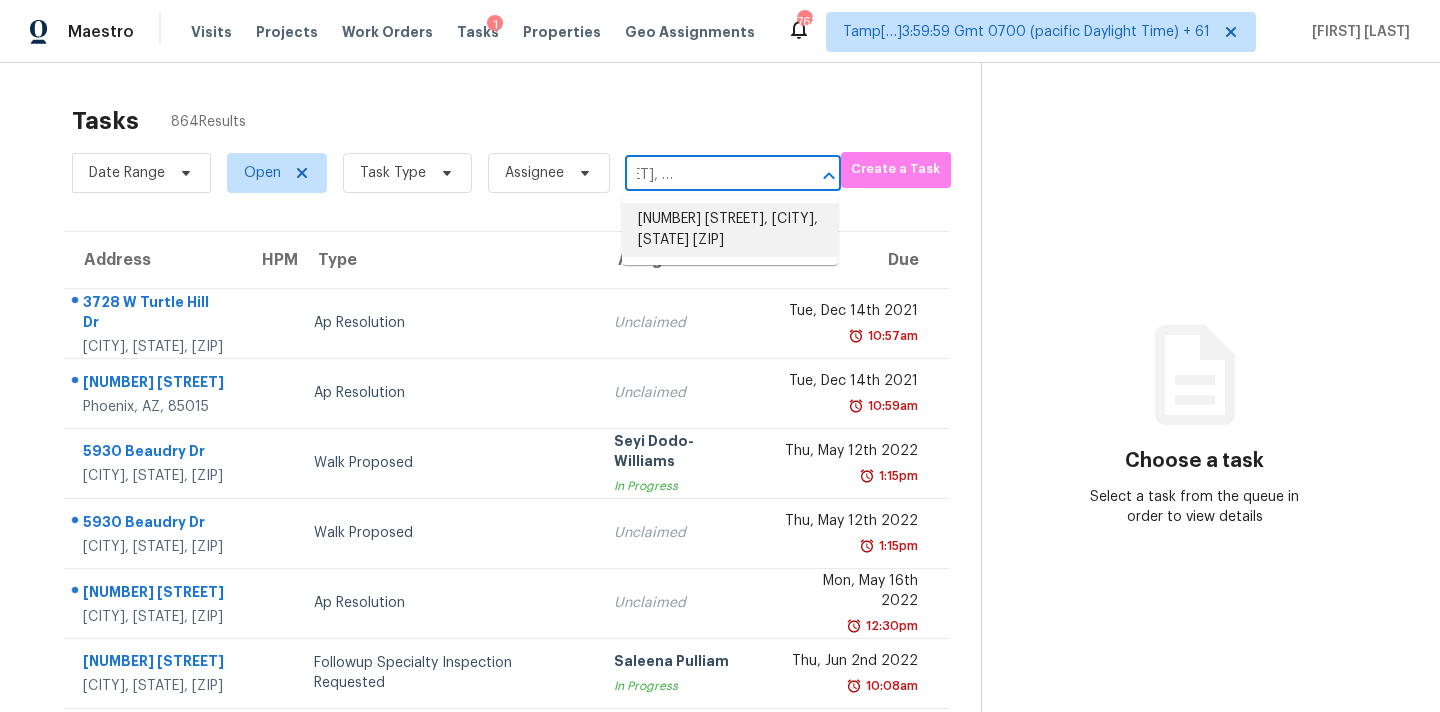 click on "[NUMBER] [STREET], [CITY], [STATE] [ZIP]" at bounding box center (730, 230) 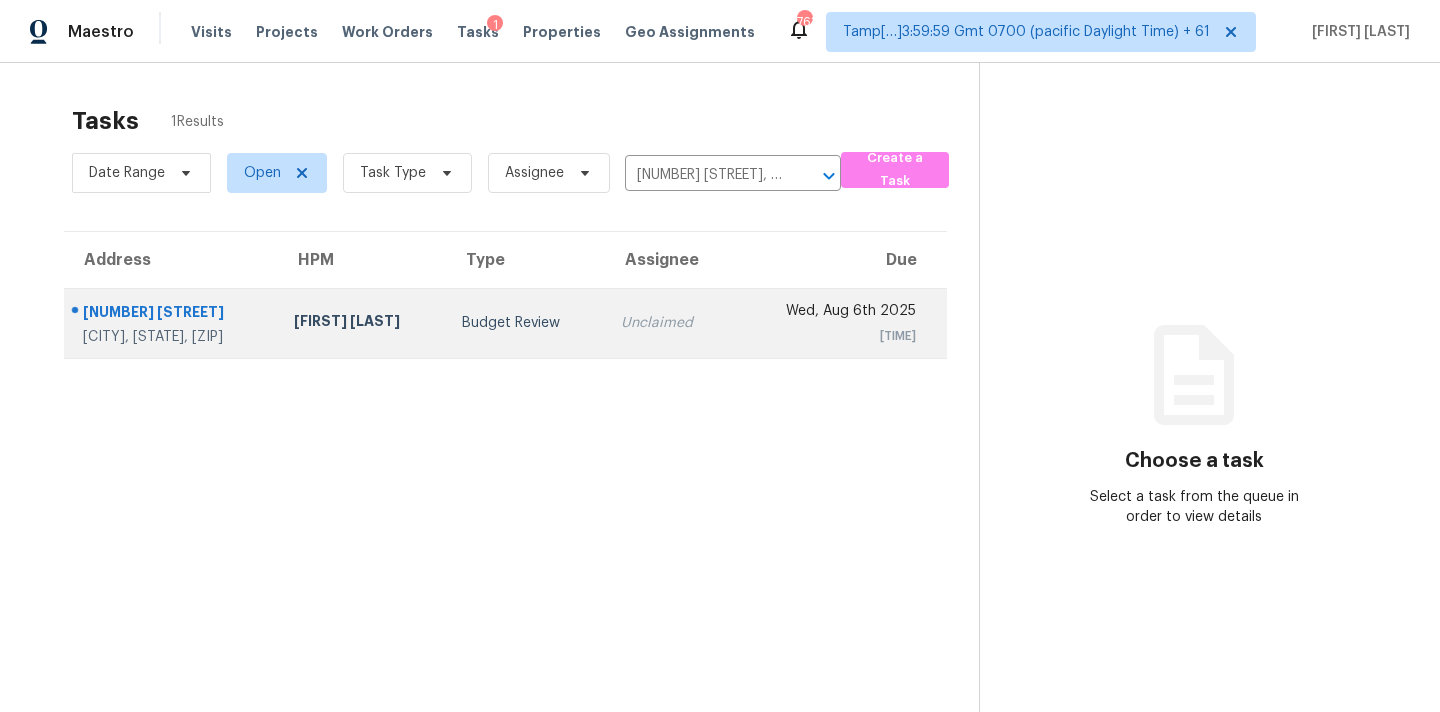 click on "Budget Review" at bounding box center [525, 323] 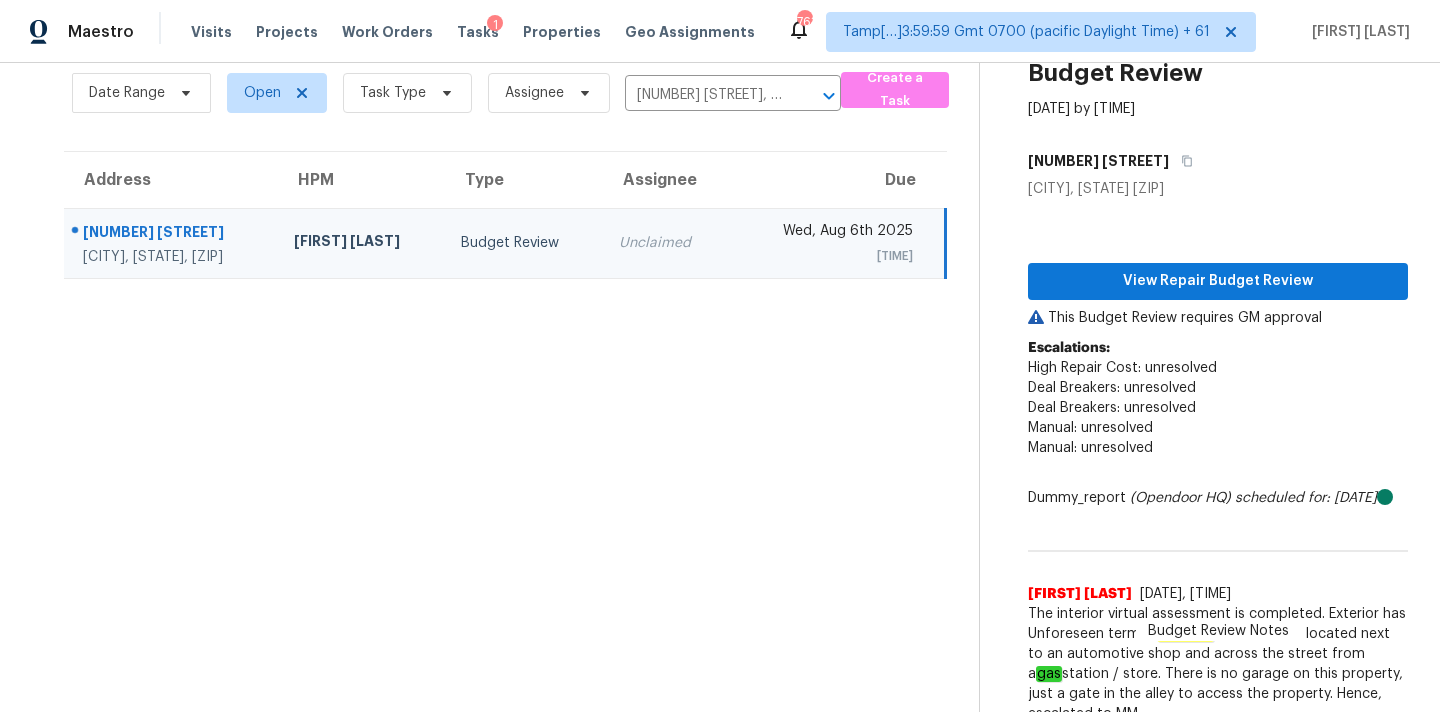 scroll, scrollTop: 0, scrollLeft: 0, axis: both 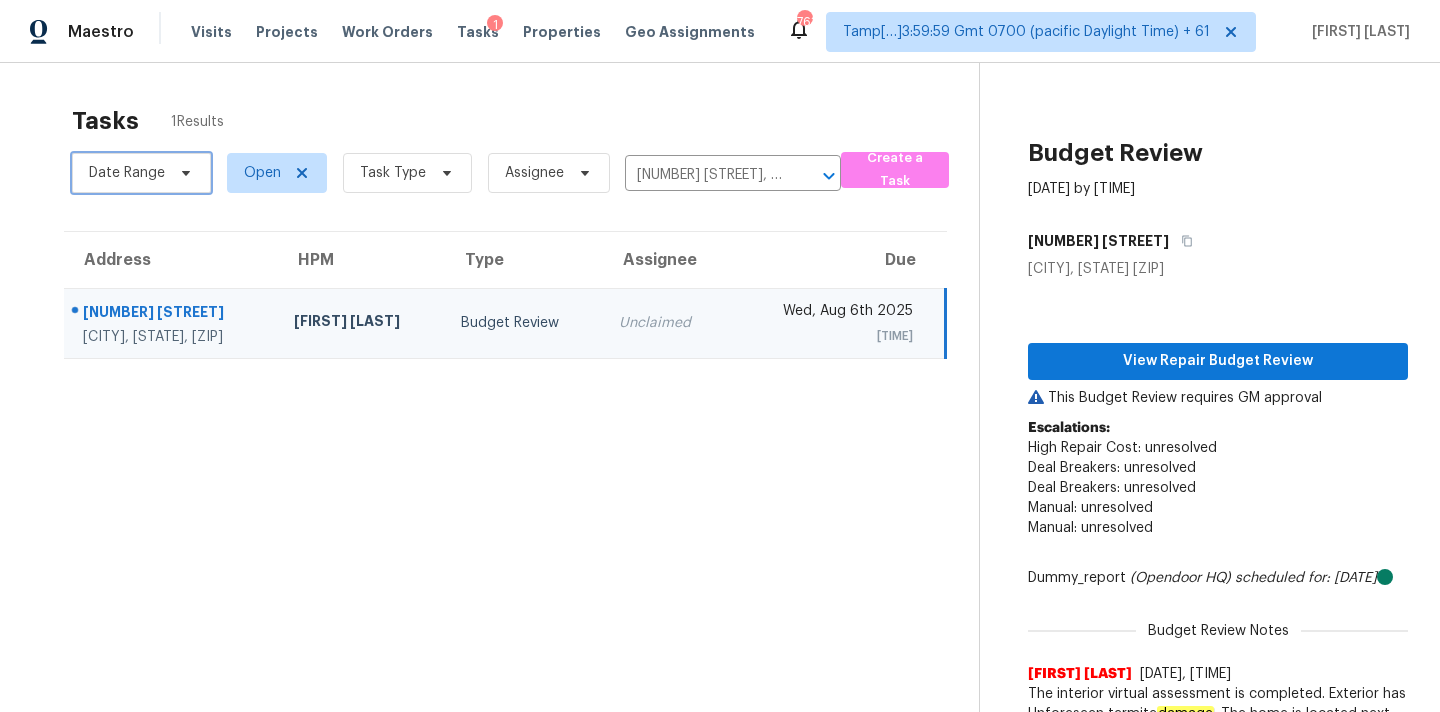 click 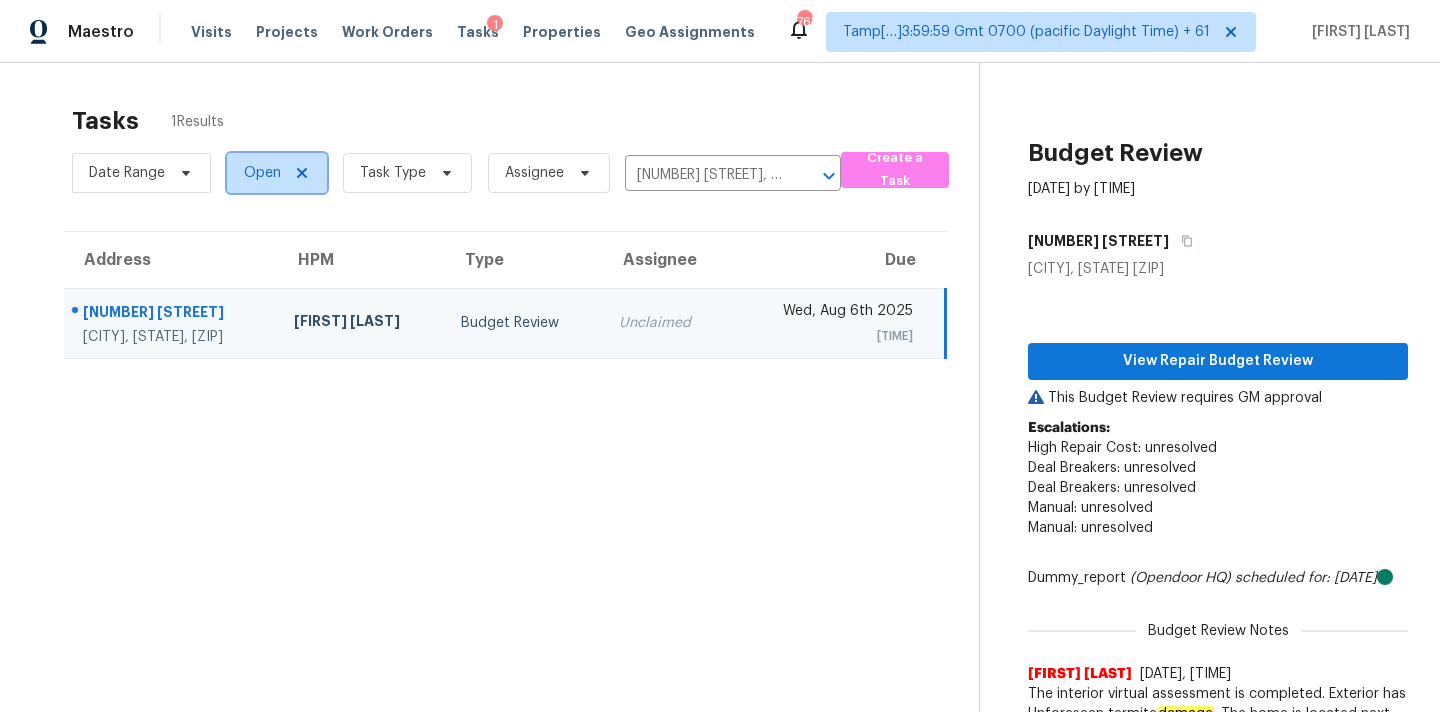 click on "Open" at bounding box center (277, 173) 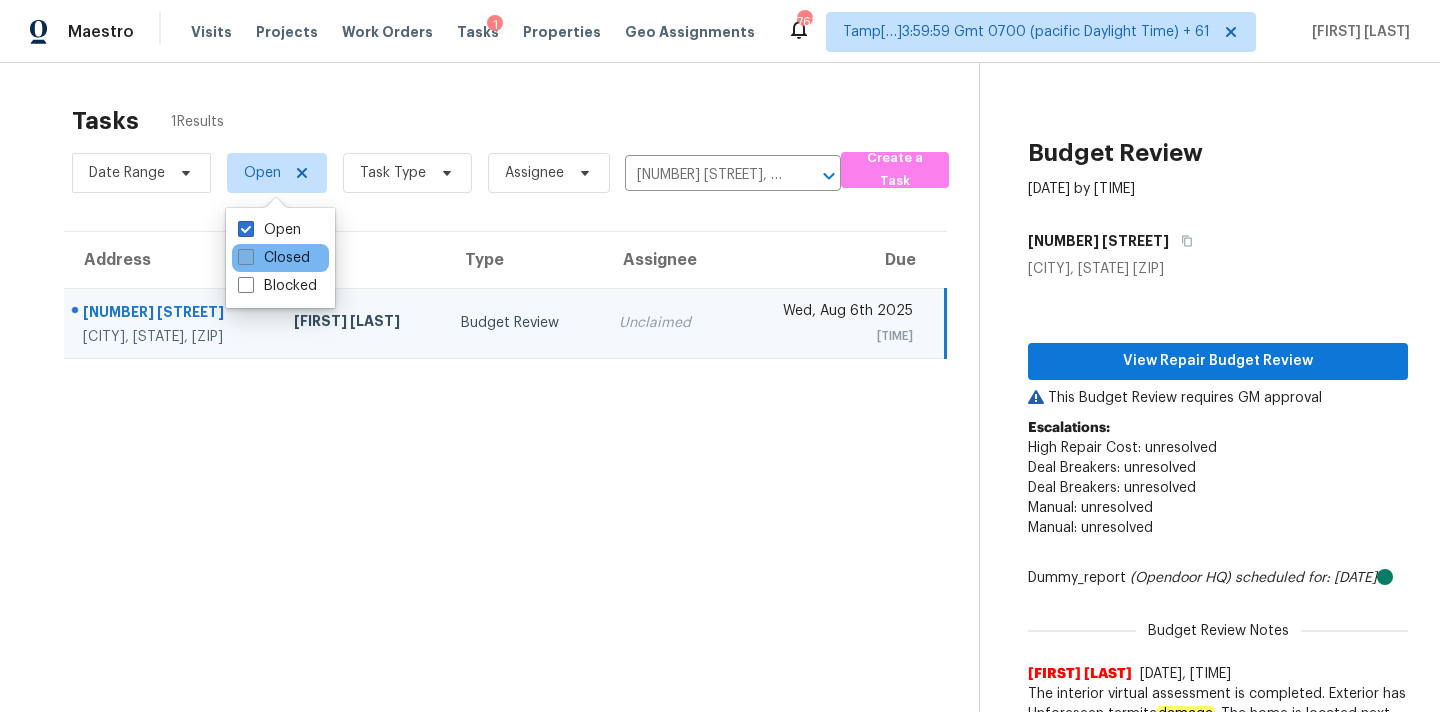 click on "Closed" at bounding box center (274, 258) 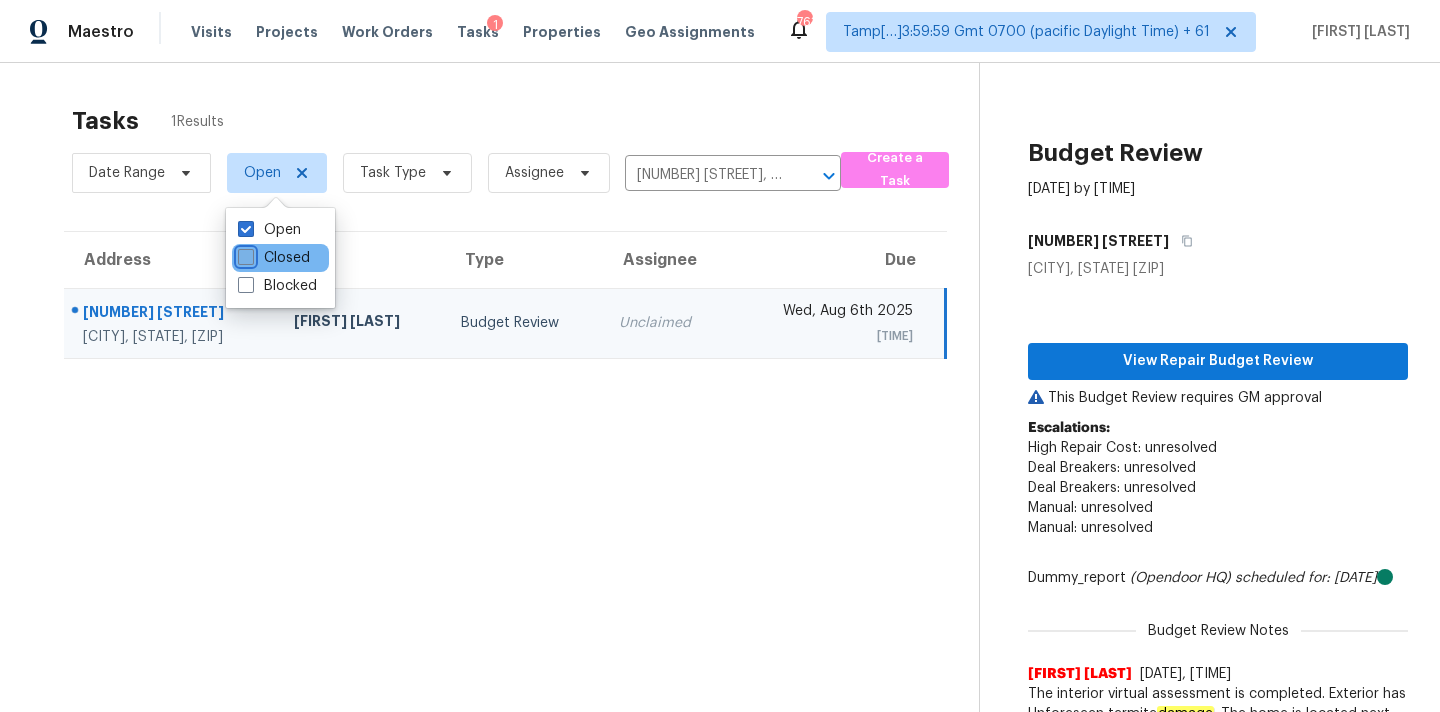 click on "Closed" at bounding box center [244, 254] 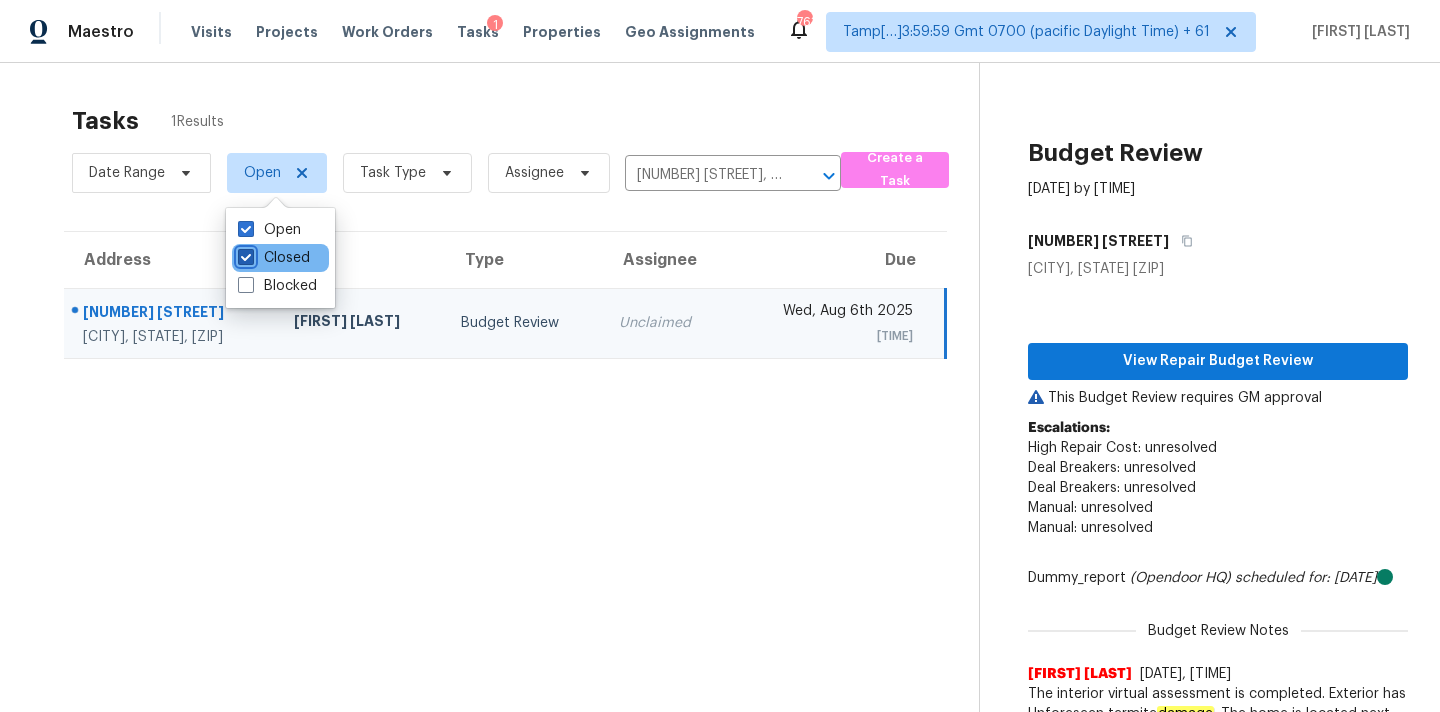 checkbox on "true" 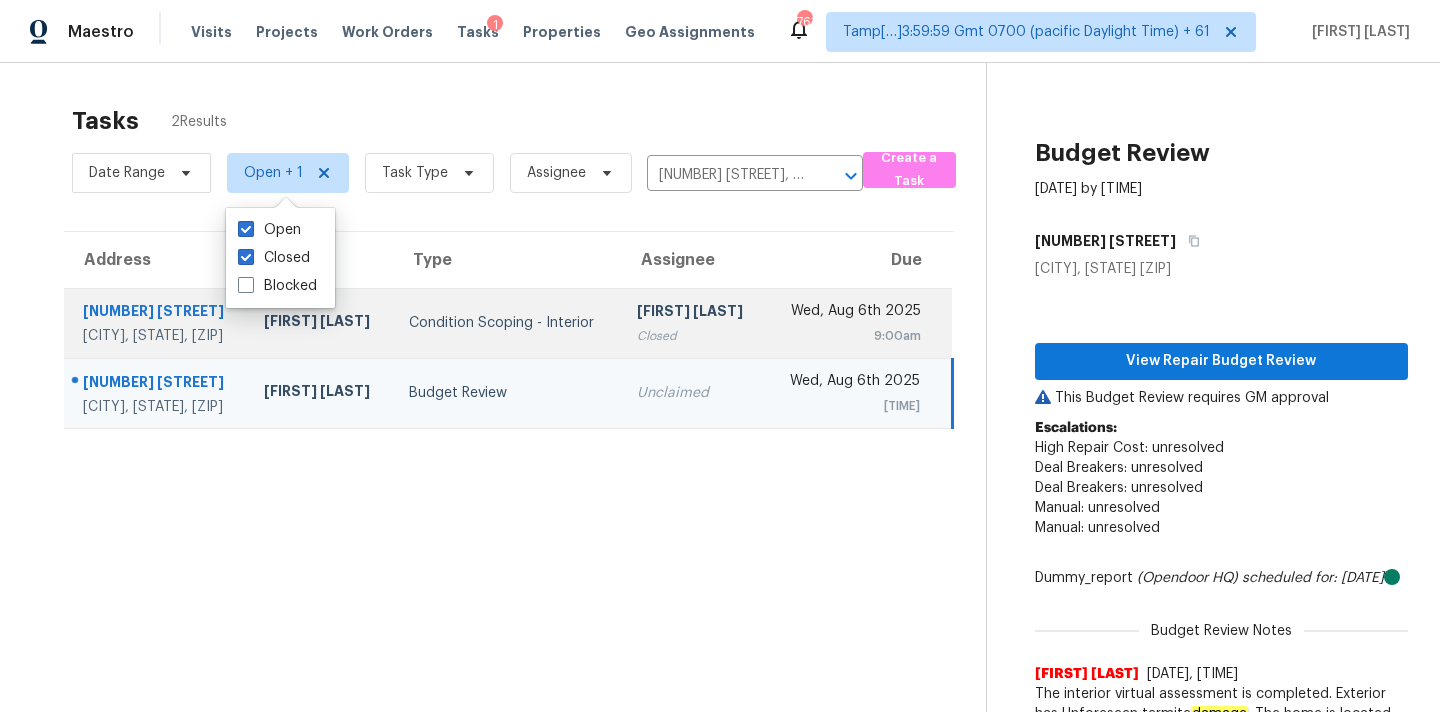click on "[FIRST] [LAST]" at bounding box center (693, 313) 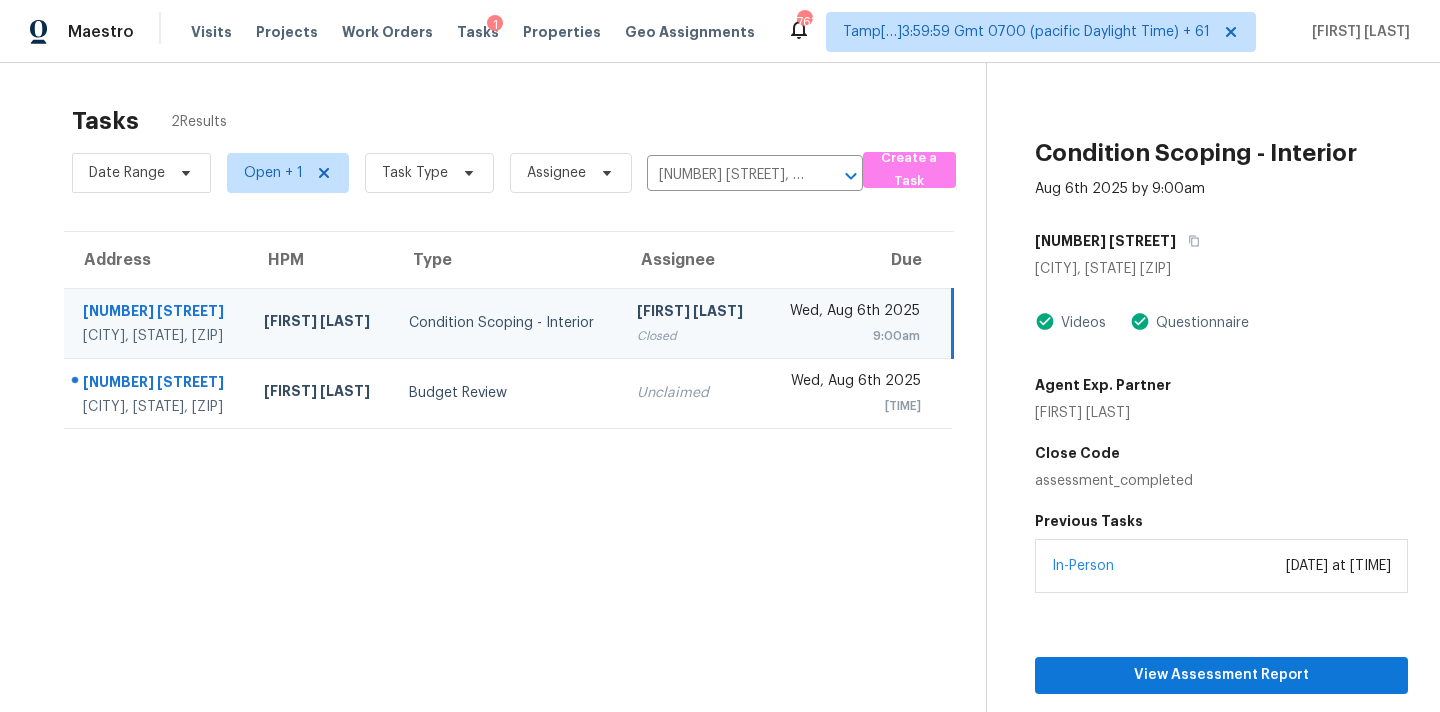 scroll, scrollTop: 82, scrollLeft: 0, axis: vertical 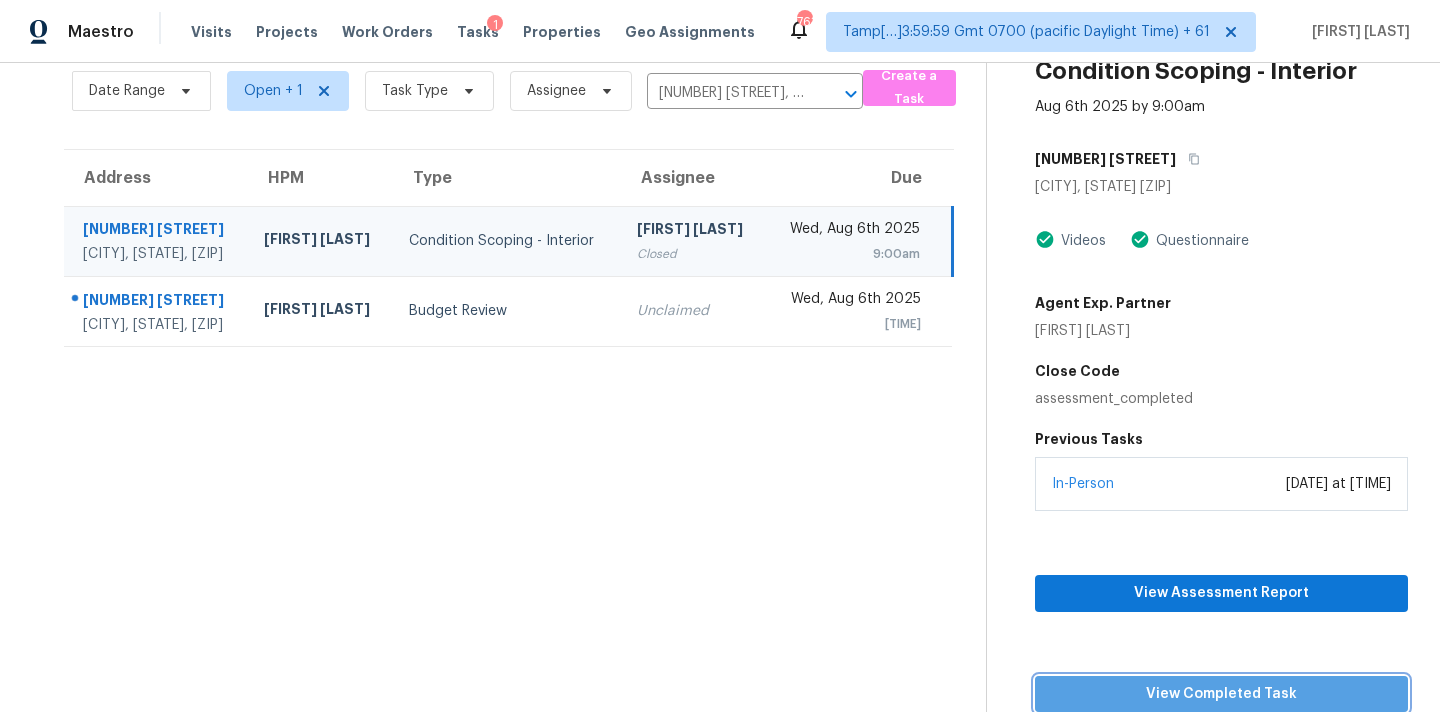 click on "View Completed Task" at bounding box center [1221, 694] 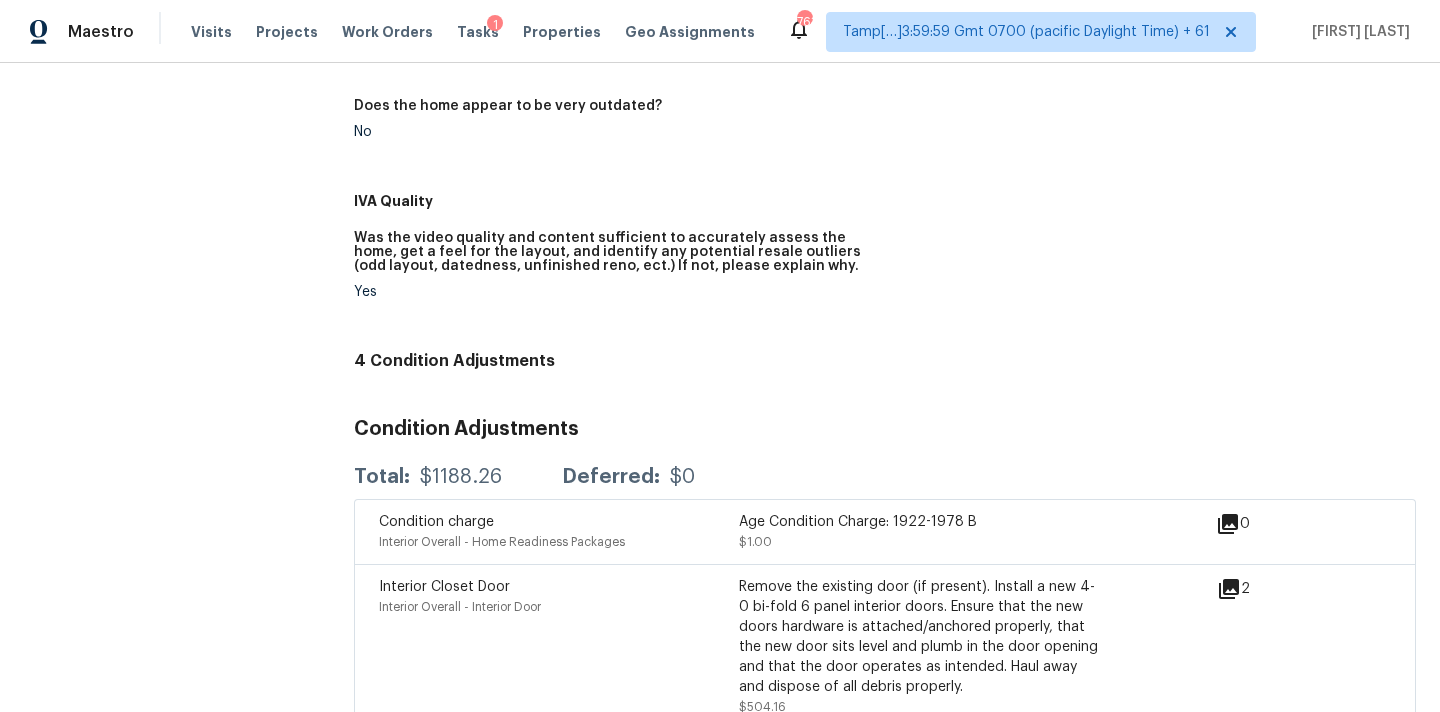 scroll, scrollTop: 1287, scrollLeft: 0, axis: vertical 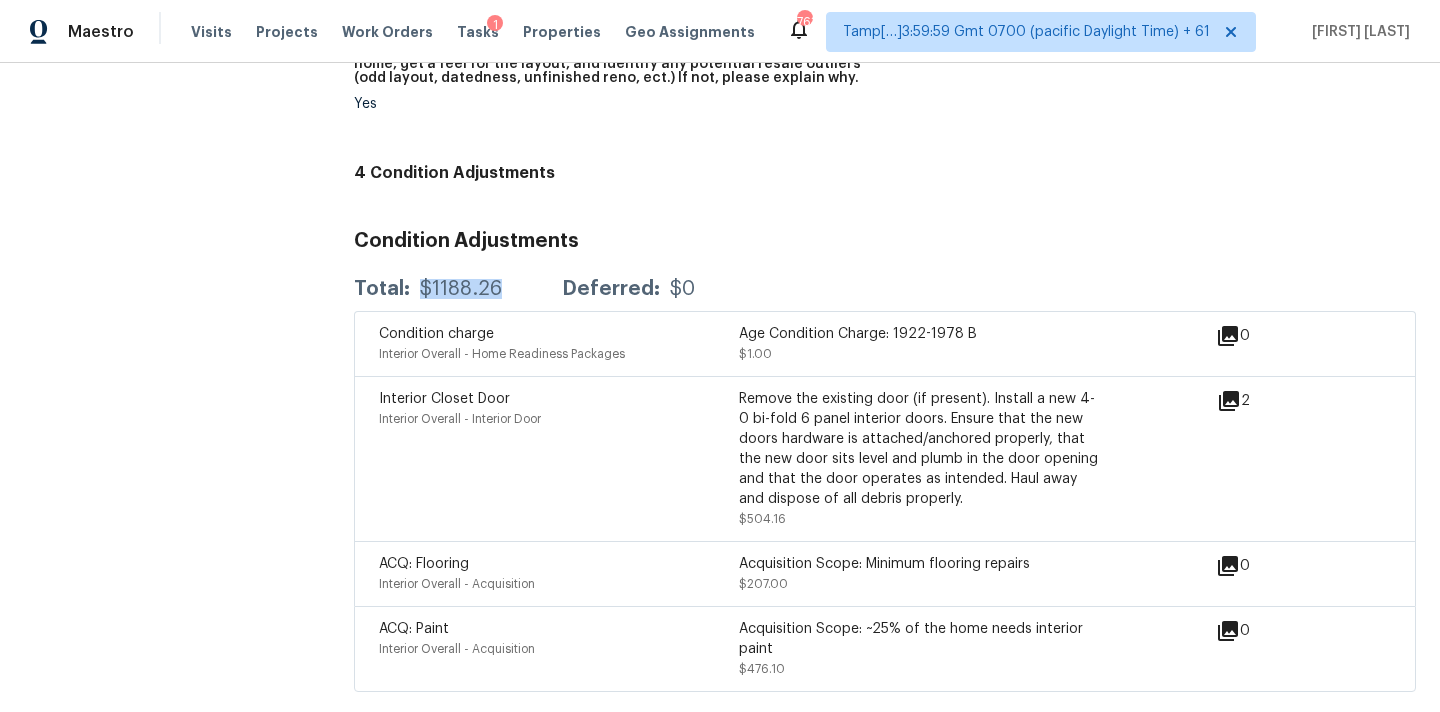 copy on "$1188.26" 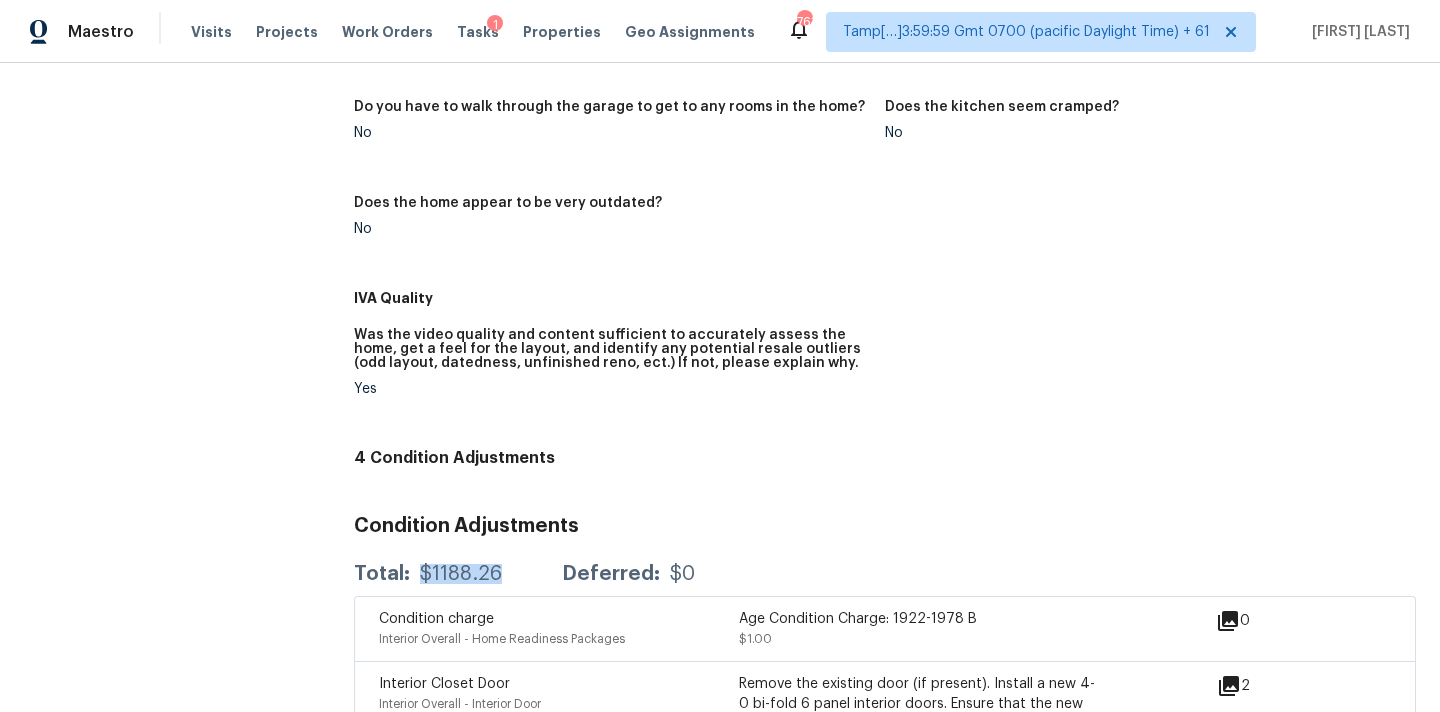 scroll, scrollTop: 0, scrollLeft: 0, axis: both 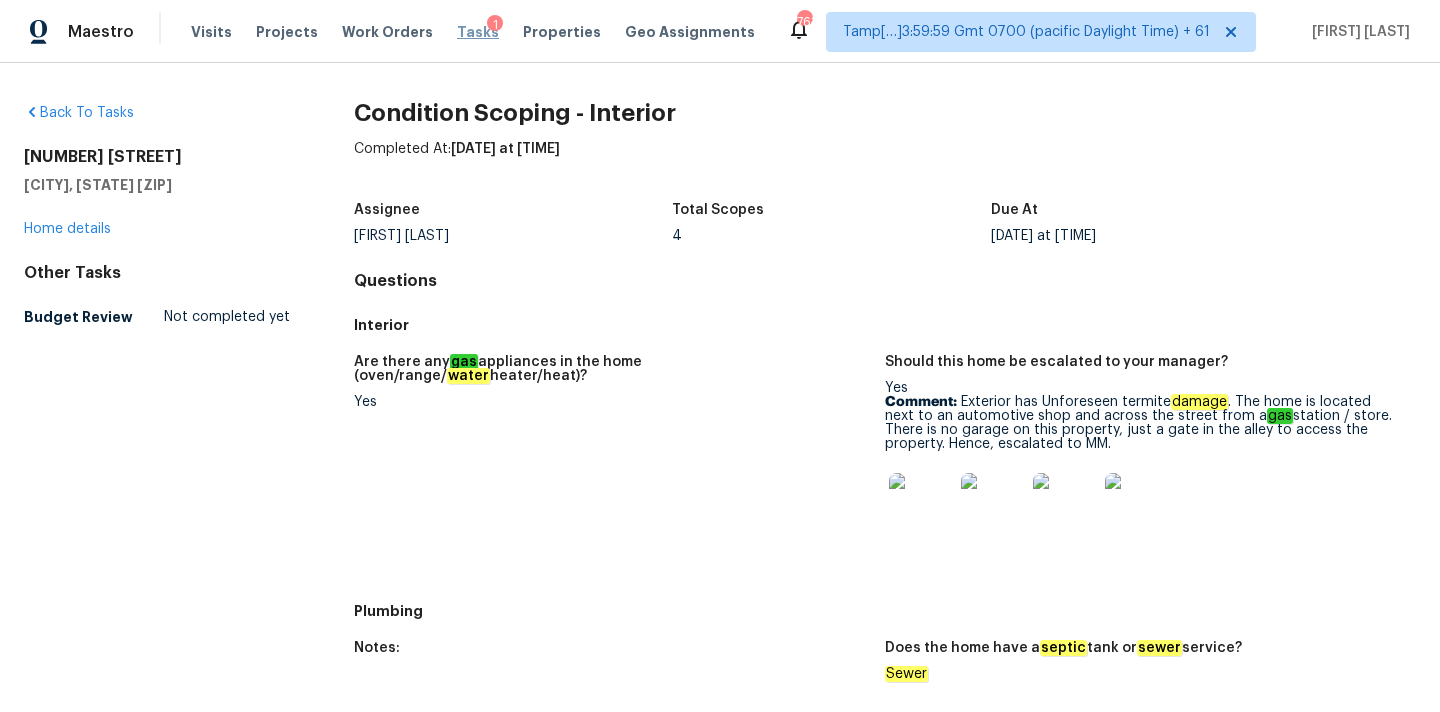 click on "Tasks" at bounding box center [478, 32] 